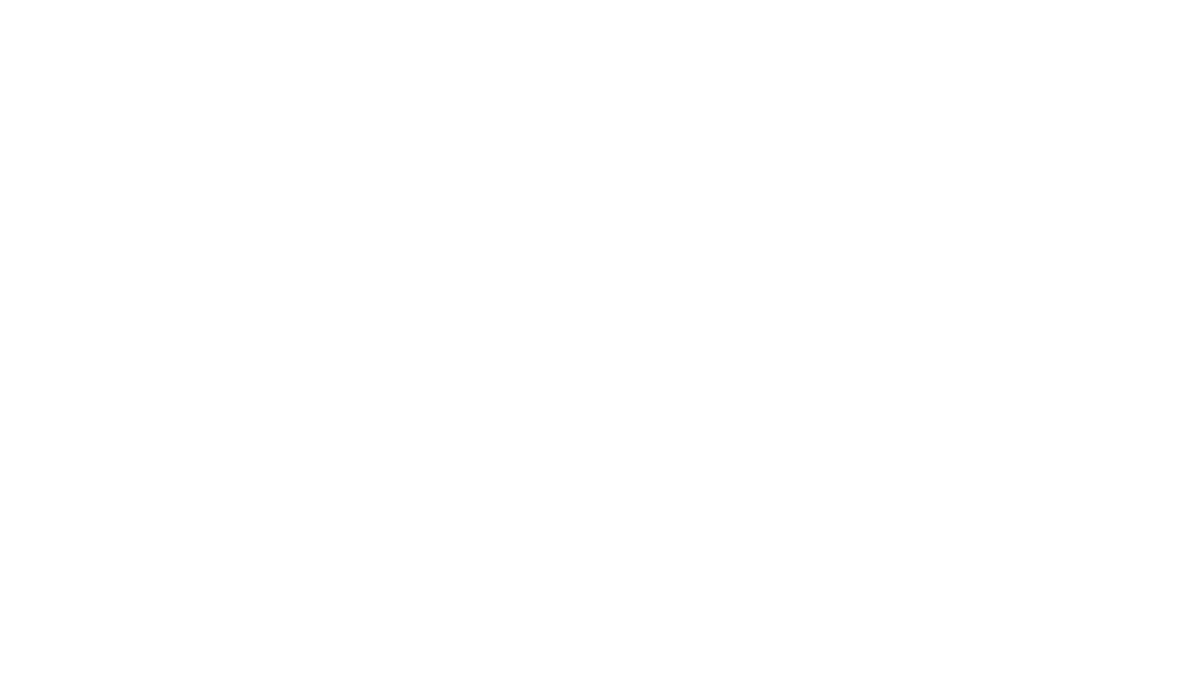 scroll, scrollTop: 0, scrollLeft: 0, axis: both 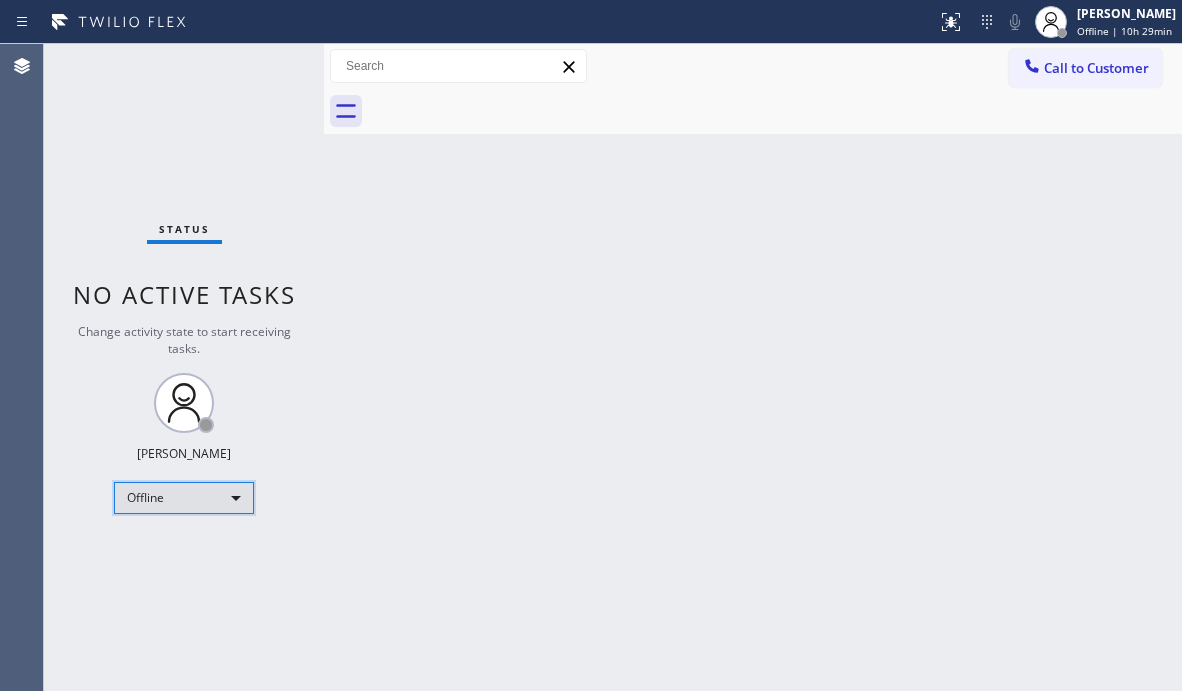 click on "Offline" at bounding box center [184, 498] 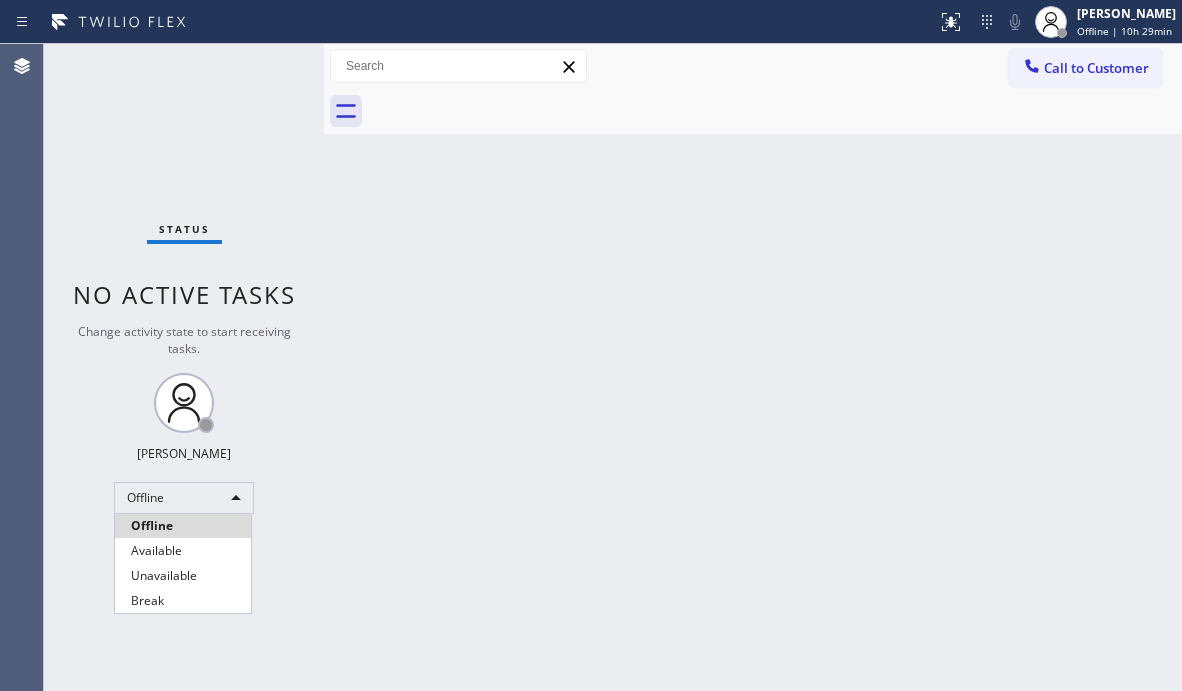 drag, startPoint x: 187, startPoint y: 569, endPoint x: 917, endPoint y: 459, distance: 738.24115 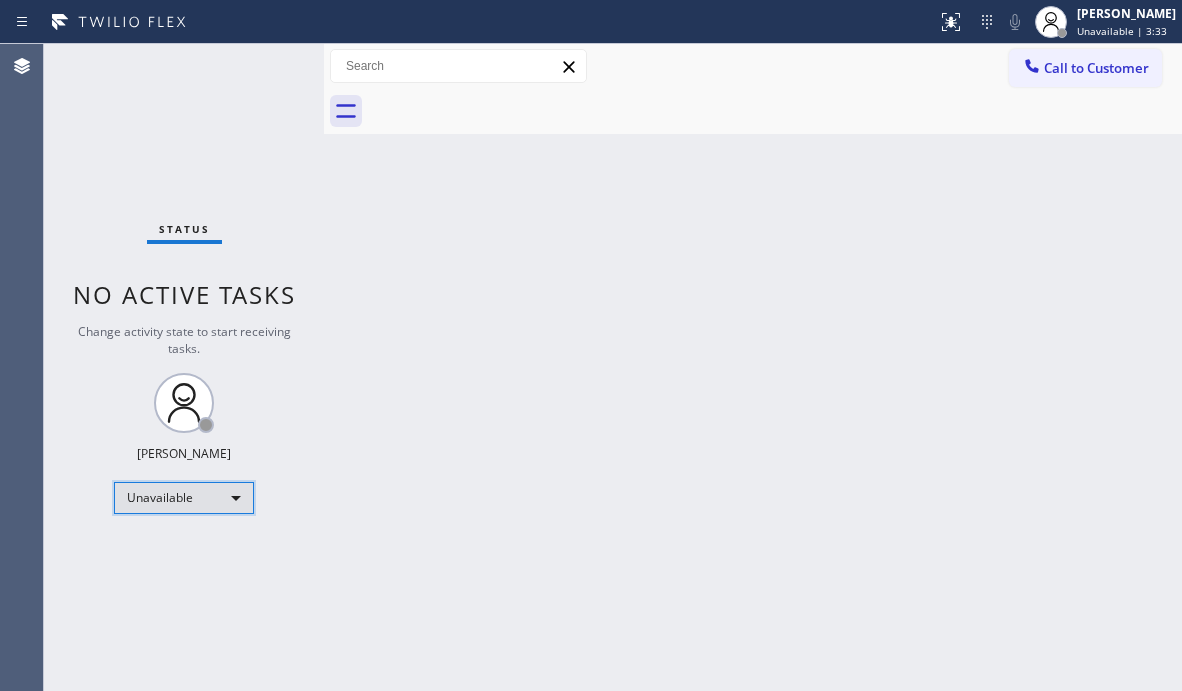 click on "Unavailable" at bounding box center [184, 498] 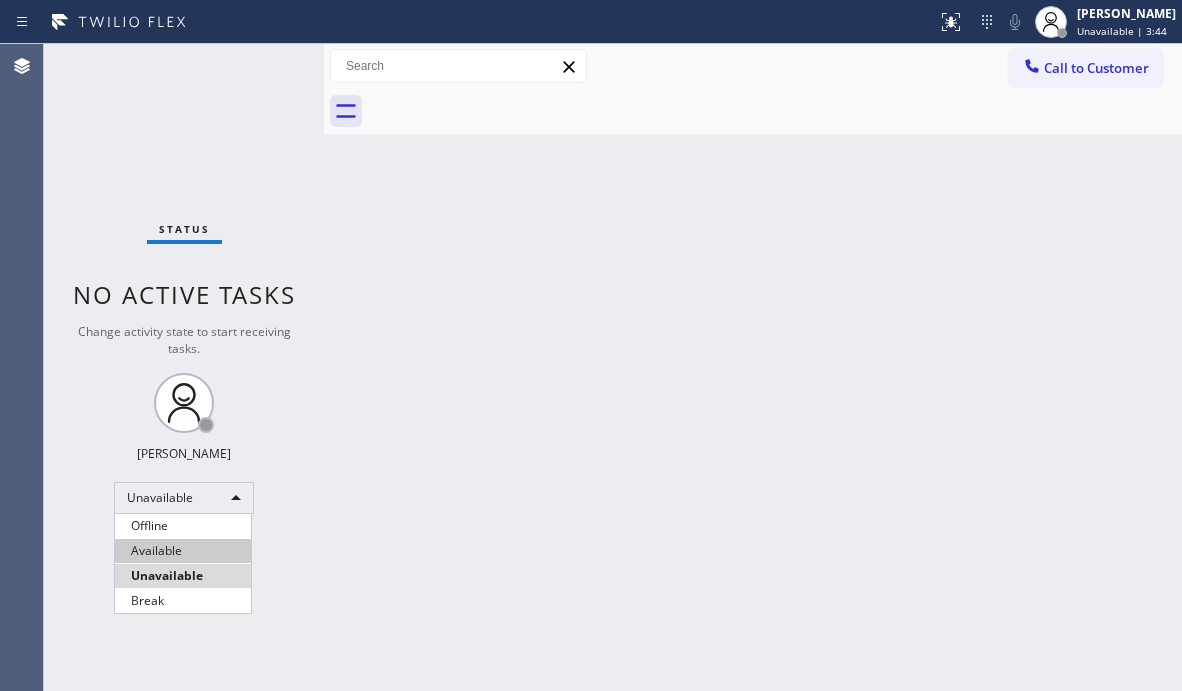 click on "Available" at bounding box center [183, 551] 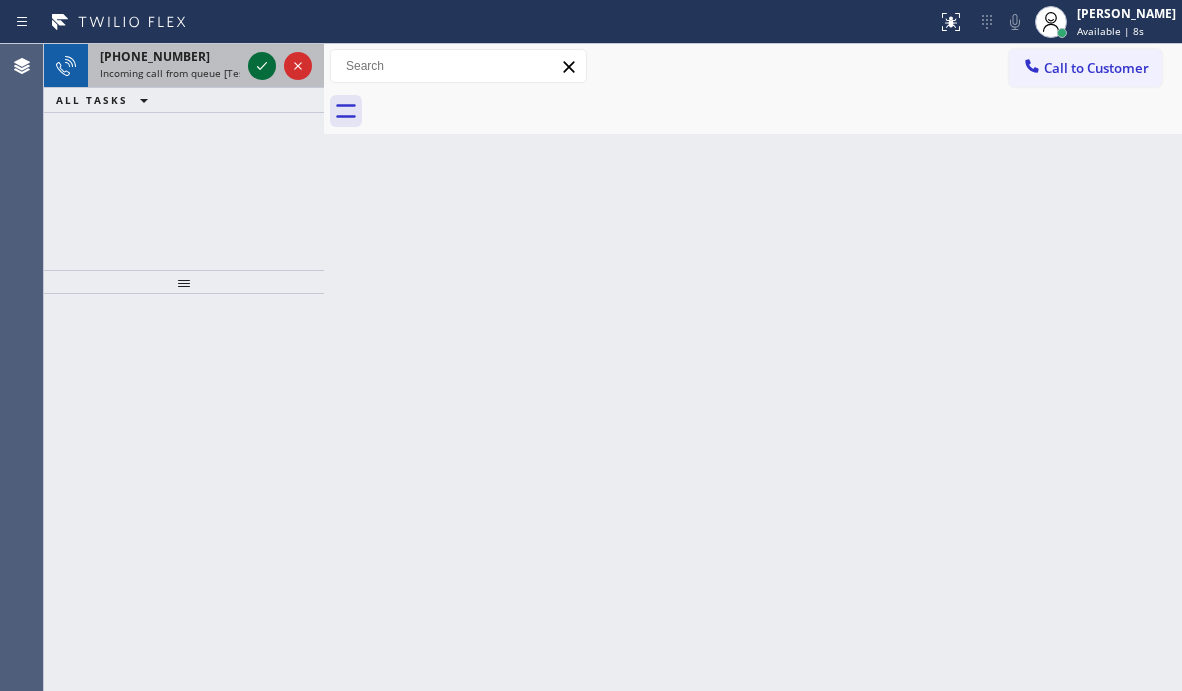 click 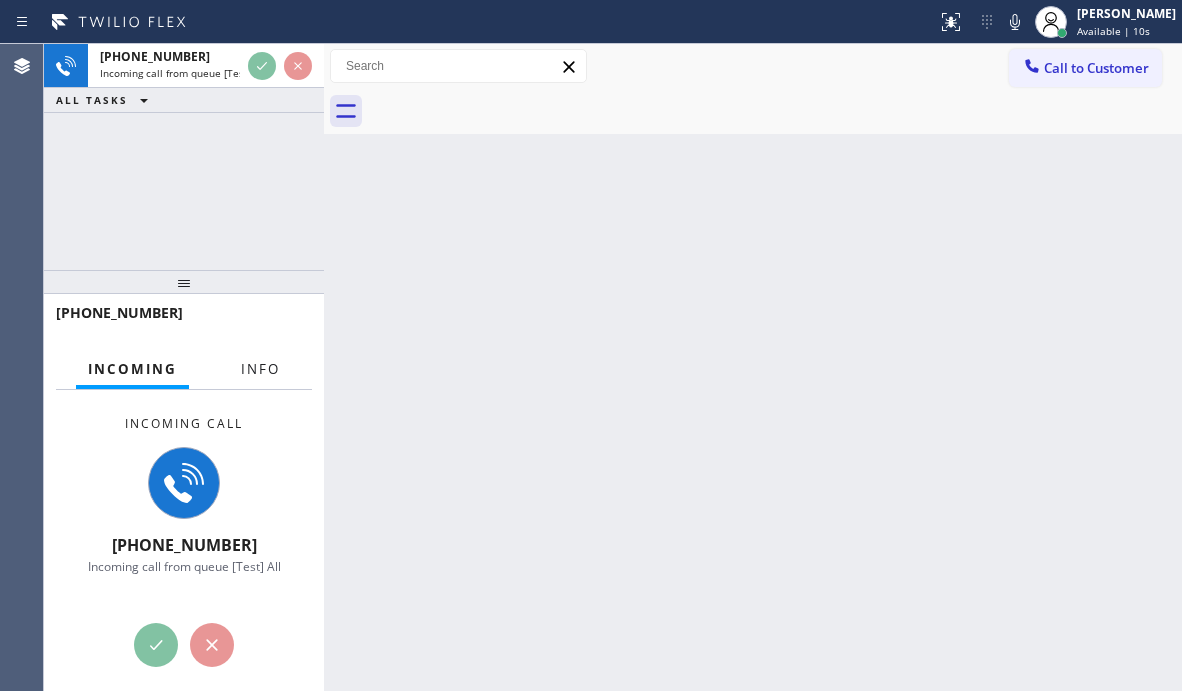 click on "Info" at bounding box center (260, 369) 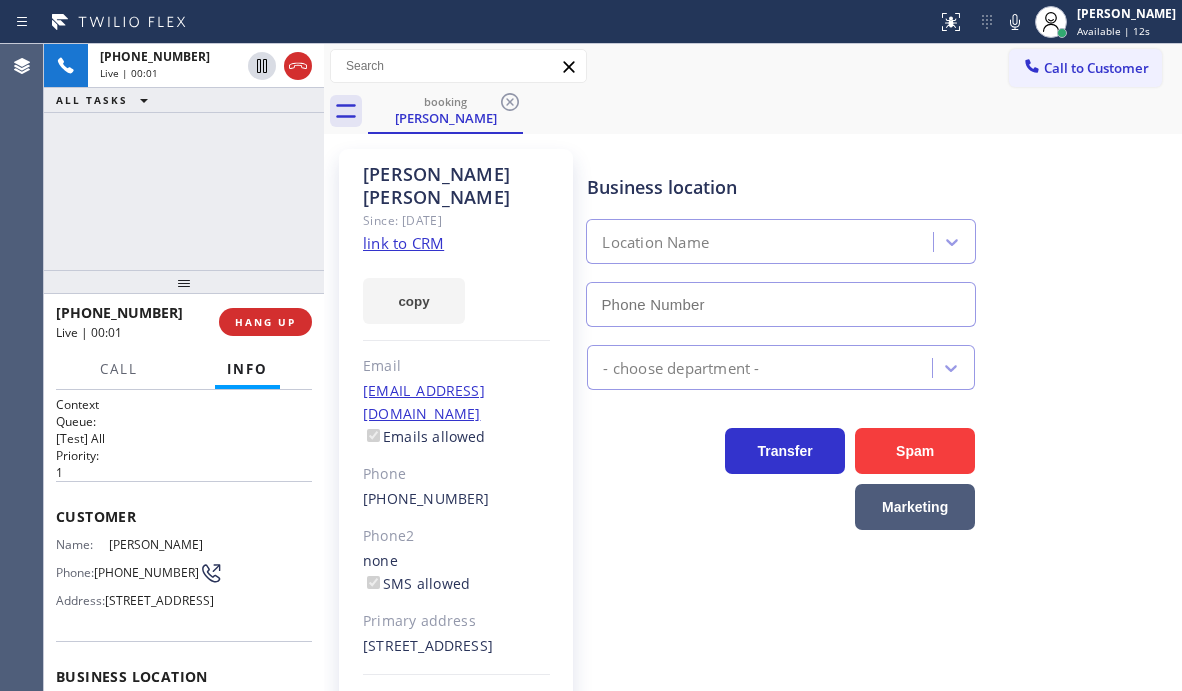 scroll, scrollTop: 100, scrollLeft: 0, axis: vertical 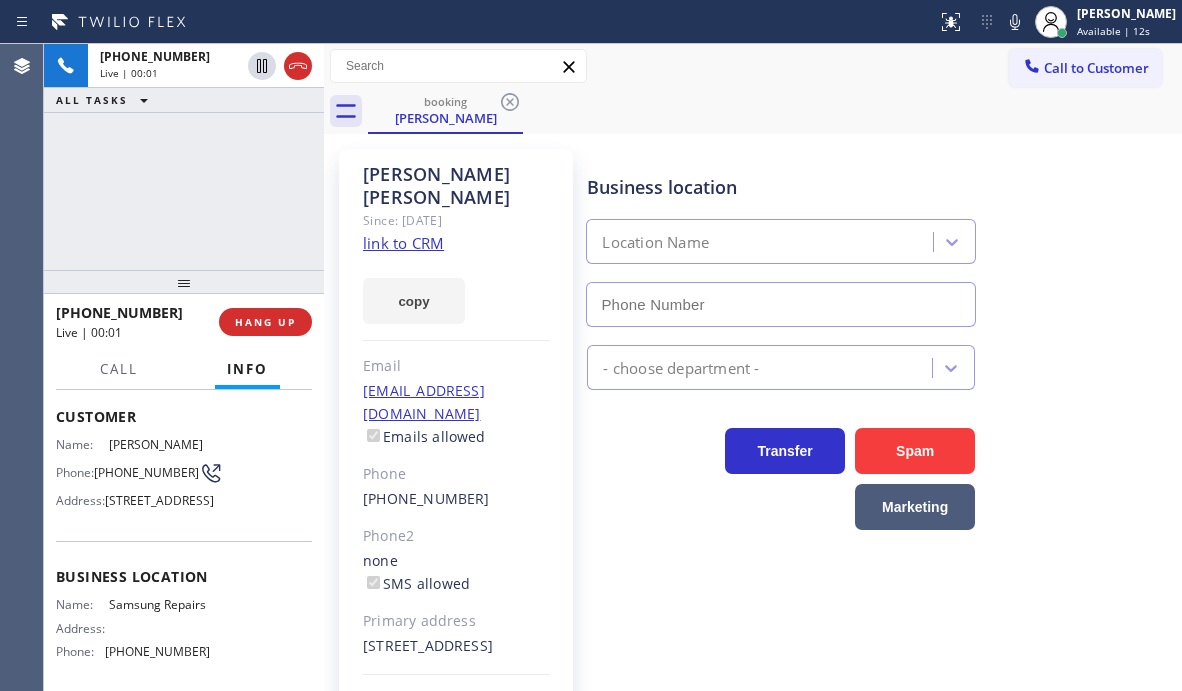 type on "[PHONE_NUMBER]" 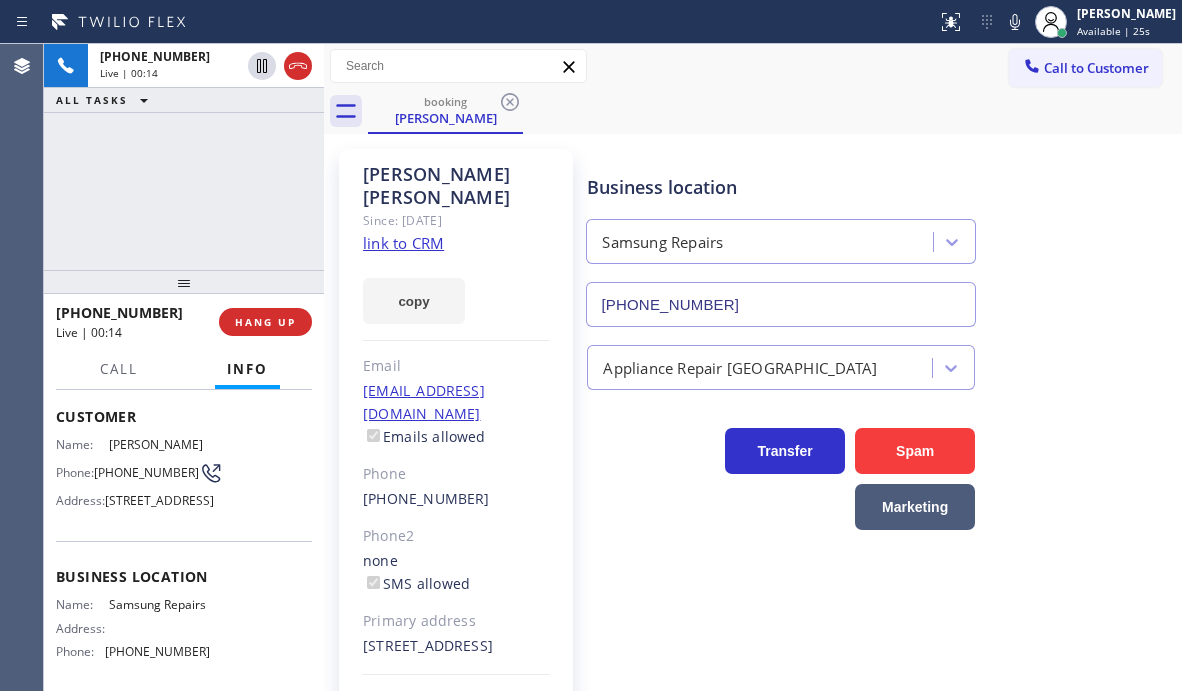 click on "link to CRM" 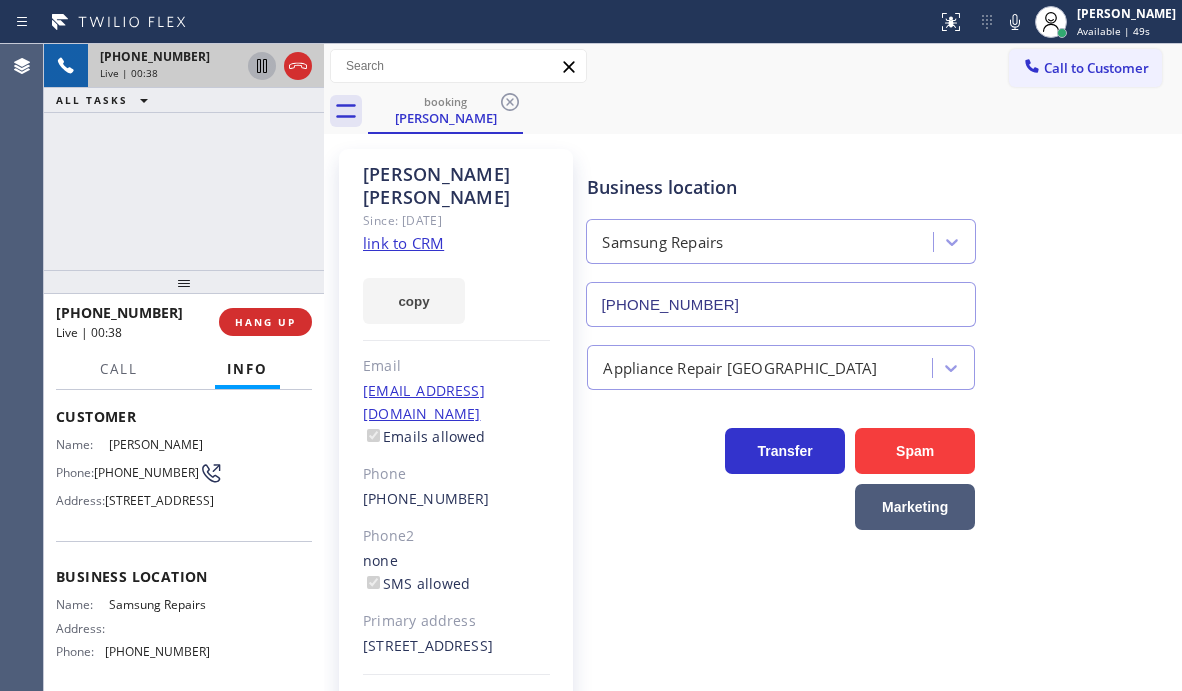 click 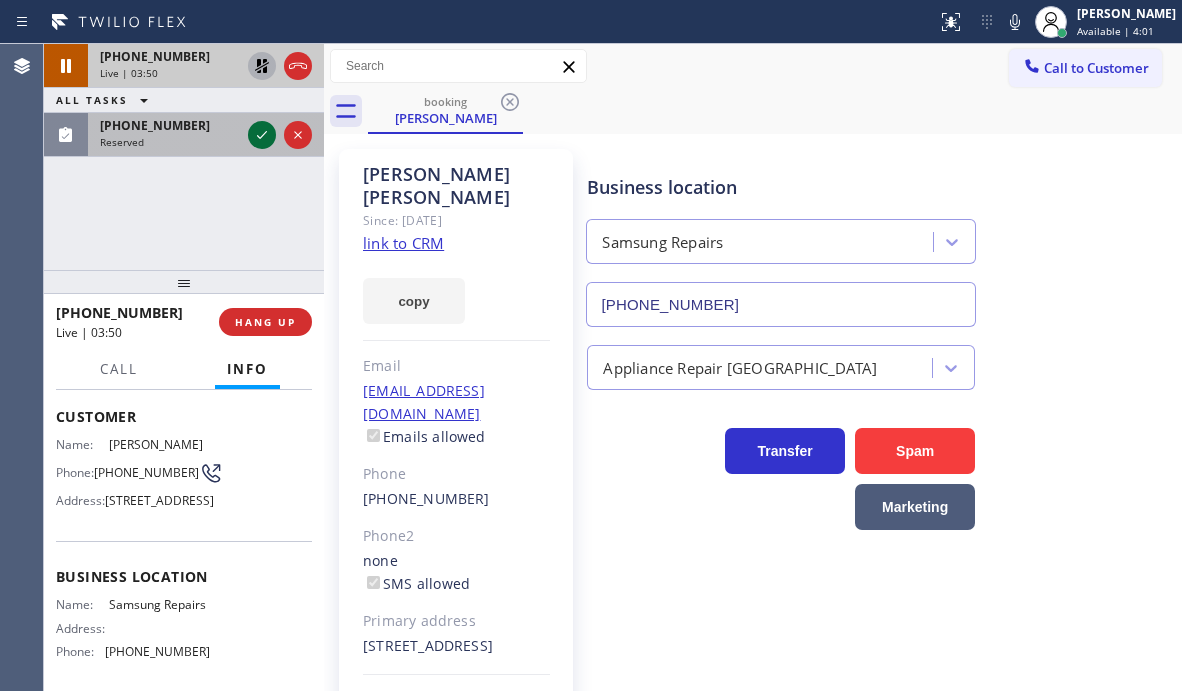 click 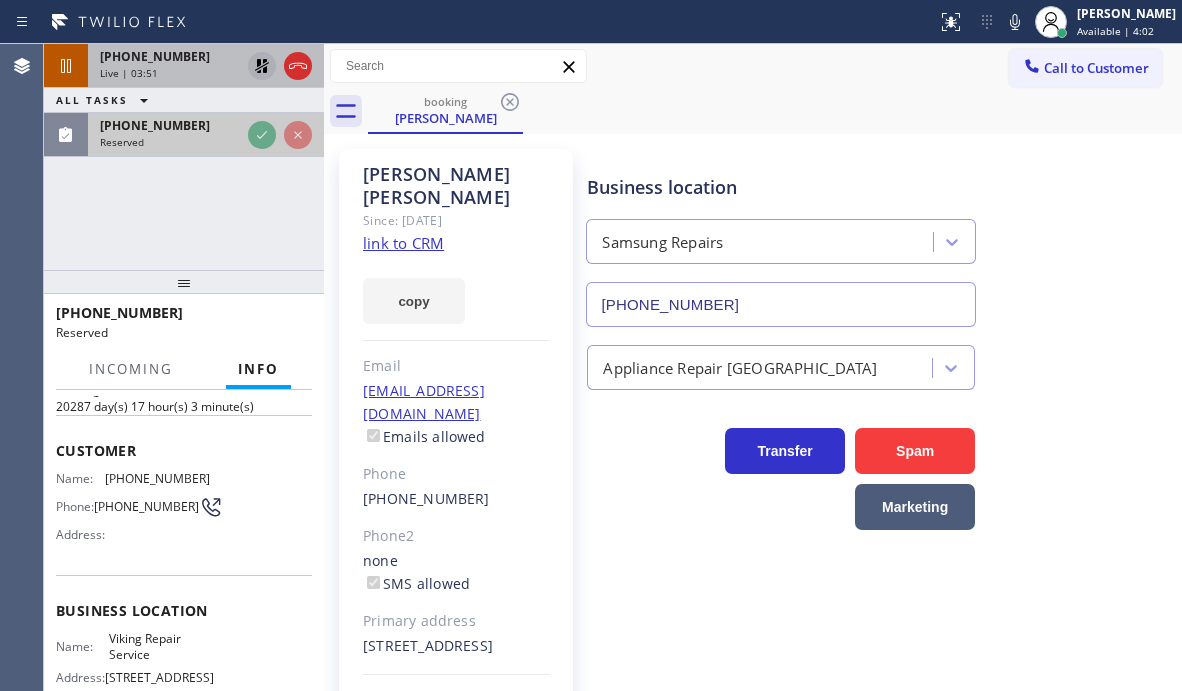 scroll, scrollTop: 117, scrollLeft: 0, axis: vertical 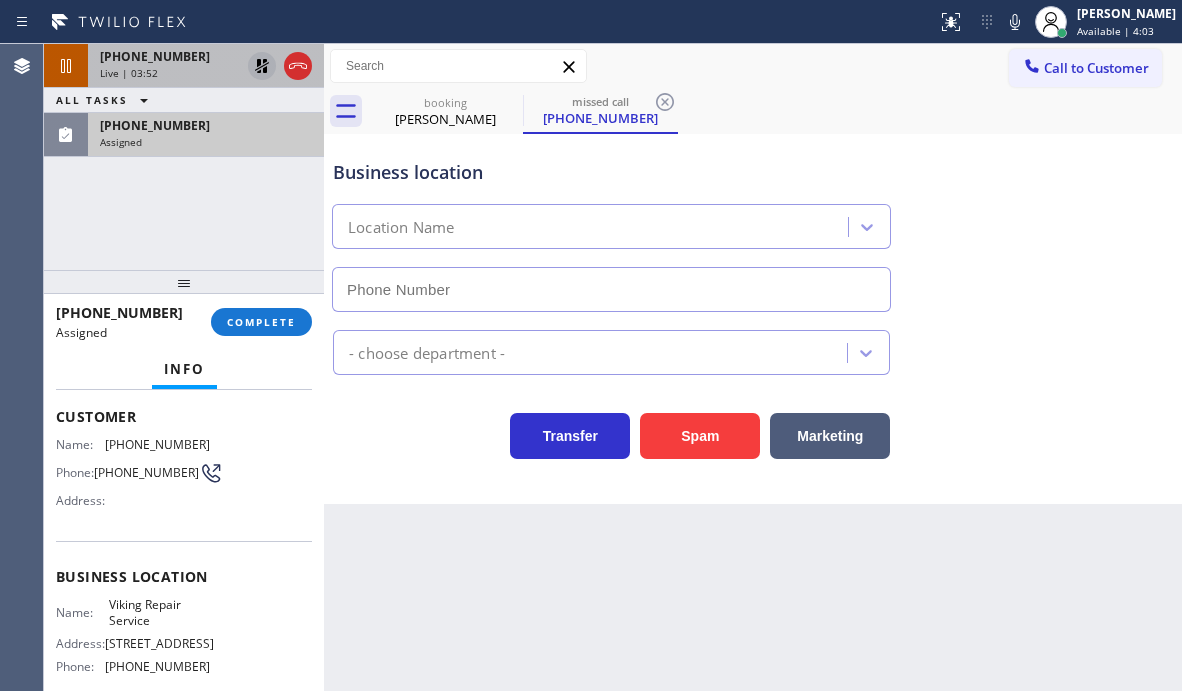 type on "[PHONE_NUMBER]" 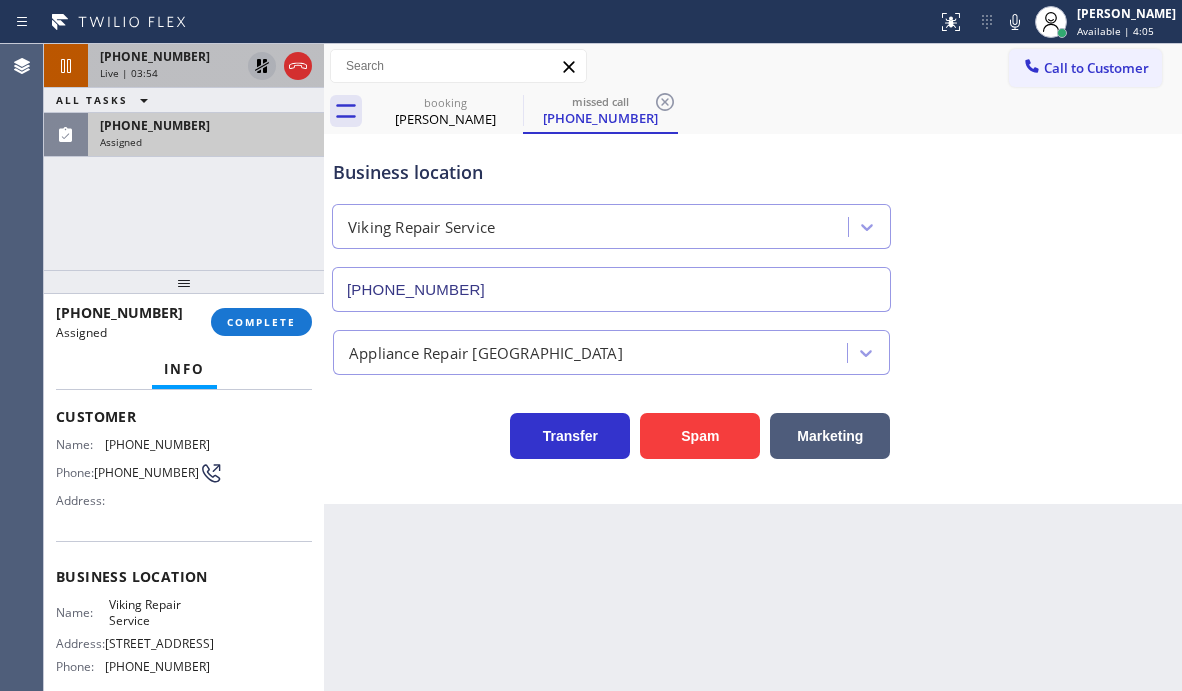 click 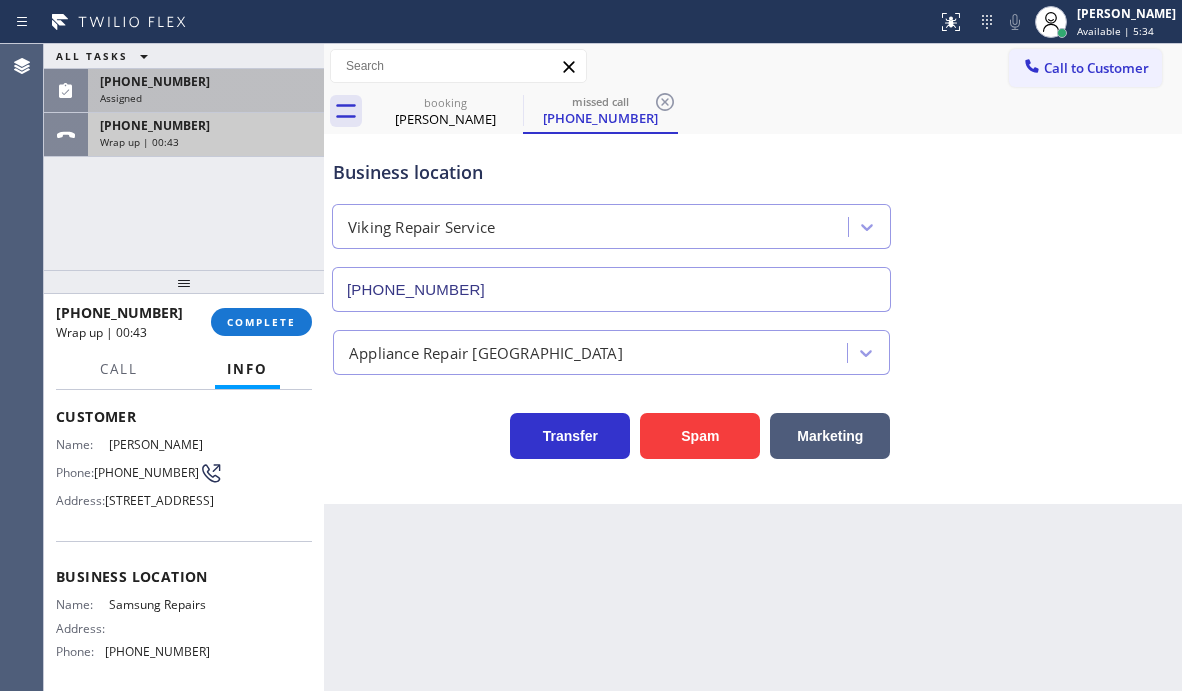 click on "[PHONE_NUMBER]" at bounding box center (206, 125) 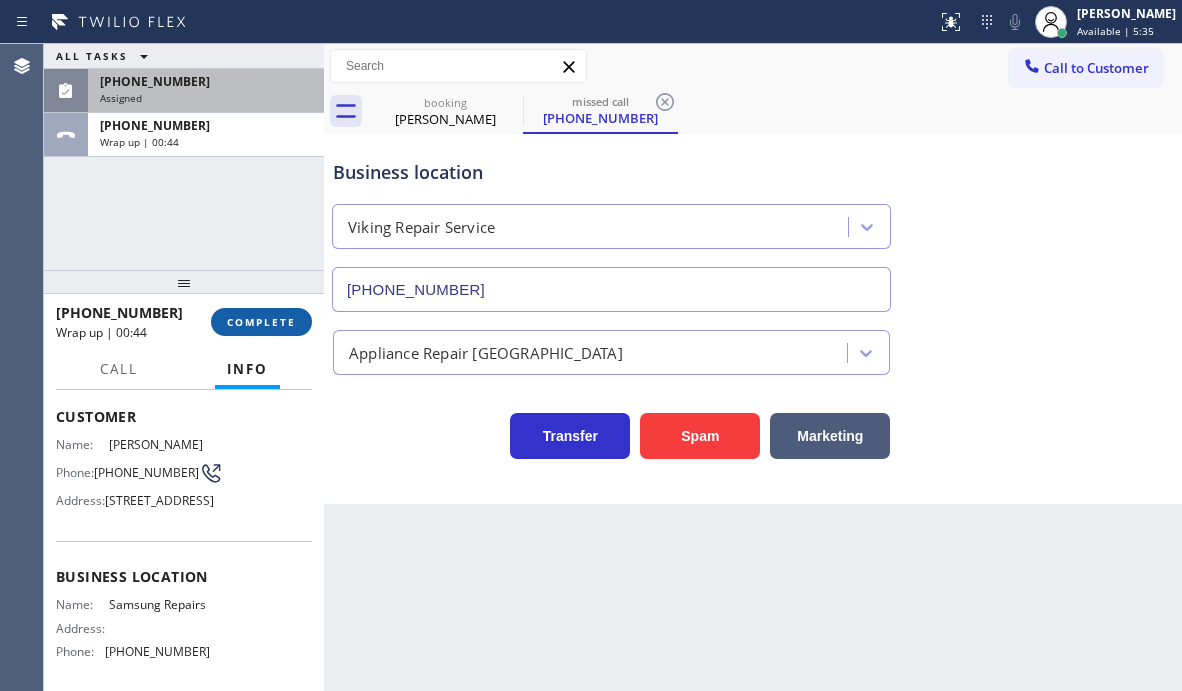 click on "COMPLETE" at bounding box center (261, 322) 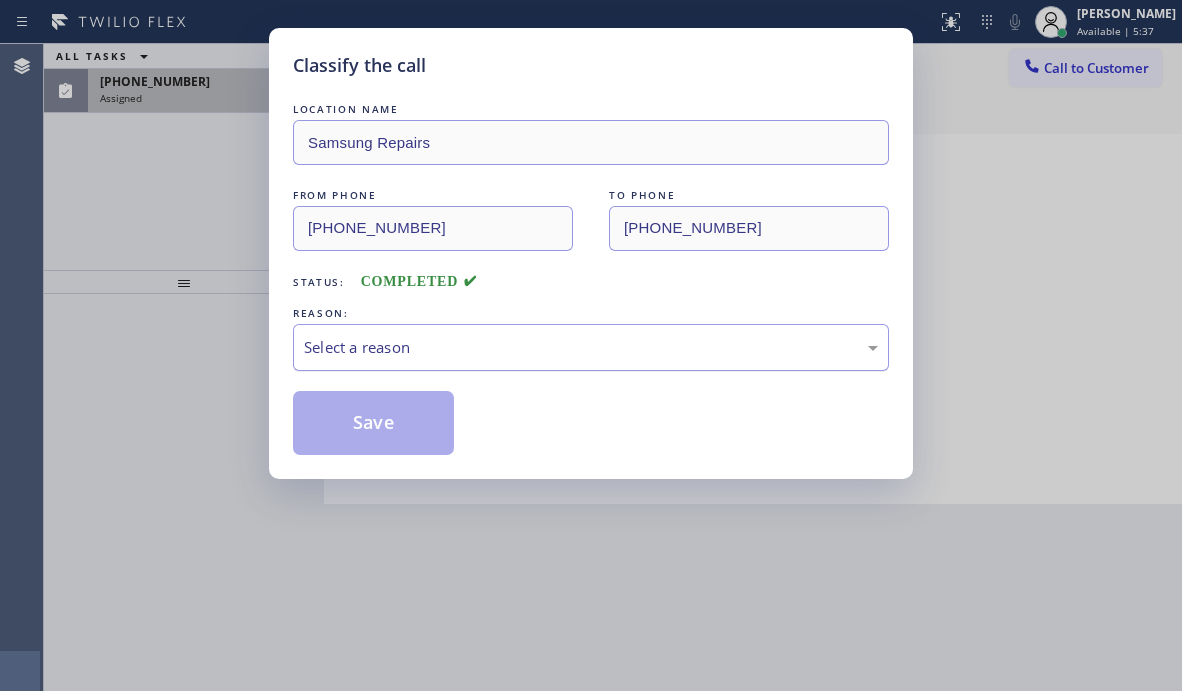 click on "Select a reason" at bounding box center (591, 347) 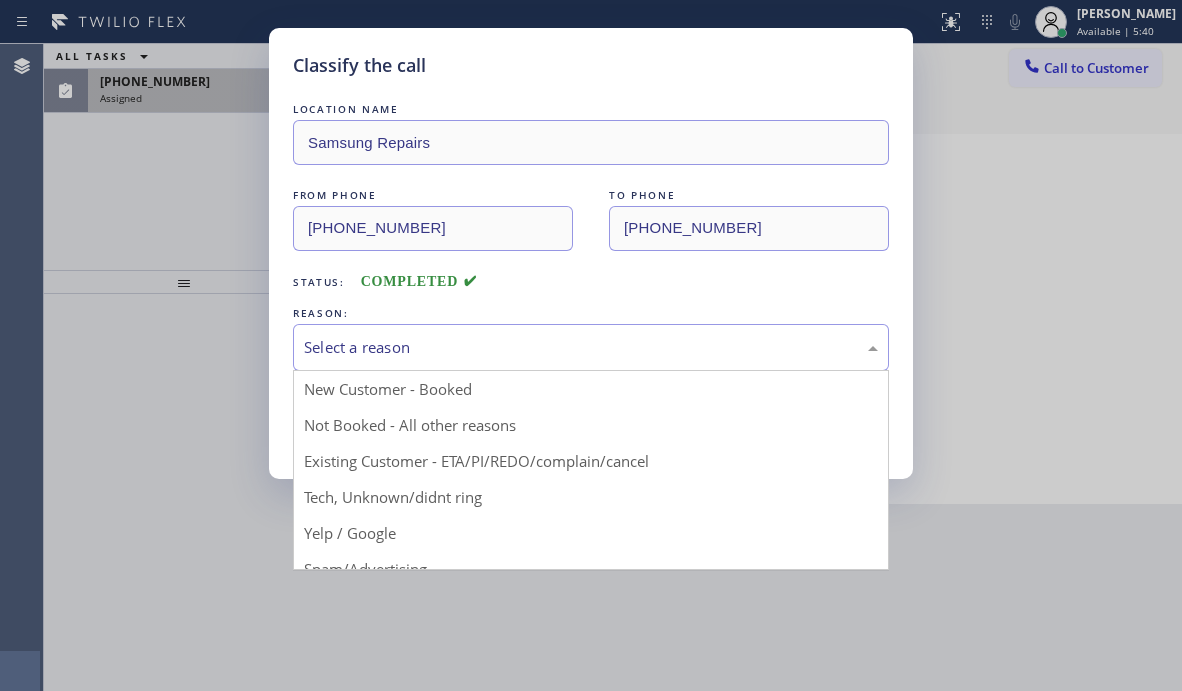 drag, startPoint x: 437, startPoint y: 464, endPoint x: 428, endPoint y: 452, distance: 15 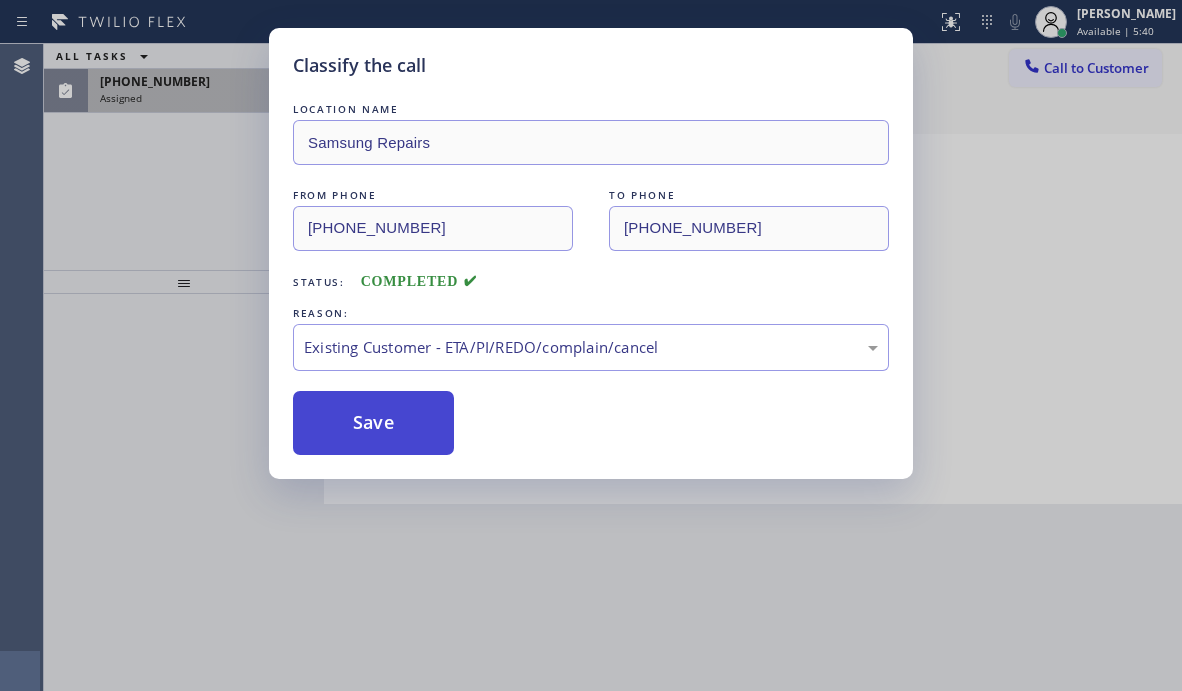 drag, startPoint x: 404, startPoint y: 421, endPoint x: 387, endPoint y: 394, distance: 31.906113 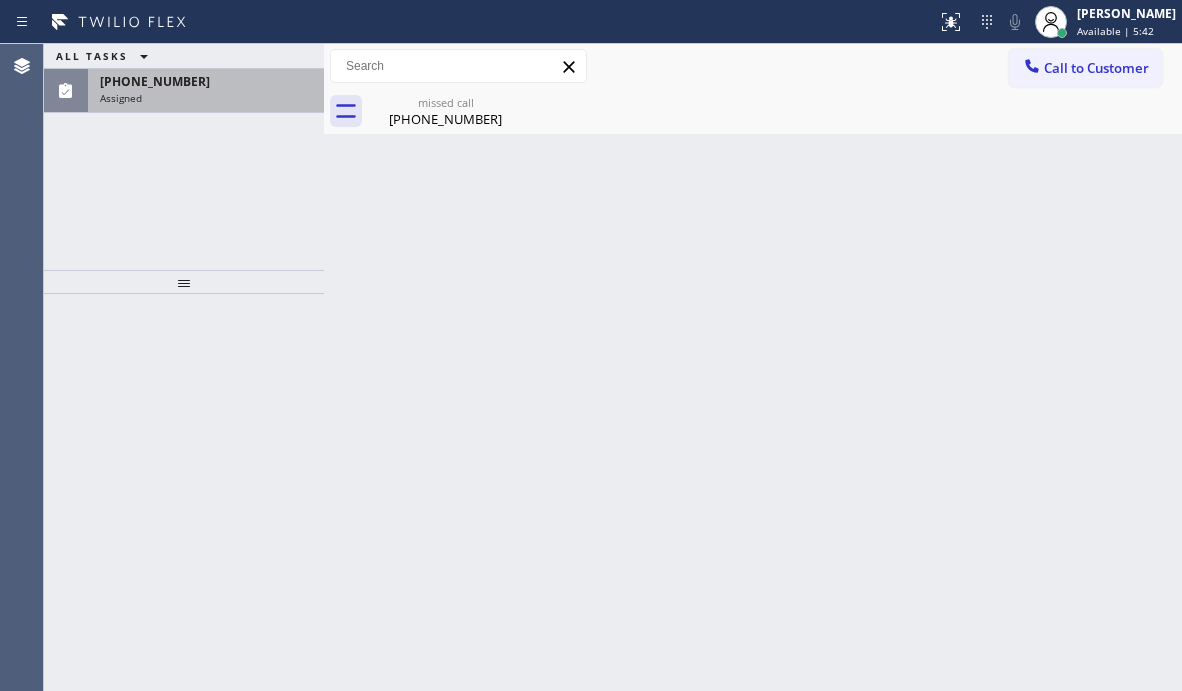 click on "Assigned" at bounding box center (206, 98) 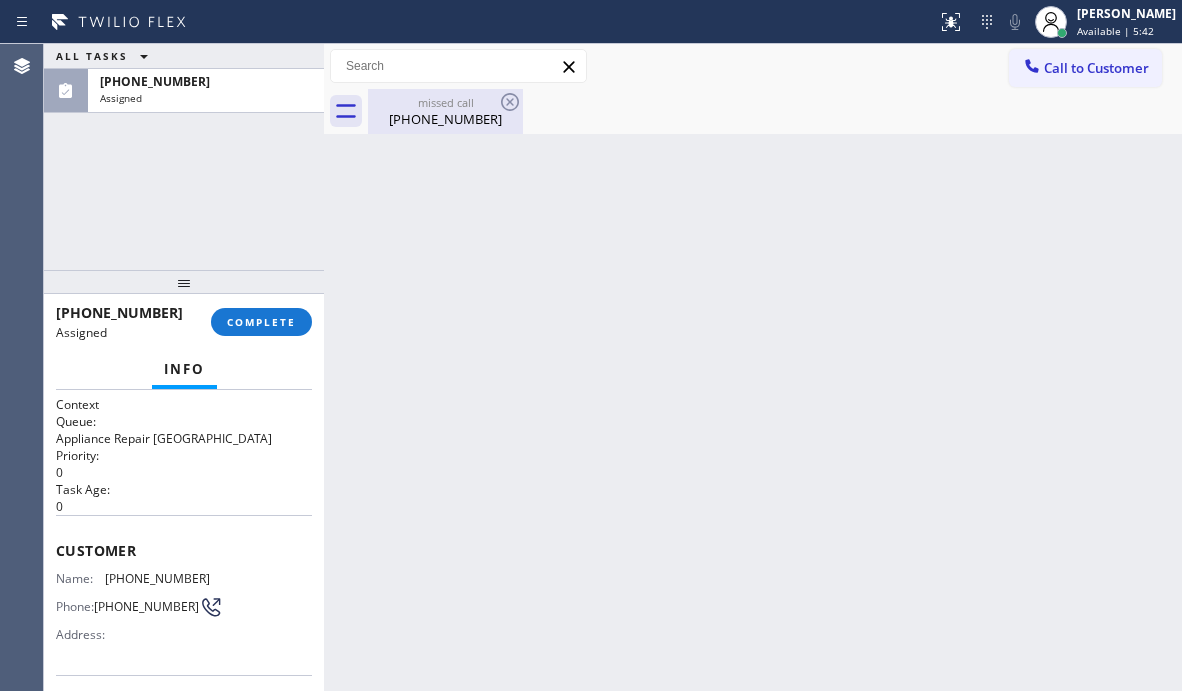 click on "[PHONE_NUMBER]" at bounding box center [445, 119] 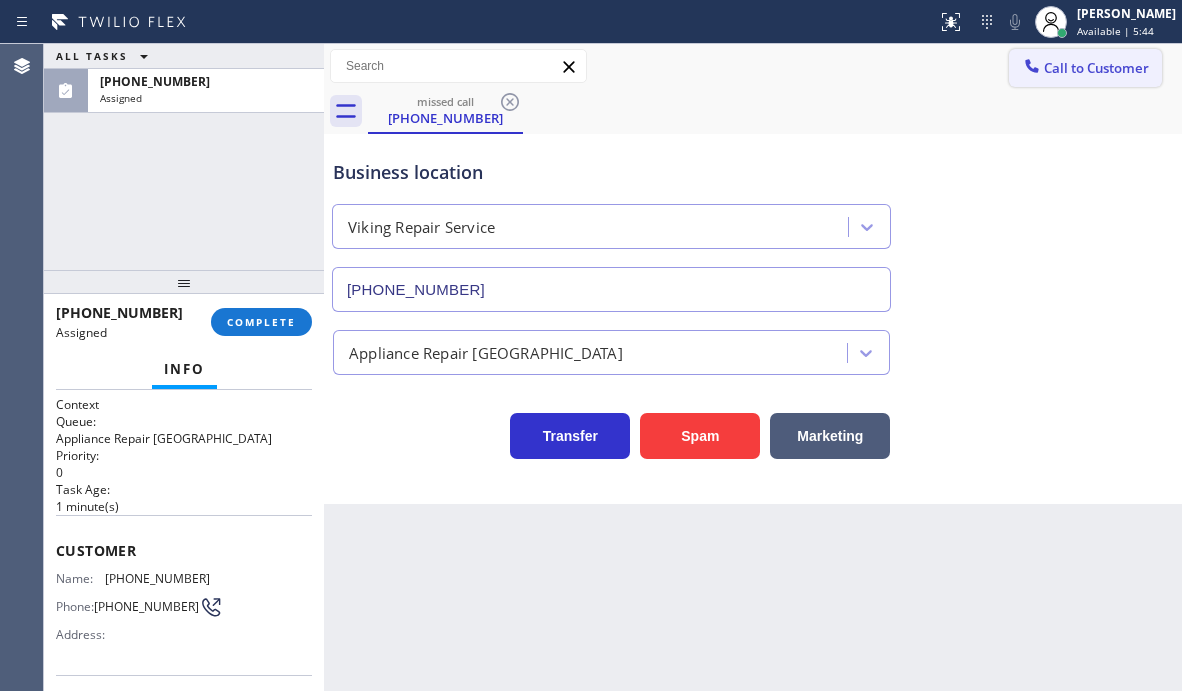 click on "Call to Customer" at bounding box center [1096, 68] 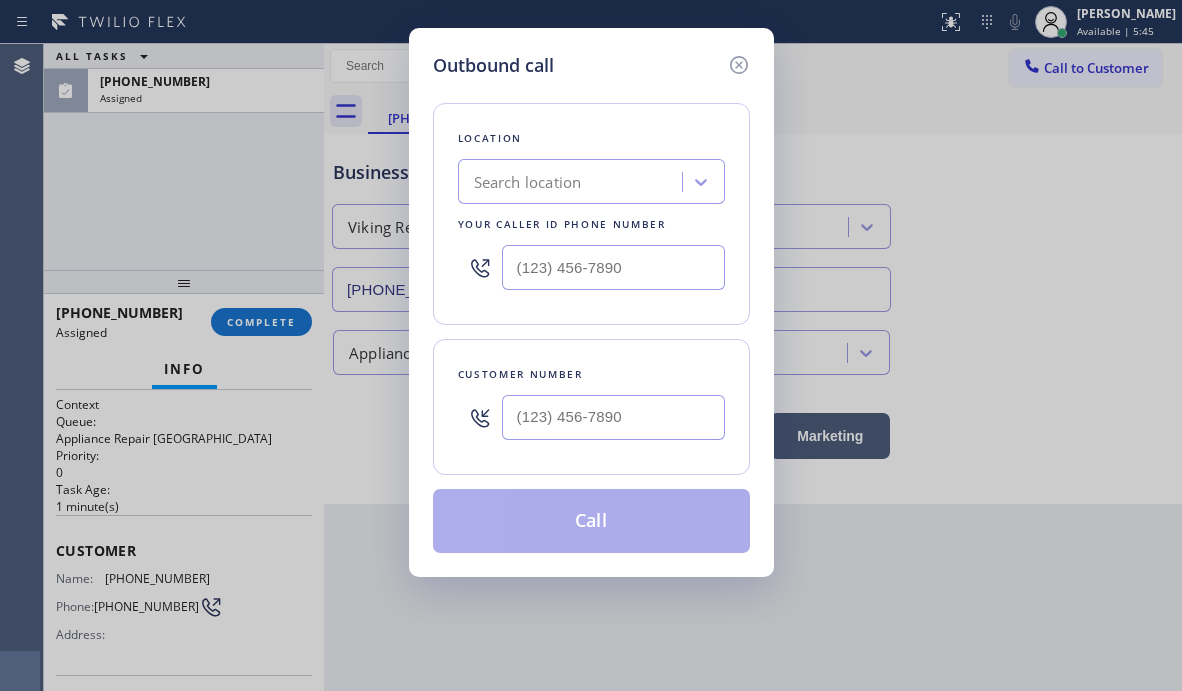 type on "(___) ___-____" 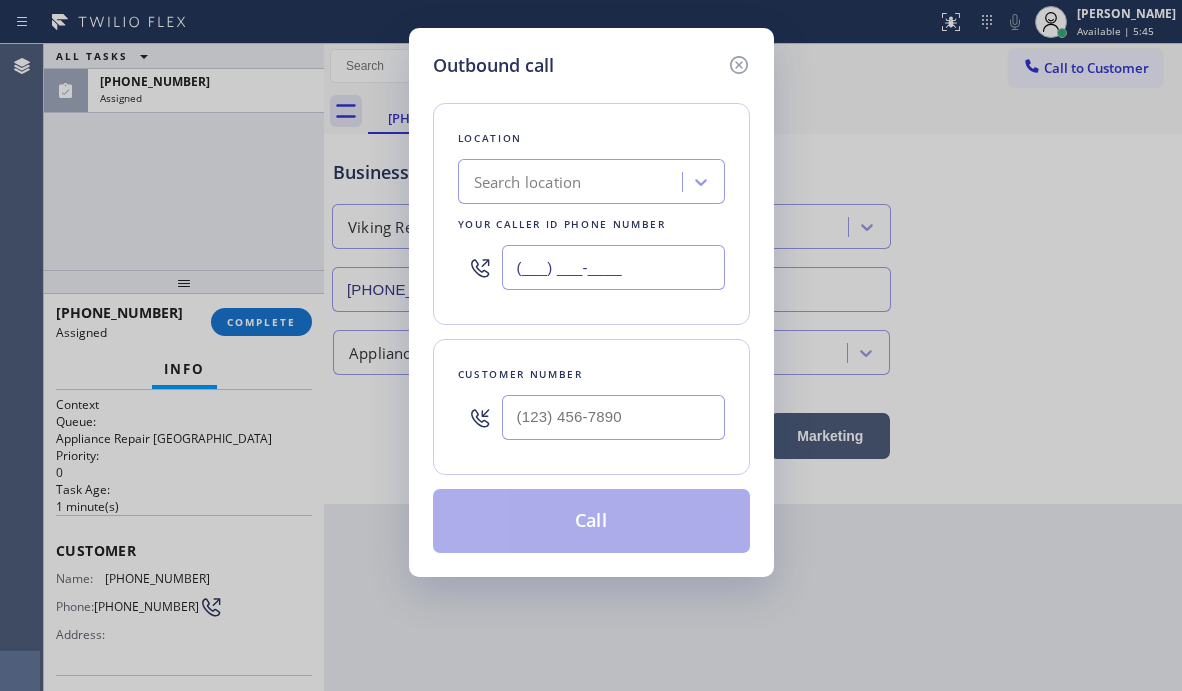 click on "(___) ___-____" at bounding box center [613, 267] 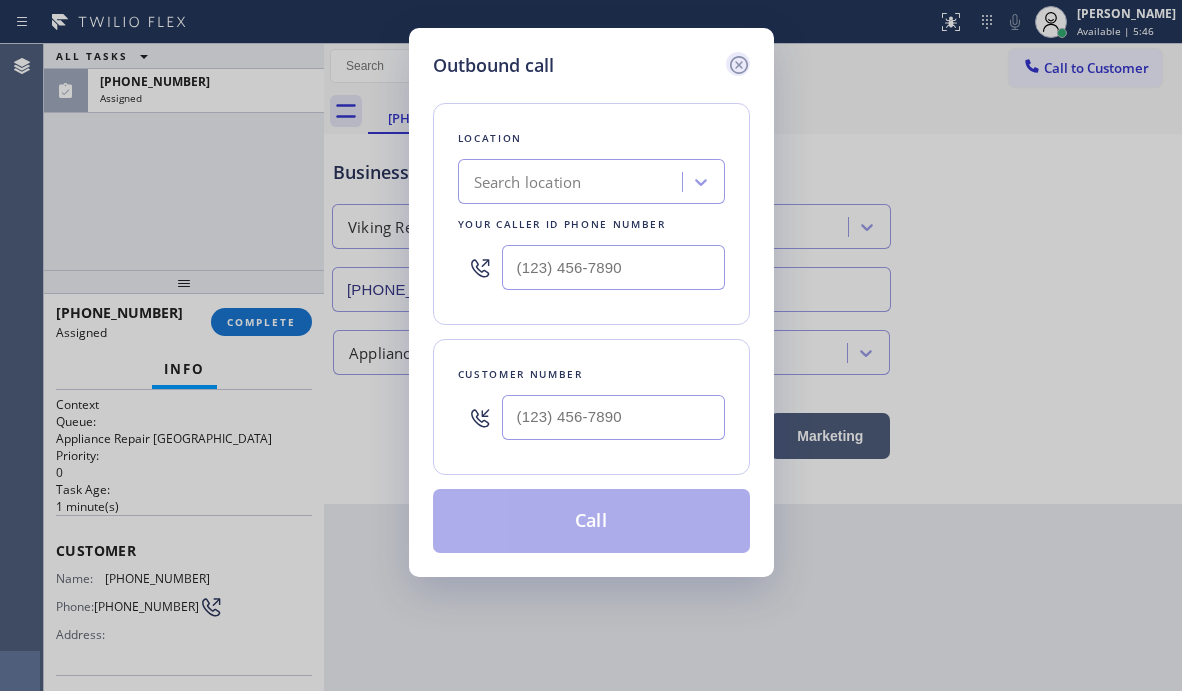 click 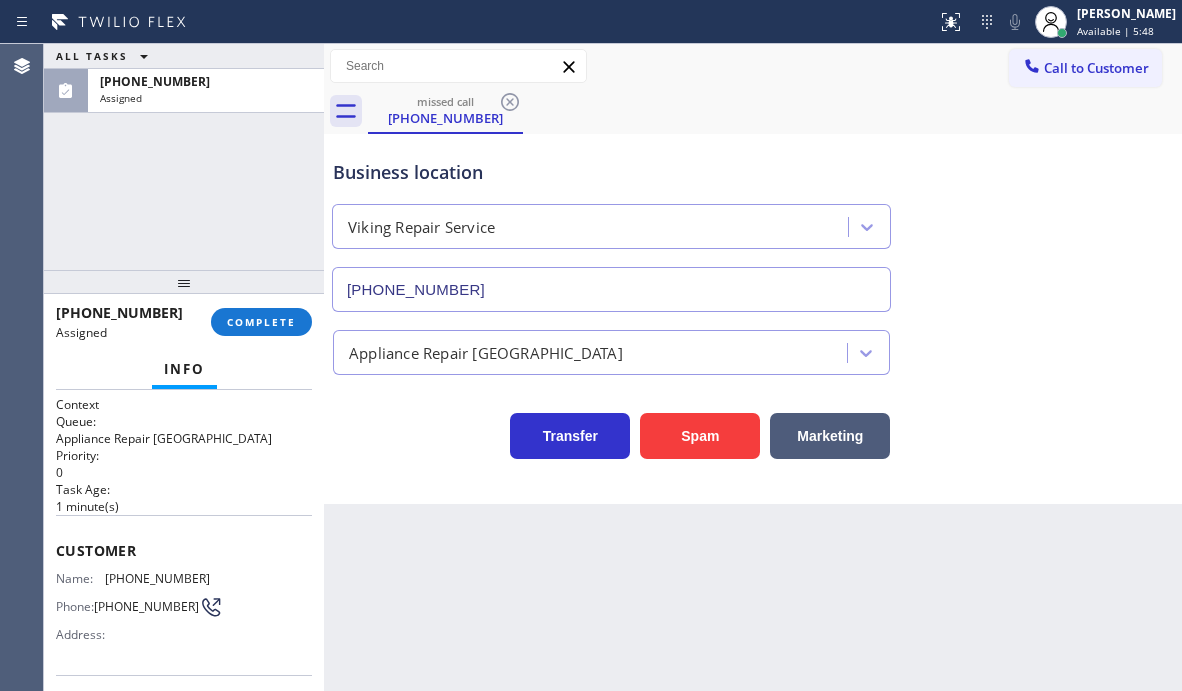 drag, startPoint x: 473, startPoint y: 288, endPoint x: 315, endPoint y: 287, distance: 158.00316 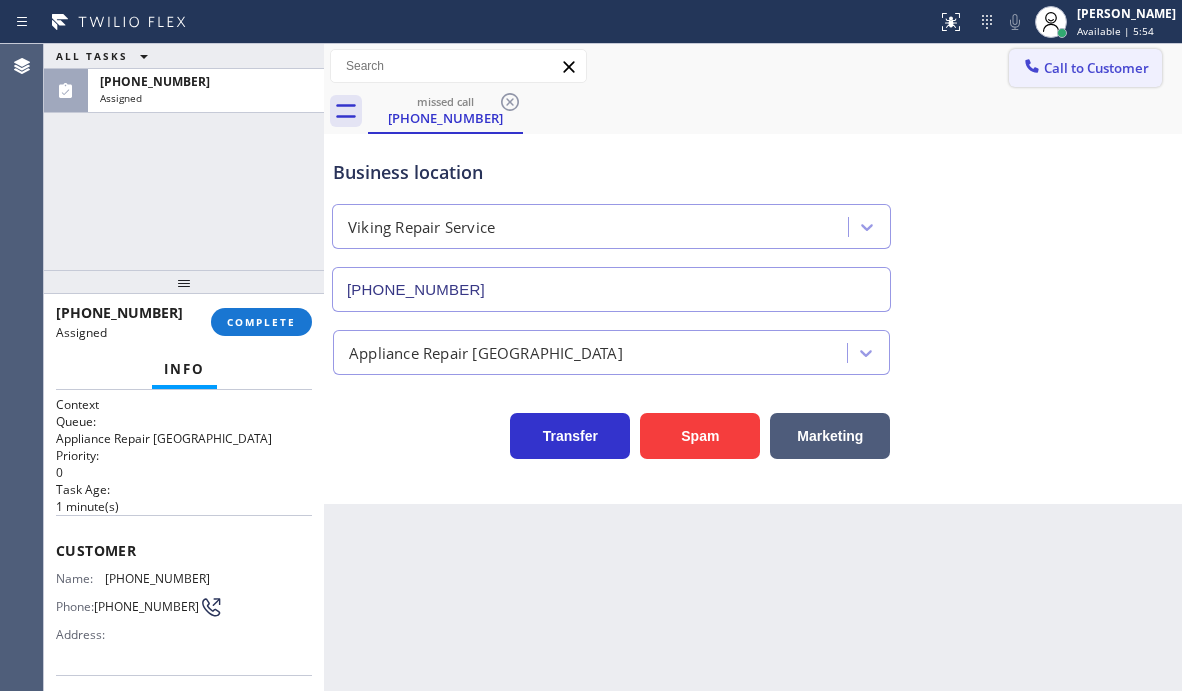 click on "Call to Customer" at bounding box center [1096, 68] 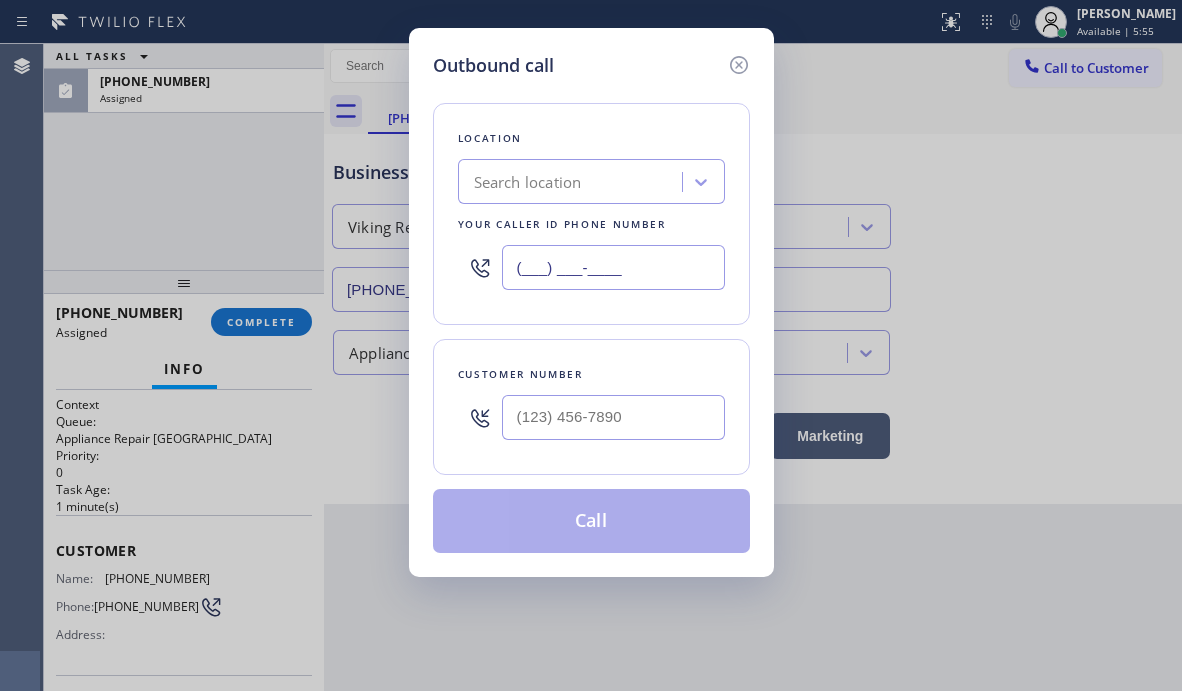 click on "(___) ___-____" at bounding box center [613, 267] 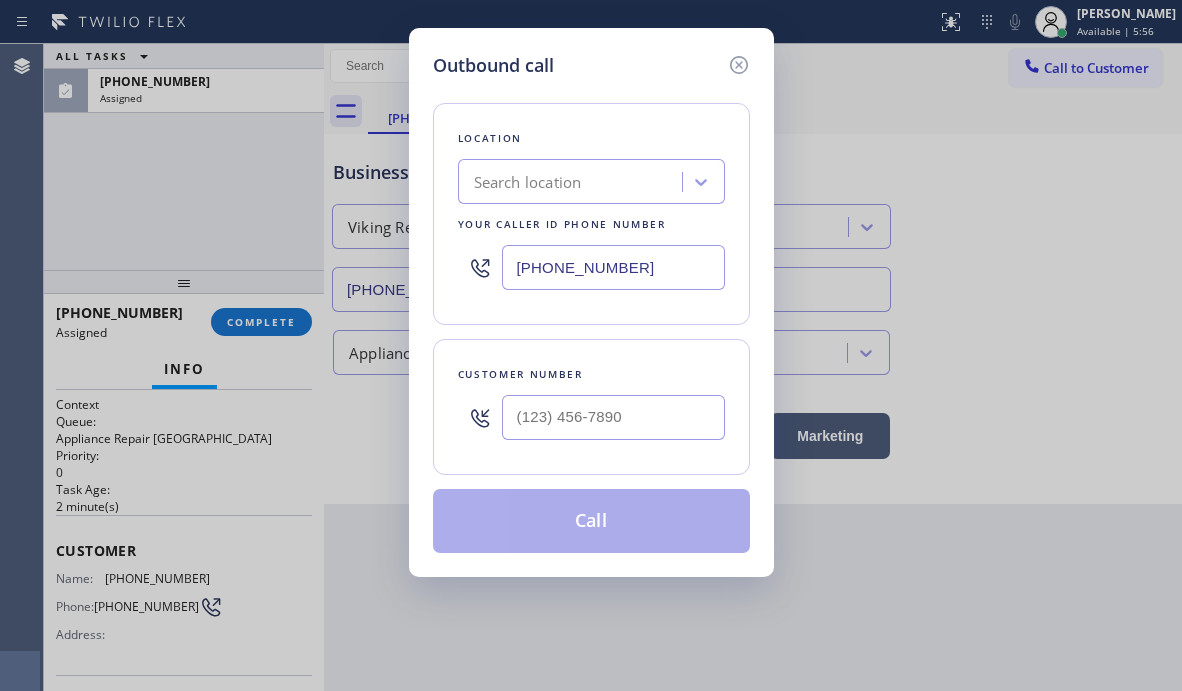 type on "[PHONE_NUMBER]" 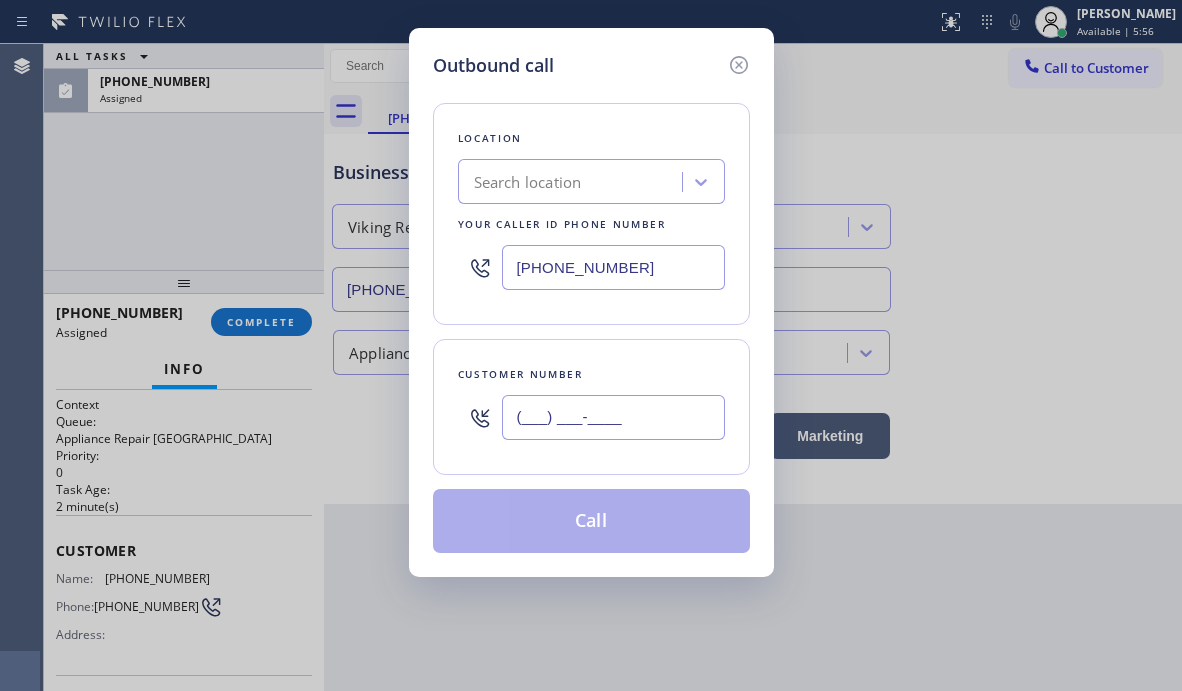 click on "(___) ___-____" at bounding box center (613, 417) 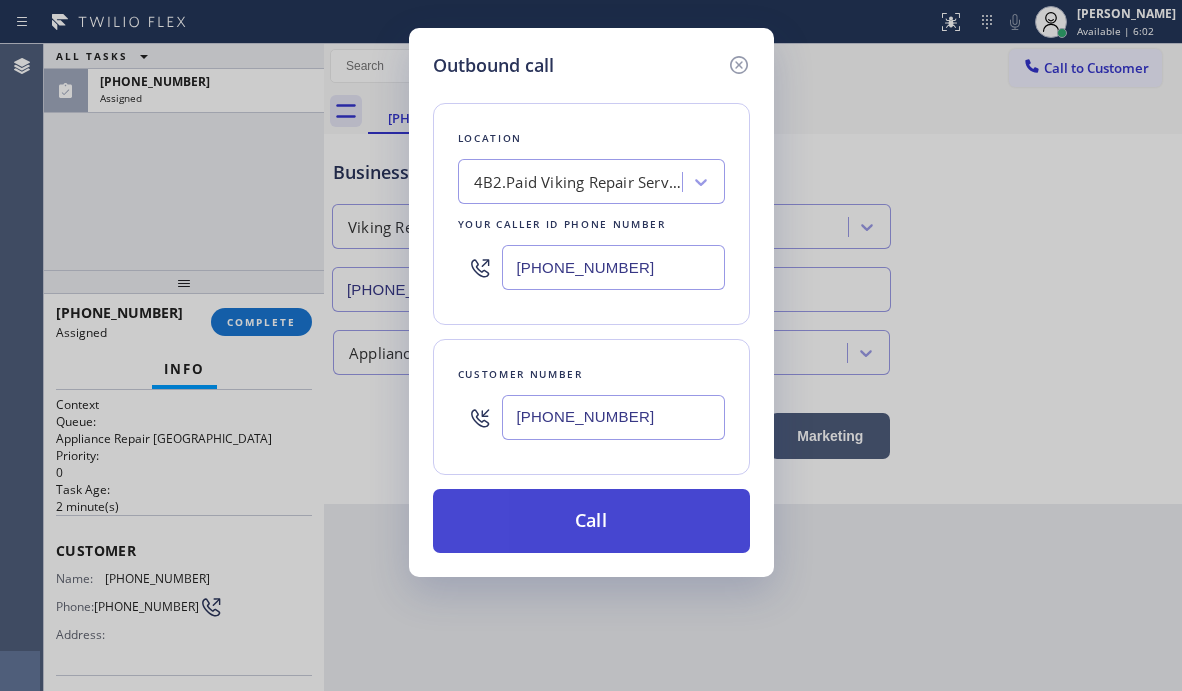 type on "[PHONE_NUMBER]" 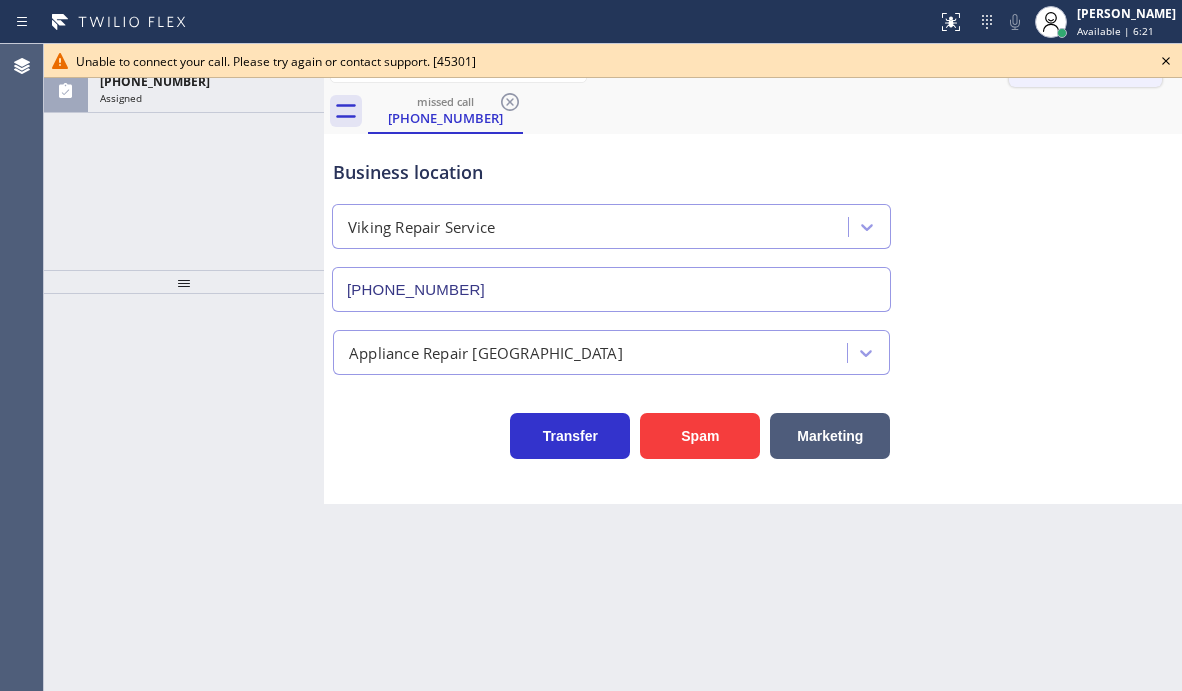click 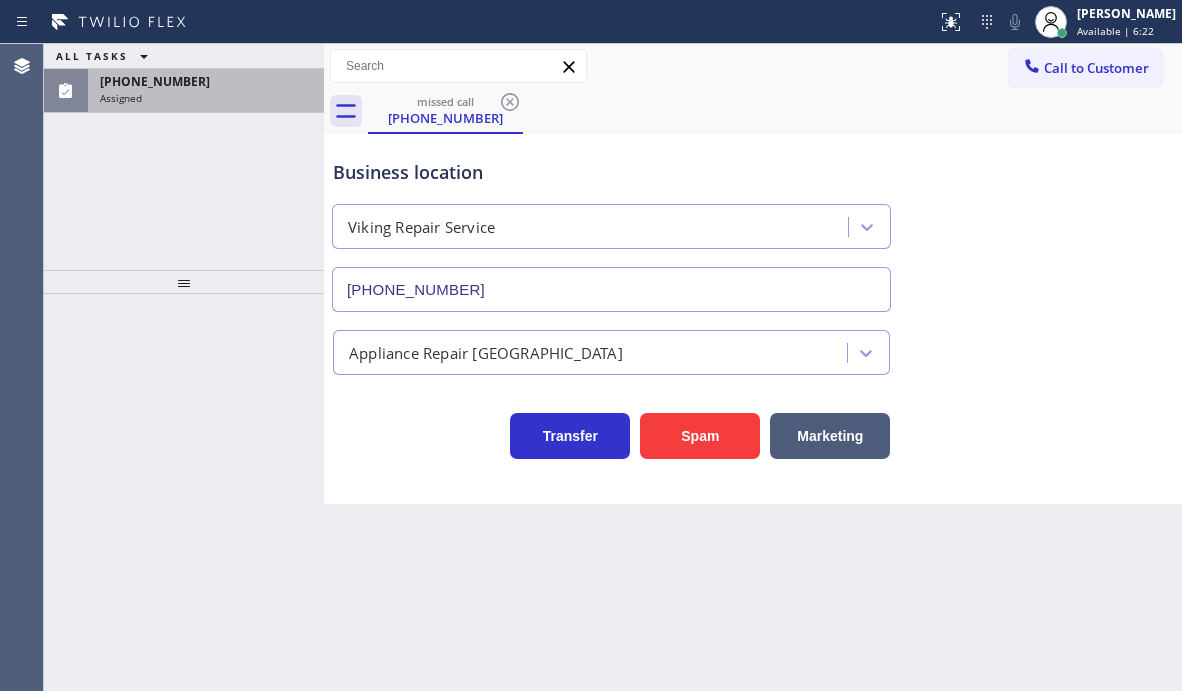 click on "Assigned" at bounding box center [206, 98] 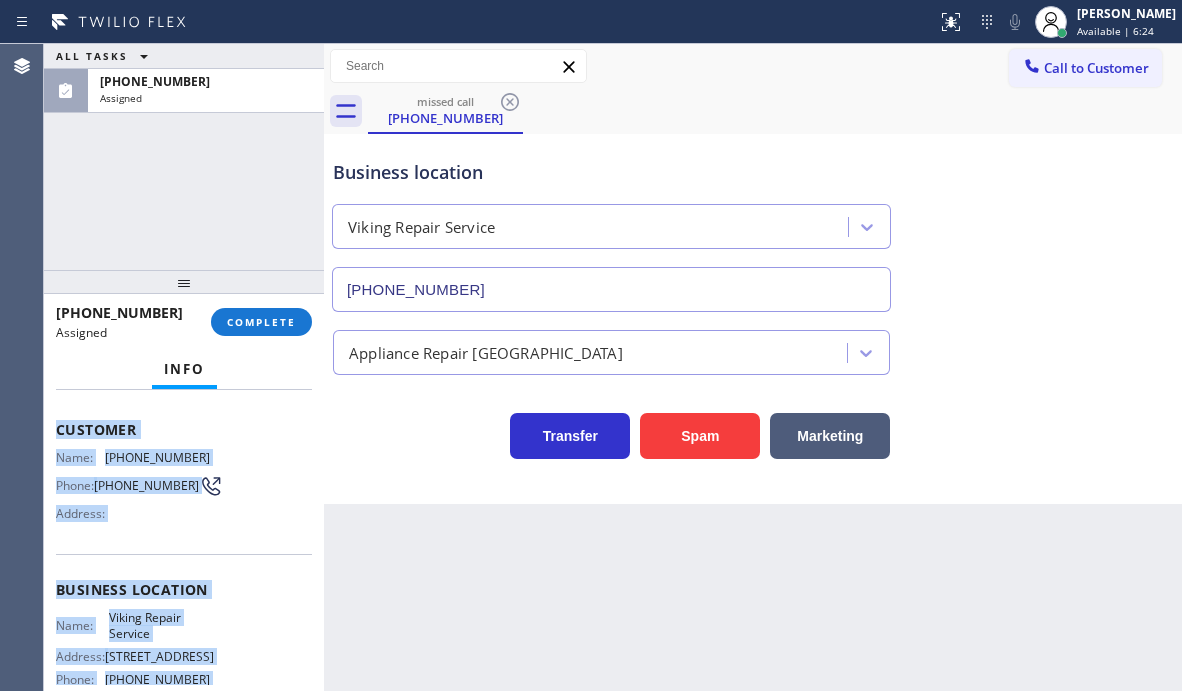 scroll, scrollTop: 315, scrollLeft: 0, axis: vertical 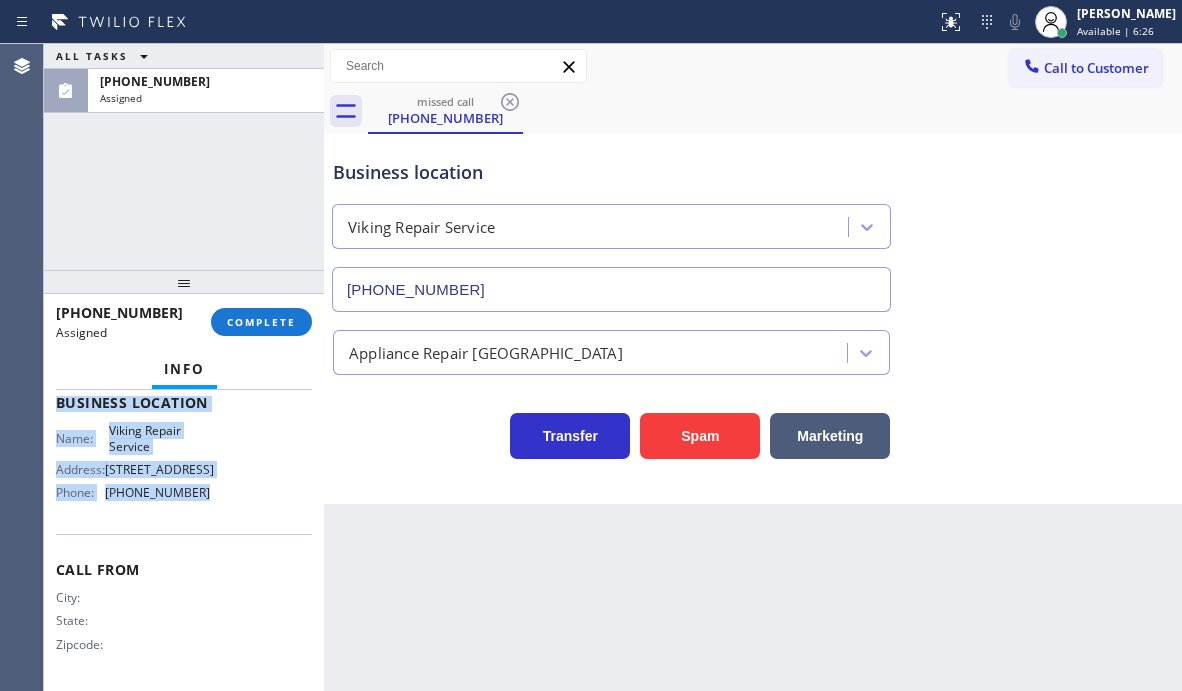 drag, startPoint x: 53, startPoint y: 551, endPoint x: 229, endPoint y: 523, distance: 178.21335 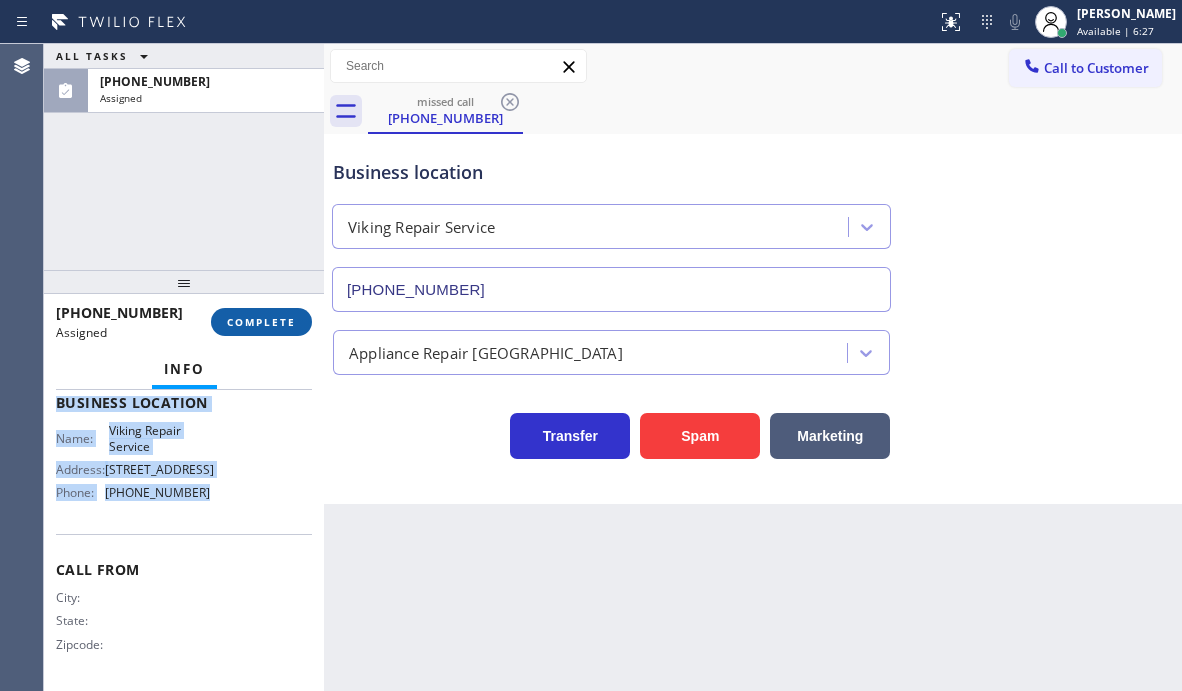 click on "COMPLETE" at bounding box center [261, 322] 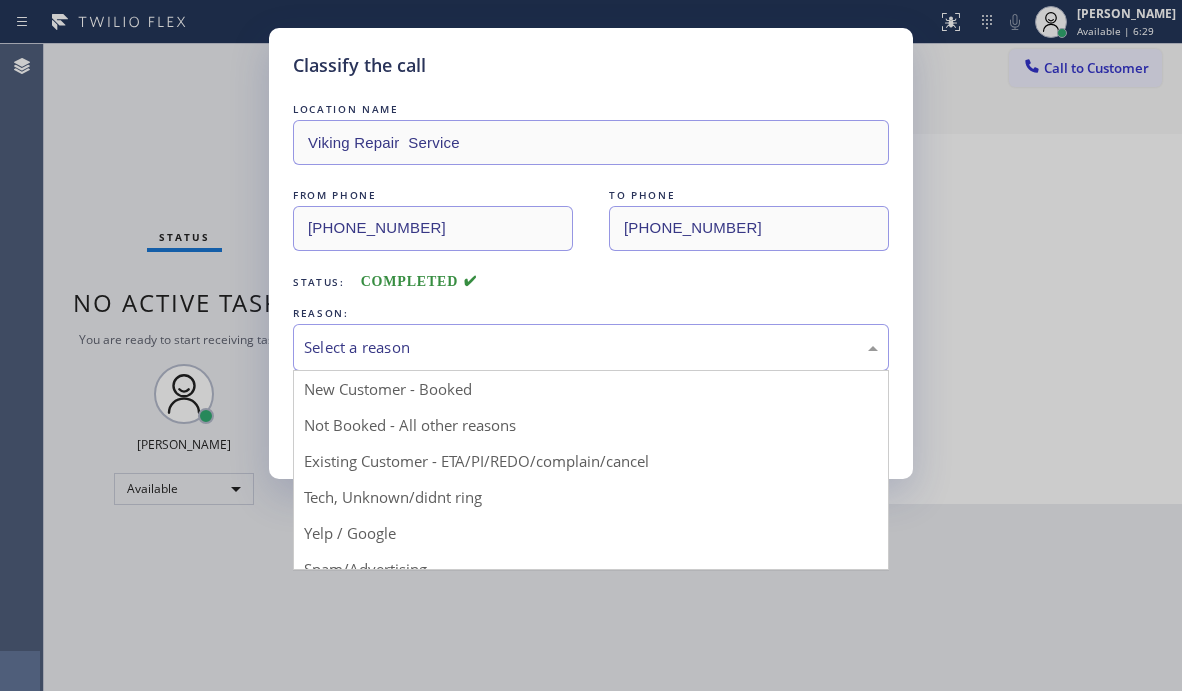 click on "Select a reason" at bounding box center [591, 347] 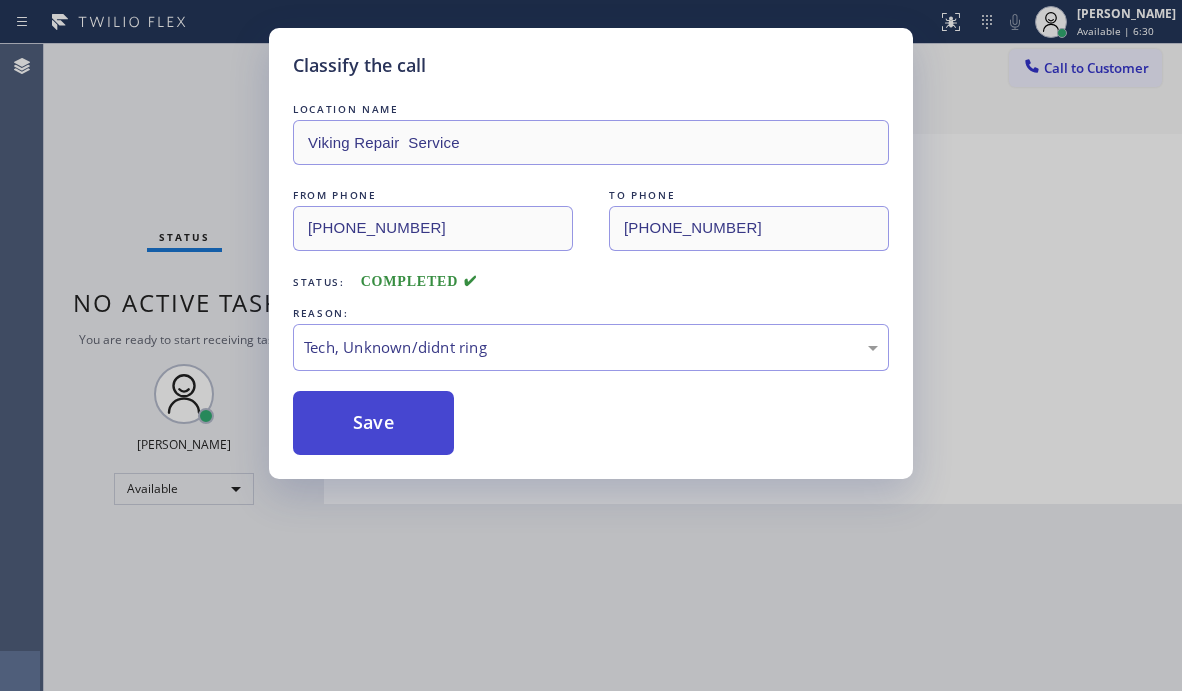 click on "Save" at bounding box center (373, 423) 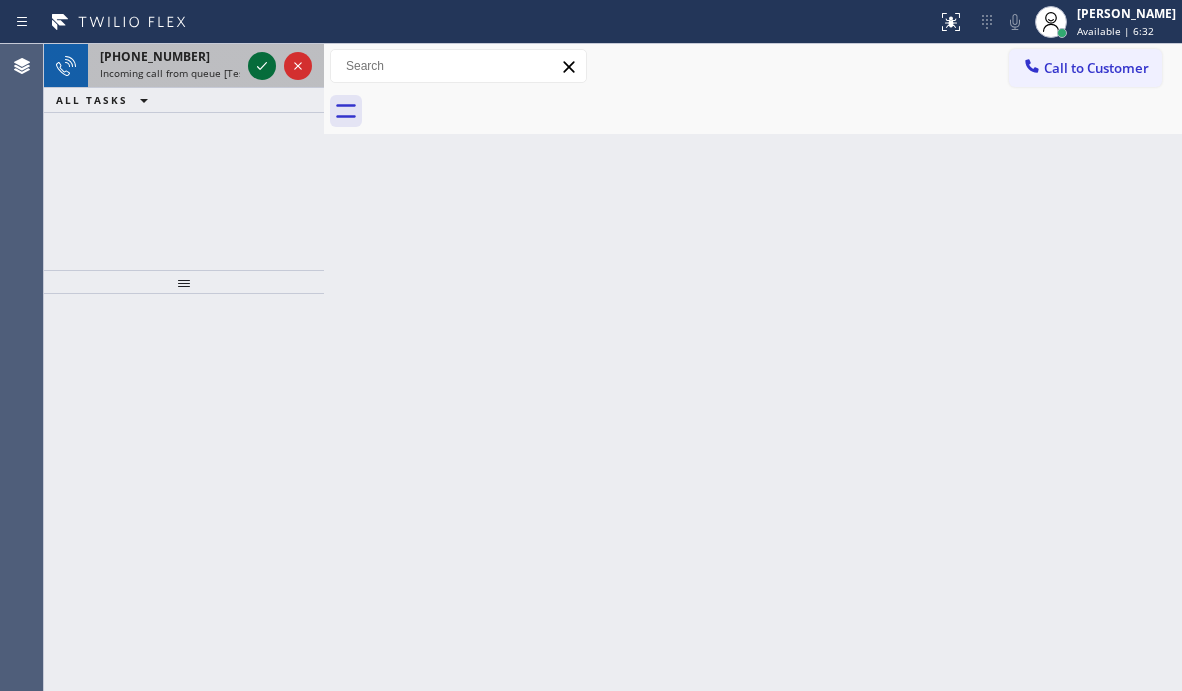 click 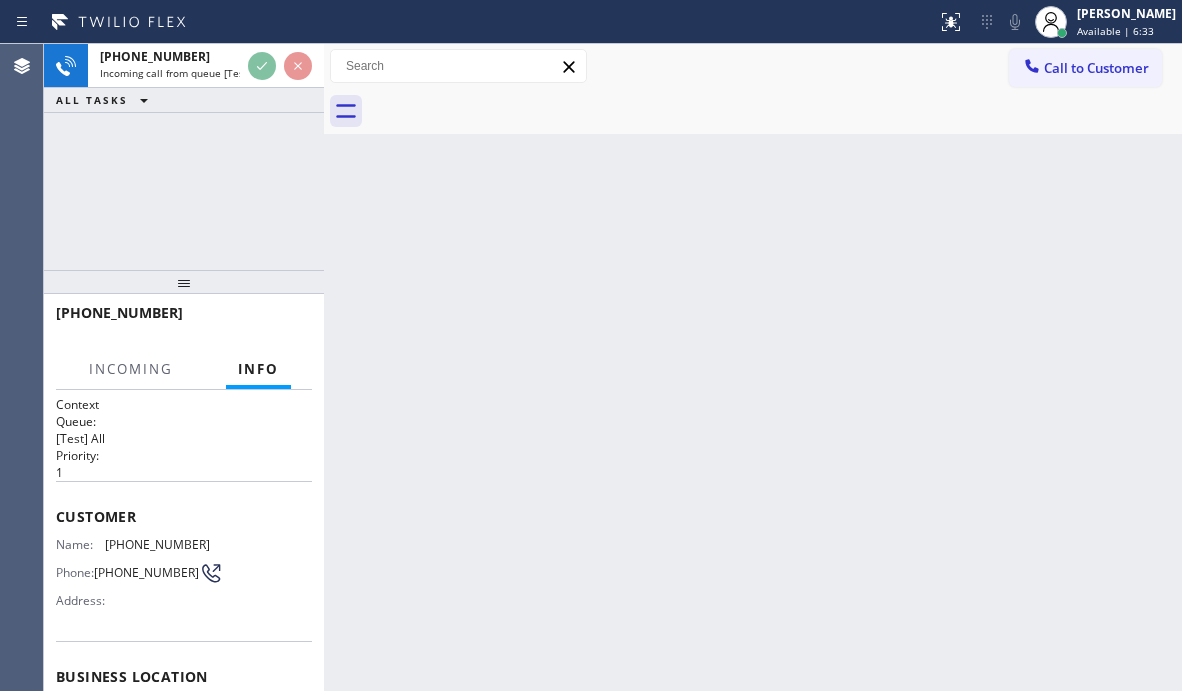 scroll, scrollTop: 100, scrollLeft: 0, axis: vertical 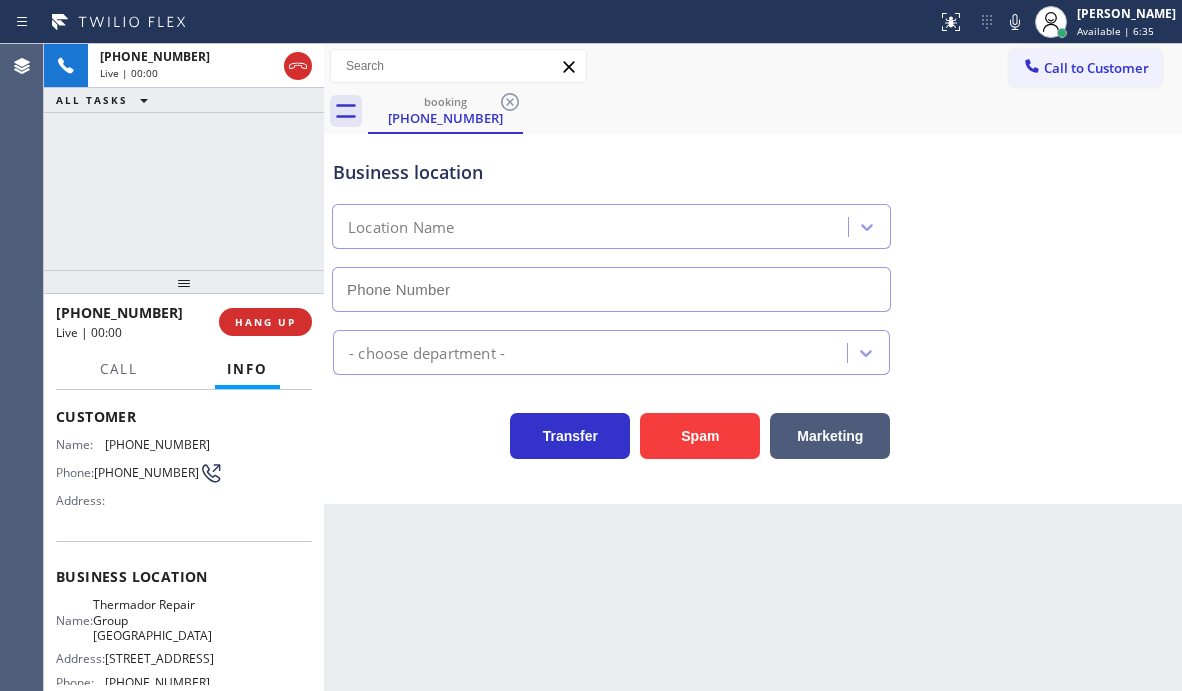 type on "[PHONE_NUMBER]" 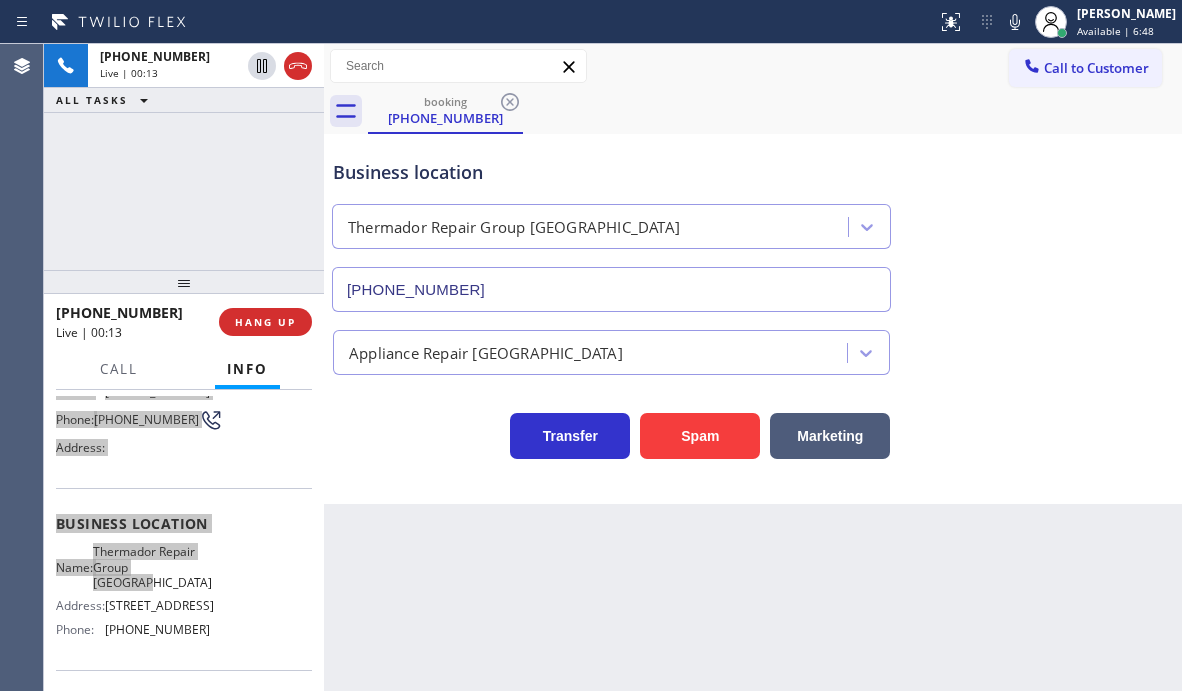 scroll, scrollTop: 200, scrollLeft: 0, axis: vertical 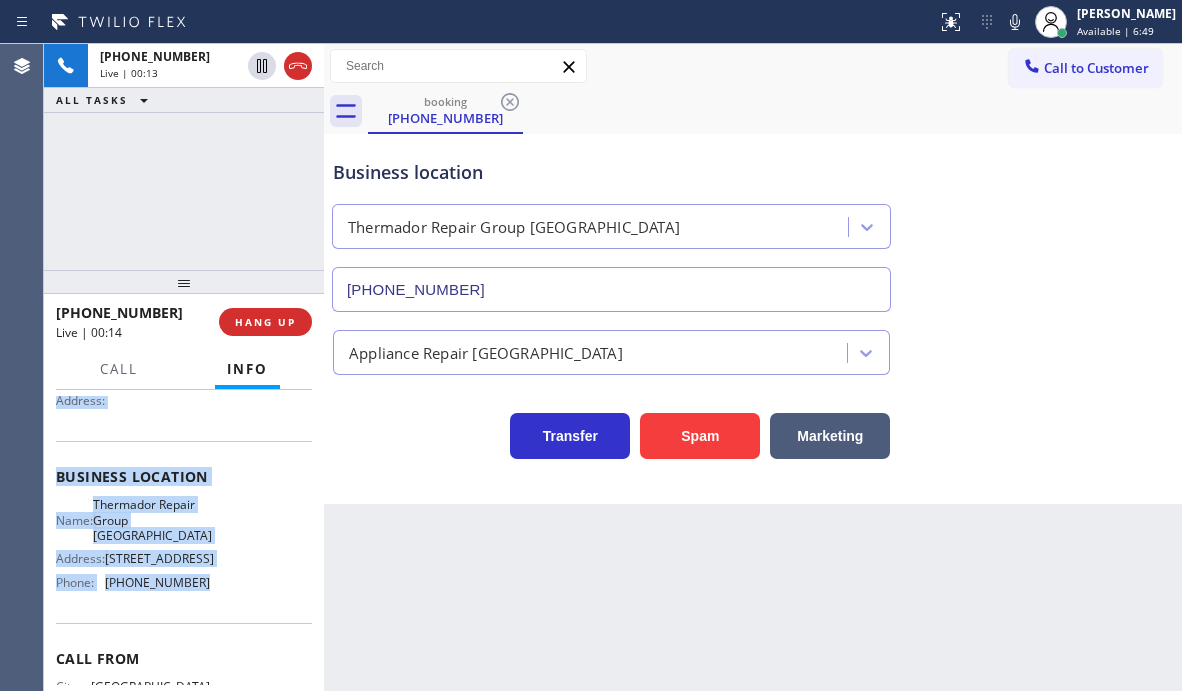 drag, startPoint x: 57, startPoint y: 413, endPoint x: 218, endPoint y: 600, distance: 246.75899 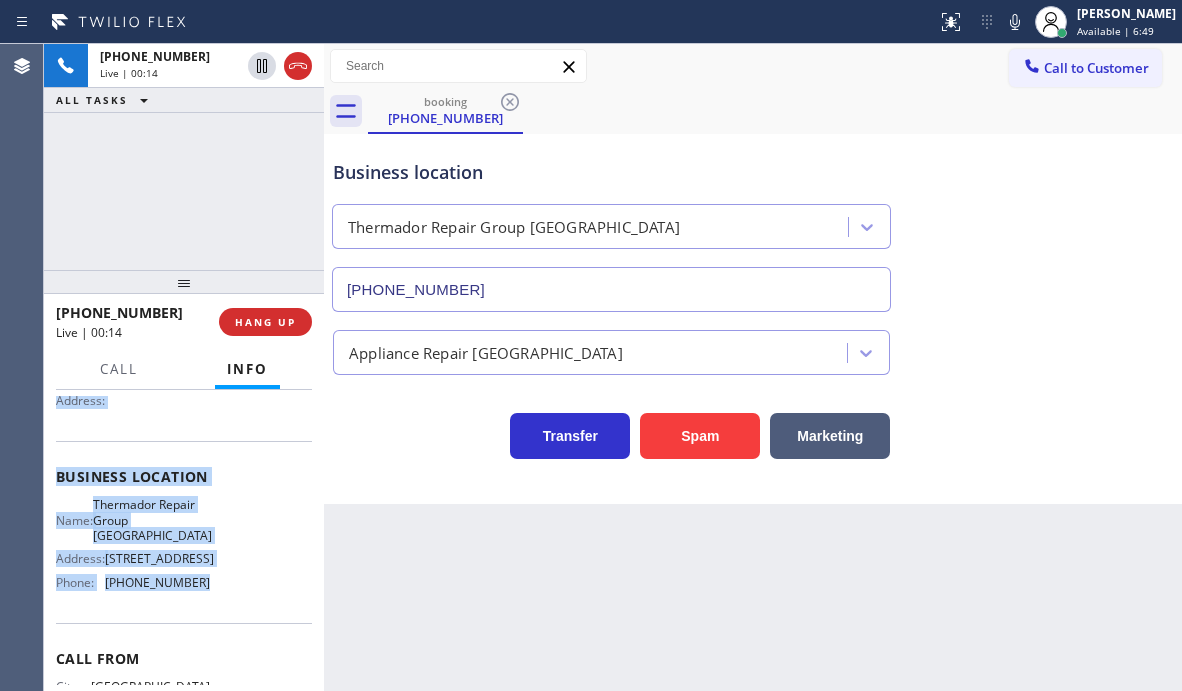 copy on "Customer Name: [PHONE_NUMBER] Phone: [PHONE_NUMBER] Address: Business location Name: Thermador Repair Group Glenview Address: [STREET_ADDRESS]  Phone: [PHONE_NUMBER]" 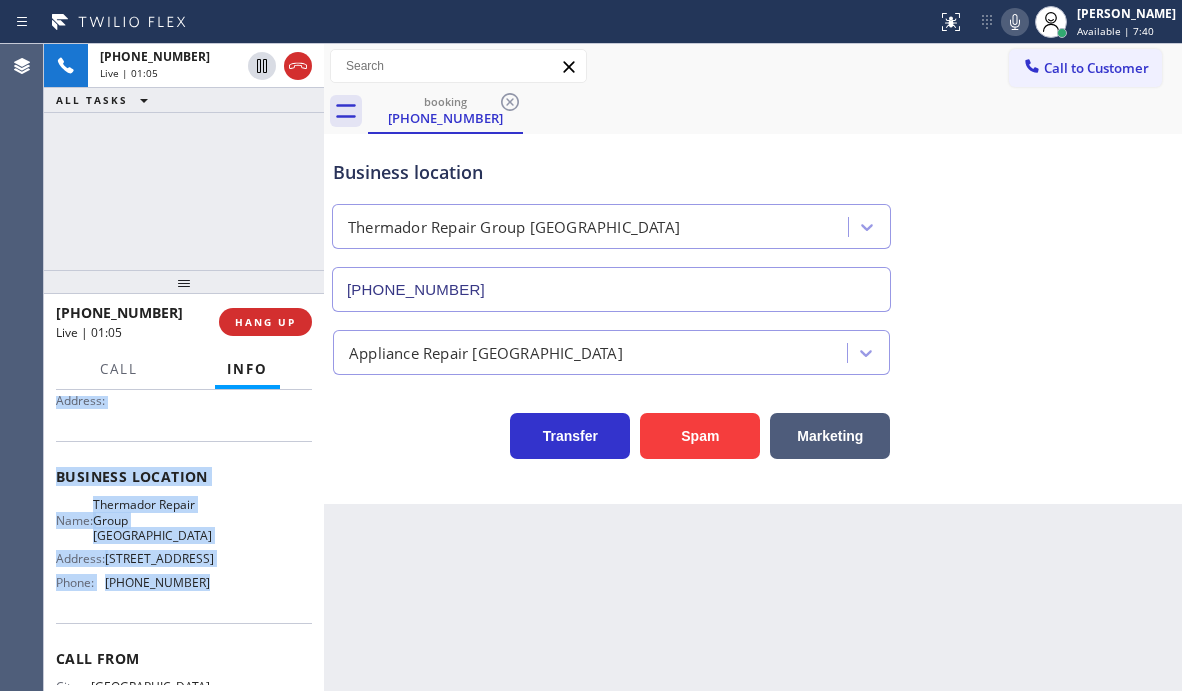 click 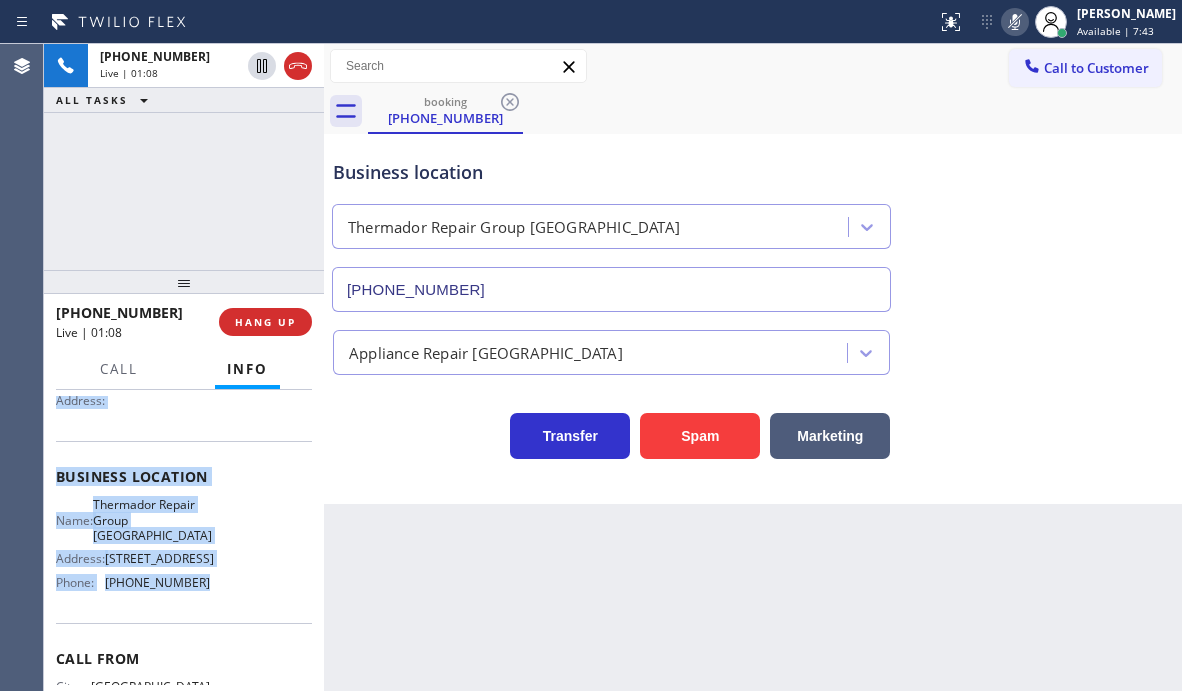 click 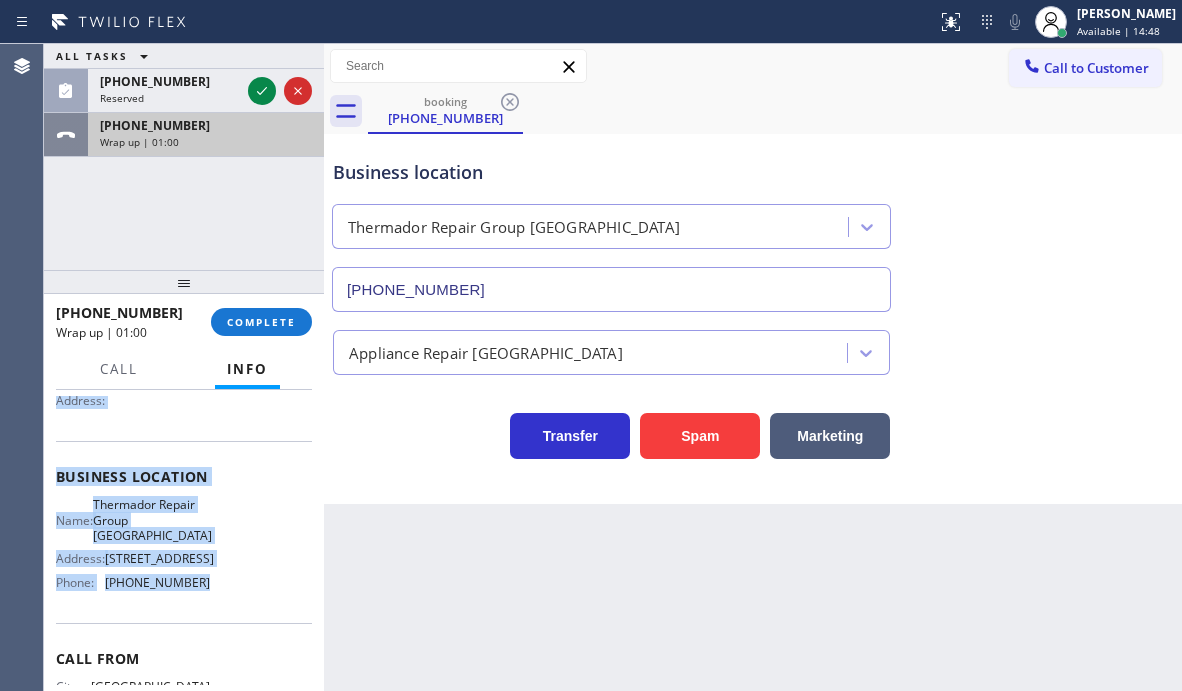 drag, startPoint x: 263, startPoint y: 96, endPoint x: 305, endPoint y: 122, distance: 49.396355 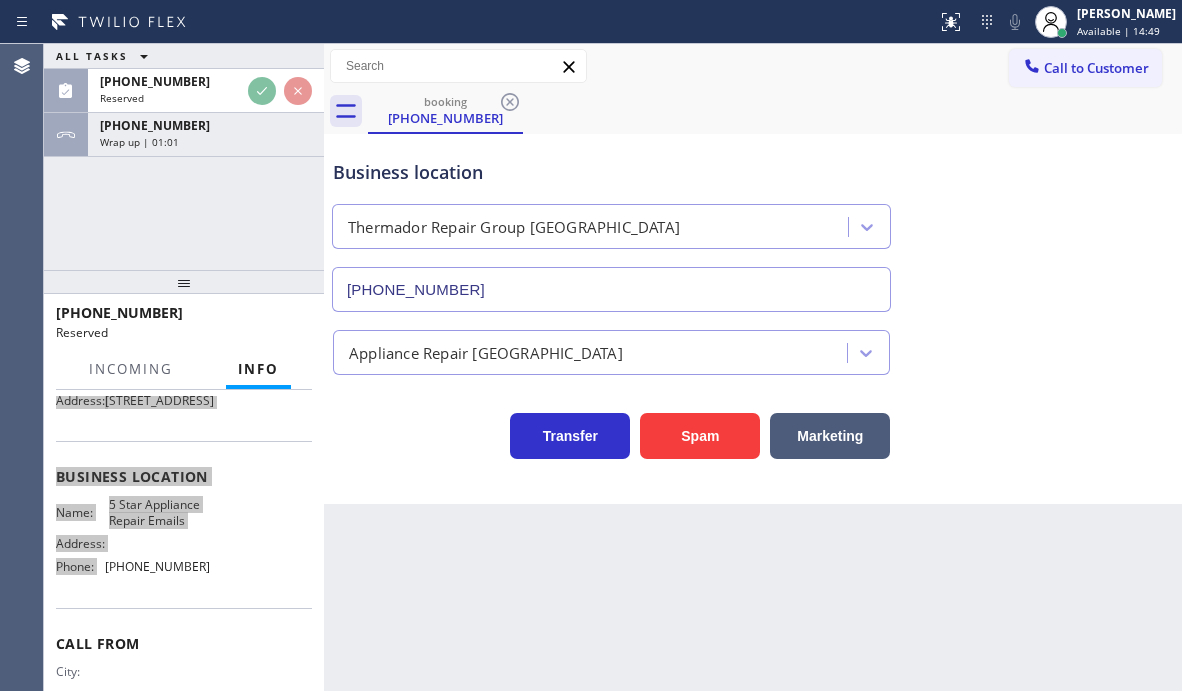 scroll, scrollTop: 217, scrollLeft: 0, axis: vertical 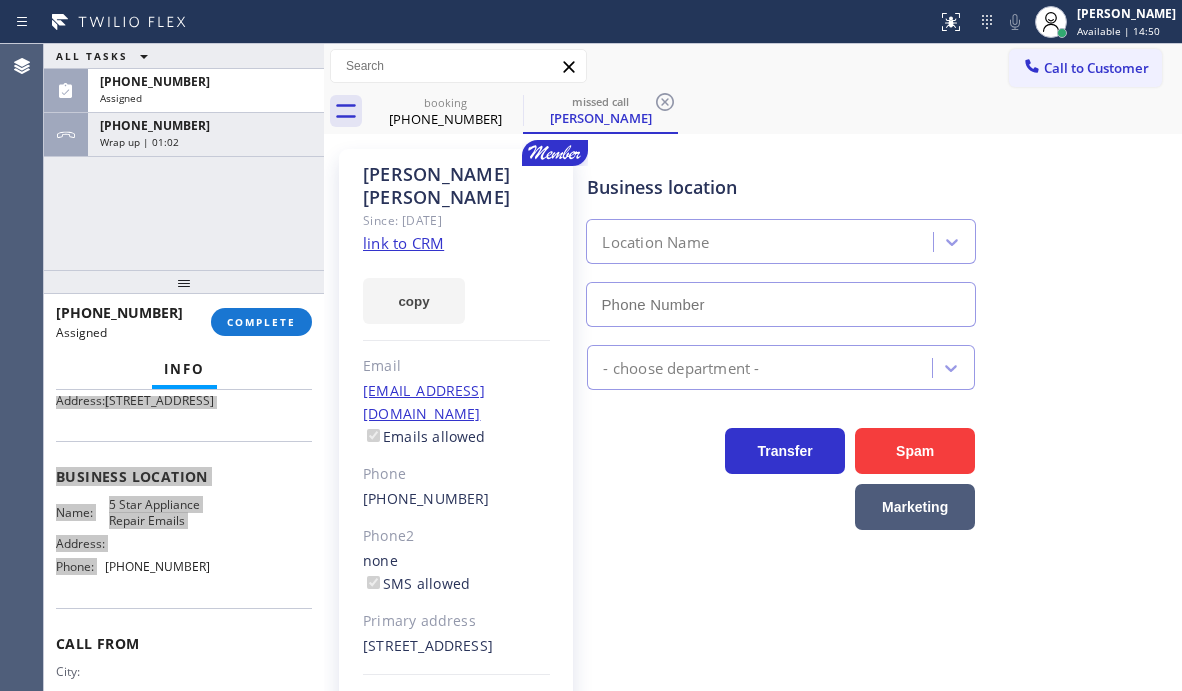 type on "[PHONE_NUMBER]" 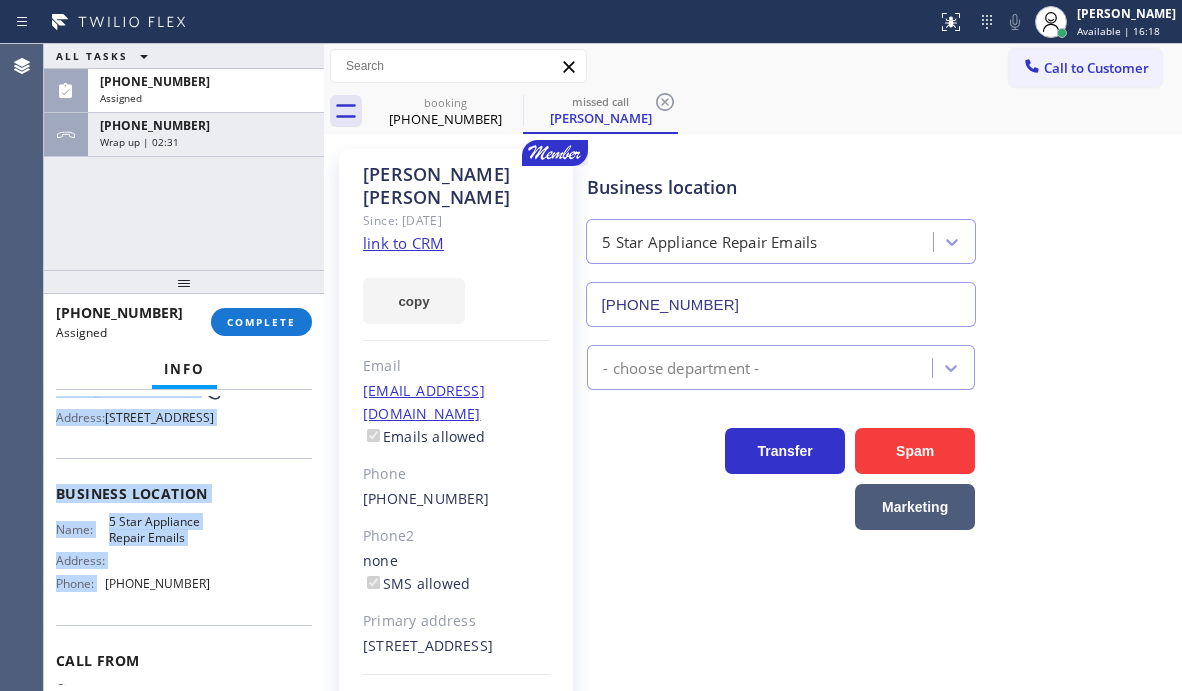 scroll, scrollTop: 234, scrollLeft: 0, axis: vertical 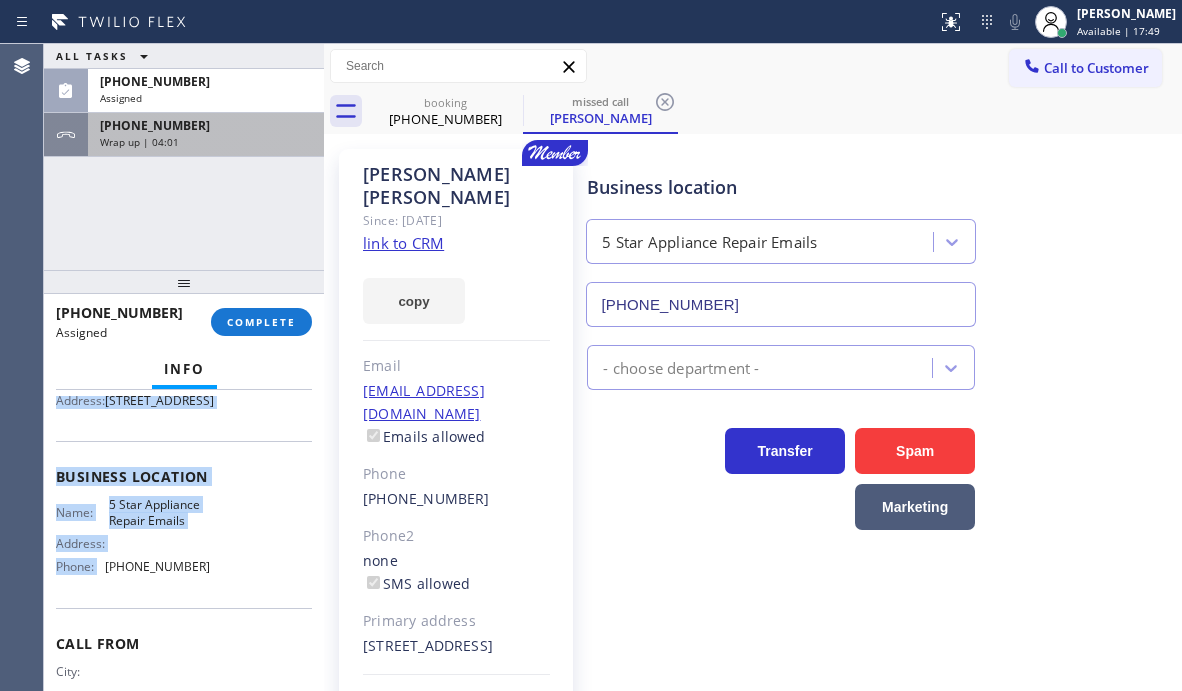 drag, startPoint x: 264, startPoint y: 136, endPoint x: 268, endPoint y: 248, distance: 112.0714 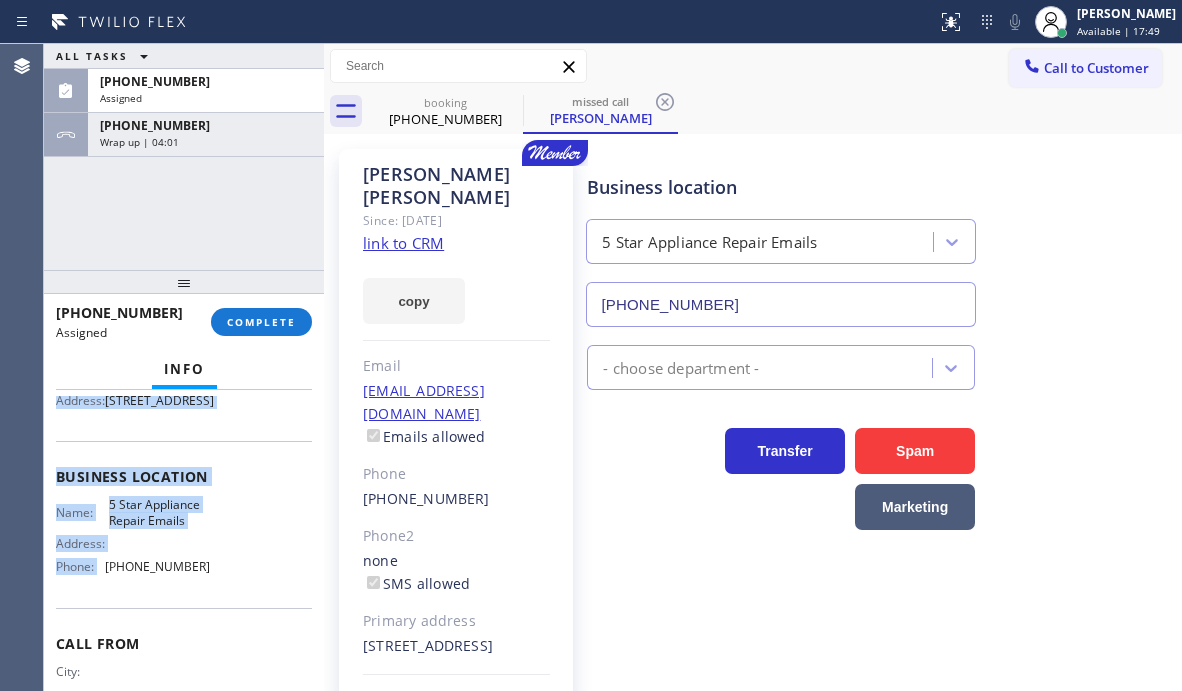 click on "Wrap up | 04:01" at bounding box center [206, 142] 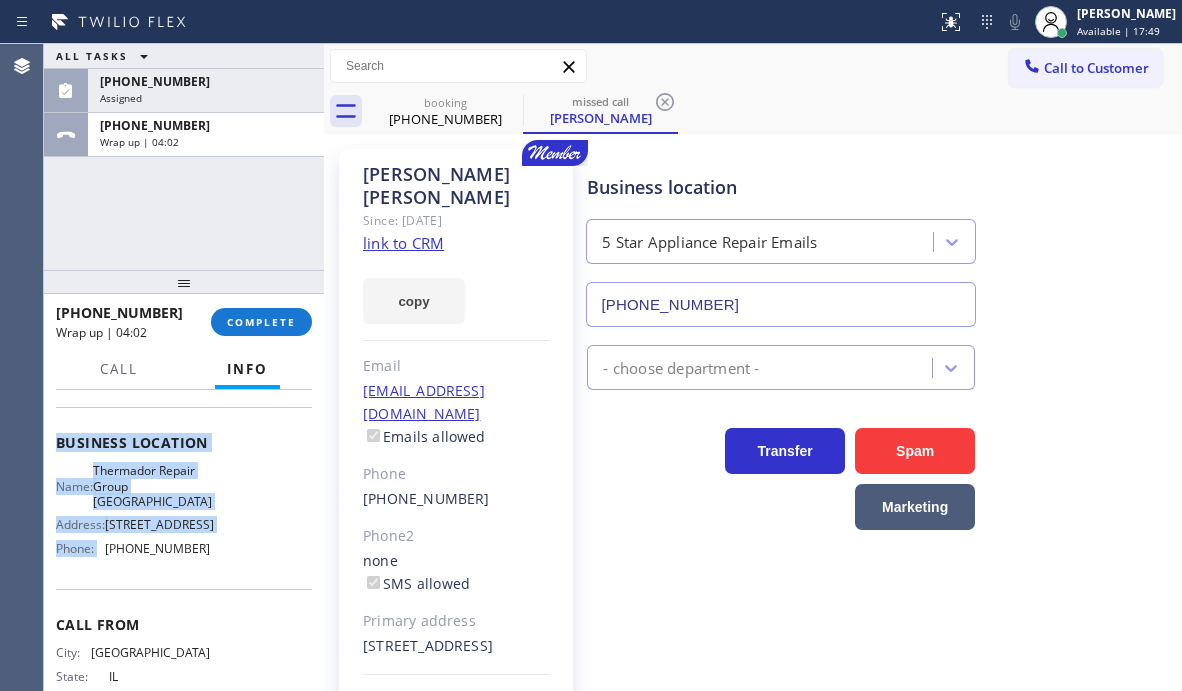 scroll, scrollTop: 200, scrollLeft: 0, axis: vertical 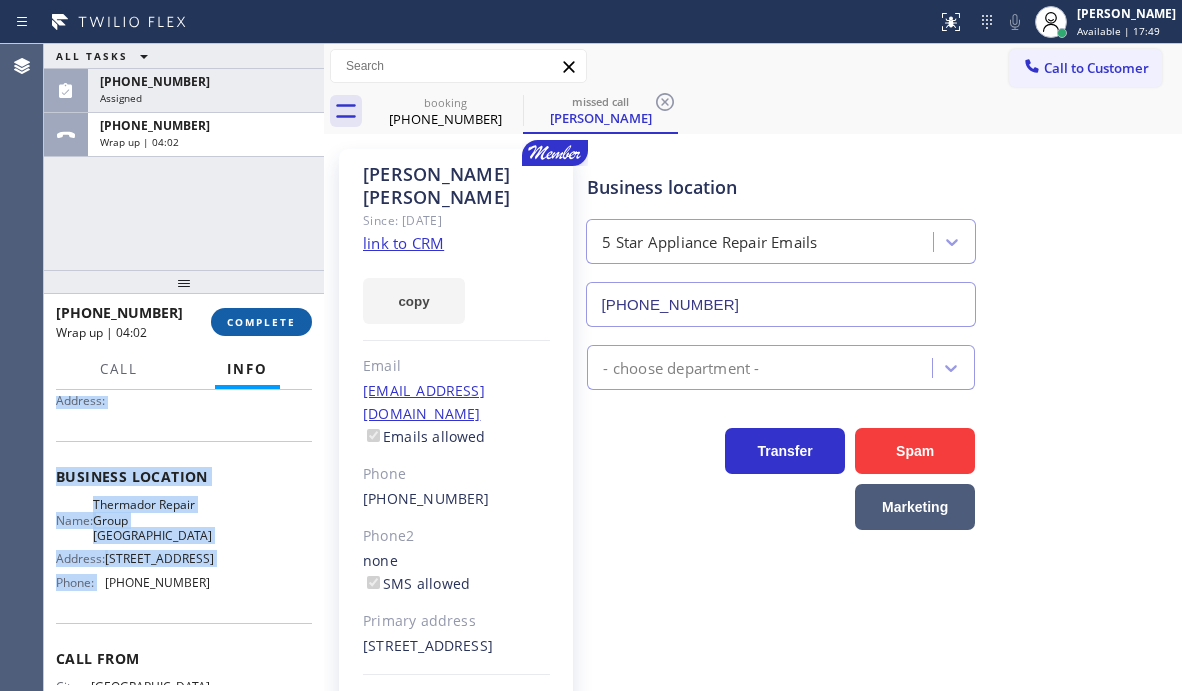 click on "COMPLETE" at bounding box center [261, 322] 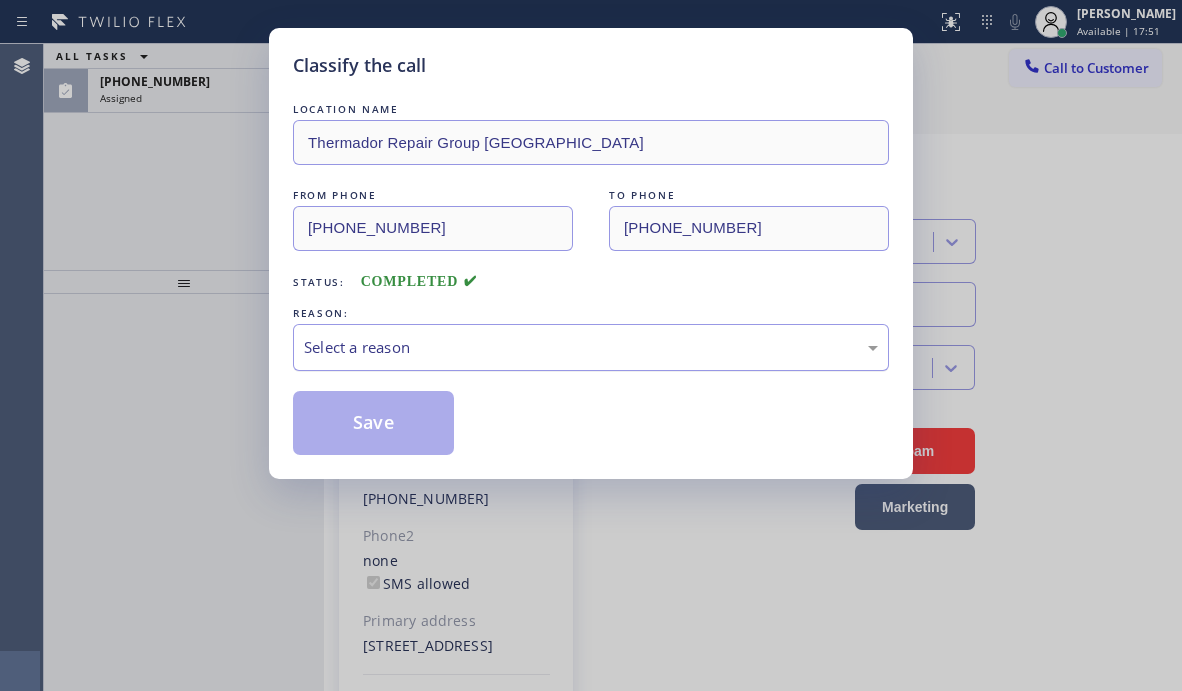 click on "Select a reason" at bounding box center (591, 347) 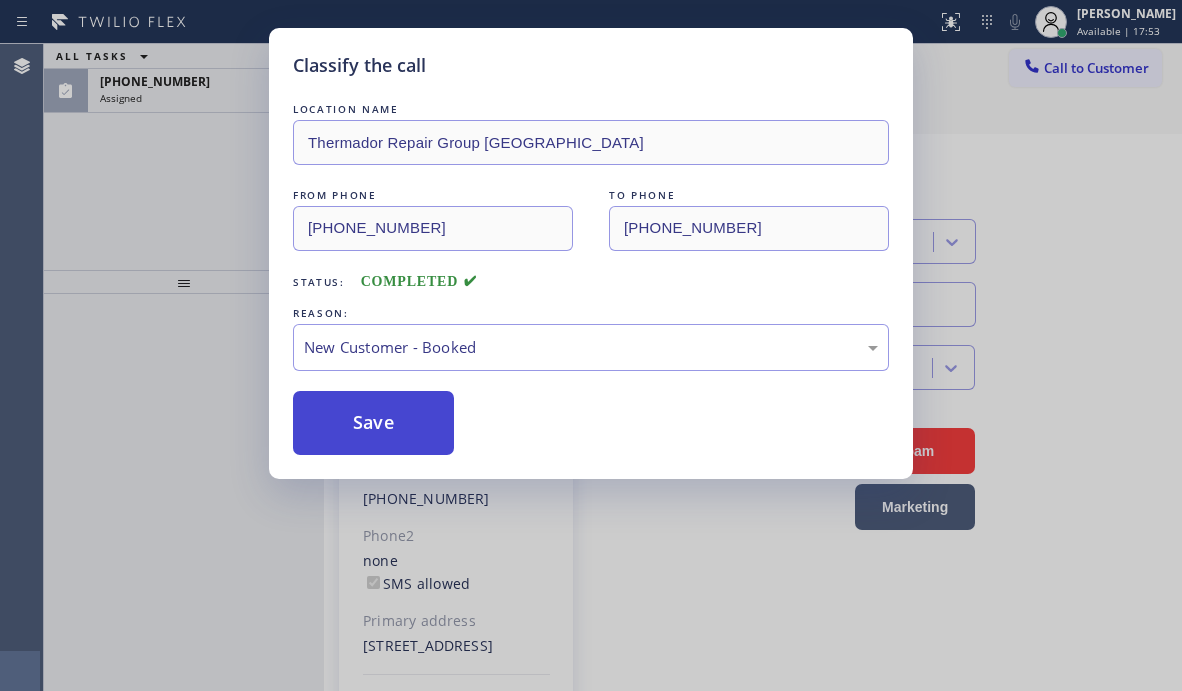 click on "Save" at bounding box center [373, 423] 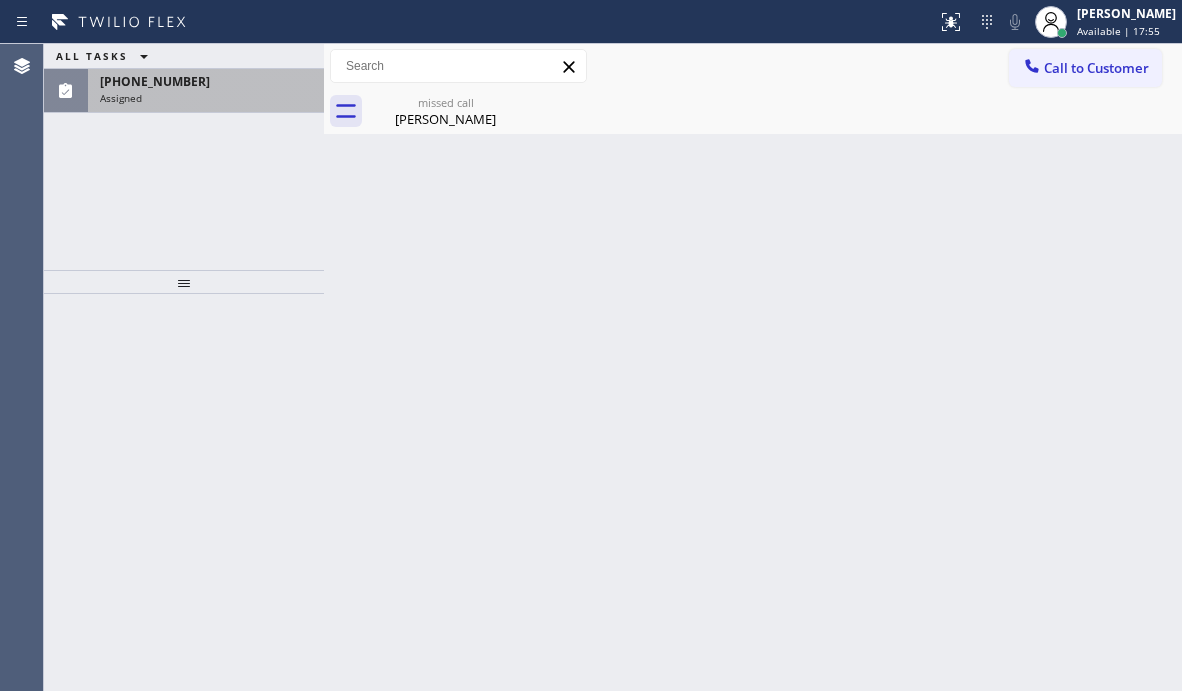 click on "Assigned" at bounding box center (206, 98) 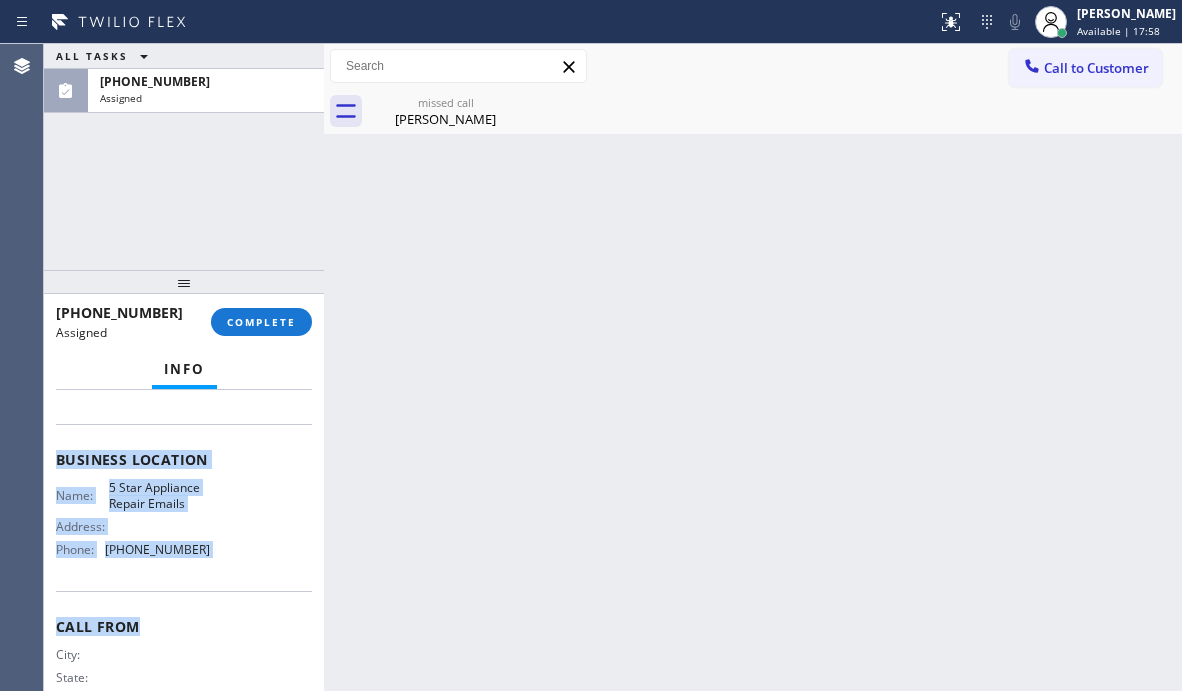 scroll, scrollTop: 300, scrollLeft: 0, axis: vertical 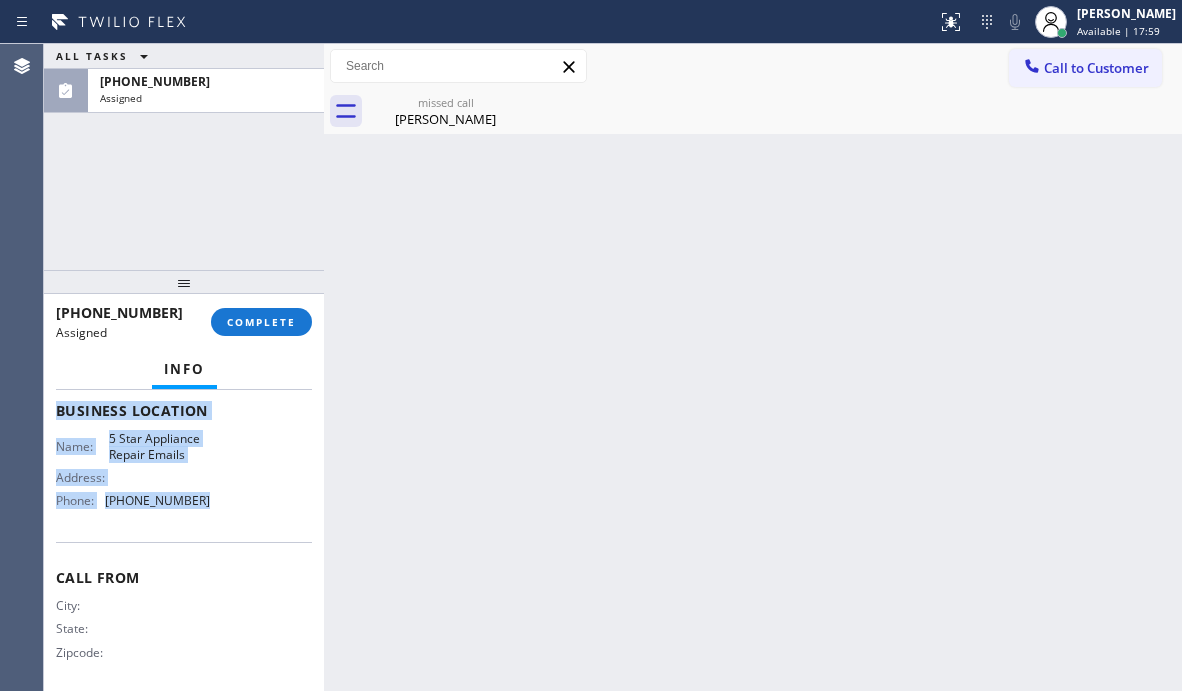 drag, startPoint x: 67, startPoint y: 549, endPoint x: 209, endPoint y: 568, distance: 143.26549 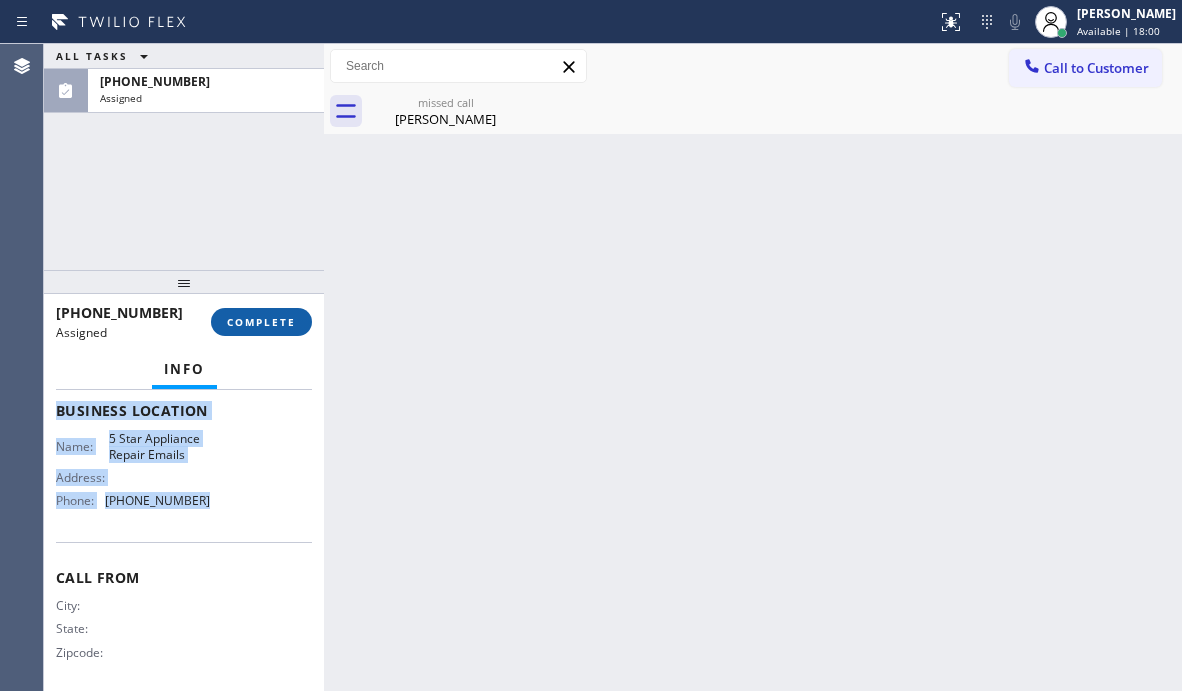 click on "COMPLETE" at bounding box center [261, 322] 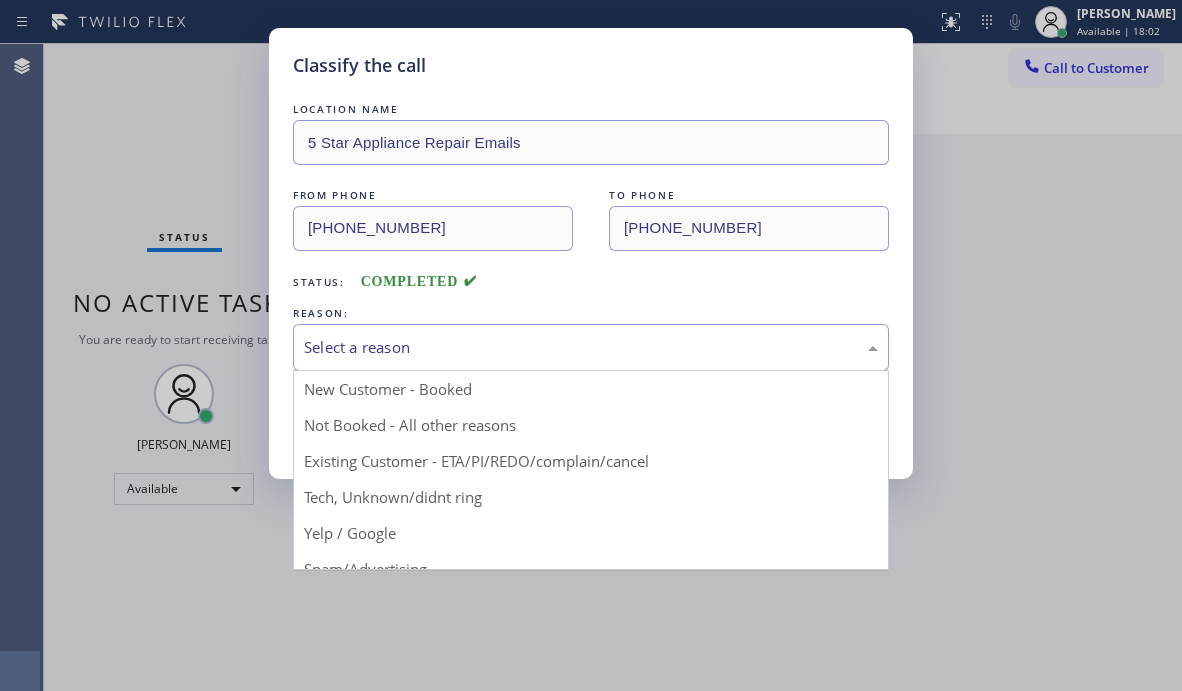 click on "Select a reason" at bounding box center [591, 347] 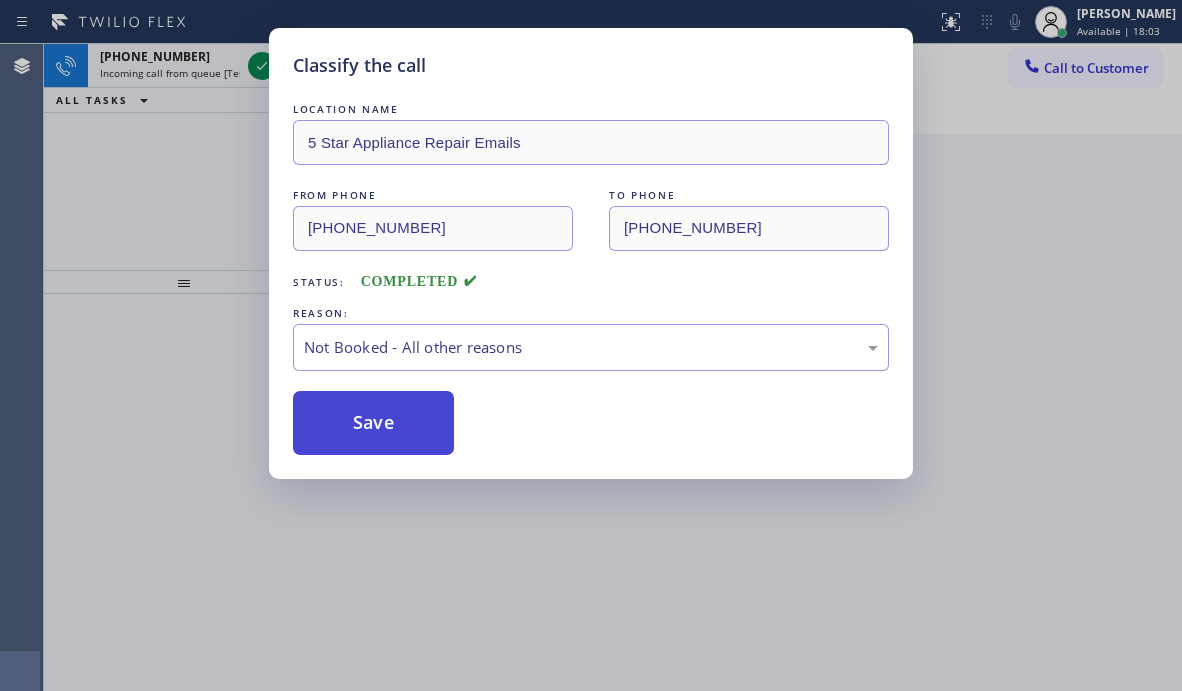 click on "Save" at bounding box center (373, 423) 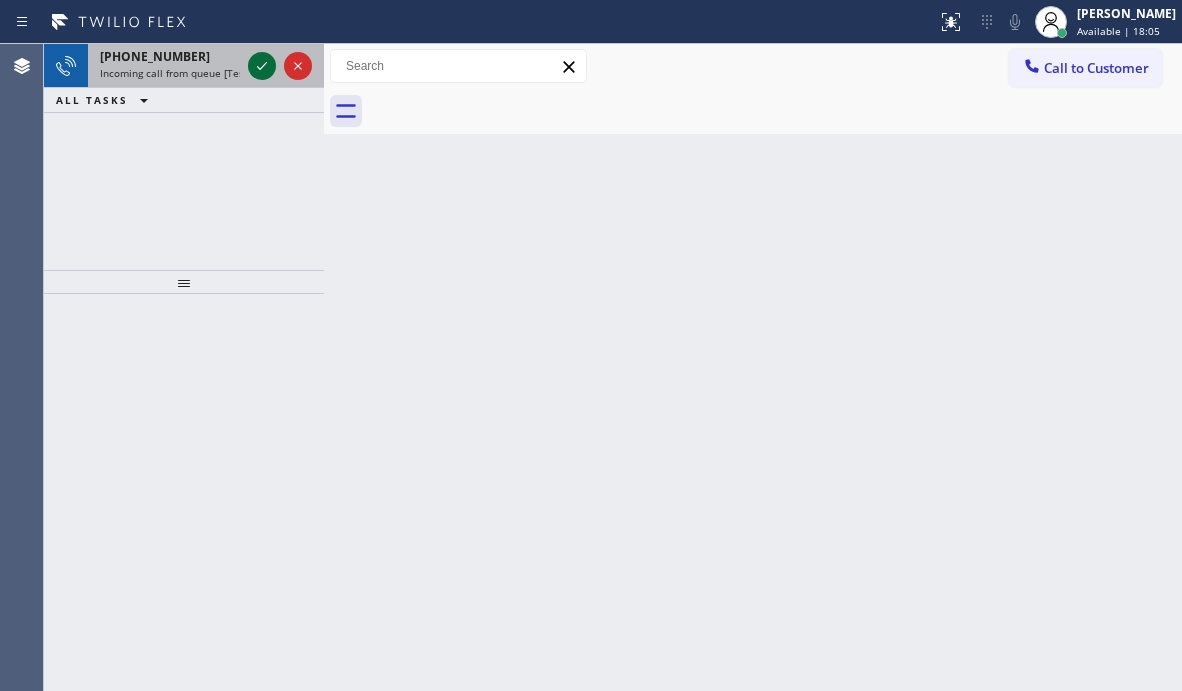 click 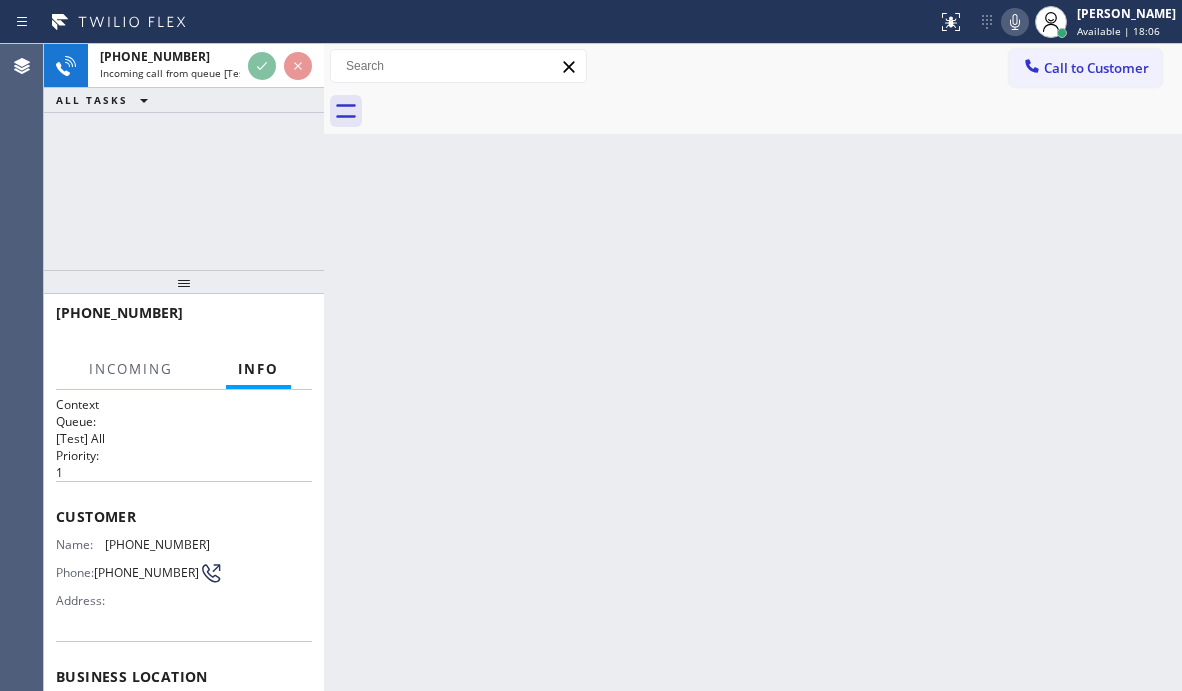 scroll, scrollTop: 200, scrollLeft: 0, axis: vertical 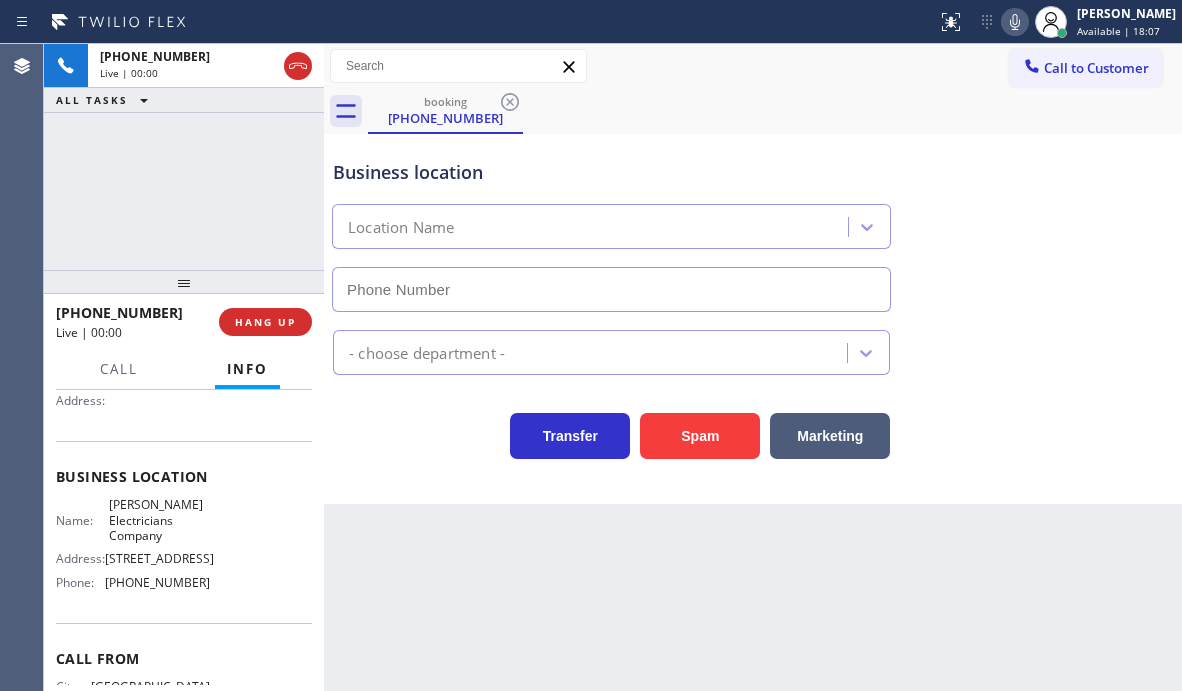 type on "[PHONE_NUMBER]" 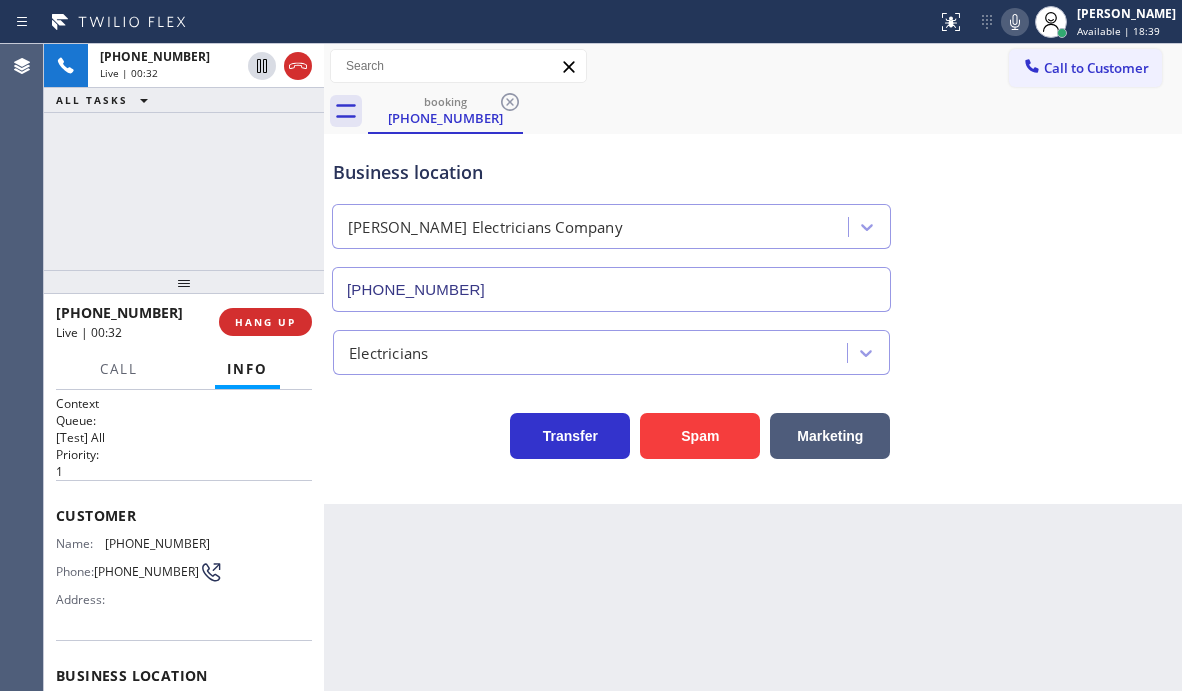 scroll, scrollTop: 0, scrollLeft: 0, axis: both 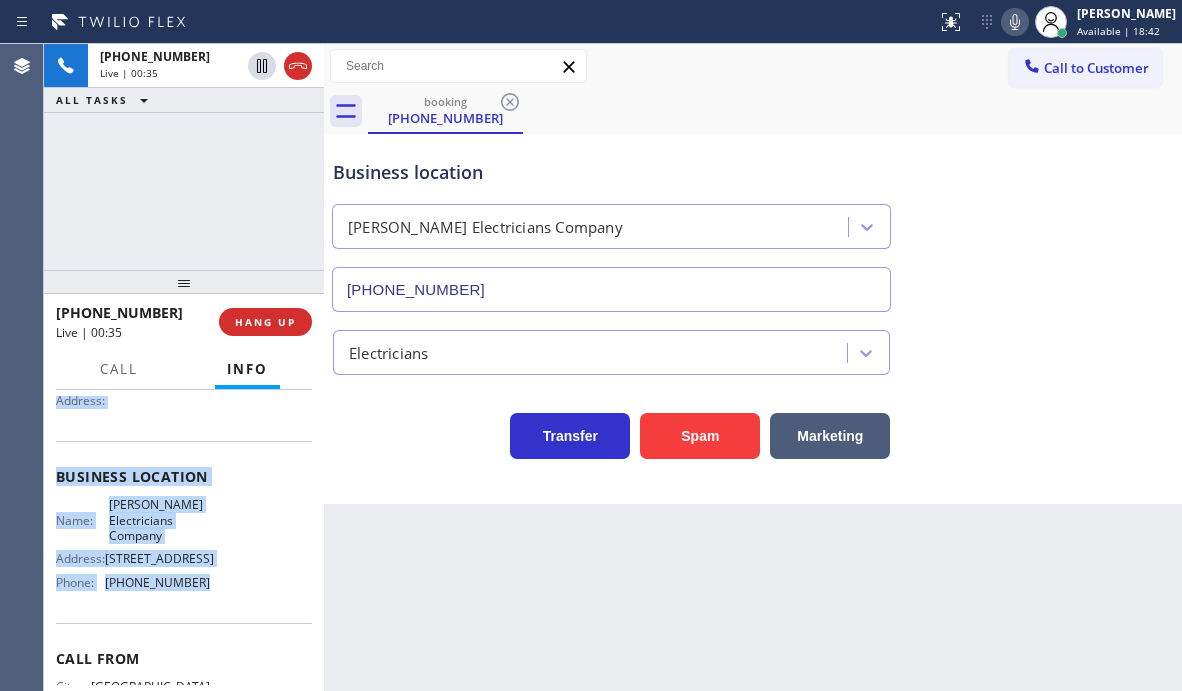 drag, startPoint x: 55, startPoint y: 509, endPoint x: 232, endPoint y: 608, distance: 202.80533 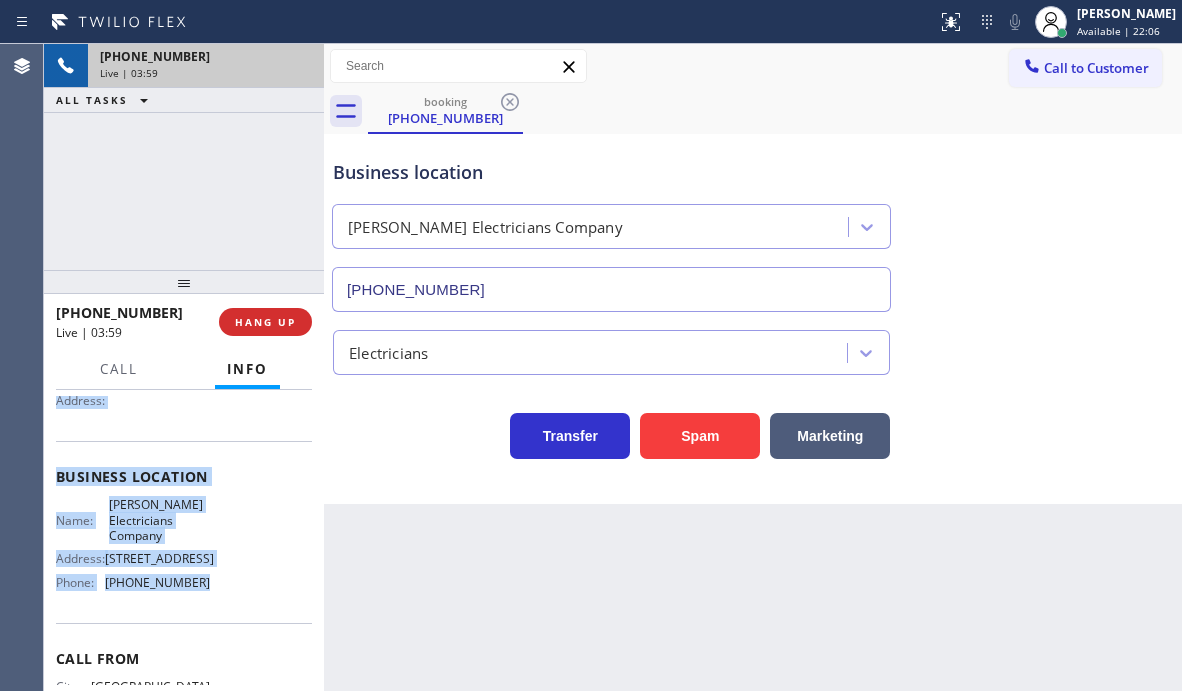 click on "[PHONE_NUMBER]" at bounding box center (206, 56) 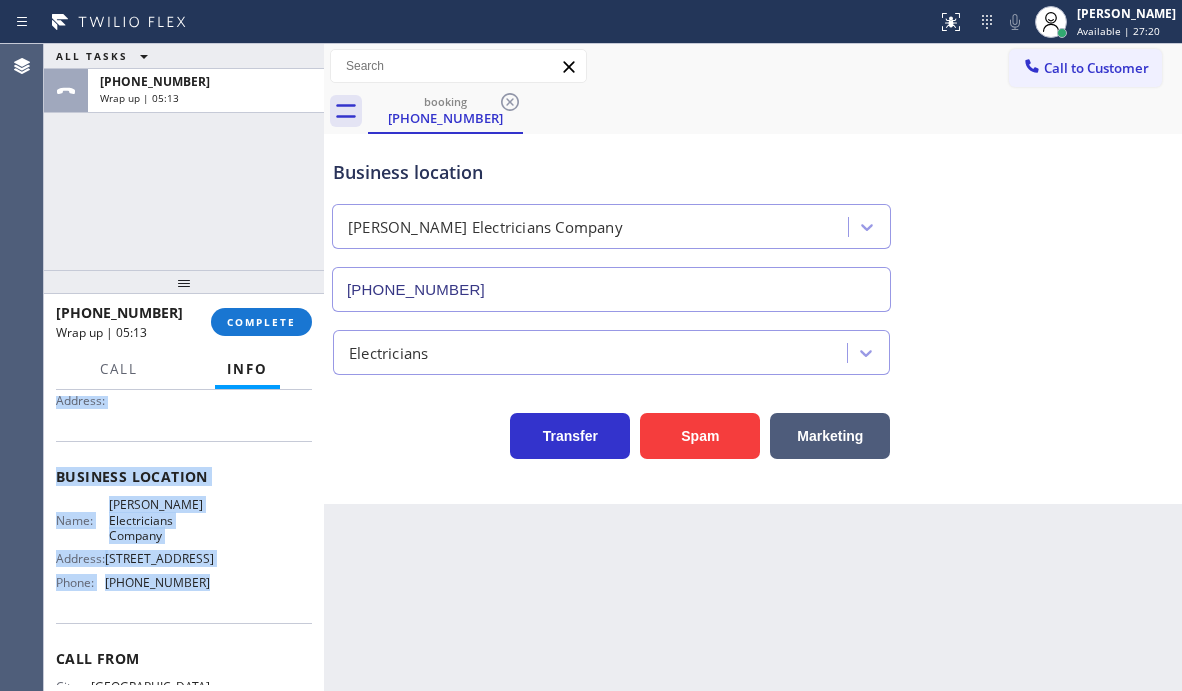 drag, startPoint x: 277, startPoint y: 318, endPoint x: 322, endPoint y: 322, distance: 45.17743 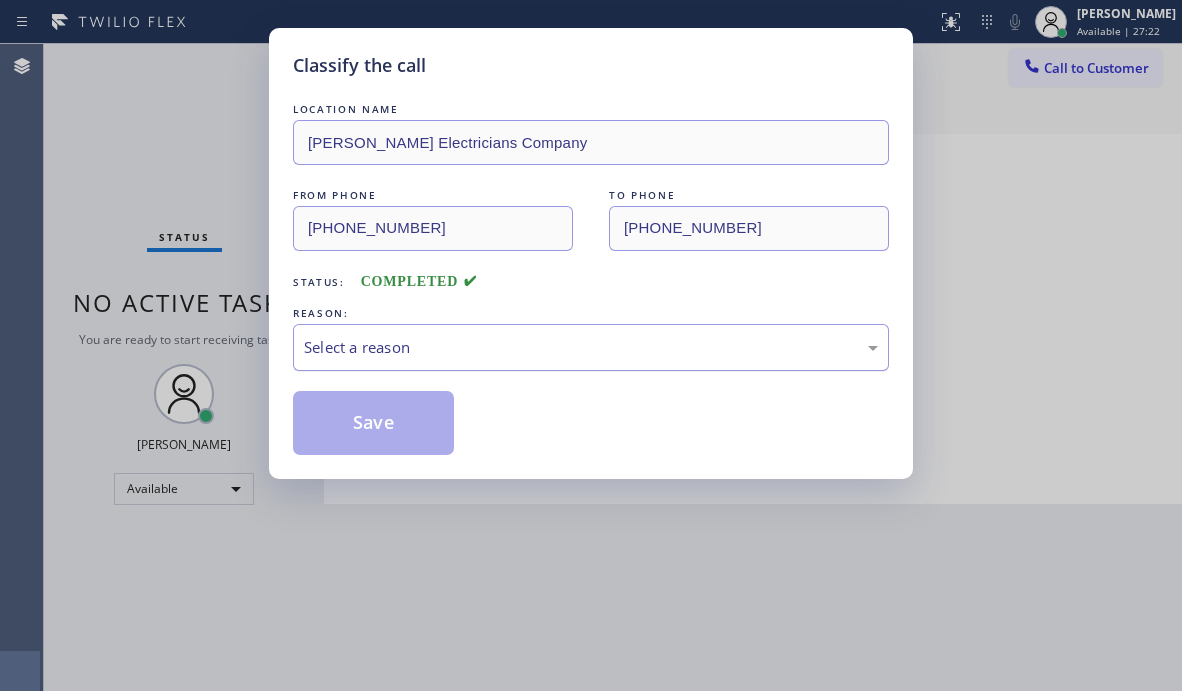 click on "Select a reason" at bounding box center (591, 347) 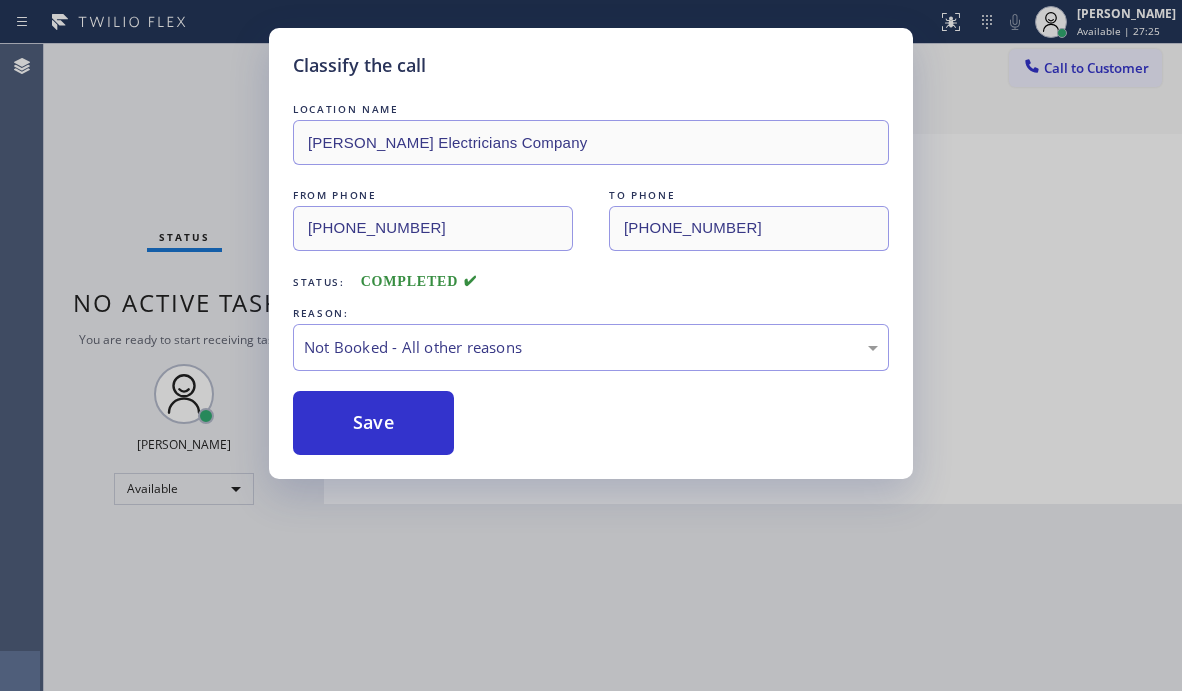 drag, startPoint x: 348, startPoint y: 412, endPoint x: 749, endPoint y: 421, distance: 401.10098 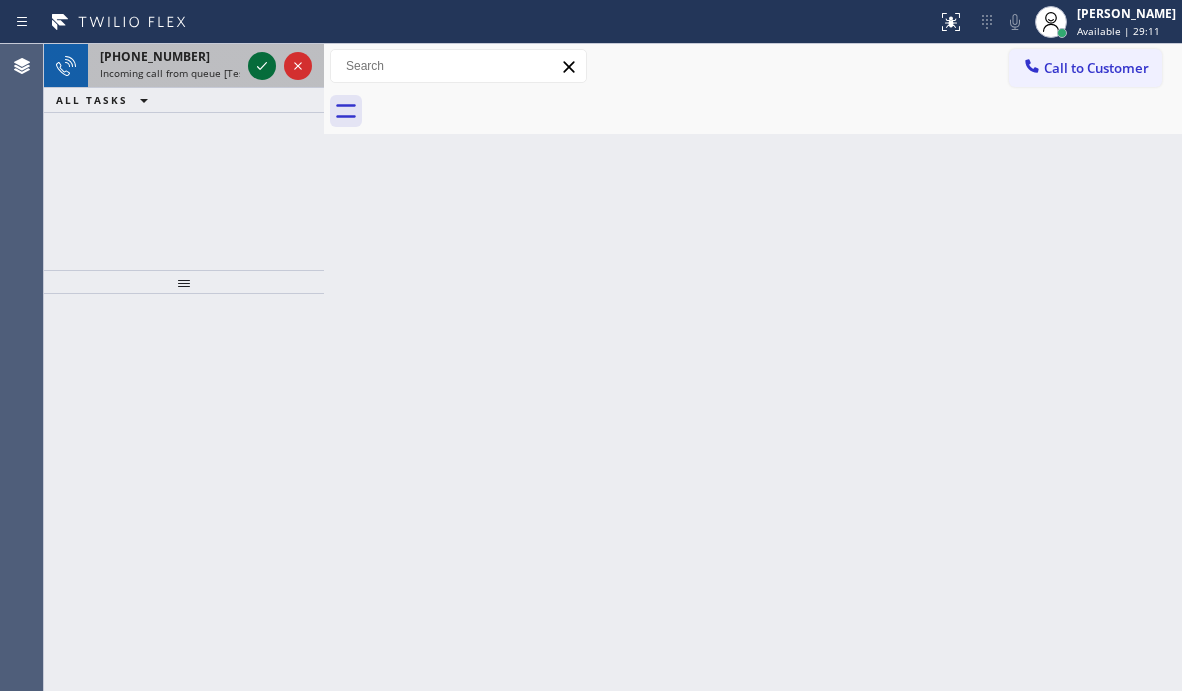 click 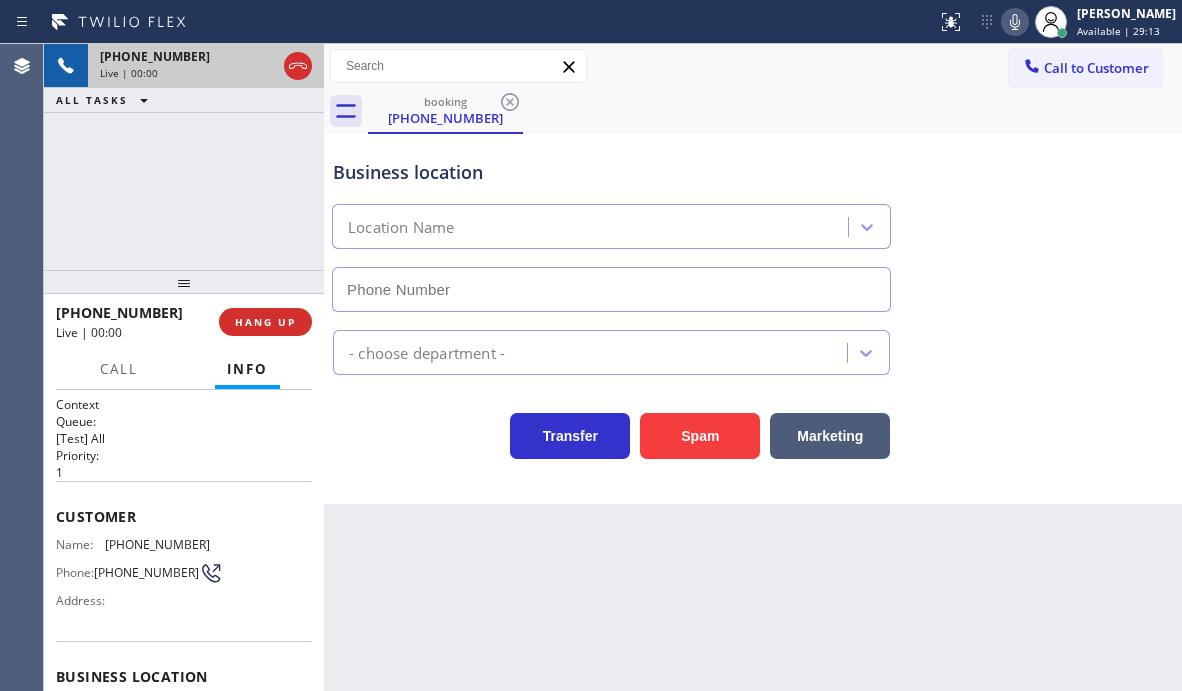 type on "[PHONE_NUMBER]" 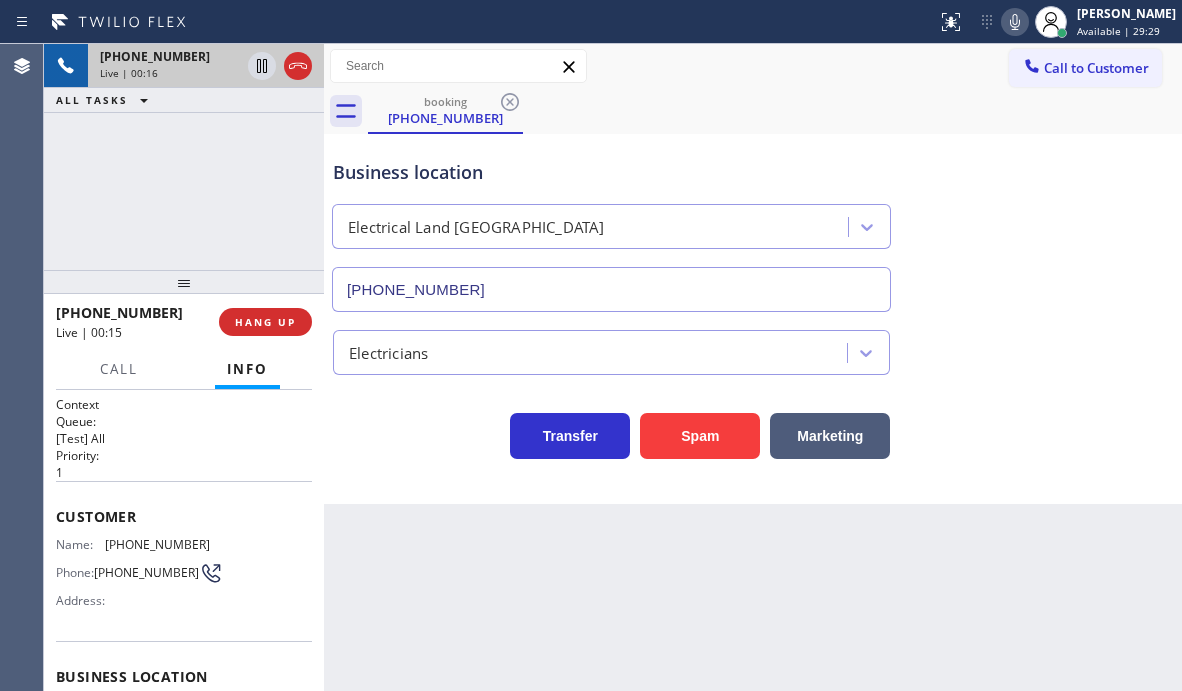 click on "Customer" at bounding box center [184, 516] 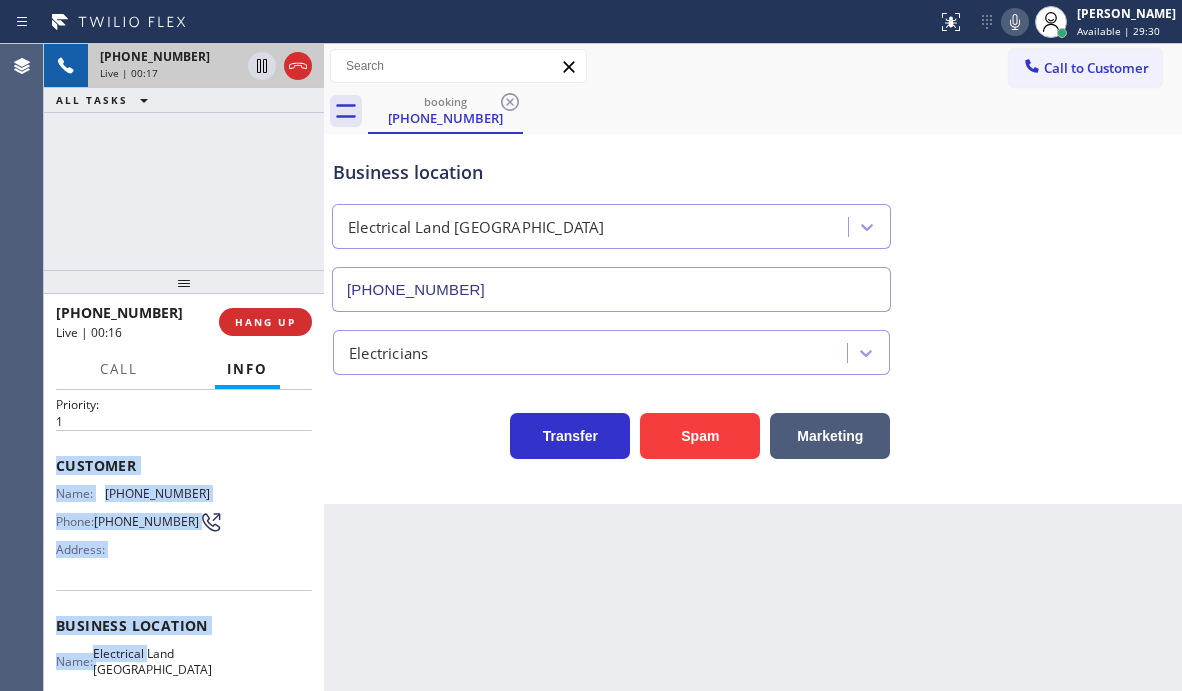 scroll, scrollTop: 200, scrollLeft: 0, axis: vertical 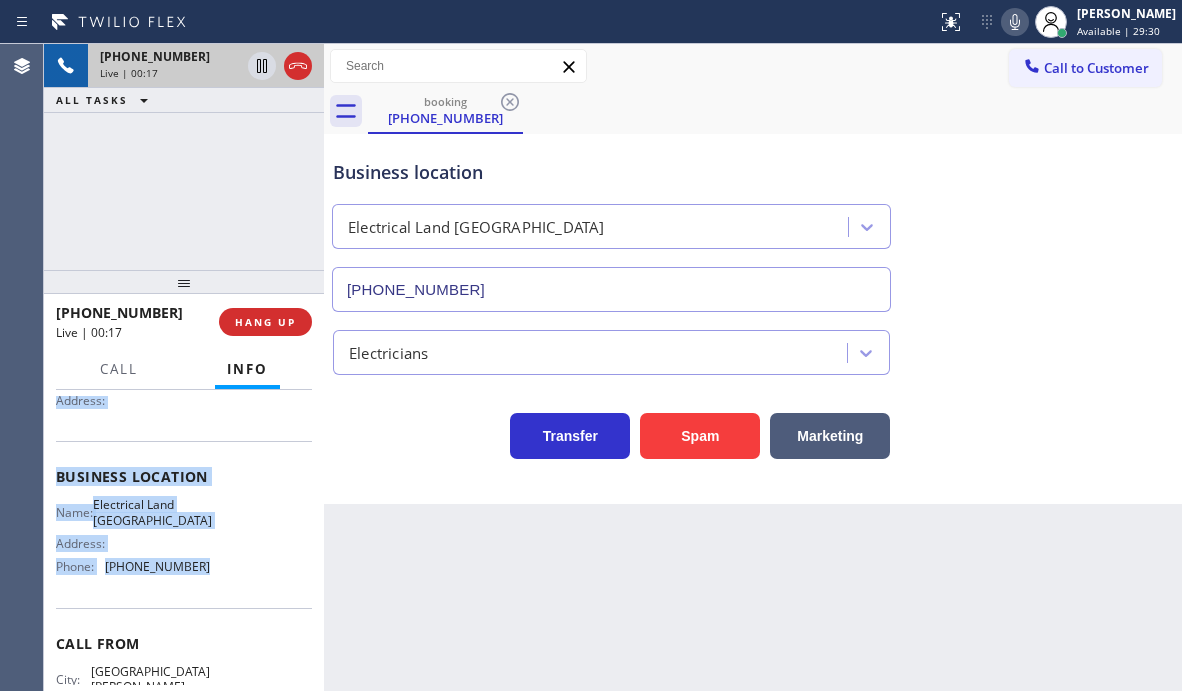 drag, startPoint x: 54, startPoint y: 511, endPoint x: 219, endPoint y: 584, distance: 180.42728 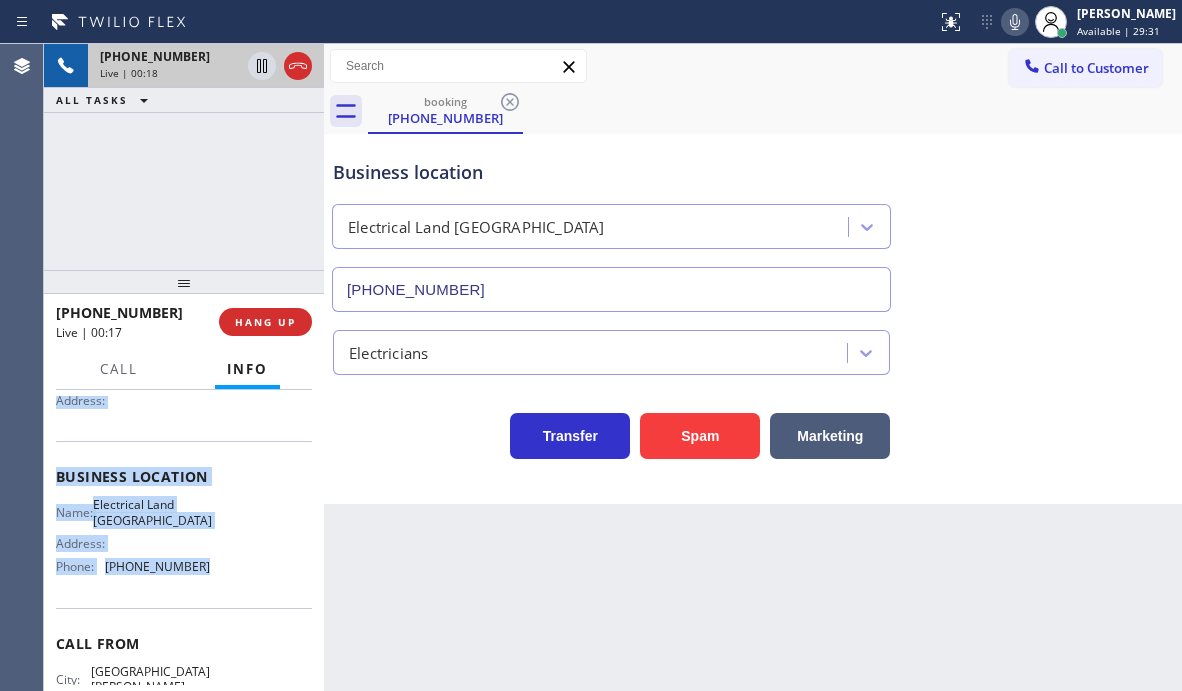 copy on "Customer Name: [PHONE_NUMBER] Phone: [PHONE_NUMBER] Address: Business location Name: Electrical Land [GEOGRAPHIC_DATA] Address:   Phone: [PHONE_NUMBER]" 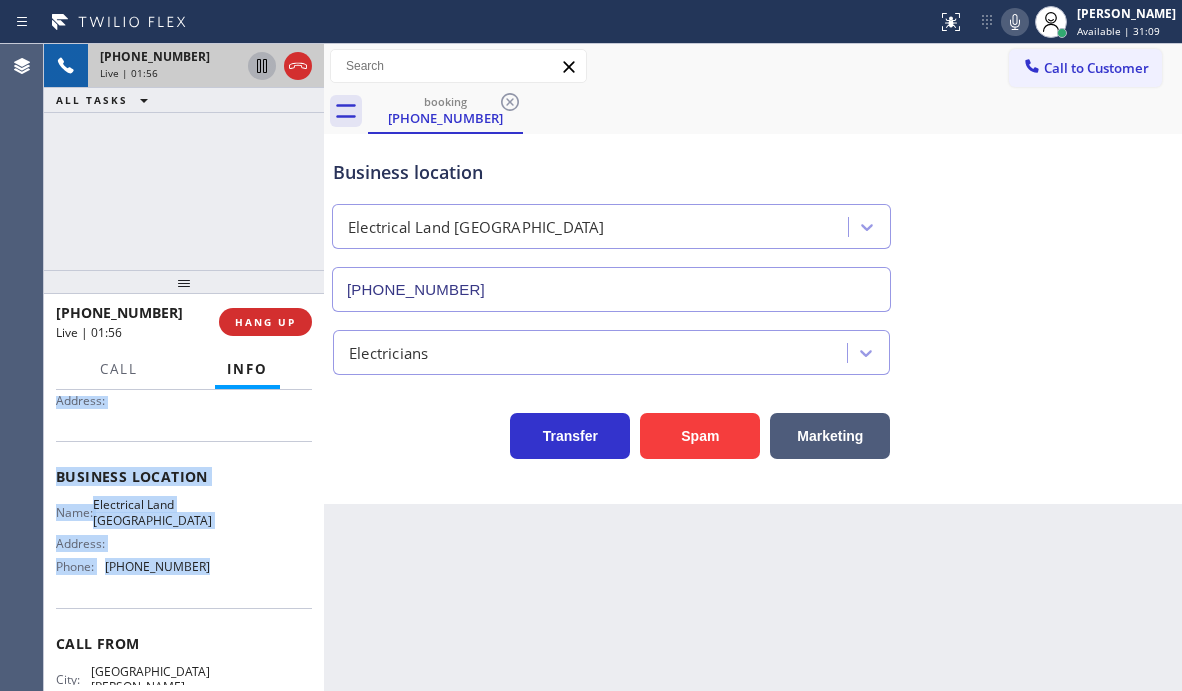 click 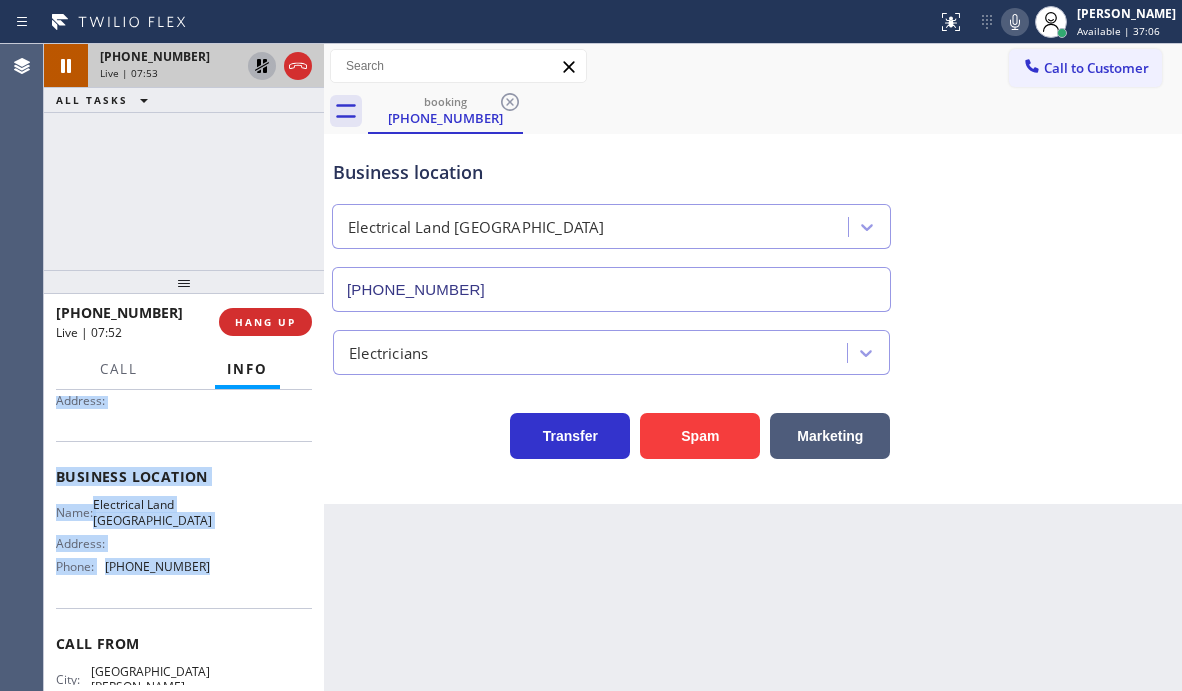 click 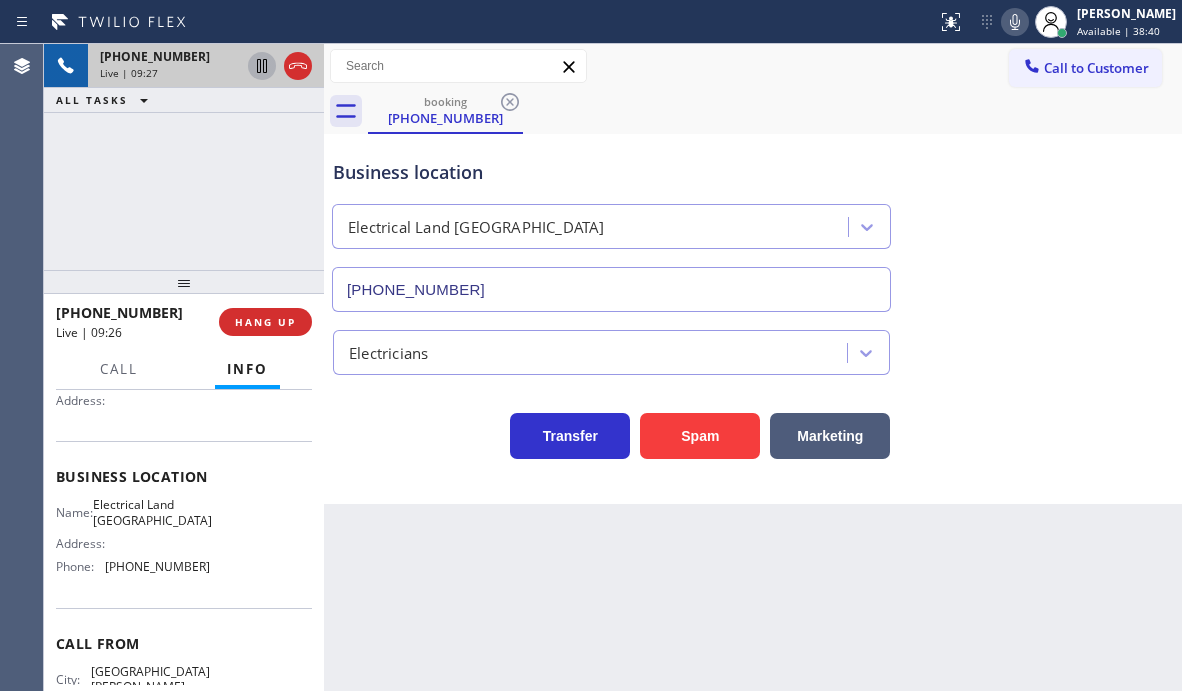 click on "Business location Electrical [GEOGRAPHIC_DATA] [PHONE_NUMBER]" at bounding box center (753, 221) 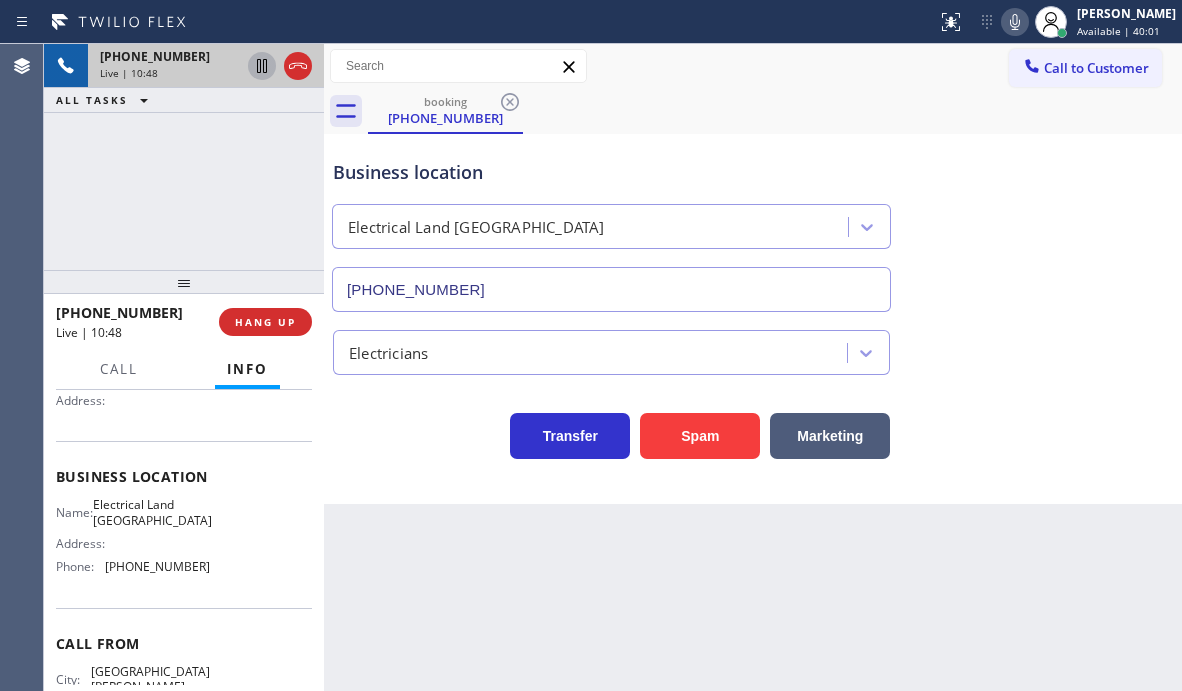 click 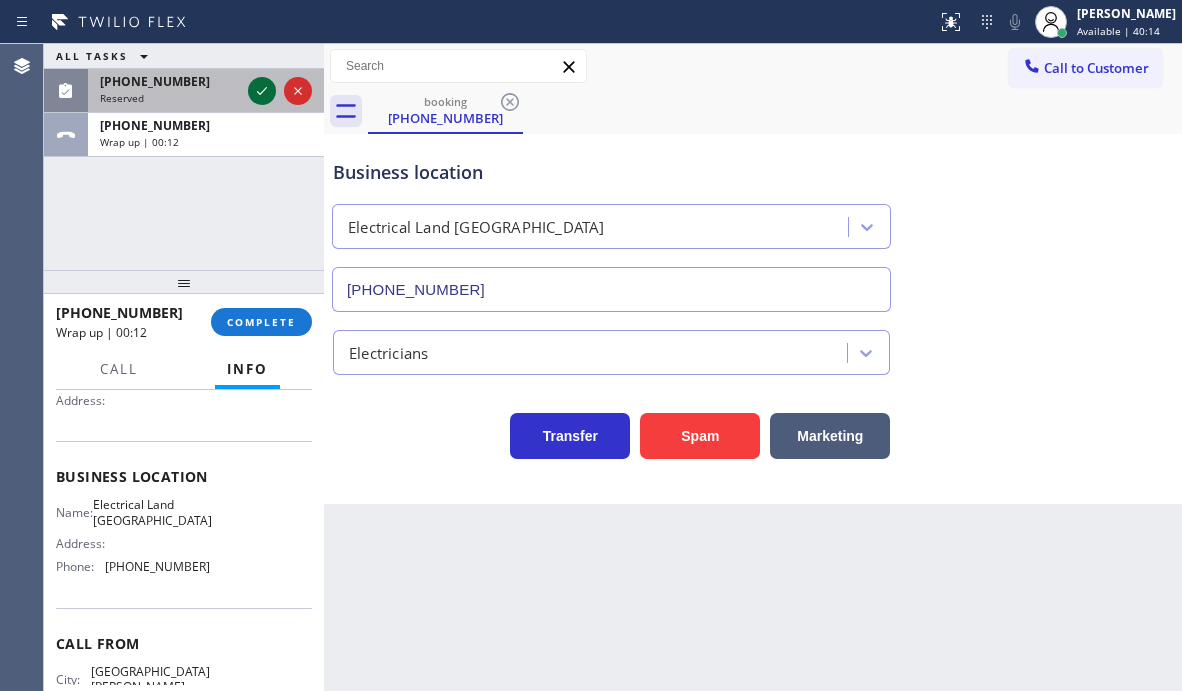 click 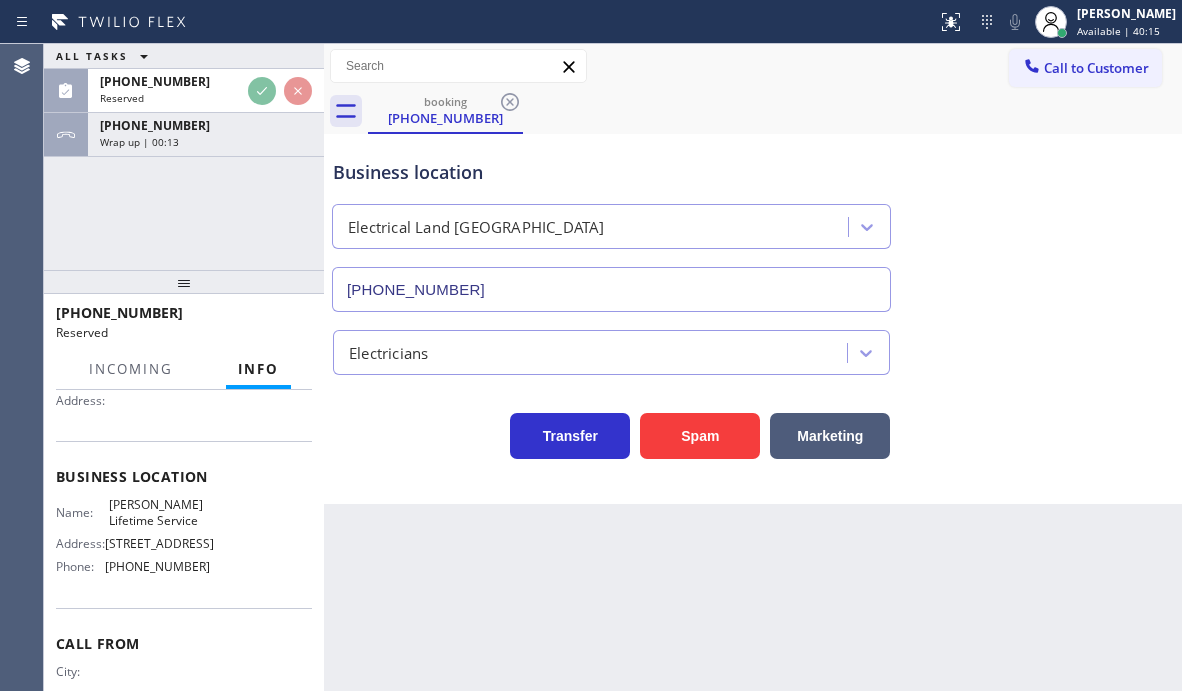 scroll, scrollTop: 217, scrollLeft: 0, axis: vertical 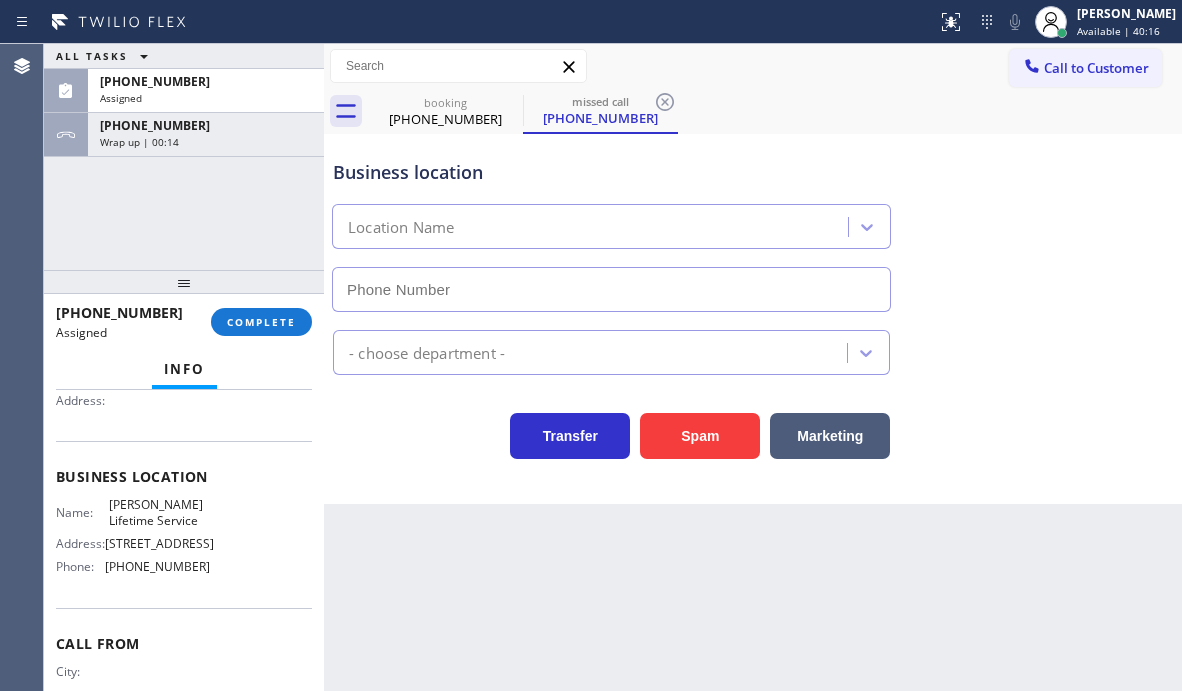 type on "[PHONE_NUMBER]" 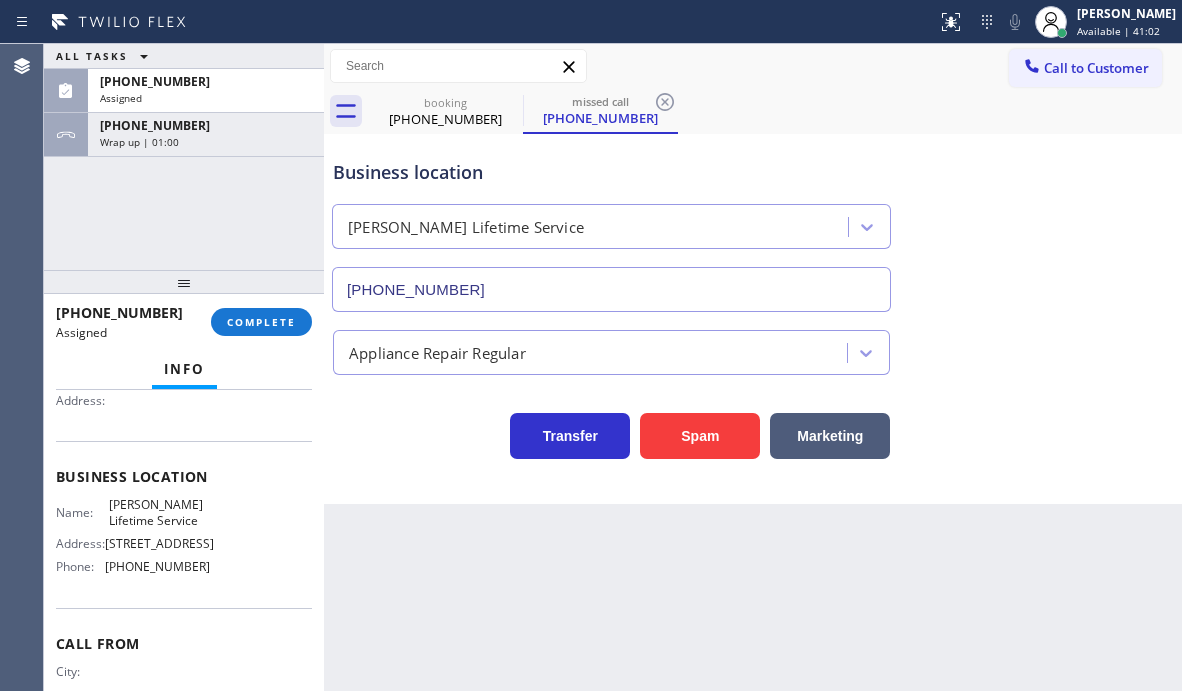 scroll, scrollTop: 234, scrollLeft: 0, axis: vertical 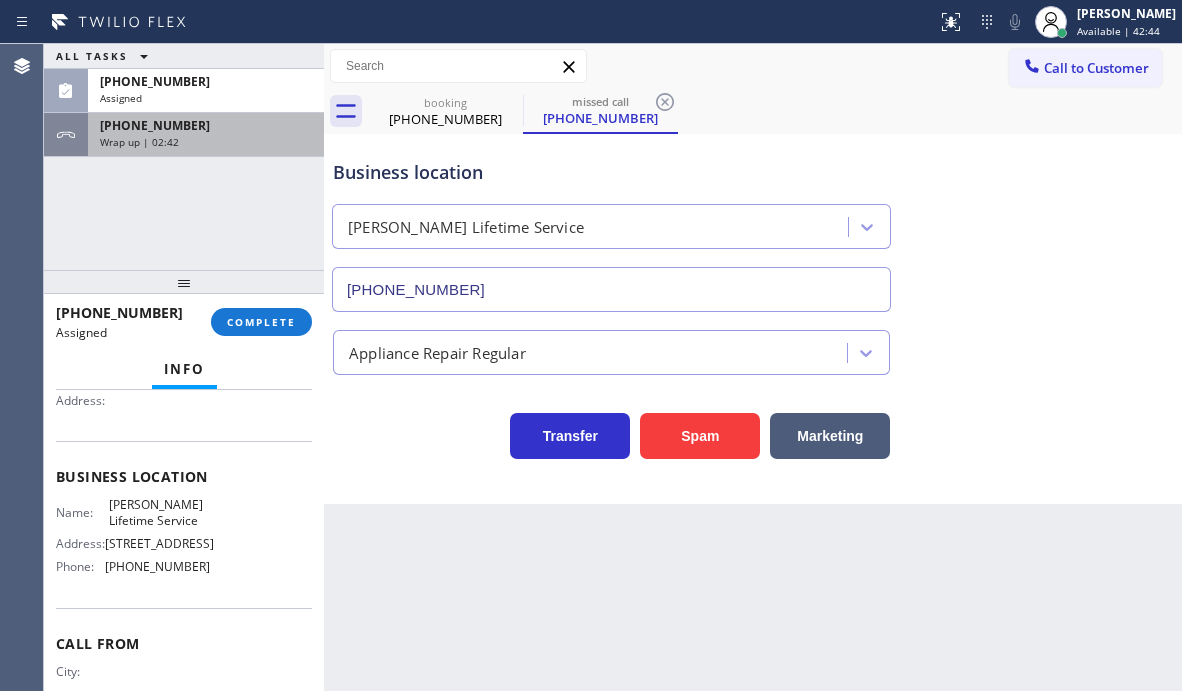 click on "Wrap up | 02:42" at bounding box center (206, 142) 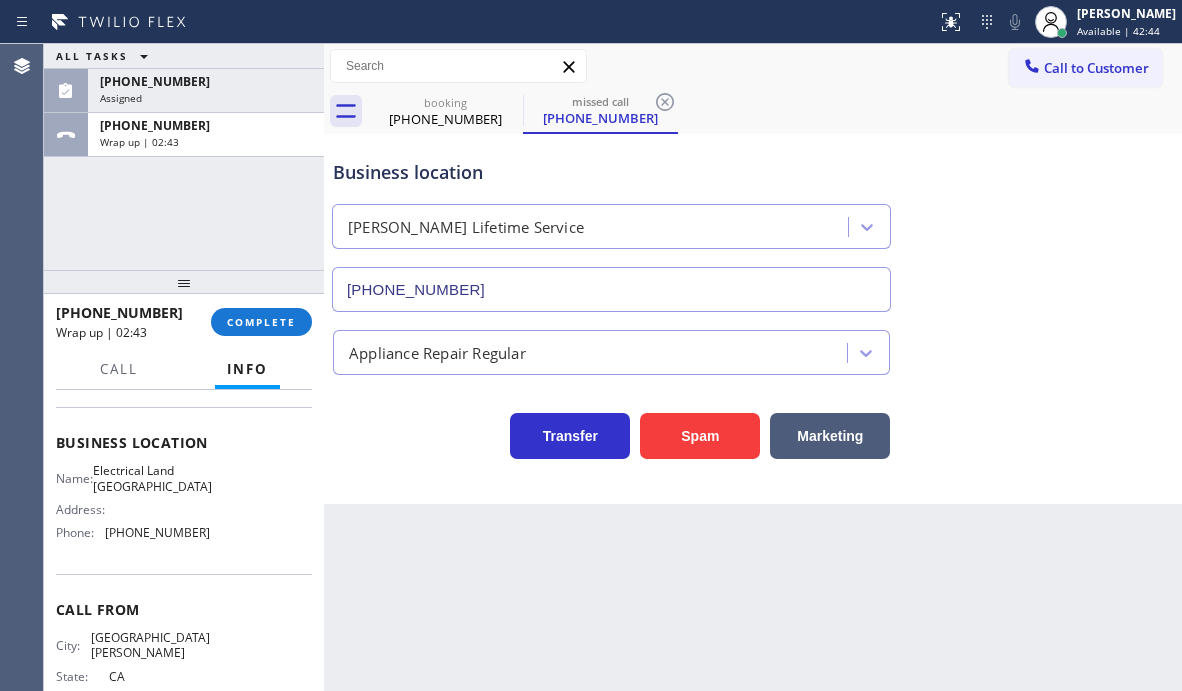 scroll, scrollTop: 200, scrollLeft: 0, axis: vertical 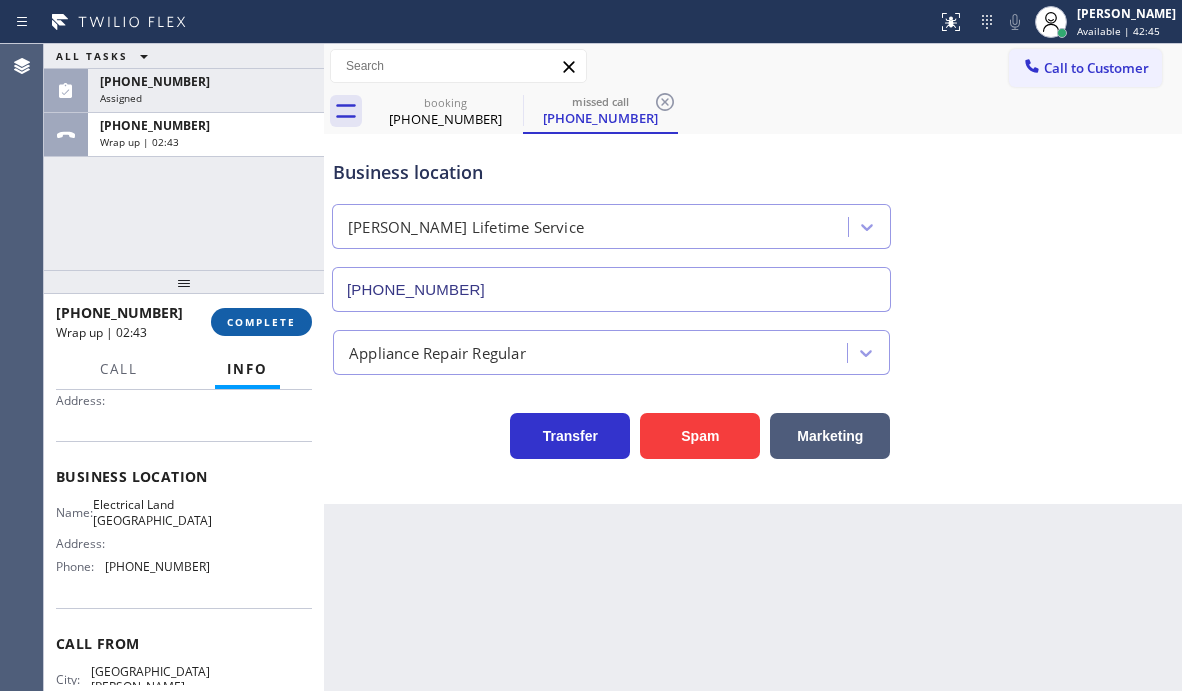 click on "COMPLETE" at bounding box center (261, 322) 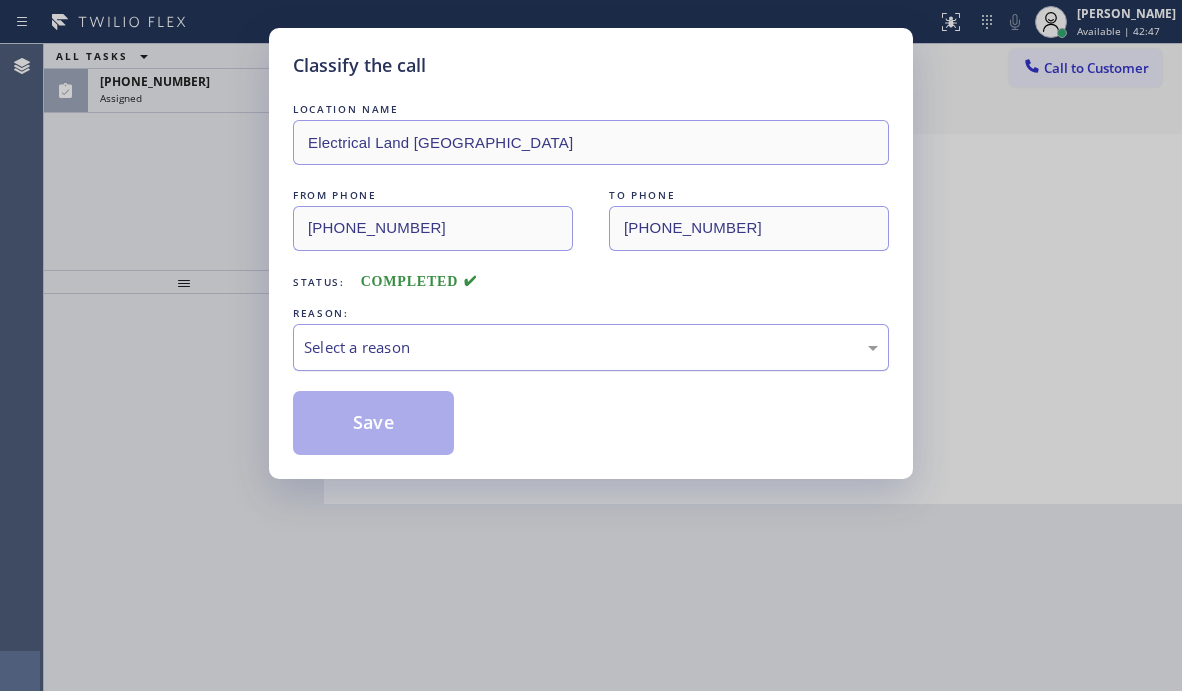 drag, startPoint x: 552, startPoint y: 350, endPoint x: 518, endPoint y: 356, distance: 34.525352 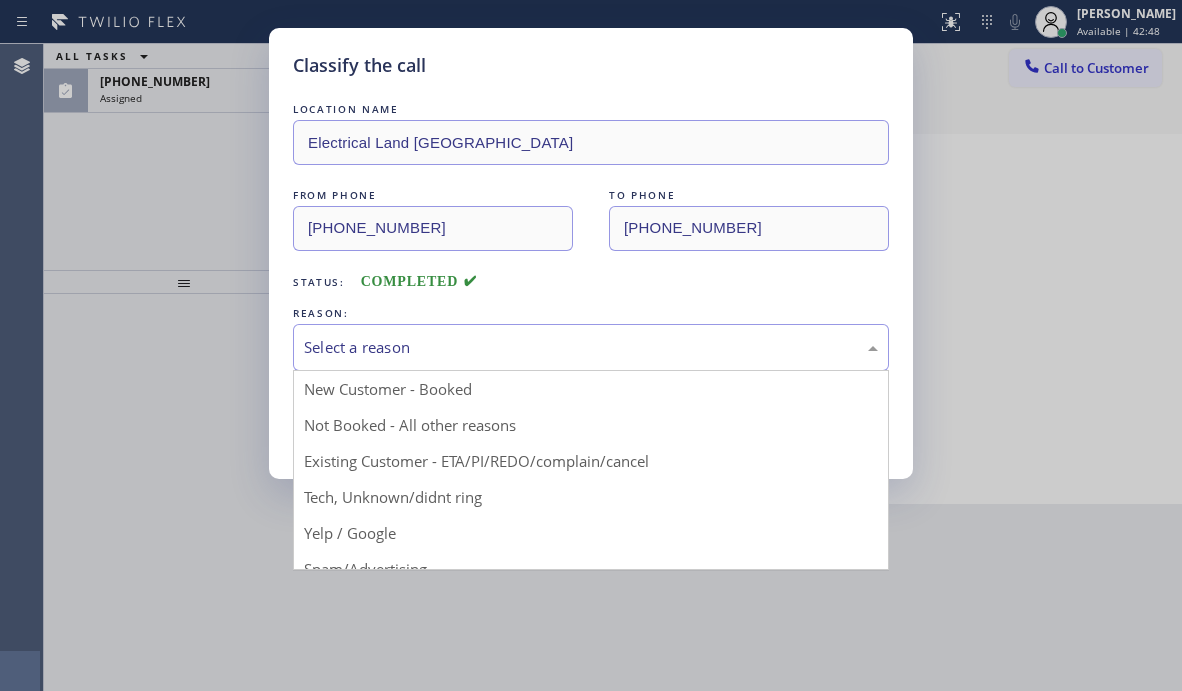 drag, startPoint x: 394, startPoint y: 385, endPoint x: 363, endPoint y: 396, distance: 32.89377 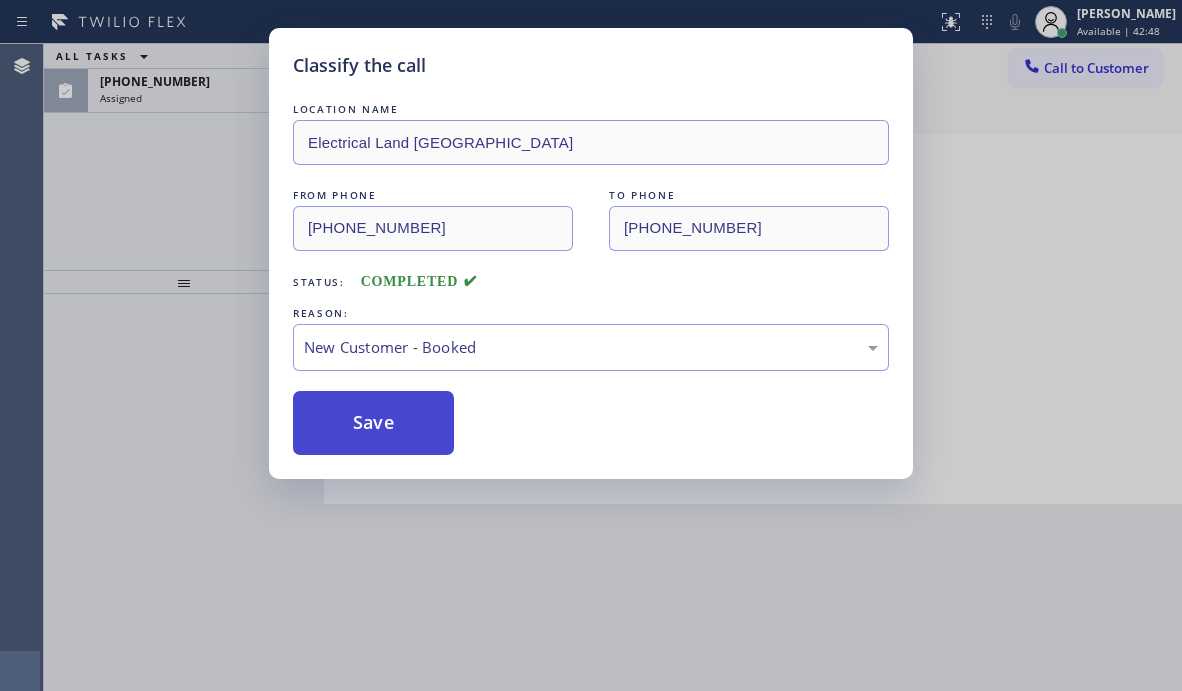click on "Save" at bounding box center [373, 423] 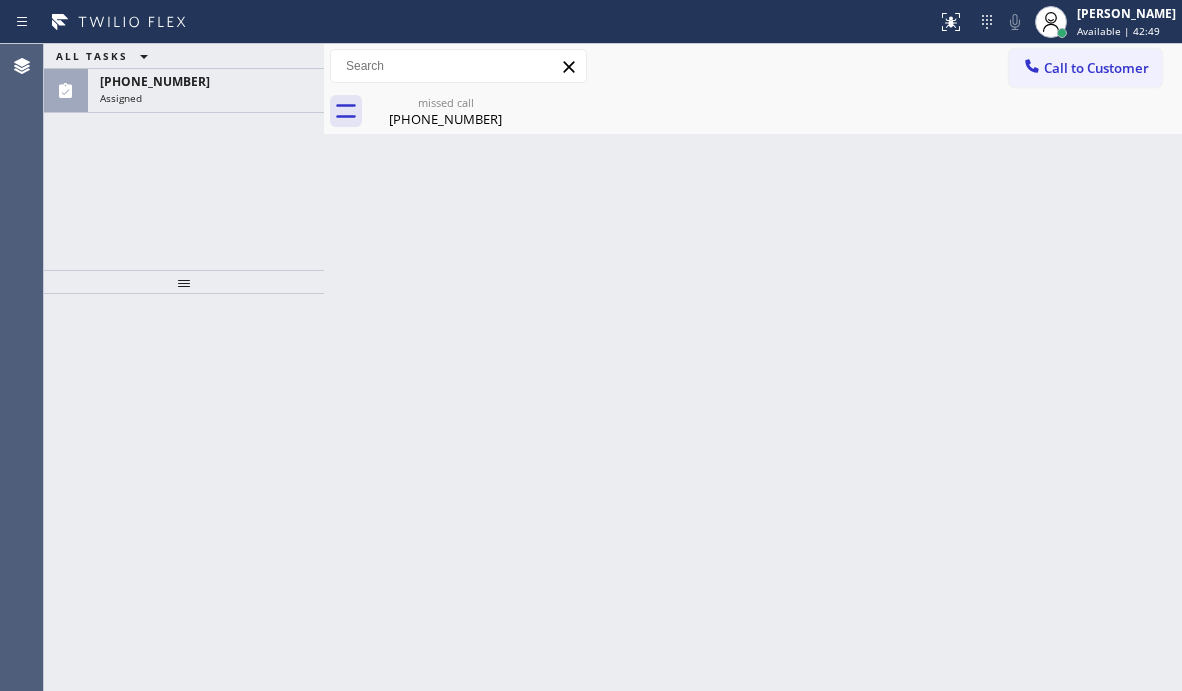 click on "Assigned" at bounding box center (206, 98) 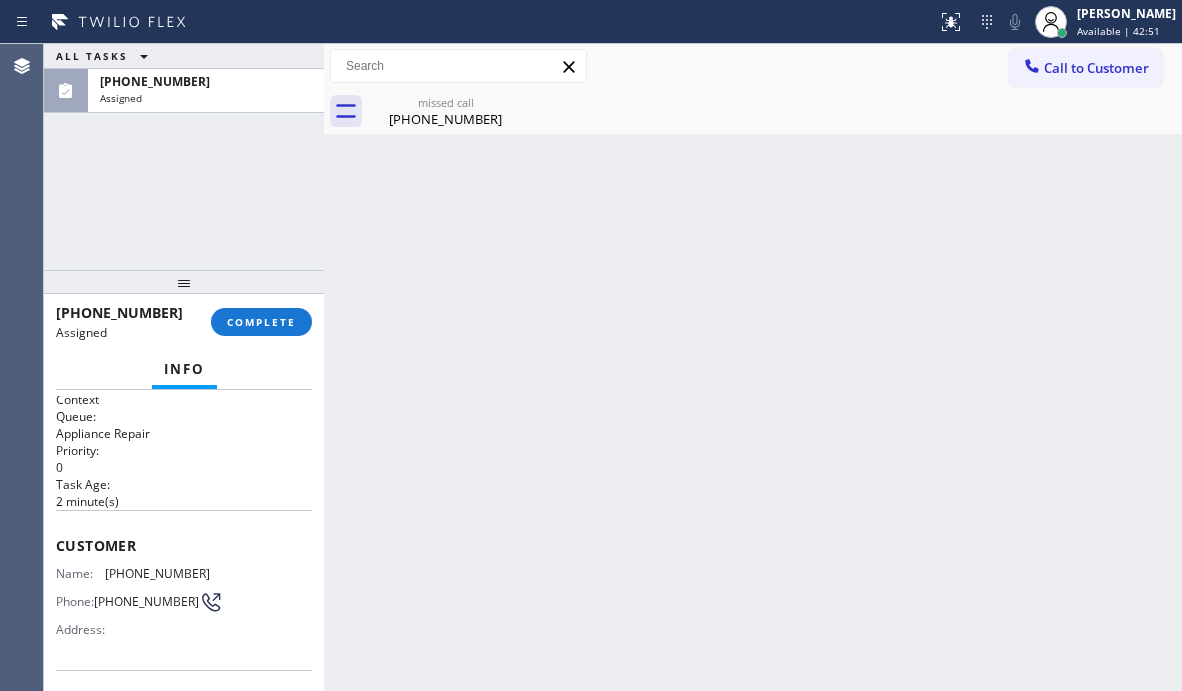 scroll, scrollTop: 0, scrollLeft: 0, axis: both 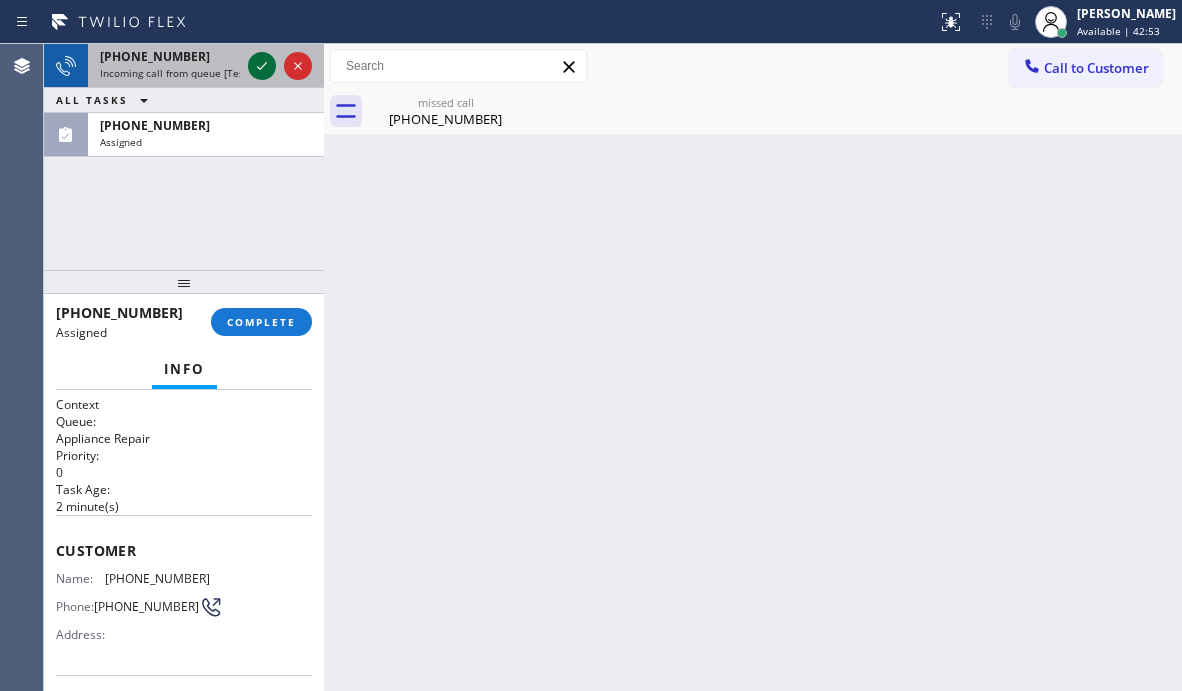 click 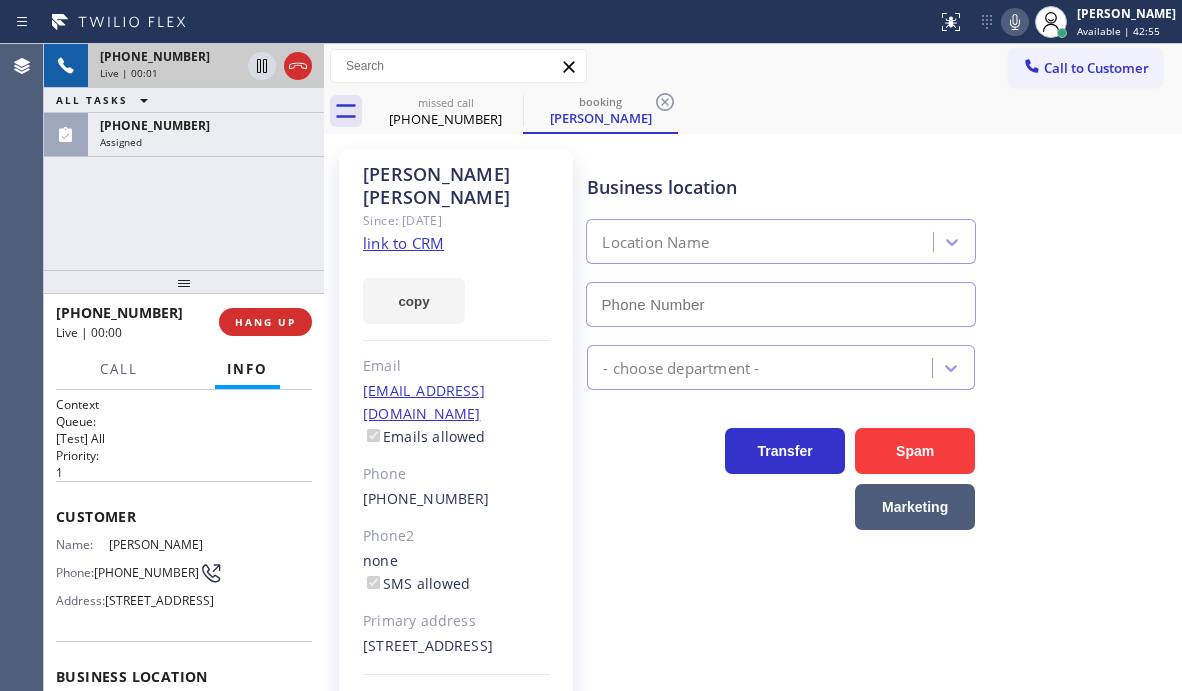 type on "[PHONE_NUMBER]" 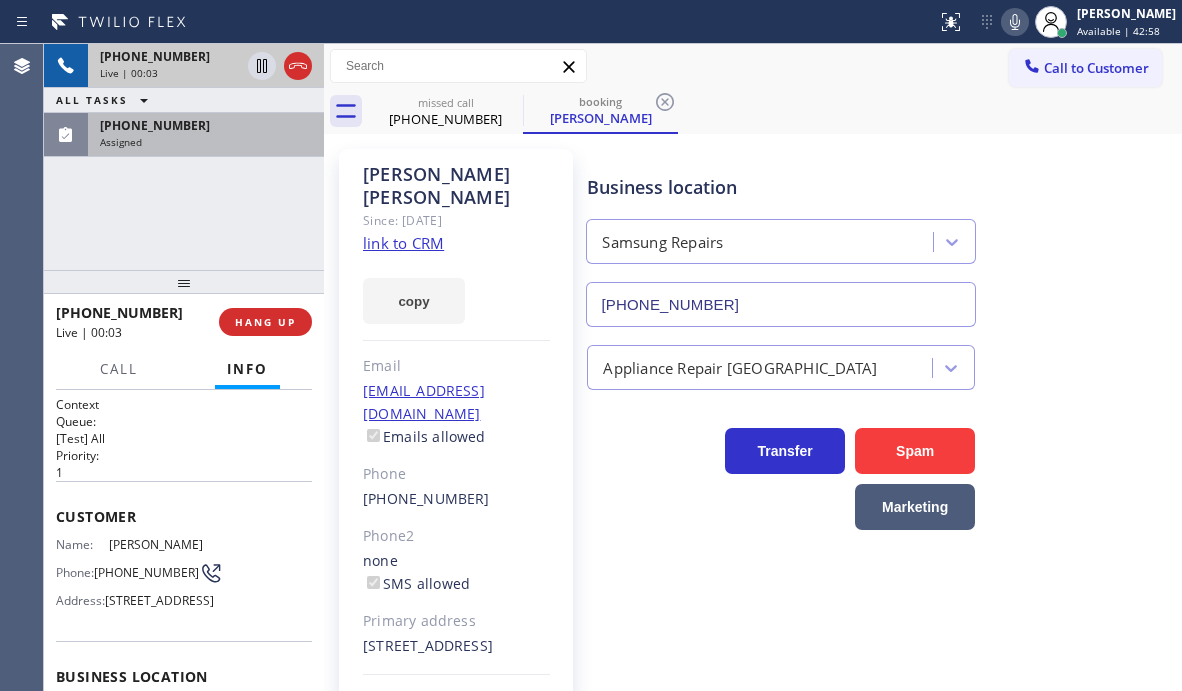 click on "Assigned" at bounding box center (206, 142) 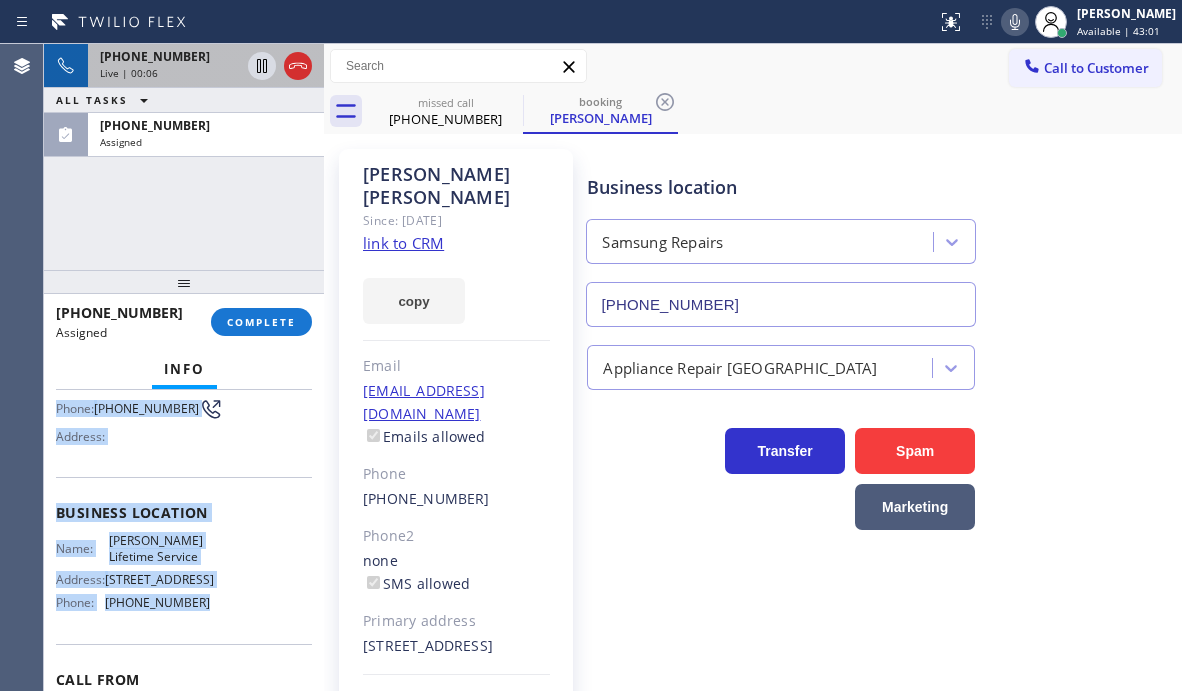 scroll, scrollTop: 200, scrollLeft: 0, axis: vertical 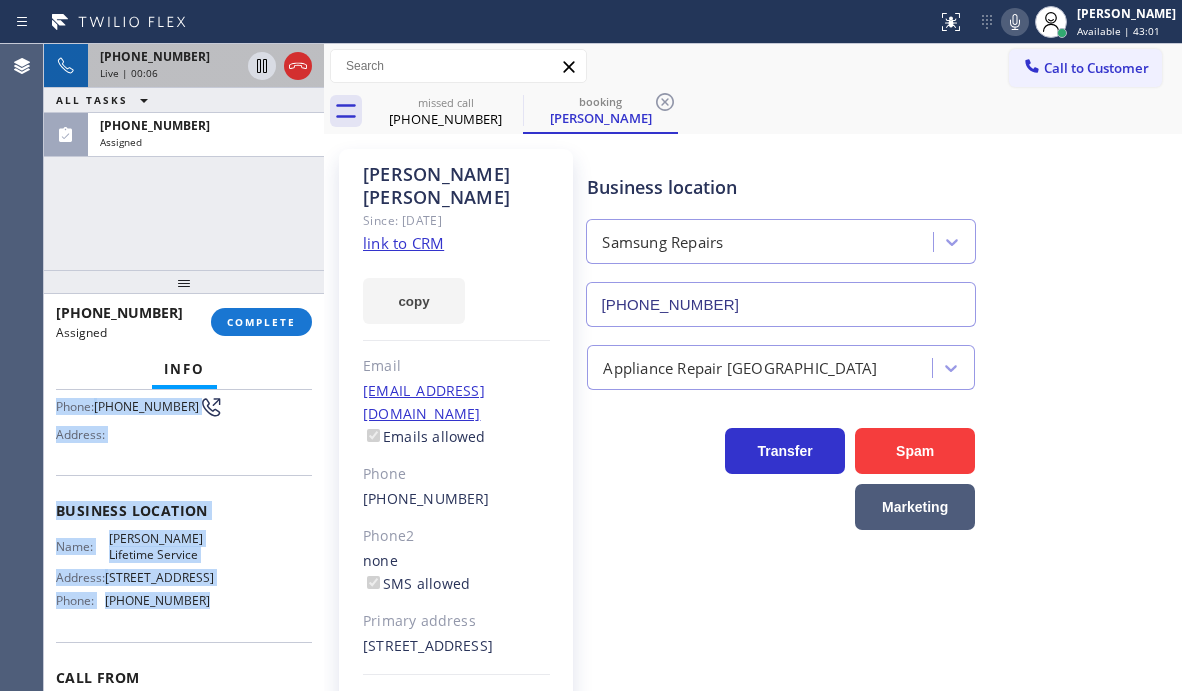 drag, startPoint x: 56, startPoint y: 548, endPoint x: 216, endPoint y: 630, distance: 179.78876 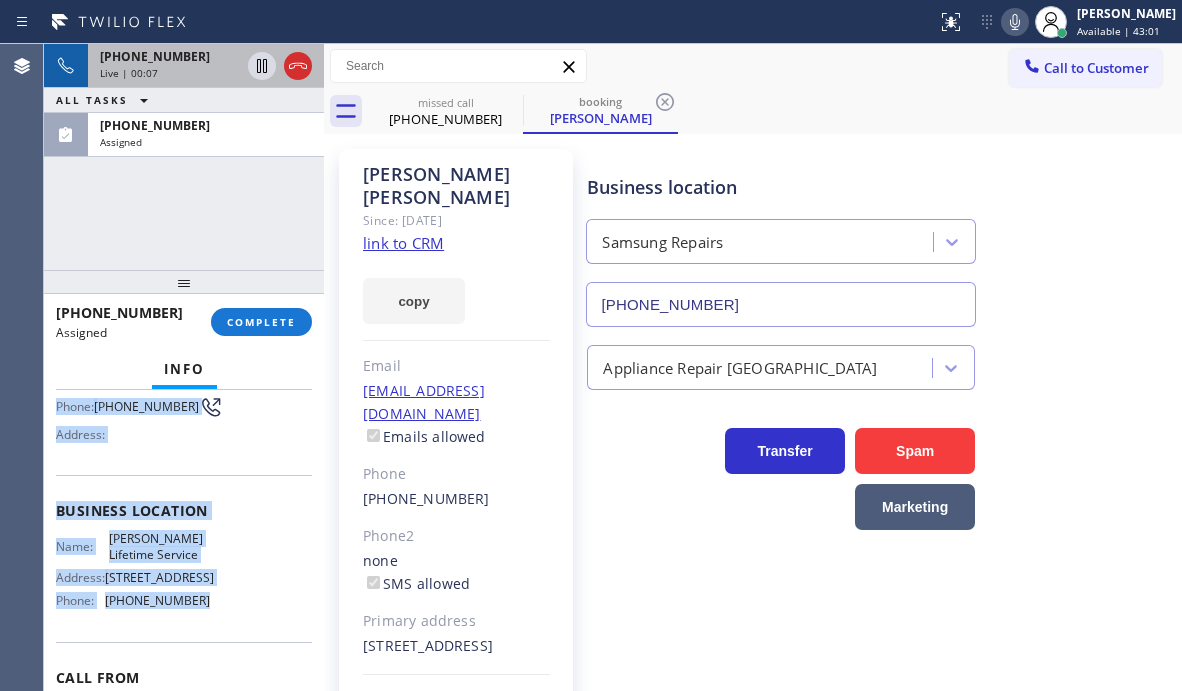 copy on "Customer Name: [PHONE_NUMBER] Phone: [PHONE_NUMBER] Address: Business location Name: [PERSON_NAME] Lifetime Service Address: [STREET_ADDRESS]  Phone: [PHONE_NUMBER]" 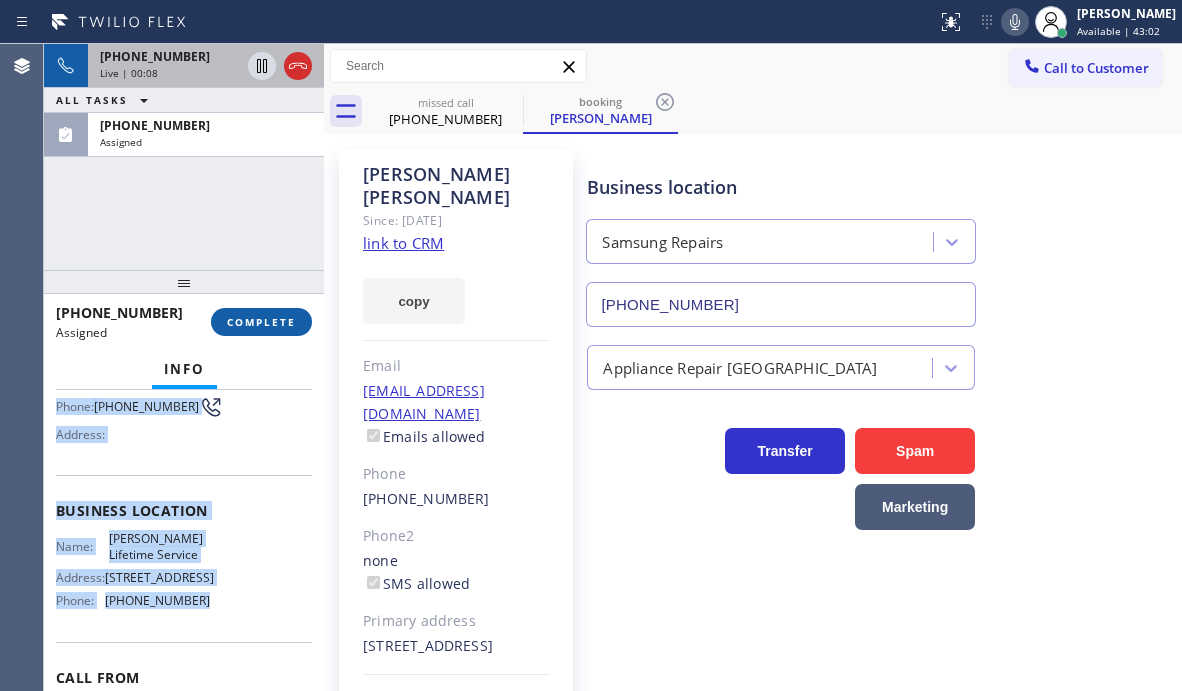 click on "COMPLETE" at bounding box center (261, 322) 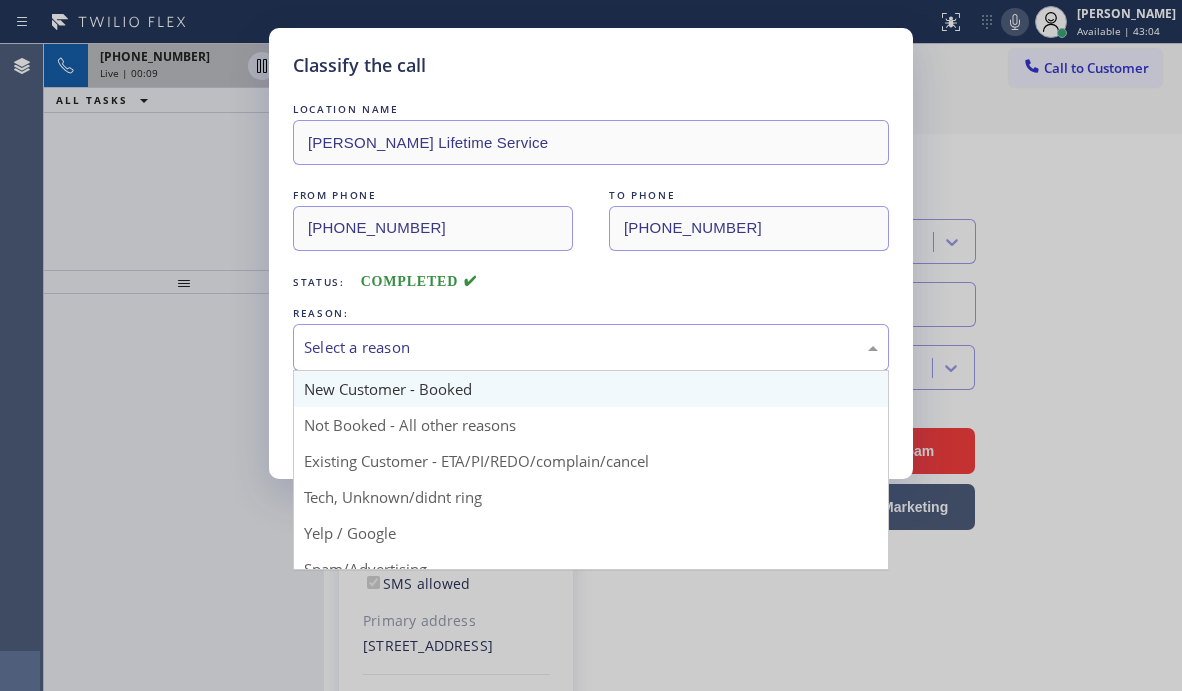 drag, startPoint x: 487, startPoint y: 348, endPoint x: 447, endPoint y: 374, distance: 47.707443 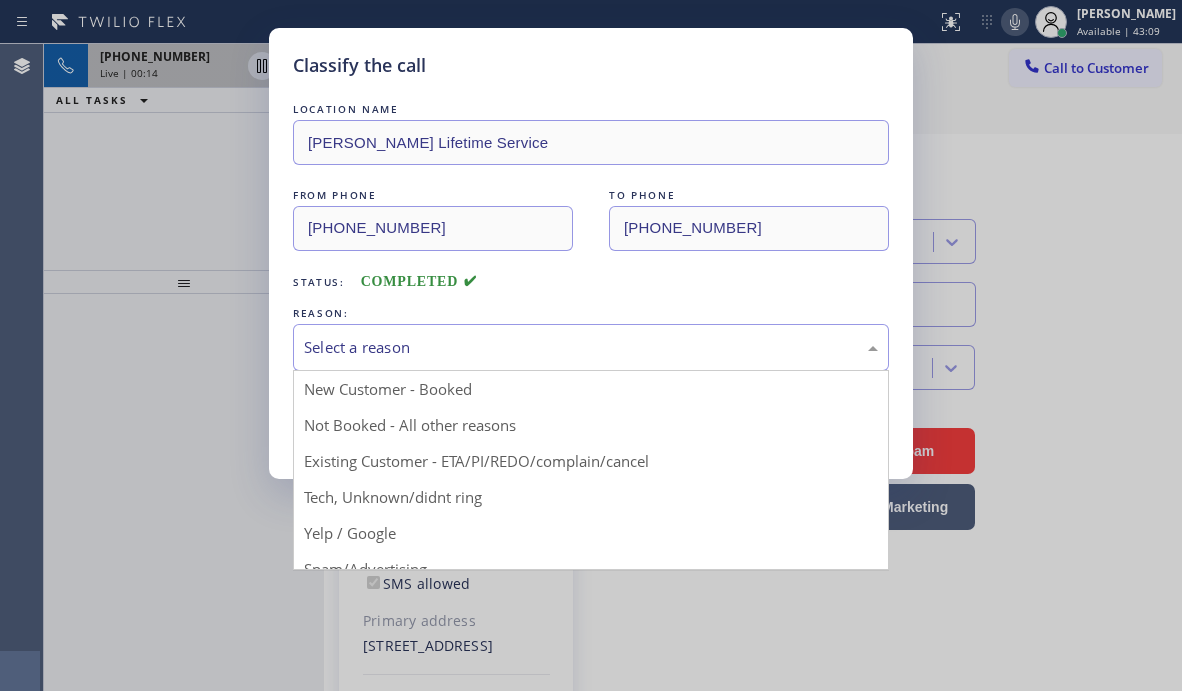 click on "Classify the call LOCATION NAME [PERSON_NAME] Lifetime Service FROM PHONE [PHONE_NUMBER] TO PHONE [PHONE_NUMBER] Status: COMPLETED REASON: Select a reason New Customer - Booked Not Booked - All other reasons Existing Customer - ETA/PI/REDO/complain/cancel Tech, Unknown/didnt ring Yelp / Google  Spam/Advertising Transferred HouseCallPro / HomeAdvisor / Other platforms  Test call Save" at bounding box center (591, 345) 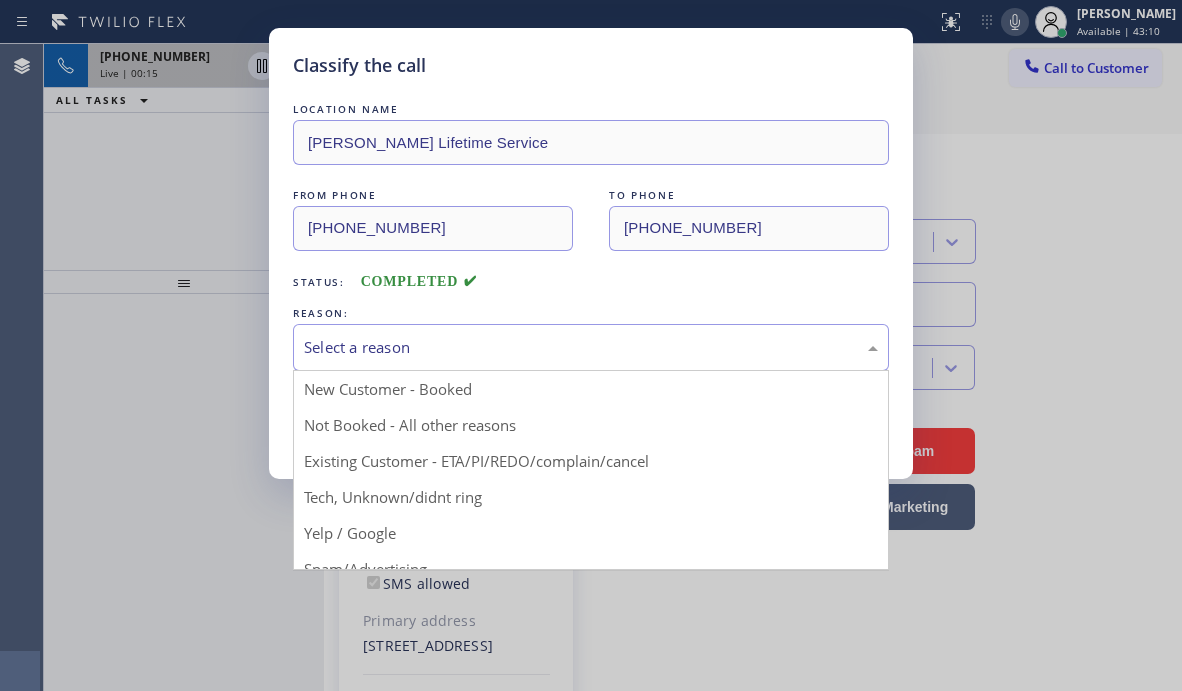 drag, startPoint x: 516, startPoint y: 344, endPoint x: 457, endPoint y: 396, distance: 78.64477 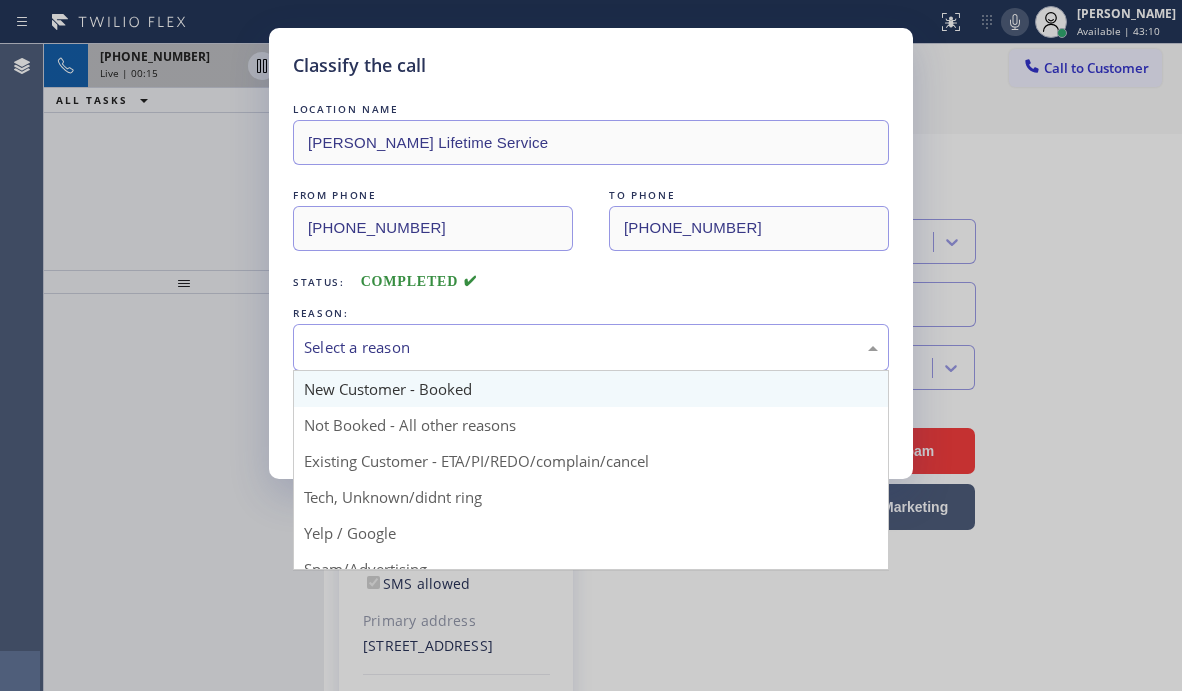 click on "Select a reason" at bounding box center (591, 347) 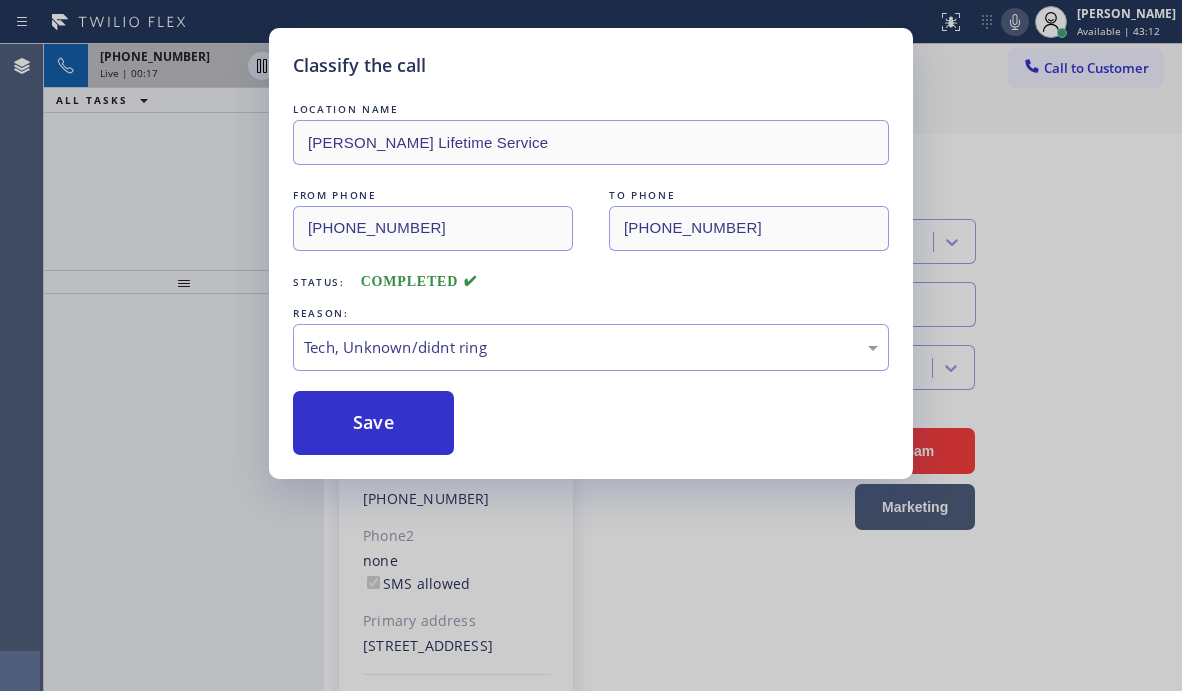 drag, startPoint x: 431, startPoint y: 502, endPoint x: 402, endPoint y: 471, distance: 42.44997 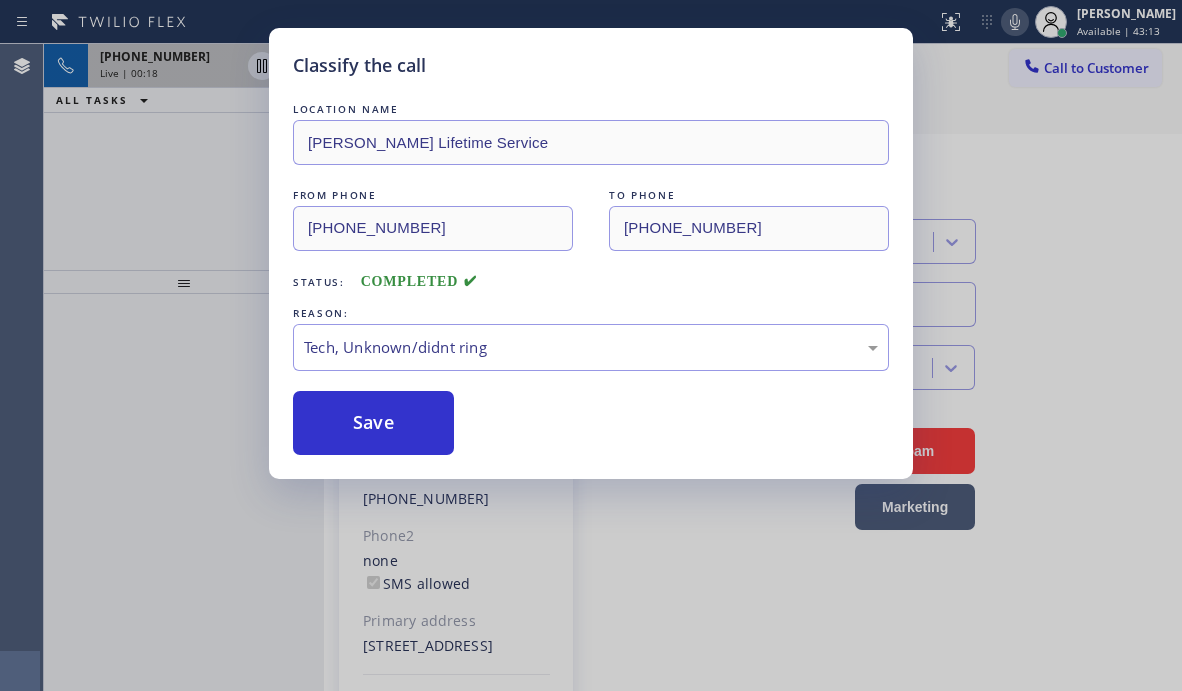 drag, startPoint x: 376, startPoint y: 416, endPoint x: 469, endPoint y: 414, distance: 93.0215 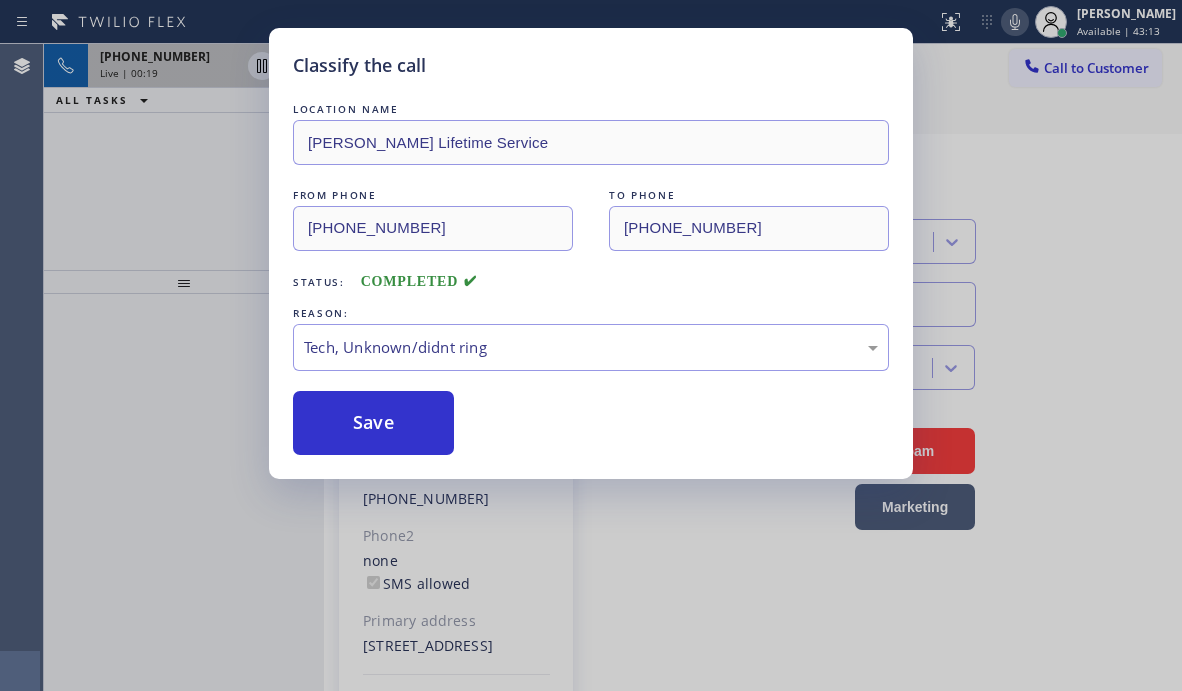 click on "Classify the call LOCATION NAME [PERSON_NAME] Lifetime Service FROM PHONE [PHONE_NUMBER] TO PHONE [PHONE_NUMBER] Status: COMPLETED REASON: Tech, Unknown/didnt ring Save" at bounding box center (591, 345) 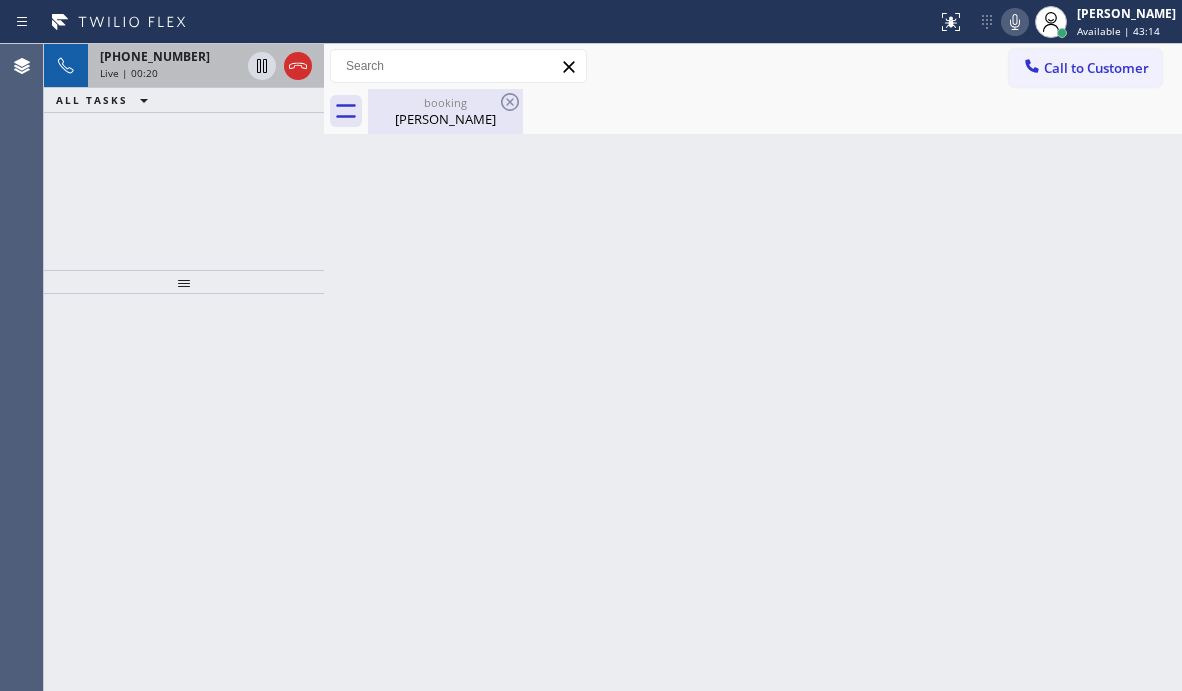 click on "[PERSON_NAME]" at bounding box center [445, 119] 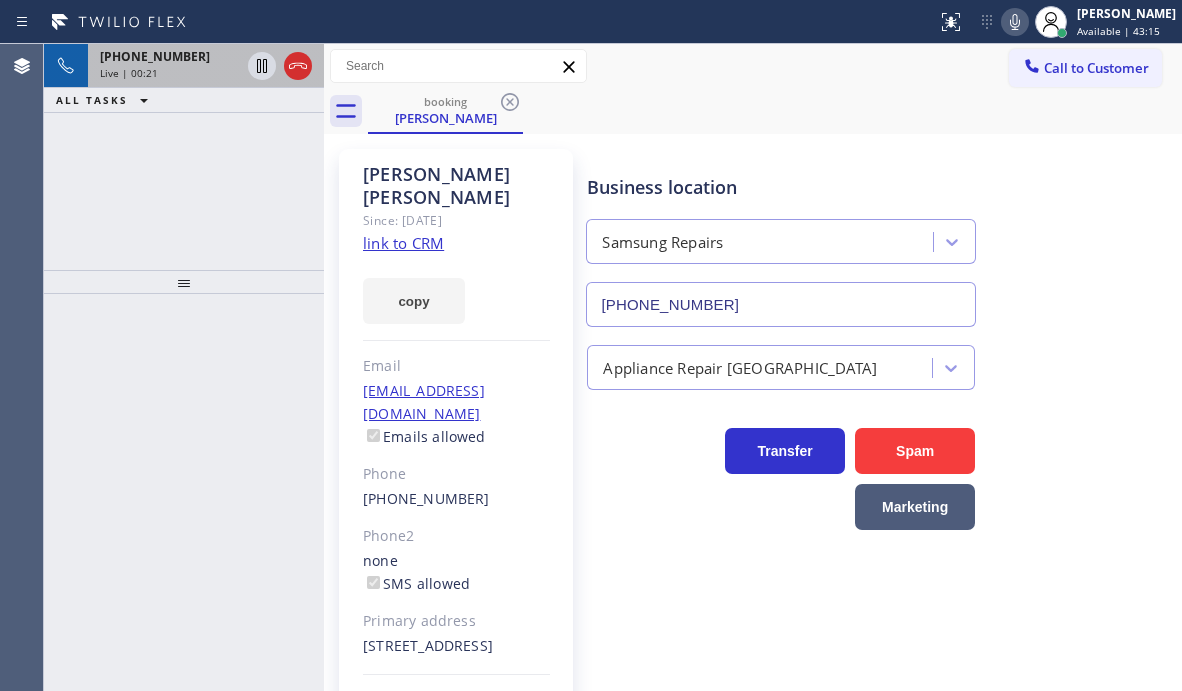 click on "link to CRM" 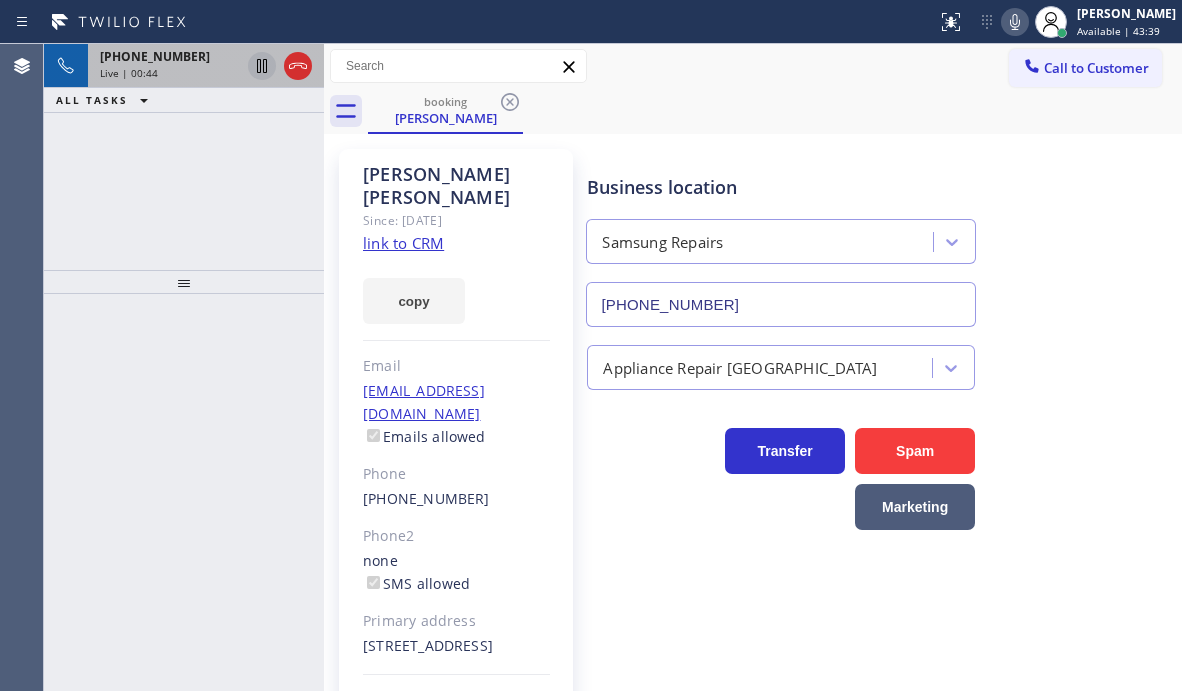 click 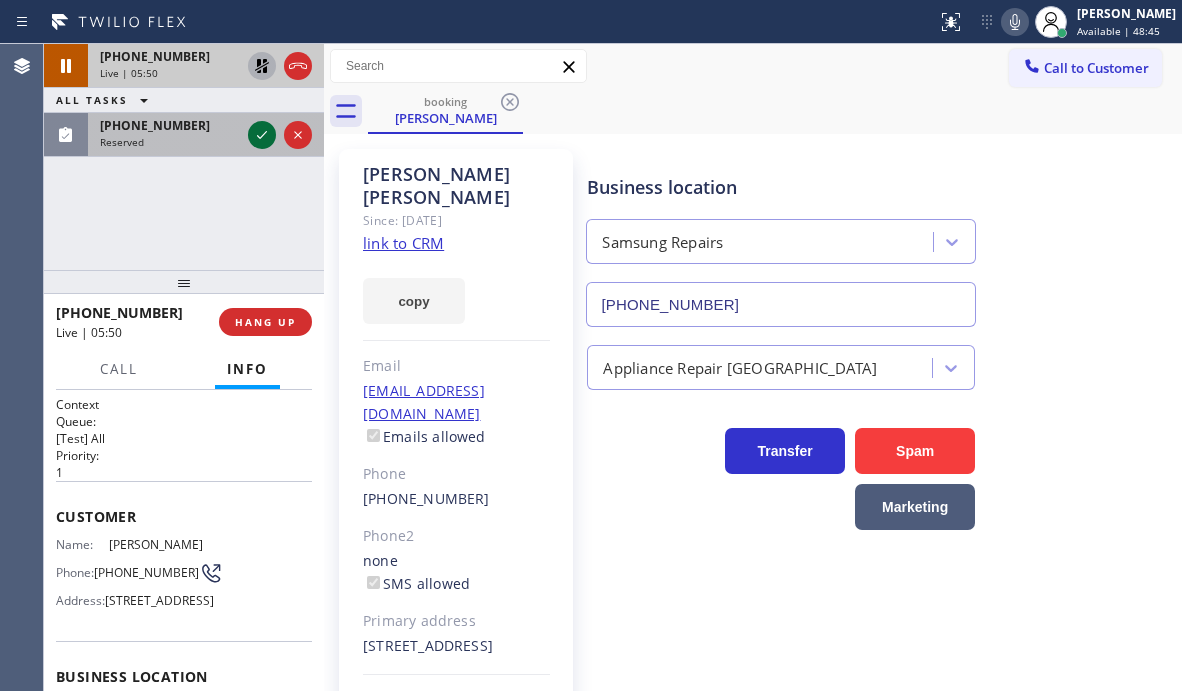 click 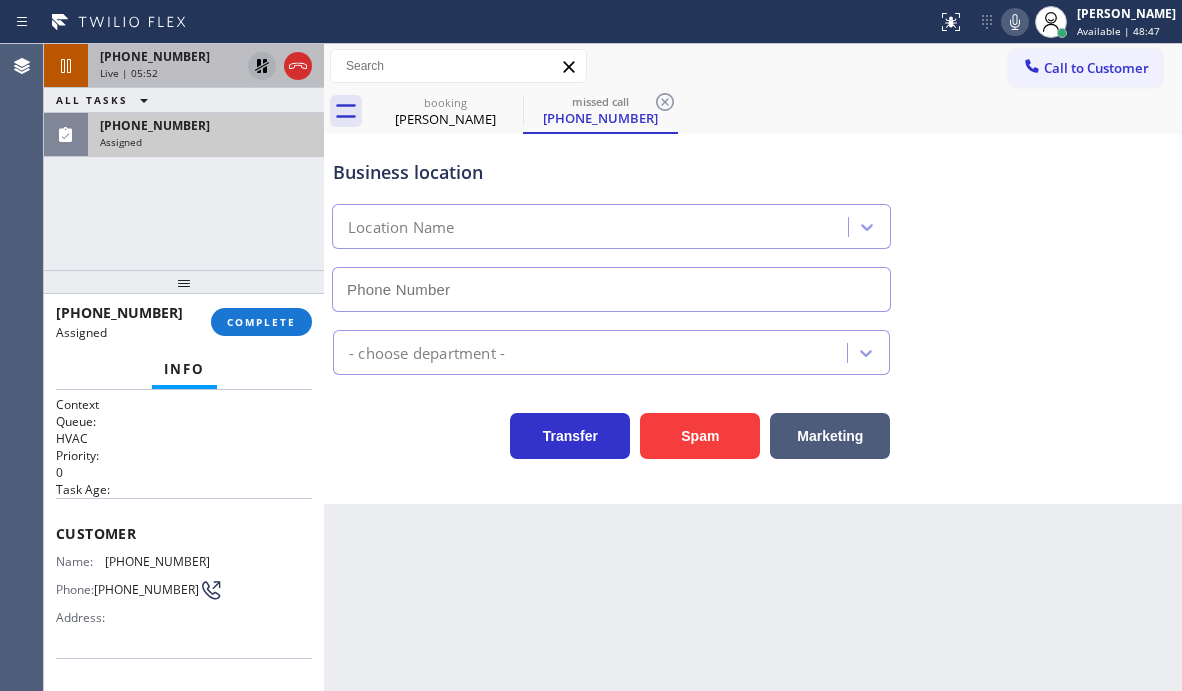 type on "[PHONE_NUMBER]" 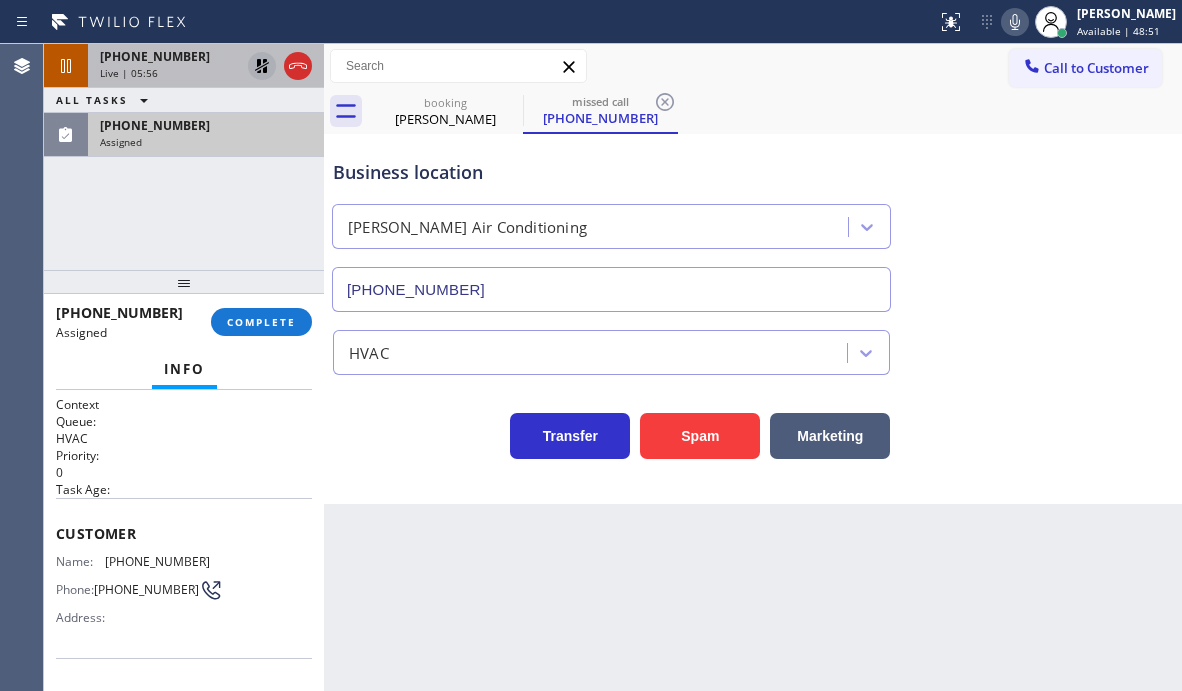 click on "[PHONE_NUMBER] Assigned" at bounding box center (202, 135) 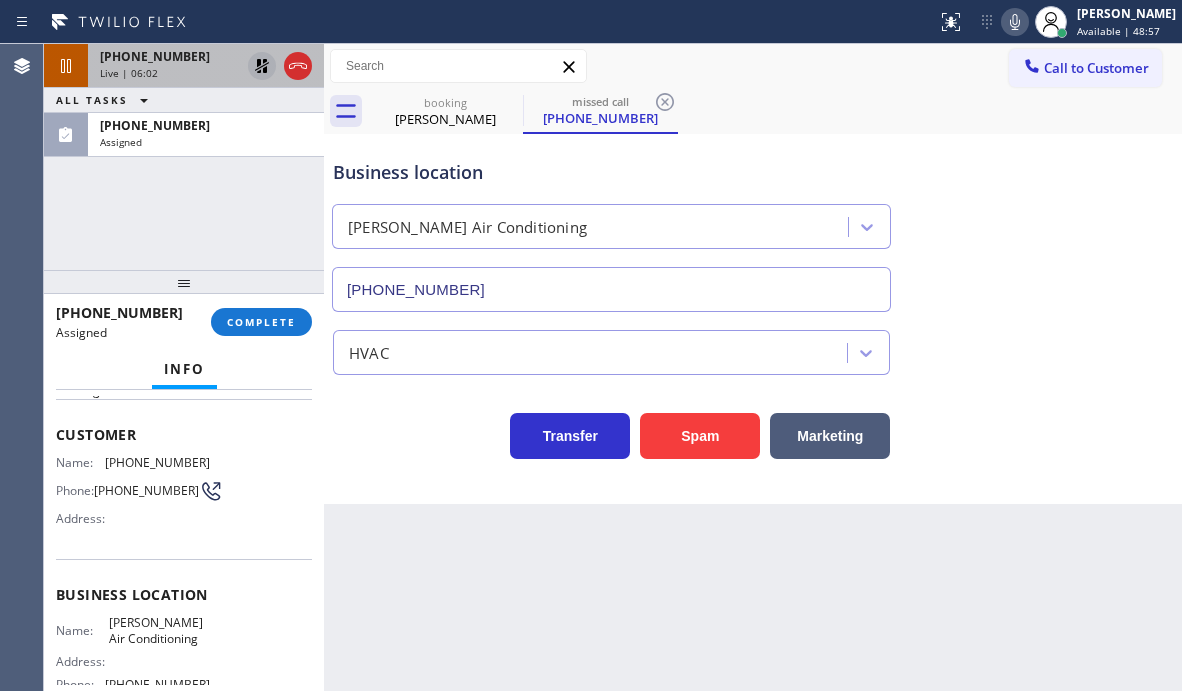 scroll, scrollTop: 98, scrollLeft: 0, axis: vertical 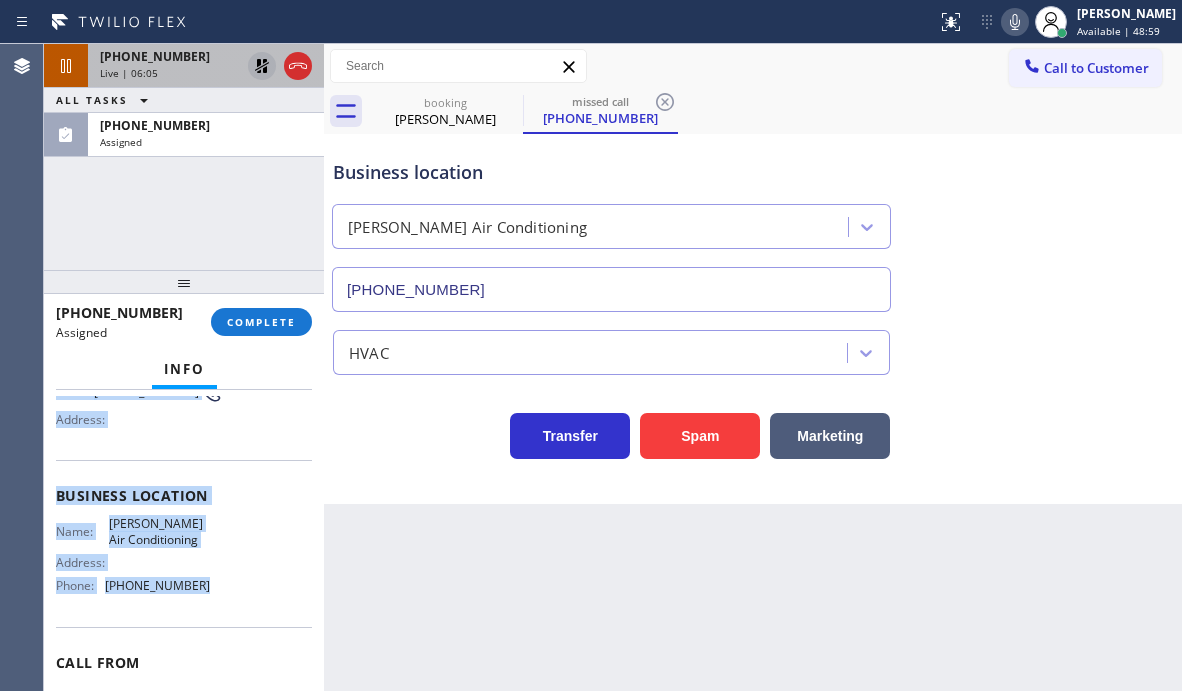 drag, startPoint x: 56, startPoint y: 432, endPoint x: 197, endPoint y: 624, distance: 238.2121 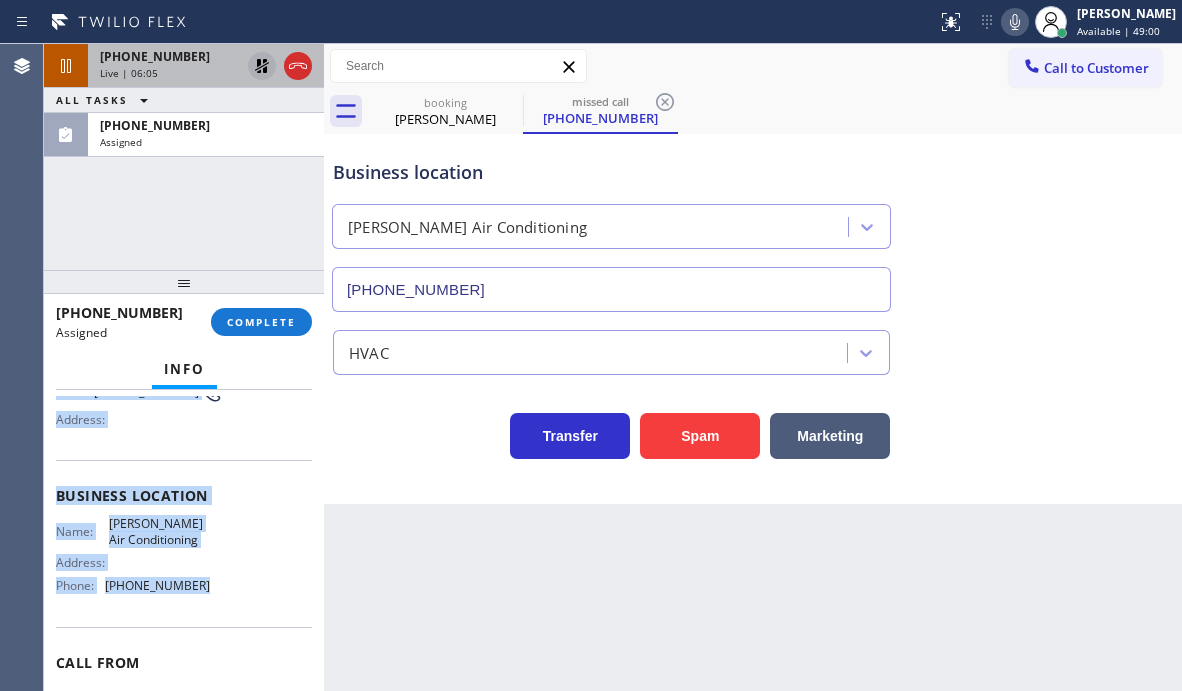 copy on "Customer Name: [PHONE_NUMBER] Phone: [PHONE_NUMBER] Address: Business location Name: [PERSON_NAME] Air Conditioning Address:   Phone: [PHONE_NUMBER]" 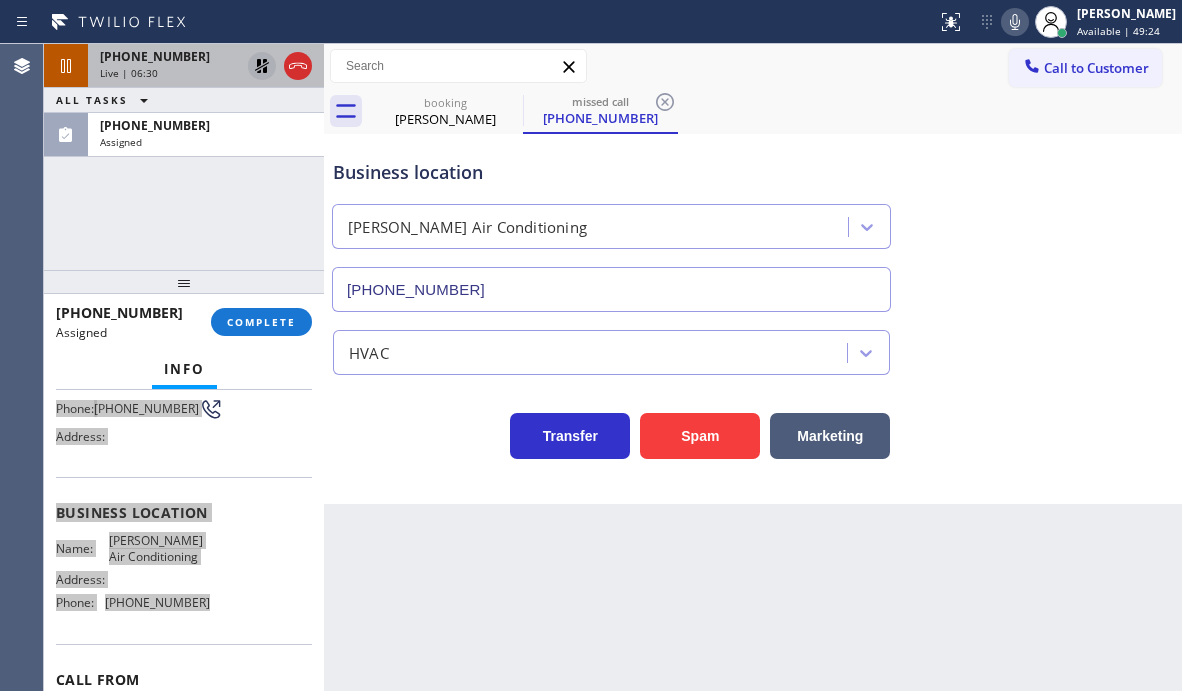 scroll, scrollTop: 215, scrollLeft: 0, axis: vertical 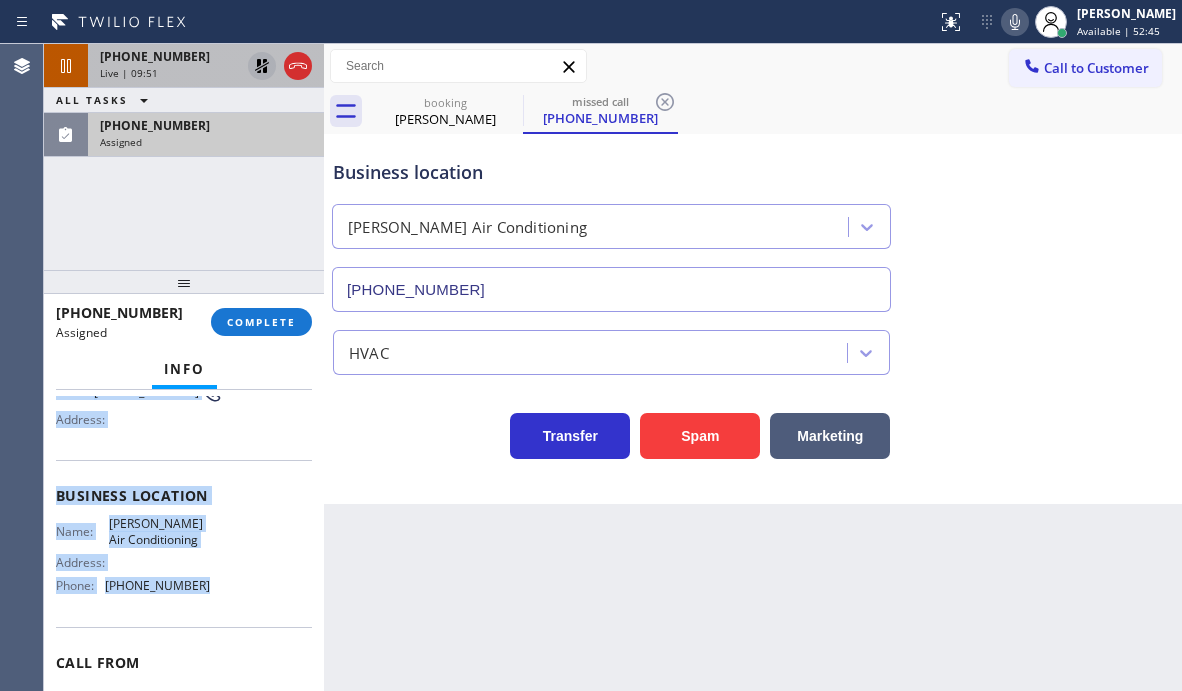 click on "[PHONE_NUMBER] Assigned" at bounding box center (202, 135) 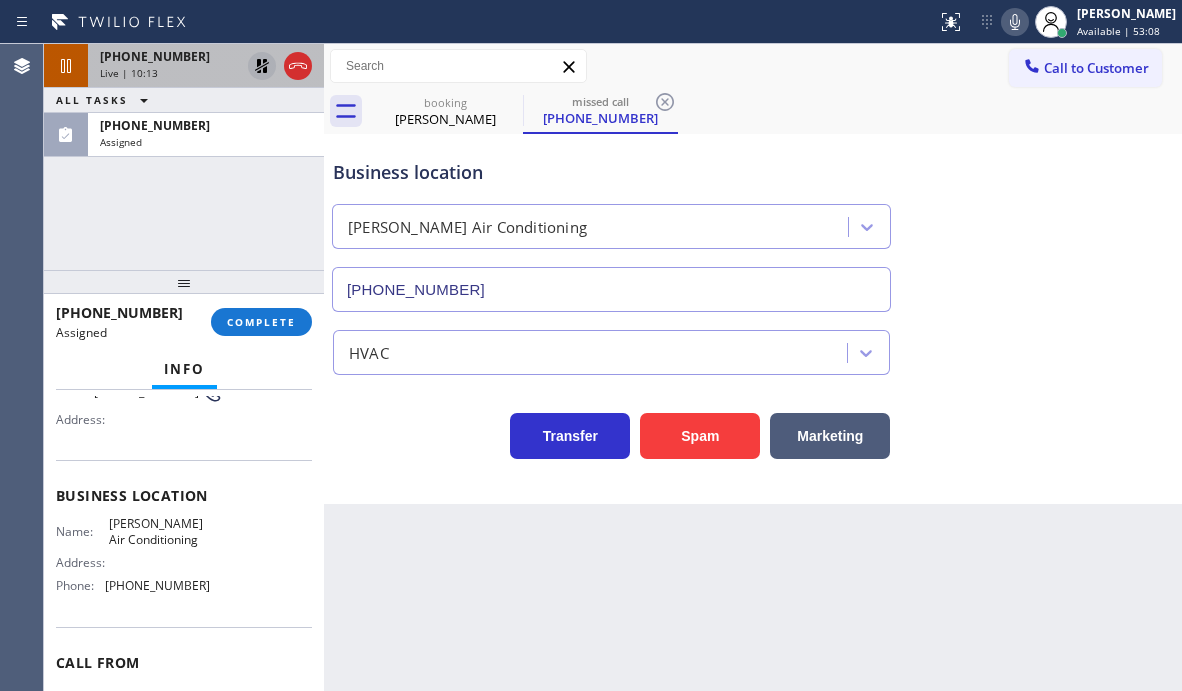 click on "[PHONE_NUMBER] Live | 10:13 ALL TASKS ALL TASKS ACTIVE TASKS TASKS IN WRAP UP [PHONE_NUMBER] Assigned" at bounding box center (184, 157) 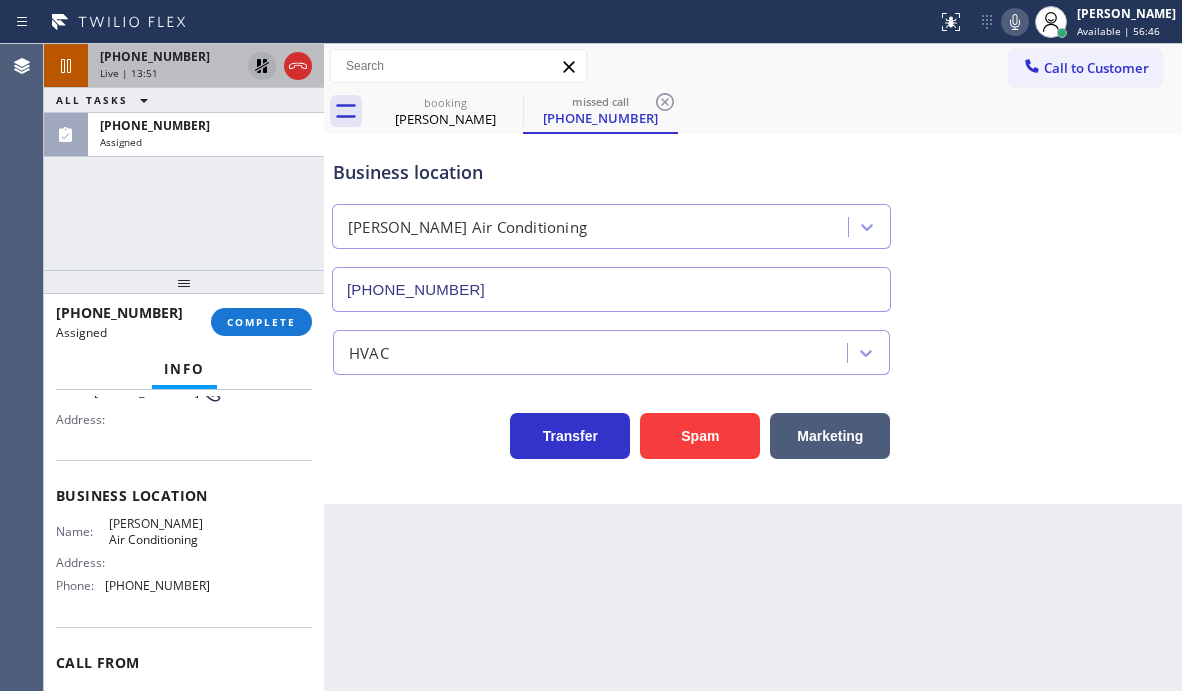 click 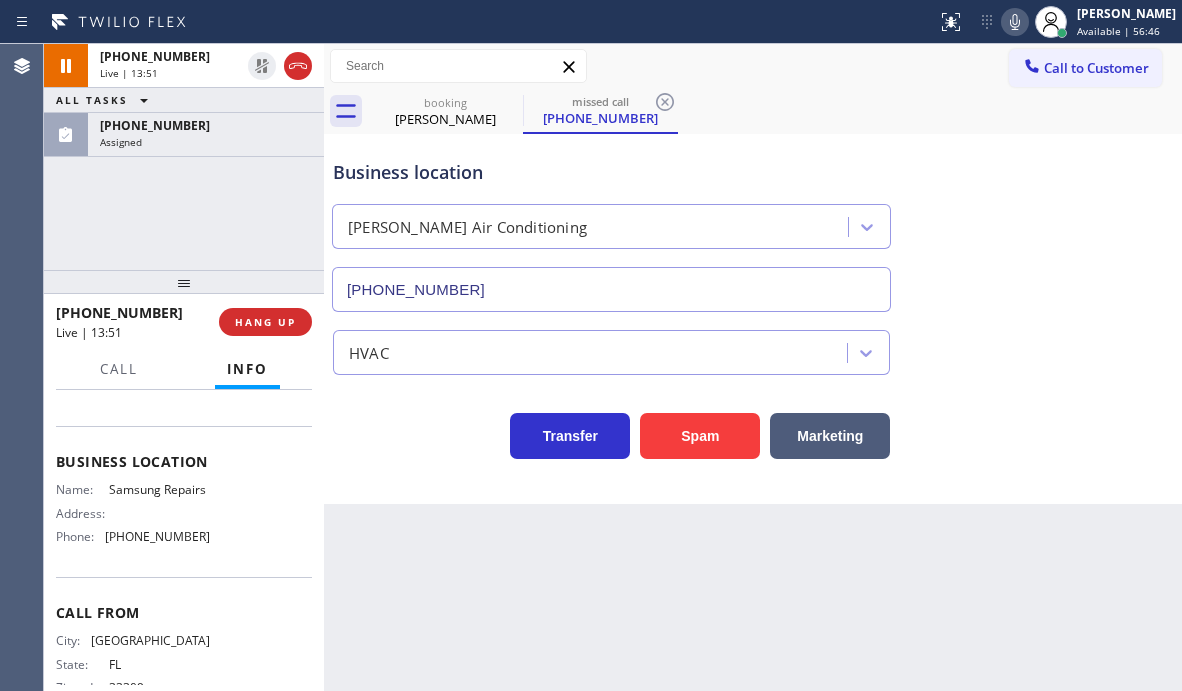 scroll, scrollTop: 181, scrollLeft: 0, axis: vertical 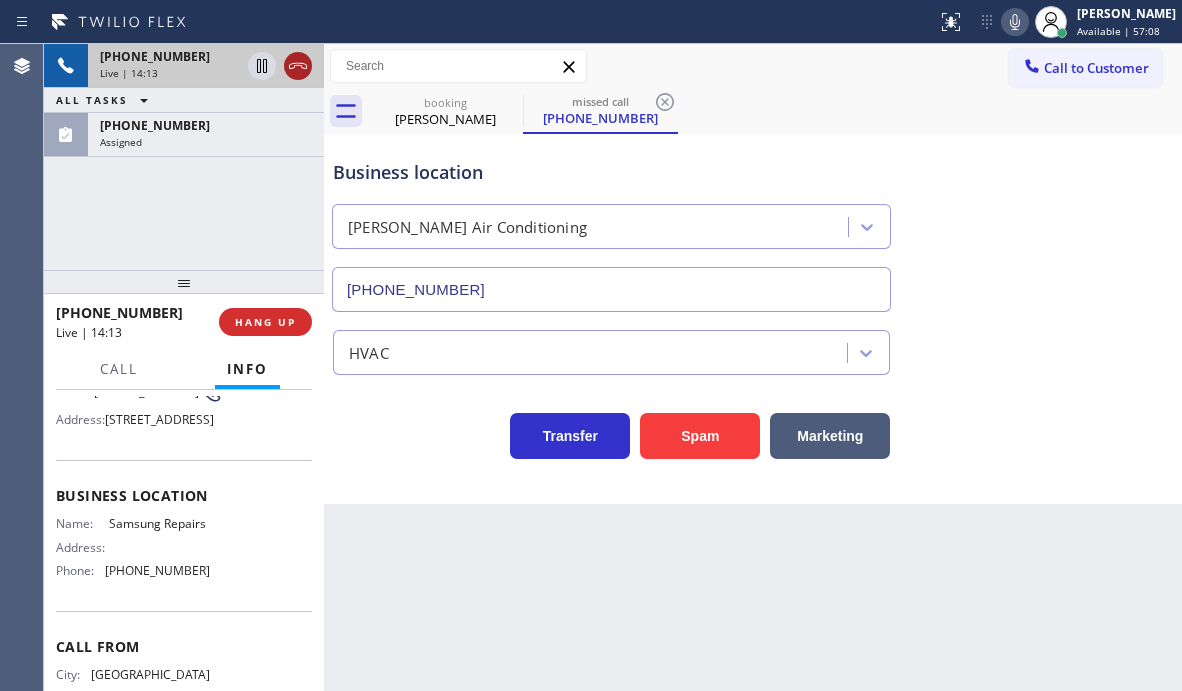 click 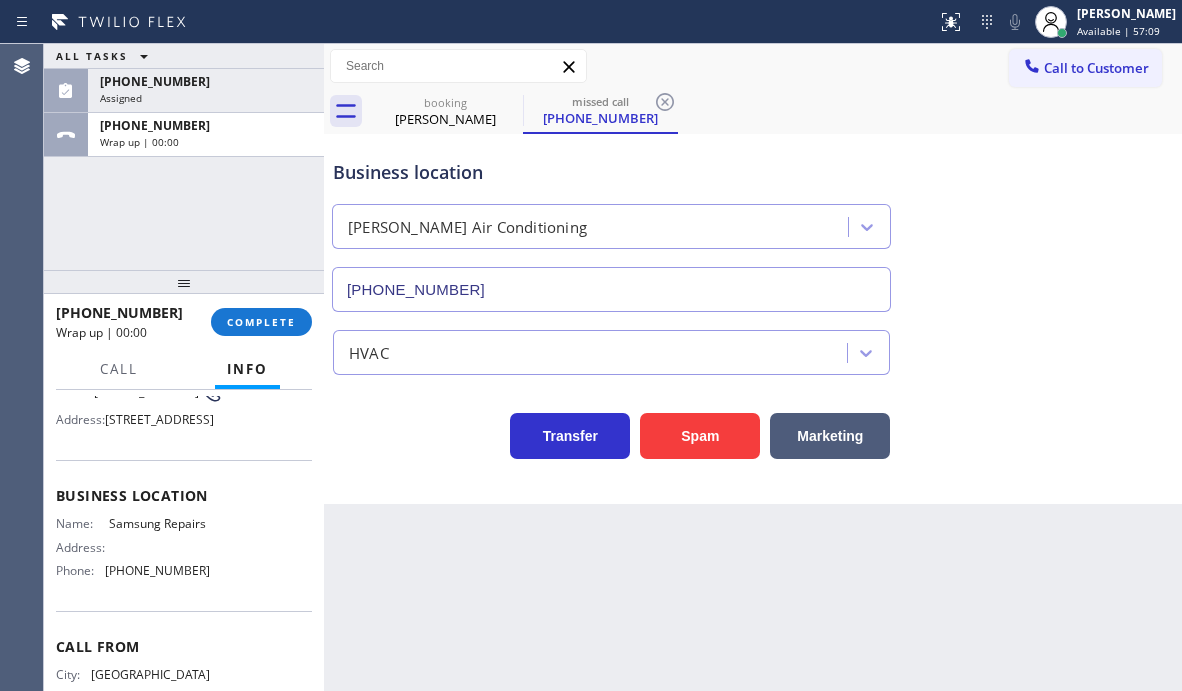 drag, startPoint x: 242, startPoint y: 135, endPoint x: 235, endPoint y: 238, distance: 103.23759 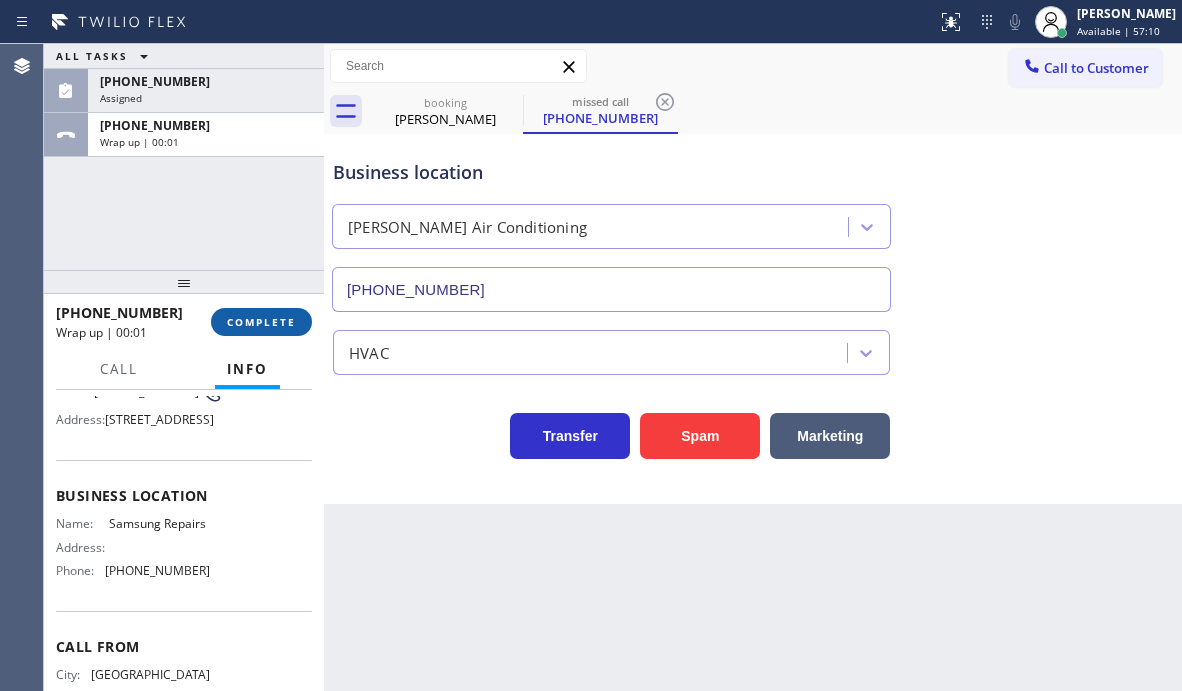 click on "COMPLETE" at bounding box center [261, 322] 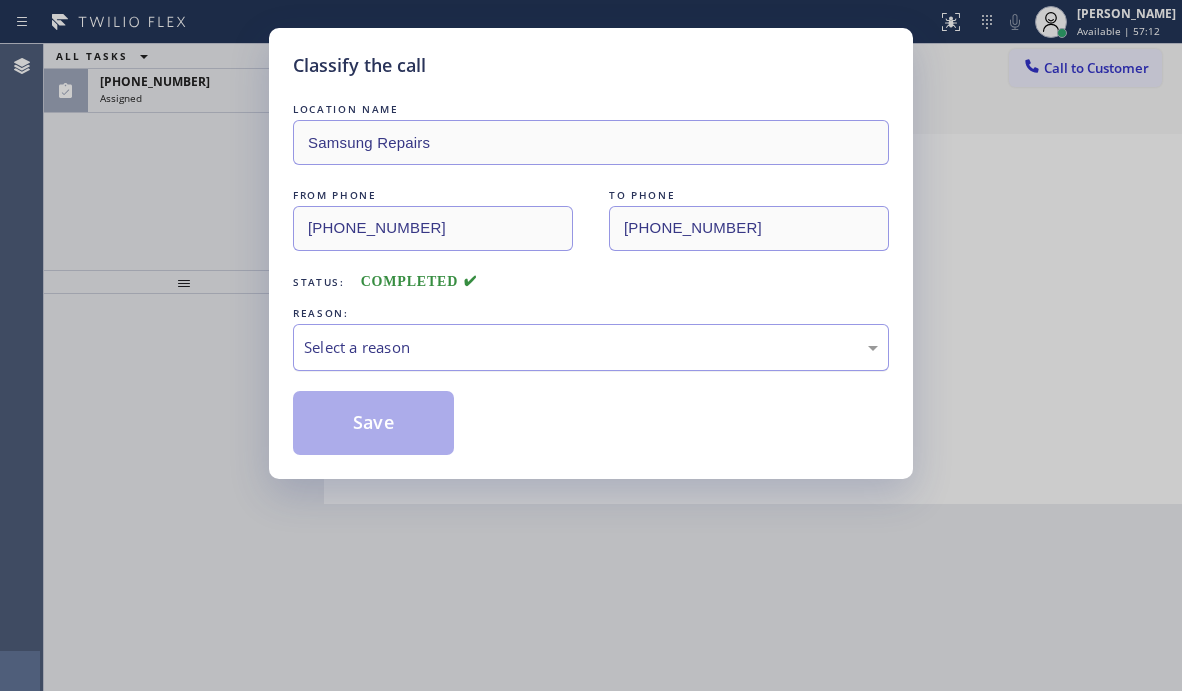 click on "Select a reason" at bounding box center [591, 347] 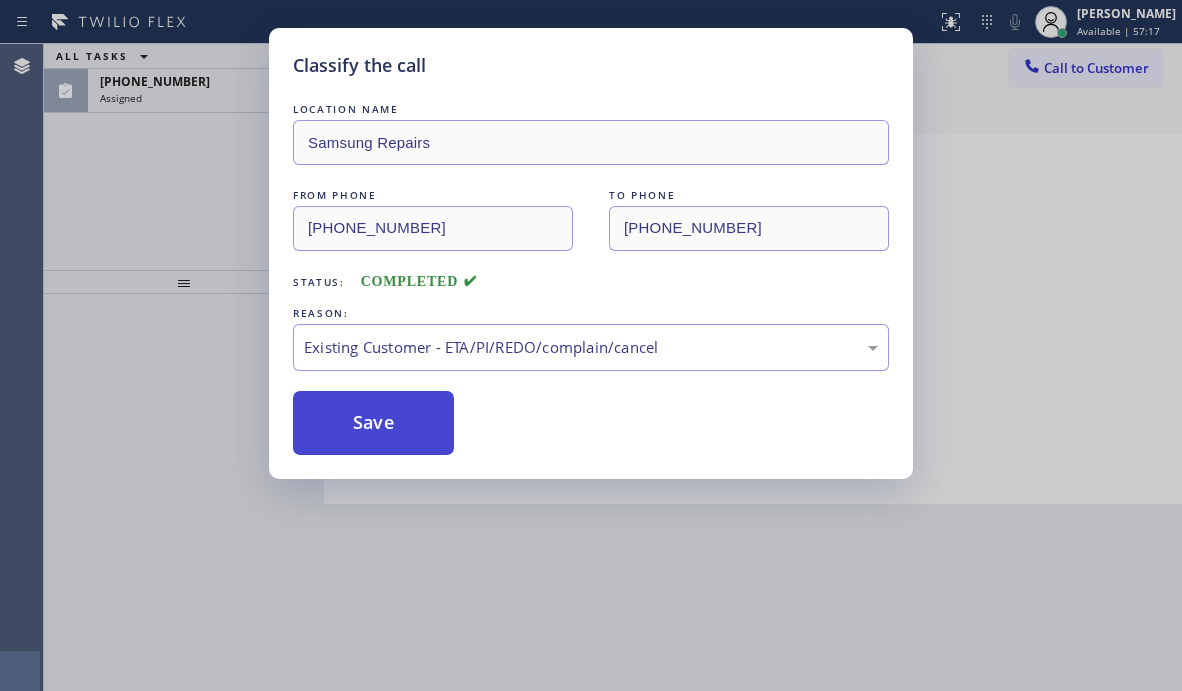 click on "Save" at bounding box center (373, 423) 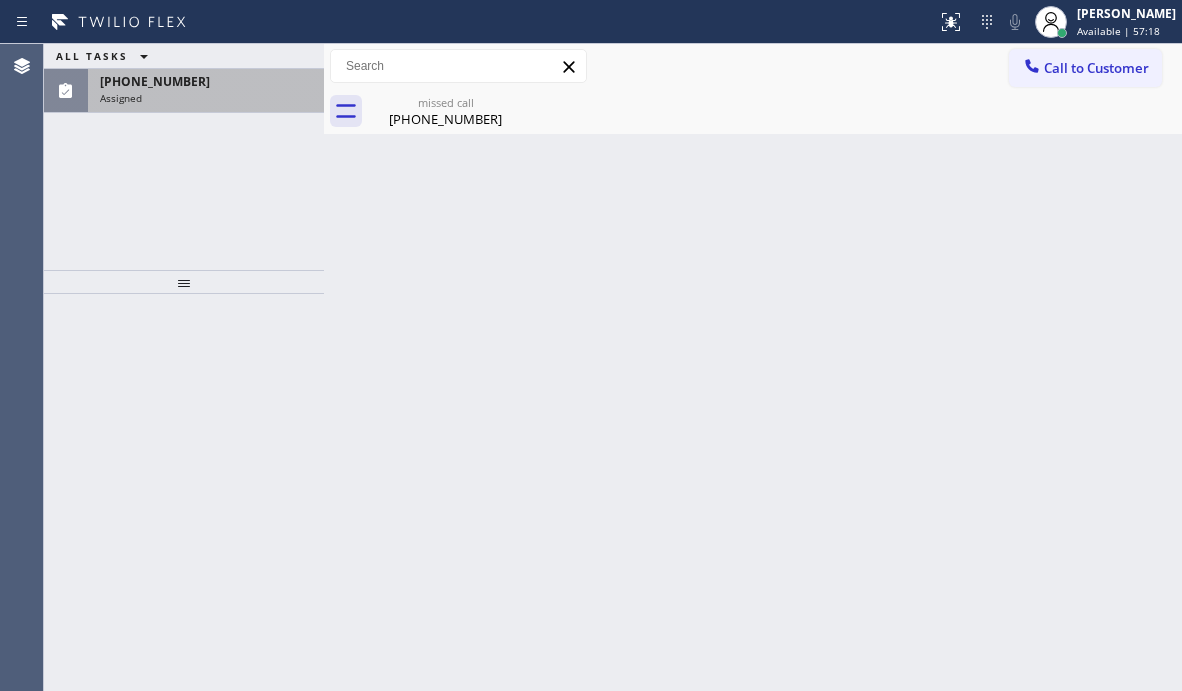 click on "[PHONE_NUMBER] Assigned" at bounding box center [202, 91] 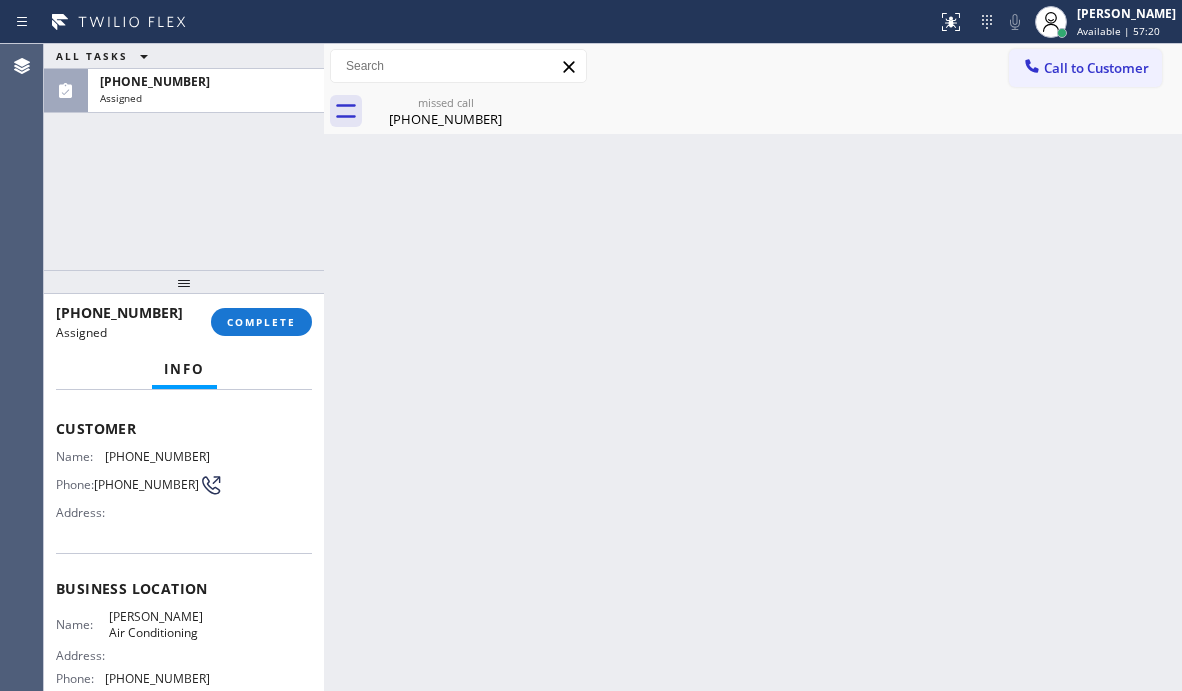 scroll, scrollTop: 300, scrollLeft: 0, axis: vertical 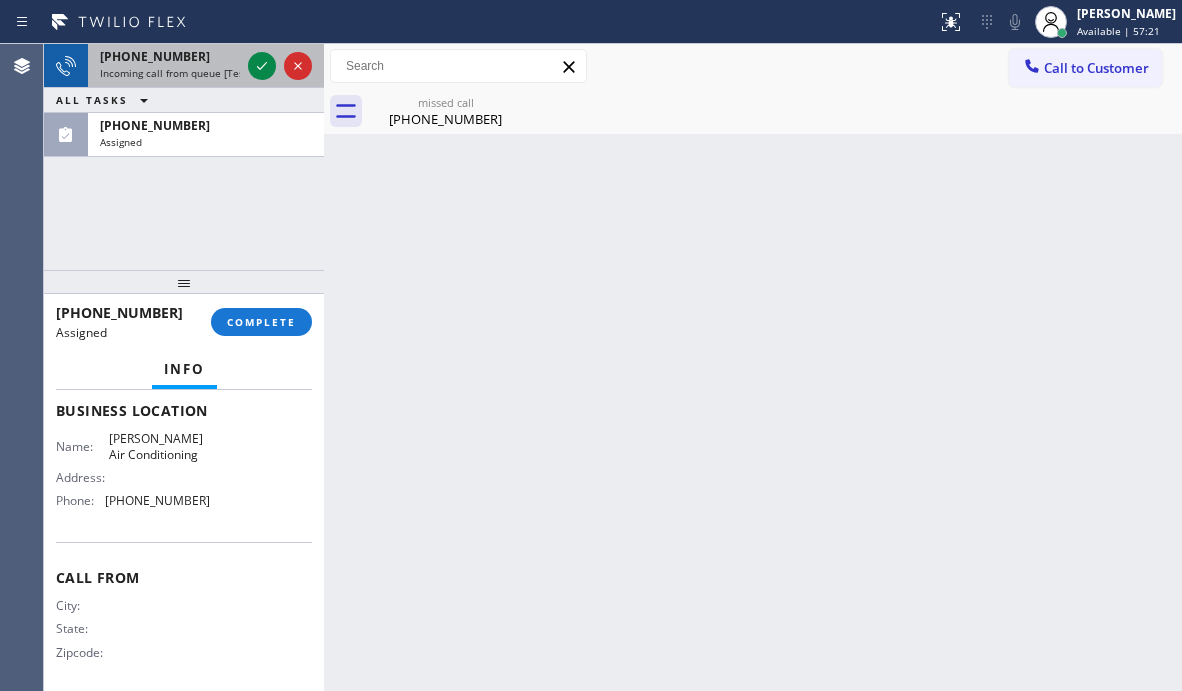 click on "[PHONE_NUMBER]" at bounding box center [155, 56] 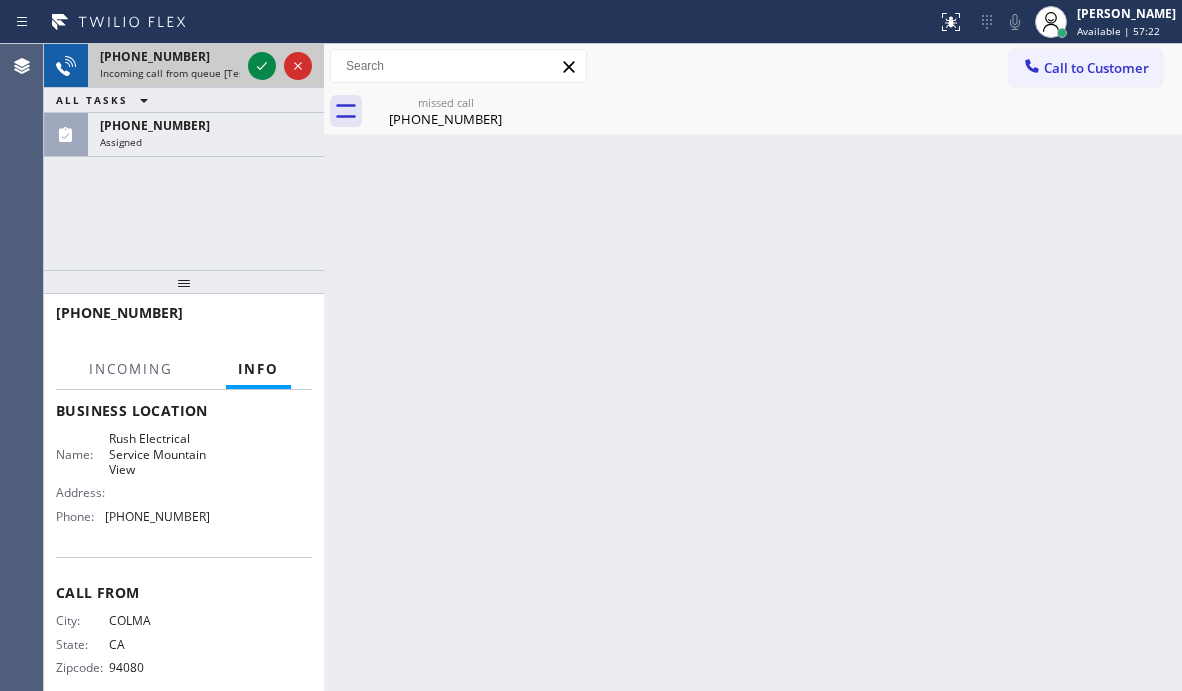 click on "[PHONE_NUMBER]" at bounding box center (155, 56) 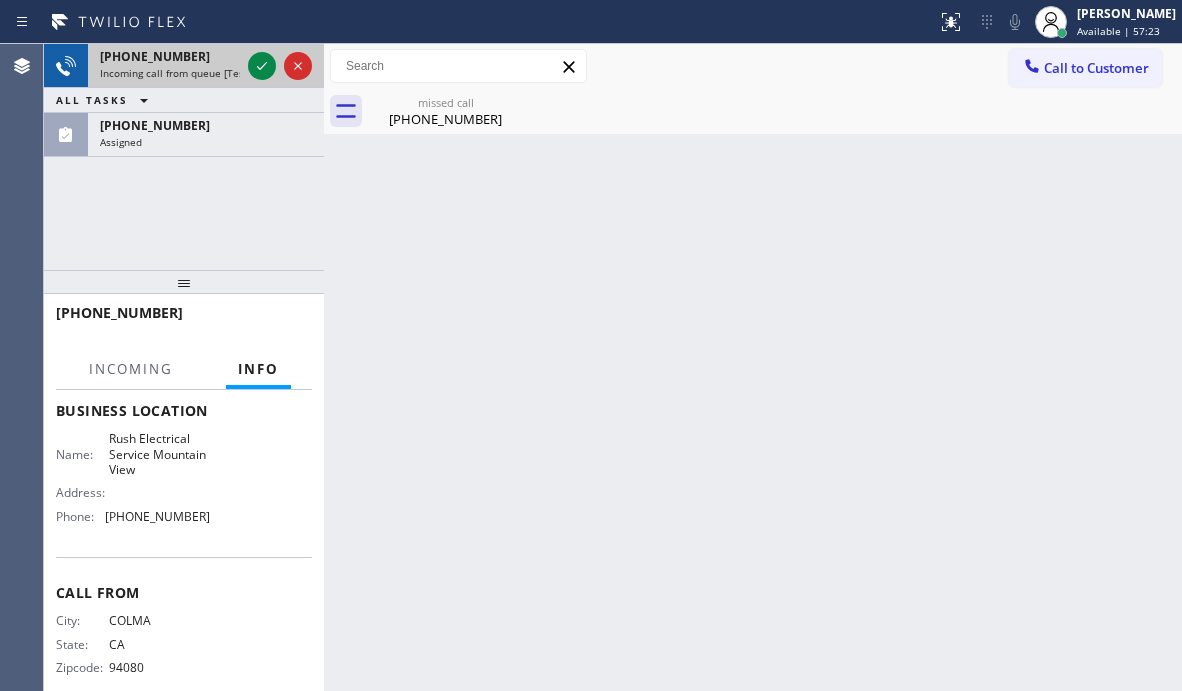 click on "[PHONE_NUMBER]" at bounding box center [155, 56] 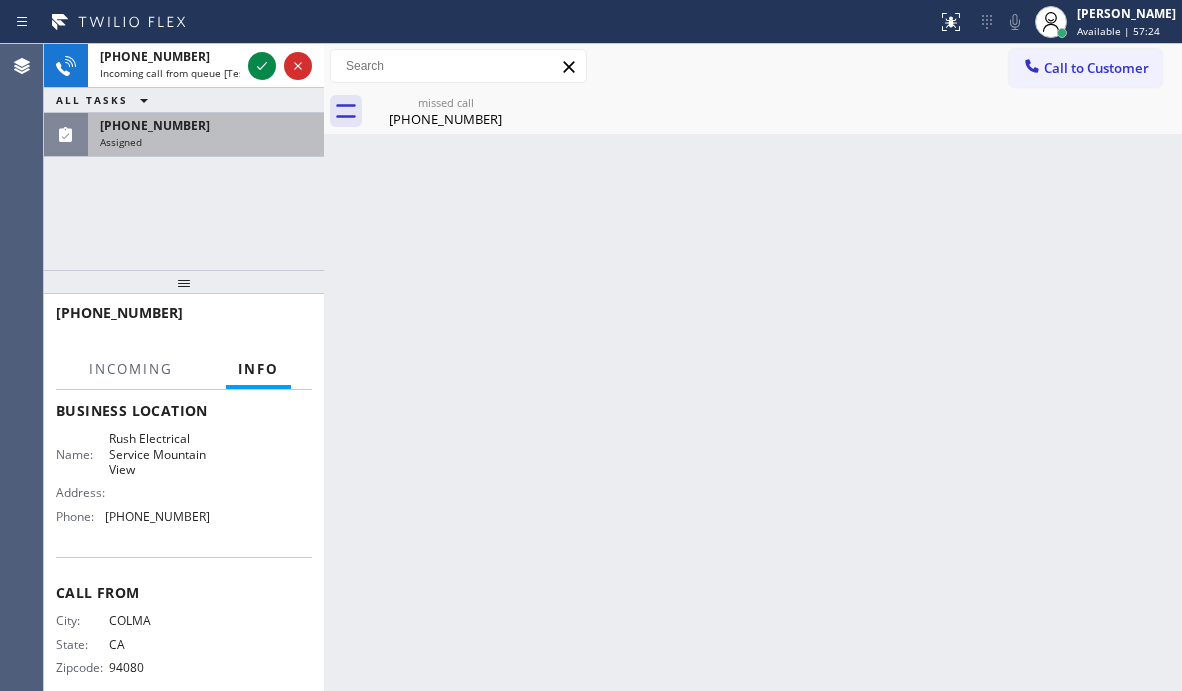 click on "[PHONE_NUMBER]" at bounding box center (155, 125) 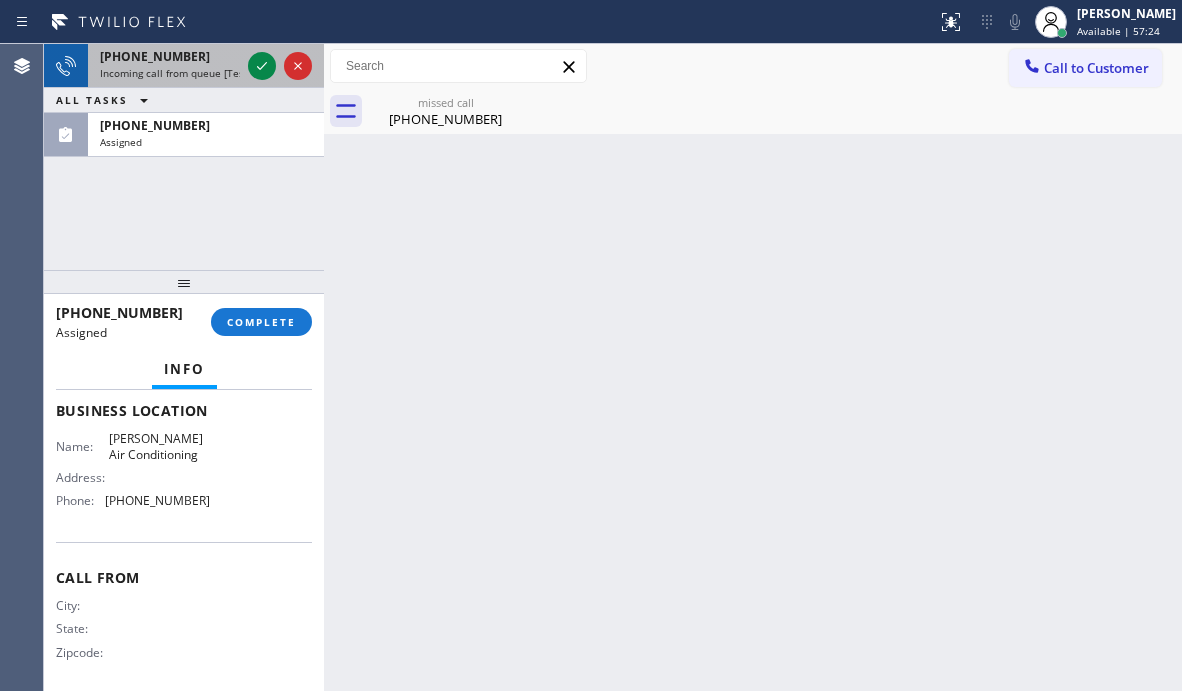 click on "[PHONE_NUMBER]" at bounding box center [155, 56] 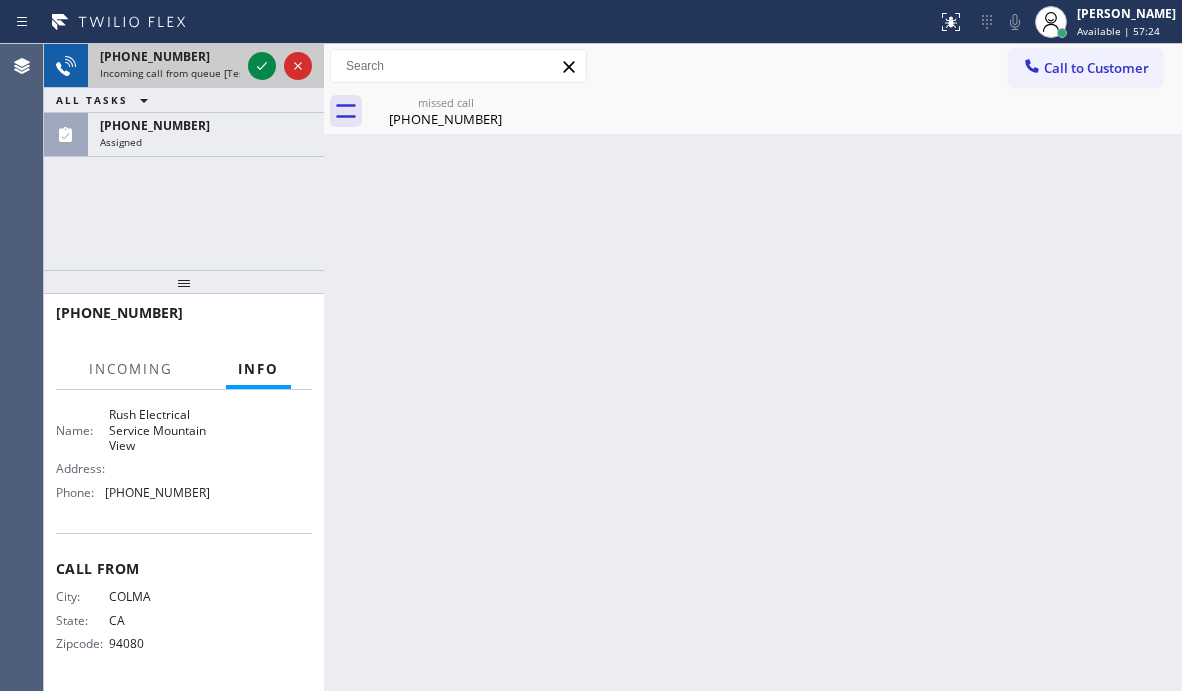 scroll, scrollTop: 266, scrollLeft: 0, axis: vertical 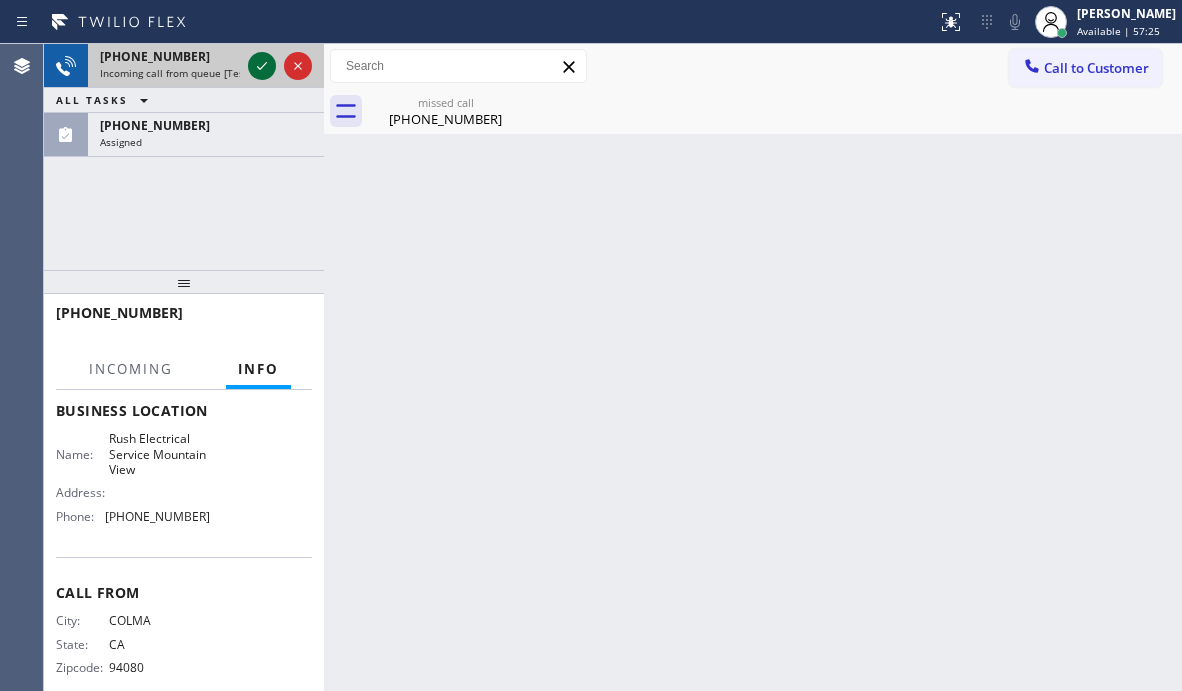 click 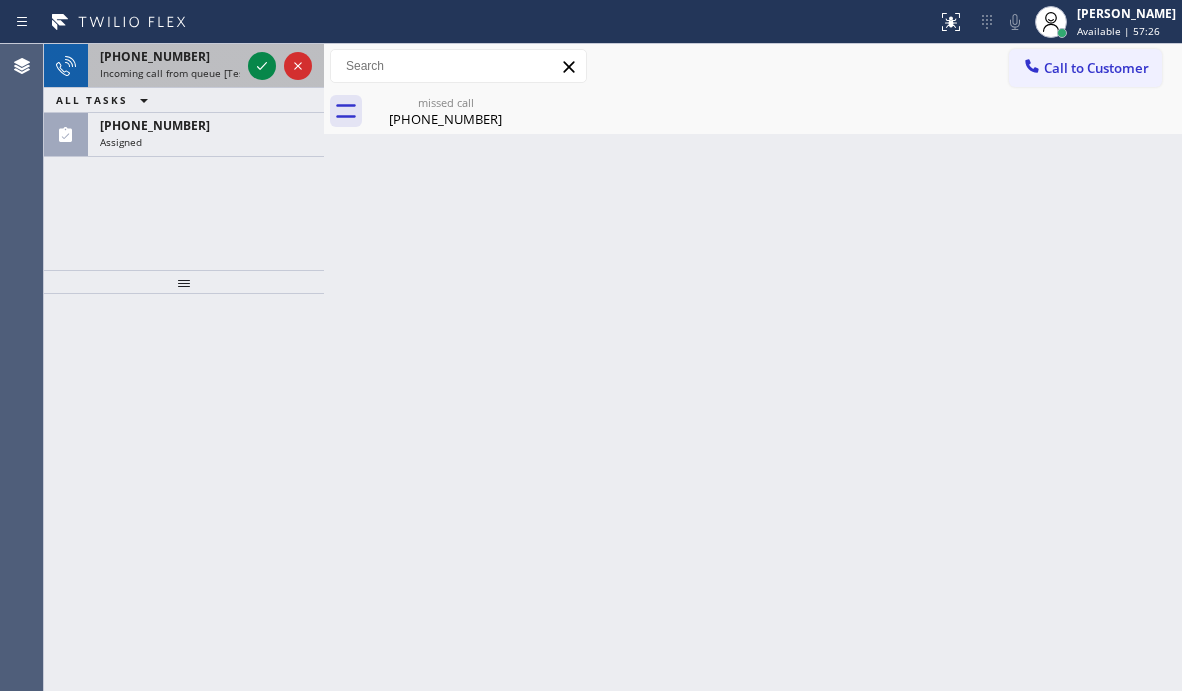 click on "Incoming call from queue [Test] All" at bounding box center [183, 73] 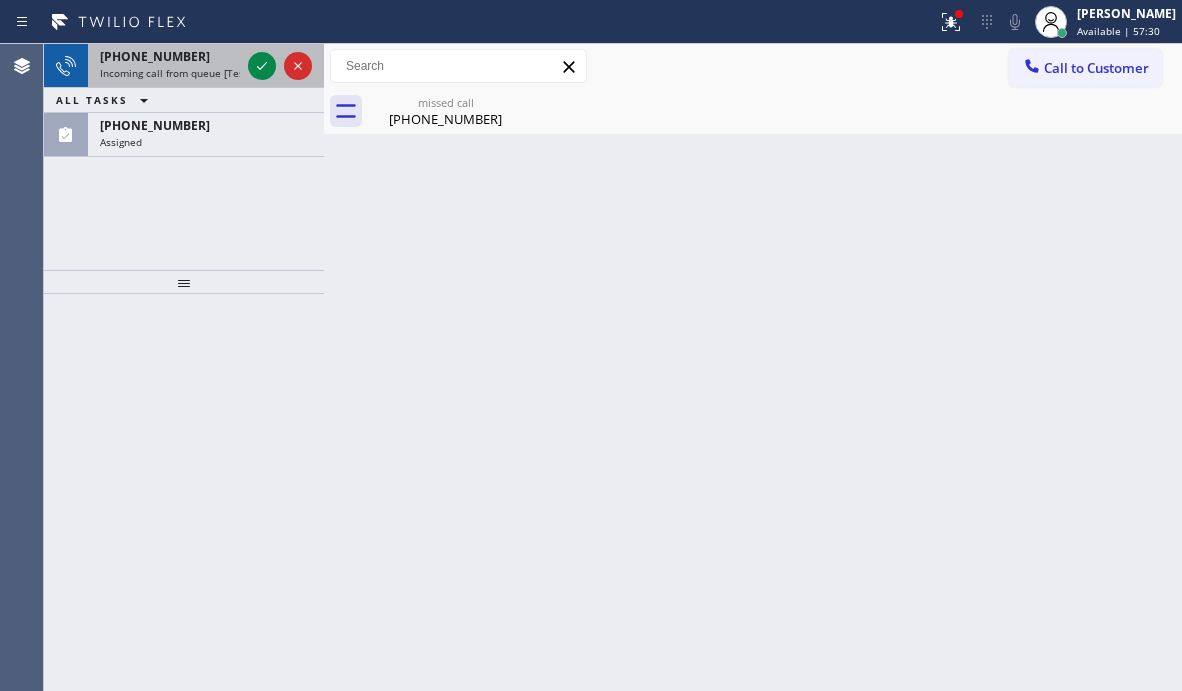 click on "[PHONE_NUMBER] Incoming call from queue [Test] All" at bounding box center (166, 66) 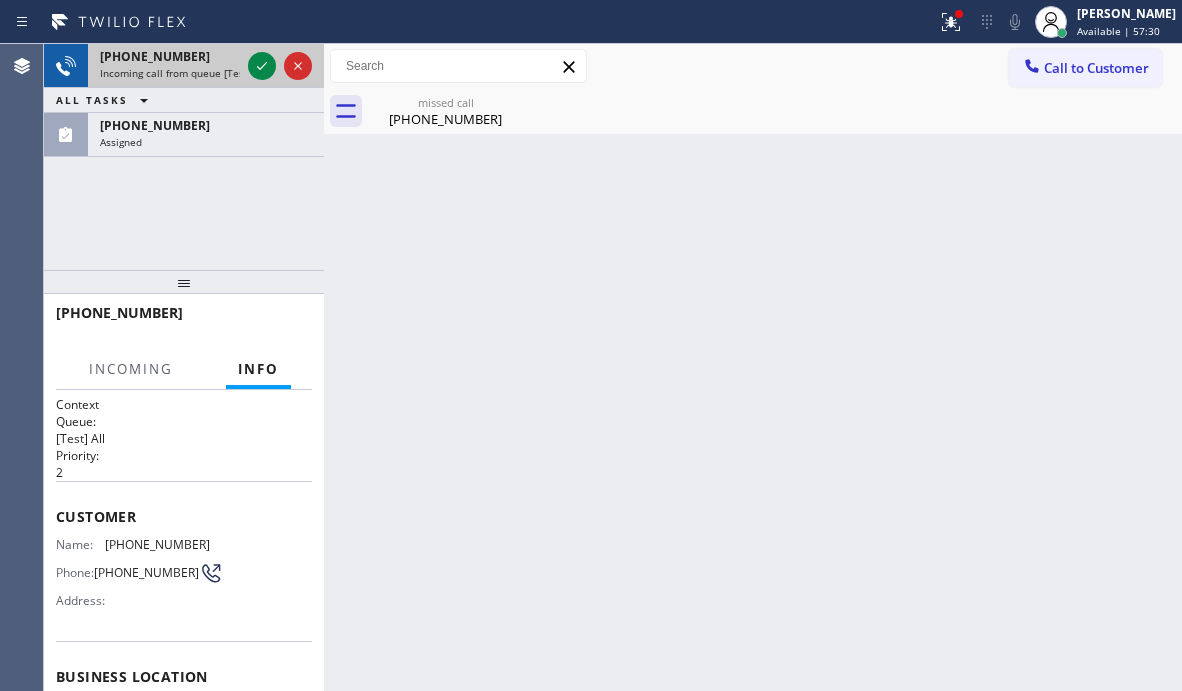 click on "[PHONE_NUMBER] Incoming call from queue [Test] All" at bounding box center [166, 66] 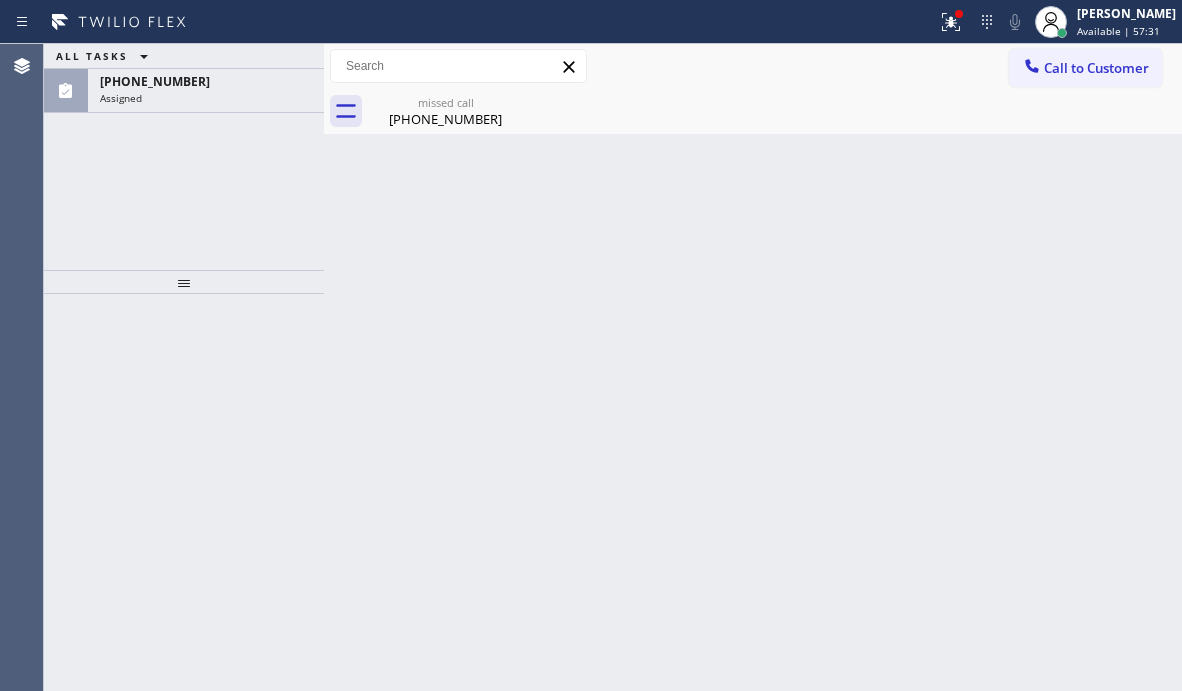 click on "ALL TASKS ALL TASKS ACTIVE TASKS TASKS IN WRAP UP [PHONE_NUMBER] Assigned" at bounding box center [184, 78] 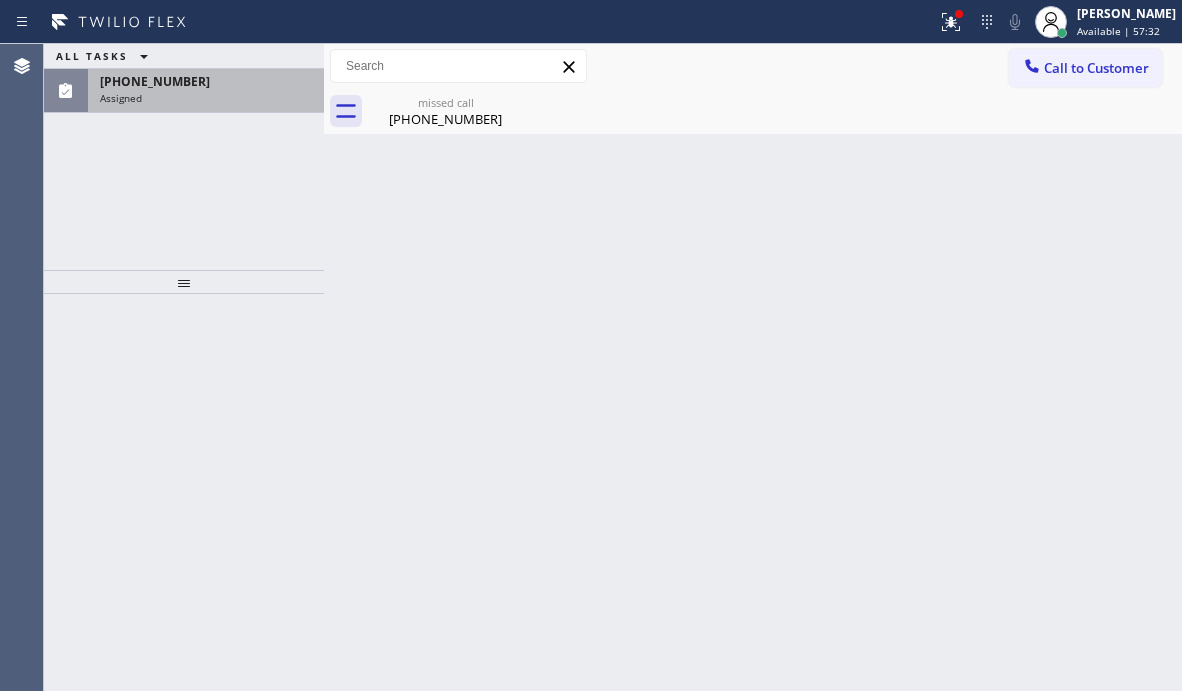 click on "[PHONE_NUMBER] Assigned" at bounding box center (202, 91) 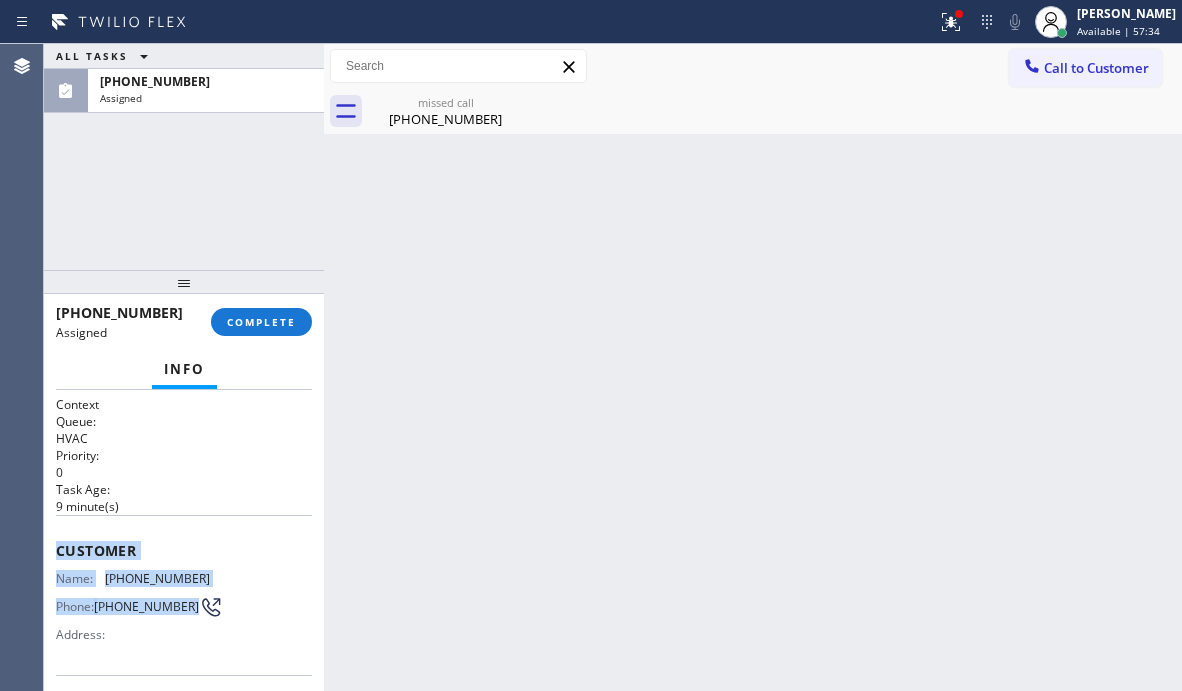 drag, startPoint x: 54, startPoint y: 546, endPoint x: 161, endPoint y: 626, distance: 133.60014 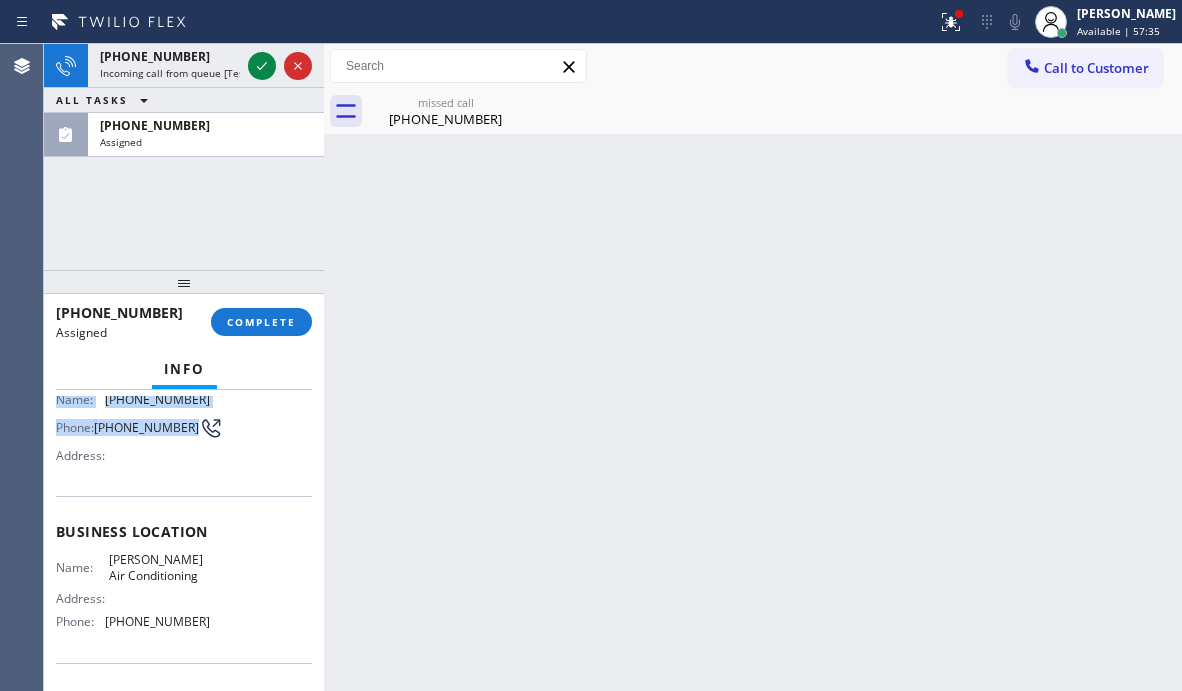 scroll, scrollTop: 200, scrollLeft: 0, axis: vertical 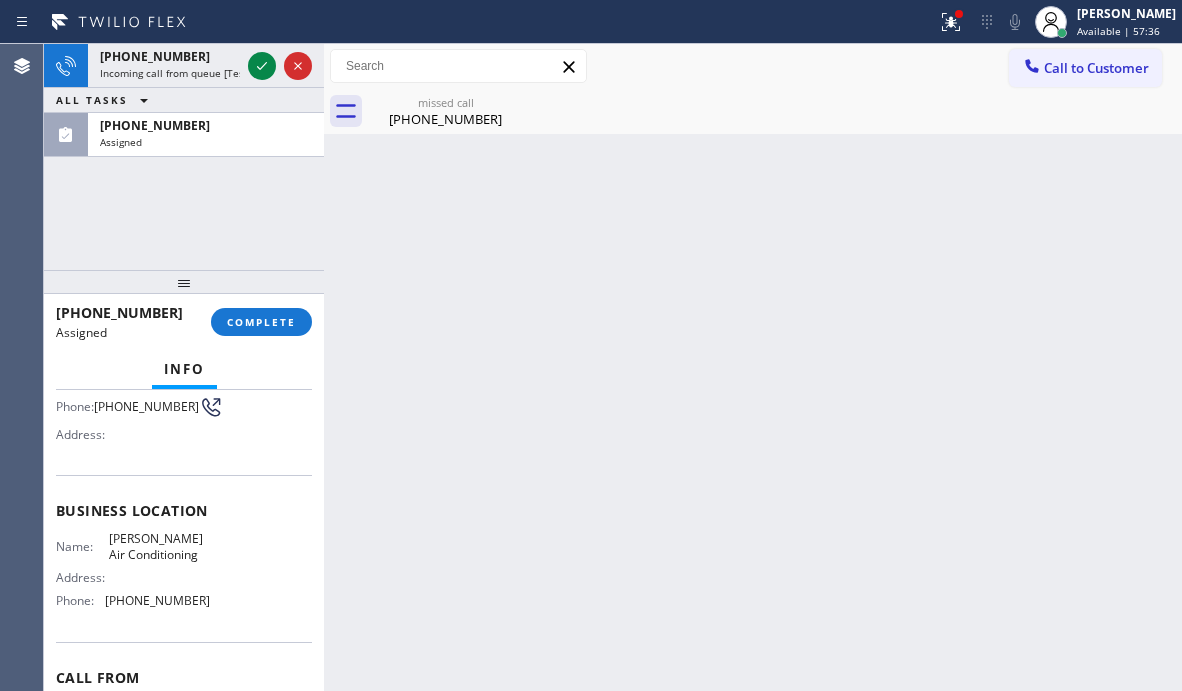 drag, startPoint x: 210, startPoint y: 617, endPoint x: 206, endPoint y: 607, distance: 10.770329 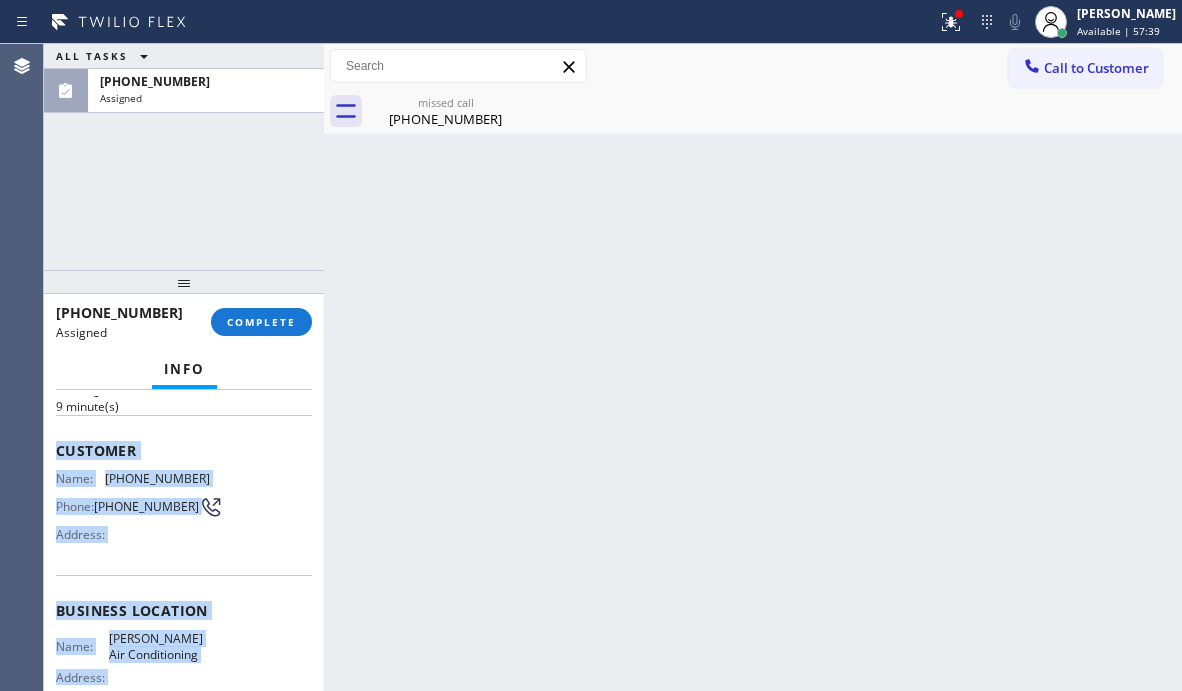 scroll, scrollTop: 200, scrollLeft: 0, axis: vertical 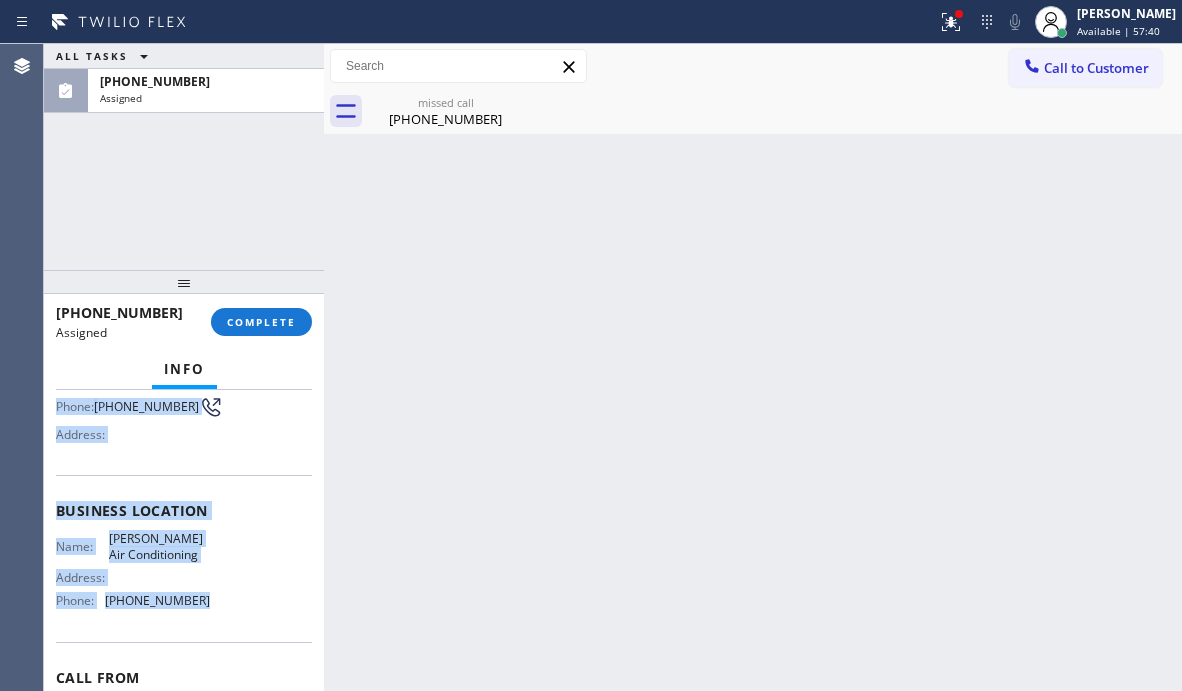 drag, startPoint x: 59, startPoint y: 542, endPoint x: 230, endPoint y: 640, distance: 197.09135 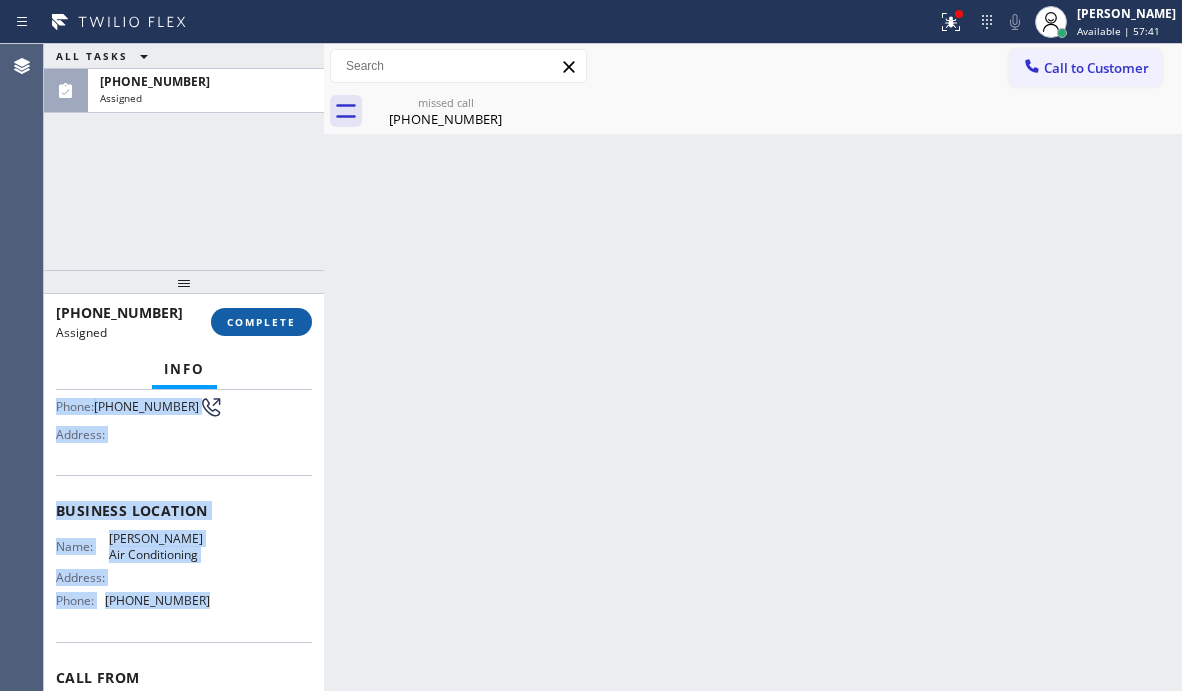 click on "COMPLETE" at bounding box center (261, 322) 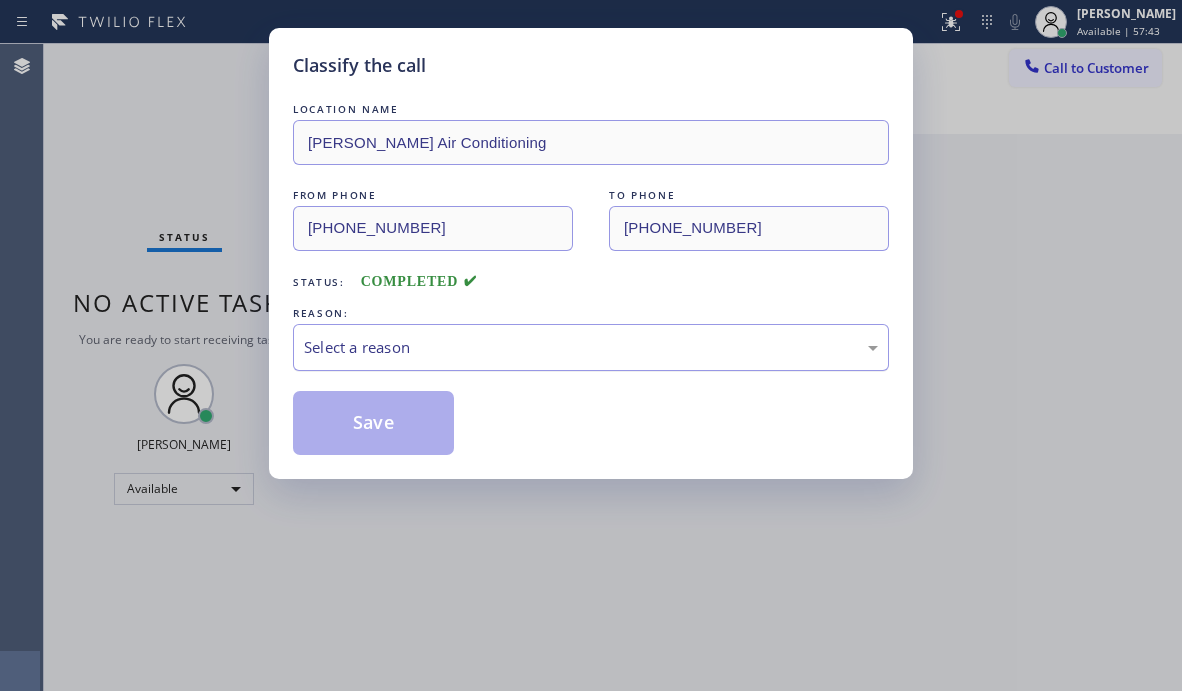 click on "Select a reason" at bounding box center [591, 347] 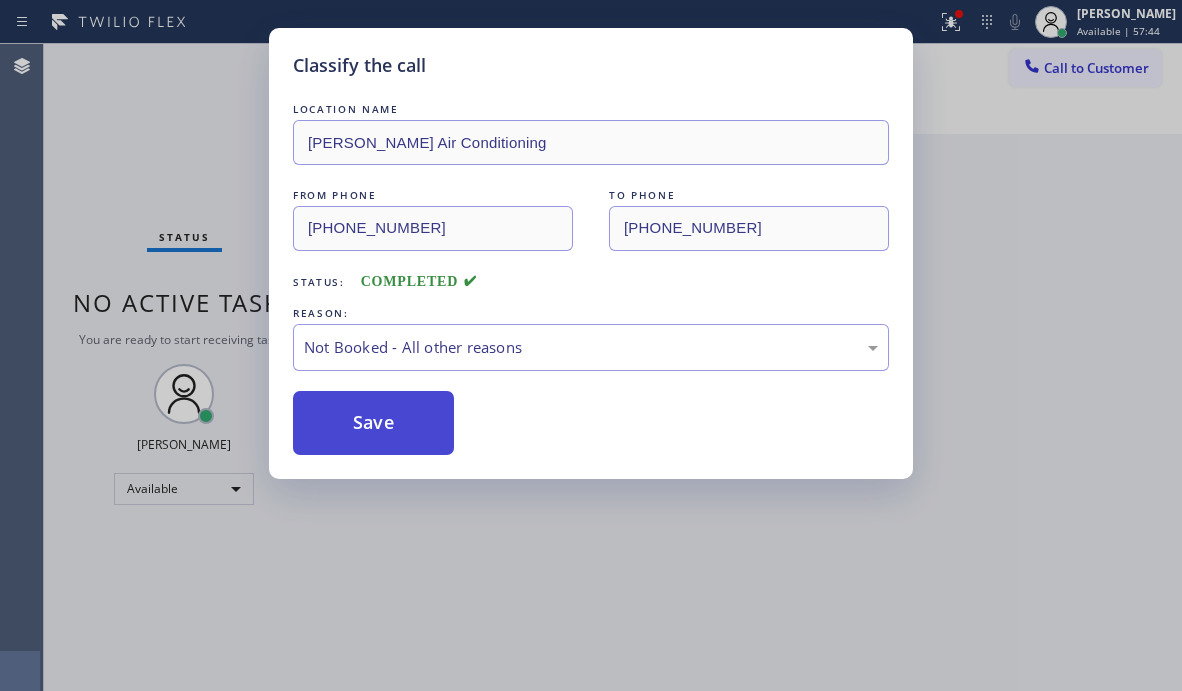 click on "Save" at bounding box center (373, 423) 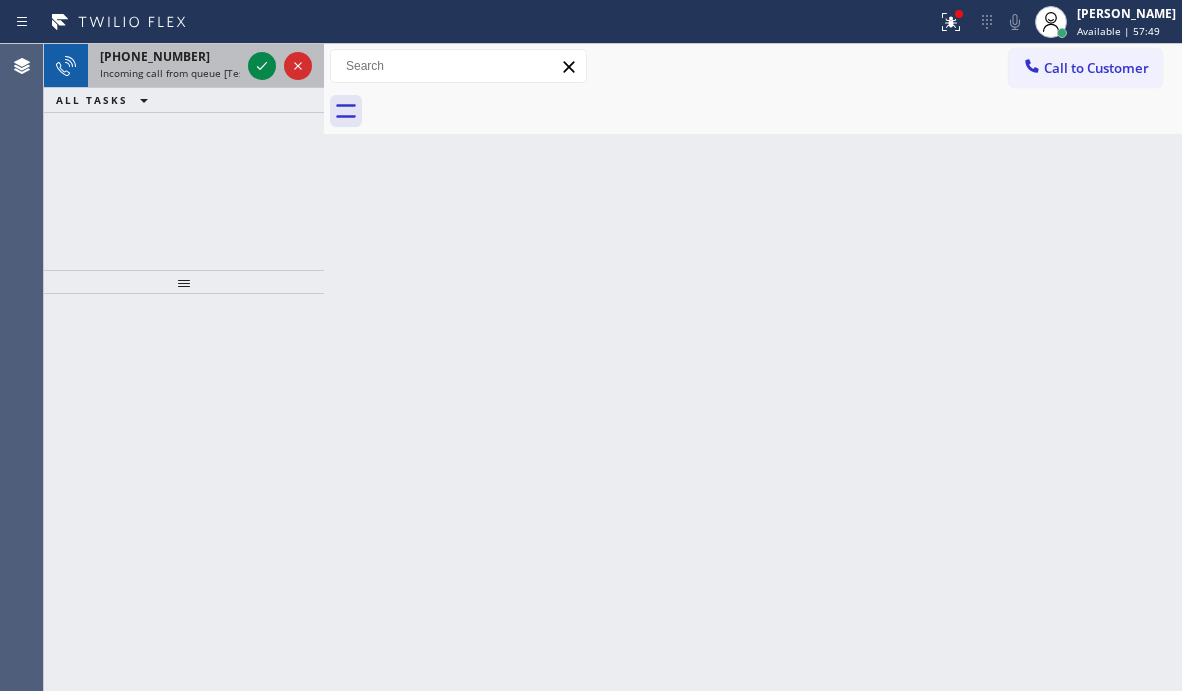 click on "Incoming call from queue [Test] All" at bounding box center (183, 73) 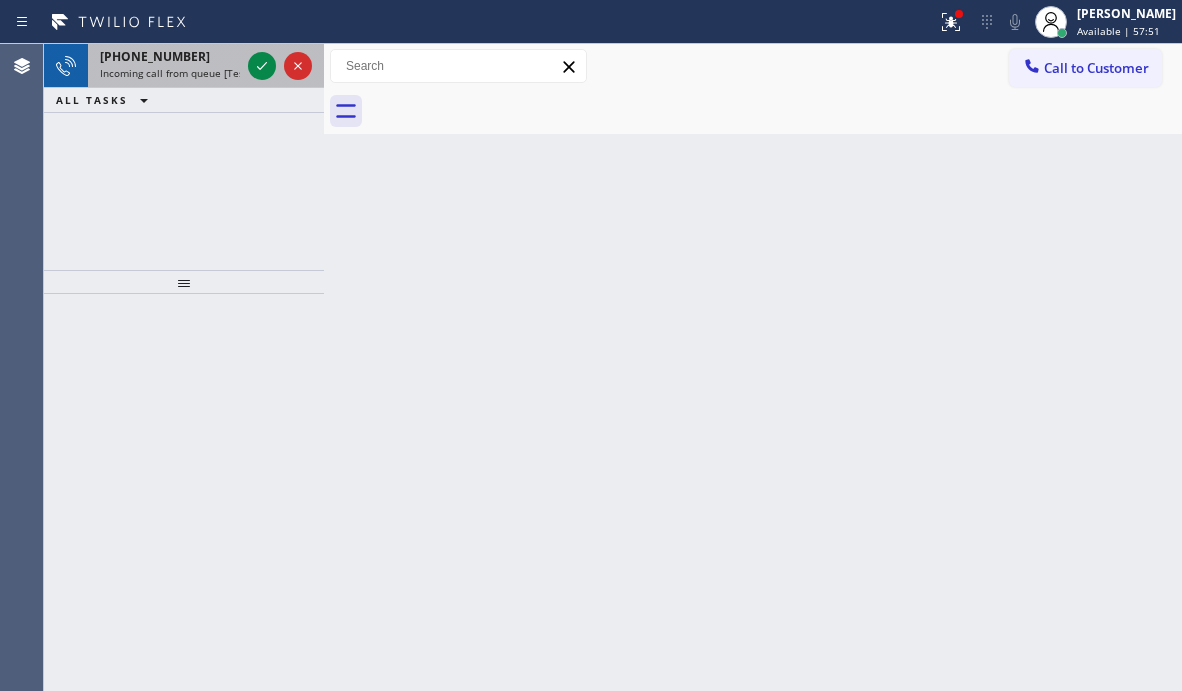 click on "Incoming call from queue [Test] All" at bounding box center [183, 73] 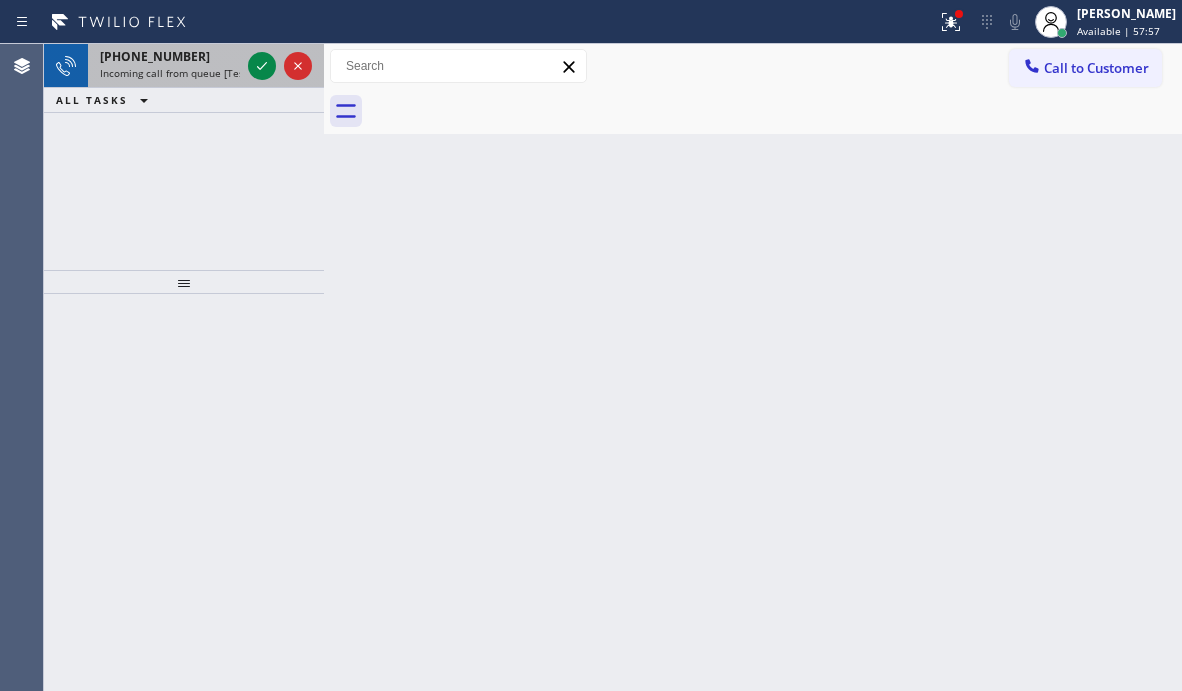click on "Incoming call from queue [Test] All" at bounding box center [183, 73] 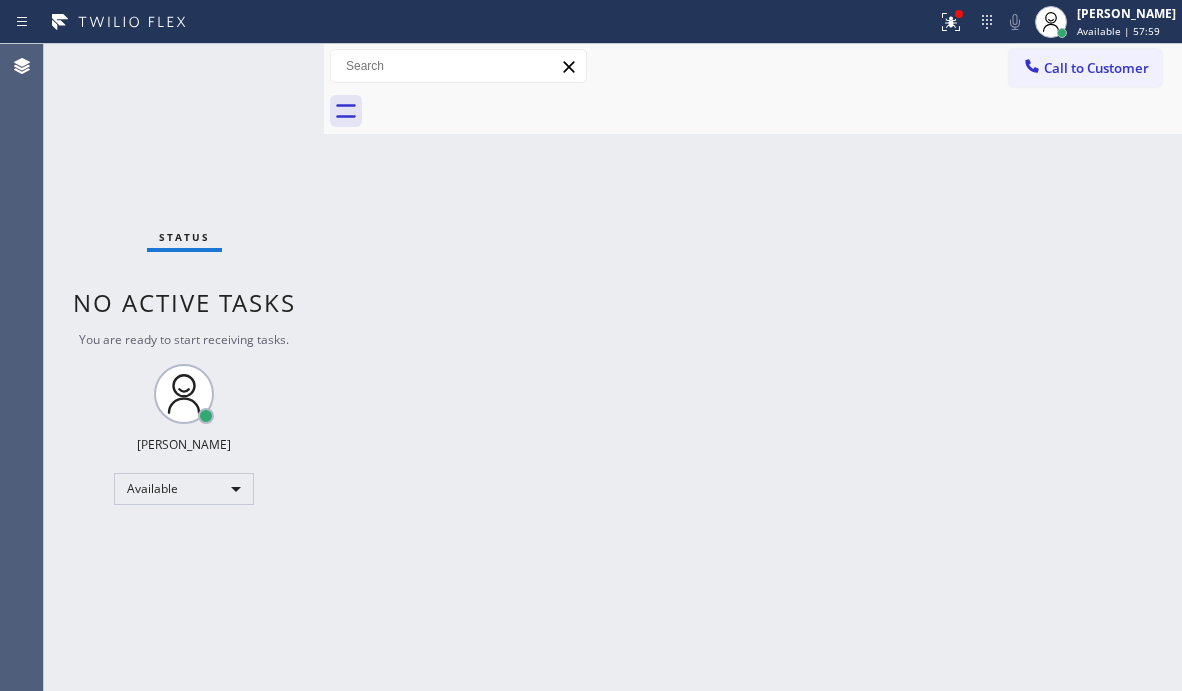click on "Status   No active tasks     You are ready to start receiving tasks.   [PERSON_NAME] Available" at bounding box center [184, 367] 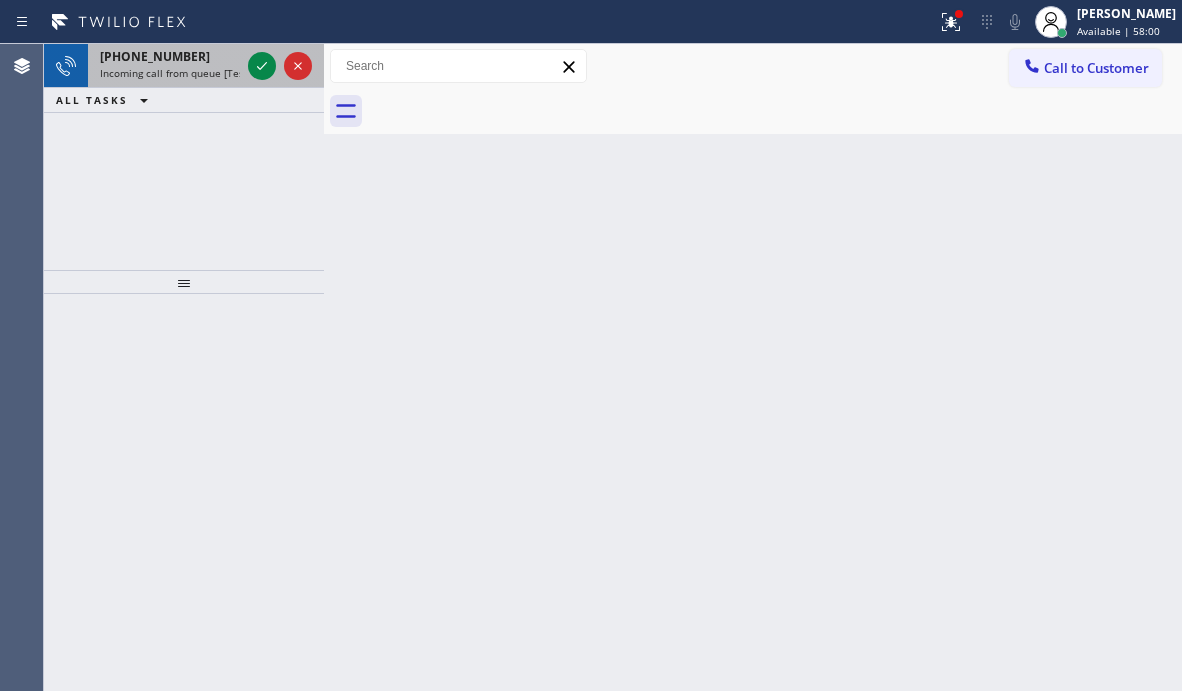 click on "Incoming call from queue [Test] All" at bounding box center (183, 73) 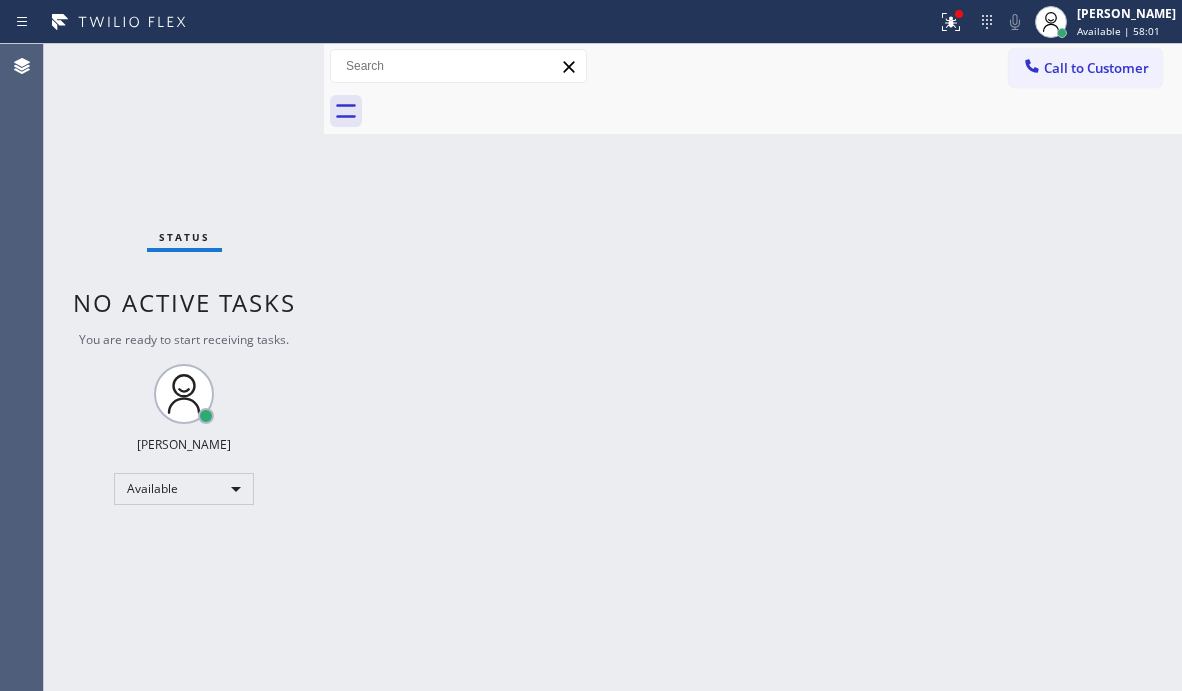 click on "Status   No active tasks     You are ready to start receiving tasks.   [PERSON_NAME] Available" at bounding box center [184, 367] 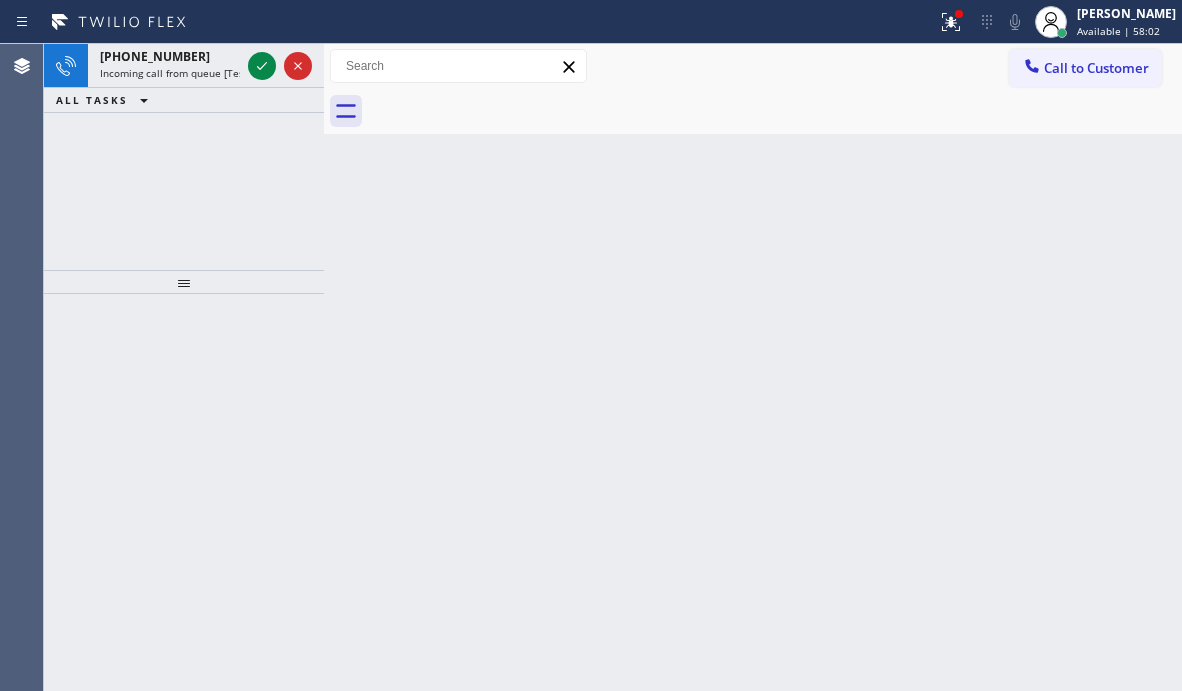 click 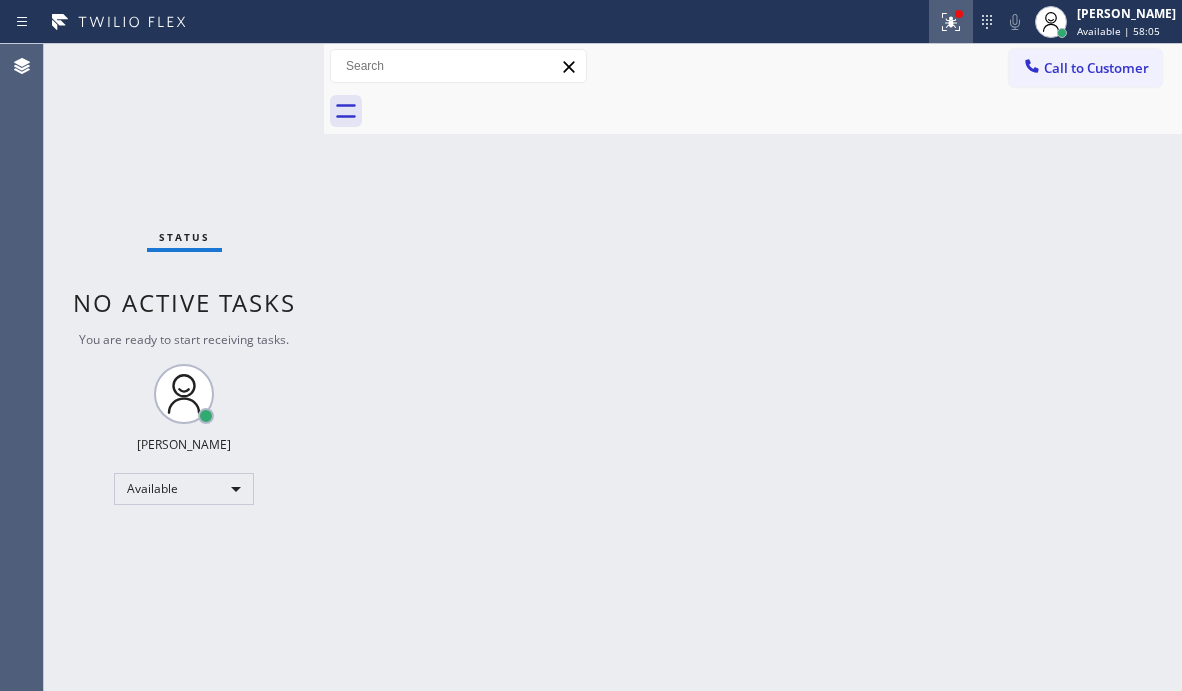click 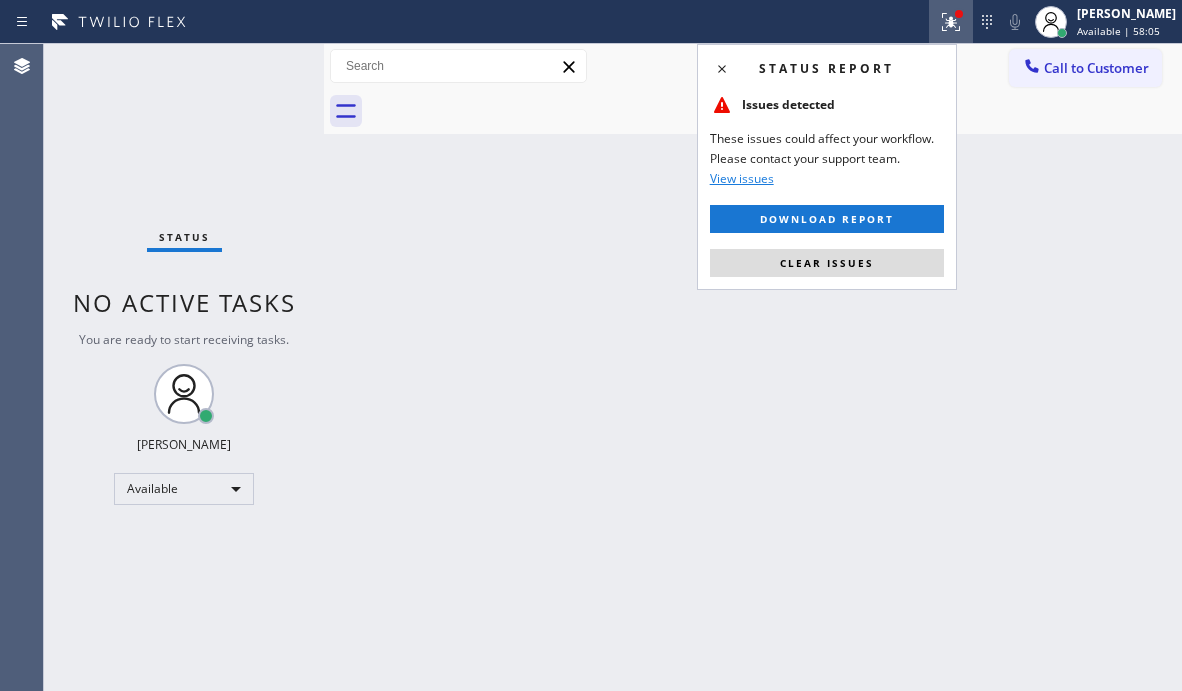 drag, startPoint x: 896, startPoint y: 266, endPoint x: 1082, endPoint y: 215, distance: 192.86523 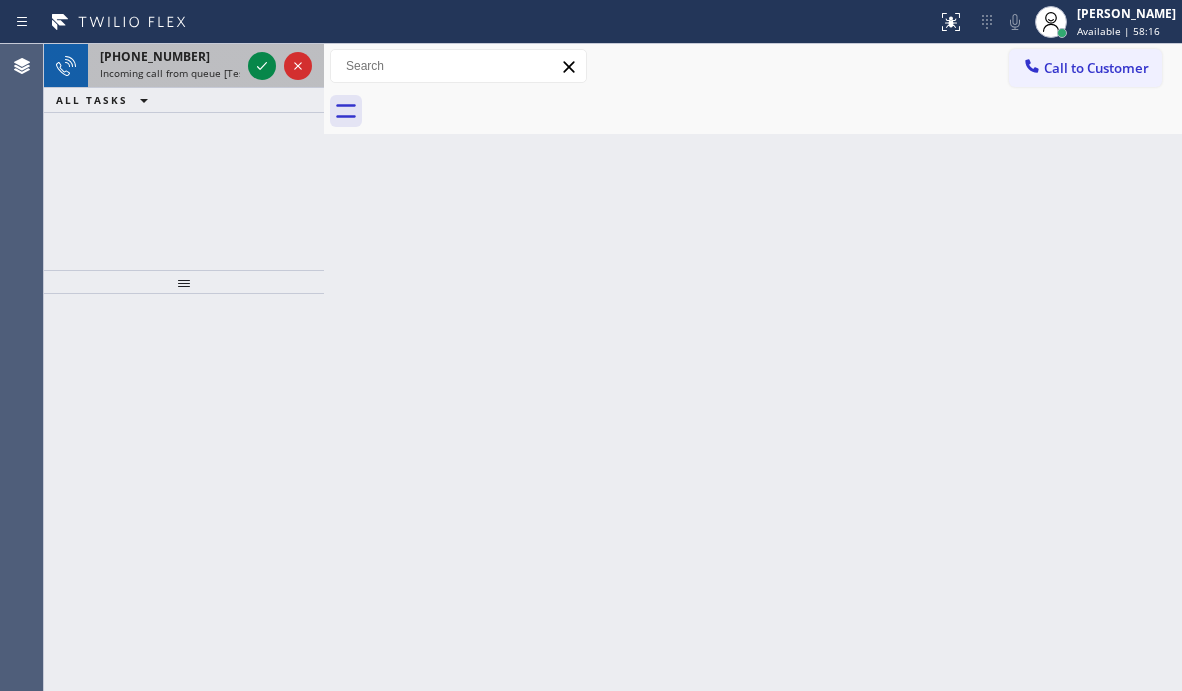 click on "[PHONE_NUMBER]" at bounding box center (170, 56) 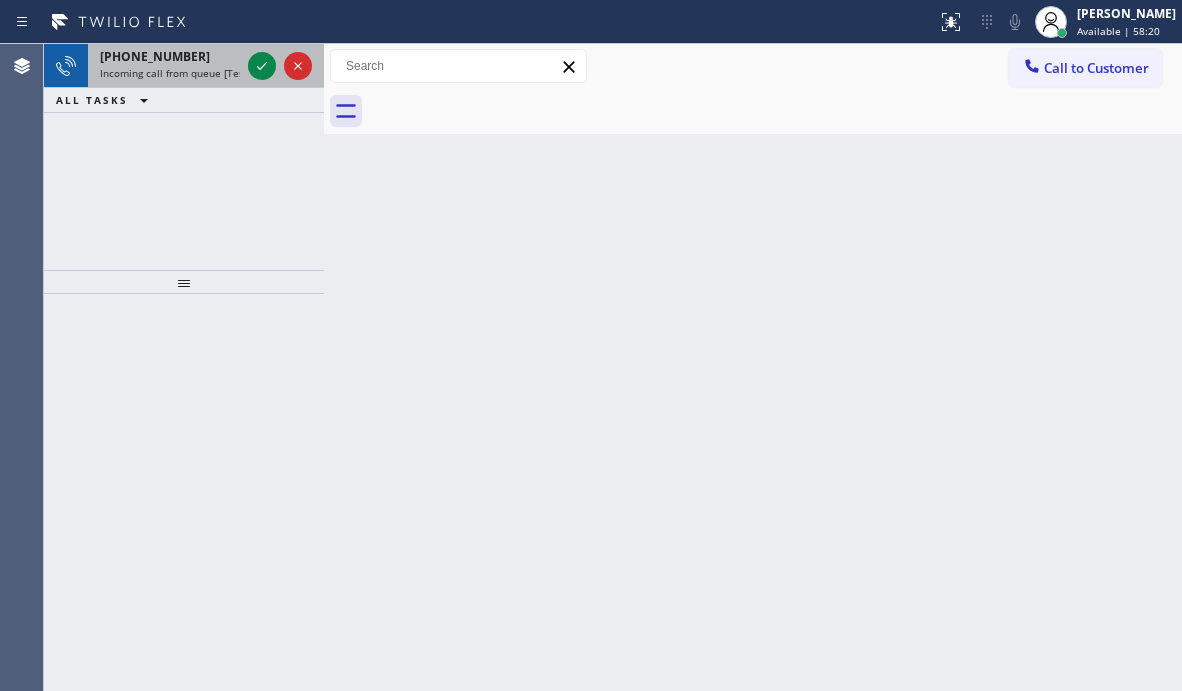 click on "[PHONE_NUMBER]" at bounding box center (170, 56) 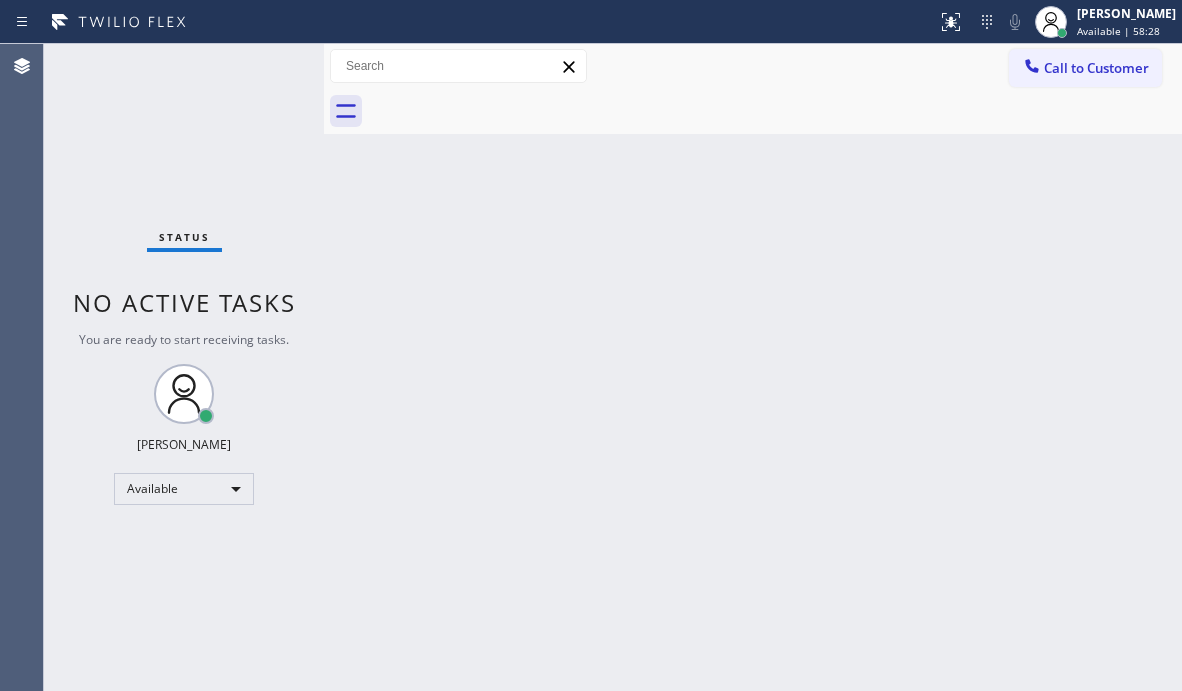 click on "Status   No active tasks     You are ready to start receiving tasks.   [PERSON_NAME] Available" at bounding box center [184, 367] 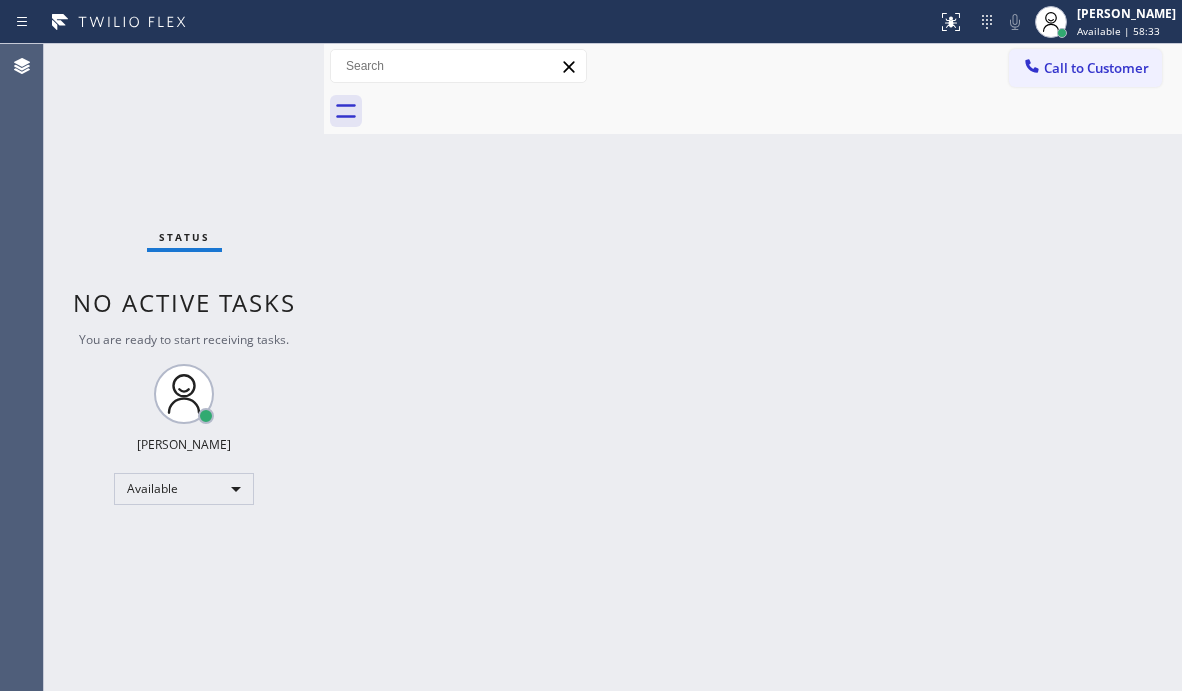 click on "Status   No active tasks     You are ready to start receiving tasks.   [PERSON_NAME] Available" at bounding box center (184, 367) 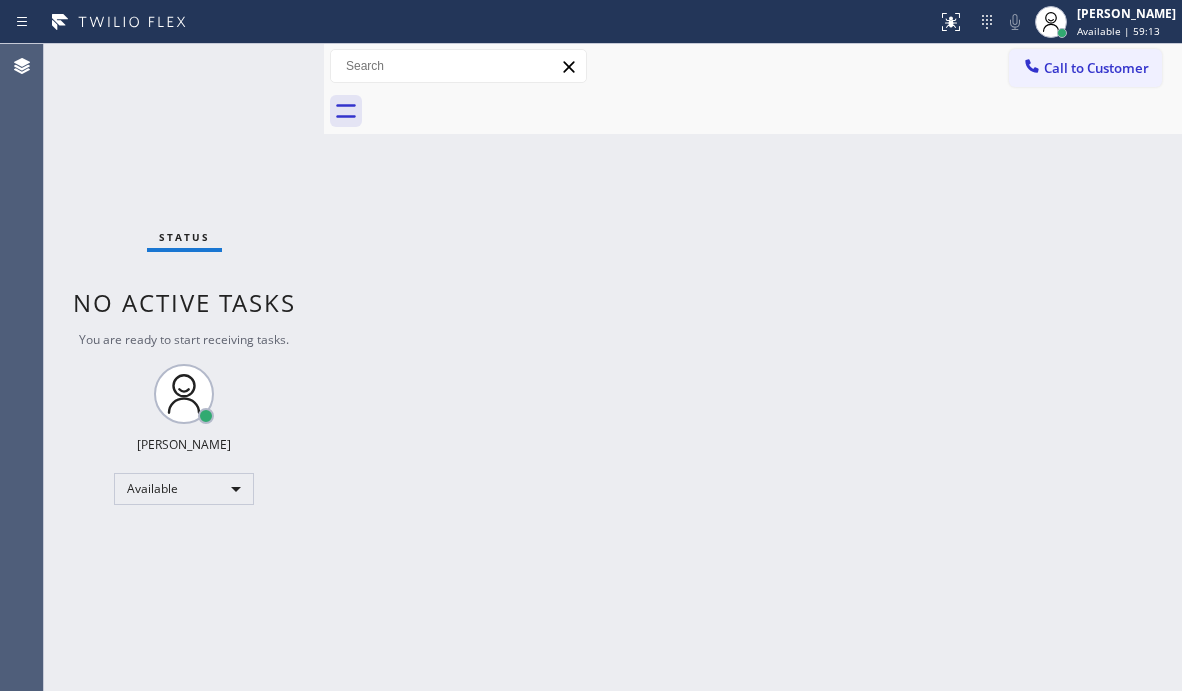 click on "Status   No active tasks     You are ready to start receiving tasks.   [PERSON_NAME] Available" at bounding box center [184, 367] 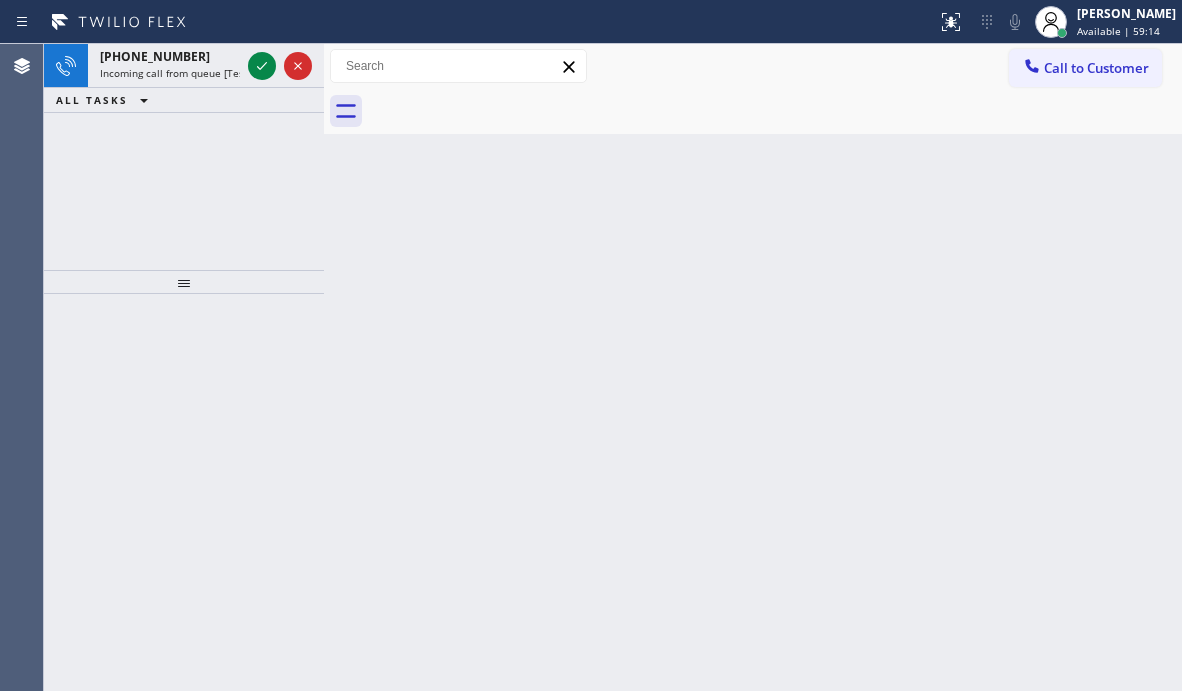 click 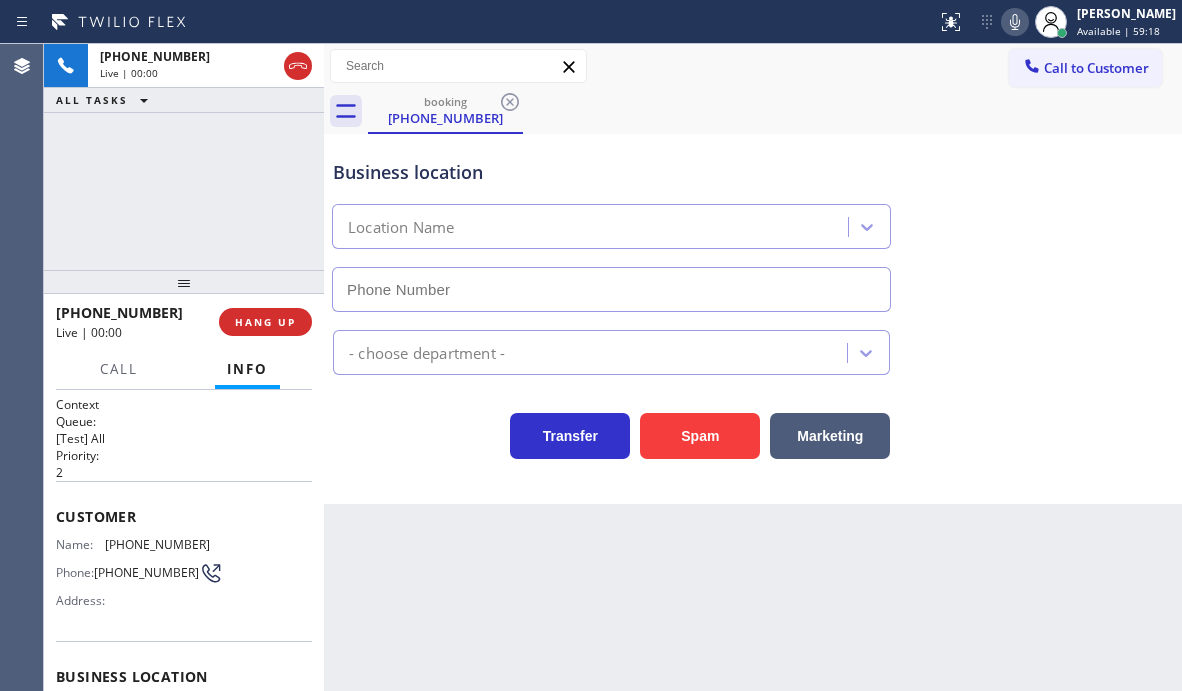 type on "[PHONE_NUMBER]" 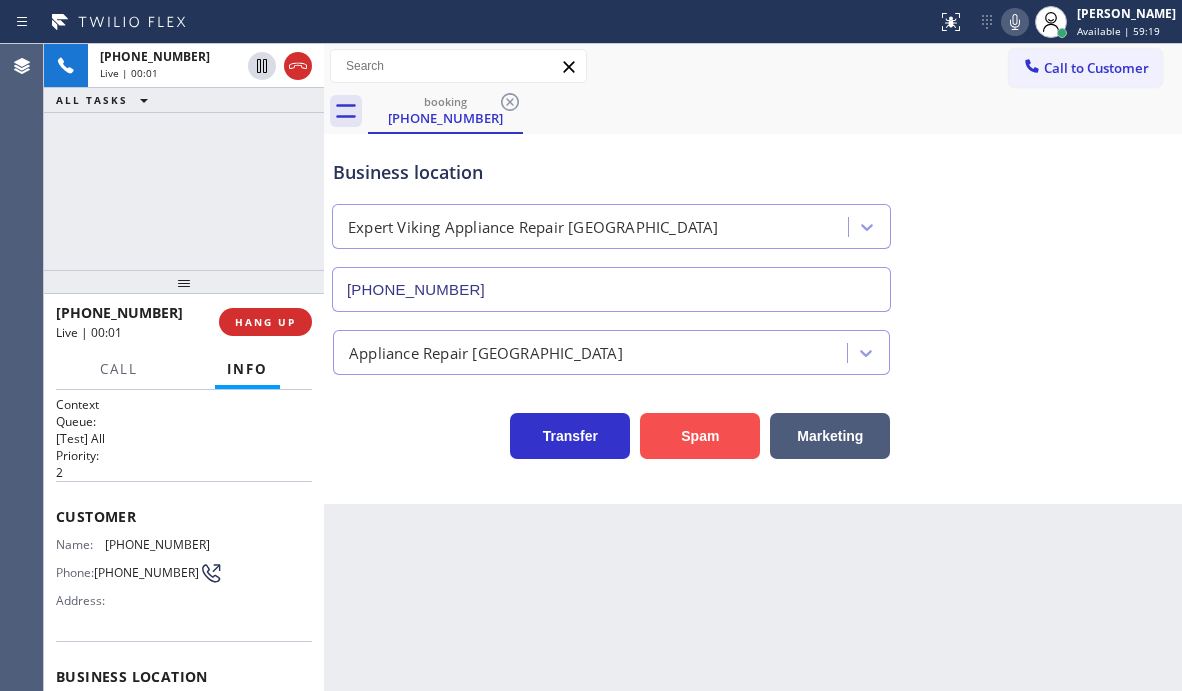 click on "Spam" at bounding box center [700, 436] 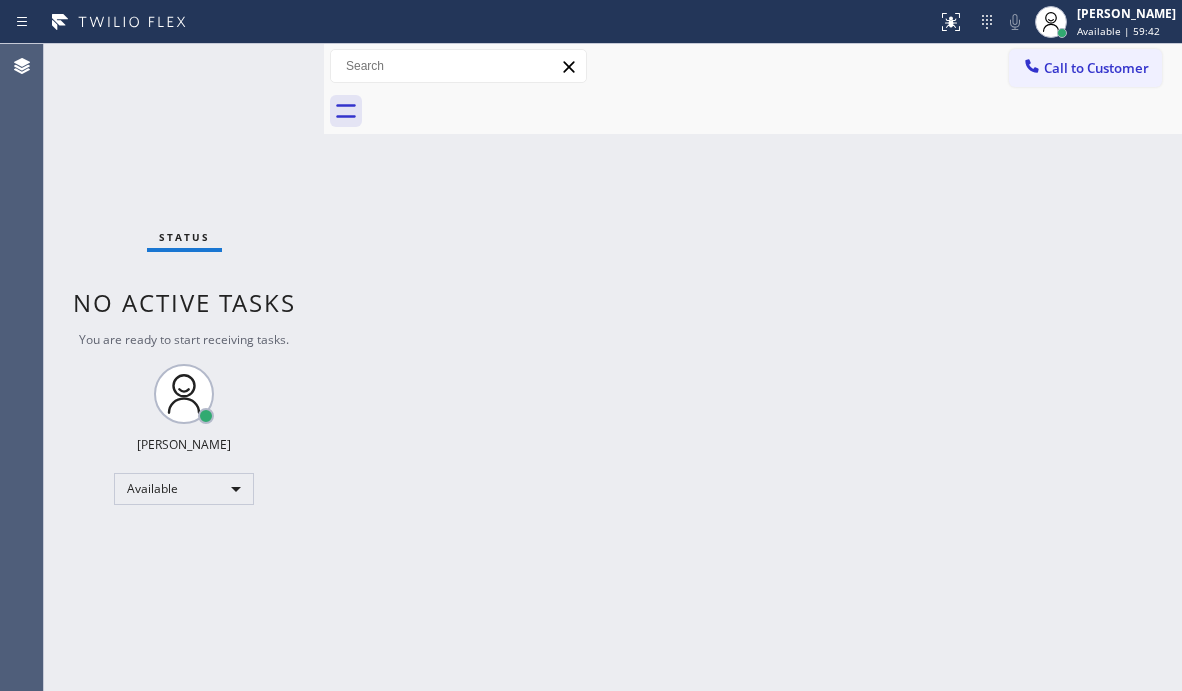 click on "Status   No active tasks     You are ready to start receiving tasks.   [PERSON_NAME] Available" at bounding box center (184, 367) 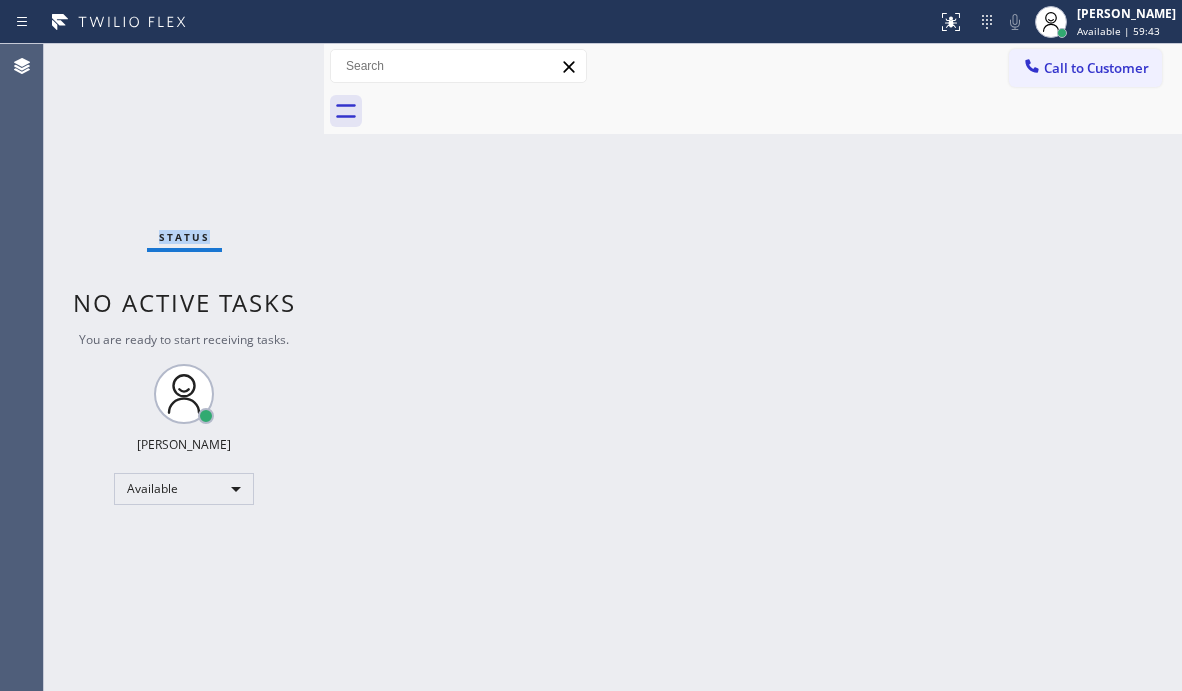 click on "Status   No active tasks     You are ready to start receiving tasks.   [PERSON_NAME] Available" at bounding box center (184, 367) 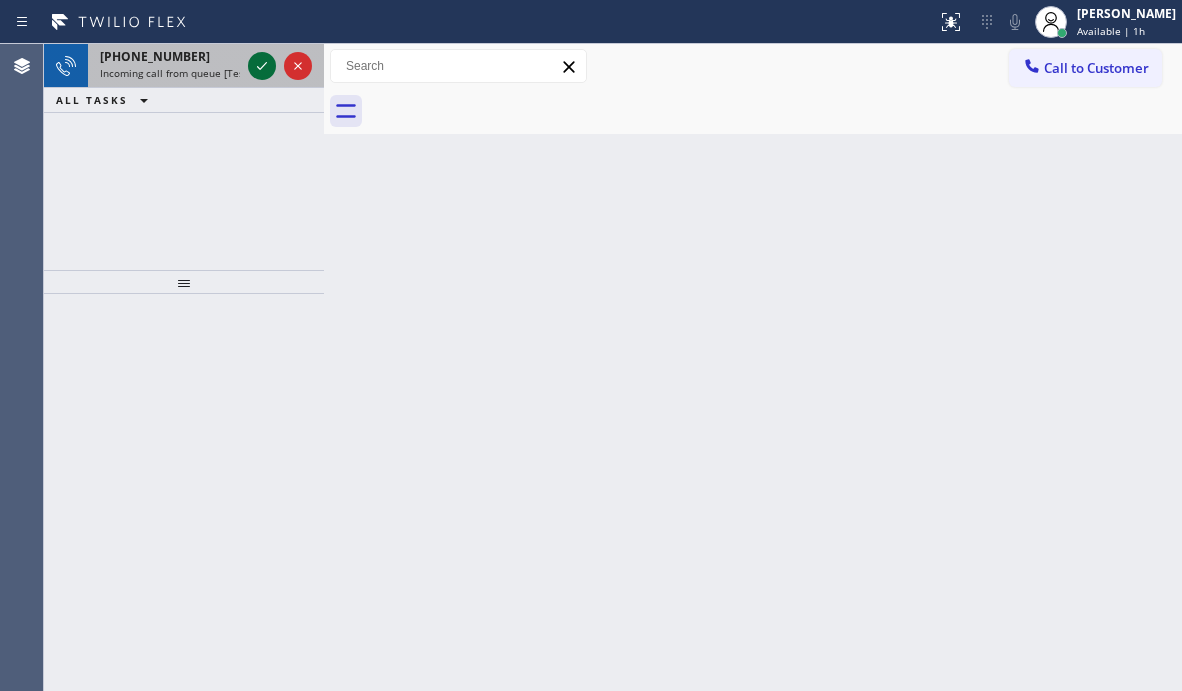 click 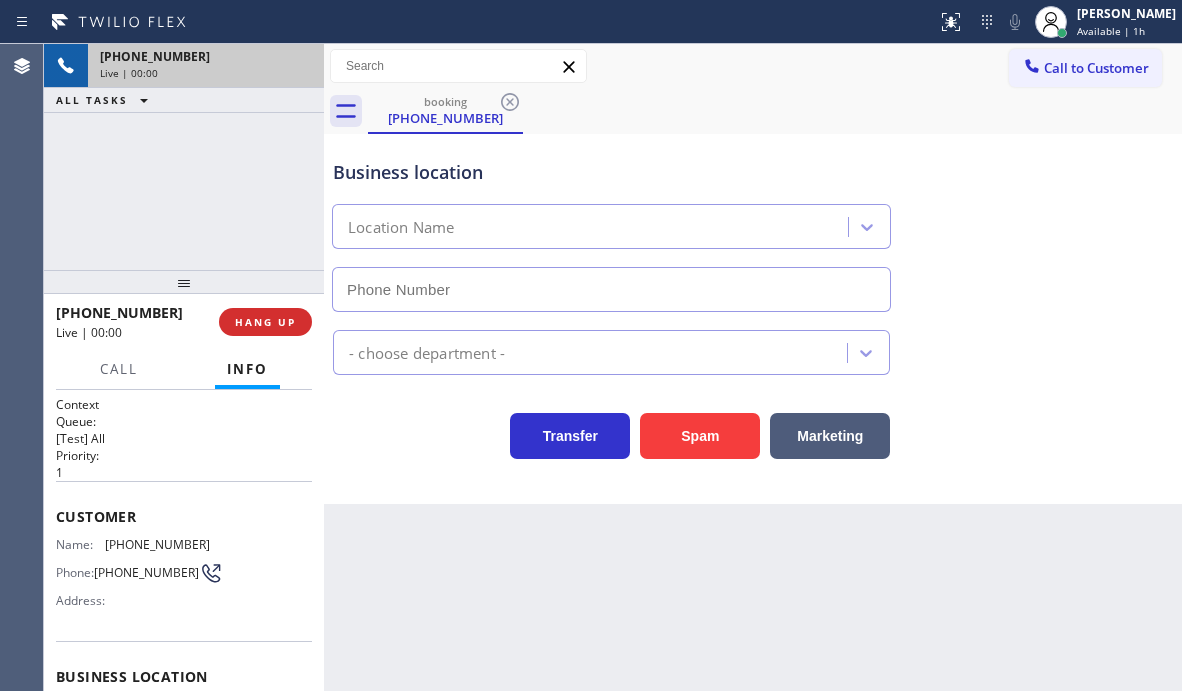 type on "[PHONE_NUMBER]" 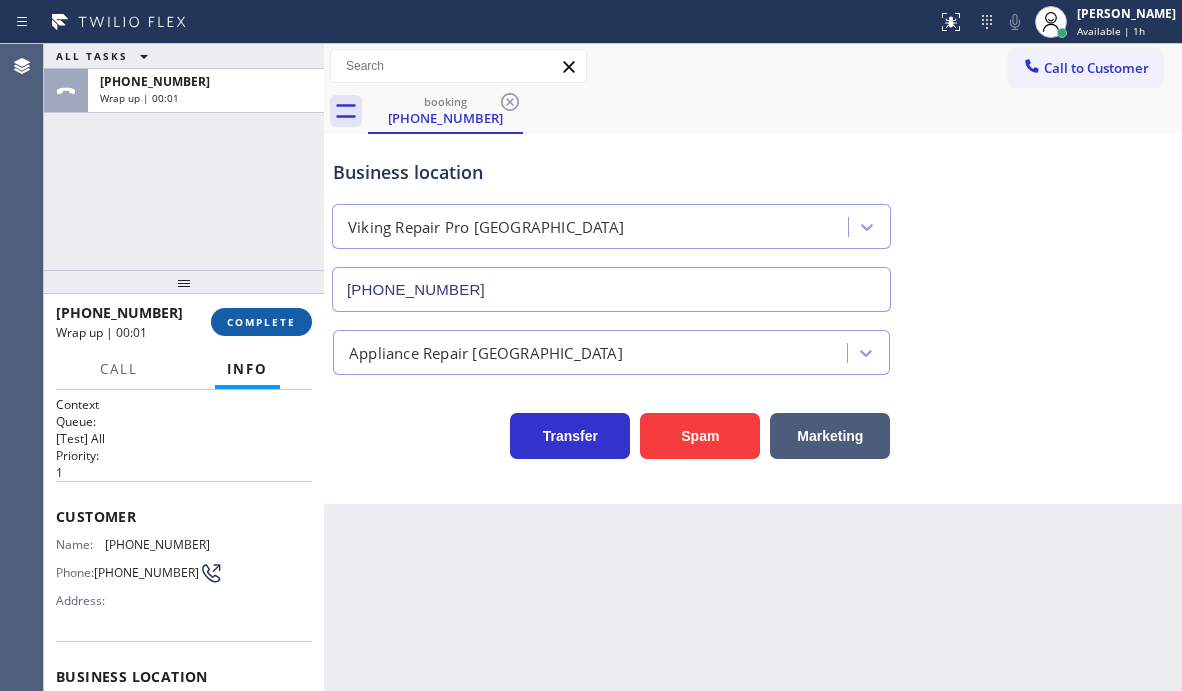 click on "COMPLETE" at bounding box center (261, 322) 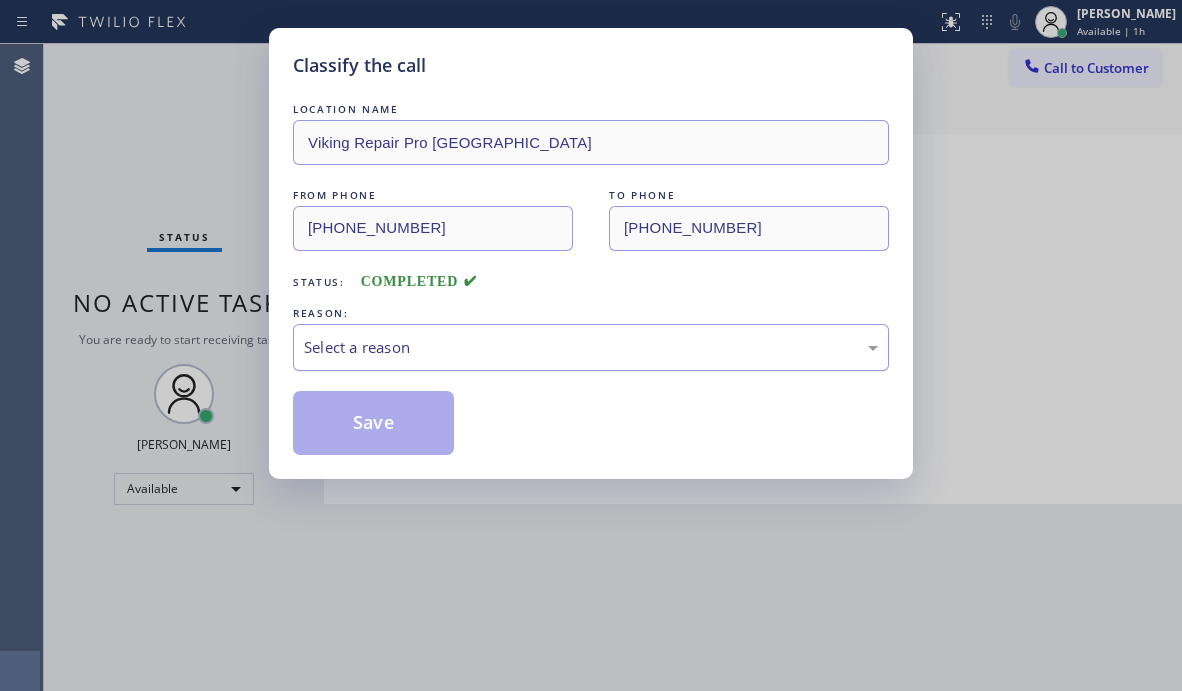 click on "Select a reason" at bounding box center [591, 347] 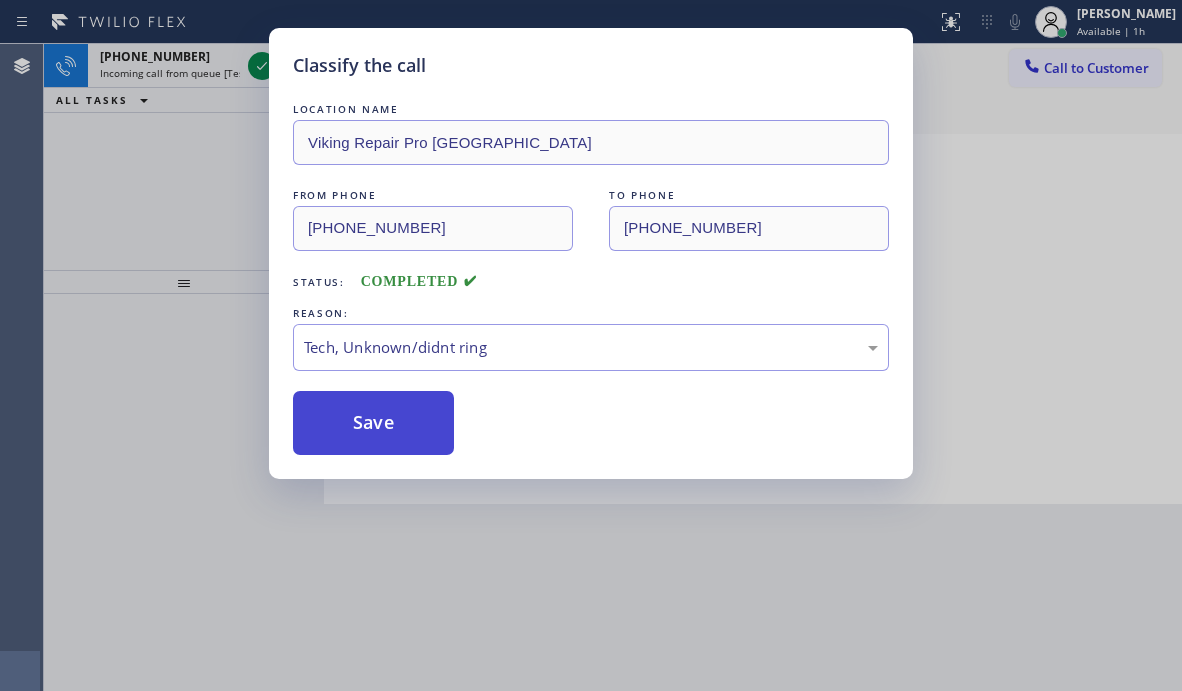 click on "Save" at bounding box center [373, 423] 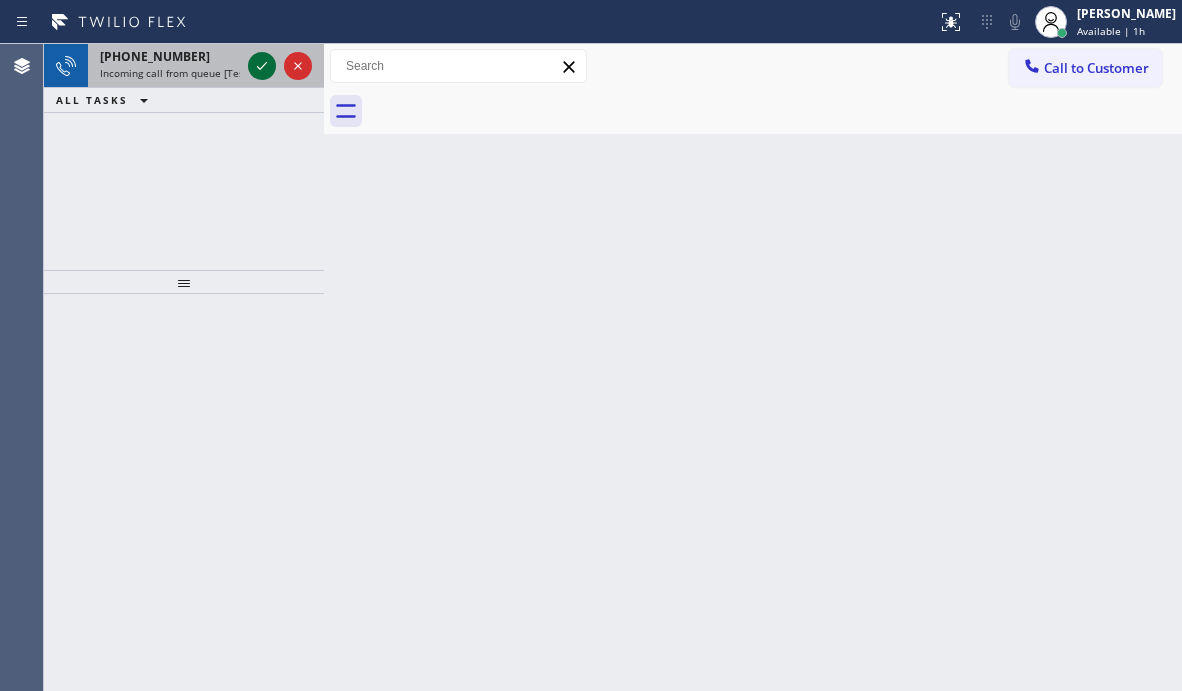 click 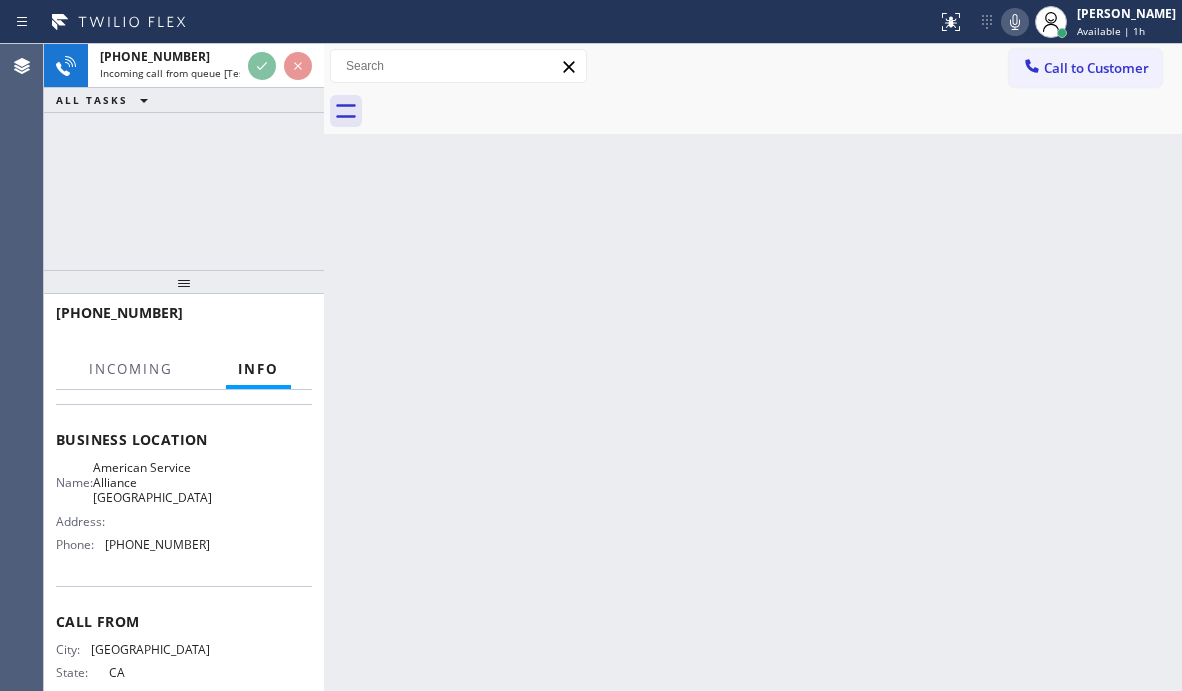 scroll, scrollTop: 300, scrollLeft: 0, axis: vertical 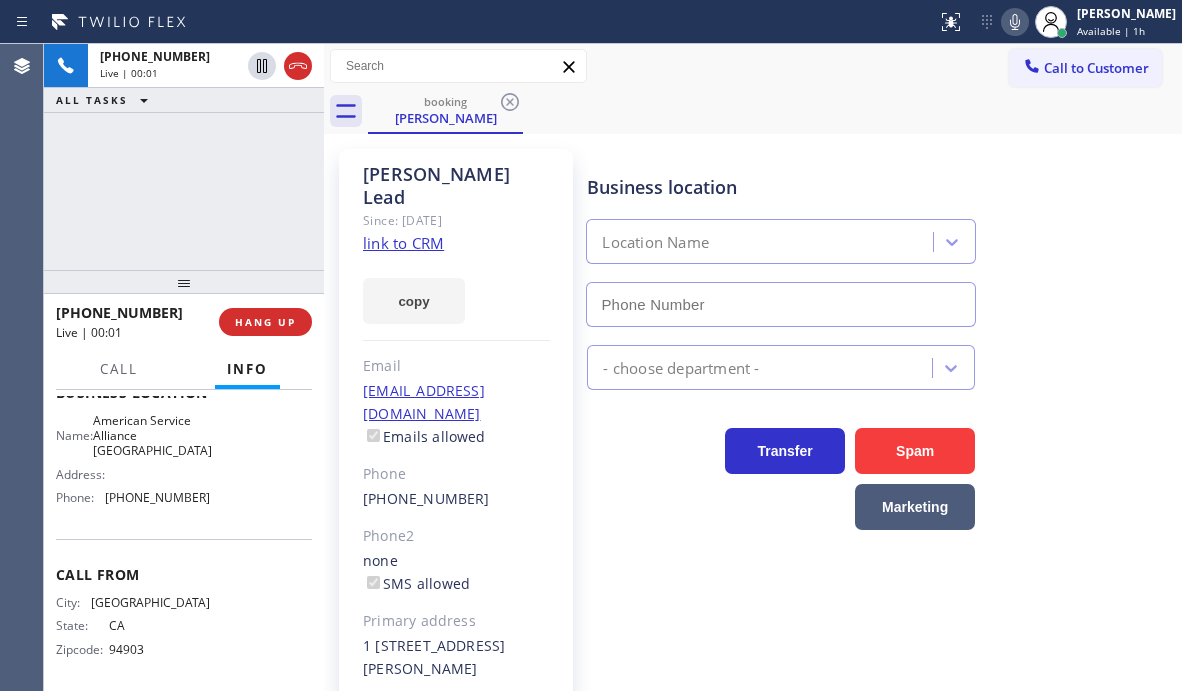 type on "[PHONE_NUMBER]" 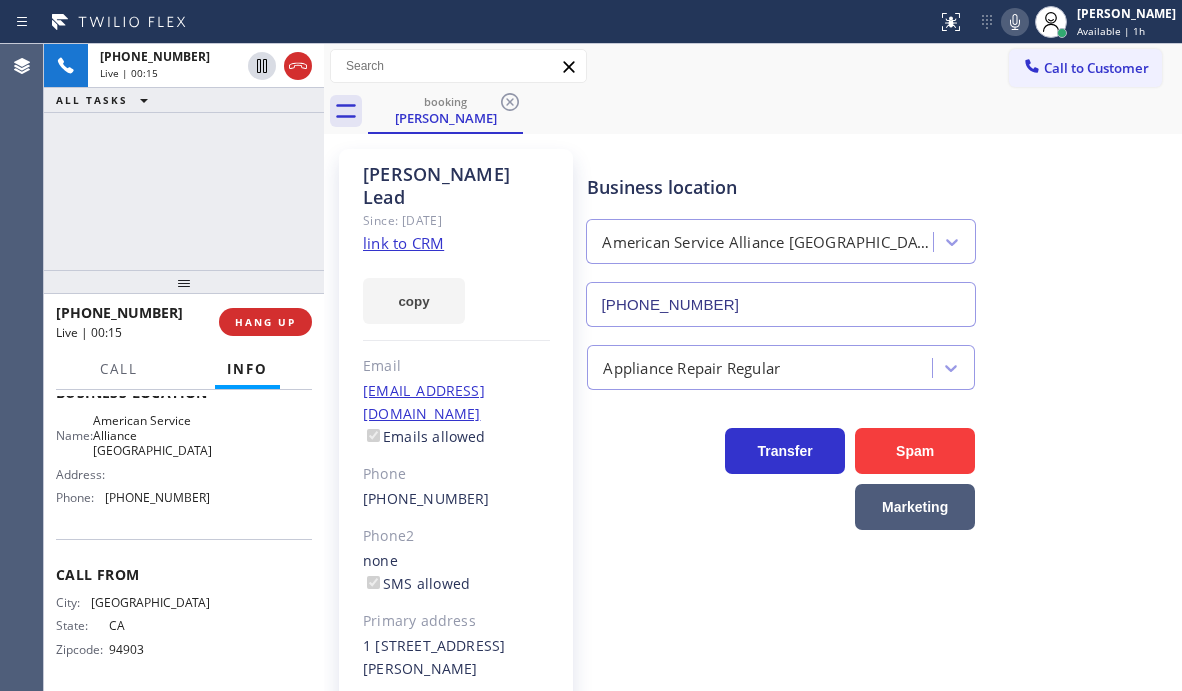 scroll, scrollTop: 100, scrollLeft: 0, axis: vertical 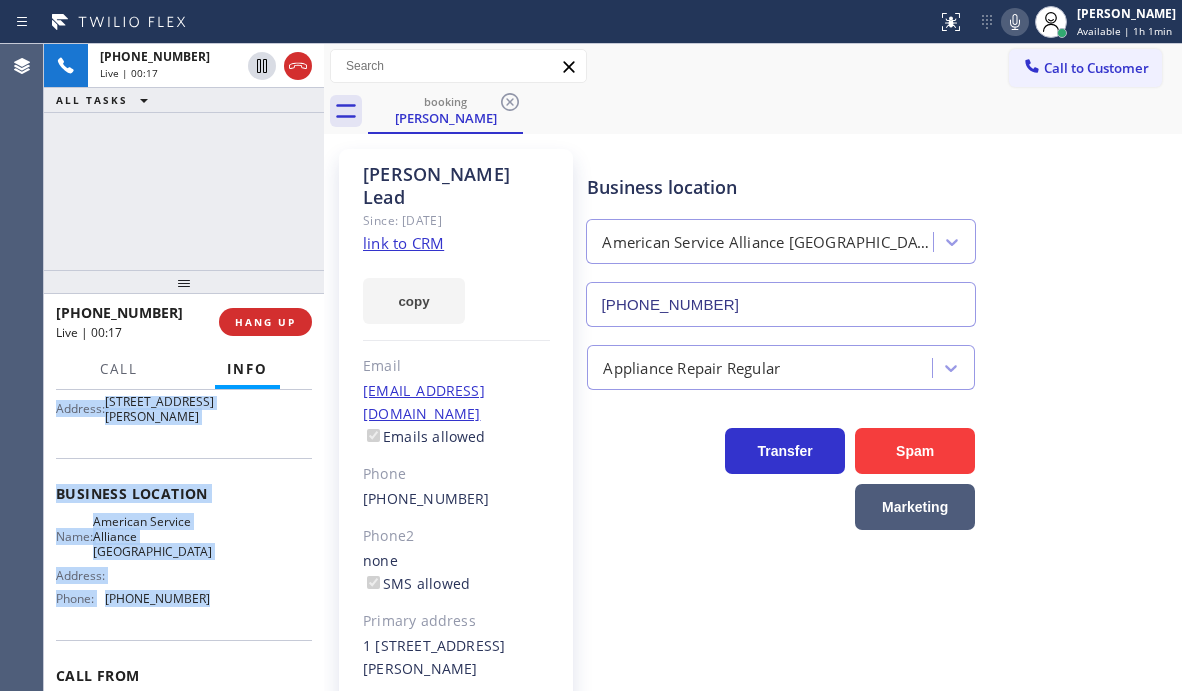 drag, startPoint x: 55, startPoint y: 411, endPoint x: 220, endPoint y: 613, distance: 260.8237 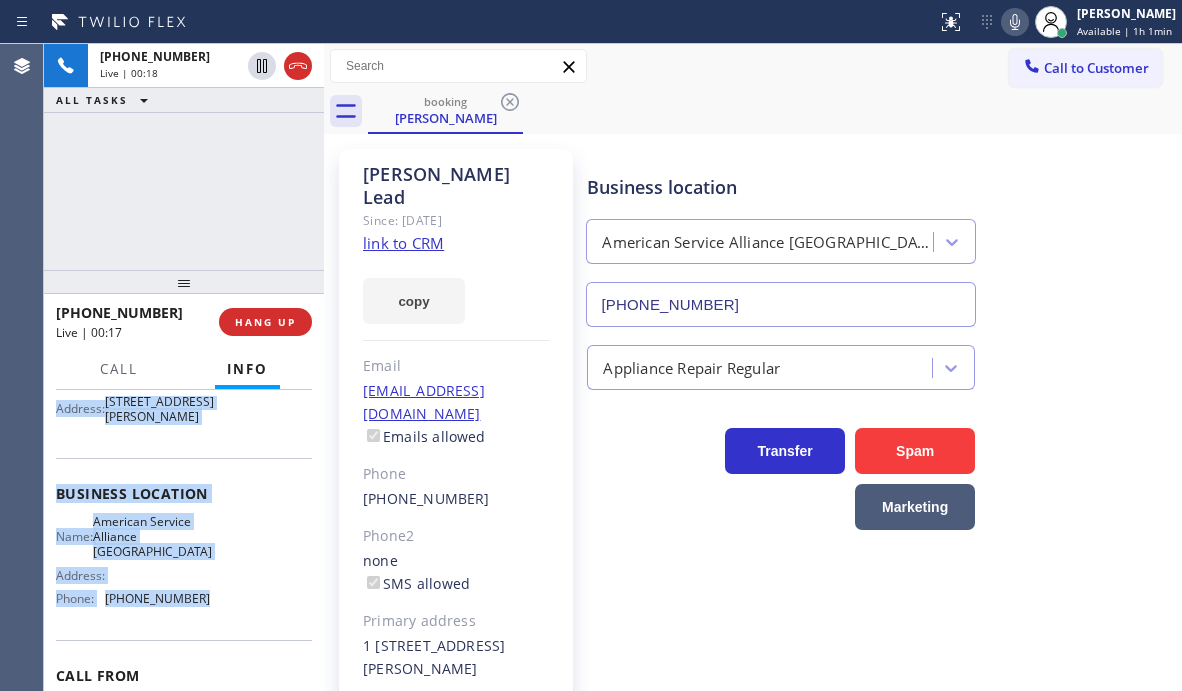 copy on "Customer Name: [PERSON_NAME]  Lead Phone: [PHONE_NUMBER] Address: [STREET_ADDRESS][PERSON_NAME] Business location Name: American Service Alliance Sunset District Address:   Phone: [PHONE_NUMBER]" 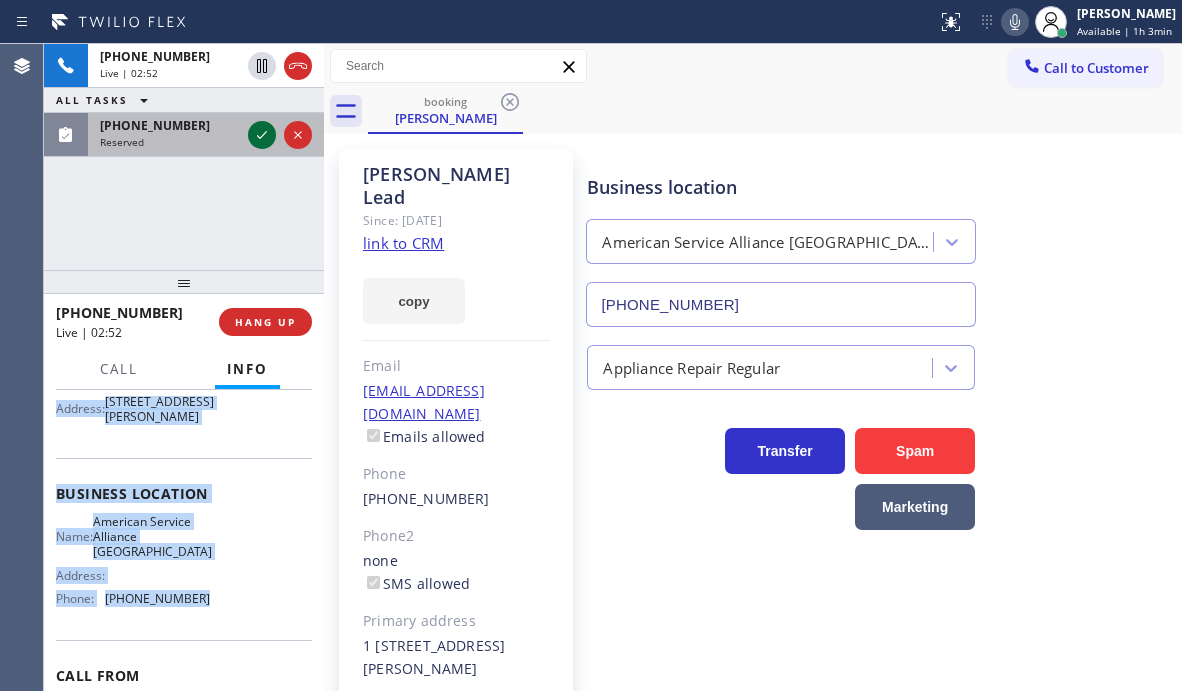 click 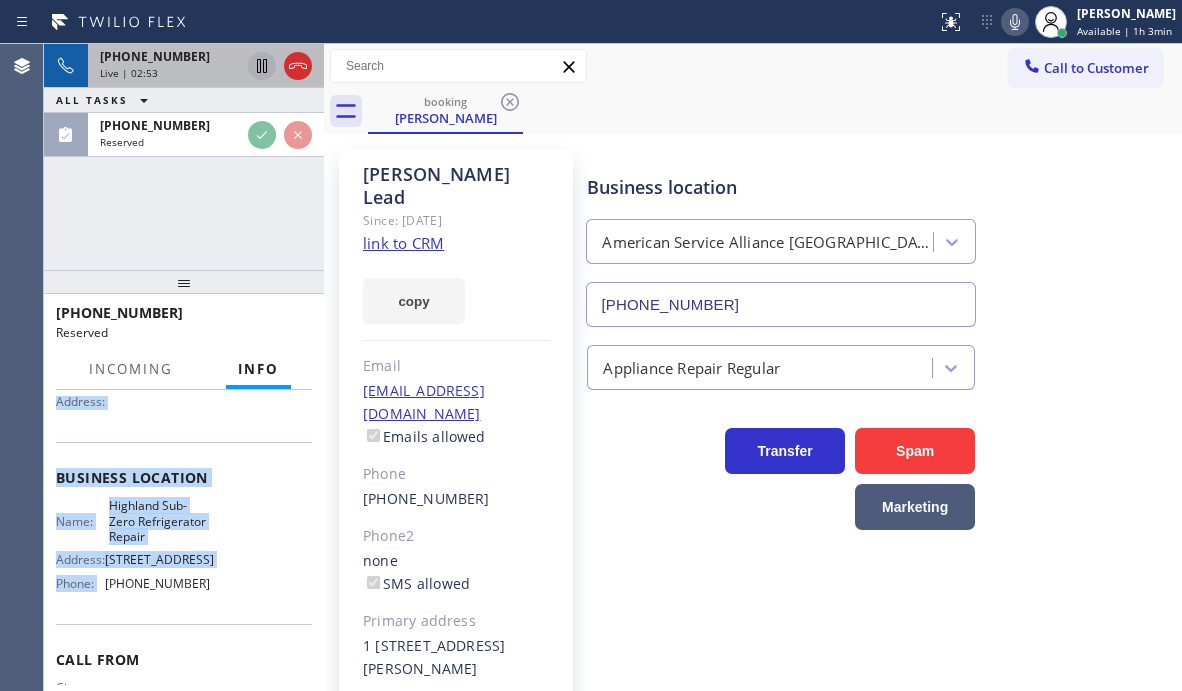 click 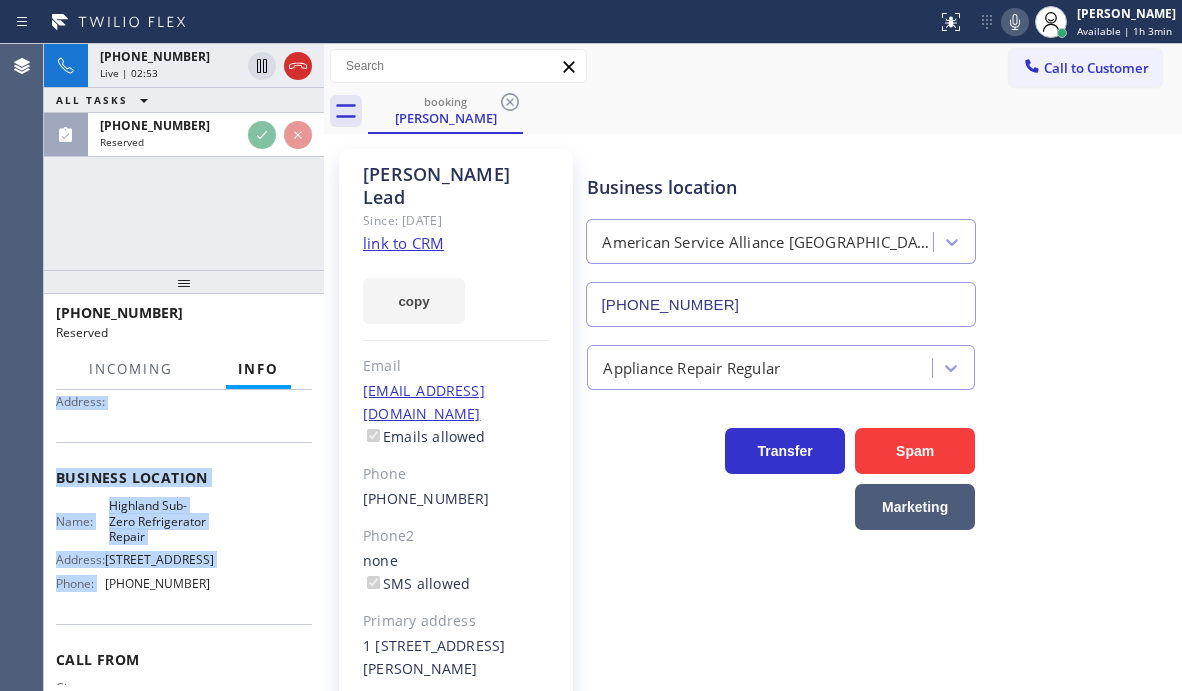 scroll, scrollTop: 199, scrollLeft: 0, axis: vertical 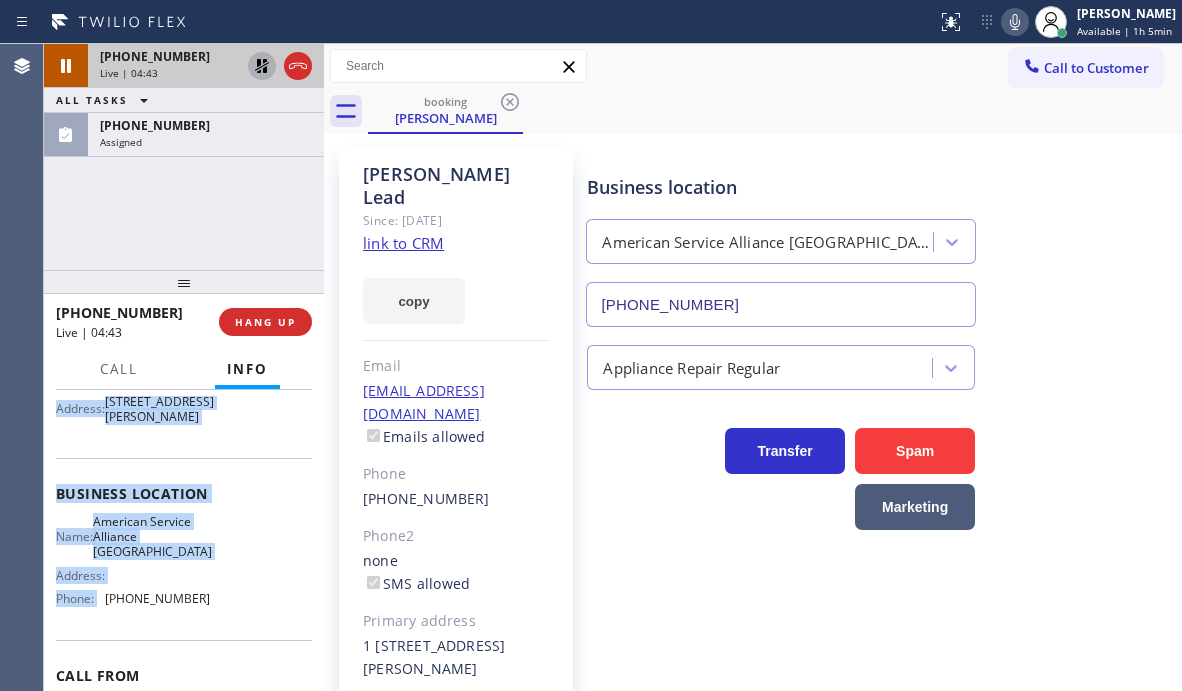 click 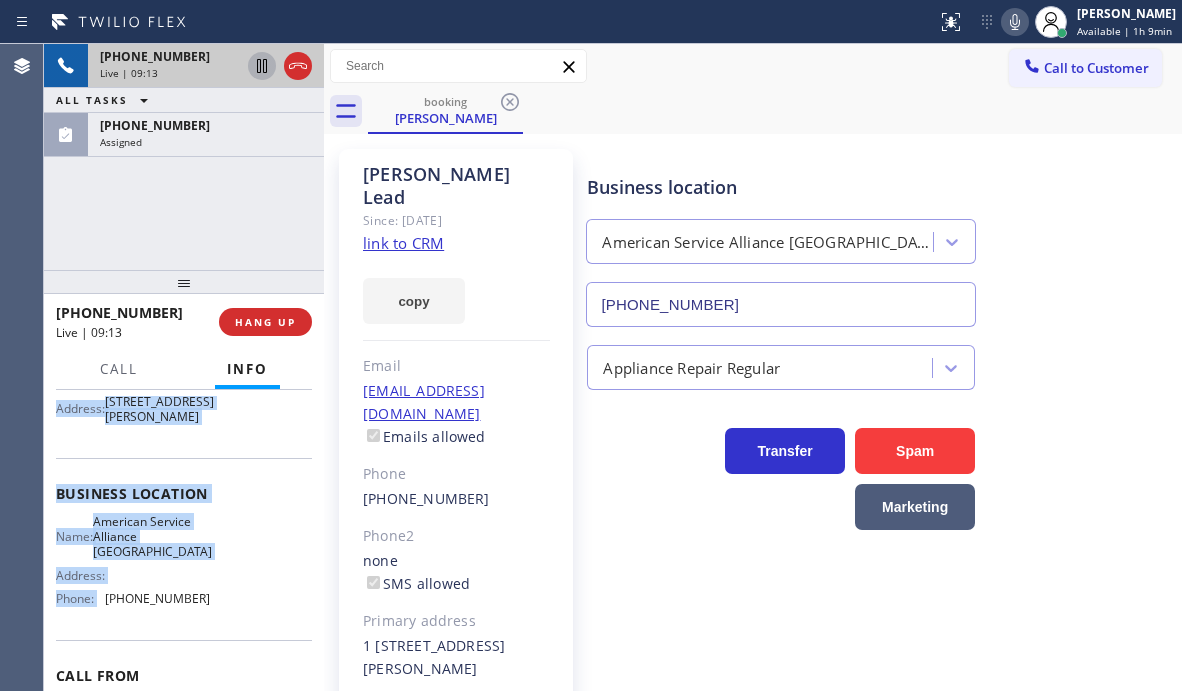 click 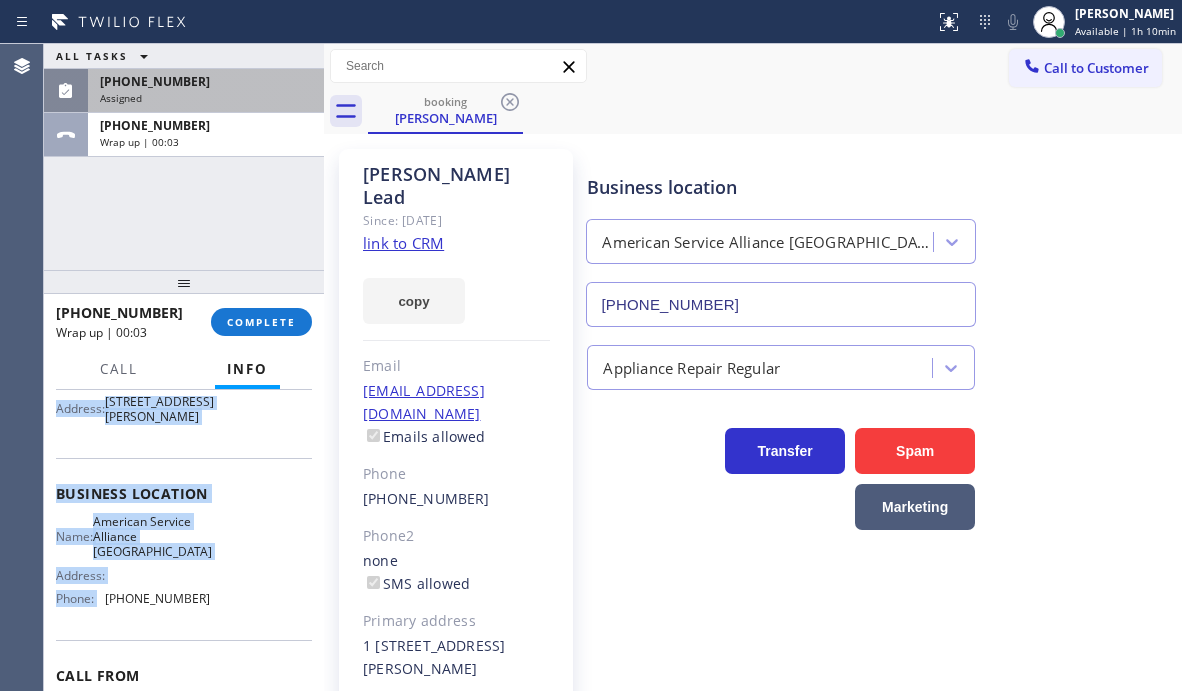 click on "Assigned" at bounding box center (206, 98) 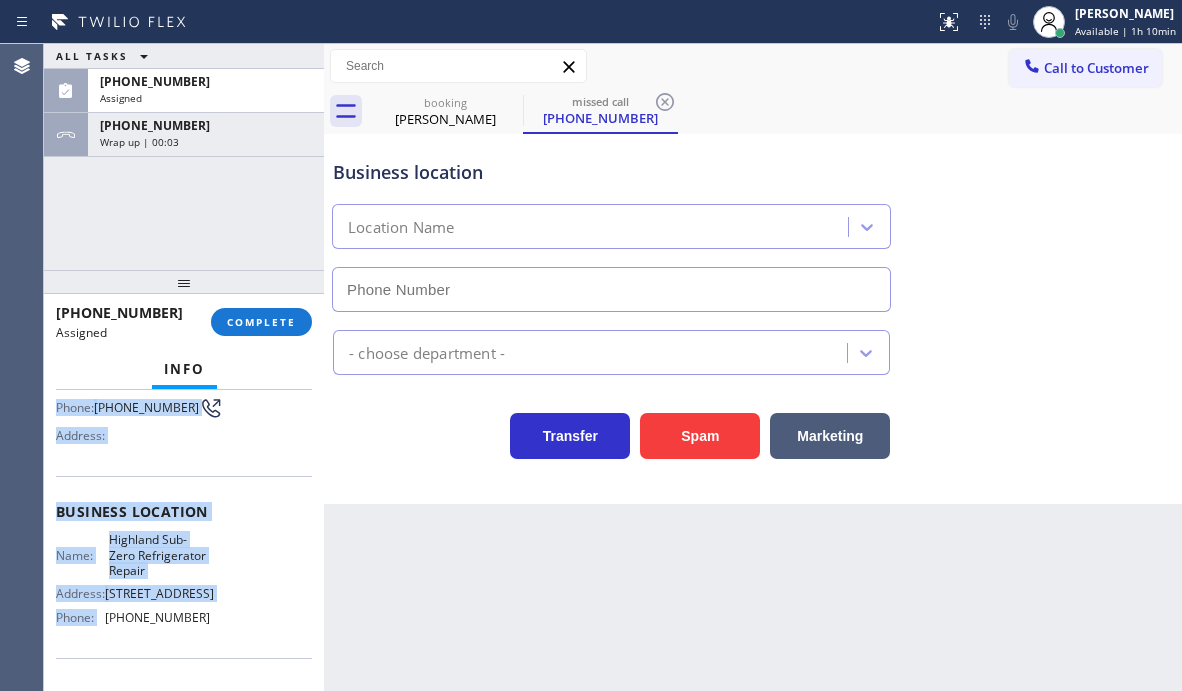 scroll, scrollTop: 233, scrollLeft: 0, axis: vertical 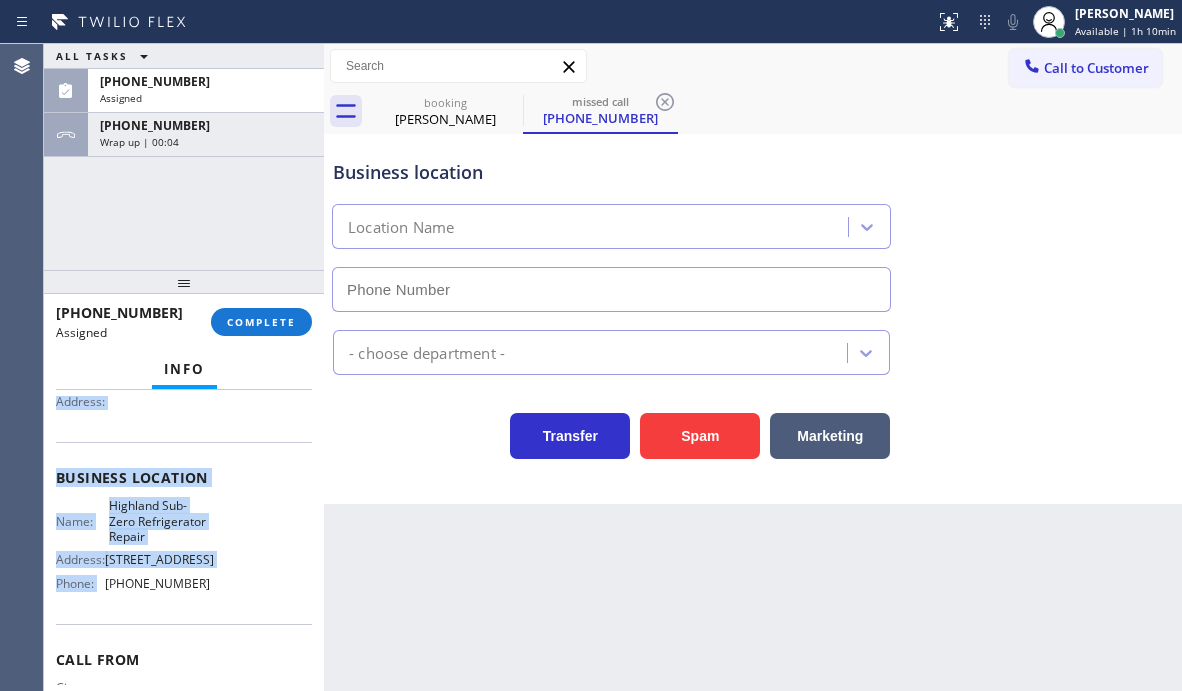 type on "[PHONE_NUMBER]" 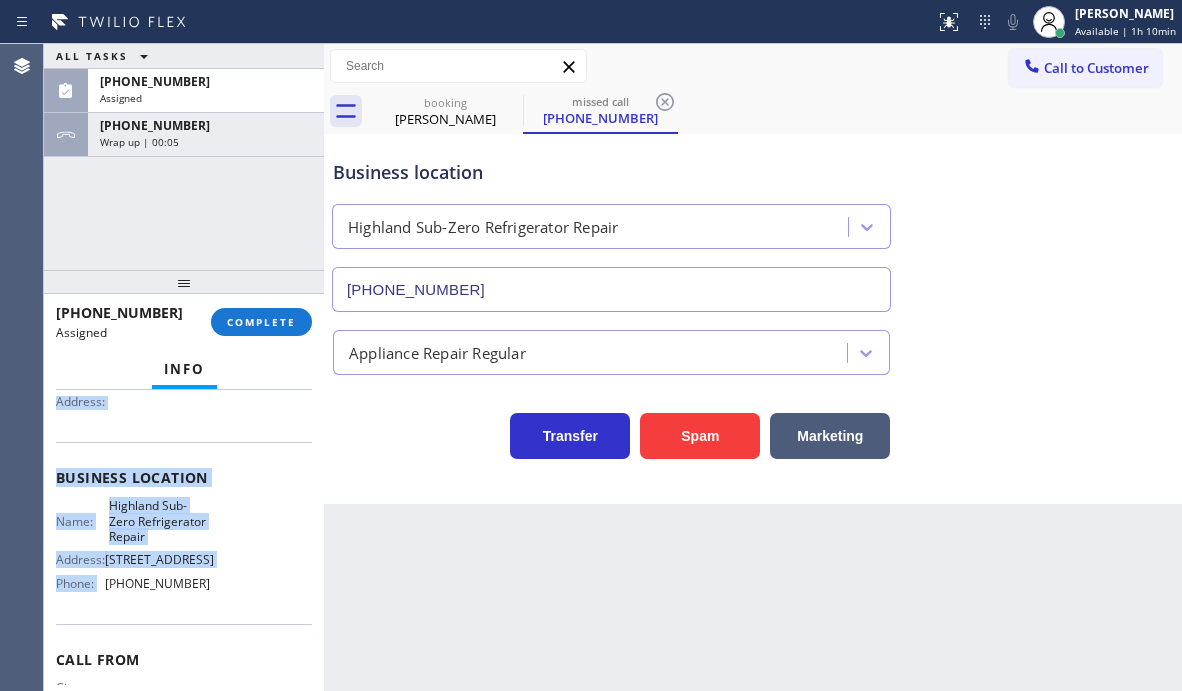 click on "Business location" at bounding box center [184, 477] 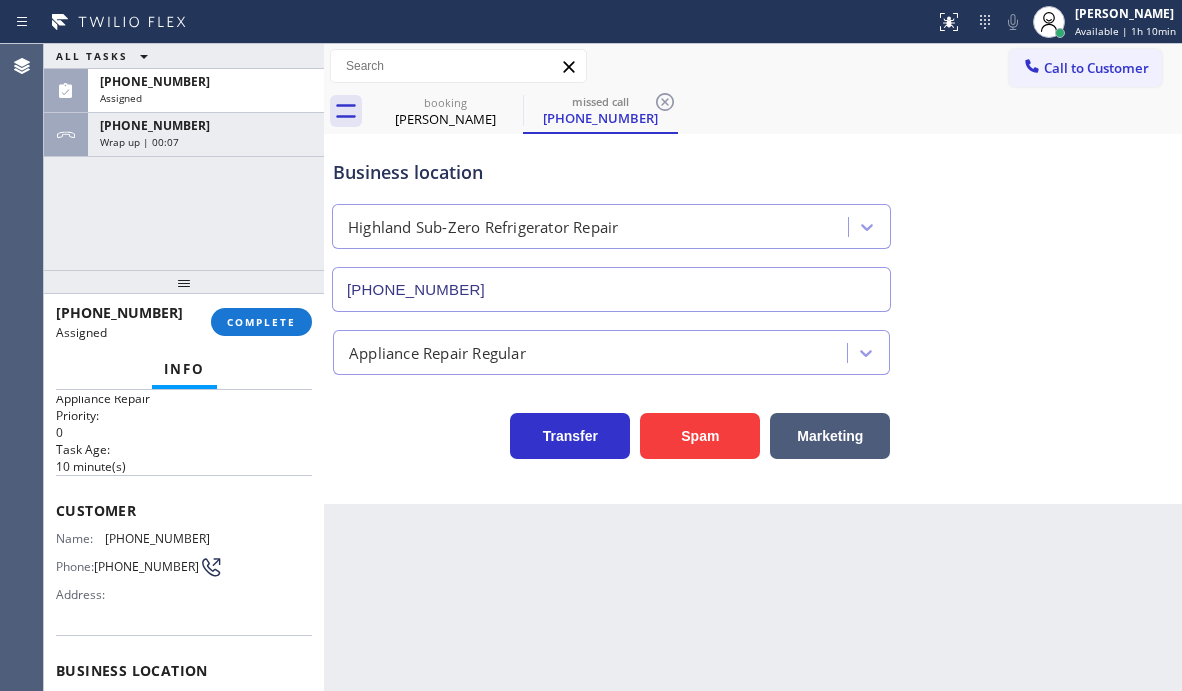 scroll, scrollTop: 33, scrollLeft: 0, axis: vertical 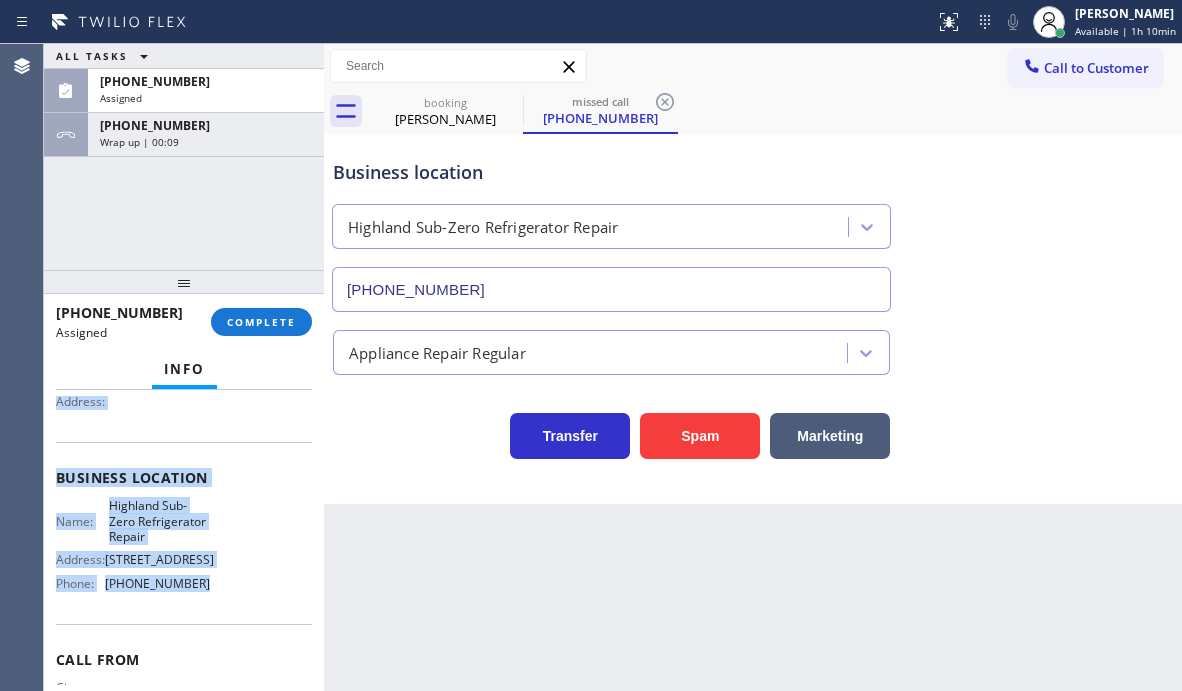 drag, startPoint x: 60, startPoint y: 509, endPoint x: 290, endPoint y: 669, distance: 280.17853 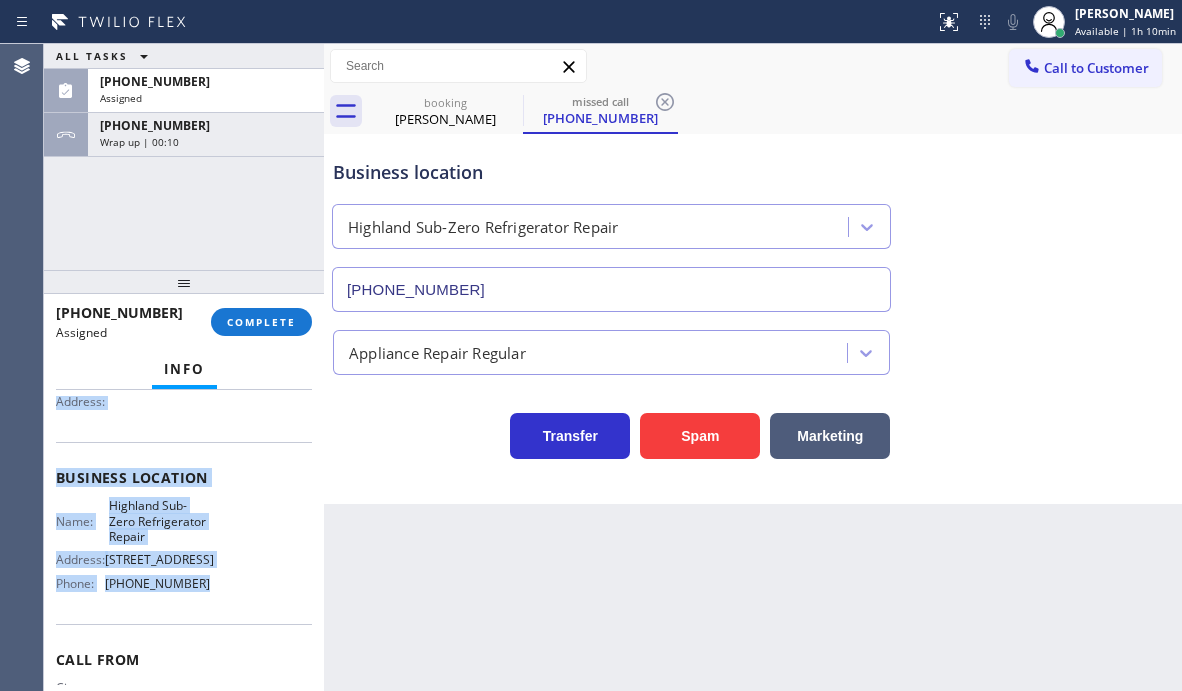 copy on "Customer Name: [PHONE_NUMBER] Phone: [PHONE_NUMBER] Address: Business location Name: [GEOGRAPHIC_DATA] Refrigerator Repair Address: [STREET_ADDRESS] Phone: [PHONE_NUMBER]" 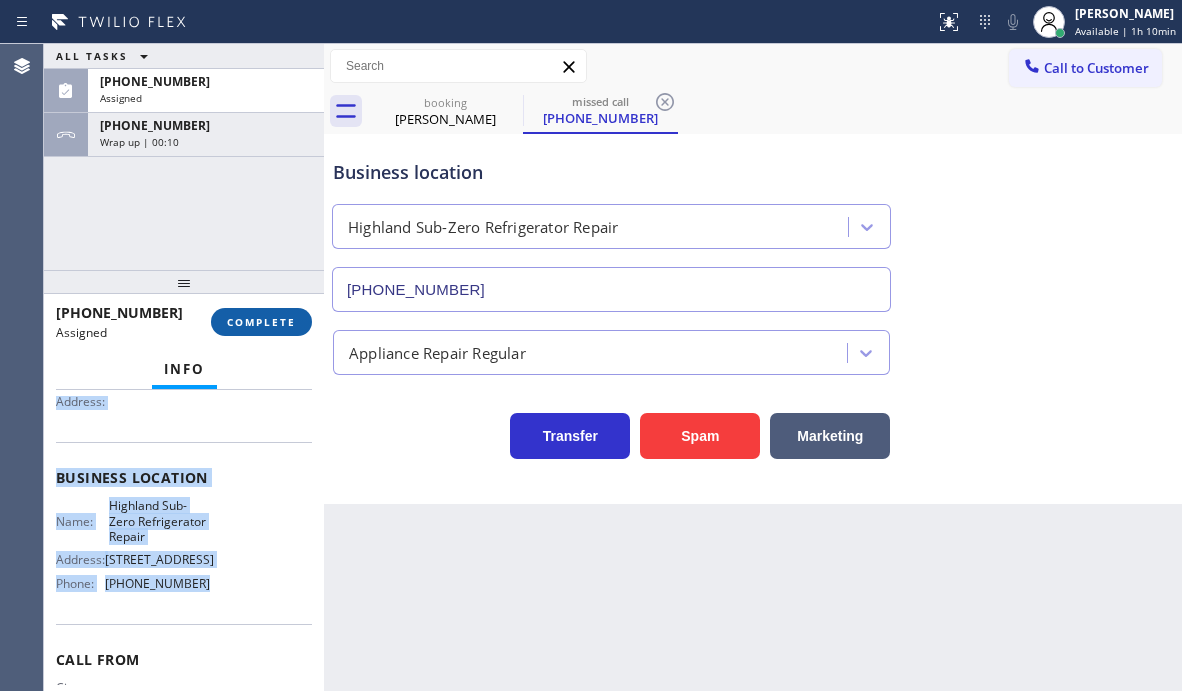 click on "COMPLETE" at bounding box center (261, 322) 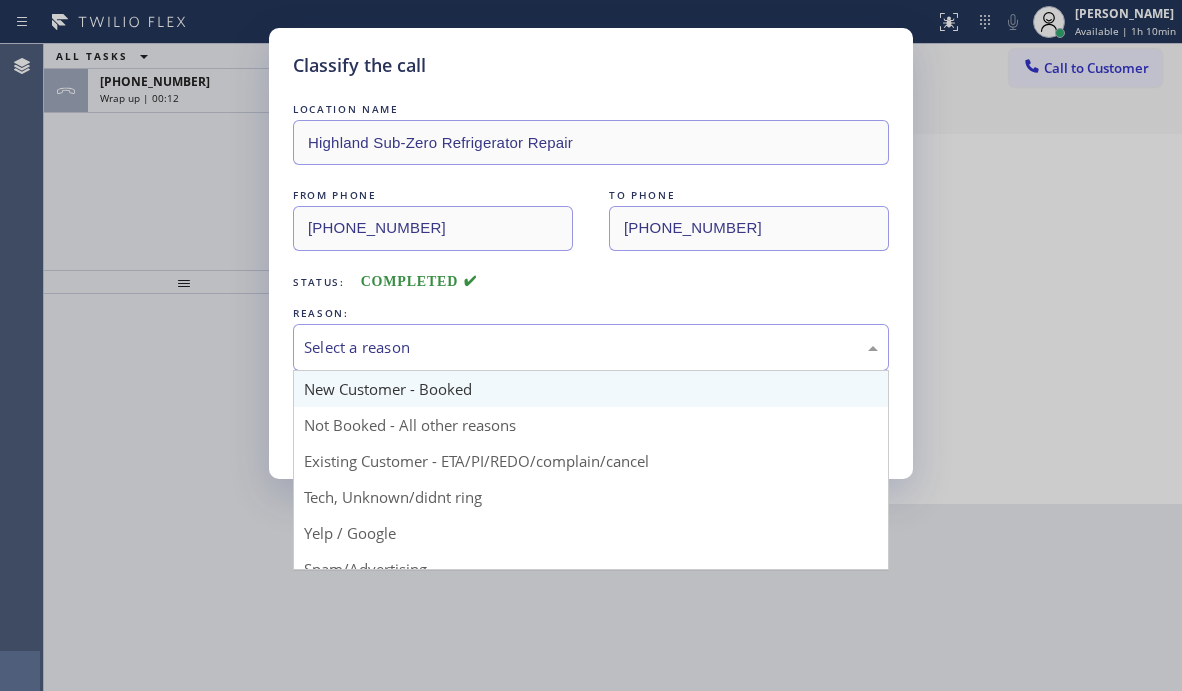 drag, startPoint x: 481, startPoint y: 339, endPoint x: 441, endPoint y: 389, distance: 64.03124 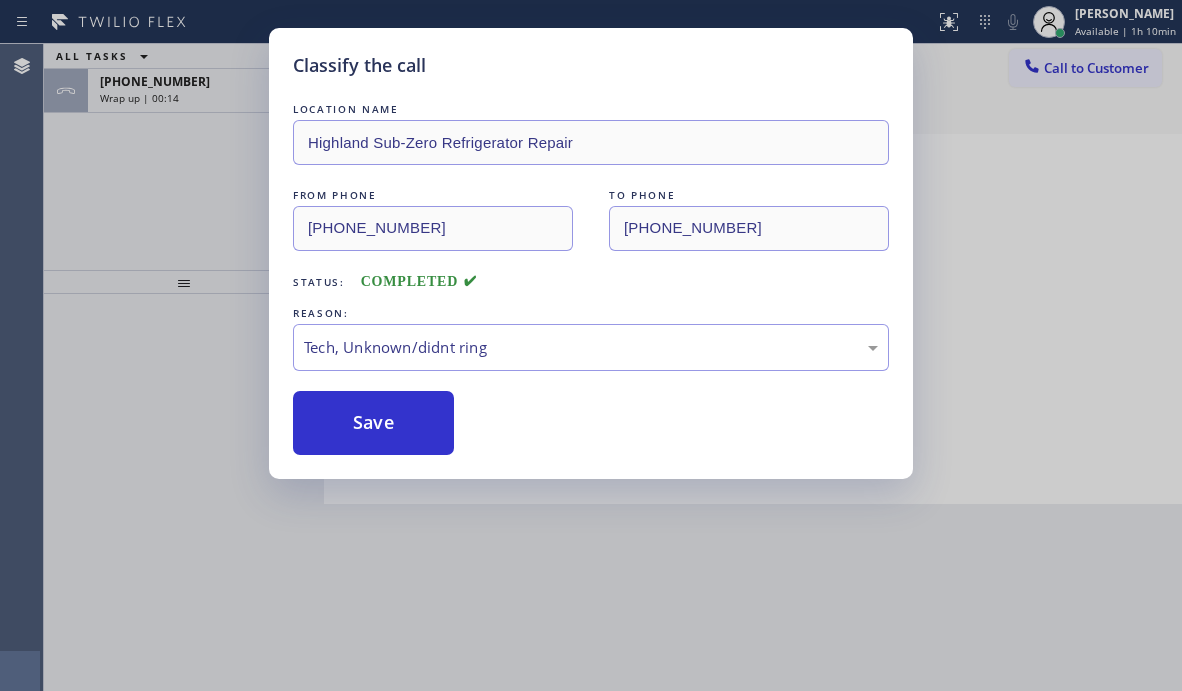 drag, startPoint x: 347, startPoint y: 502, endPoint x: 347, endPoint y: 465, distance: 37 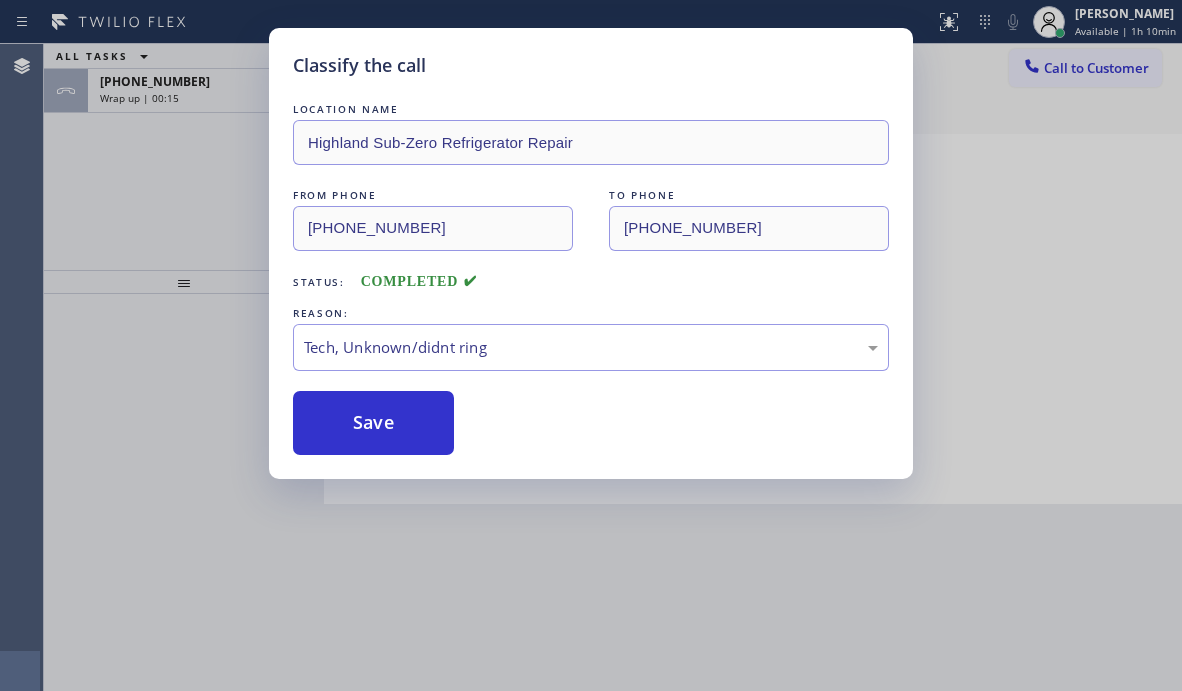 drag, startPoint x: 353, startPoint y: 425, endPoint x: 1047, endPoint y: 425, distance: 694 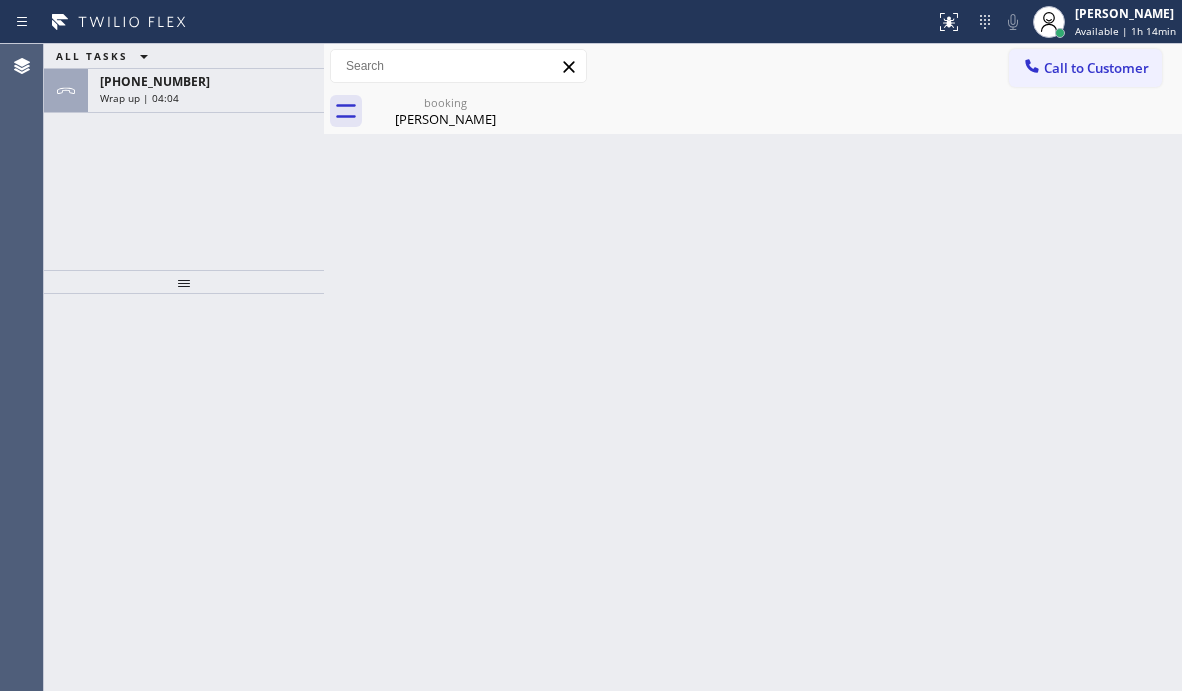 drag, startPoint x: 248, startPoint y: 90, endPoint x: 267, endPoint y: 143, distance: 56.302753 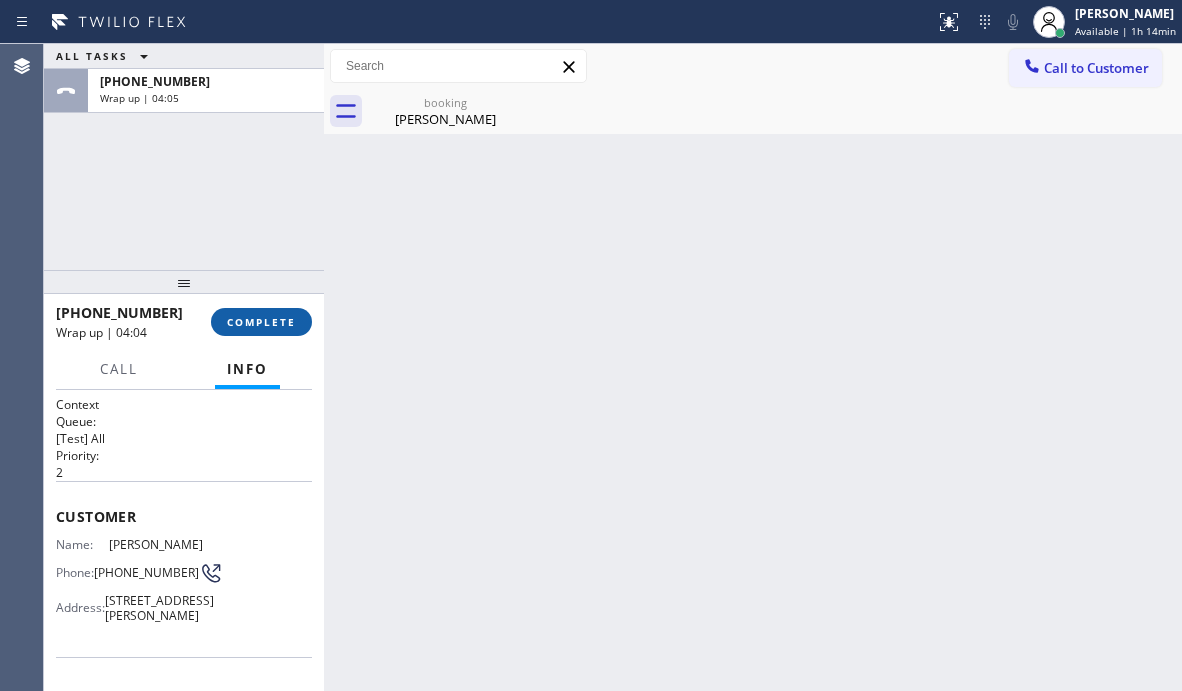click on "COMPLETE" at bounding box center (261, 322) 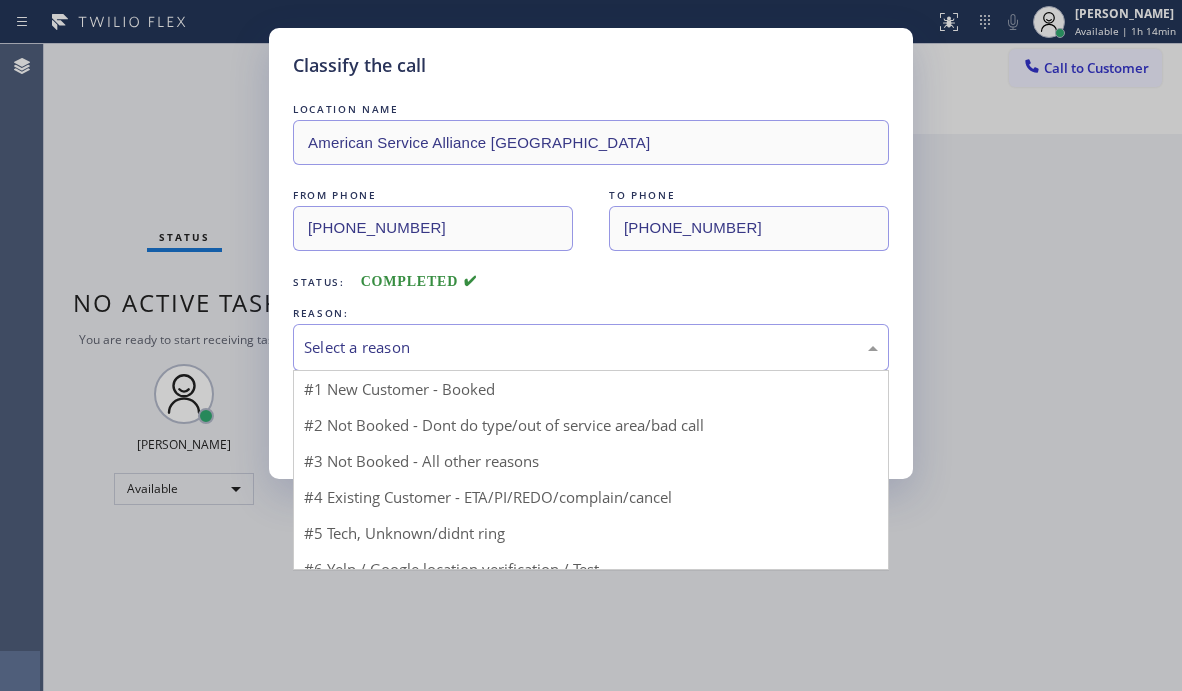 drag, startPoint x: 442, startPoint y: 342, endPoint x: 435, endPoint y: 360, distance: 19.313208 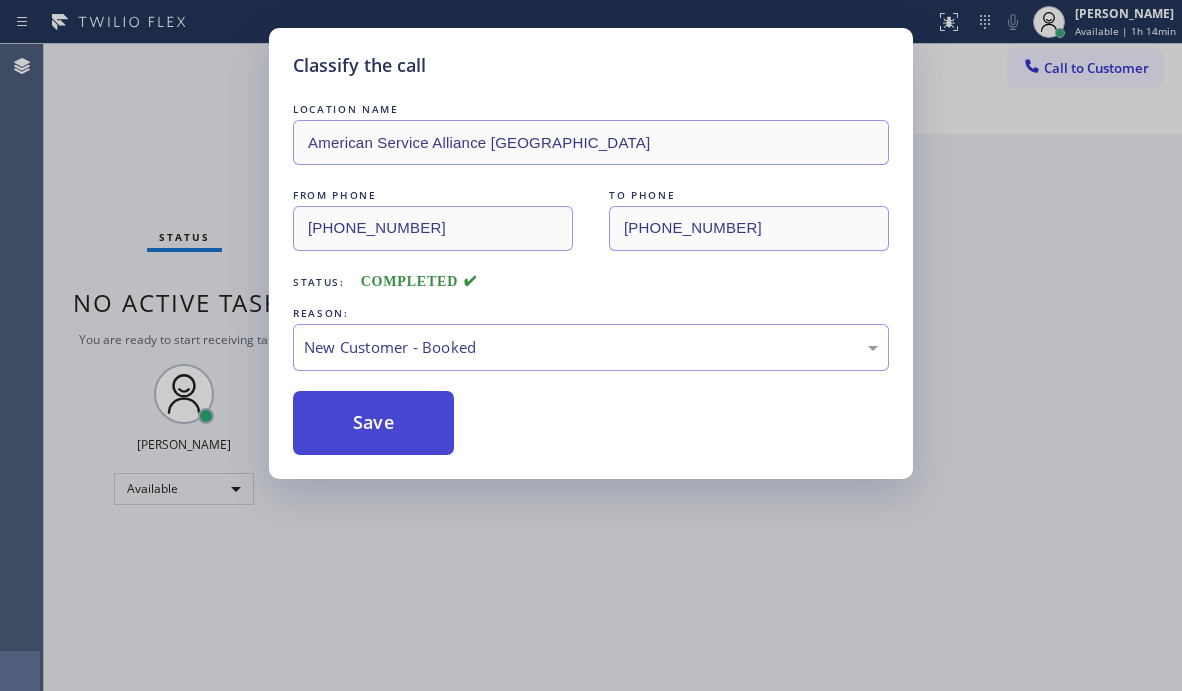 click on "Save" at bounding box center [373, 423] 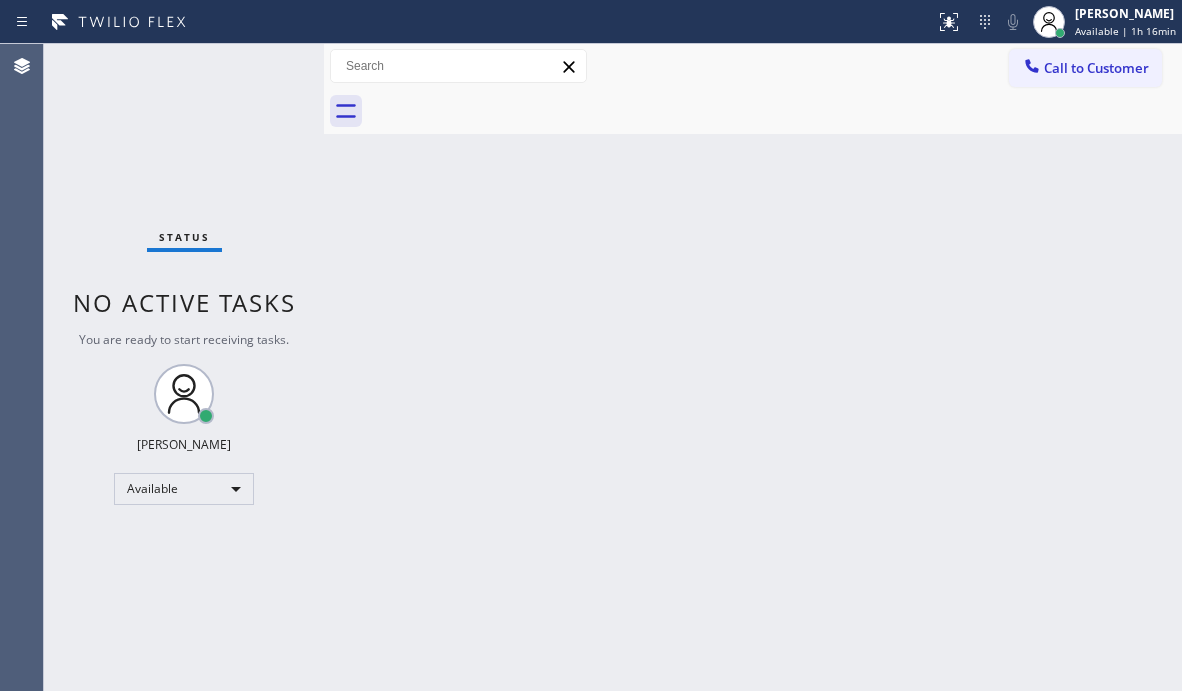 click on "Status   No active tasks     You are ready to start receiving tasks.   [PERSON_NAME] Available" at bounding box center [184, 367] 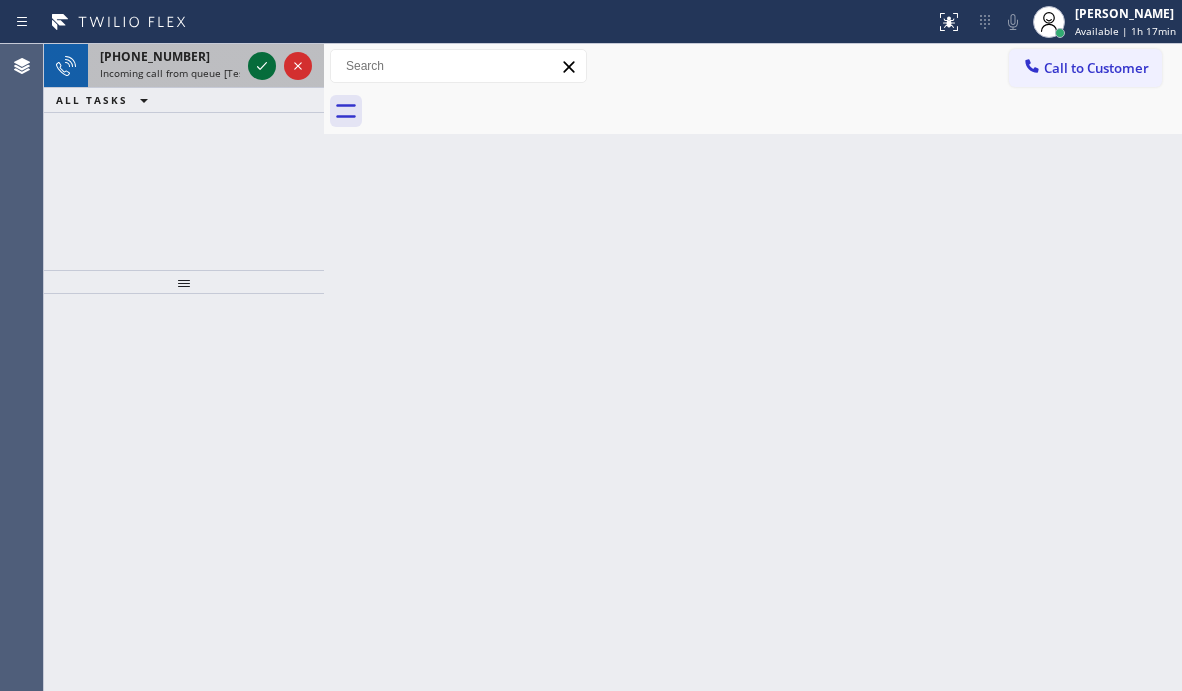 click 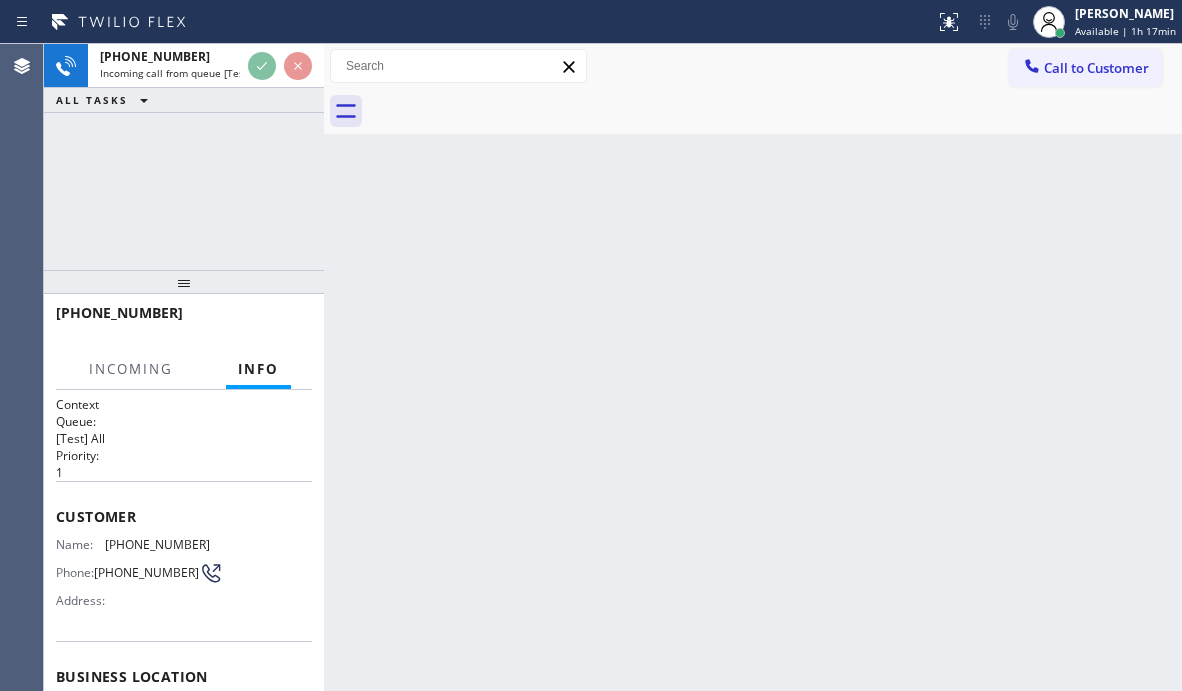 scroll, scrollTop: 134, scrollLeft: 0, axis: vertical 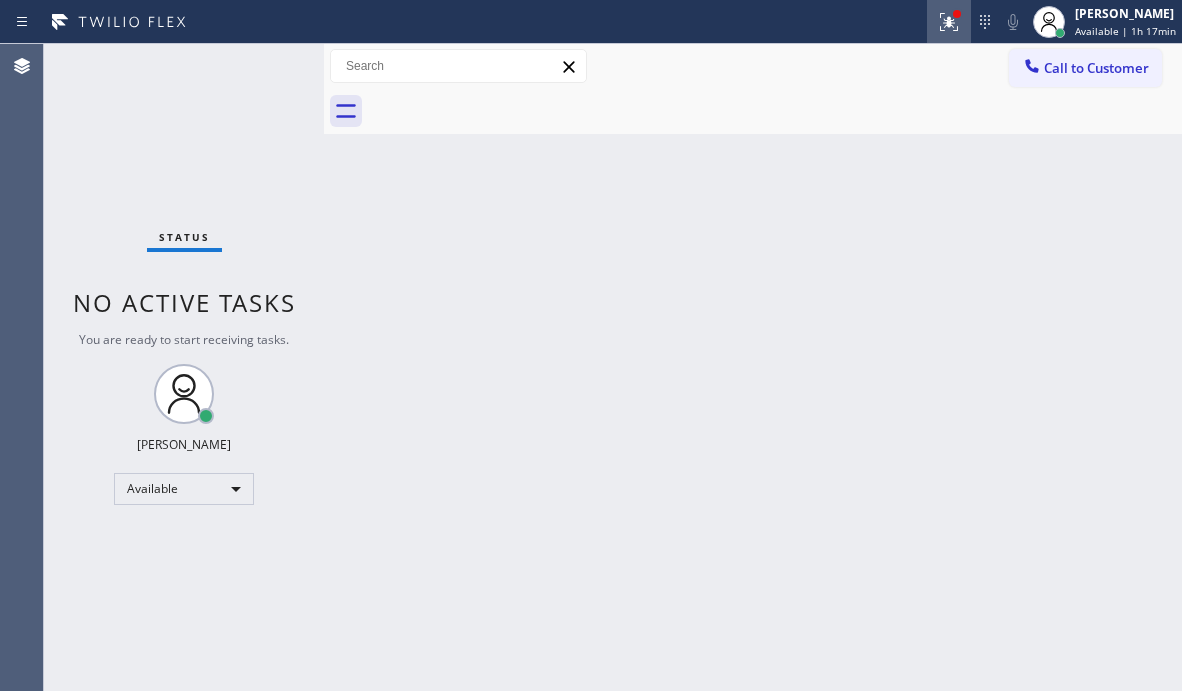 click 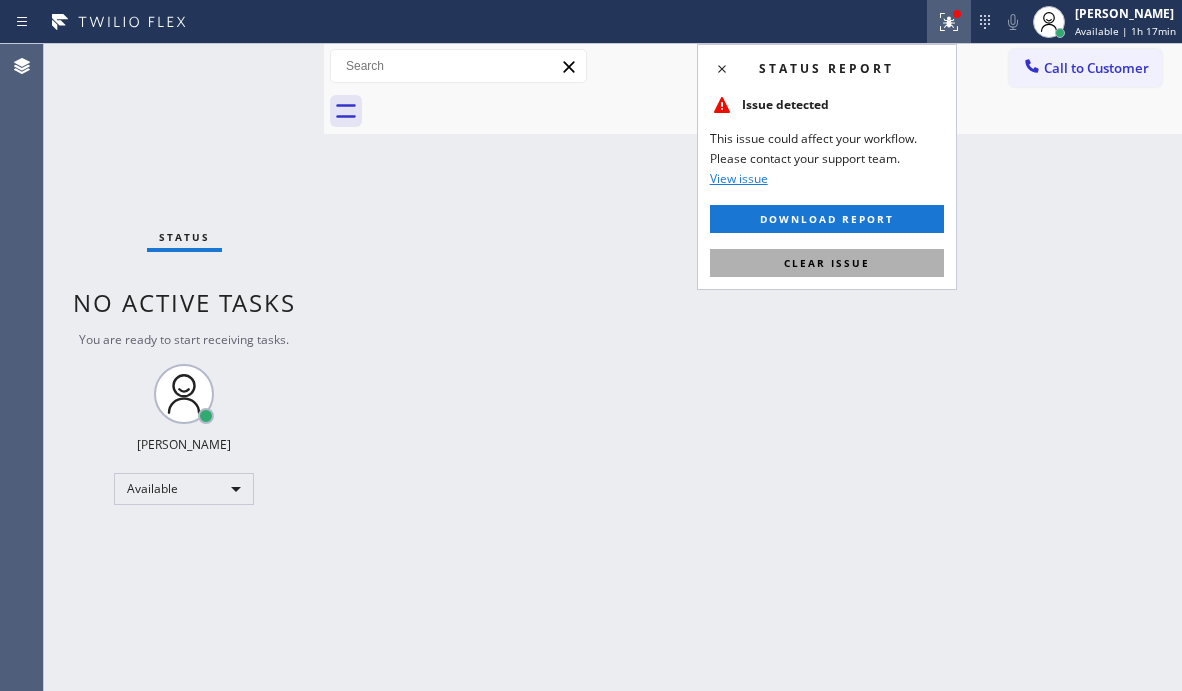 click on "Clear issue" at bounding box center (827, 263) 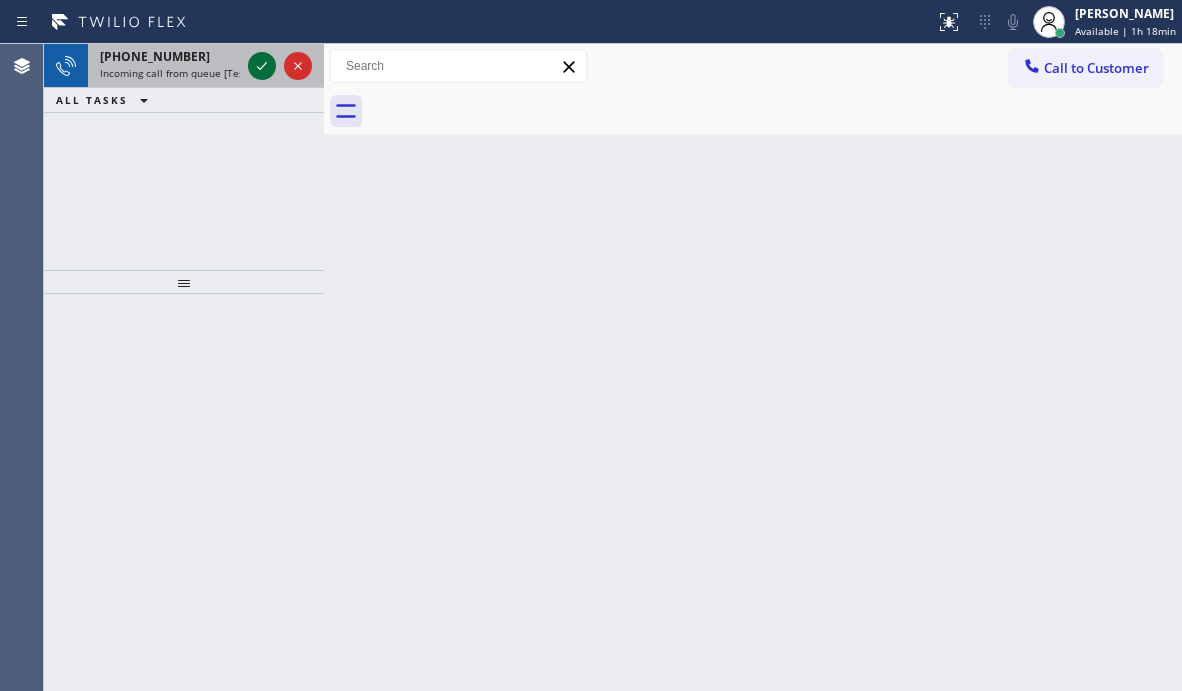 click 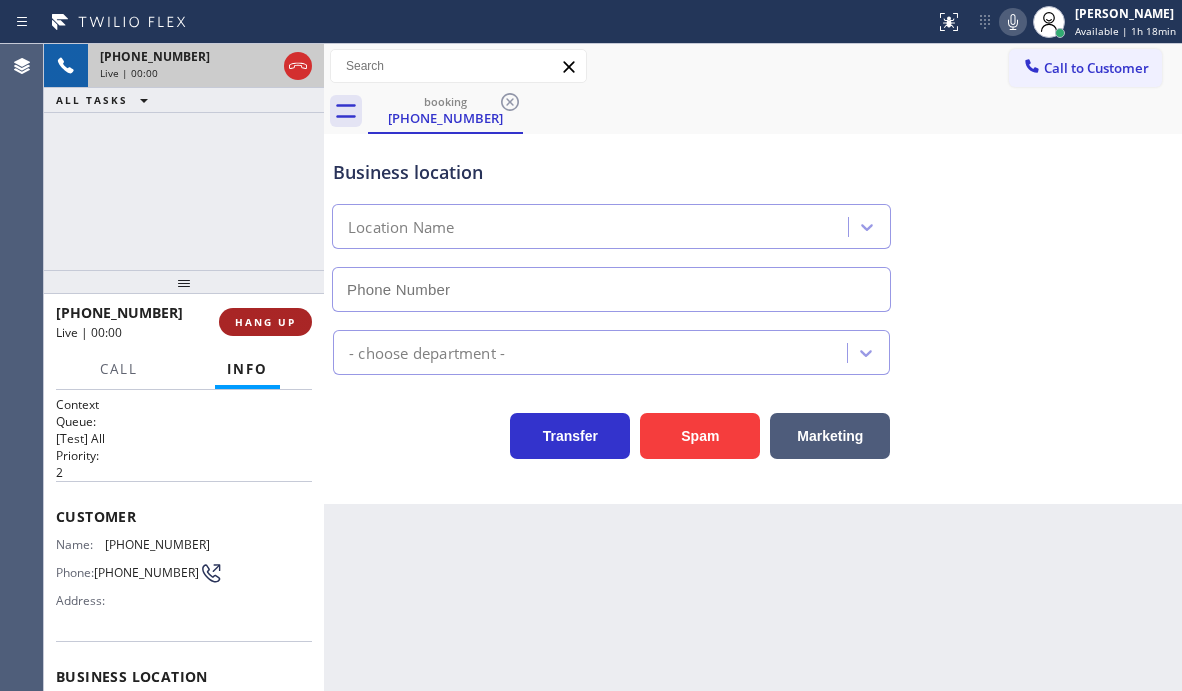 type on "[PHONE_NUMBER]" 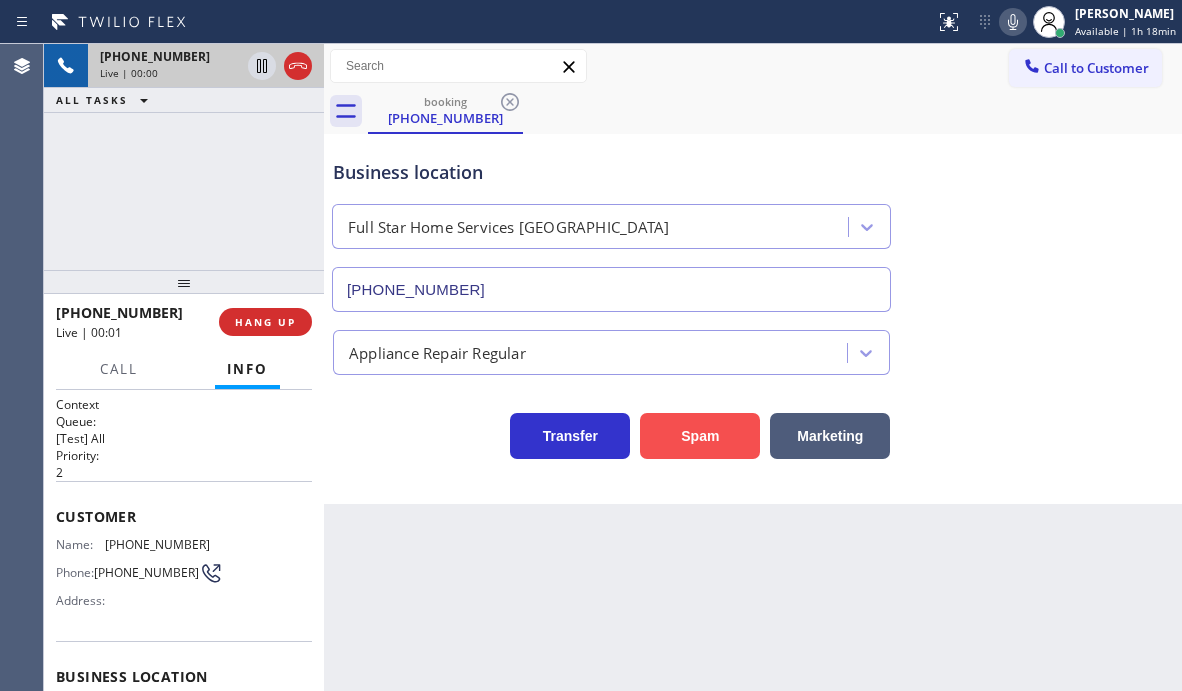 click on "Spam" at bounding box center [700, 436] 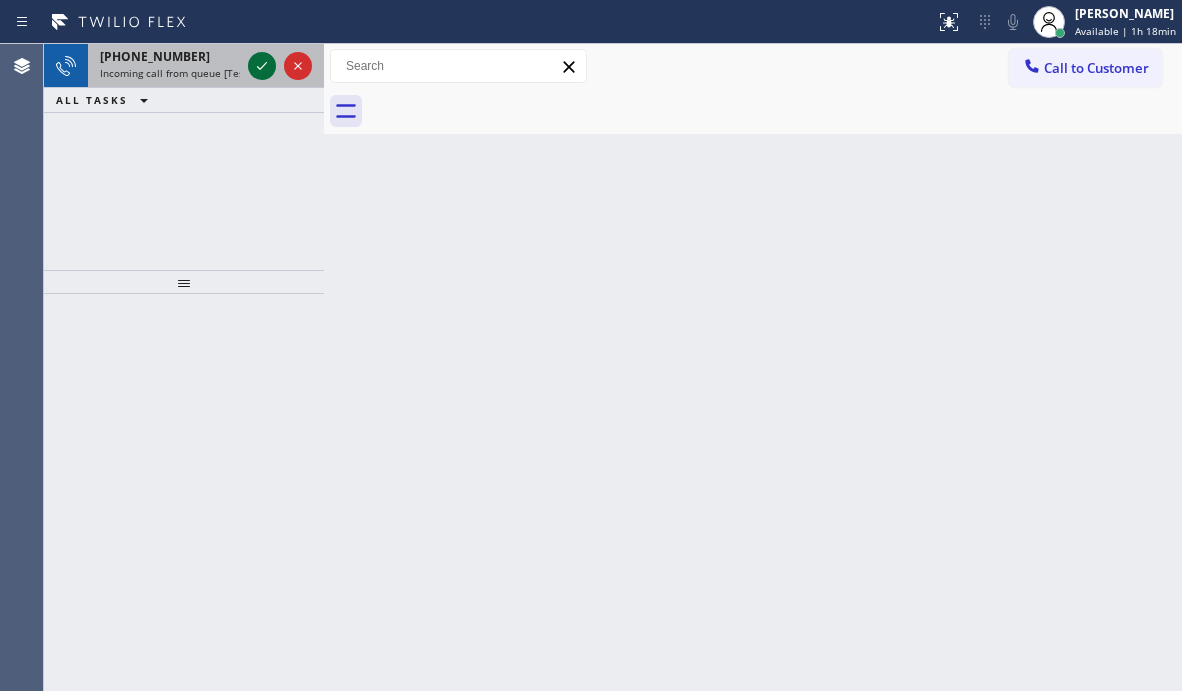 click 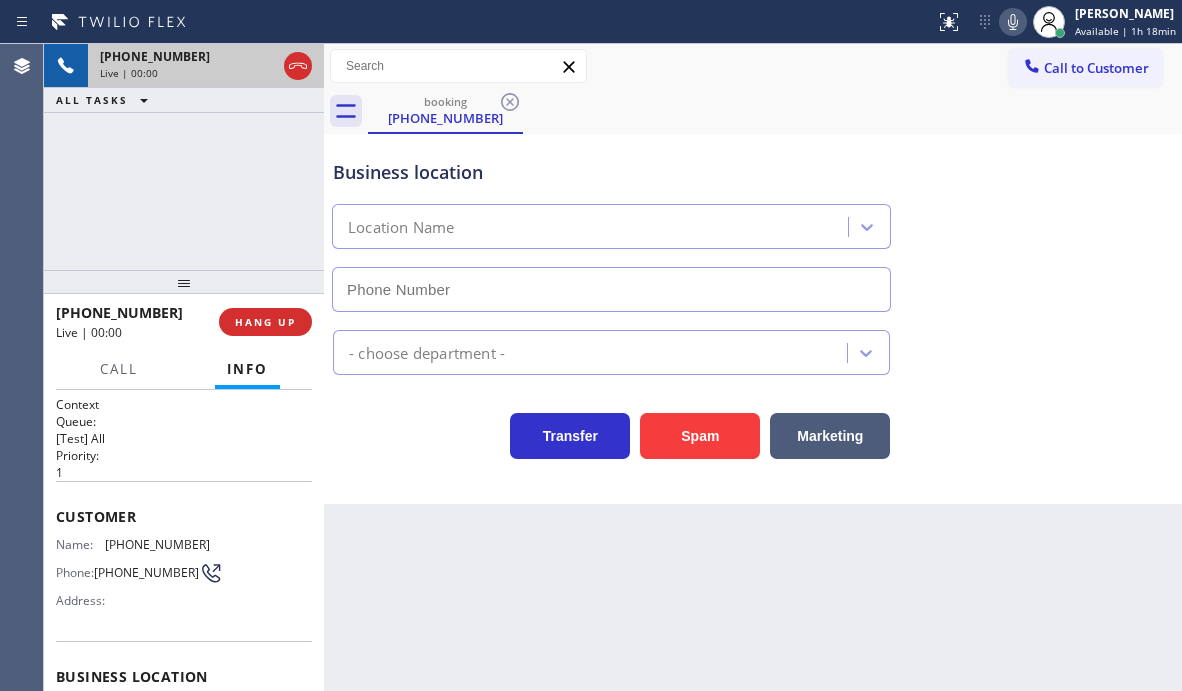 type on "[PHONE_NUMBER]" 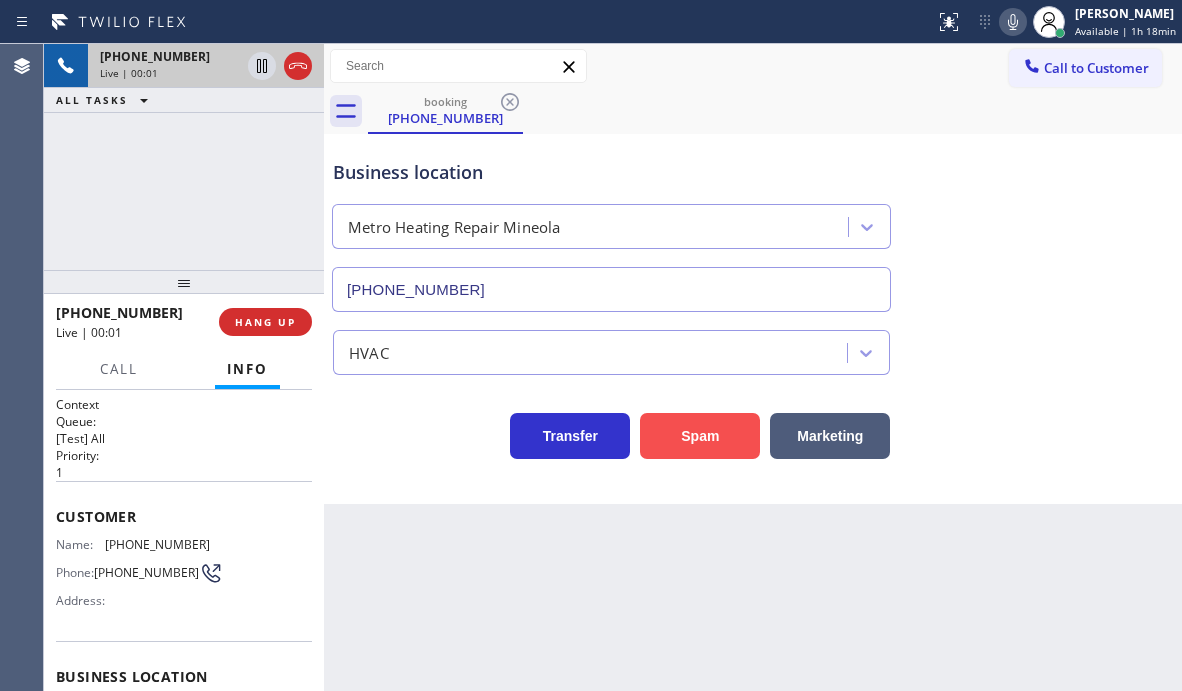 click on "Spam" at bounding box center (700, 436) 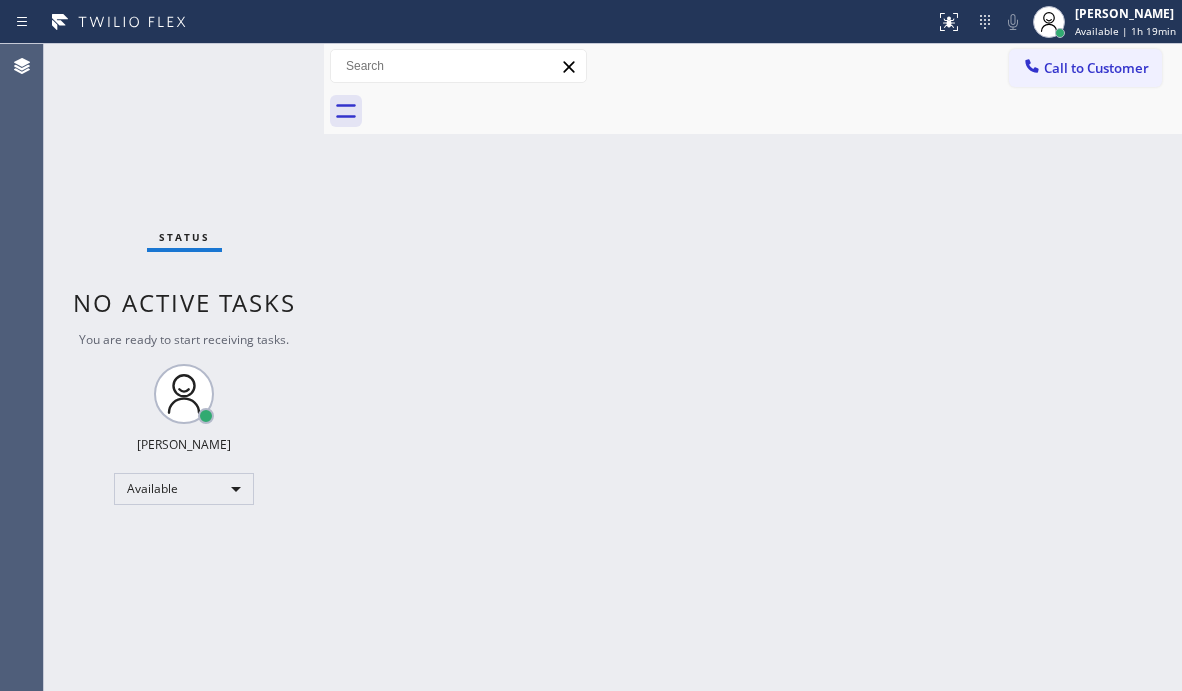 click on "Status   No active tasks     You are ready to start receiving tasks.   [PERSON_NAME] Available" at bounding box center [184, 367] 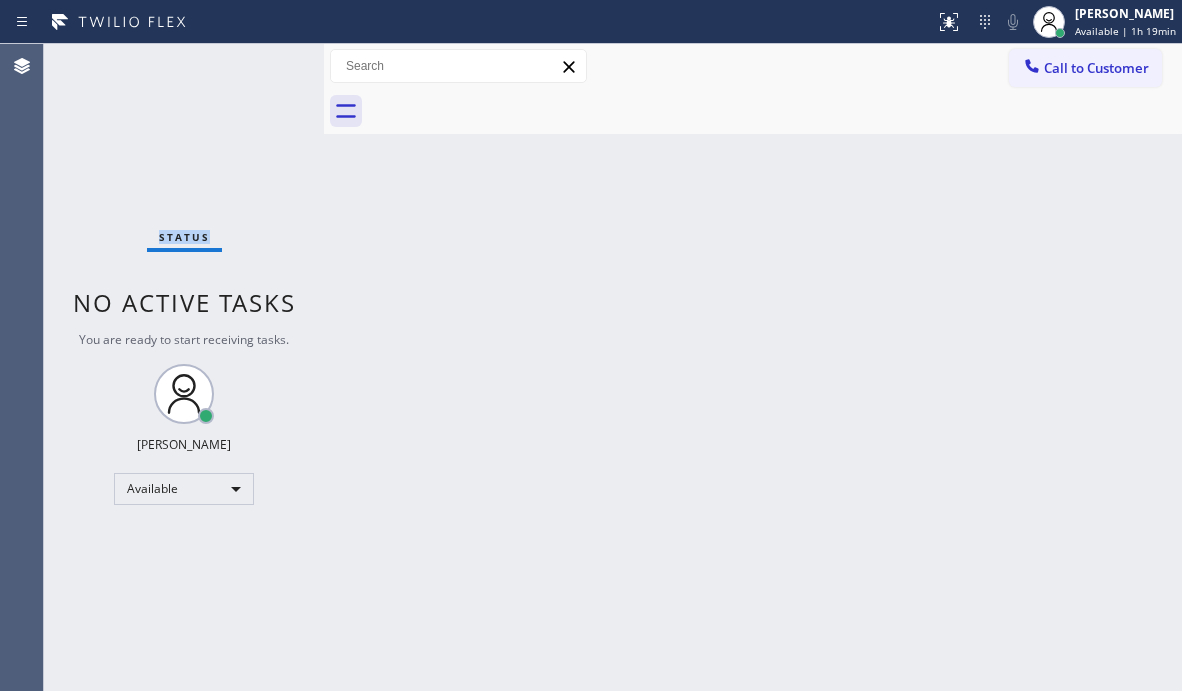 click on "Status   No active tasks     You are ready to start receiving tasks.   [PERSON_NAME] Available" at bounding box center [184, 367] 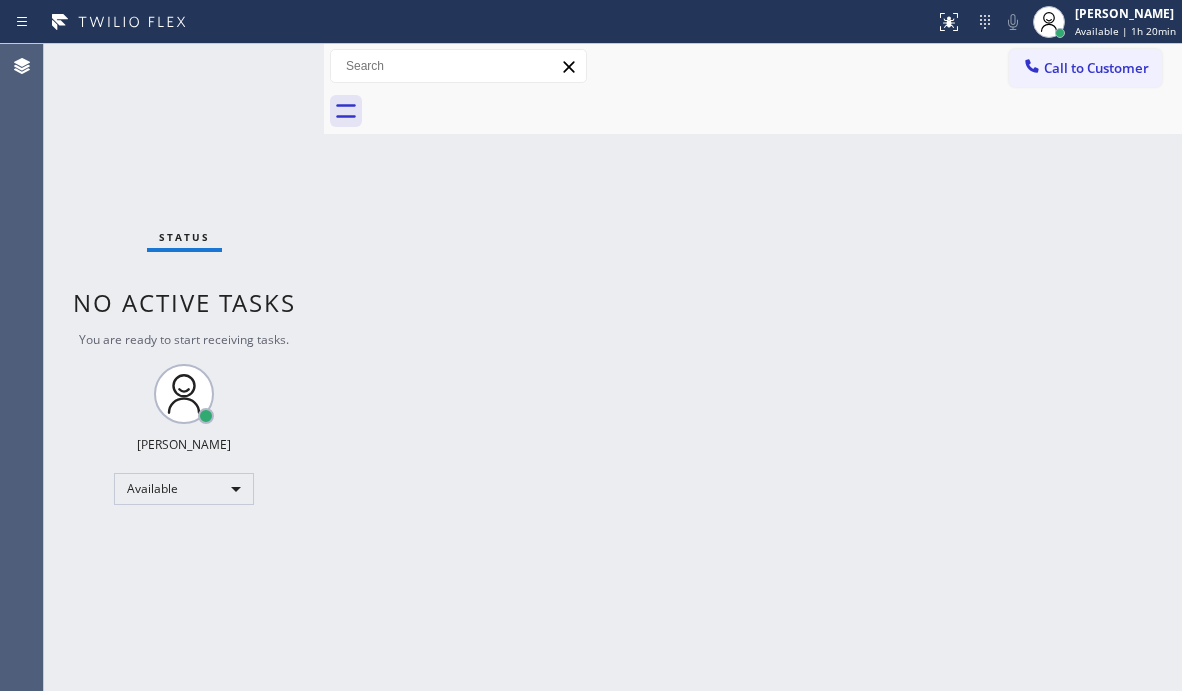 click on "Status   No active tasks     You are ready to start receiving tasks.   [PERSON_NAME] Available" at bounding box center [184, 367] 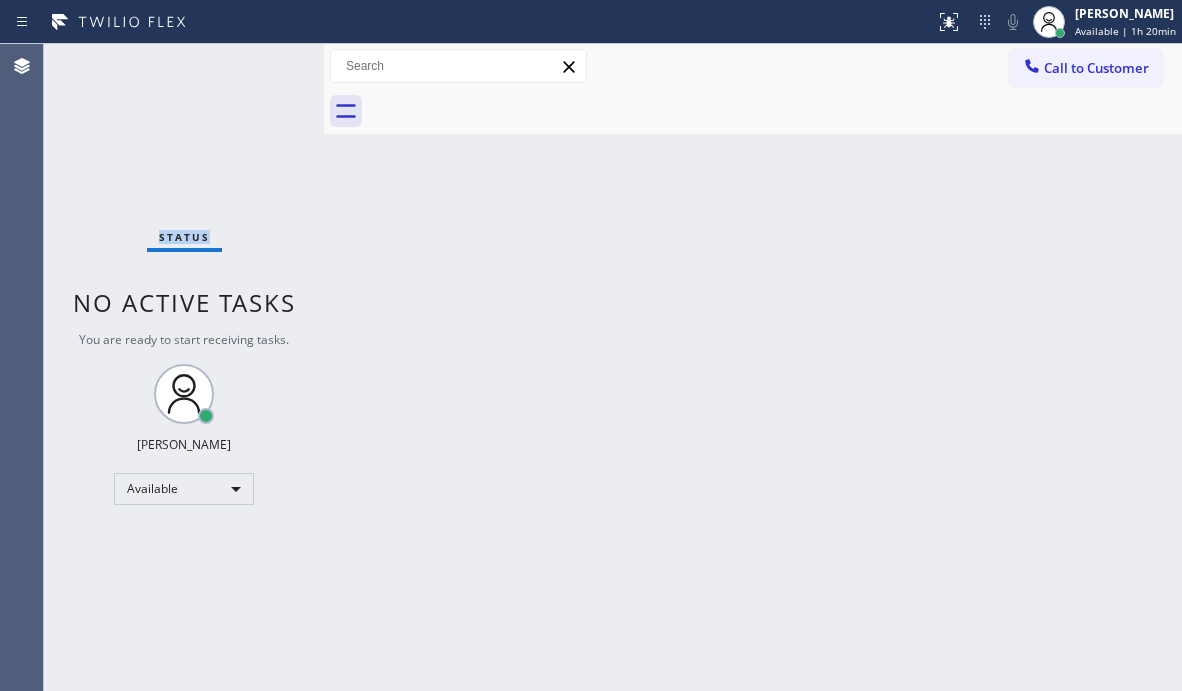click on "Status   No active tasks     You are ready to start receiving tasks.   [PERSON_NAME] Available" at bounding box center [184, 367] 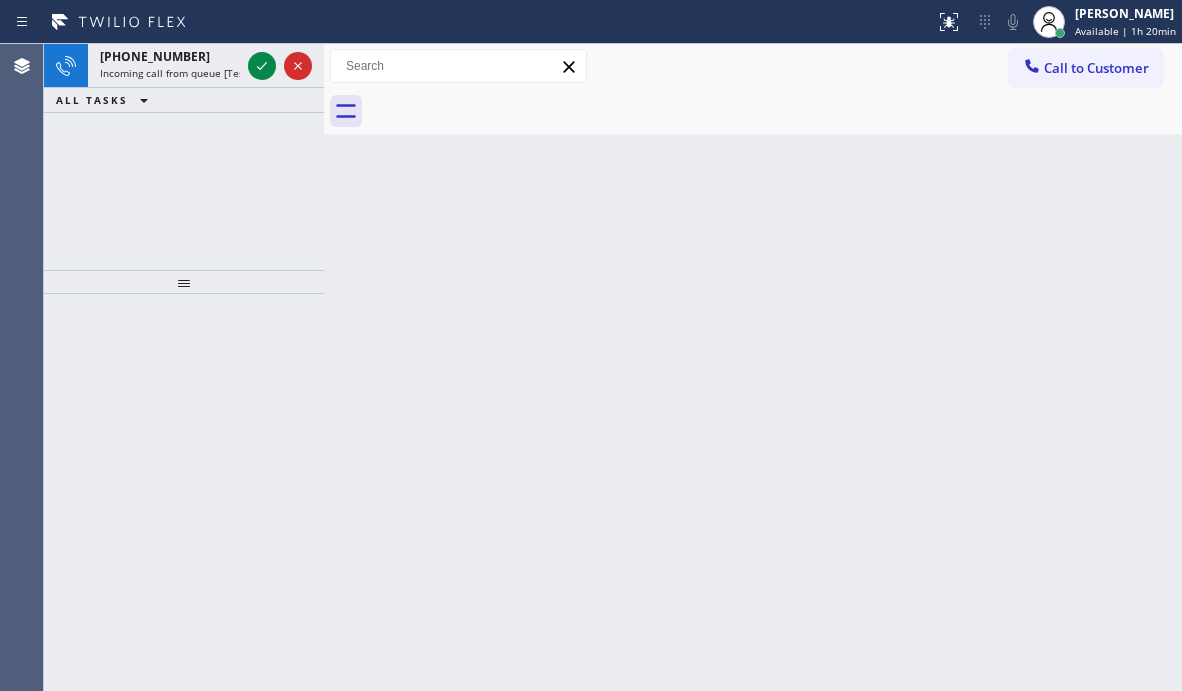 drag, startPoint x: 61, startPoint y: 140, endPoint x: 103, endPoint y: 122, distance: 45.694637 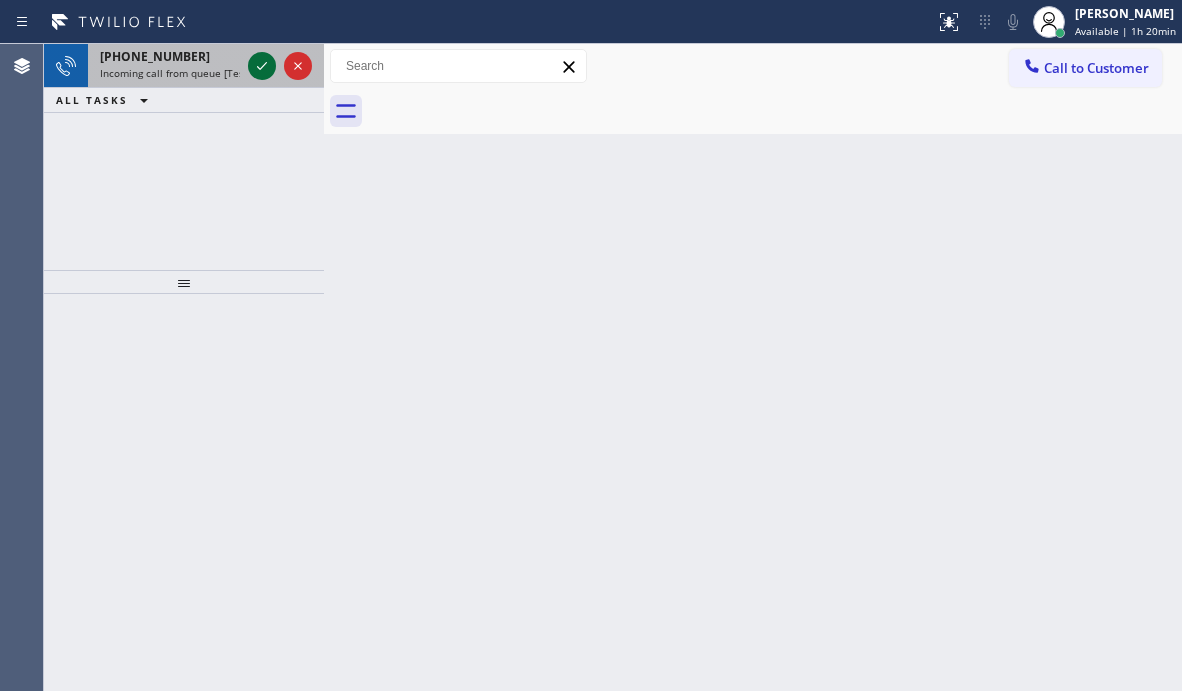 click 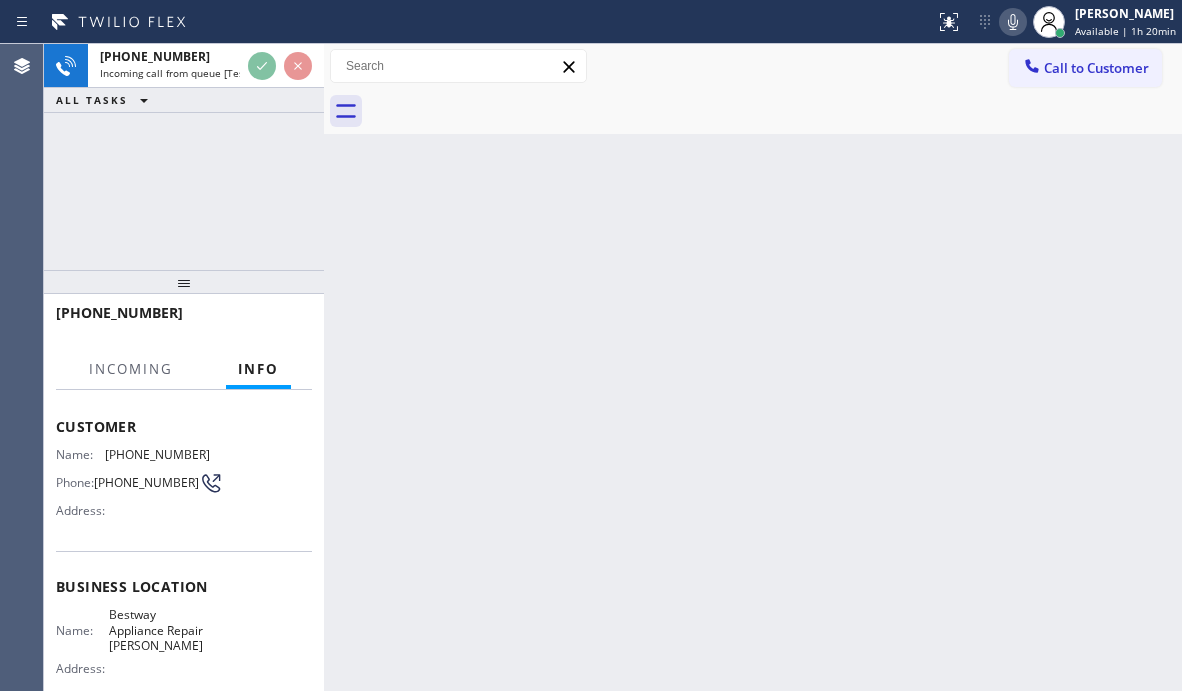 scroll, scrollTop: 200, scrollLeft: 0, axis: vertical 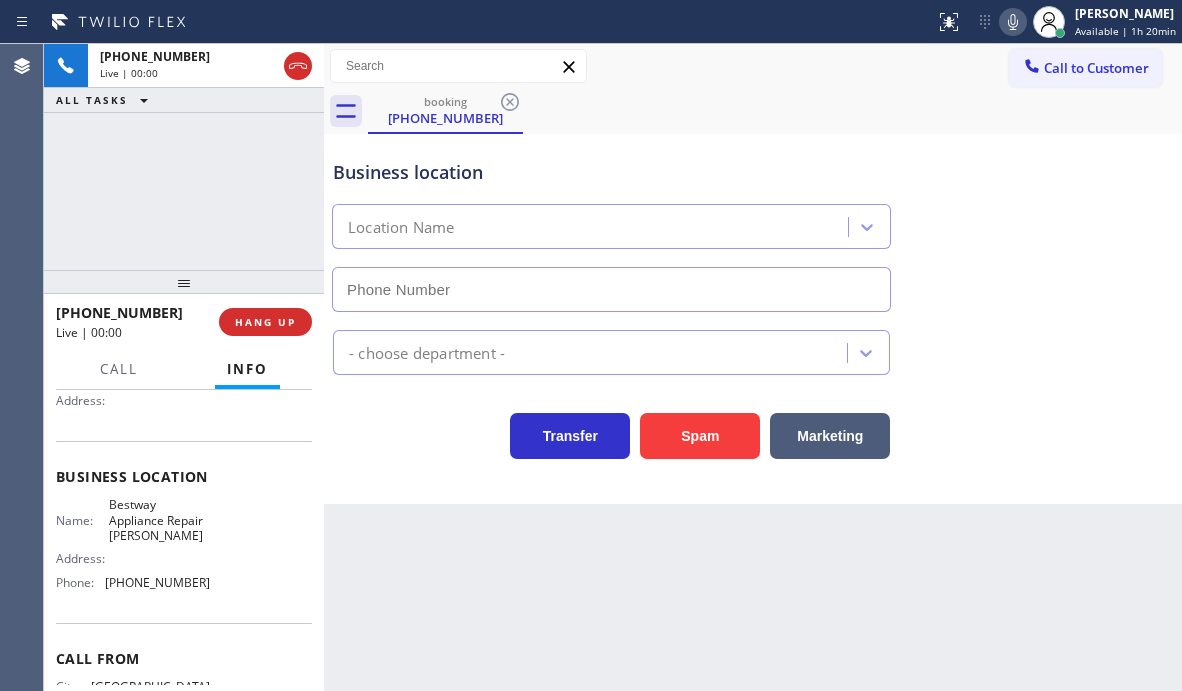 type on "[PHONE_NUMBER]" 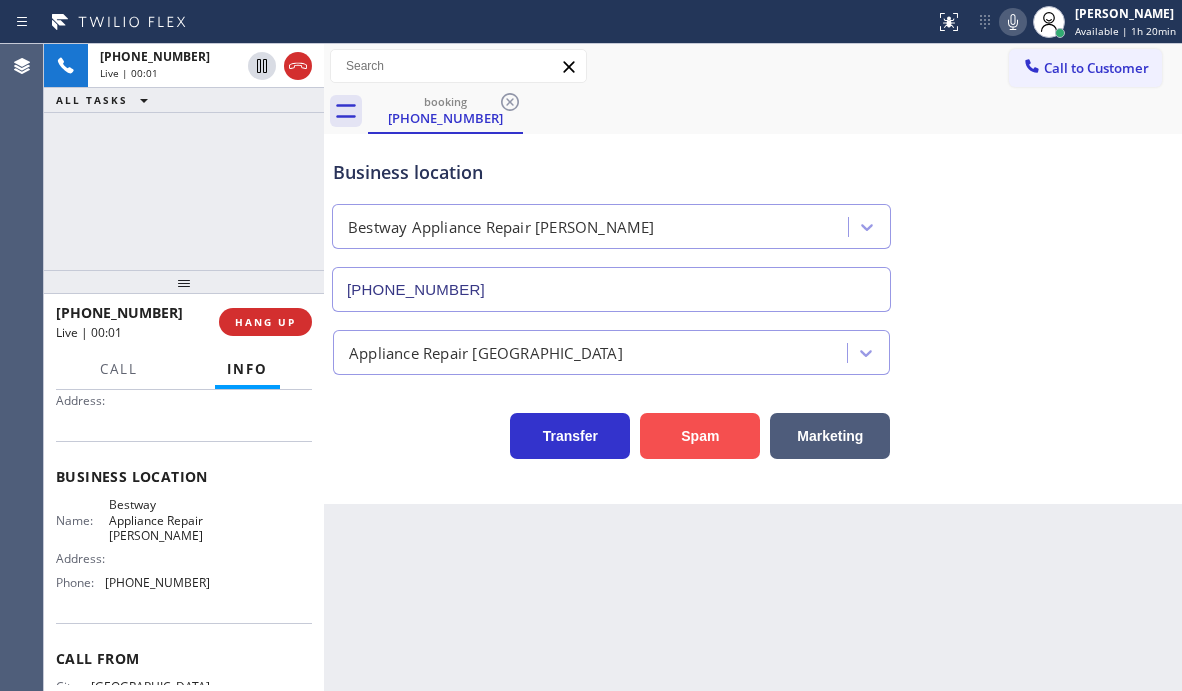 click on "Spam" at bounding box center [700, 436] 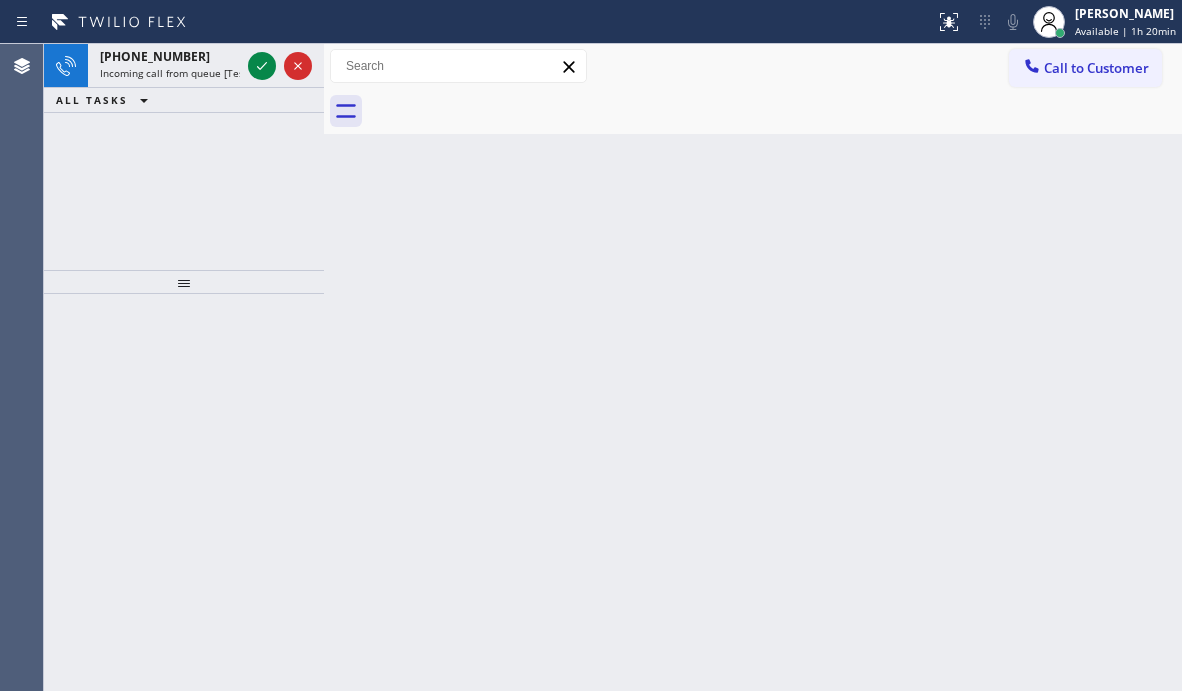 drag, startPoint x: 261, startPoint y: 69, endPoint x: 271, endPoint y: 96, distance: 28.79236 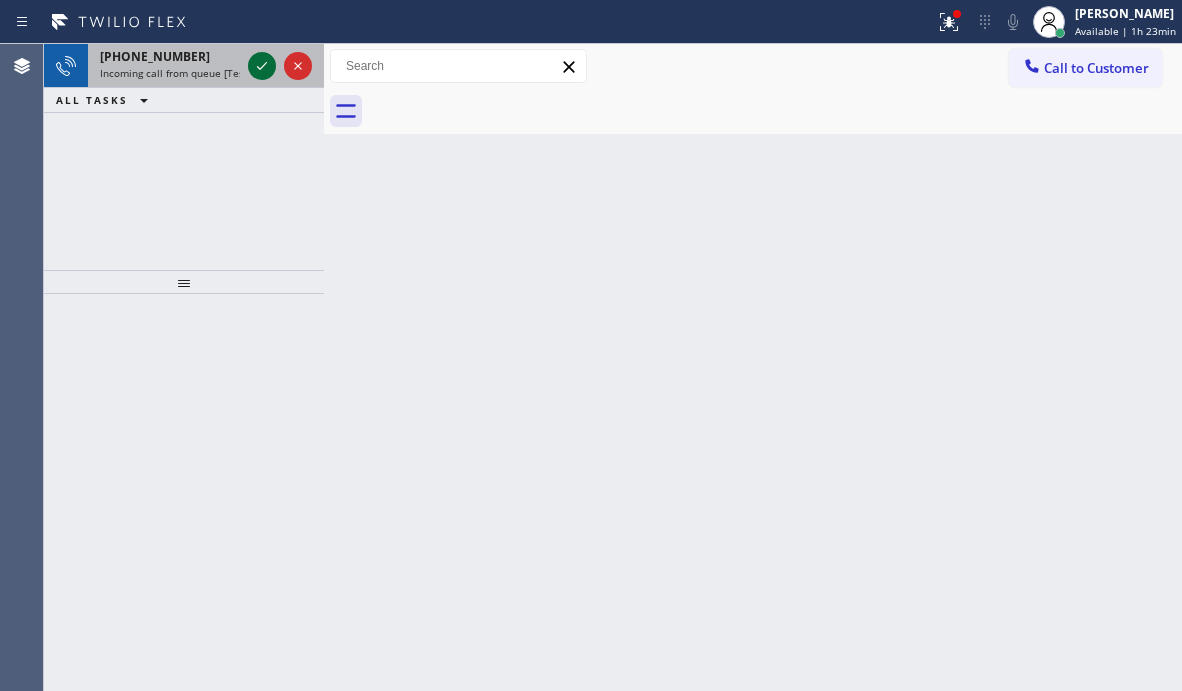click 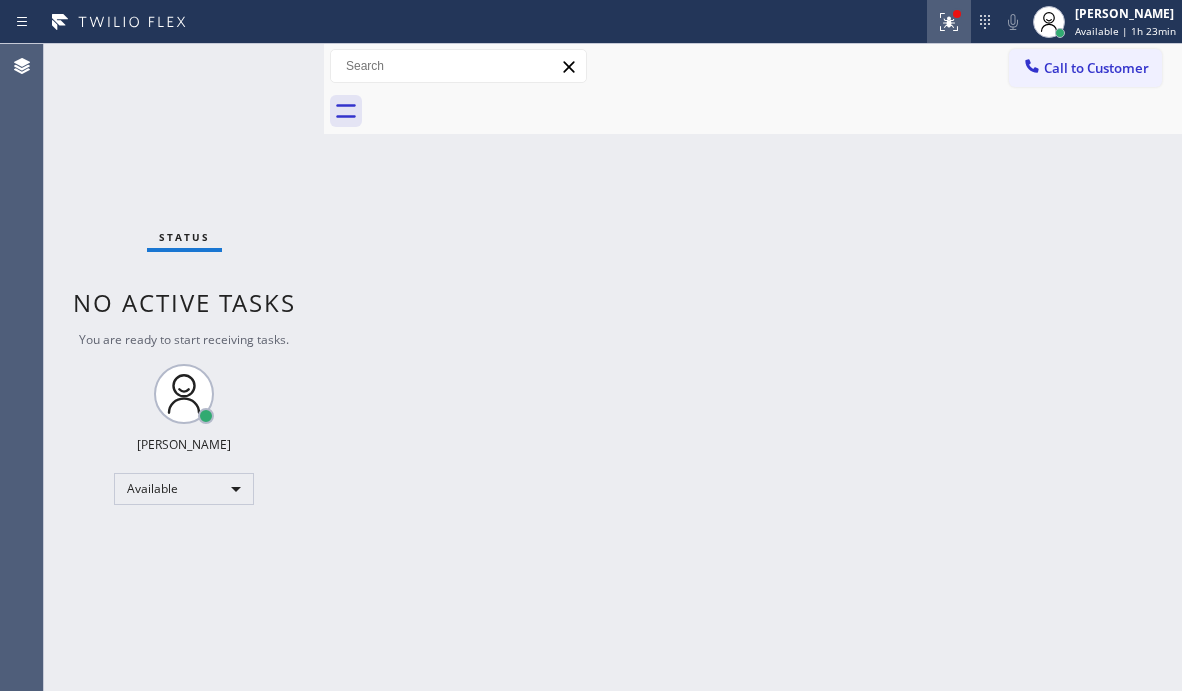 click 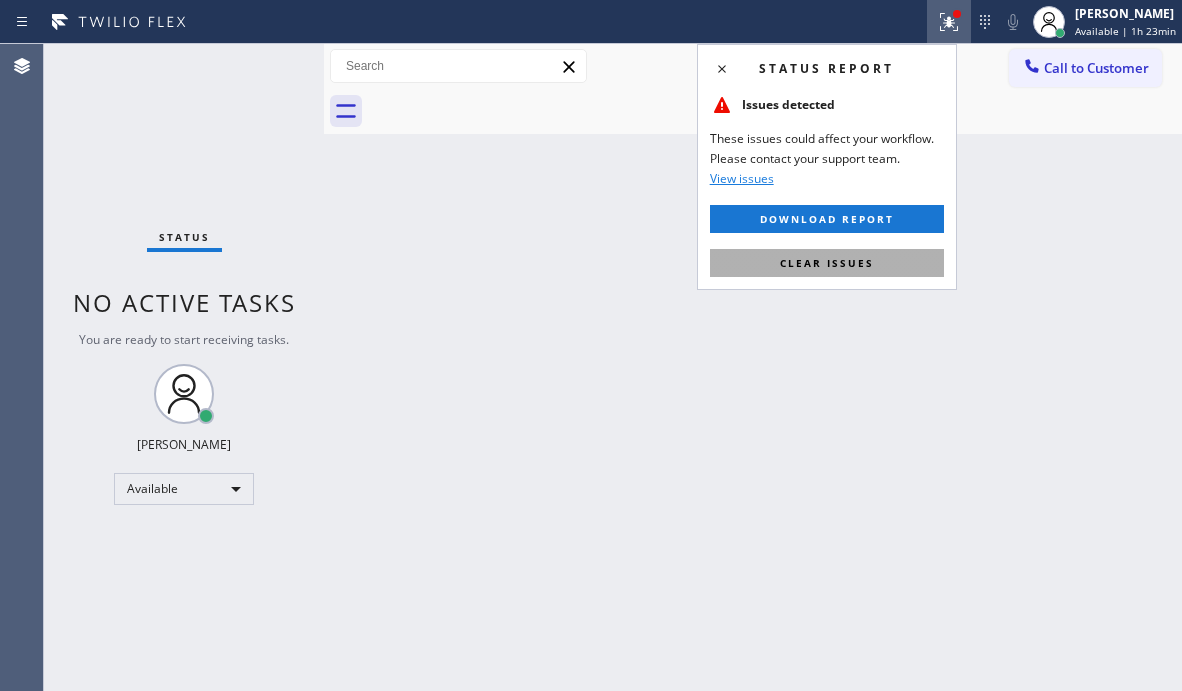 click on "Clear issues" at bounding box center [827, 263] 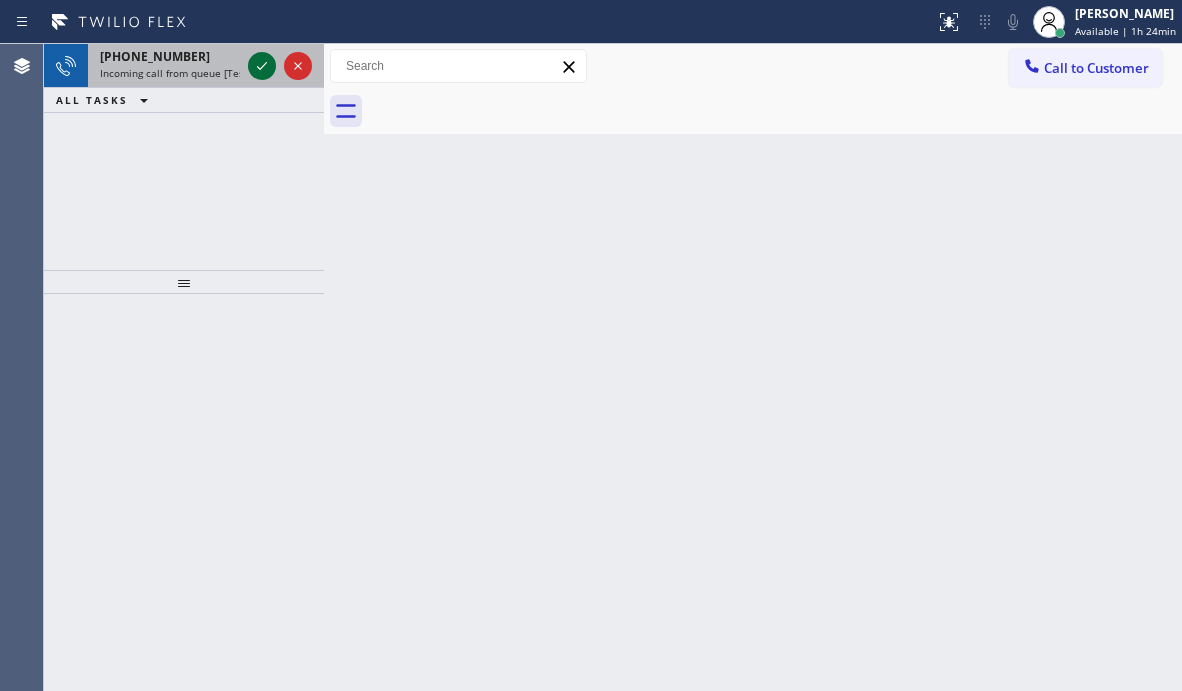 click 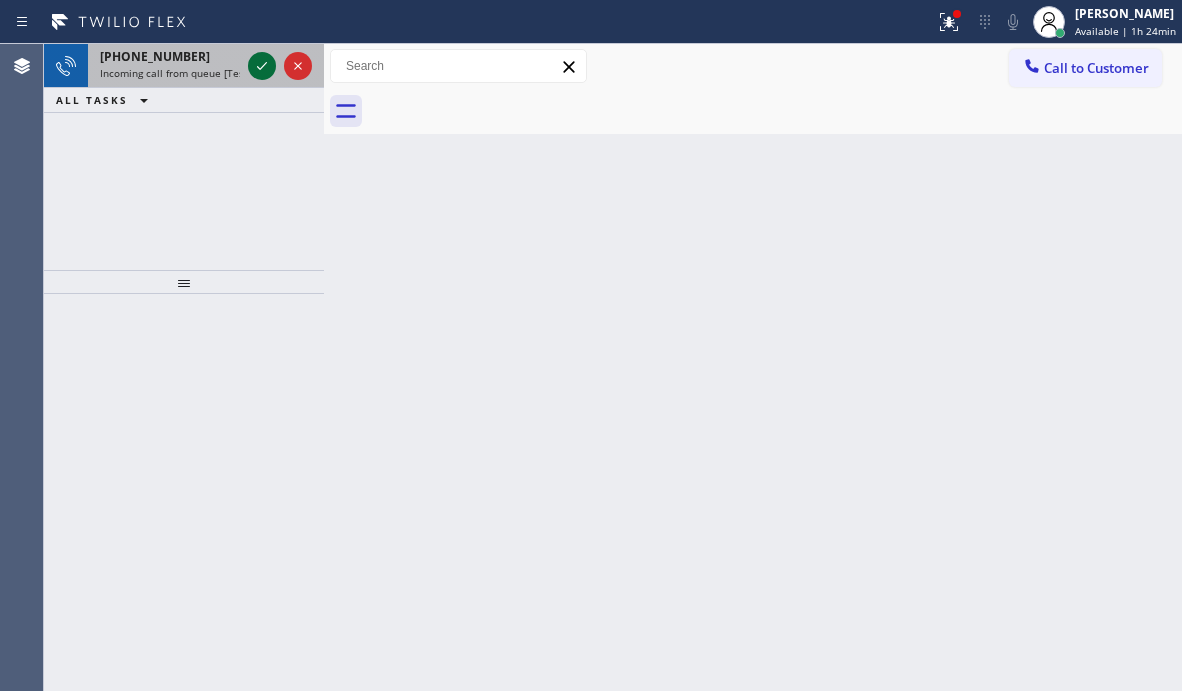 click 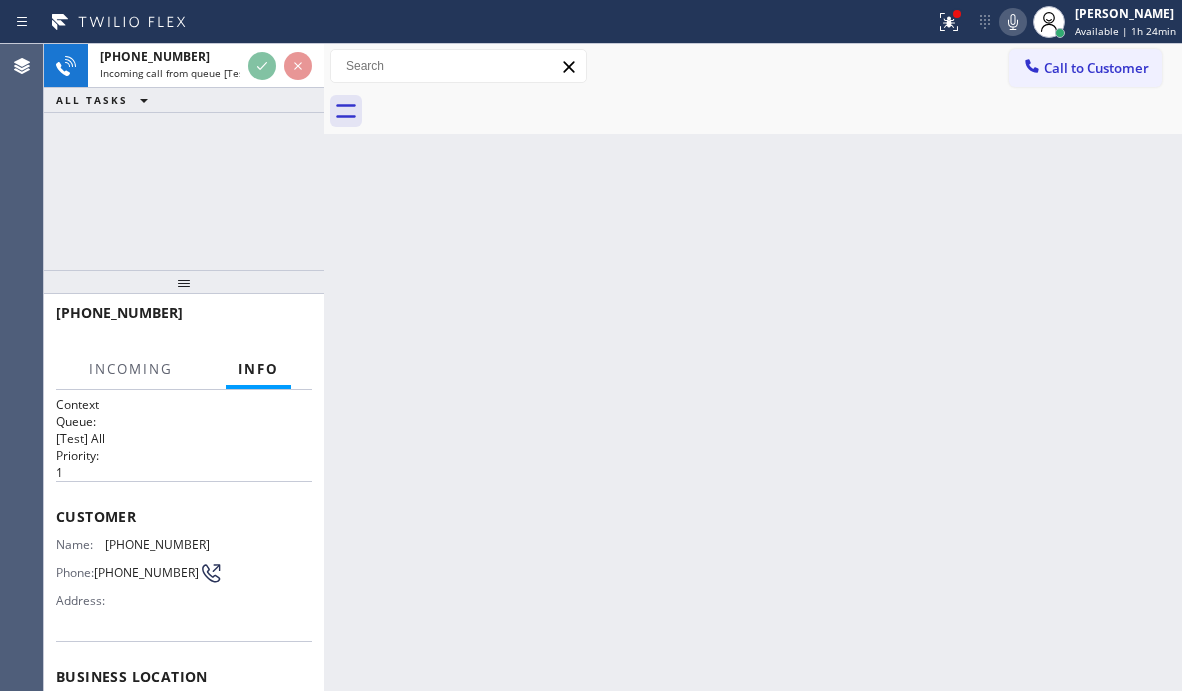 scroll, scrollTop: 200, scrollLeft: 0, axis: vertical 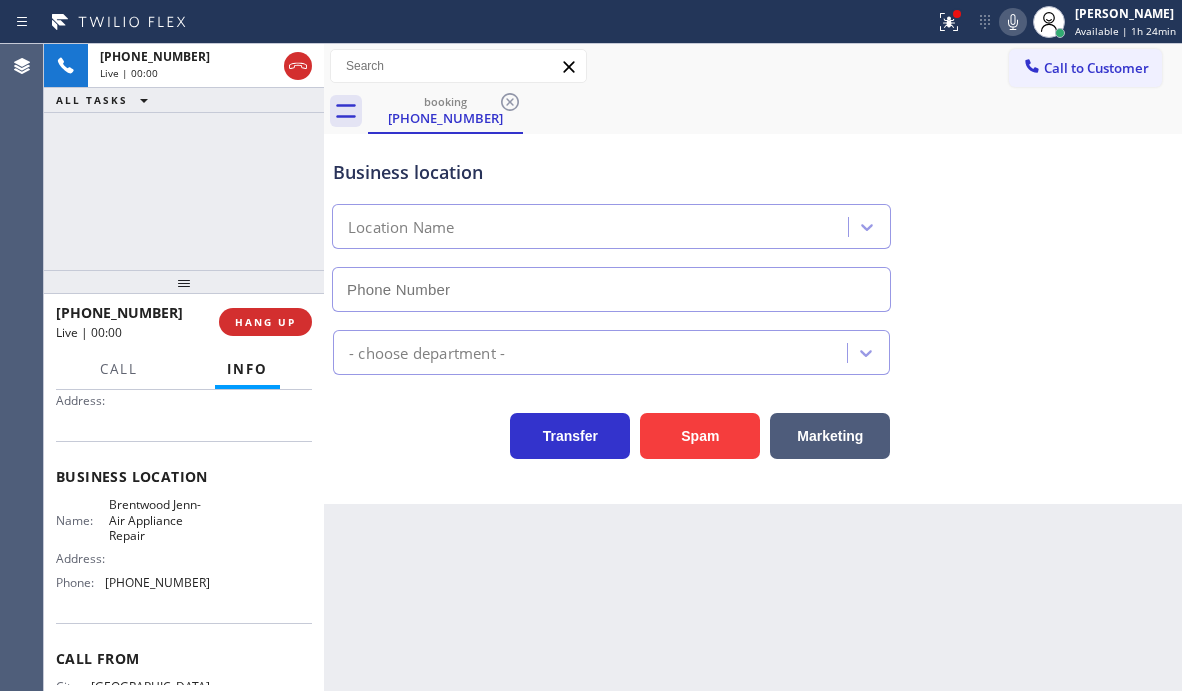 type on "[PHONE_NUMBER]" 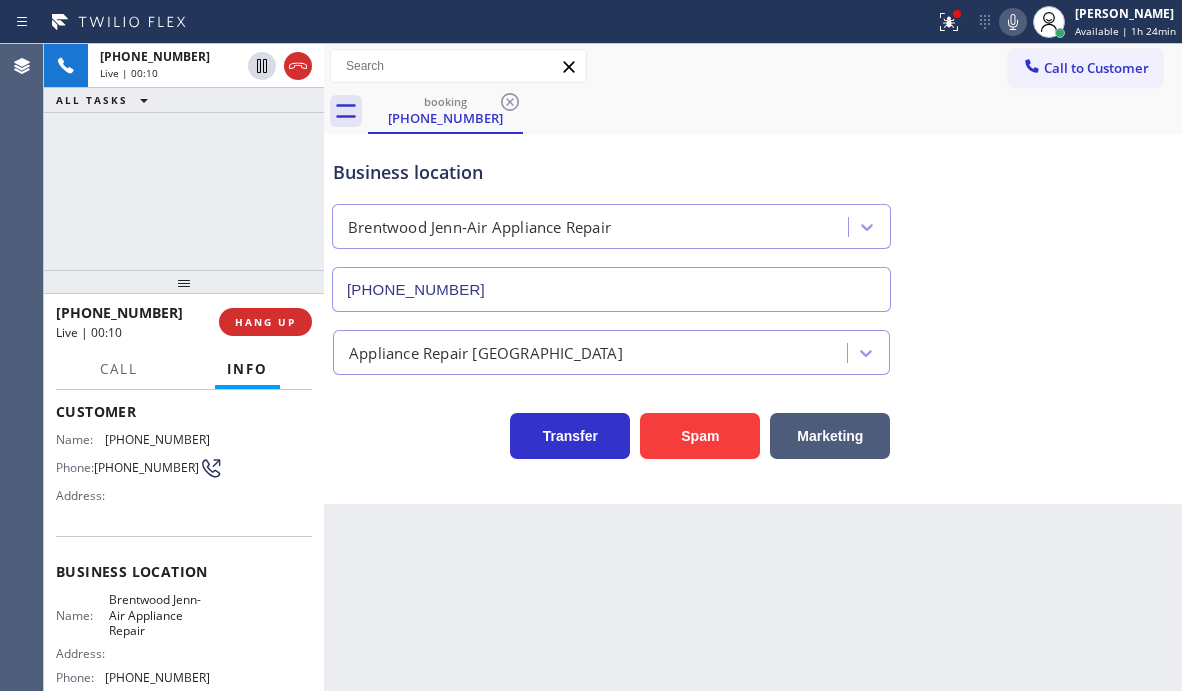 scroll, scrollTop: 0, scrollLeft: 0, axis: both 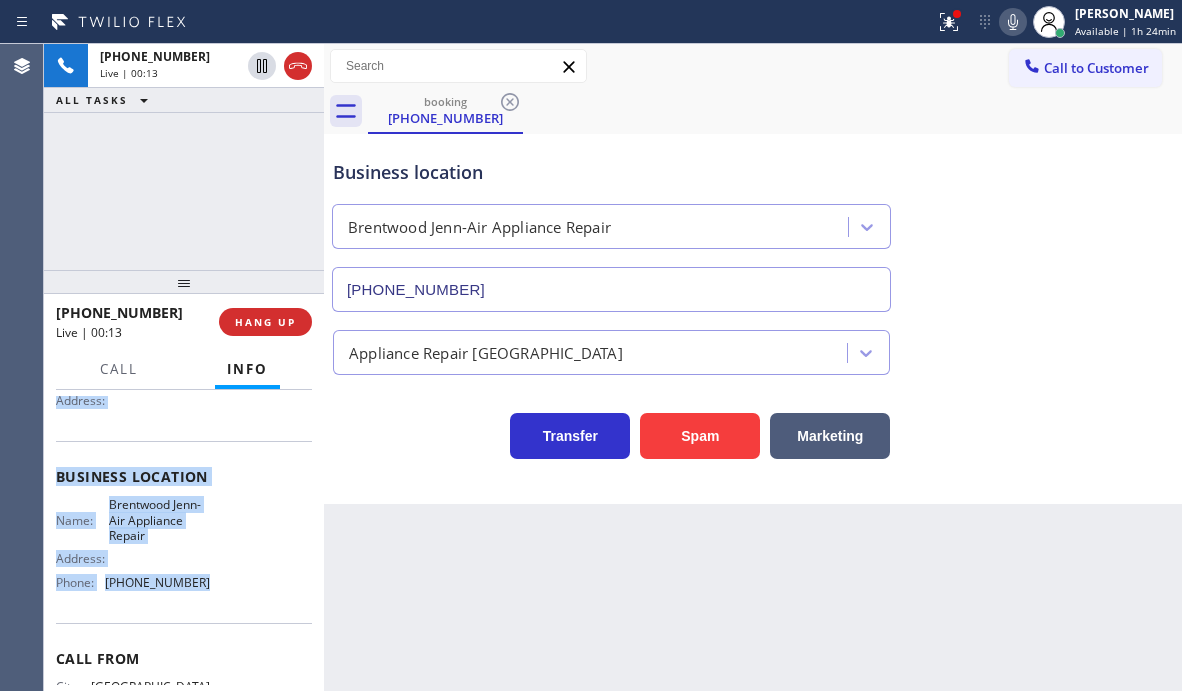 drag, startPoint x: 54, startPoint y: 507, endPoint x: 243, endPoint y: 611, distance: 215.72437 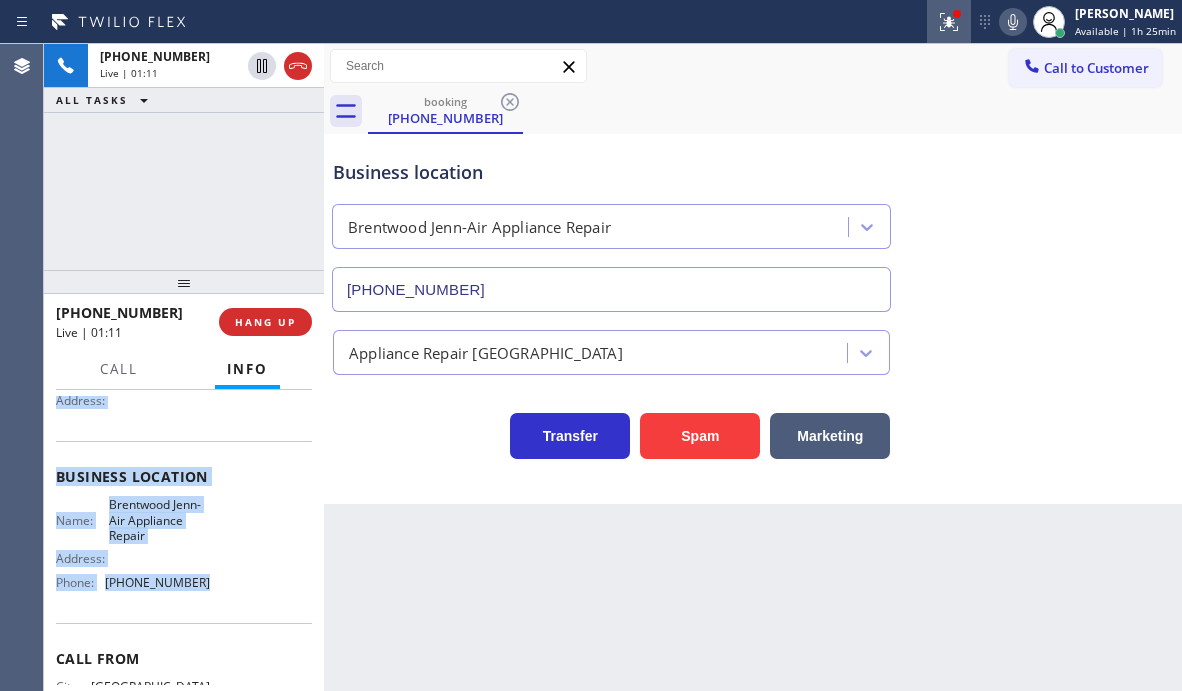 click 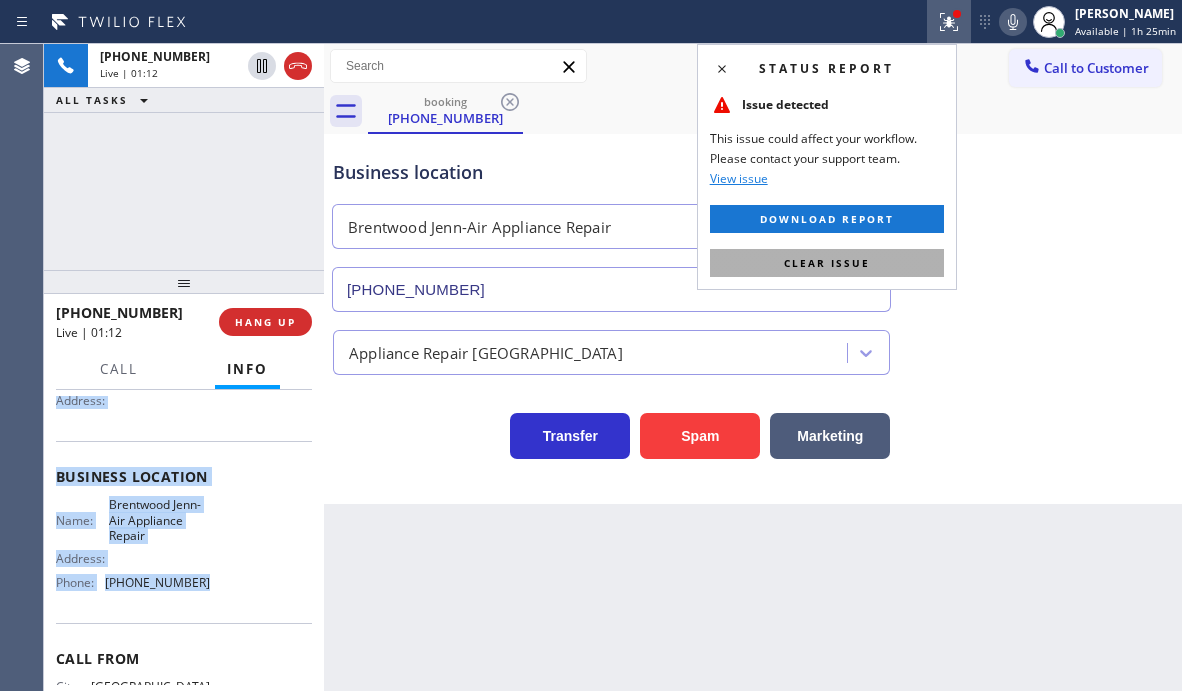 click on "Clear issue" at bounding box center (827, 263) 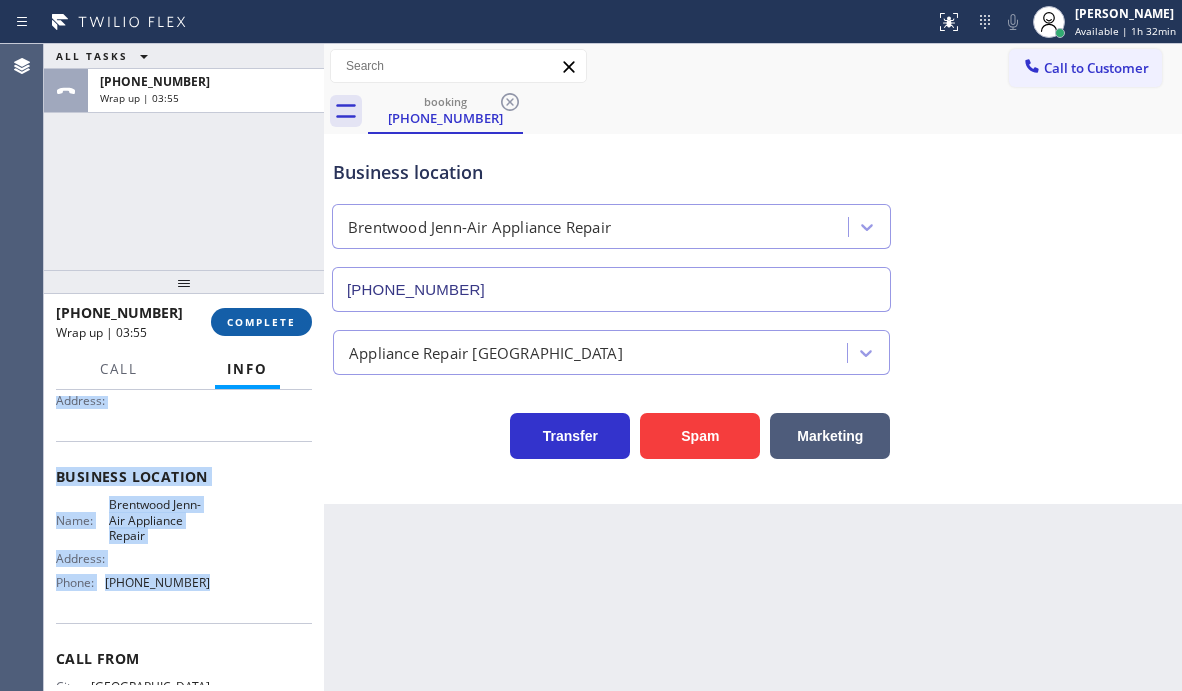 click on "COMPLETE" at bounding box center [261, 322] 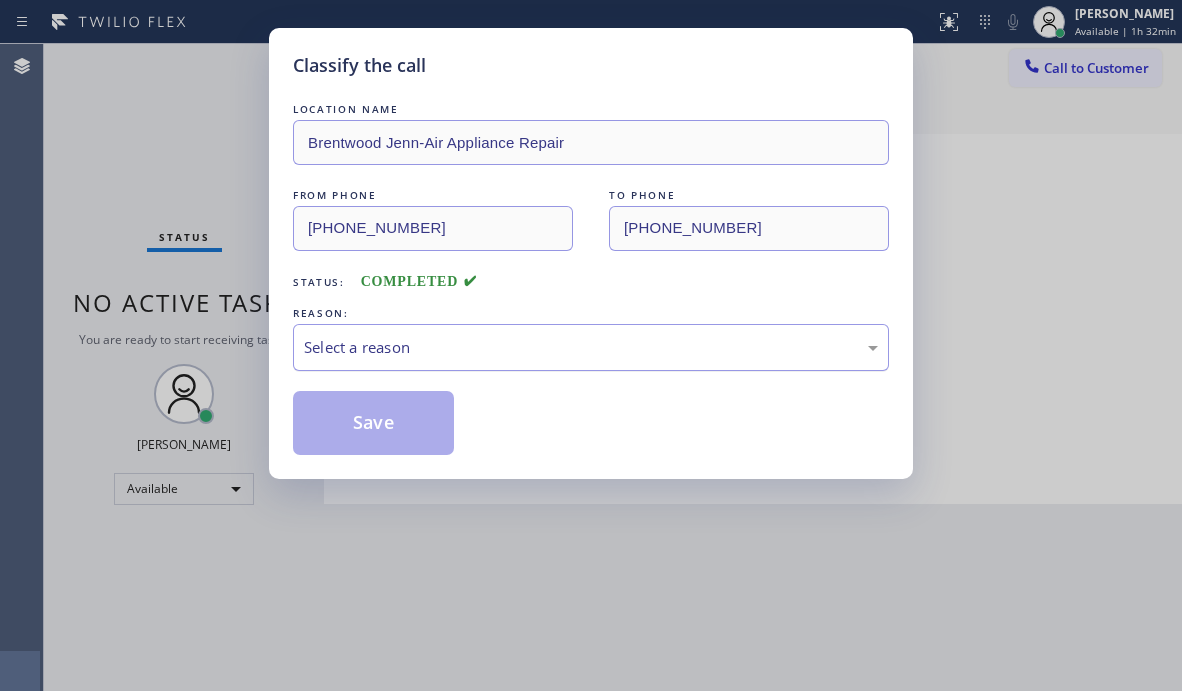 click on "Select a reason" at bounding box center (591, 347) 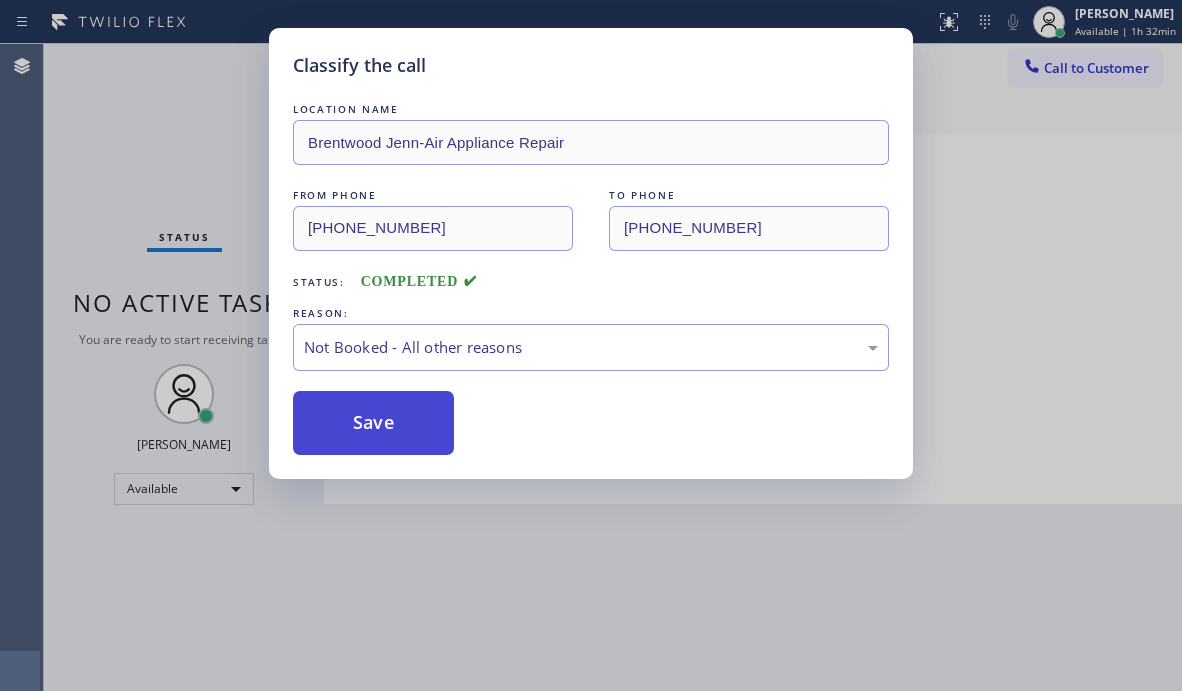 click on "Save" at bounding box center (373, 423) 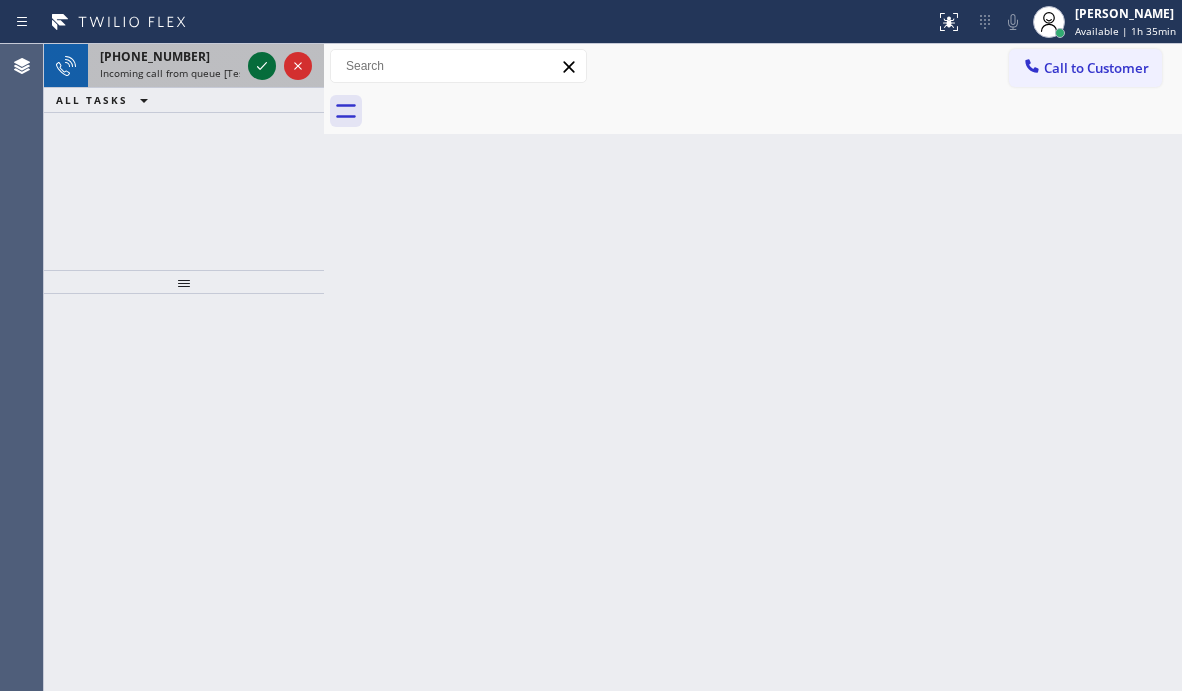click 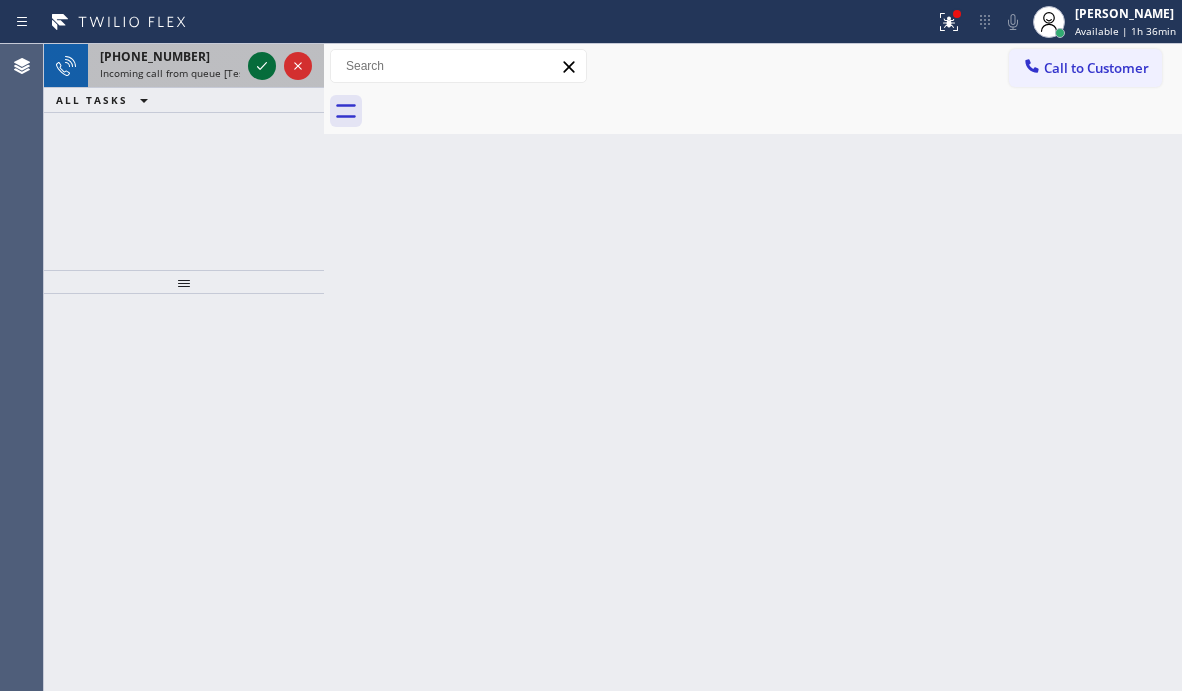click 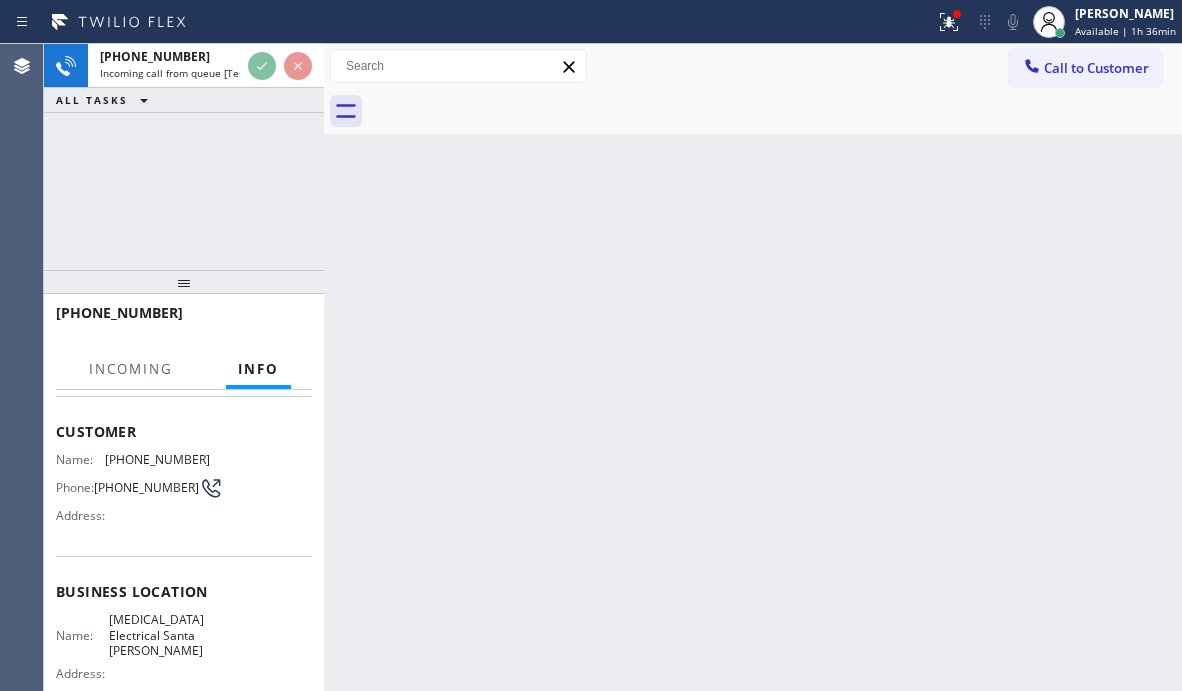 scroll, scrollTop: 0, scrollLeft: 0, axis: both 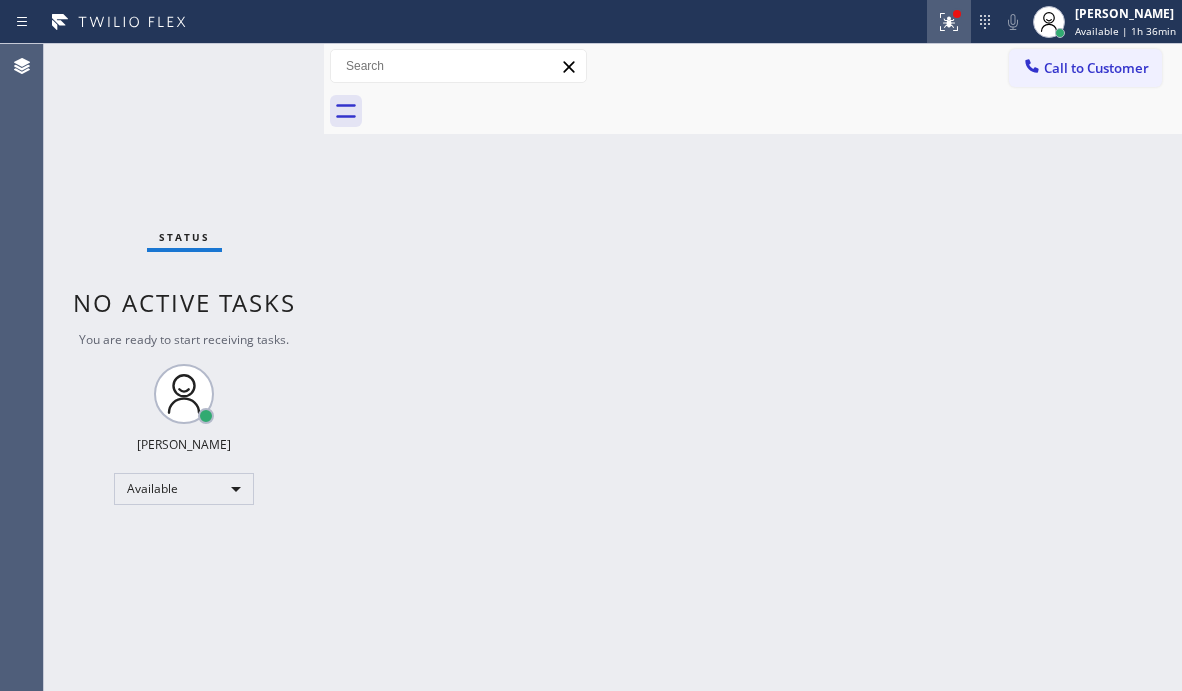 click 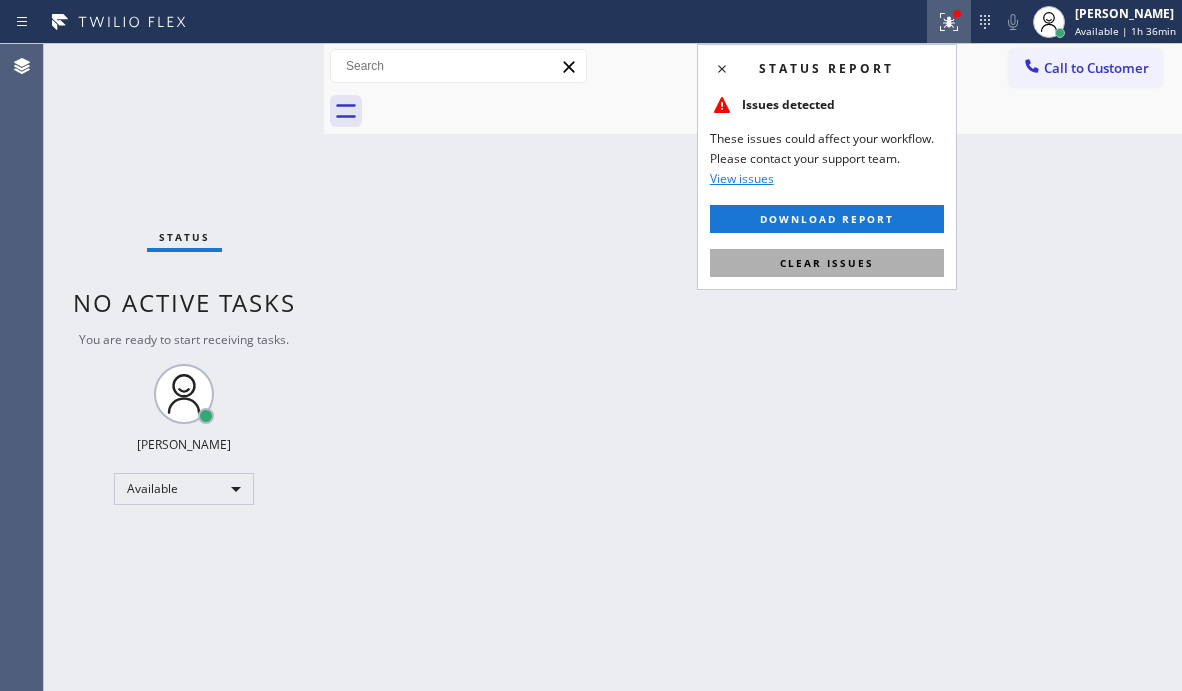 click on "Clear issues" at bounding box center [827, 263] 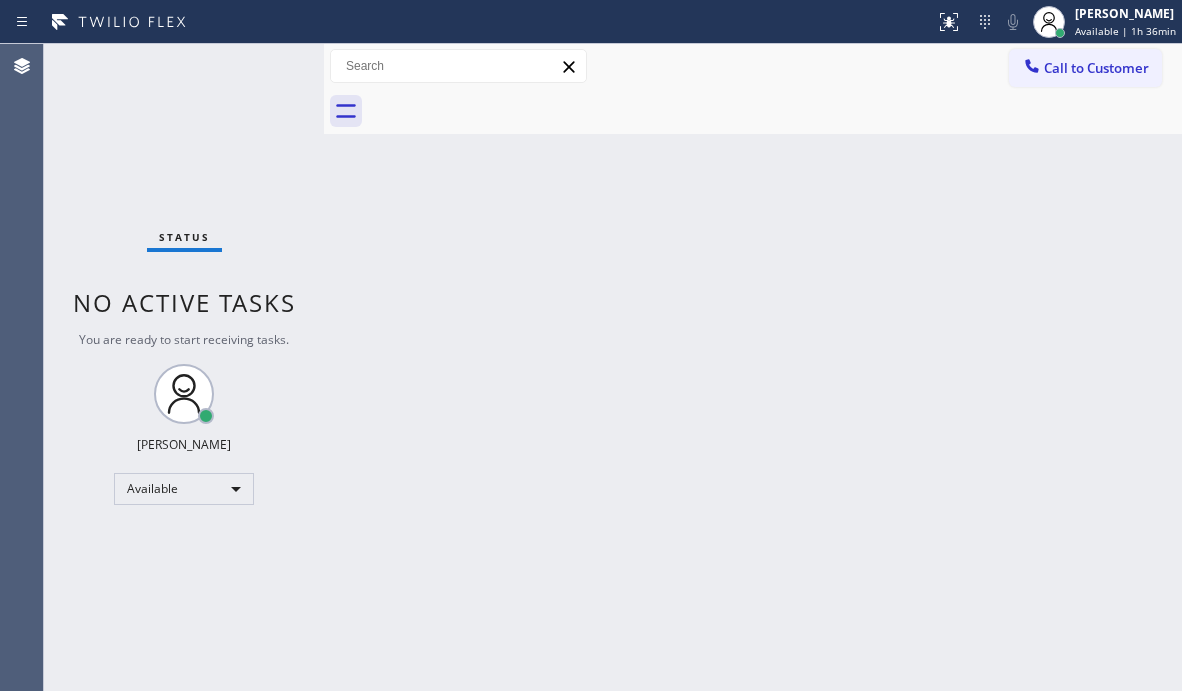 click on "Status   No active tasks     You are ready to start receiving tasks.   [PERSON_NAME] Available" at bounding box center (184, 367) 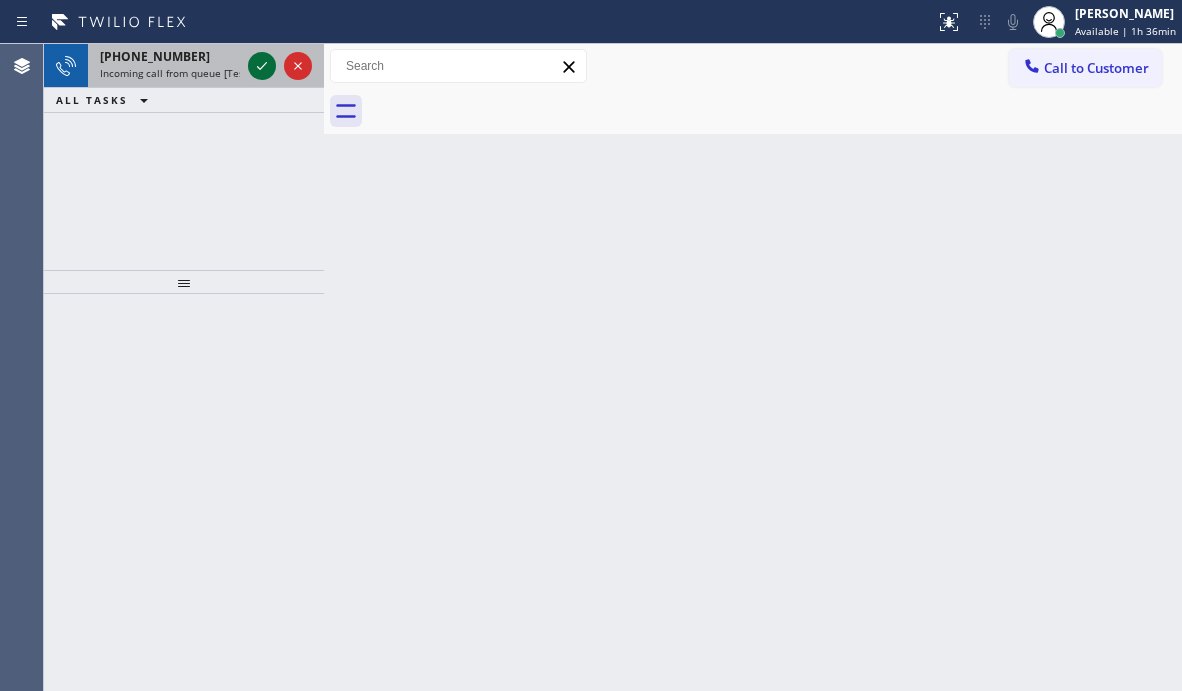 click 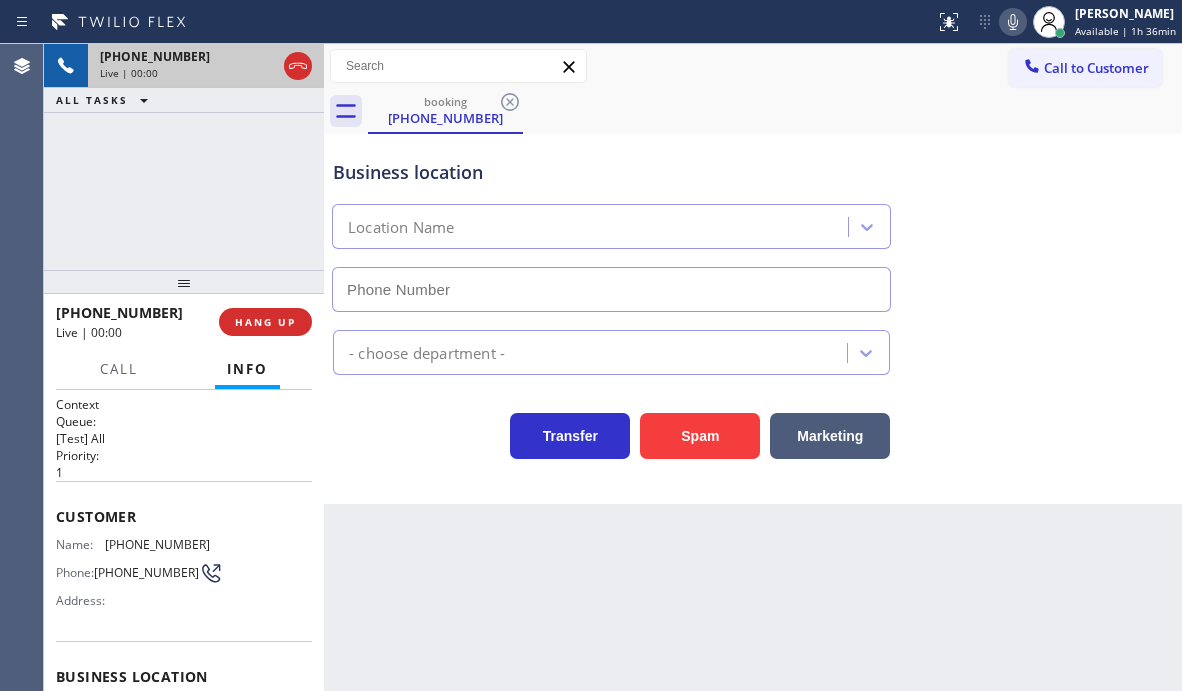 type on "[PHONE_NUMBER]" 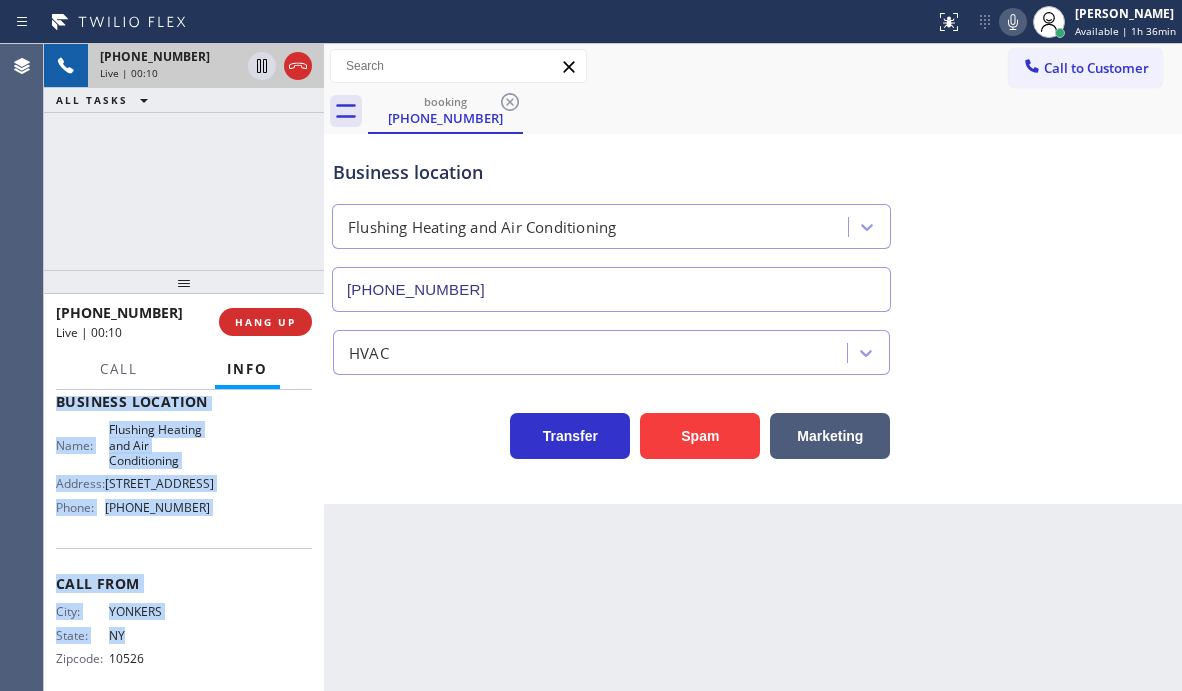 scroll, scrollTop: 297, scrollLeft: 0, axis: vertical 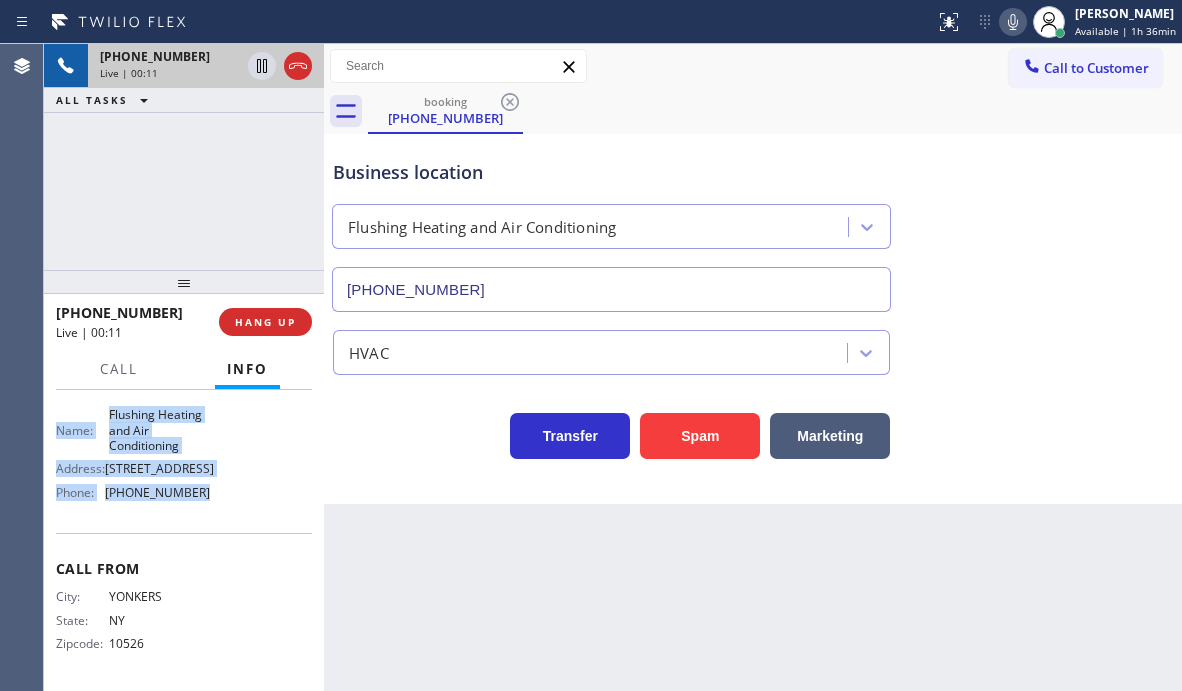 drag, startPoint x: 57, startPoint y: 514, endPoint x: 221, endPoint y: 509, distance: 164.0762 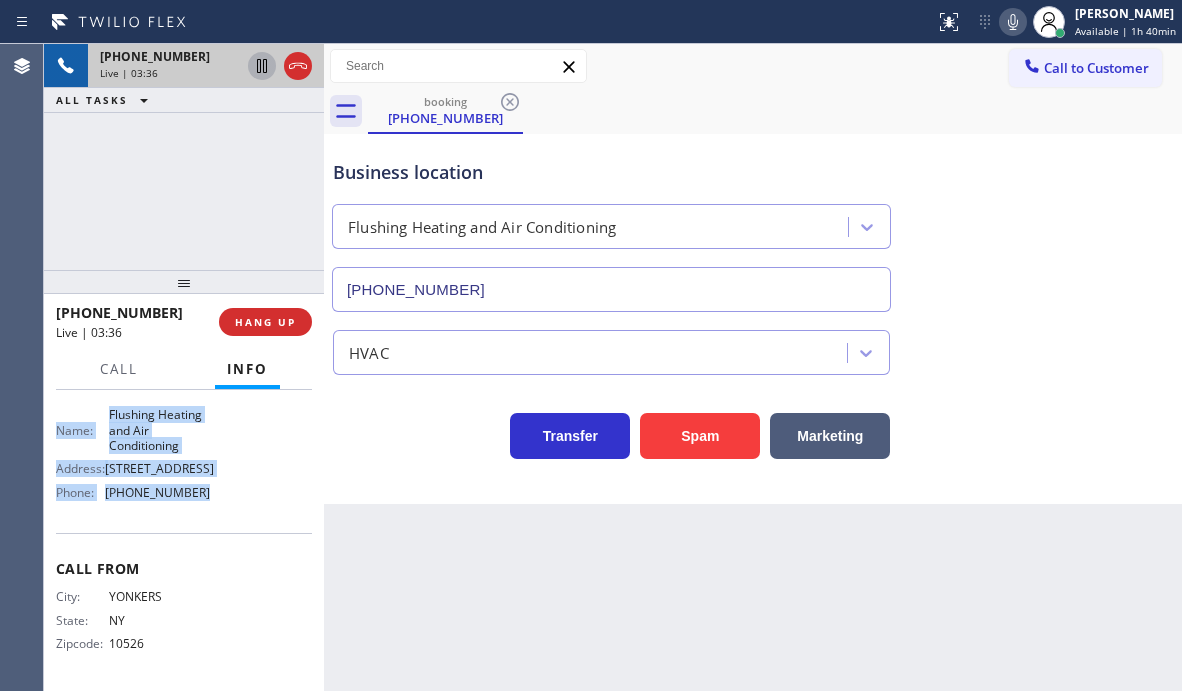 click 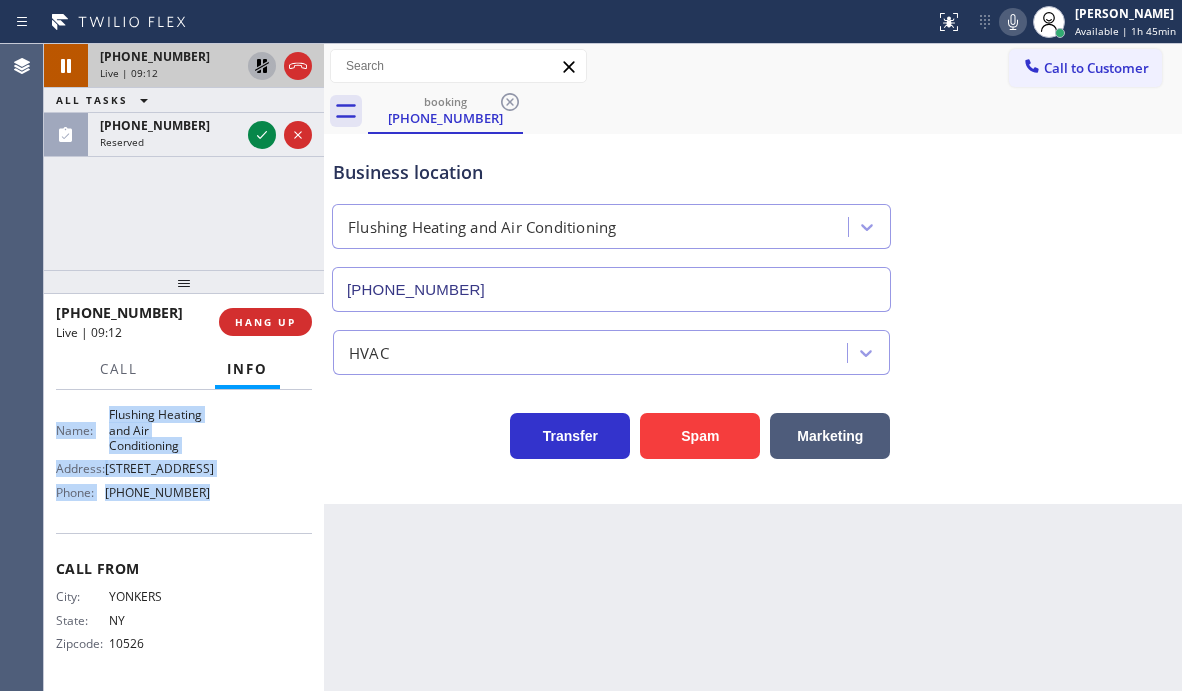 click 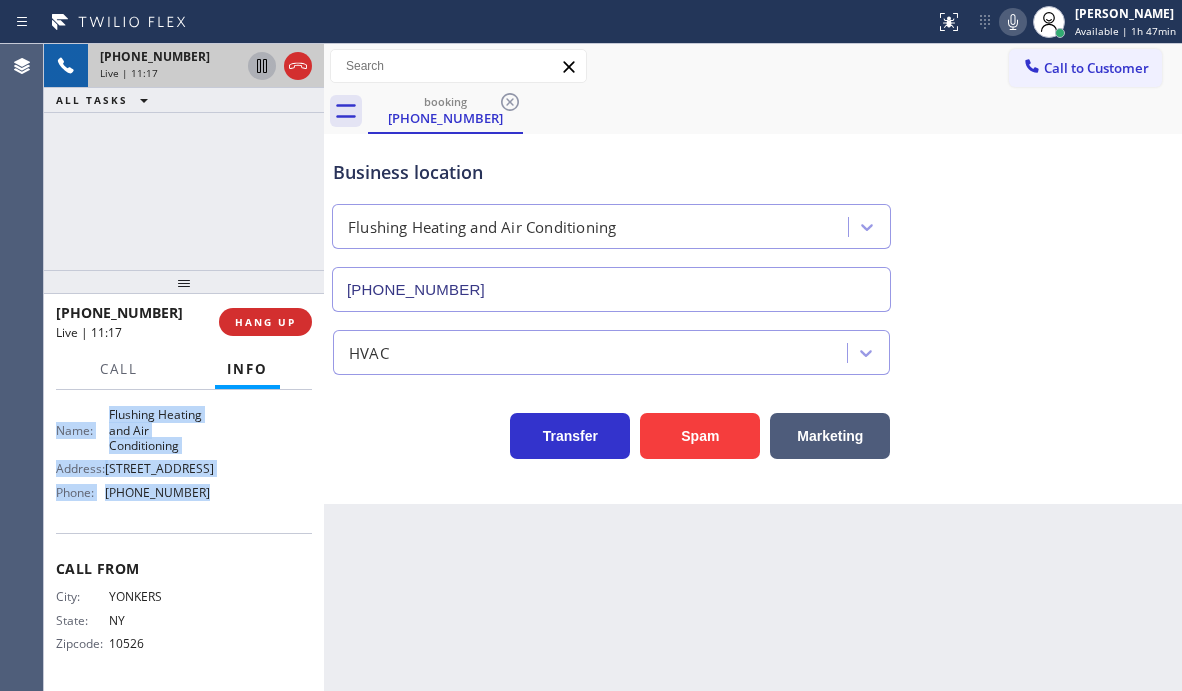 click 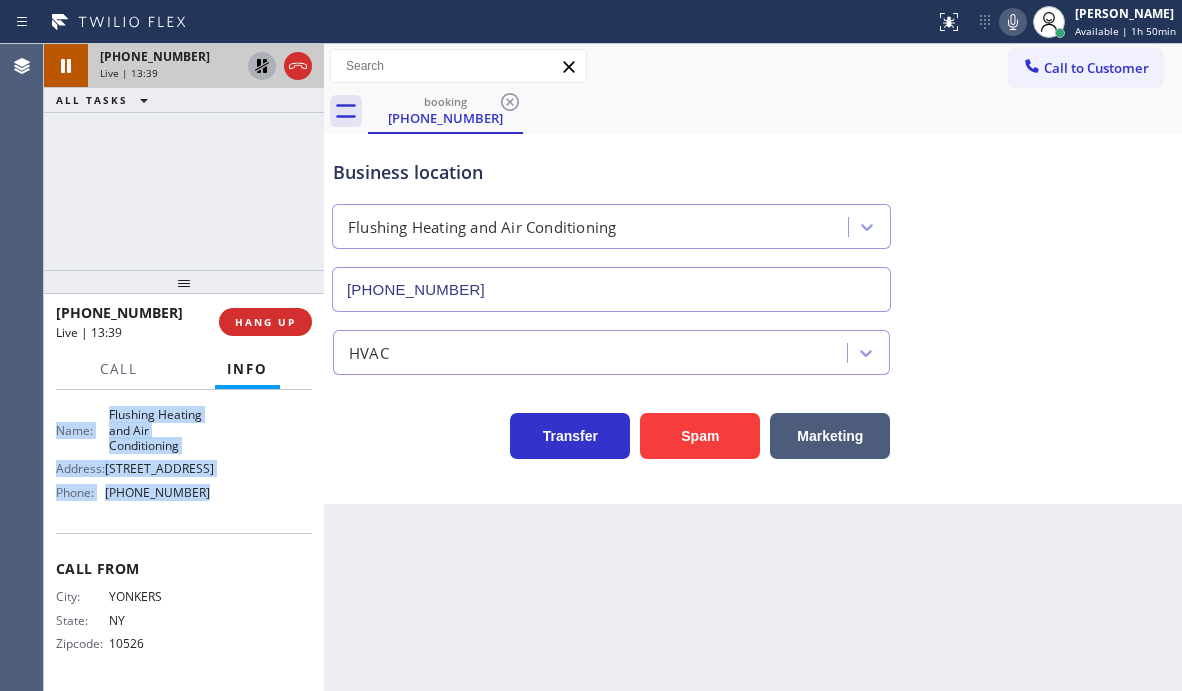 click 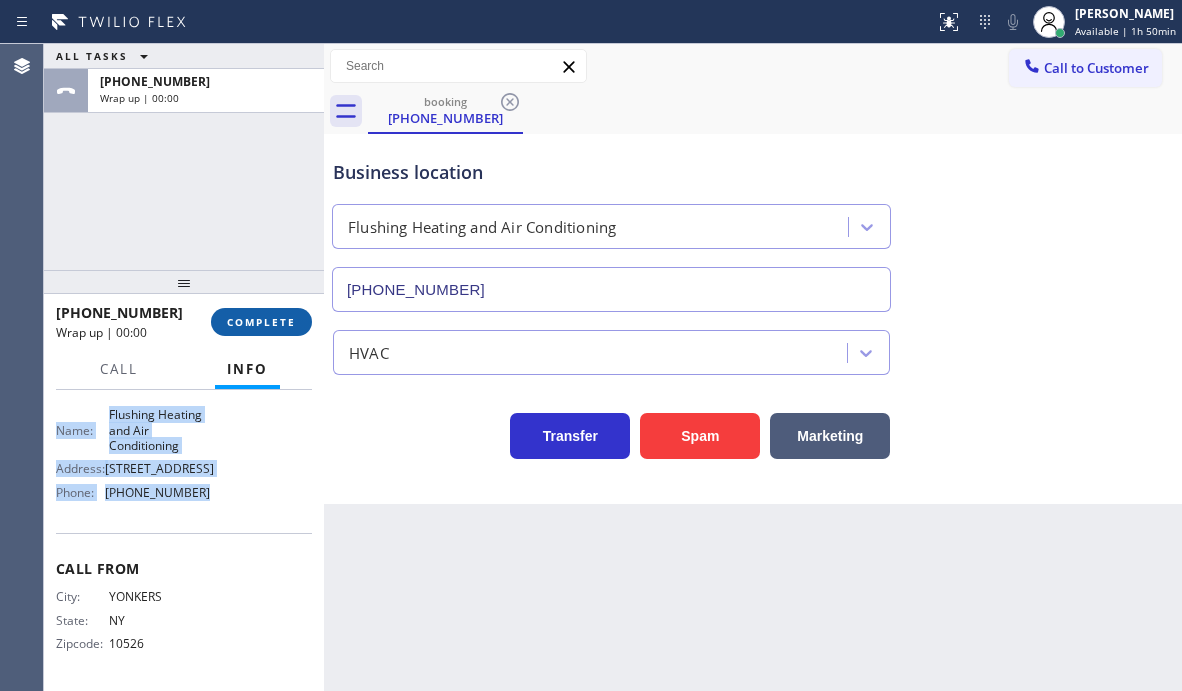 click on "COMPLETE" at bounding box center (261, 322) 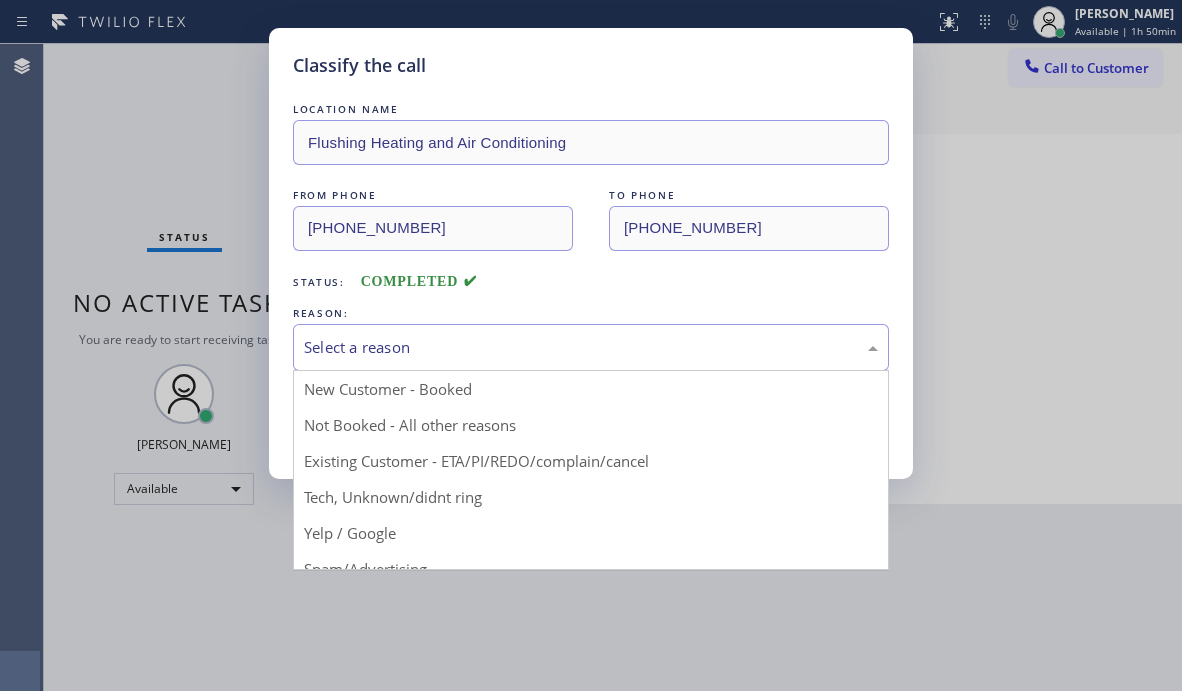drag, startPoint x: 524, startPoint y: 343, endPoint x: 511, endPoint y: 369, distance: 29.068884 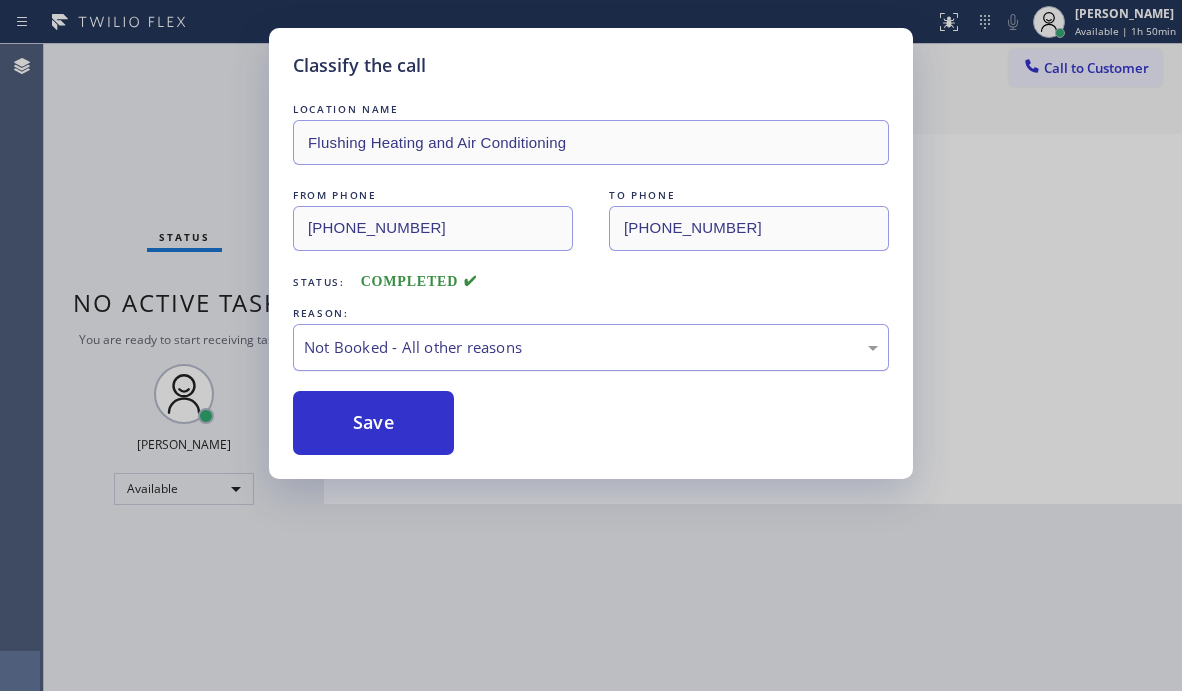 click on "Not Booked - All other reasons" at bounding box center [591, 347] 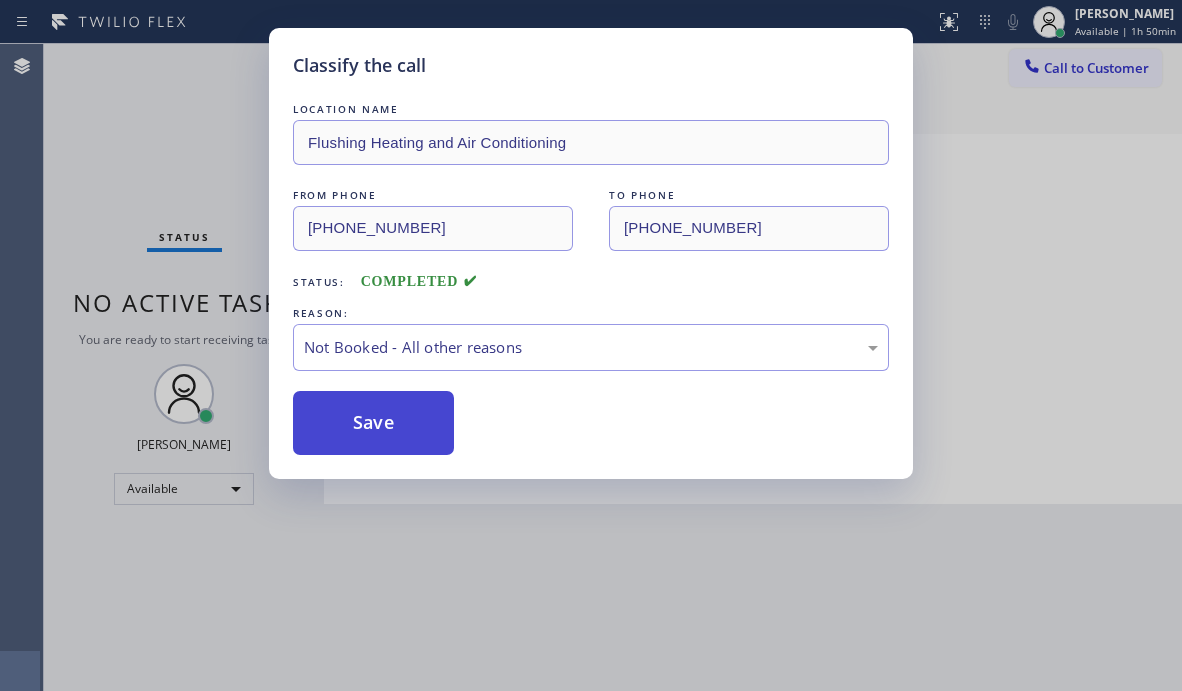 drag, startPoint x: 351, startPoint y: 419, endPoint x: 346, endPoint y: 406, distance: 13.928389 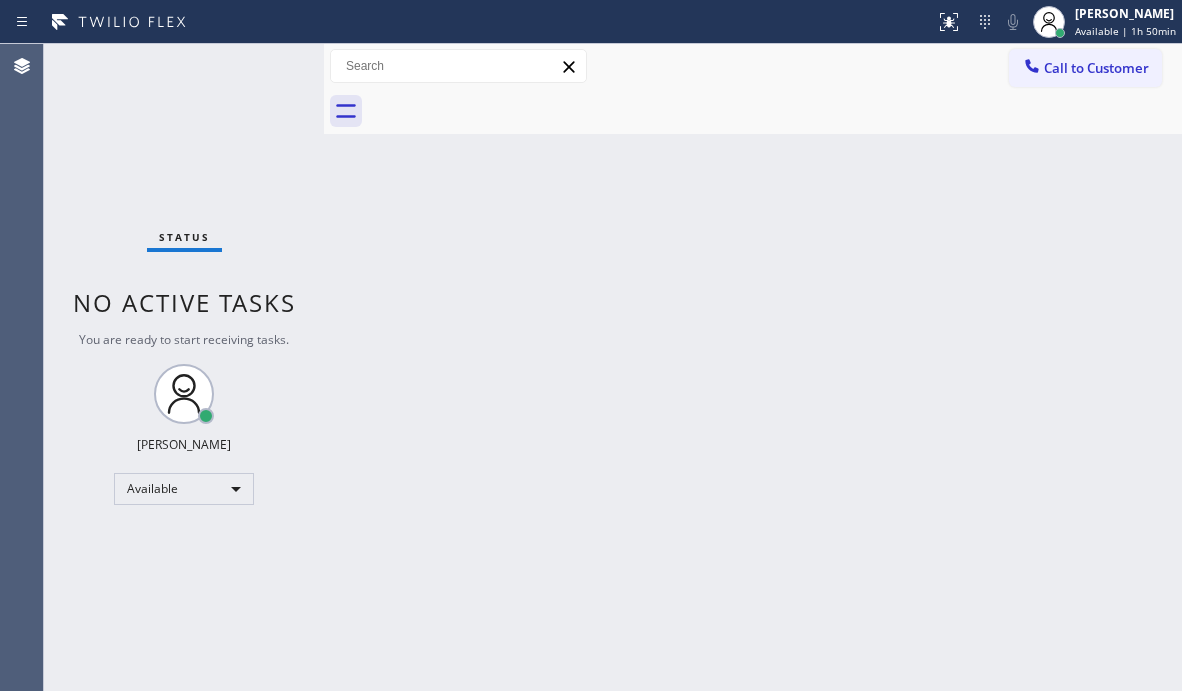 drag, startPoint x: 164, startPoint y: 99, endPoint x: 468, endPoint y: 65, distance: 305.89542 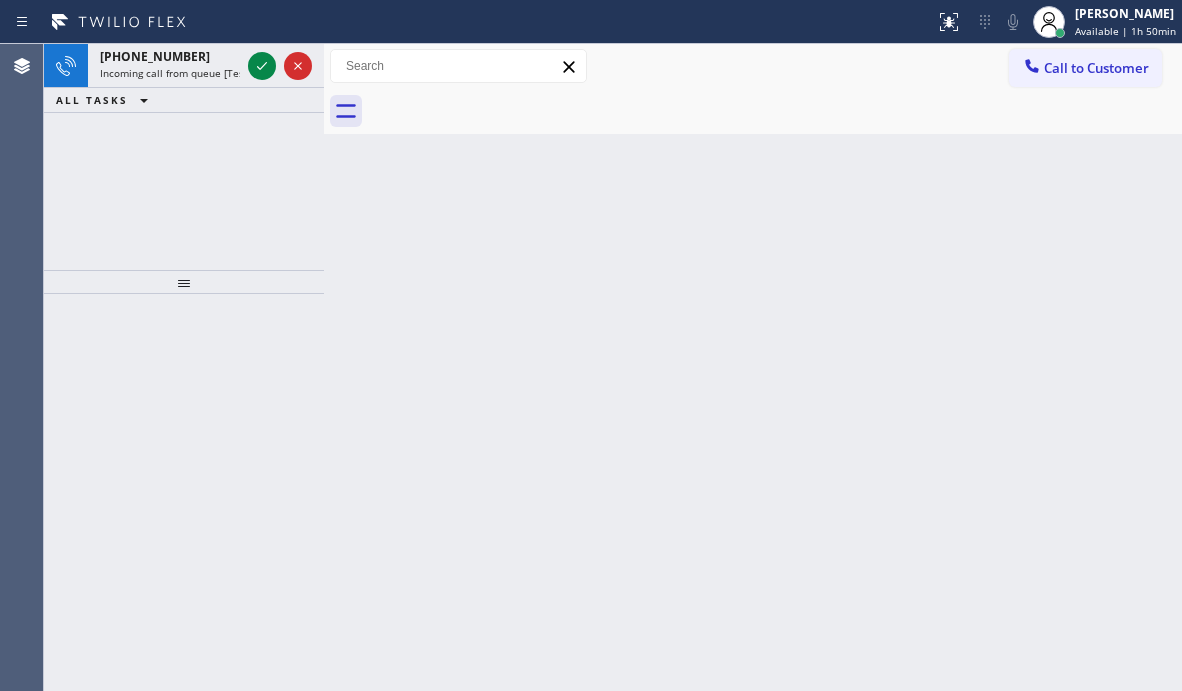 click 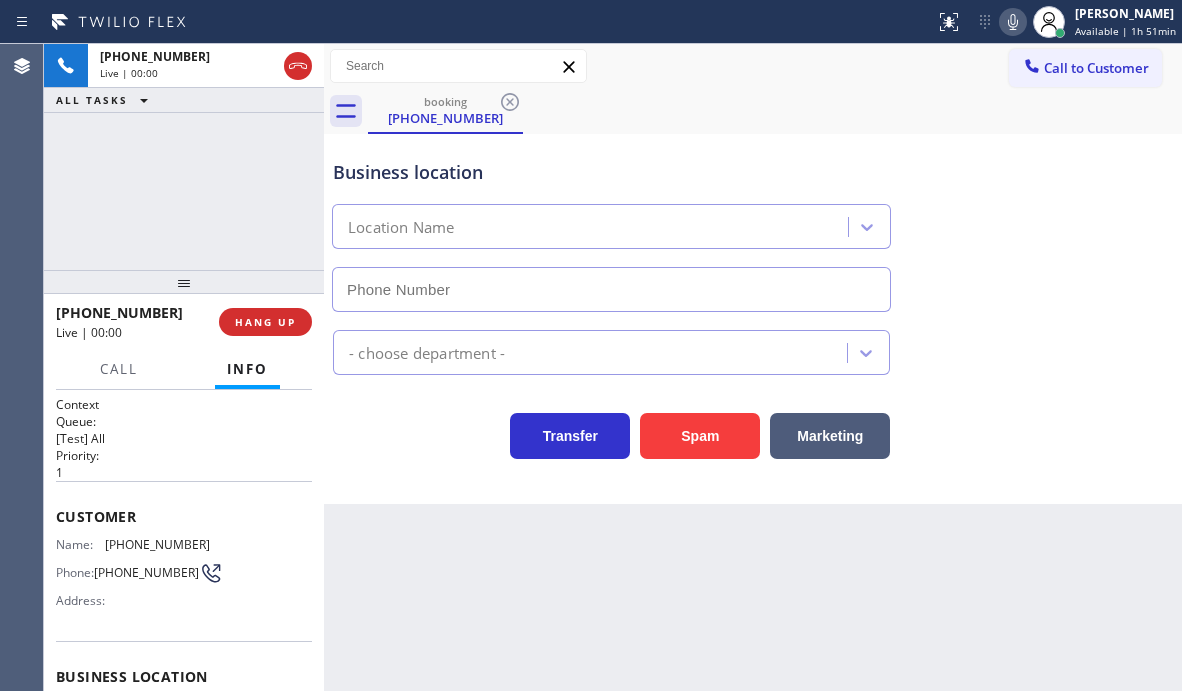 type on "[PHONE_NUMBER]" 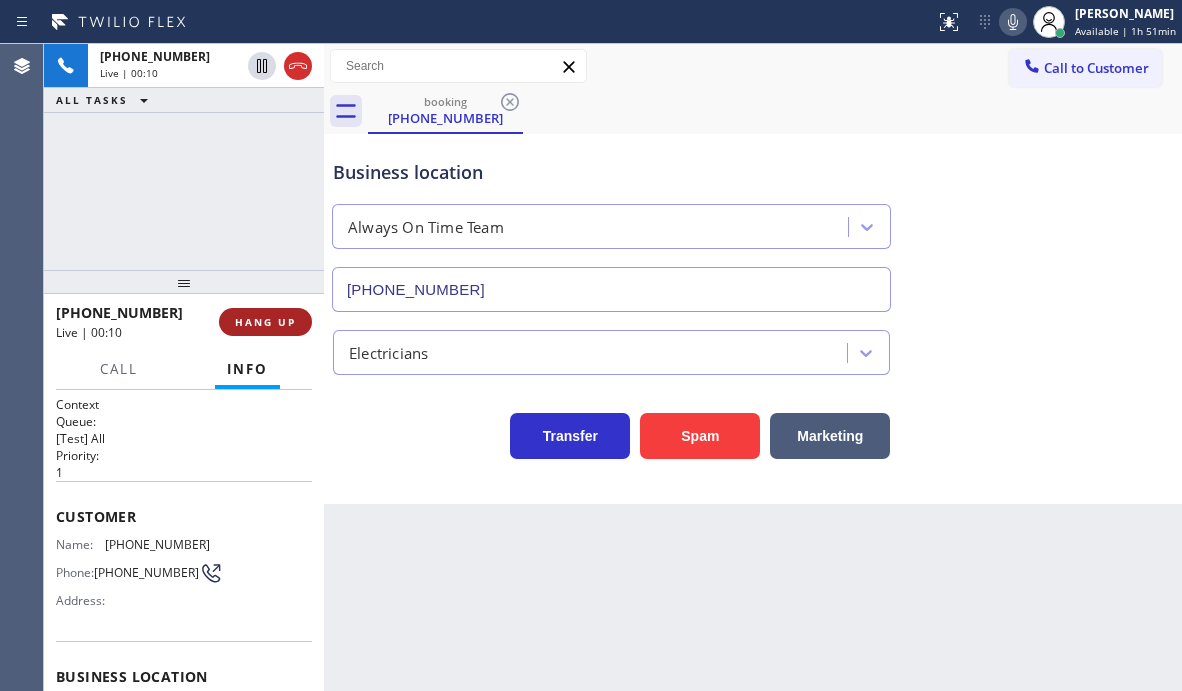 click on "HANG UP" at bounding box center (265, 322) 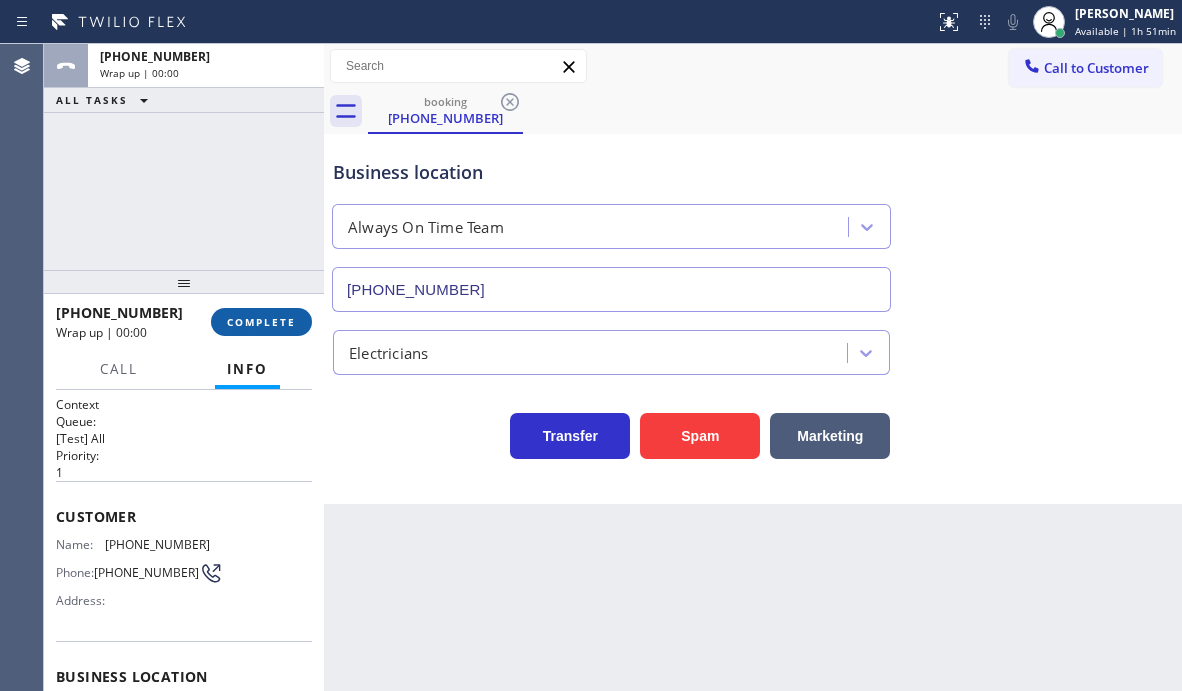 click on "COMPLETE" at bounding box center (261, 322) 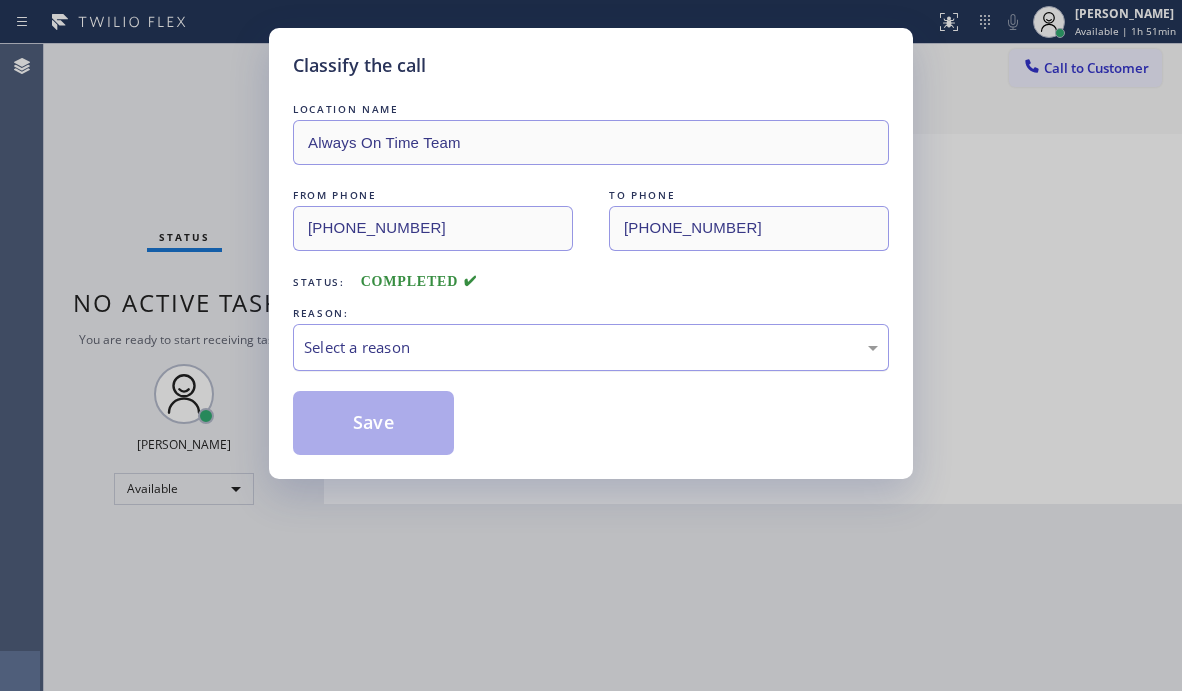 click on "Select a reason" at bounding box center (591, 347) 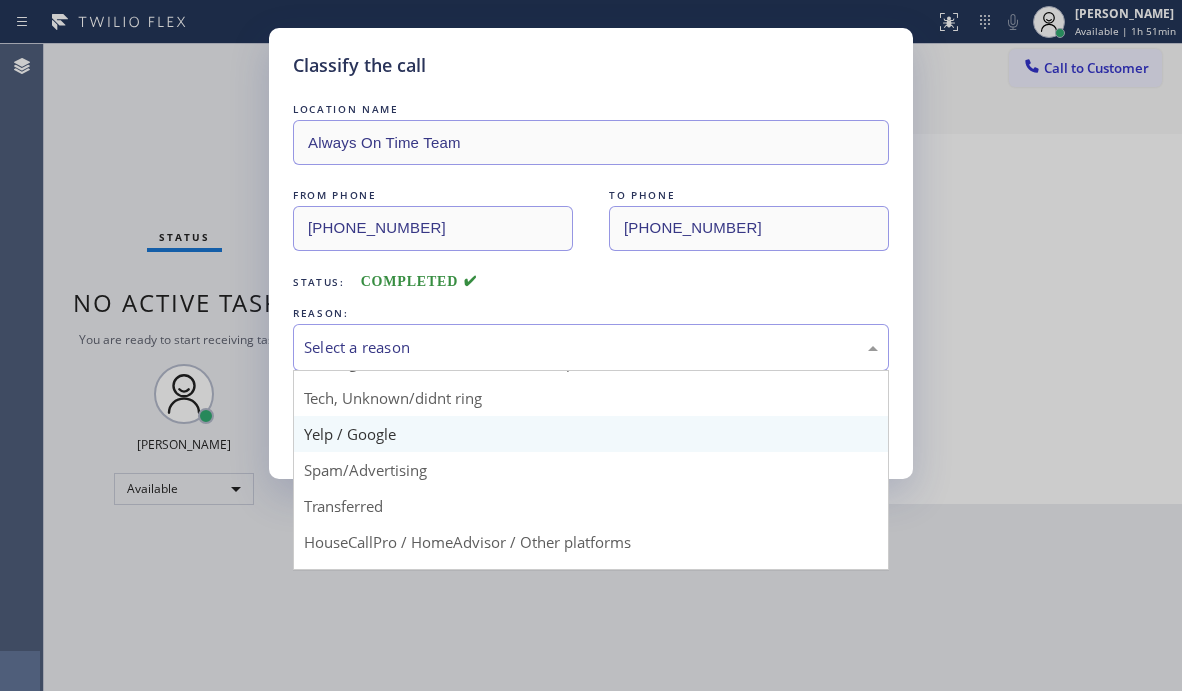 scroll, scrollTop: 100, scrollLeft: 0, axis: vertical 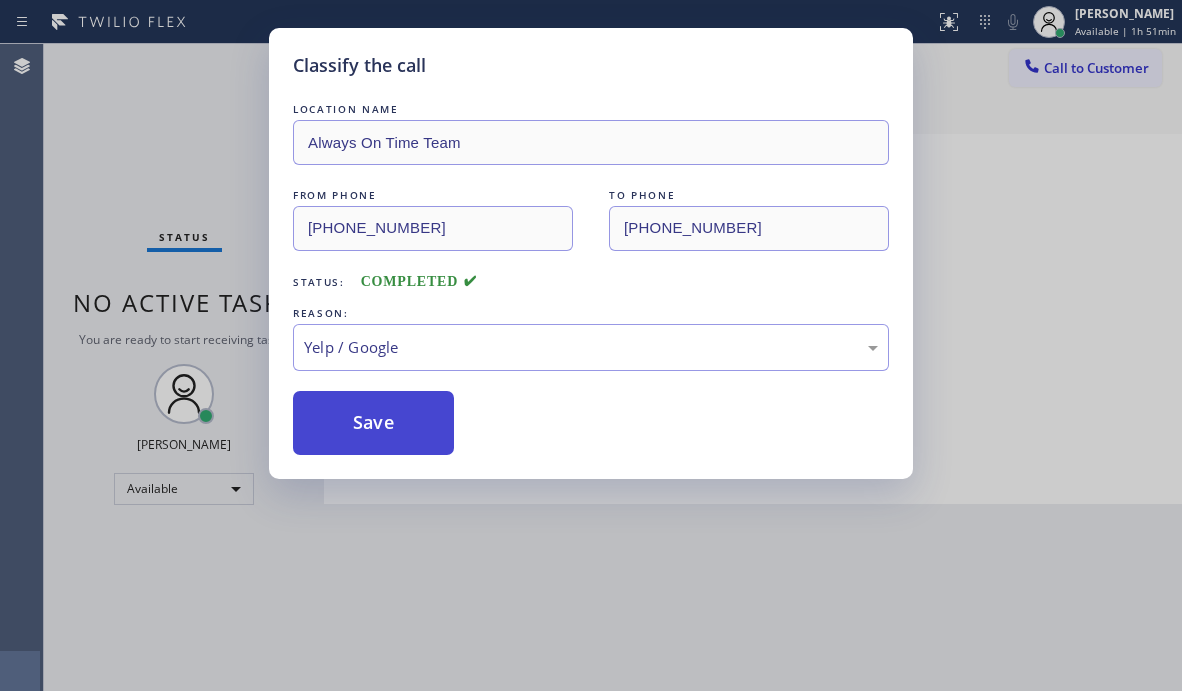 click on "Save" at bounding box center [373, 423] 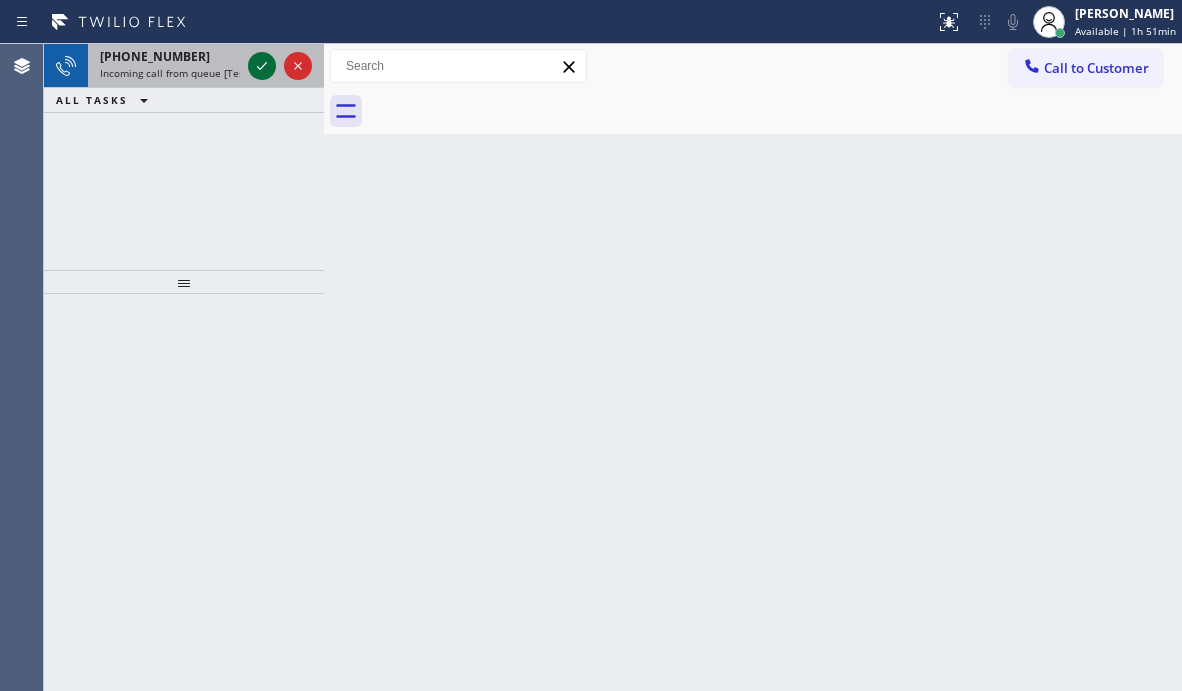 click 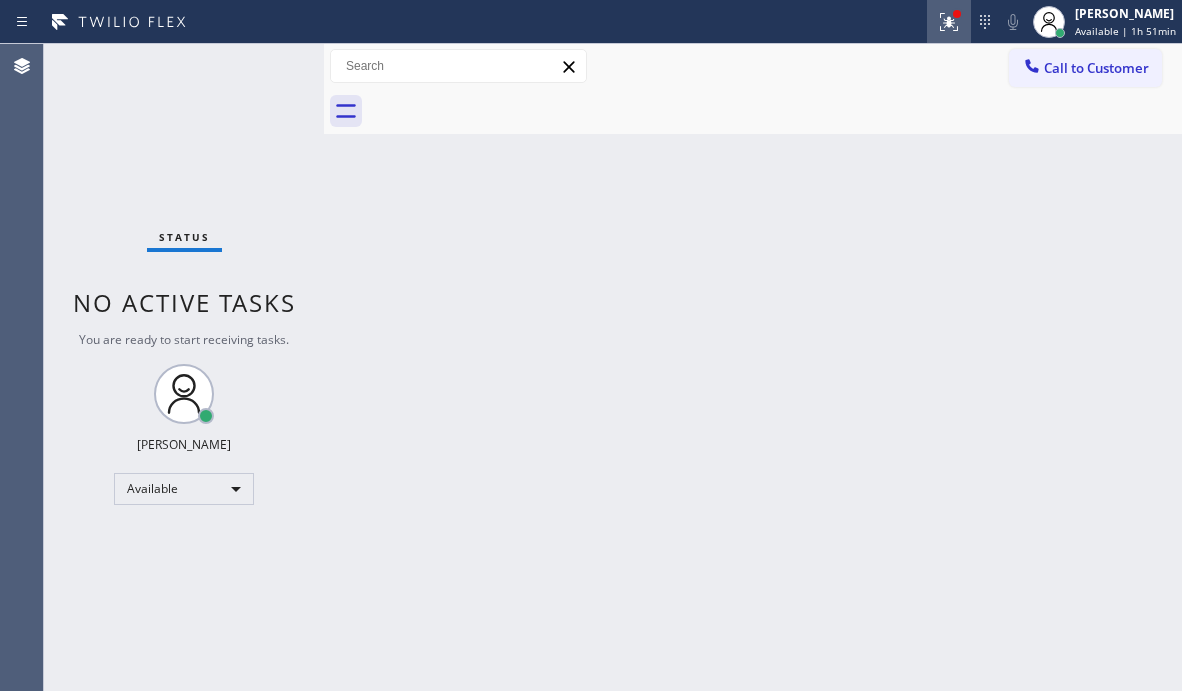 click at bounding box center [949, 22] 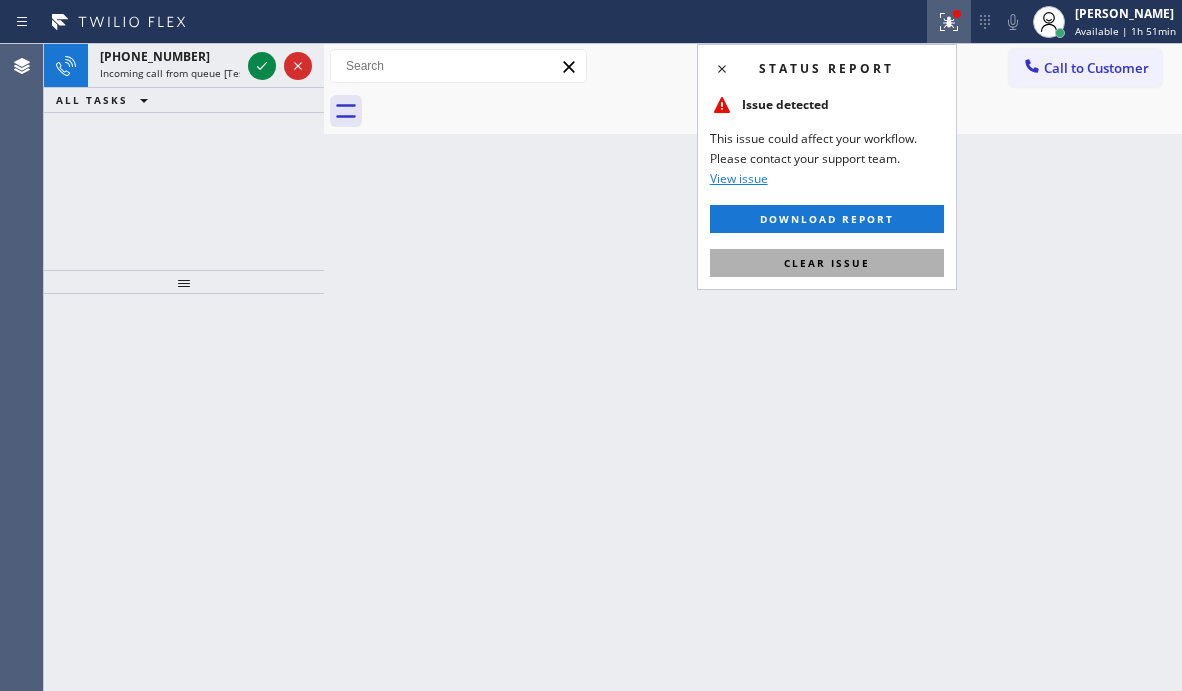 click on "Clear issue" at bounding box center [827, 263] 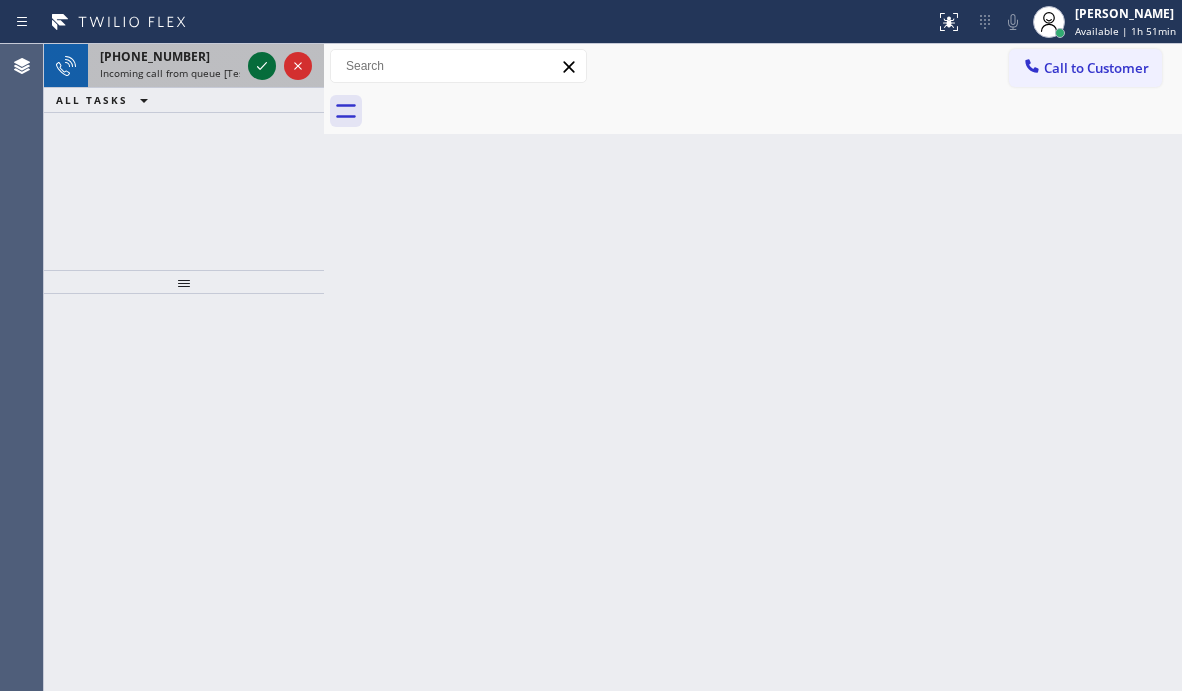 click 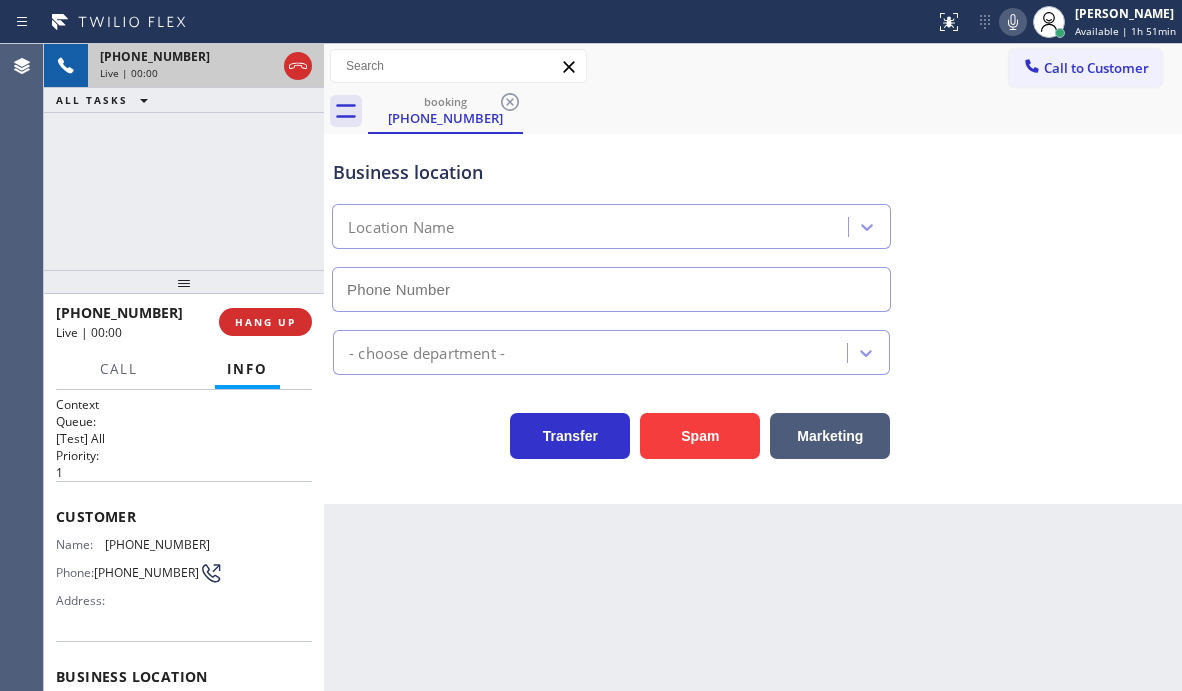 type on "[PHONE_NUMBER]" 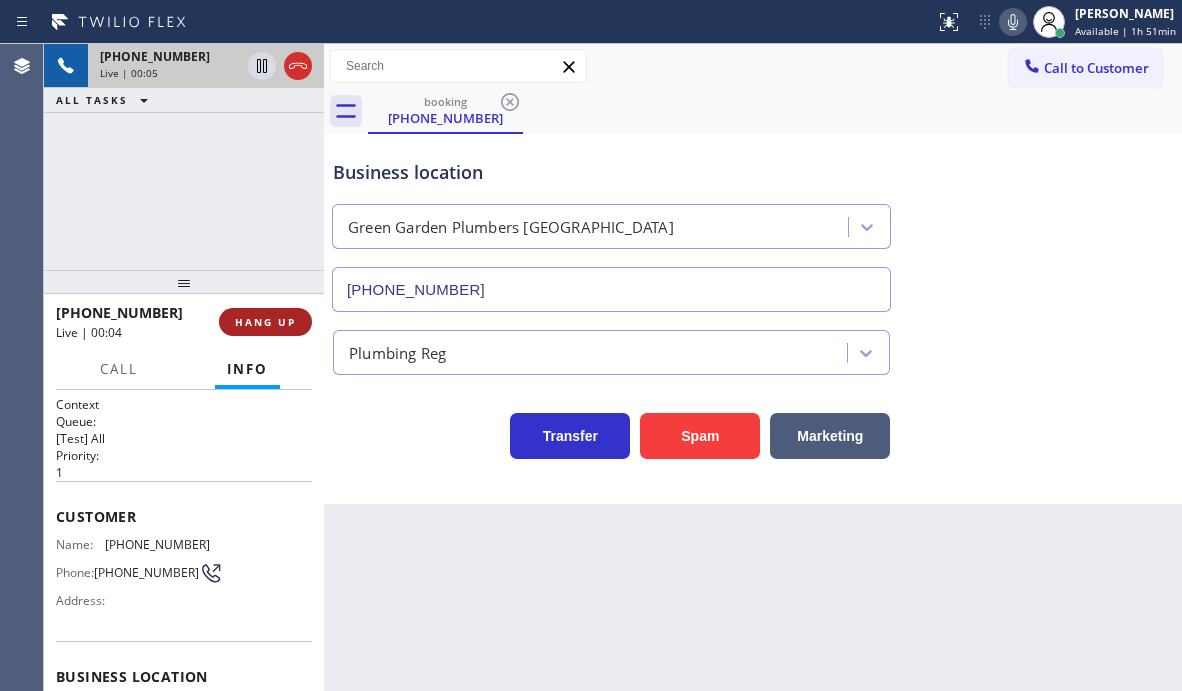 click on "HANG UP" at bounding box center [265, 322] 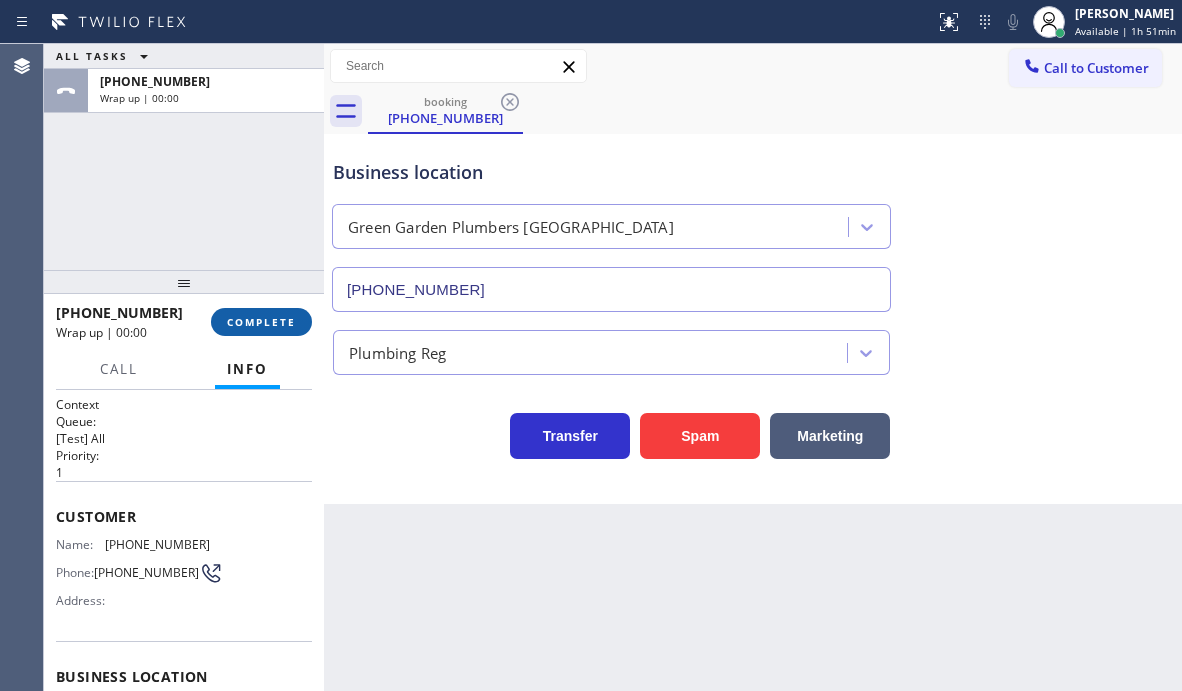 click on "COMPLETE" at bounding box center (261, 322) 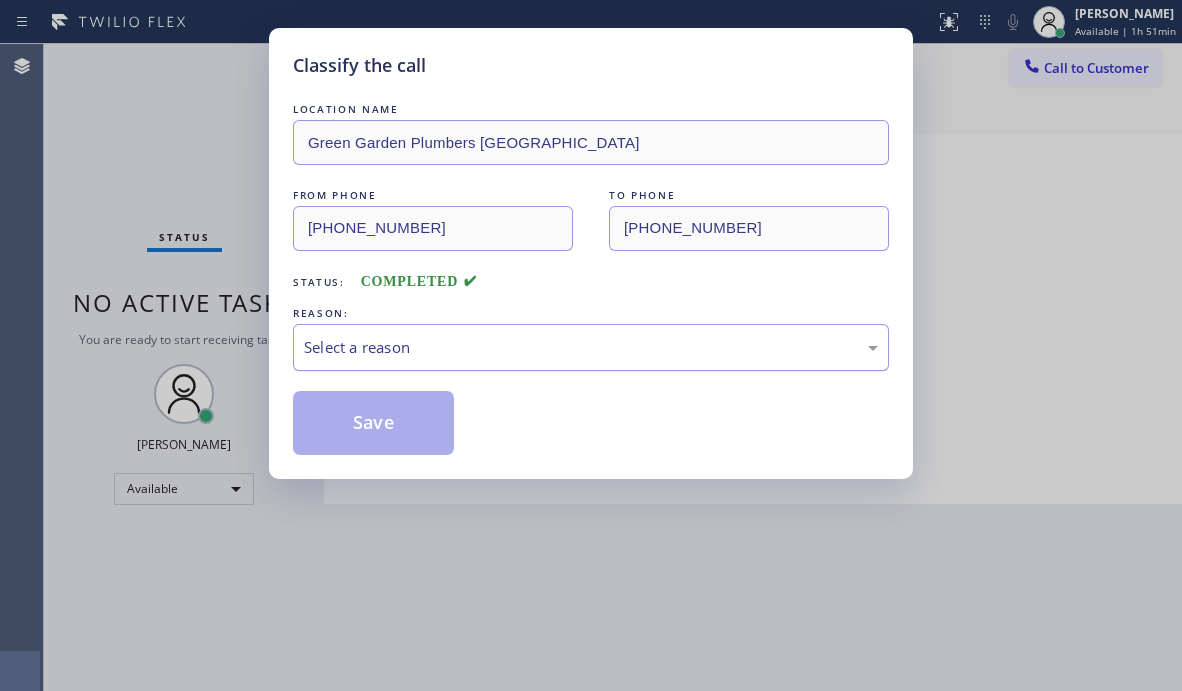 click on "Select a reason" at bounding box center (591, 347) 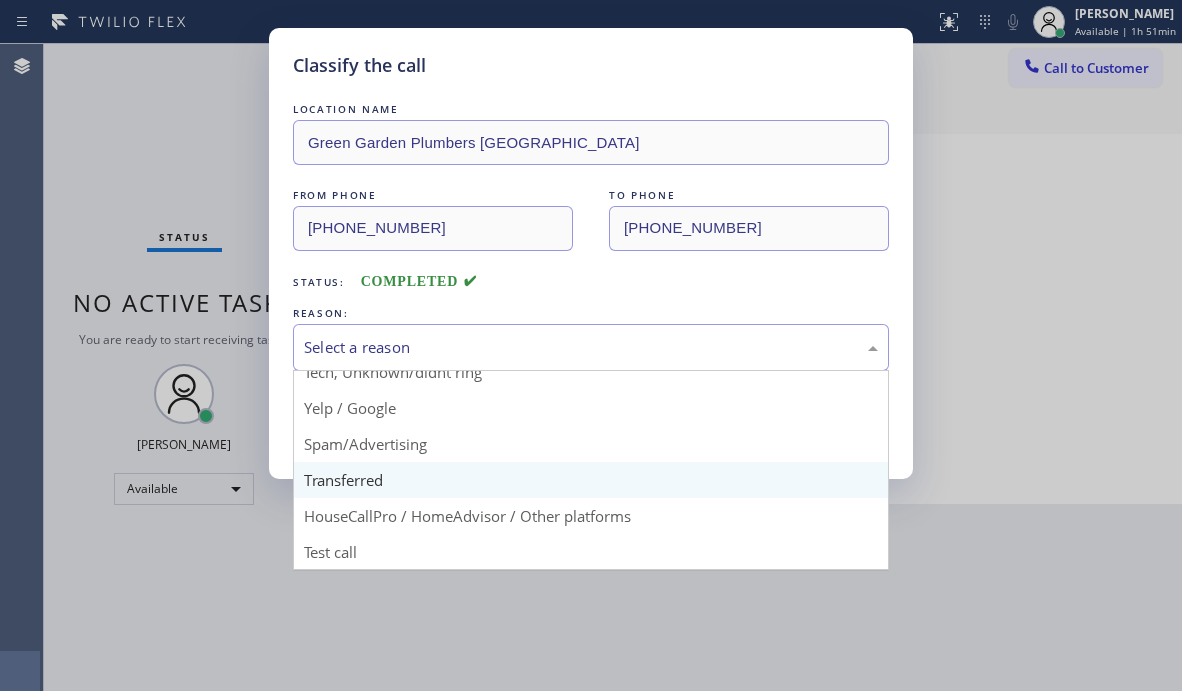 scroll, scrollTop: 126, scrollLeft: 0, axis: vertical 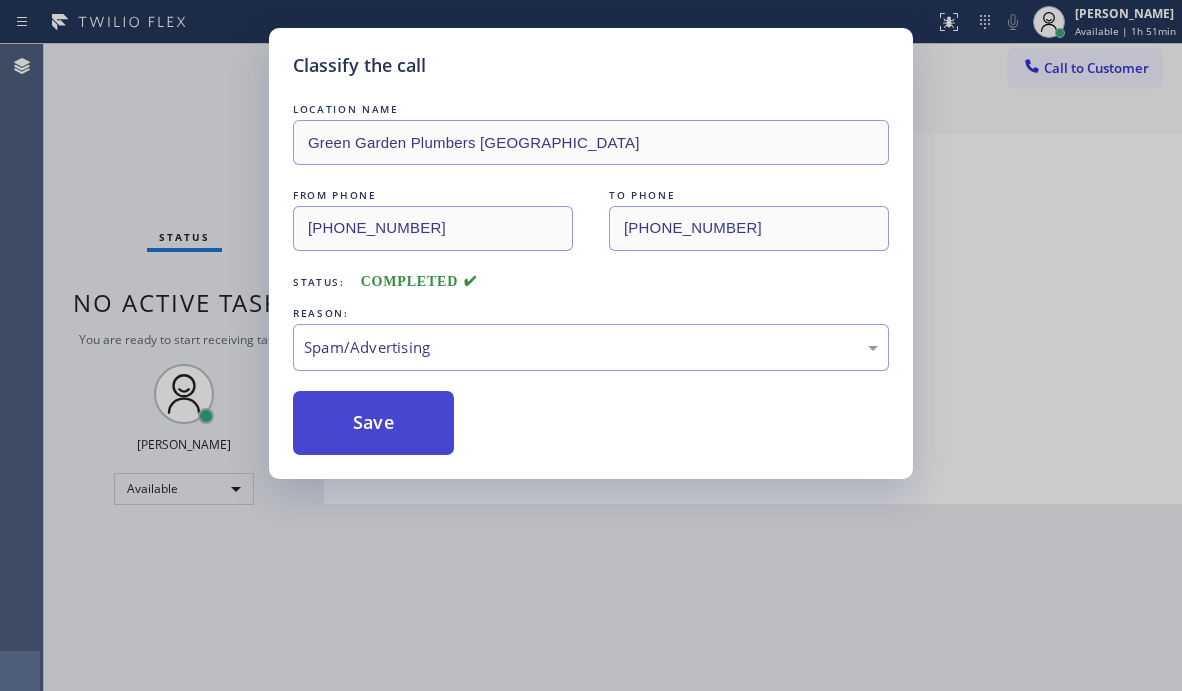 click on "Save" at bounding box center (373, 423) 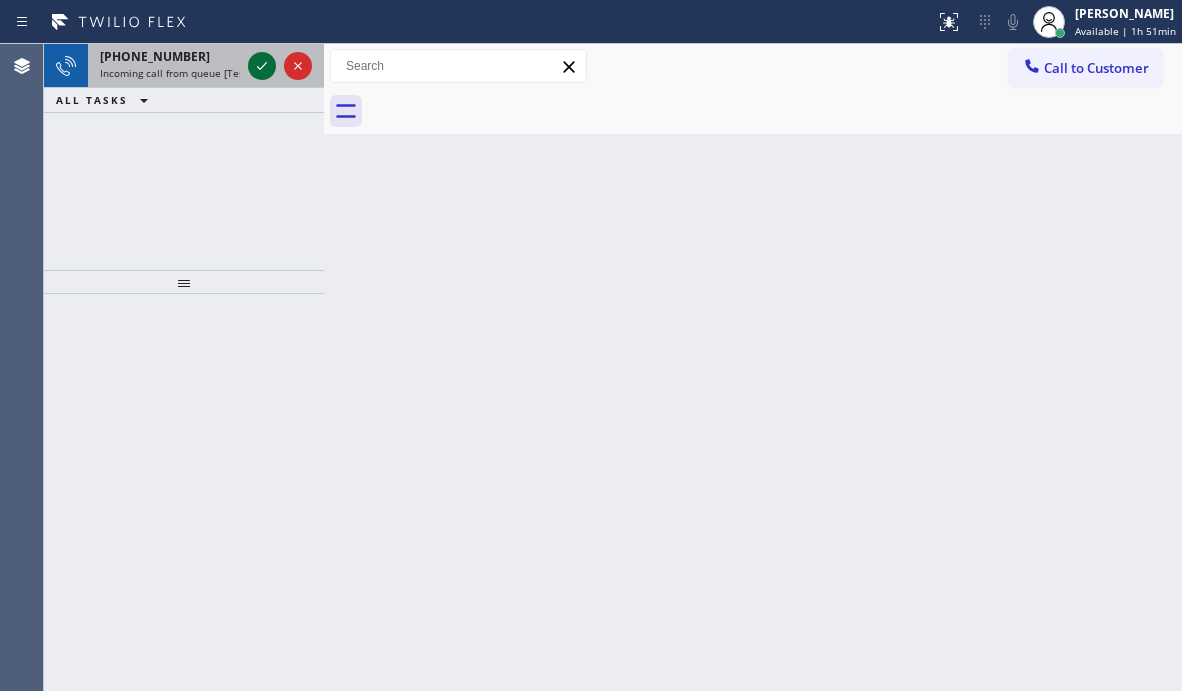 click 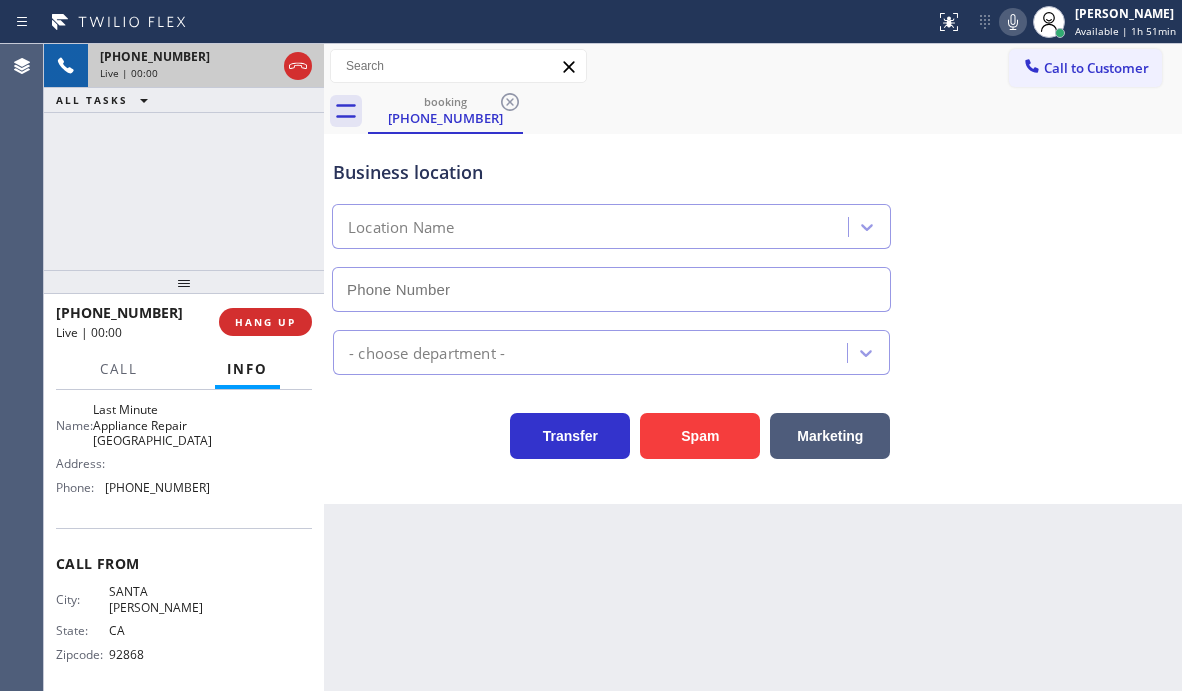 type on "[PHONE_NUMBER]" 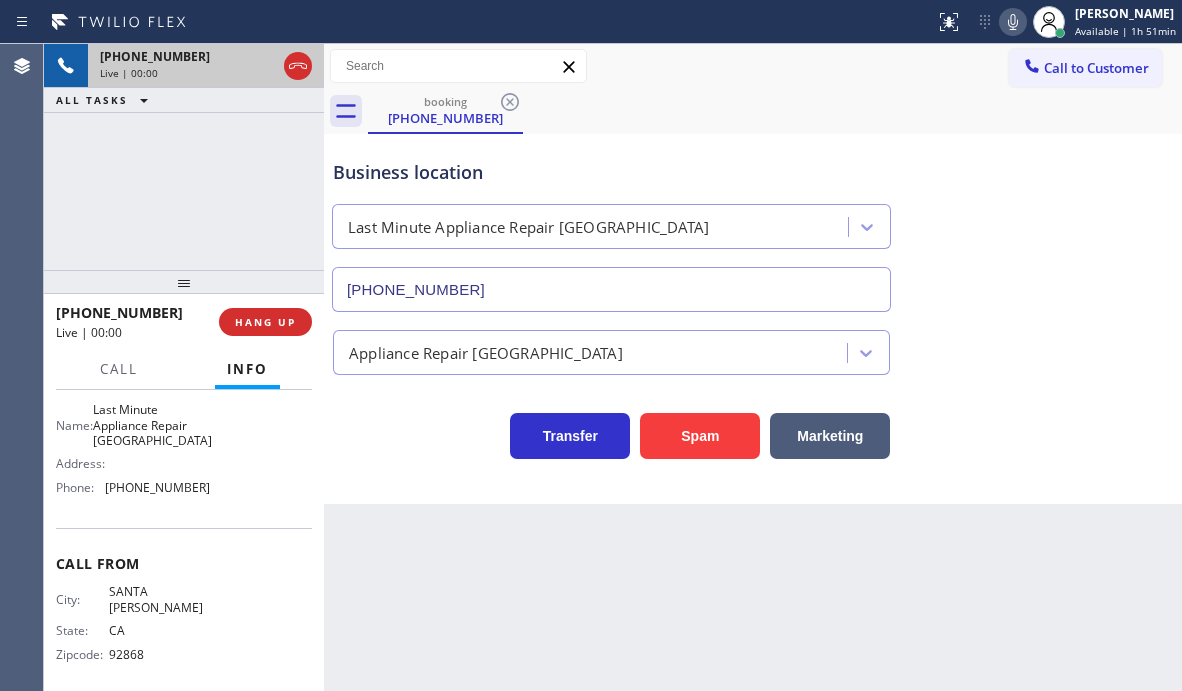 scroll, scrollTop: 297, scrollLeft: 0, axis: vertical 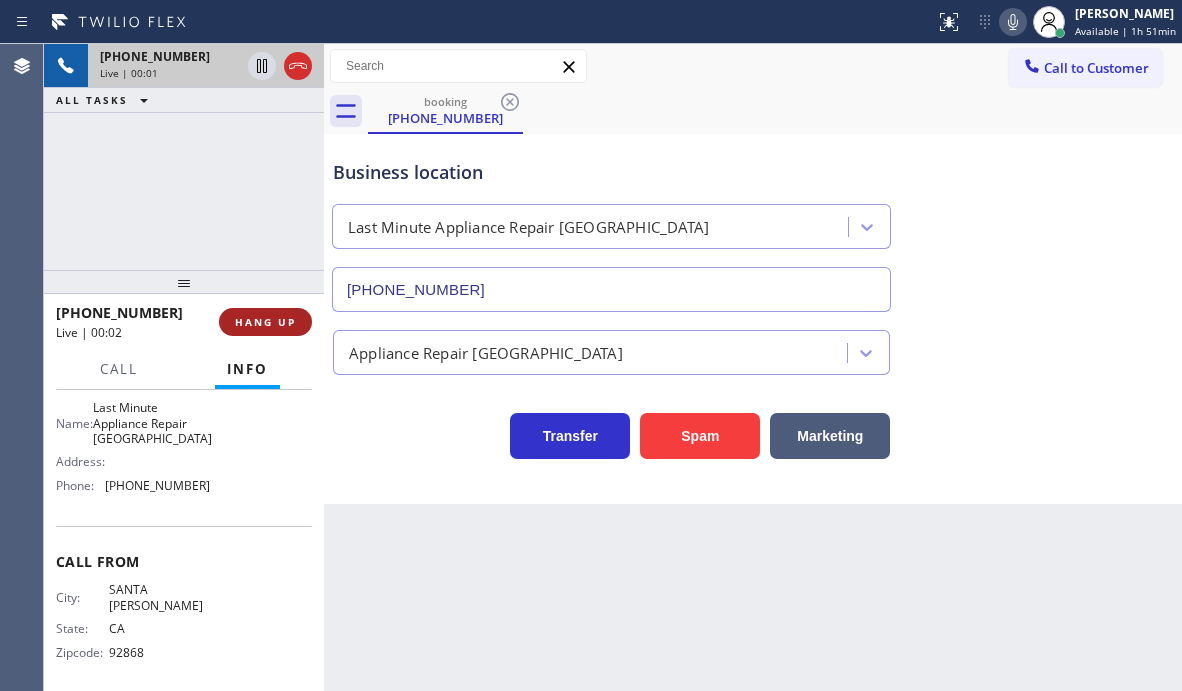 click on "HANG UP" at bounding box center (265, 322) 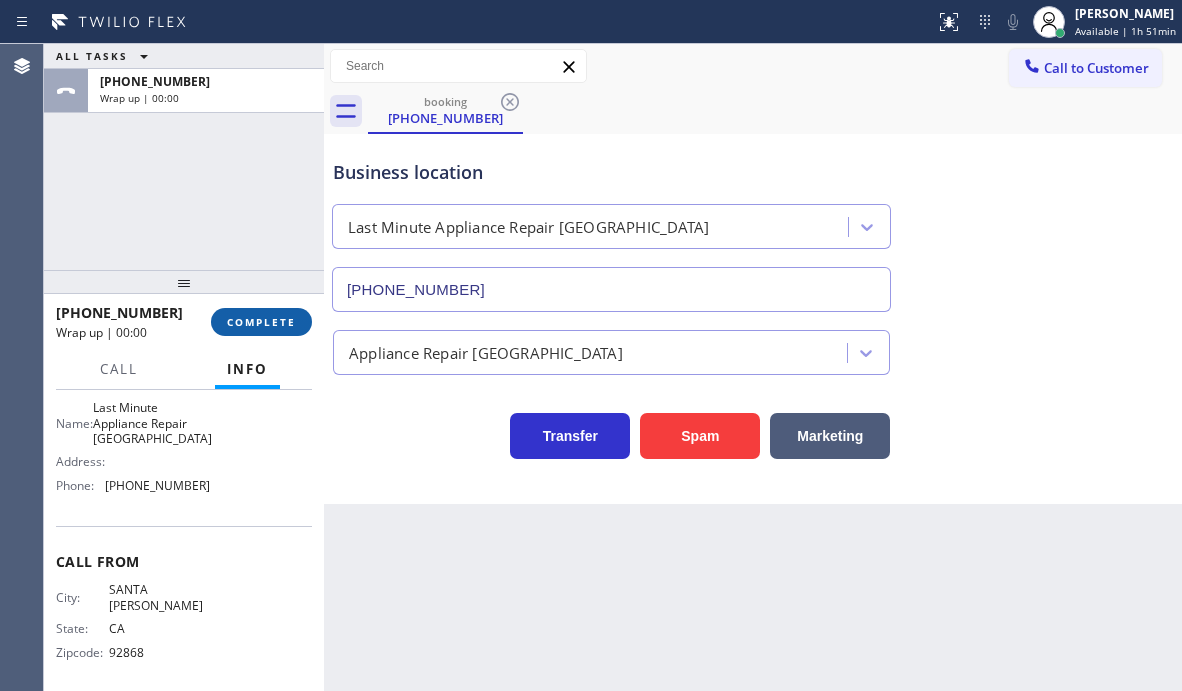 click on "COMPLETE" at bounding box center [261, 322] 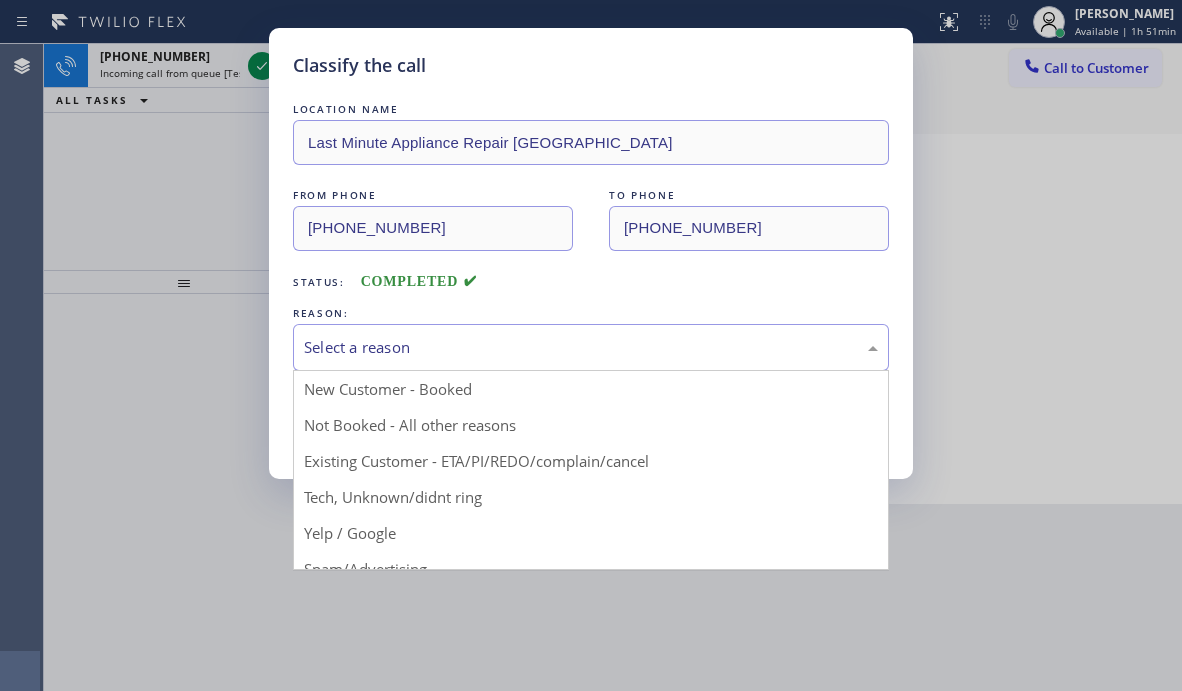 click on "Select a reason" at bounding box center [591, 347] 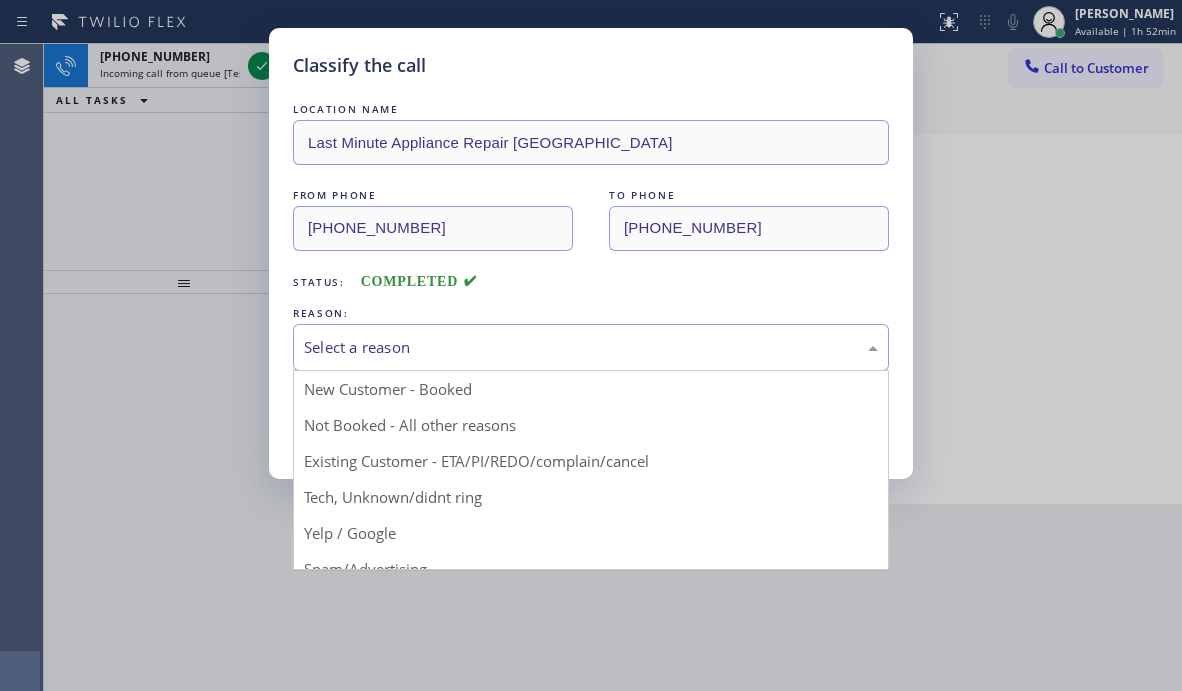 click on "Classify the call LOCATION NAME Last Minute Appliance Repair Irvine FROM PHONE [PHONE_NUMBER] TO PHONE [PHONE_NUMBER] Status: COMPLETED REASON: Select a reason New Customer - Booked Not Booked - All other reasons Existing Customer - ETA/PI/REDO/complain/cancel Tech, Unknown/didnt ring Yelp / Google  Spam/Advertising Transferred HouseCallPro / HomeAdvisor / Other platforms  Test call Save" at bounding box center [591, 345] 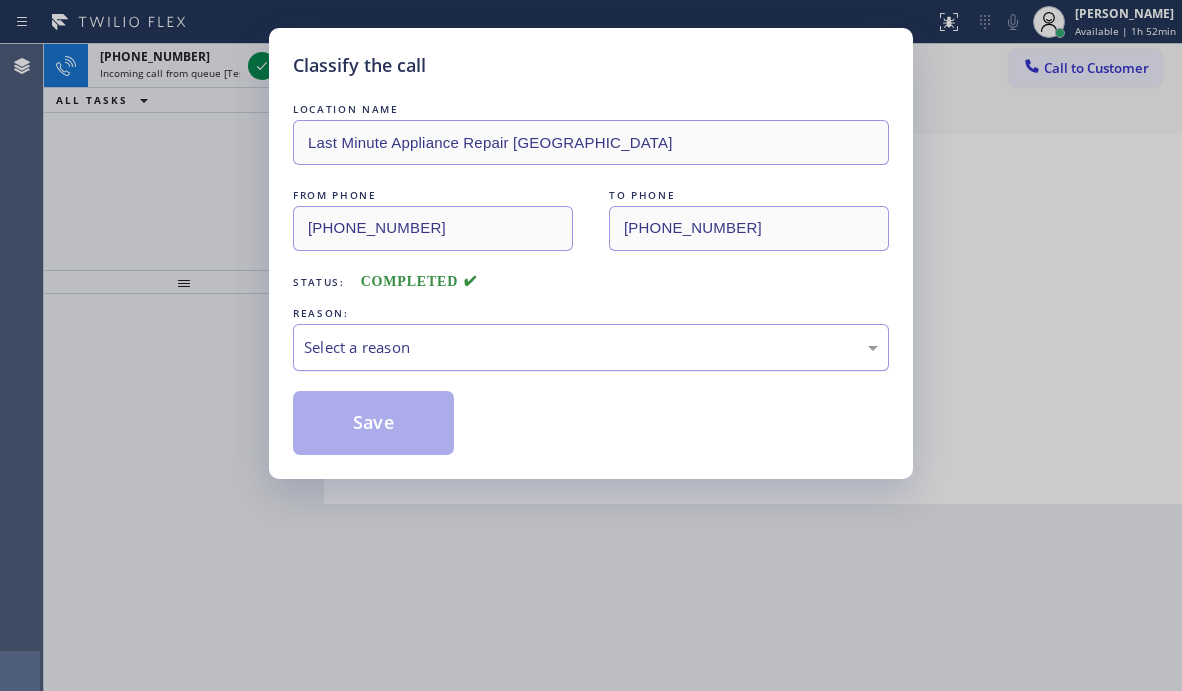 click on "Select a reason" at bounding box center (591, 347) 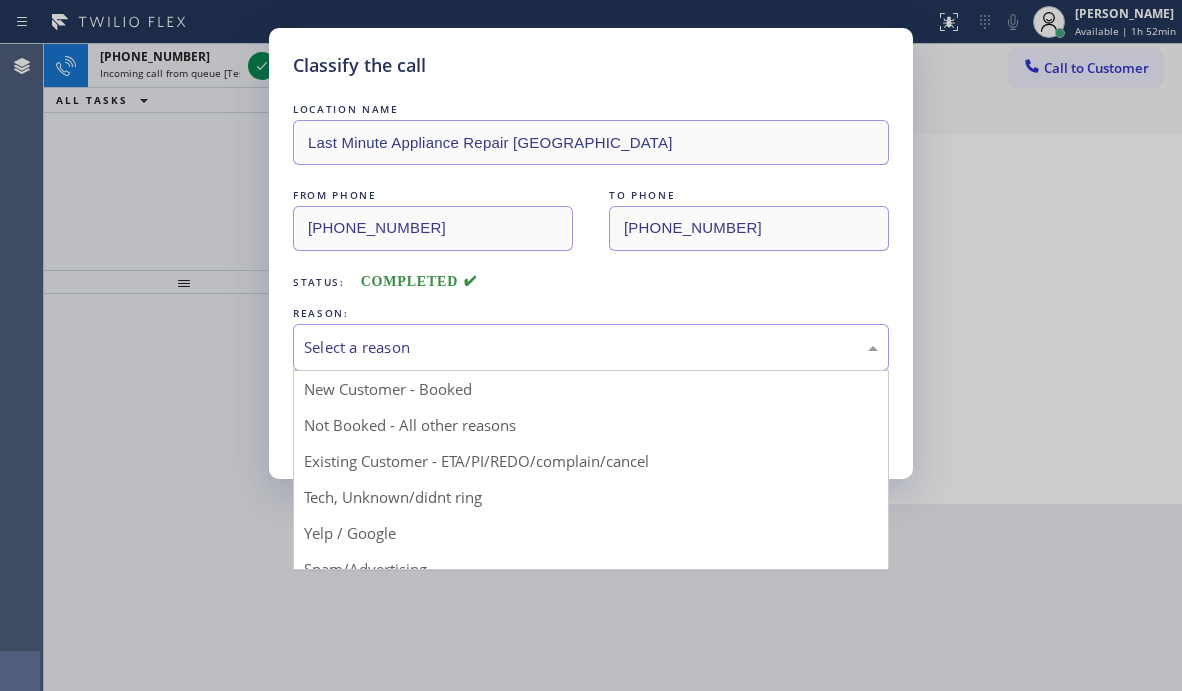 drag, startPoint x: 327, startPoint y: 556, endPoint x: 348, endPoint y: 492, distance: 67.357254 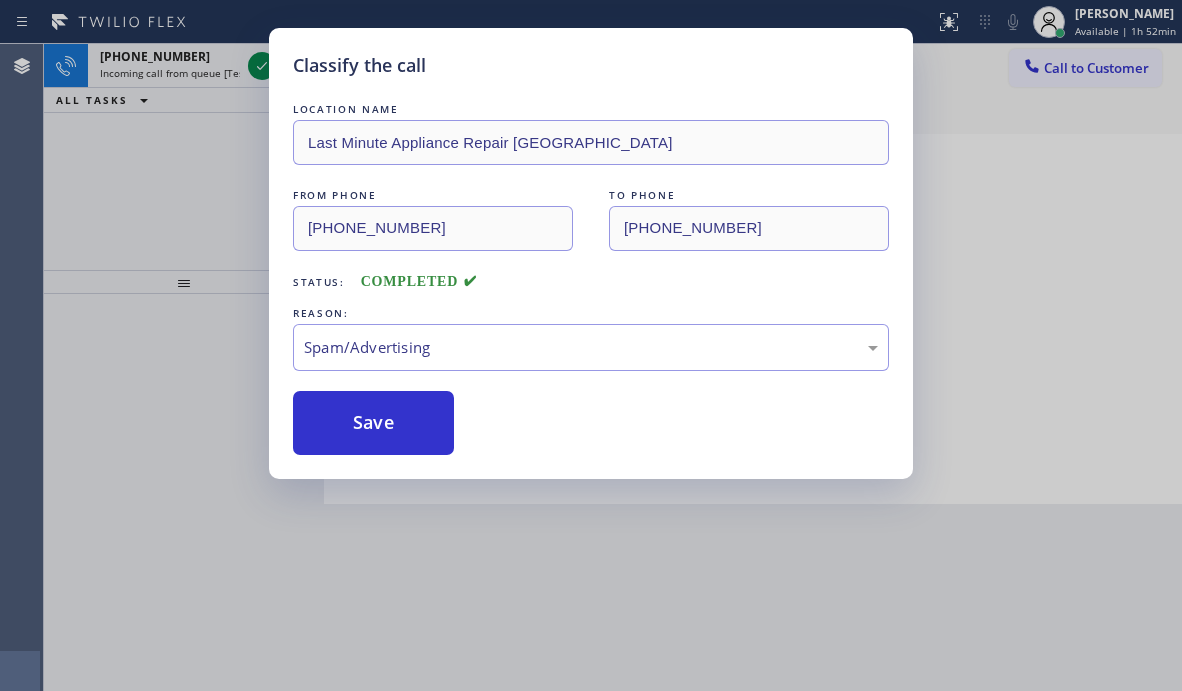 drag, startPoint x: 363, startPoint y: 427, endPoint x: 363, endPoint y: 382, distance: 45 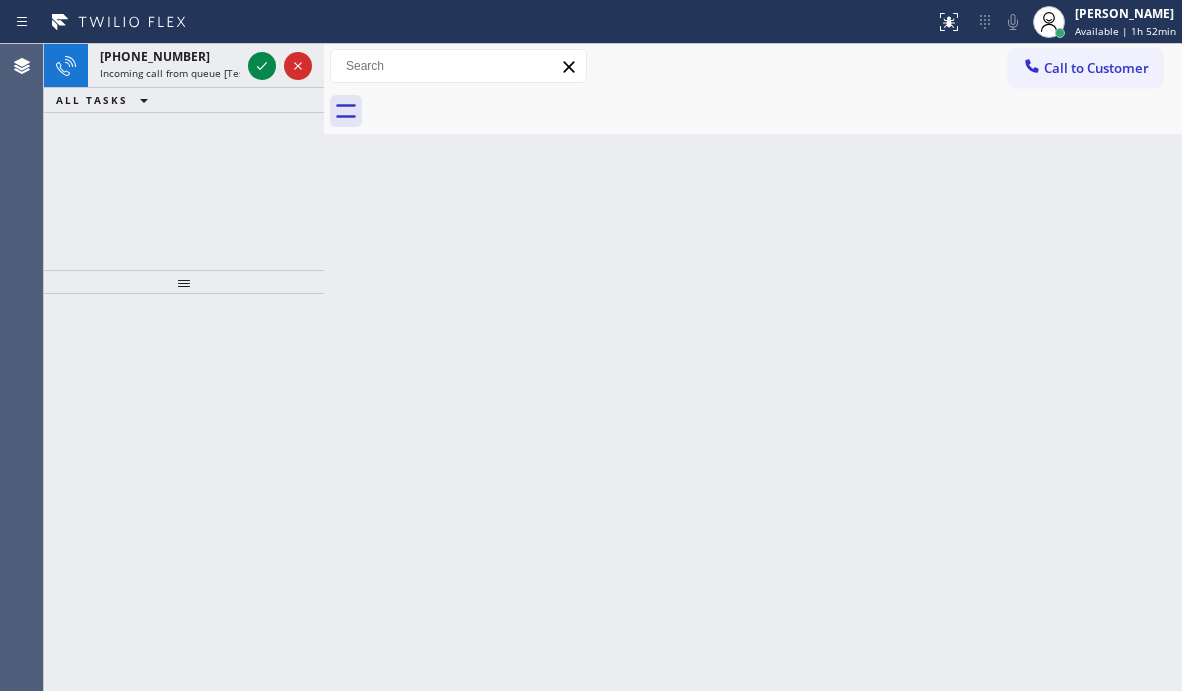 click 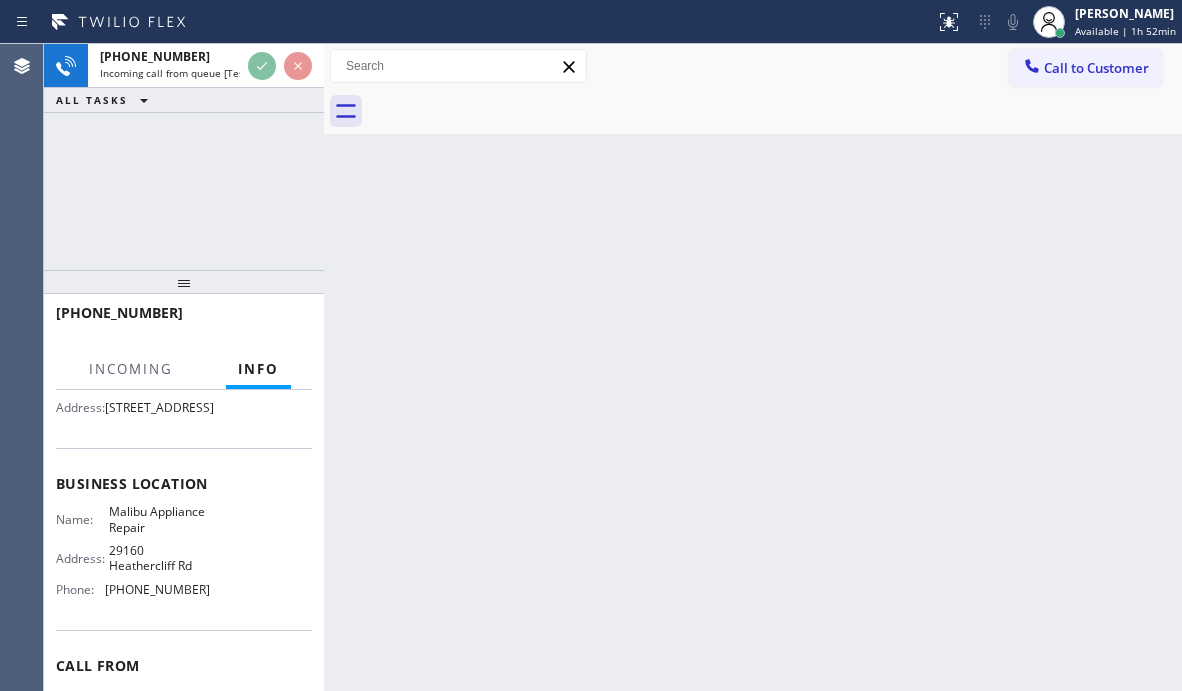 scroll, scrollTop: 200, scrollLeft: 0, axis: vertical 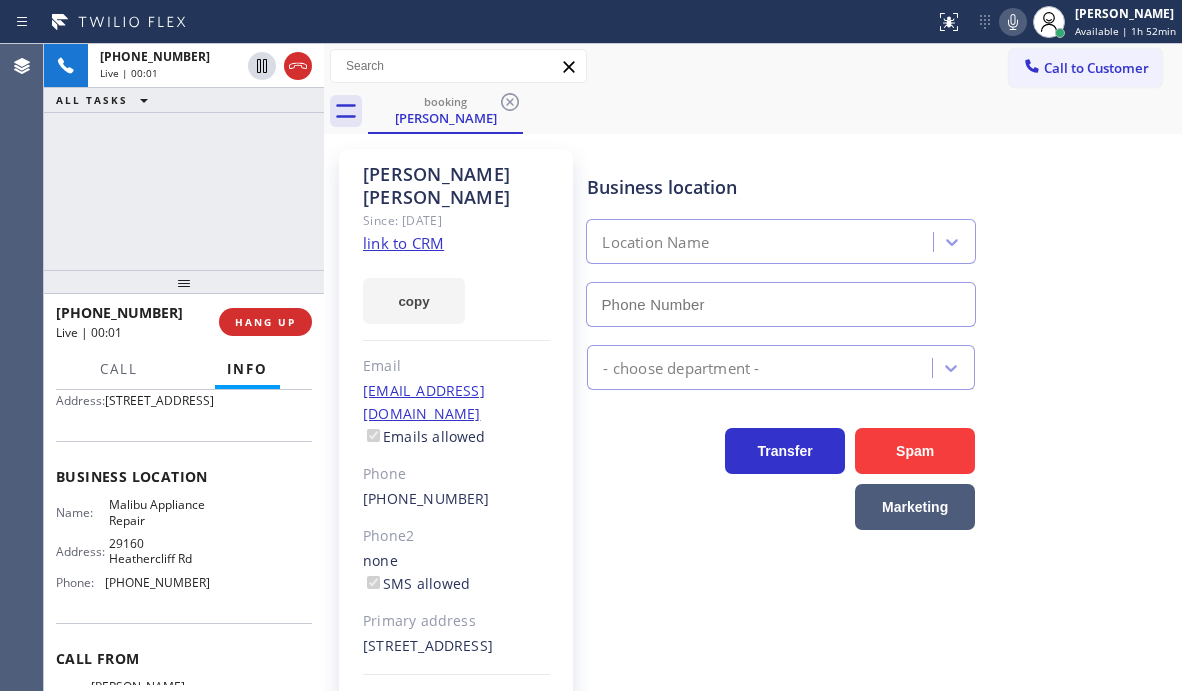 type on "[PHONE_NUMBER]" 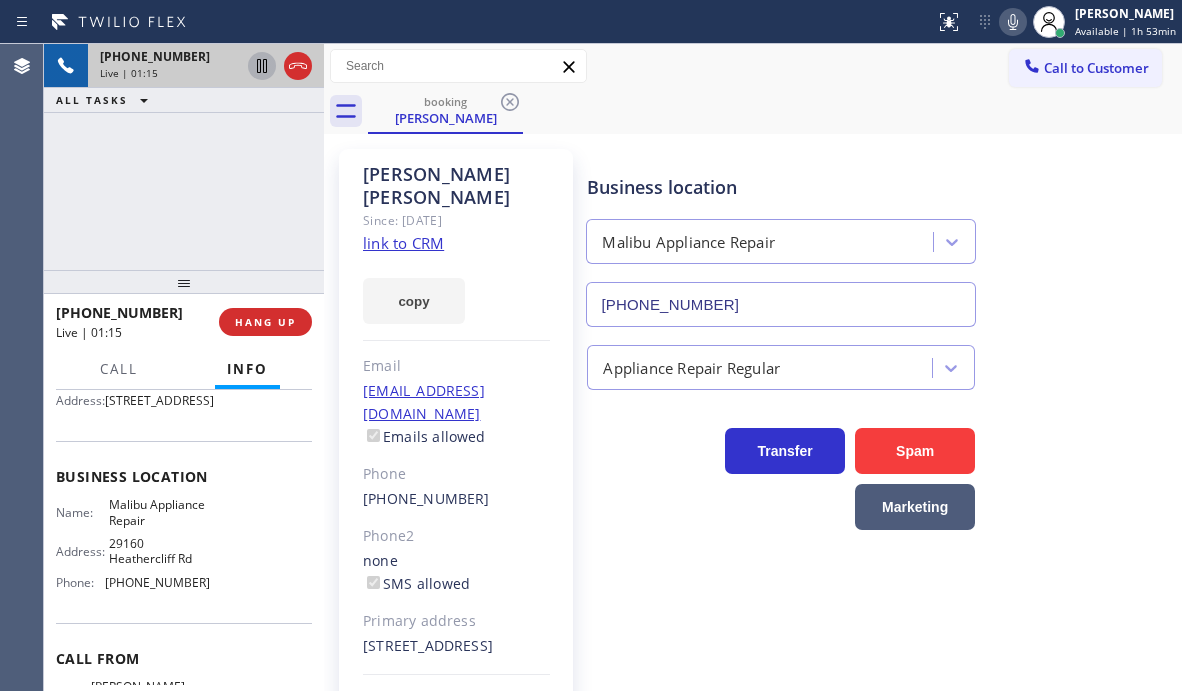 click 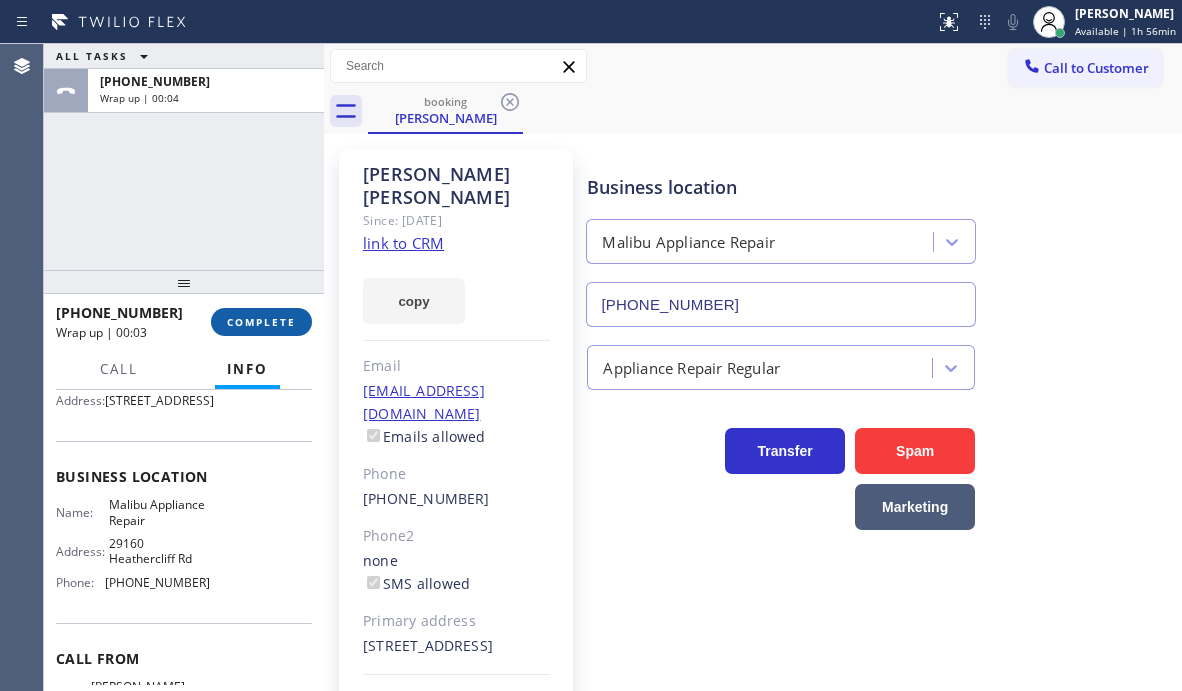click on "COMPLETE" at bounding box center [261, 322] 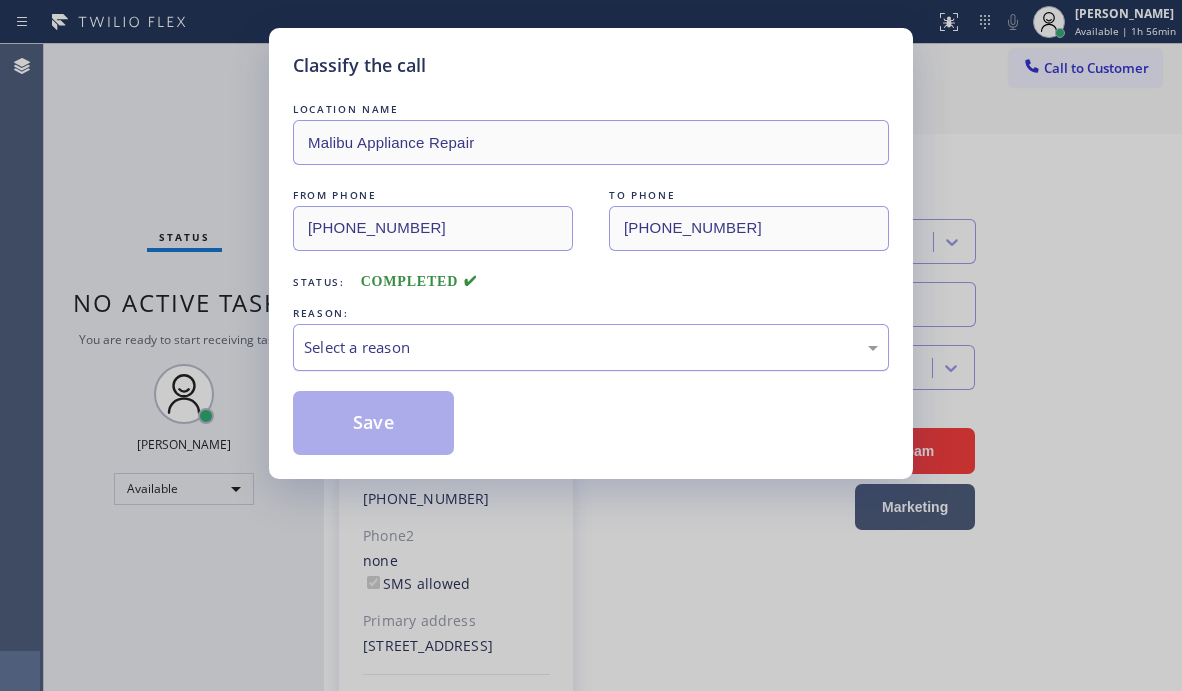 click on "Select a reason" at bounding box center (591, 347) 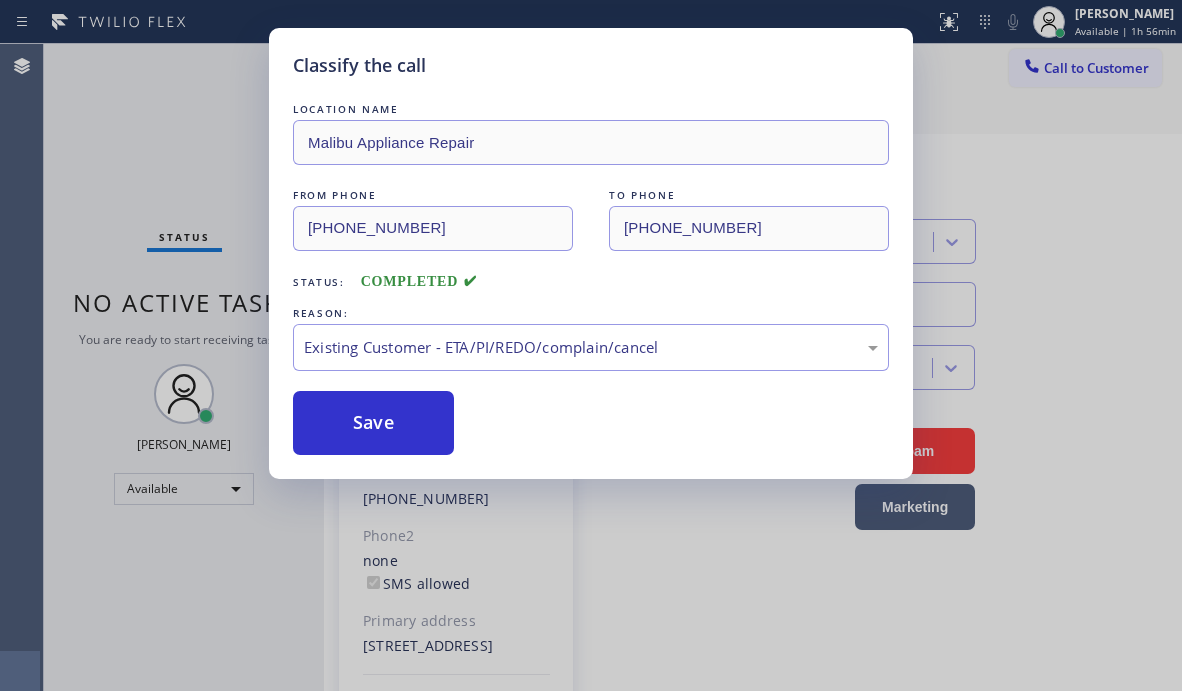 drag, startPoint x: 528, startPoint y: 460, endPoint x: 471, endPoint y: 459, distance: 57.00877 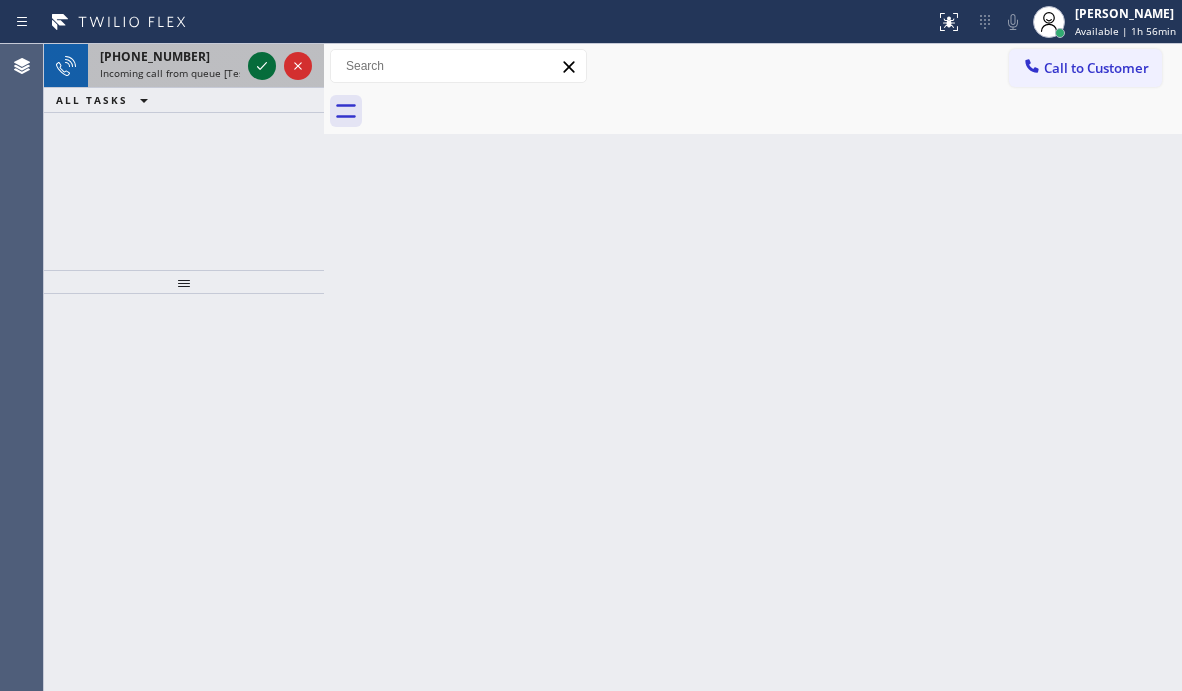 click 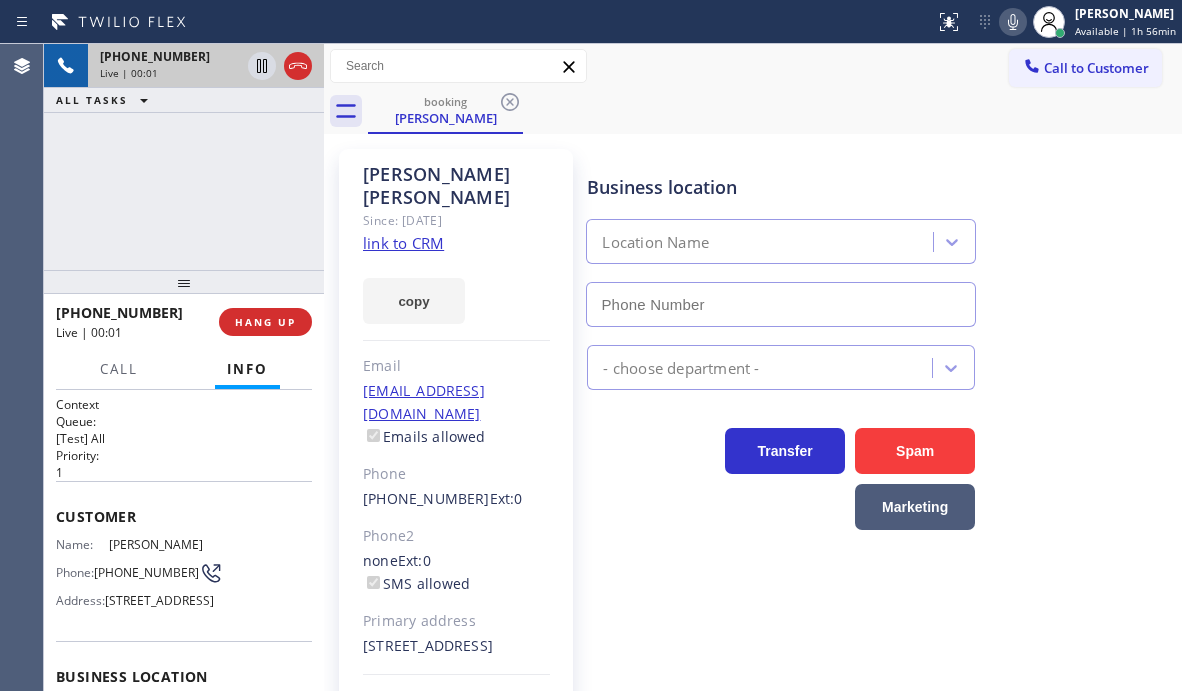 type on "[PHONE_NUMBER]" 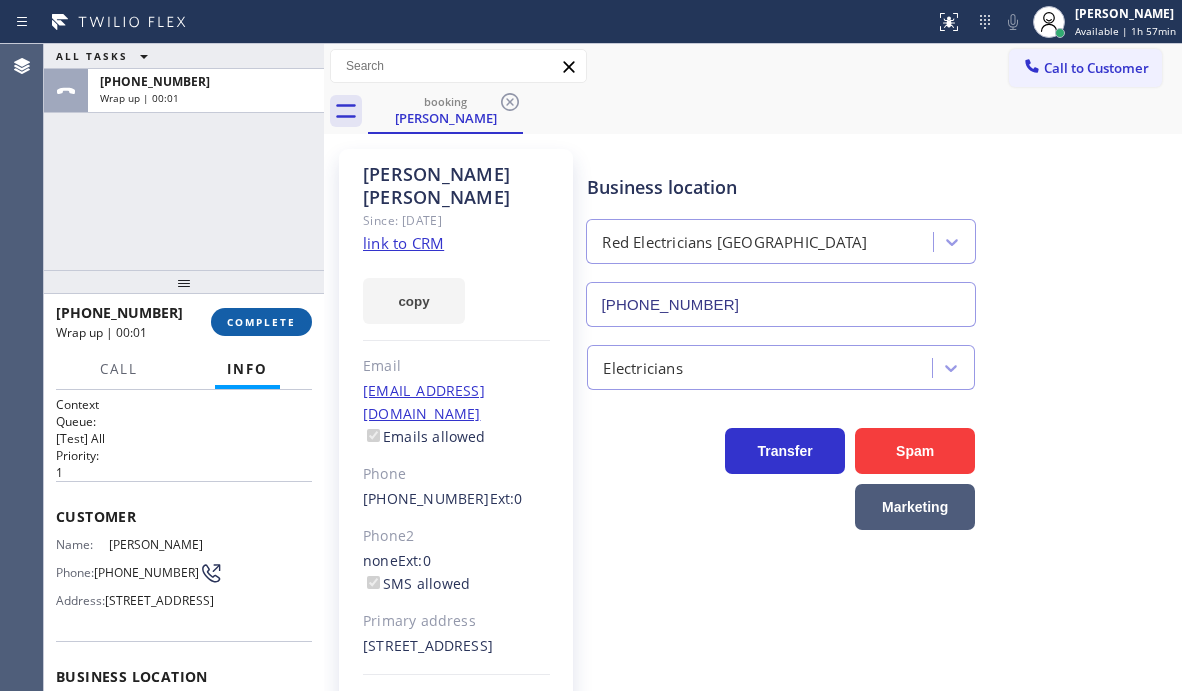 click on "COMPLETE" at bounding box center [261, 322] 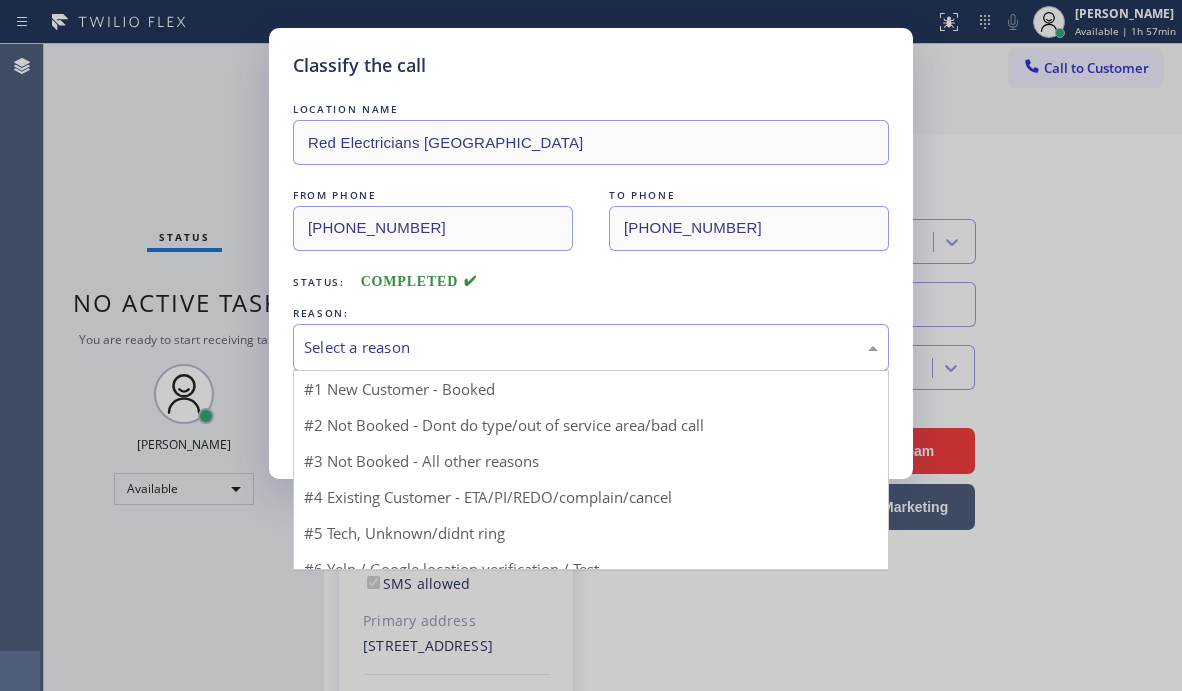click on "Select a reason" at bounding box center [591, 347] 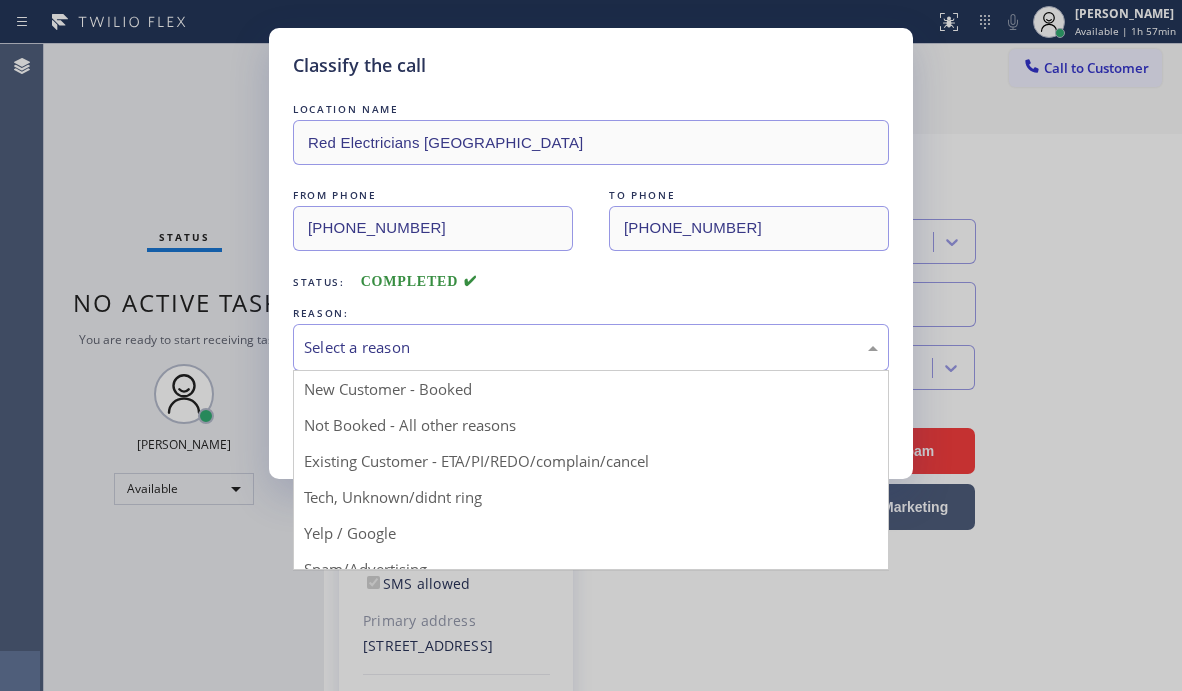drag, startPoint x: 427, startPoint y: 464, endPoint x: 408, endPoint y: 455, distance: 21.023796 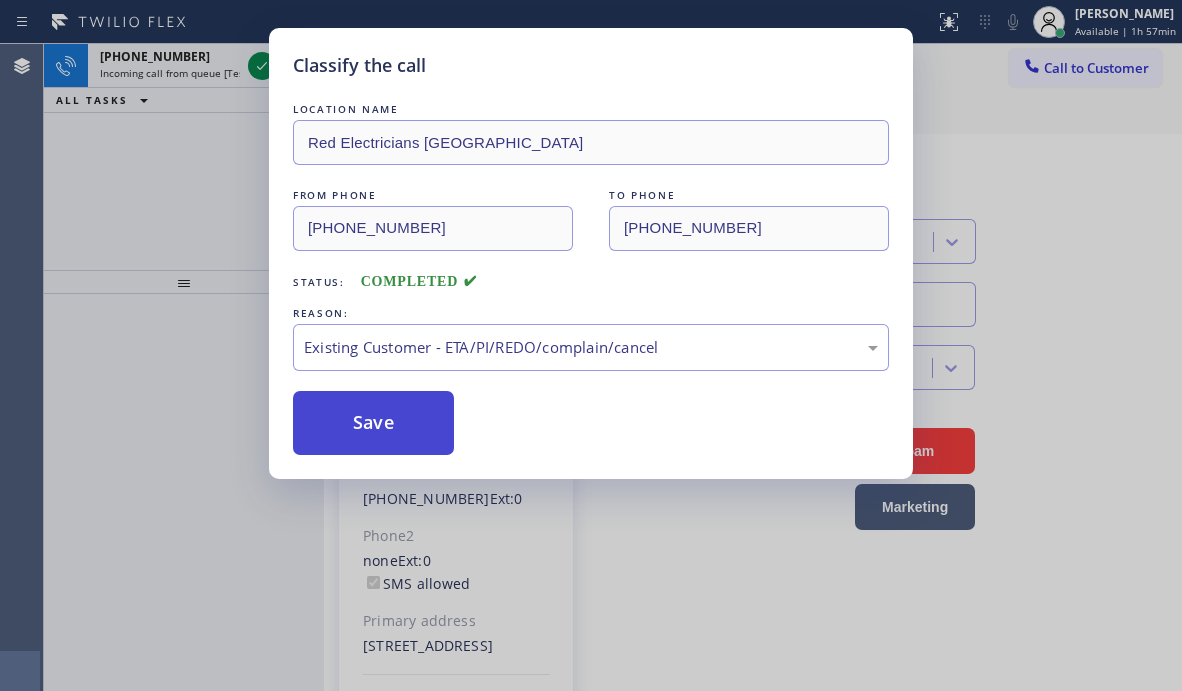 click on "Save" at bounding box center (373, 423) 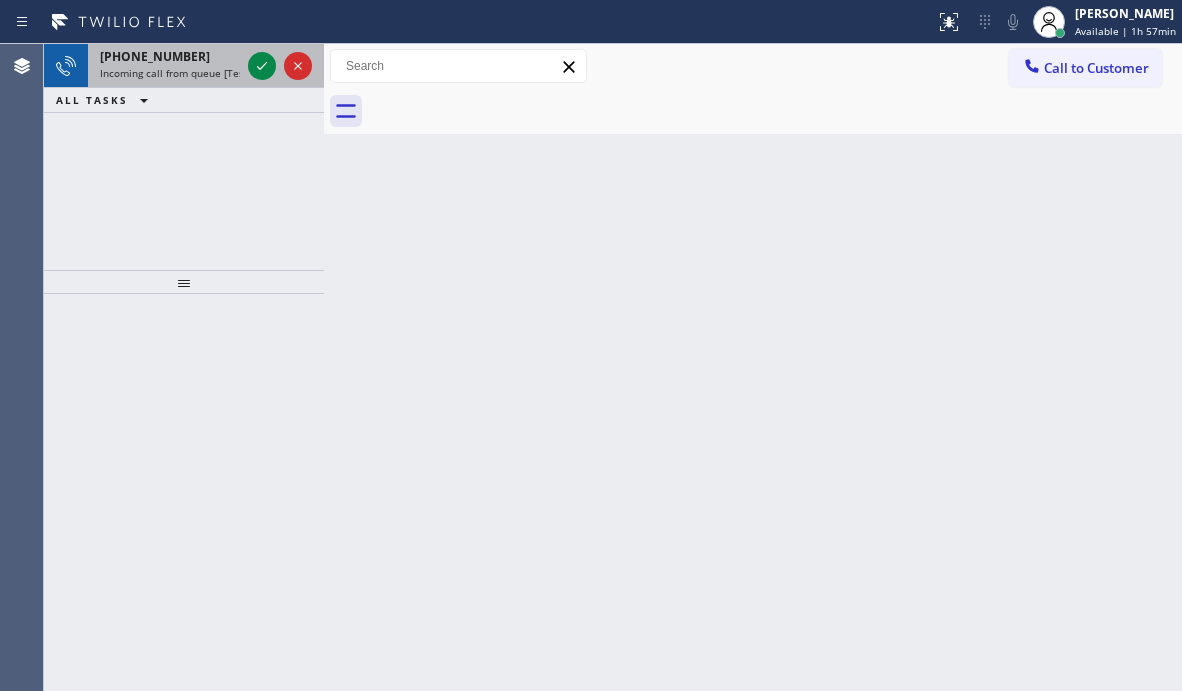 click on "Incoming call from queue [Test] All" at bounding box center [183, 73] 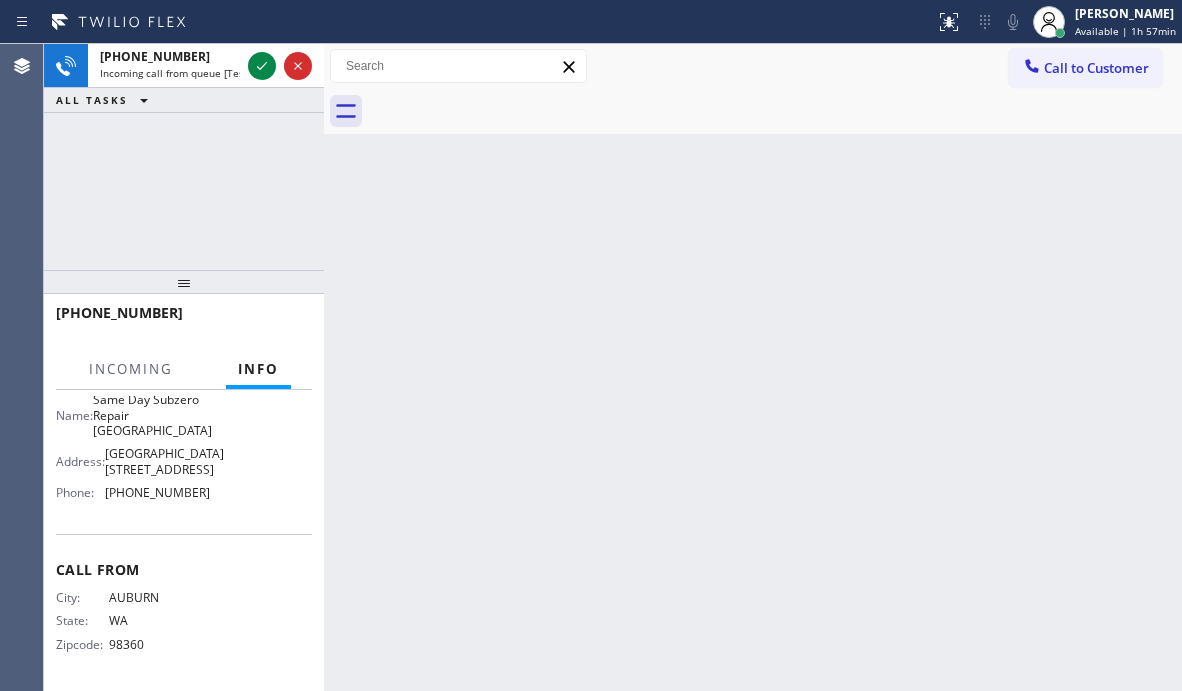 scroll, scrollTop: 228, scrollLeft: 0, axis: vertical 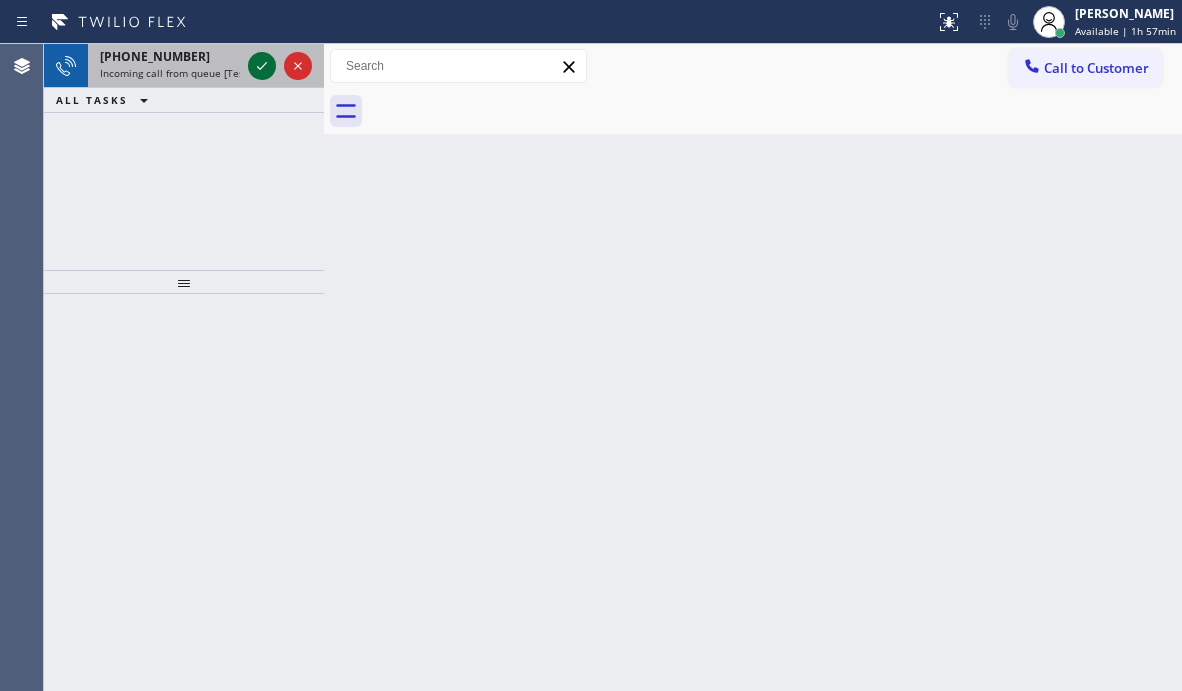 click 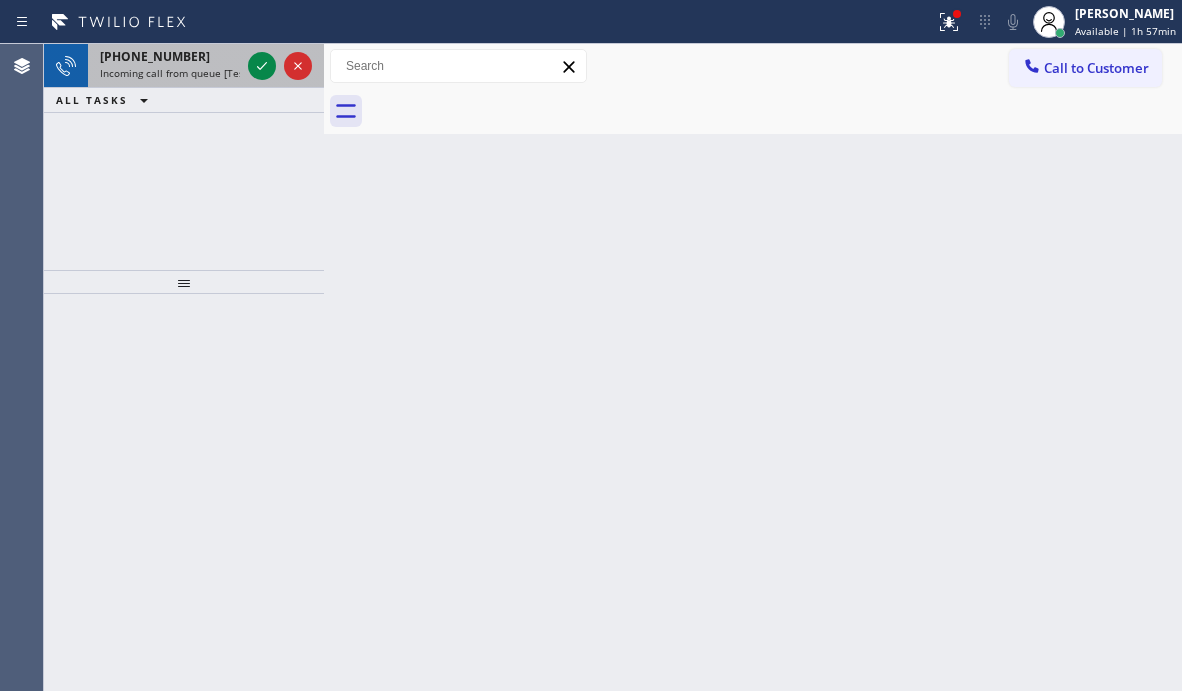 click on "[PHONE_NUMBER] Incoming call from queue [Test] All" at bounding box center [166, 66] 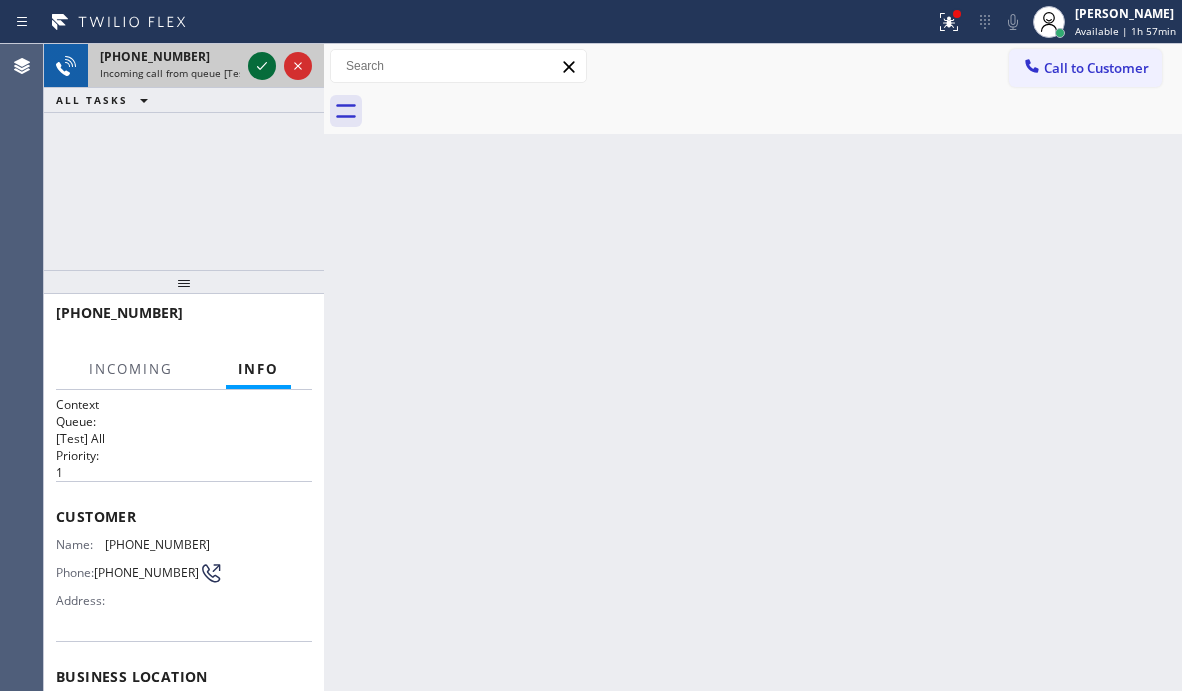 click 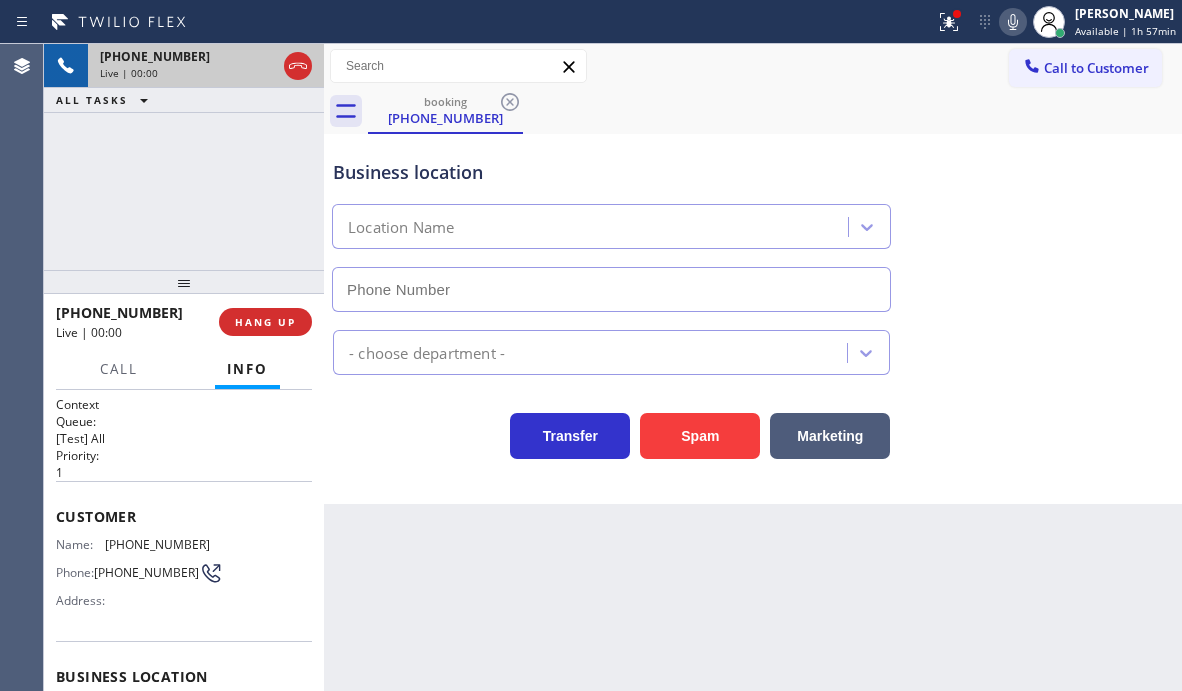 type on "[PHONE_NUMBER]" 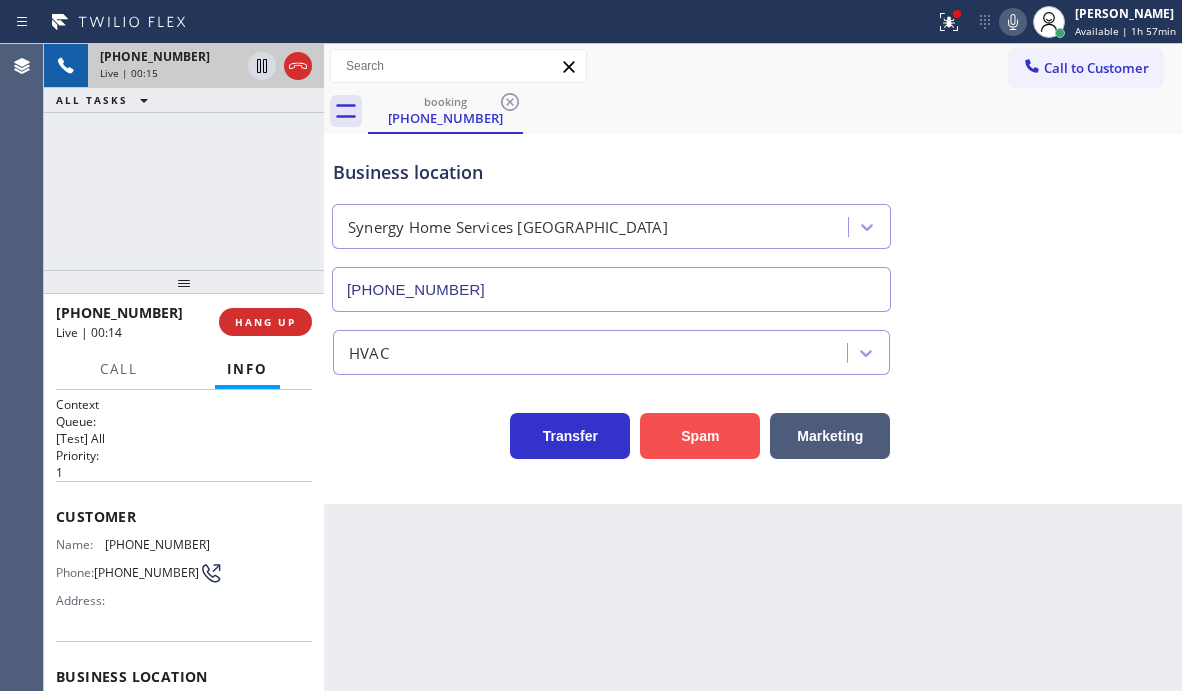 click on "Spam" at bounding box center [700, 436] 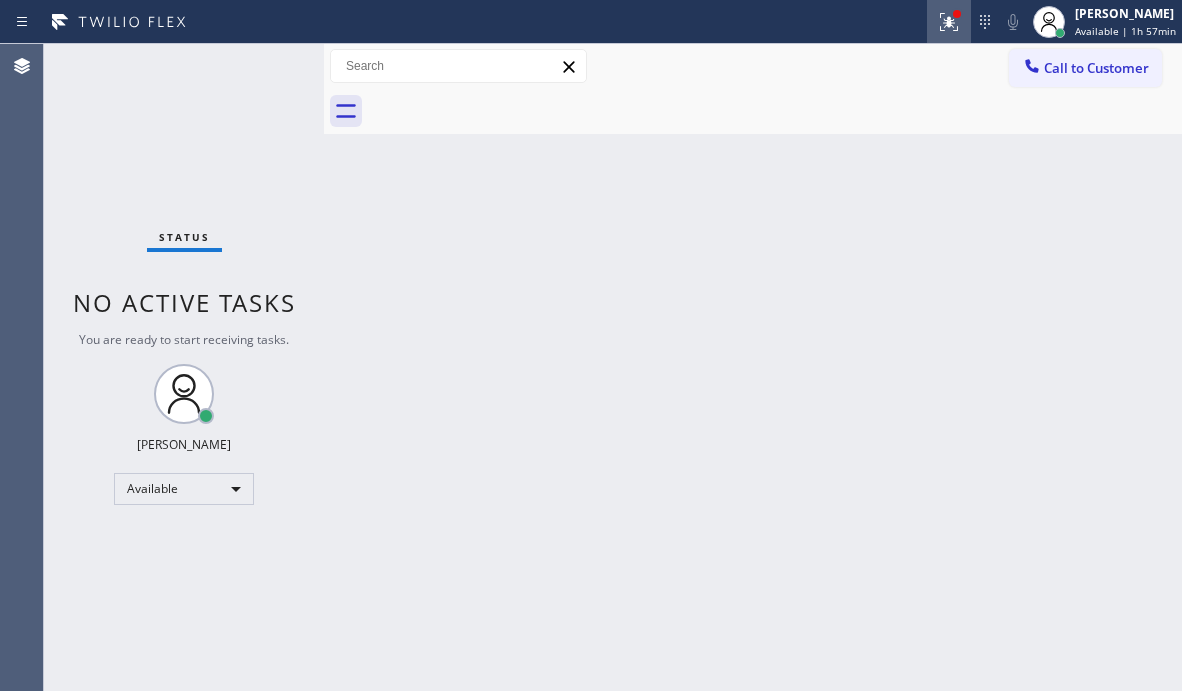 click 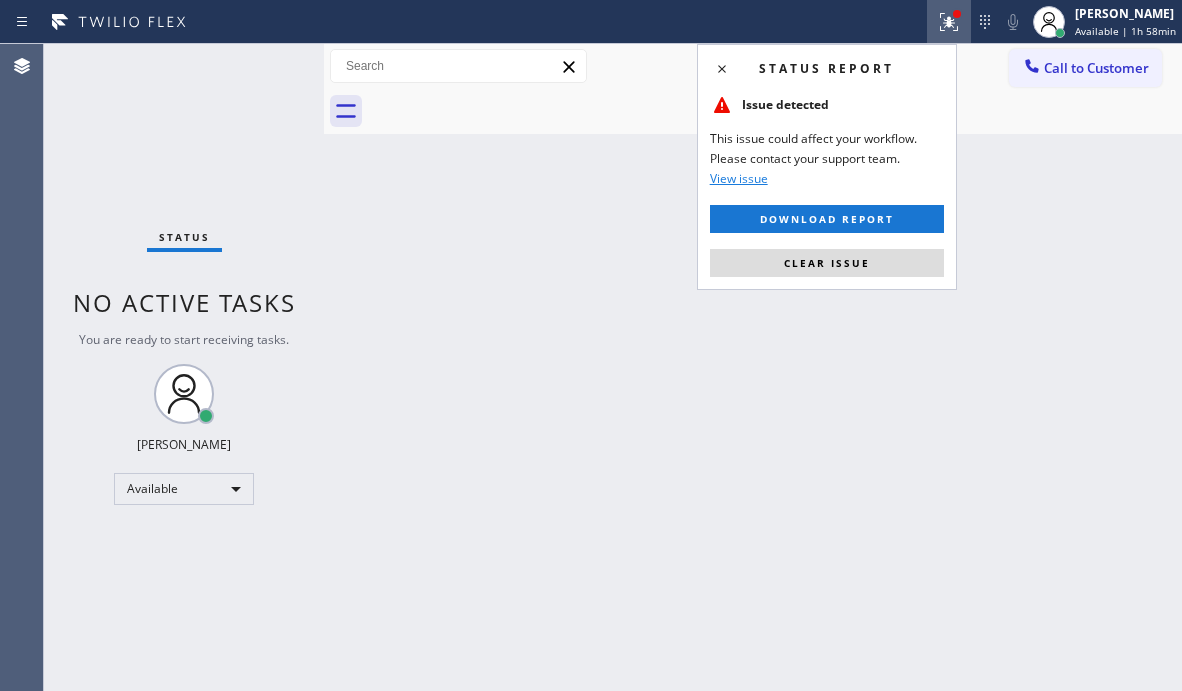 click on "Status report Issue detected This issue could affect your workflow. Please contact your support team. View issue Download report Clear issue" at bounding box center [827, 167] 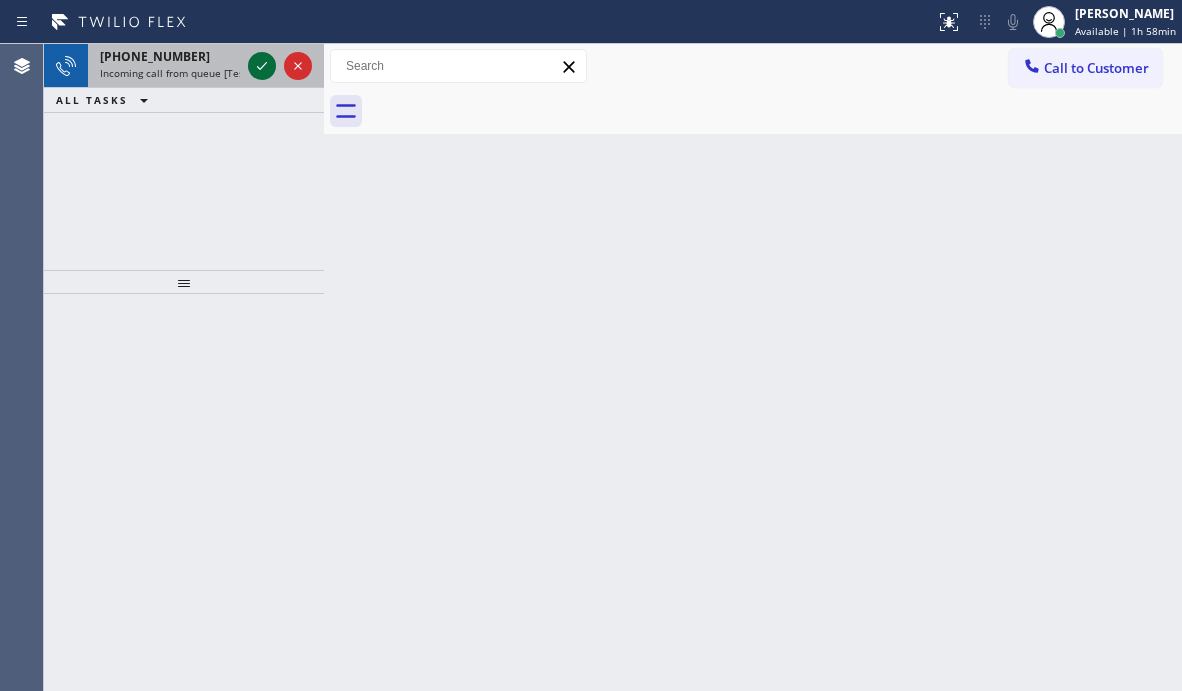 click 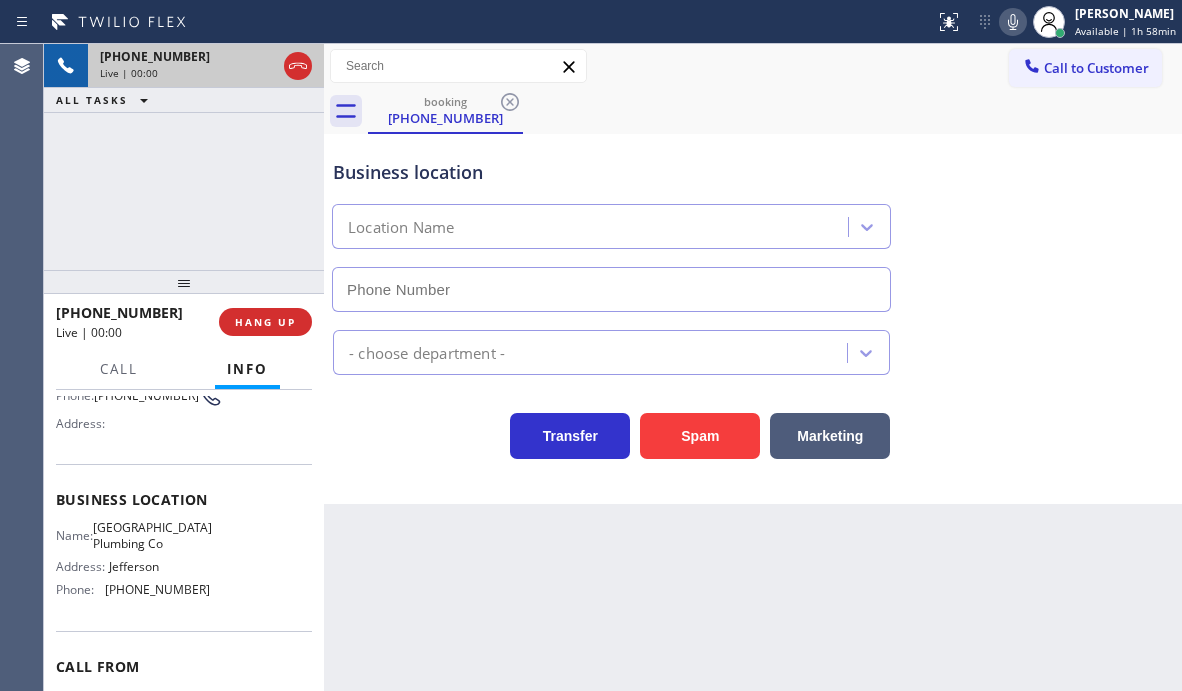 type on "[PHONE_NUMBER]" 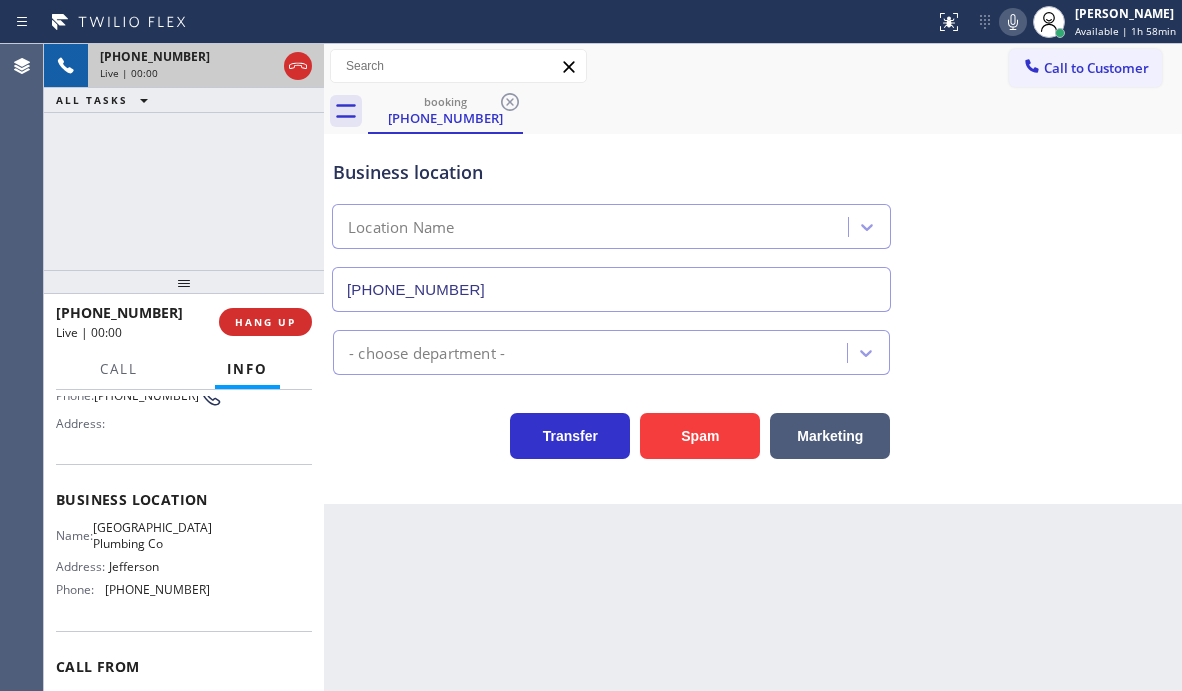 scroll, scrollTop: 200, scrollLeft: 0, axis: vertical 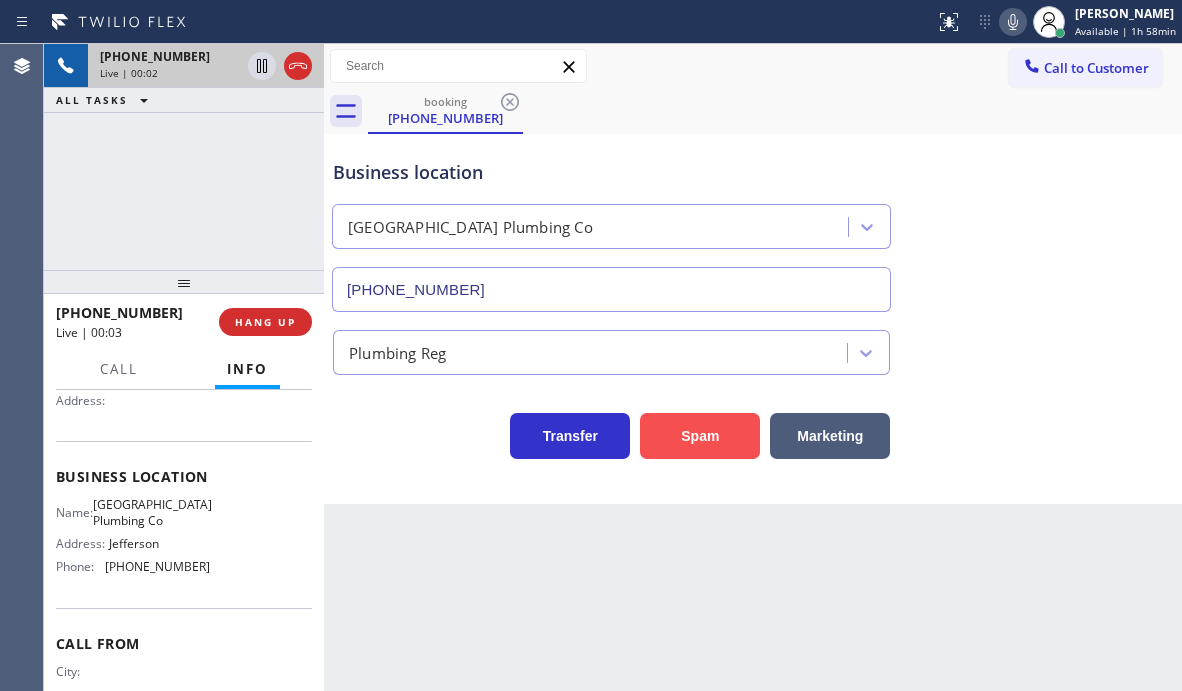 click on "Spam" at bounding box center (700, 436) 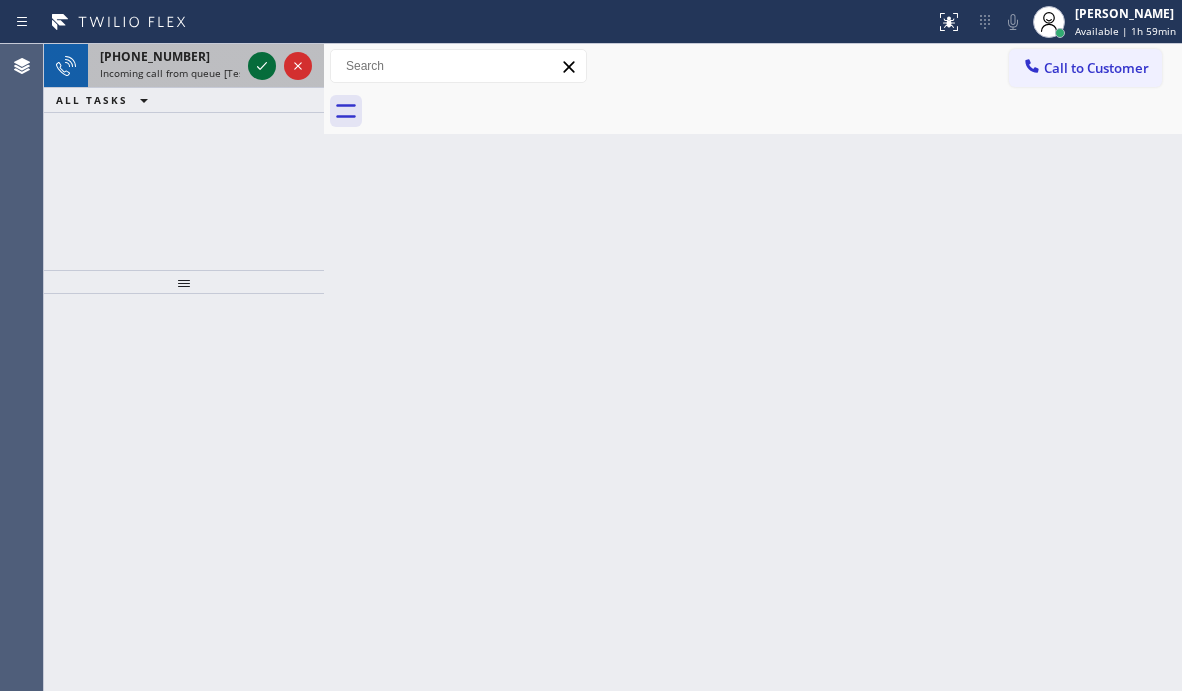 click 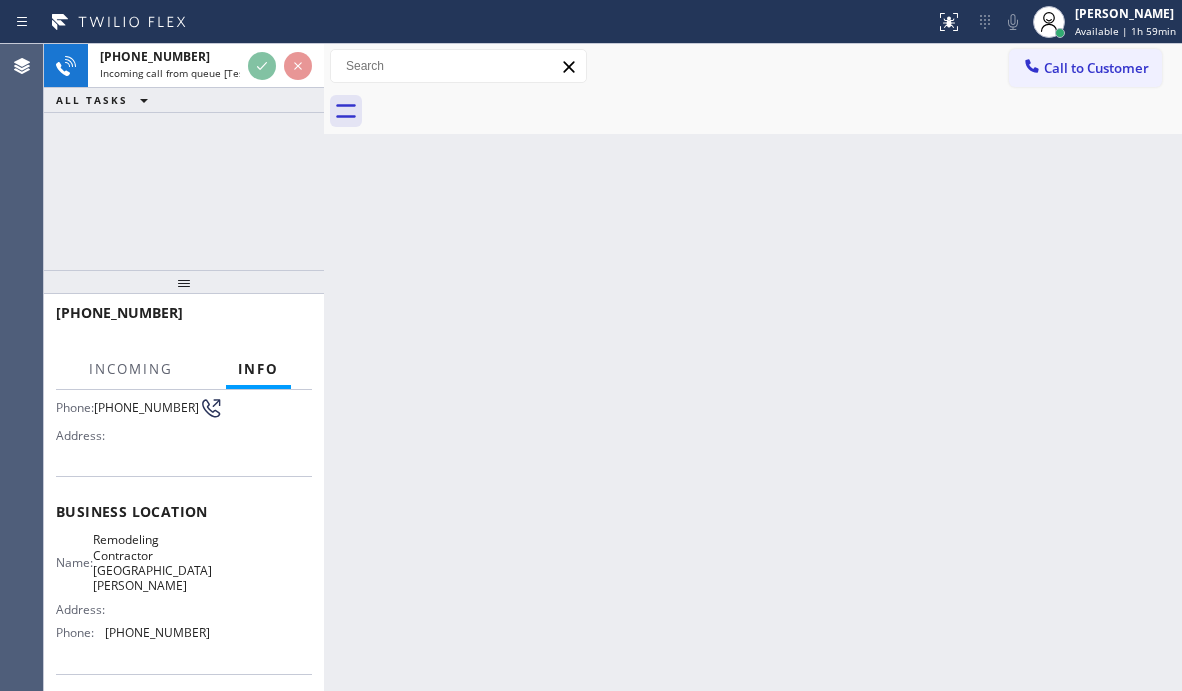 scroll, scrollTop: 200, scrollLeft: 0, axis: vertical 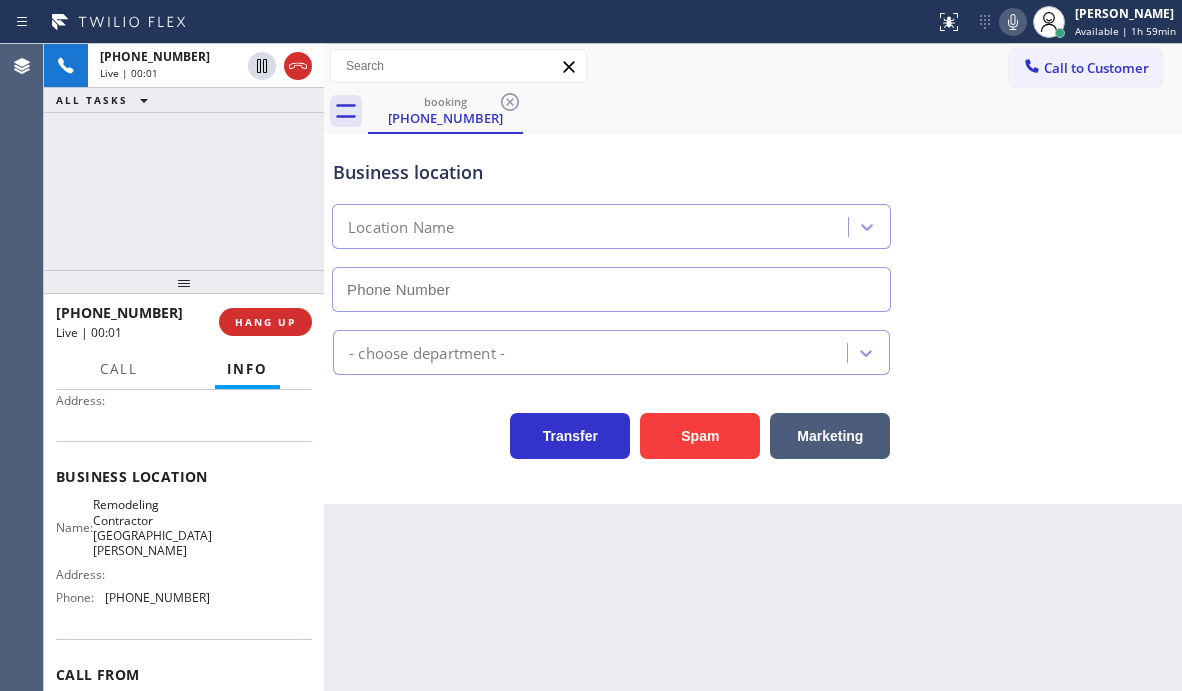 type on "[PHONE_NUMBER]" 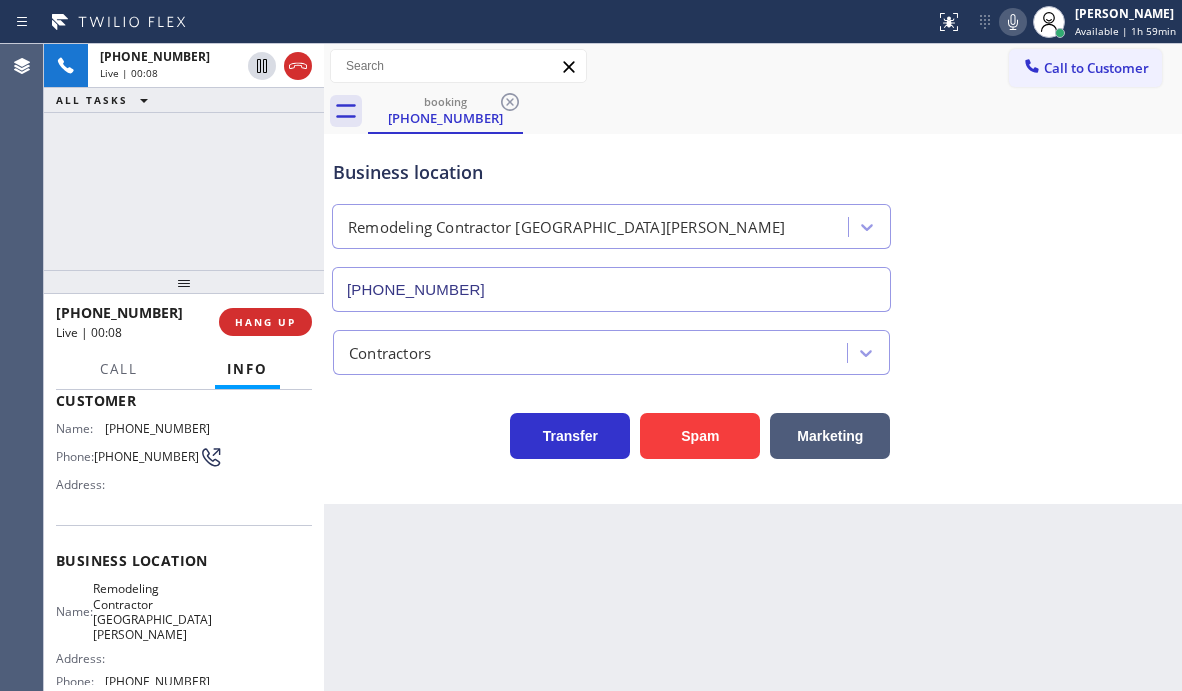 scroll, scrollTop: 0, scrollLeft: 0, axis: both 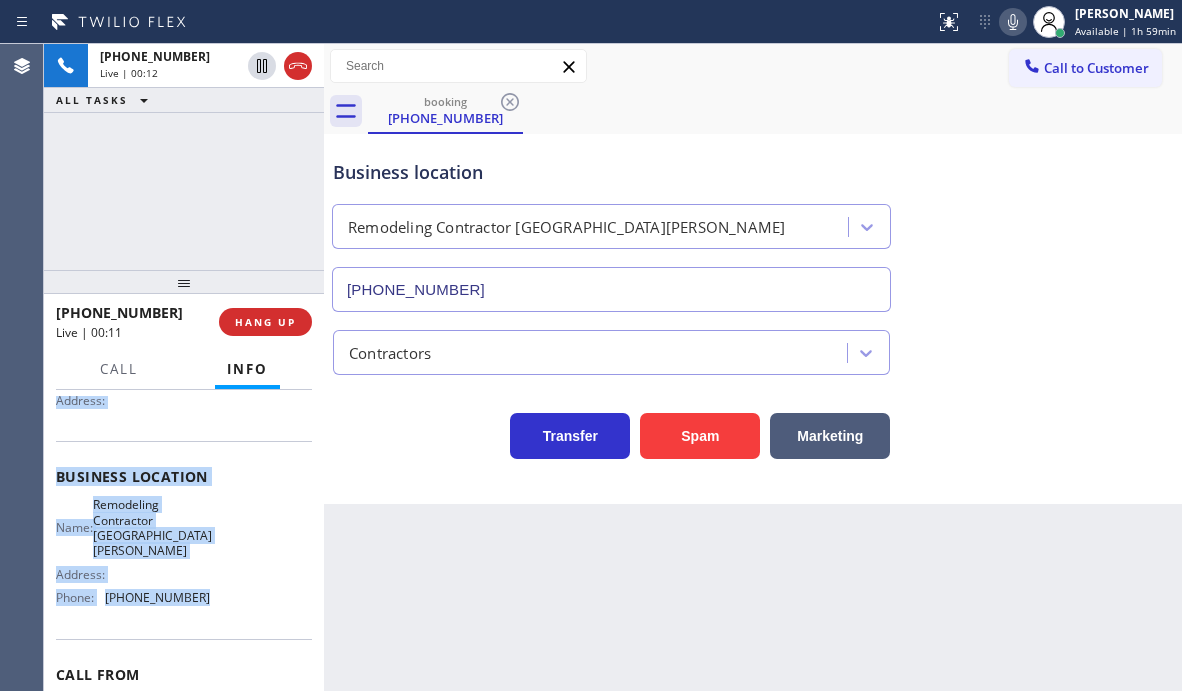 drag, startPoint x: 55, startPoint y: 514, endPoint x: 244, endPoint y: 584, distance: 201.54652 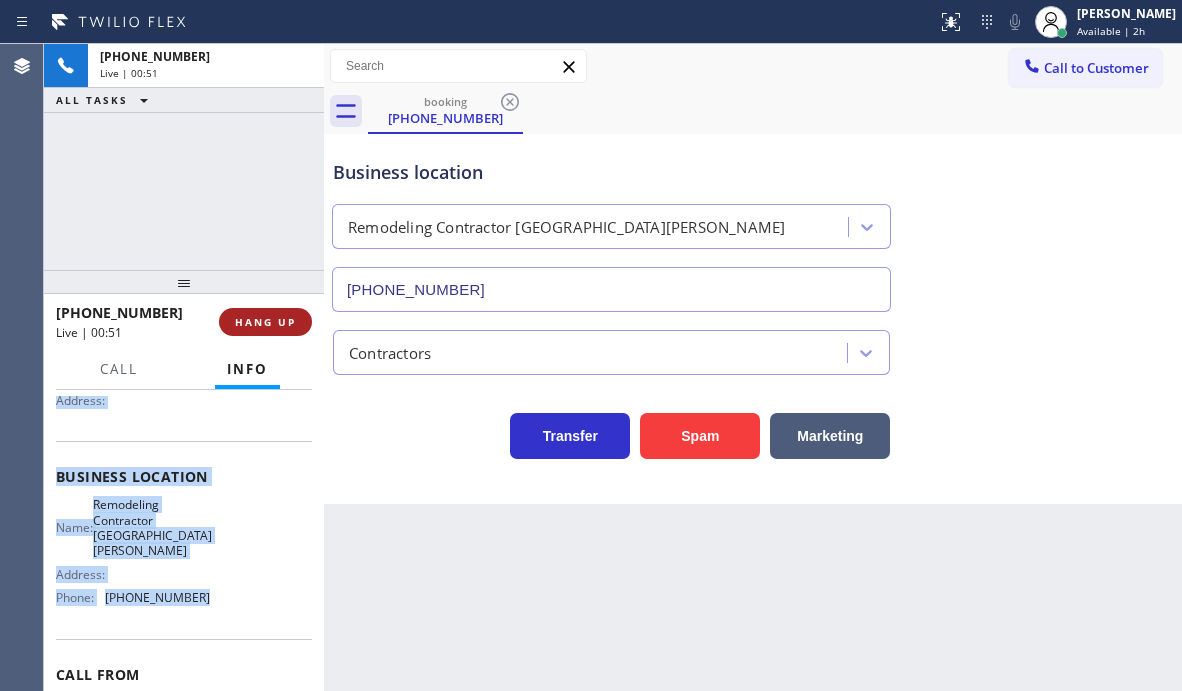 click on "HANG UP" at bounding box center (265, 322) 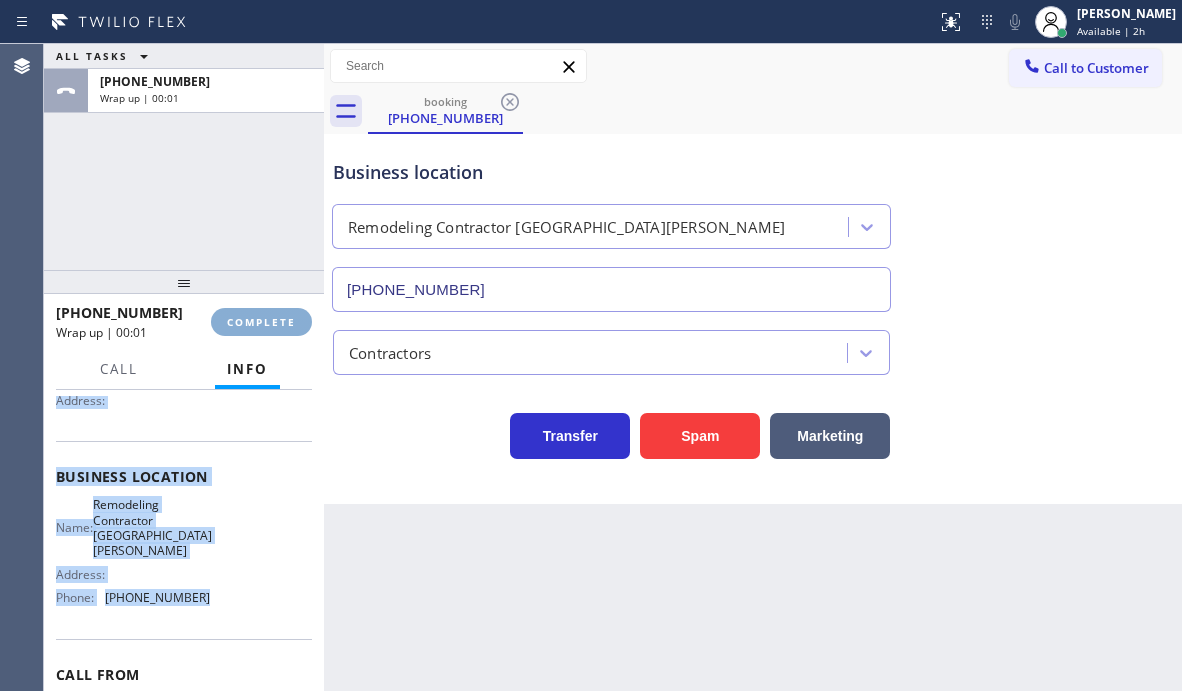 click on "COMPLETE" at bounding box center [261, 322] 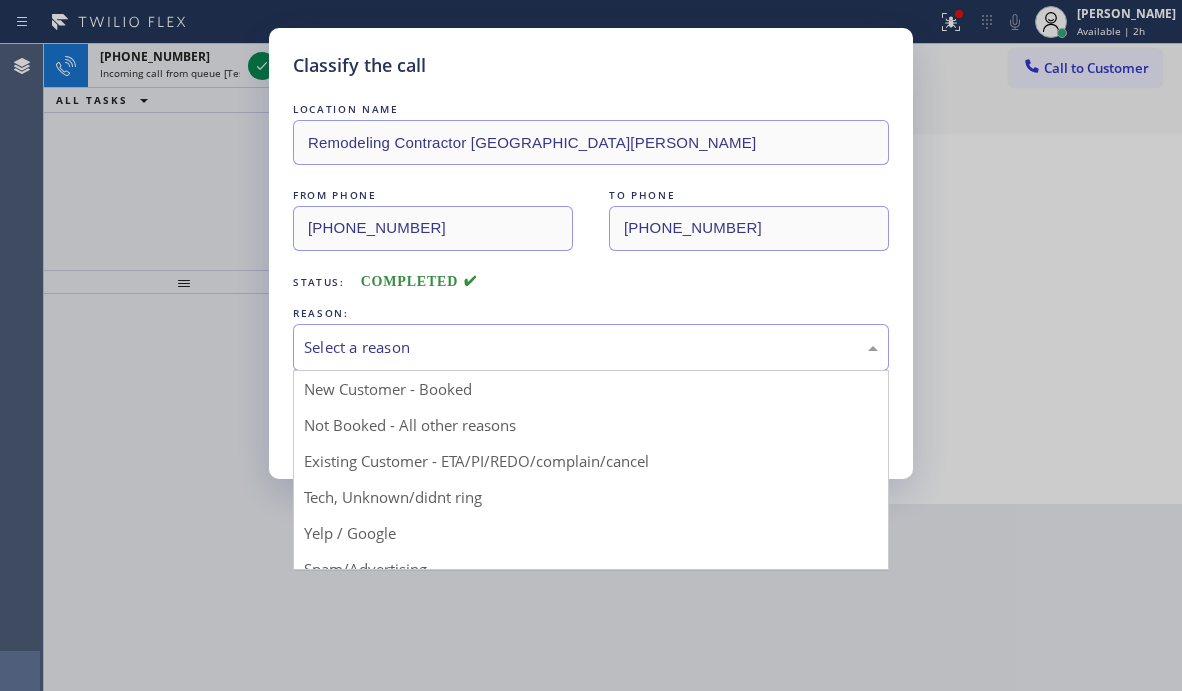 click on "Select a reason" at bounding box center [591, 347] 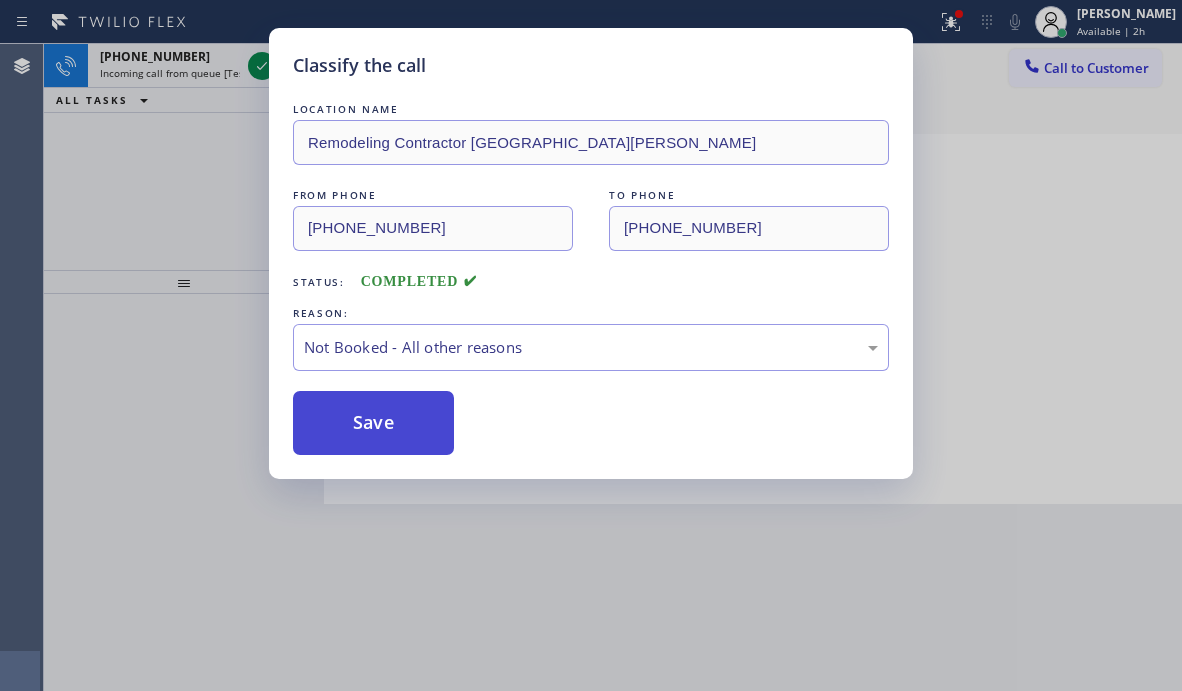 click on "Save" at bounding box center (373, 423) 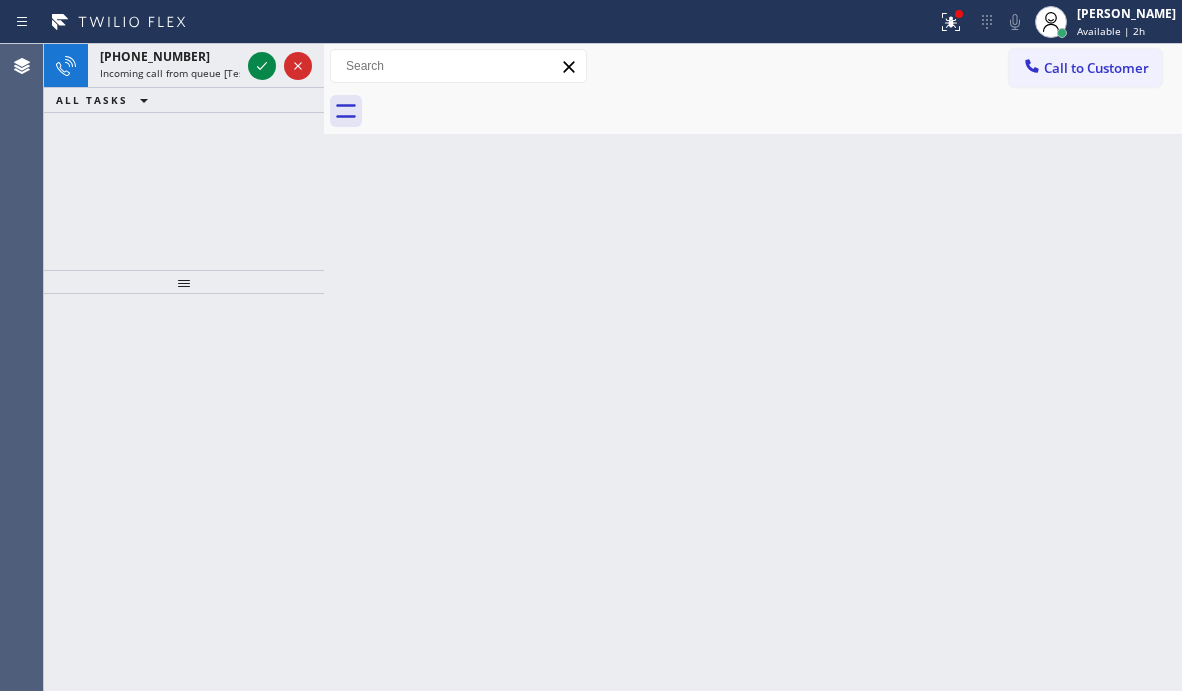 drag, startPoint x: 211, startPoint y: 203, endPoint x: 210, endPoint y: 186, distance: 17.029387 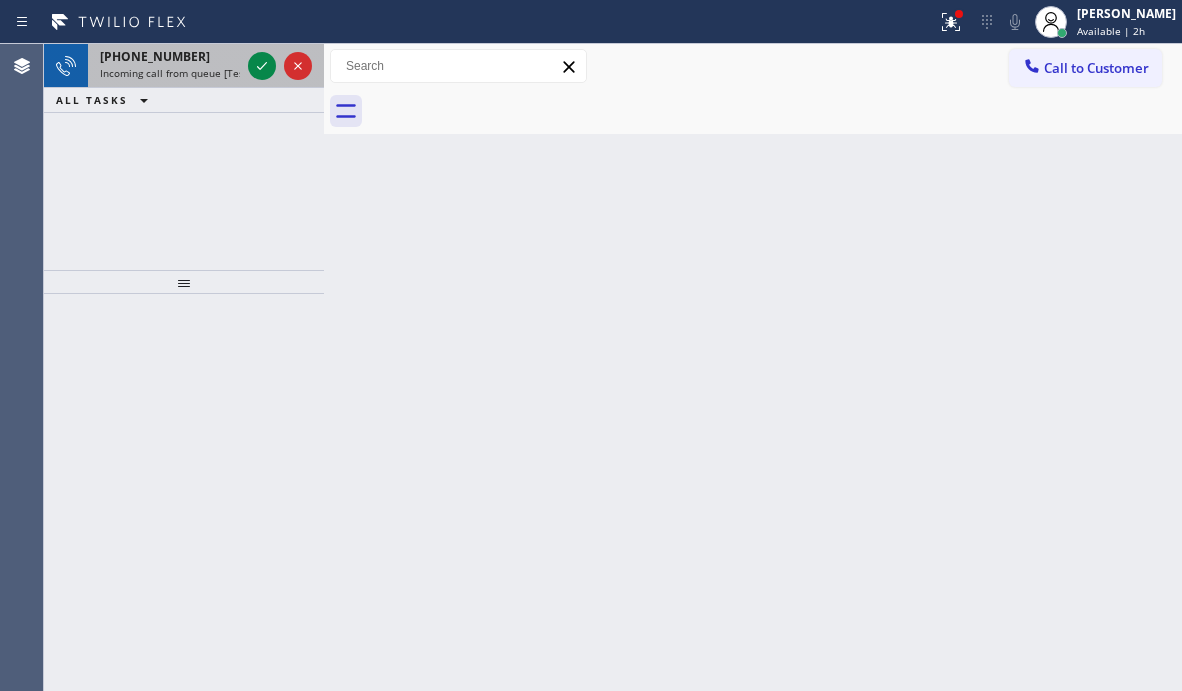 click on "Incoming call from queue [Test] All" at bounding box center (183, 73) 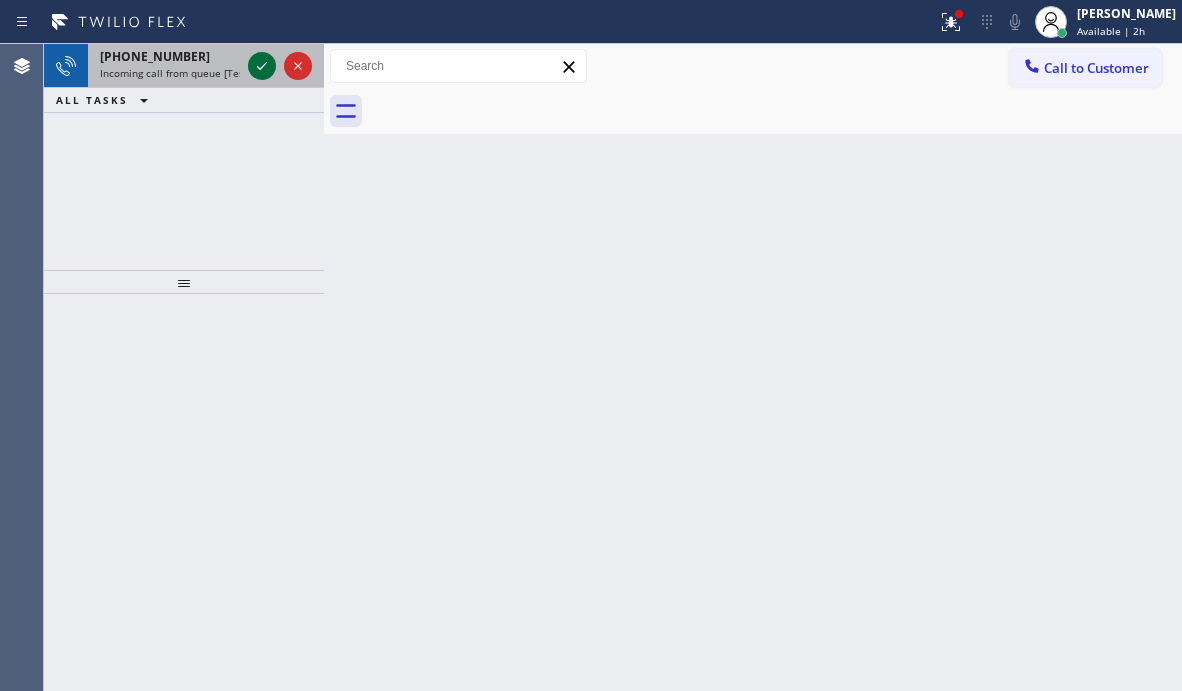 click 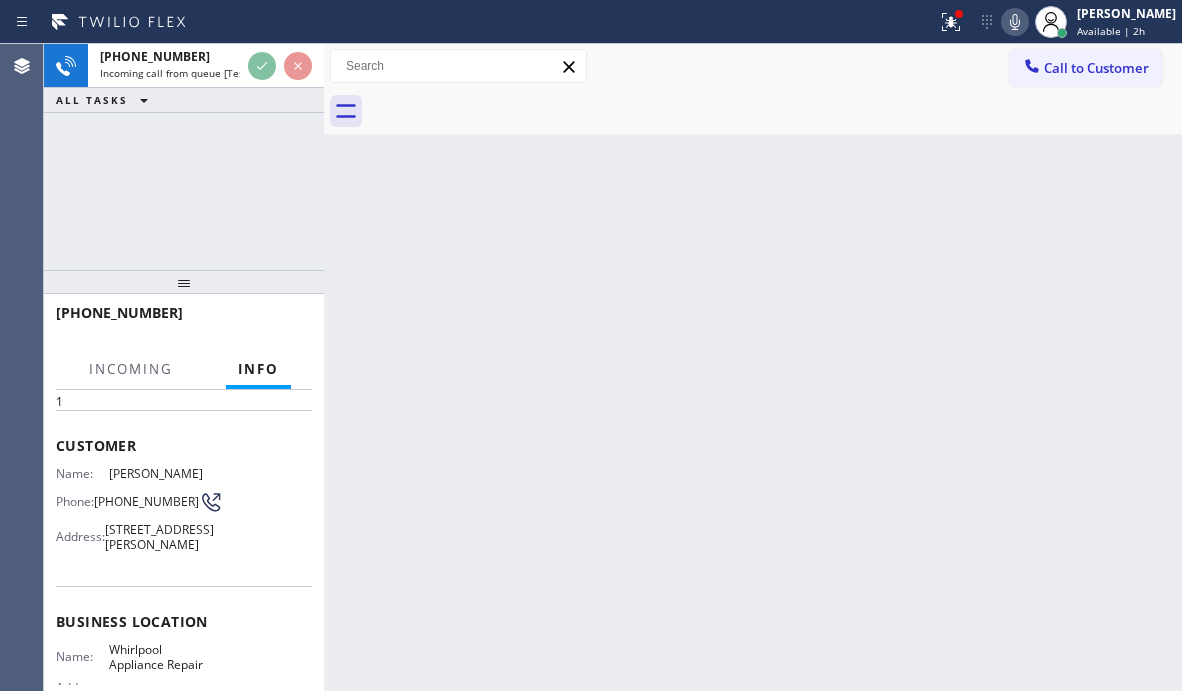 scroll, scrollTop: 300, scrollLeft: 0, axis: vertical 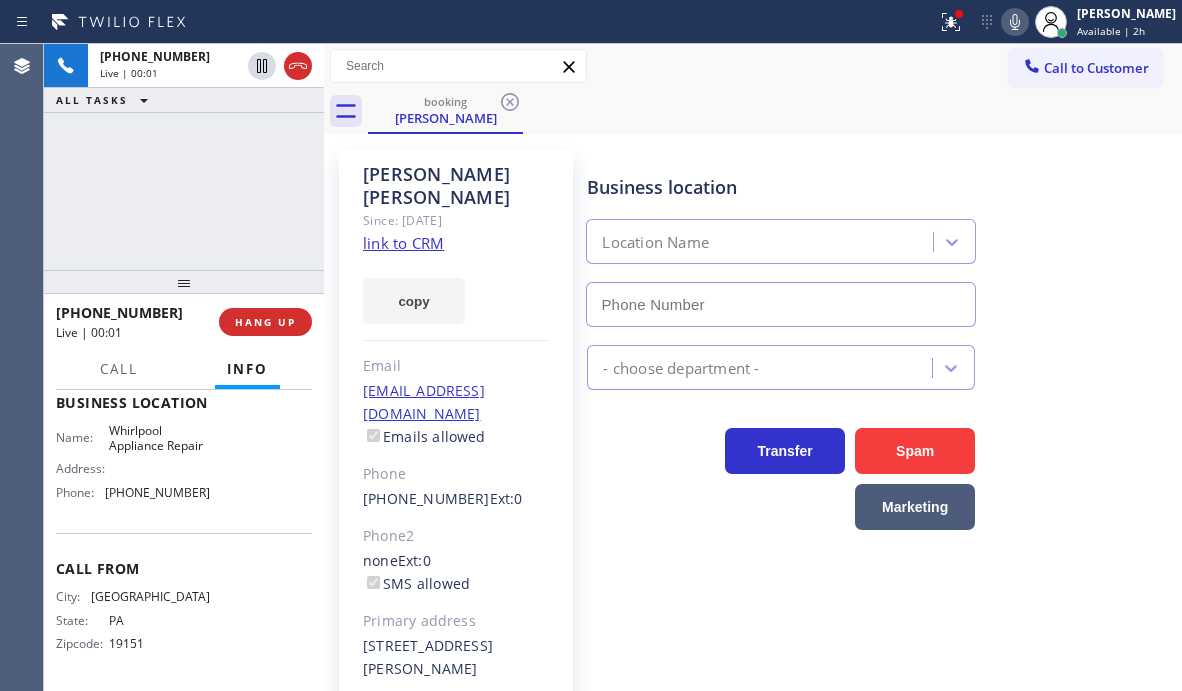 type on "[PHONE_NUMBER]" 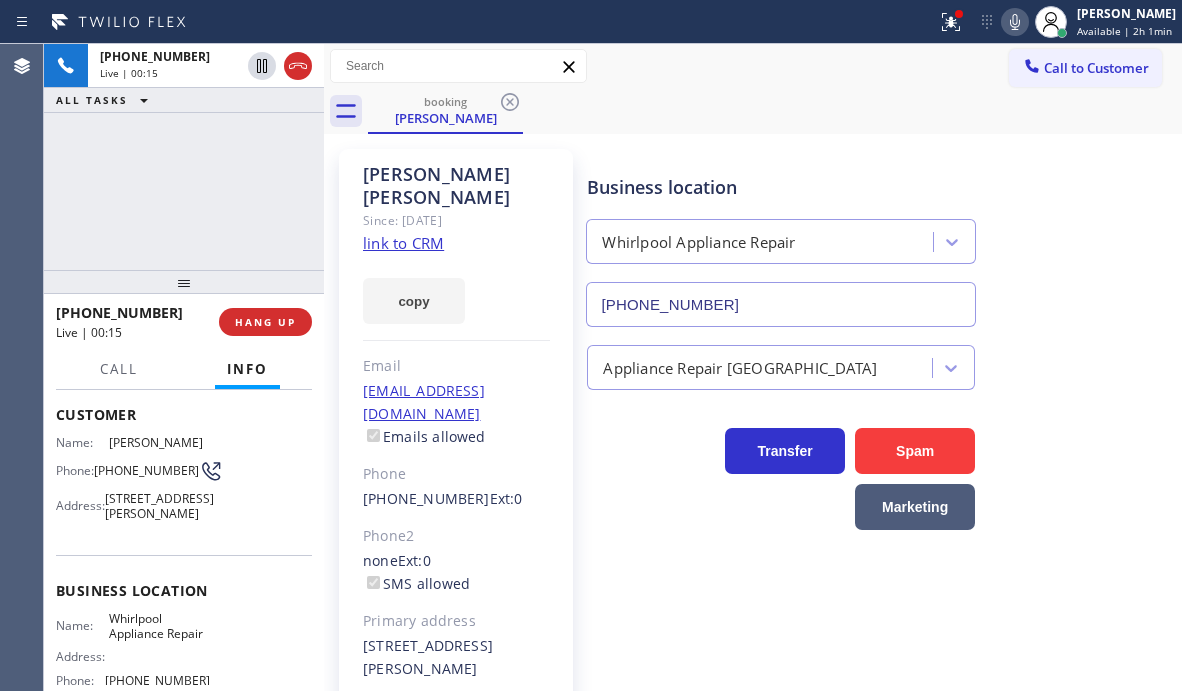 scroll, scrollTop: 100, scrollLeft: 0, axis: vertical 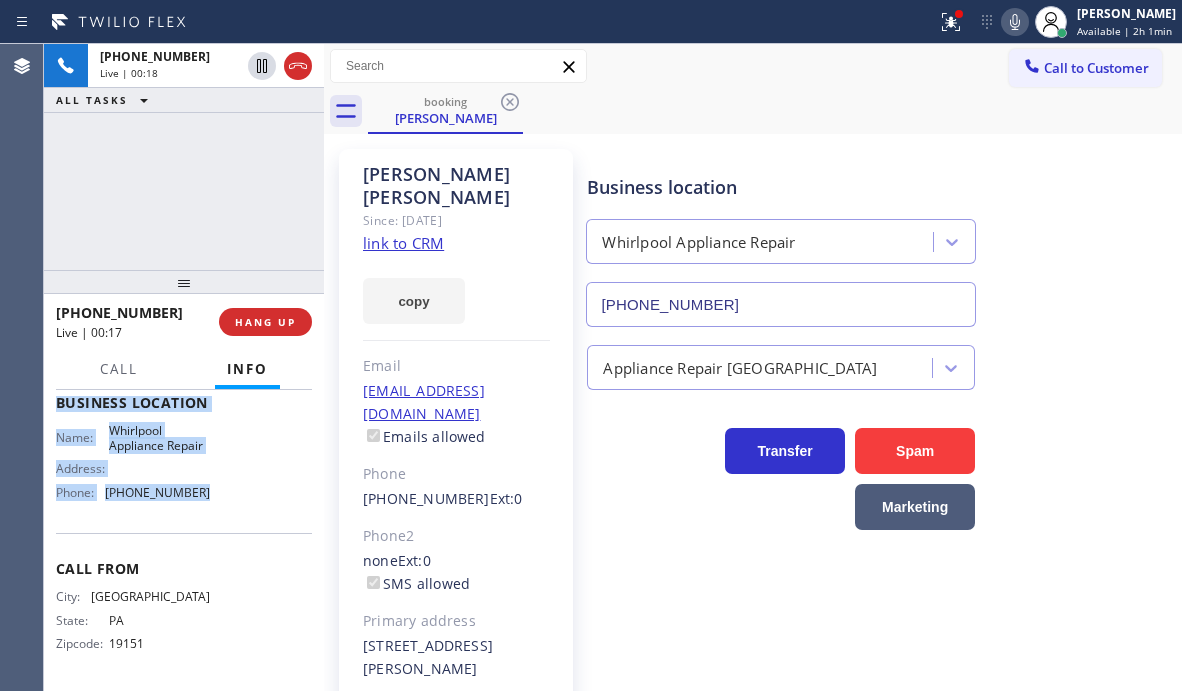 drag, startPoint x: 52, startPoint y: 408, endPoint x: 210, endPoint y: 532, distance: 200.8482 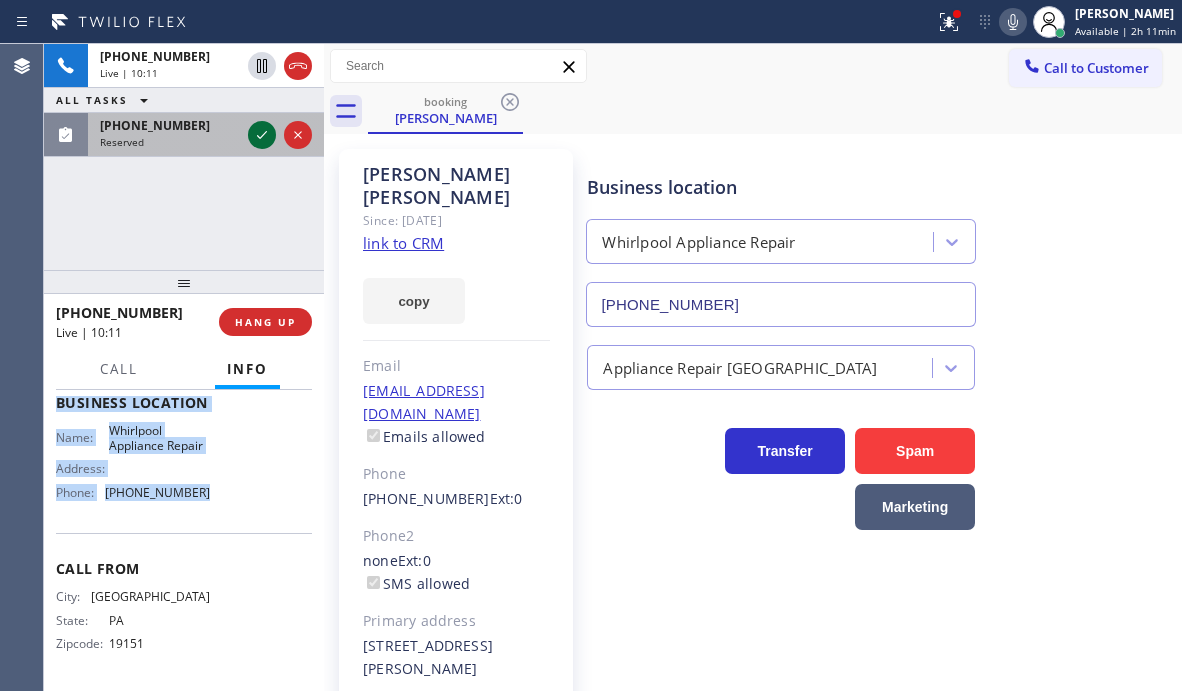 click 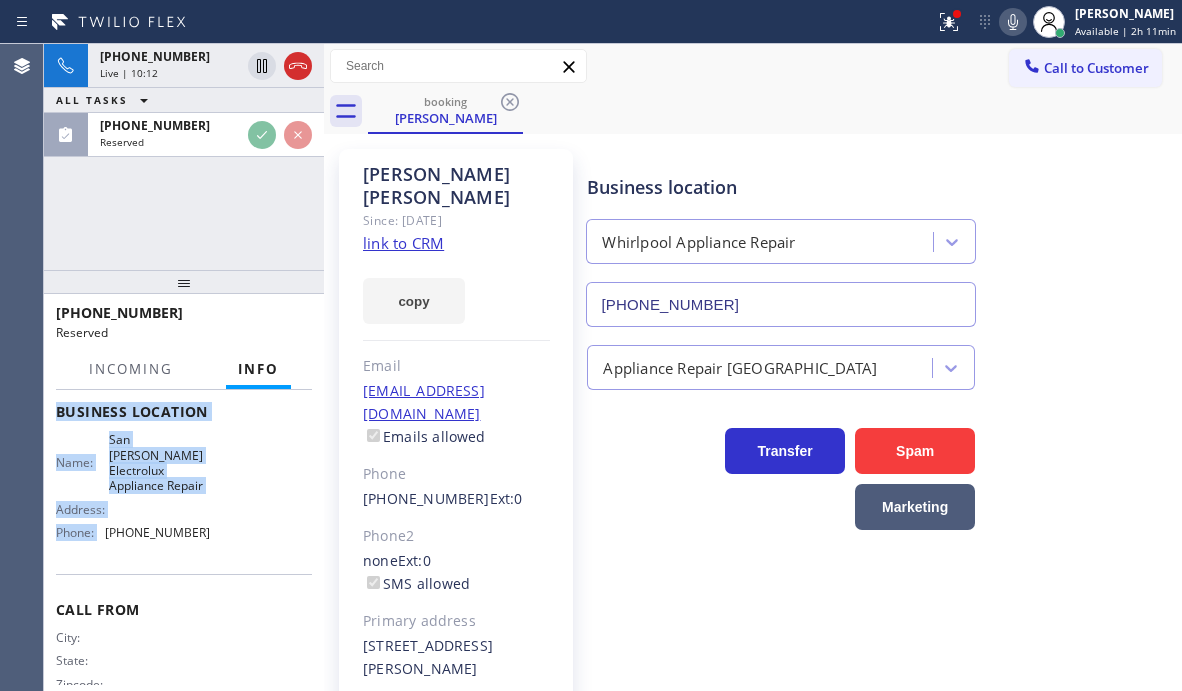 scroll, scrollTop: 302, scrollLeft: 0, axis: vertical 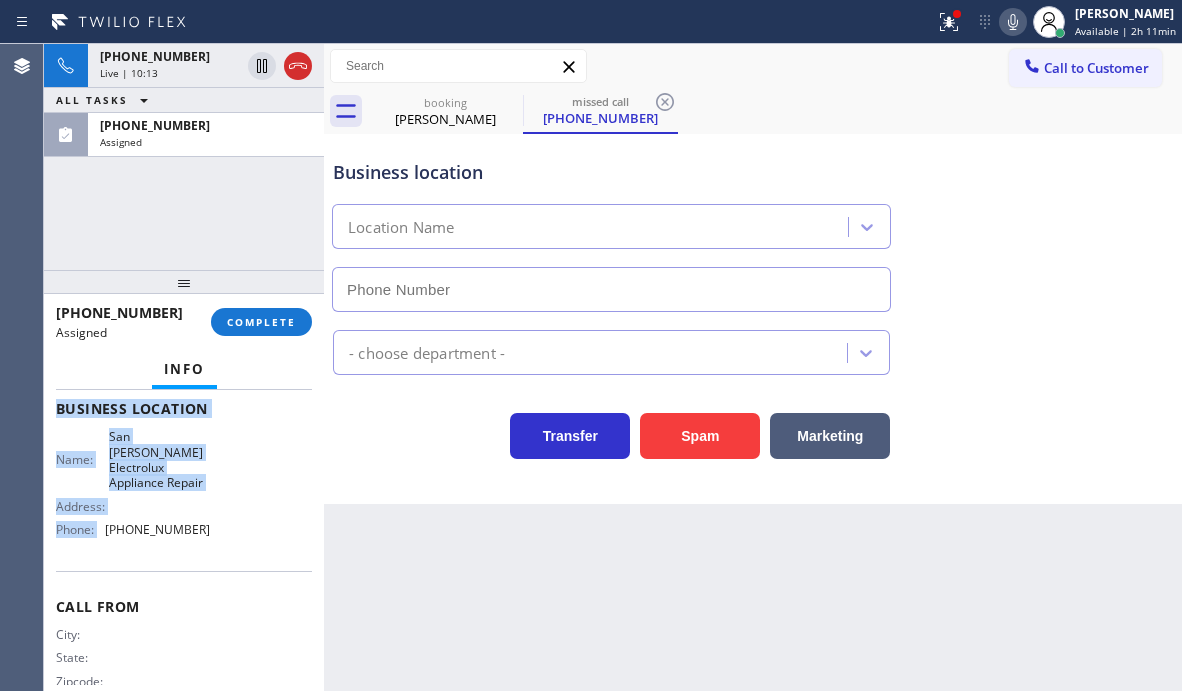 type on "[PHONE_NUMBER]" 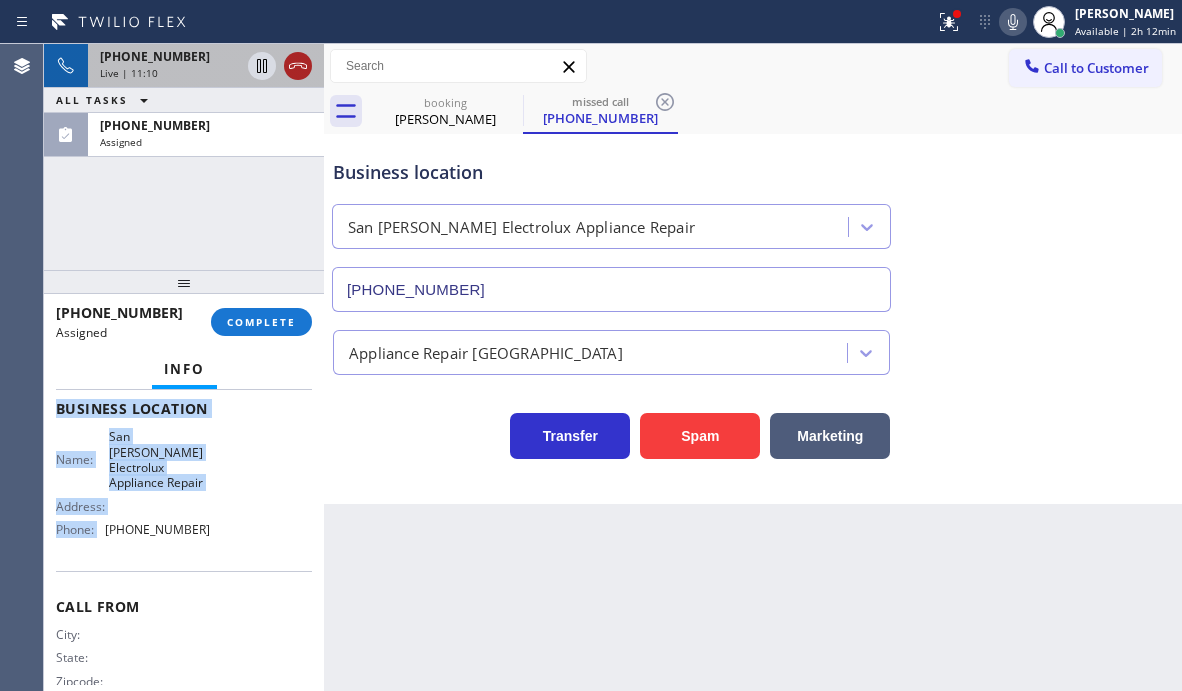click 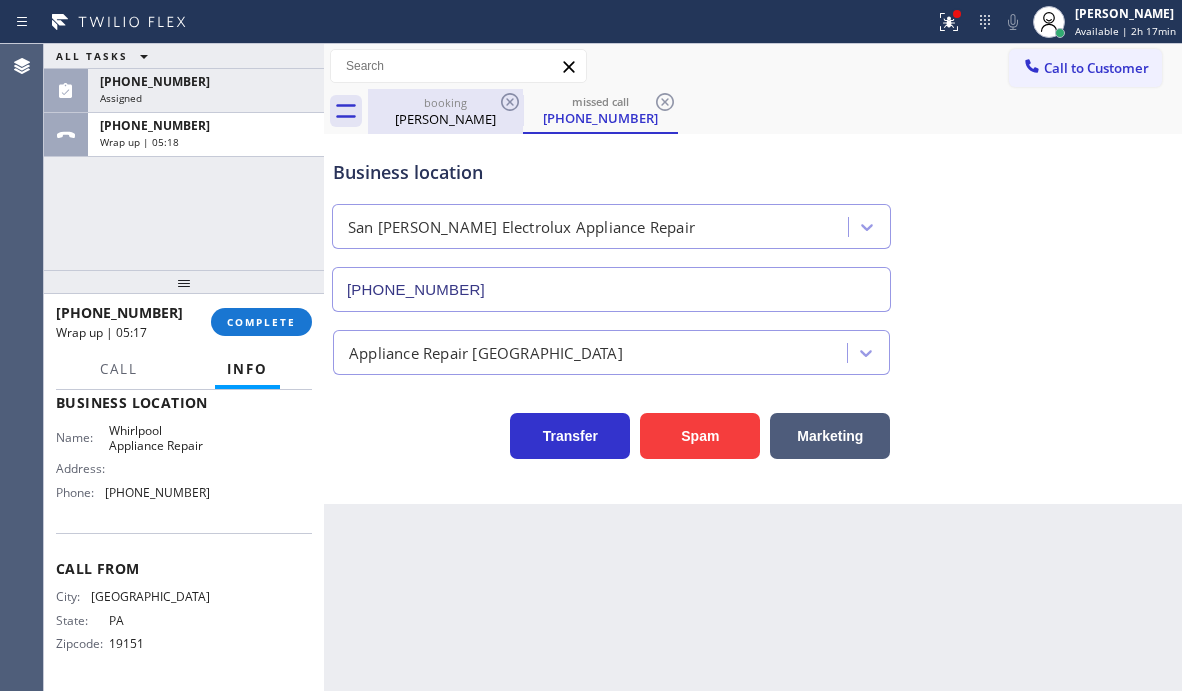 click on "[PERSON_NAME]" at bounding box center (445, 119) 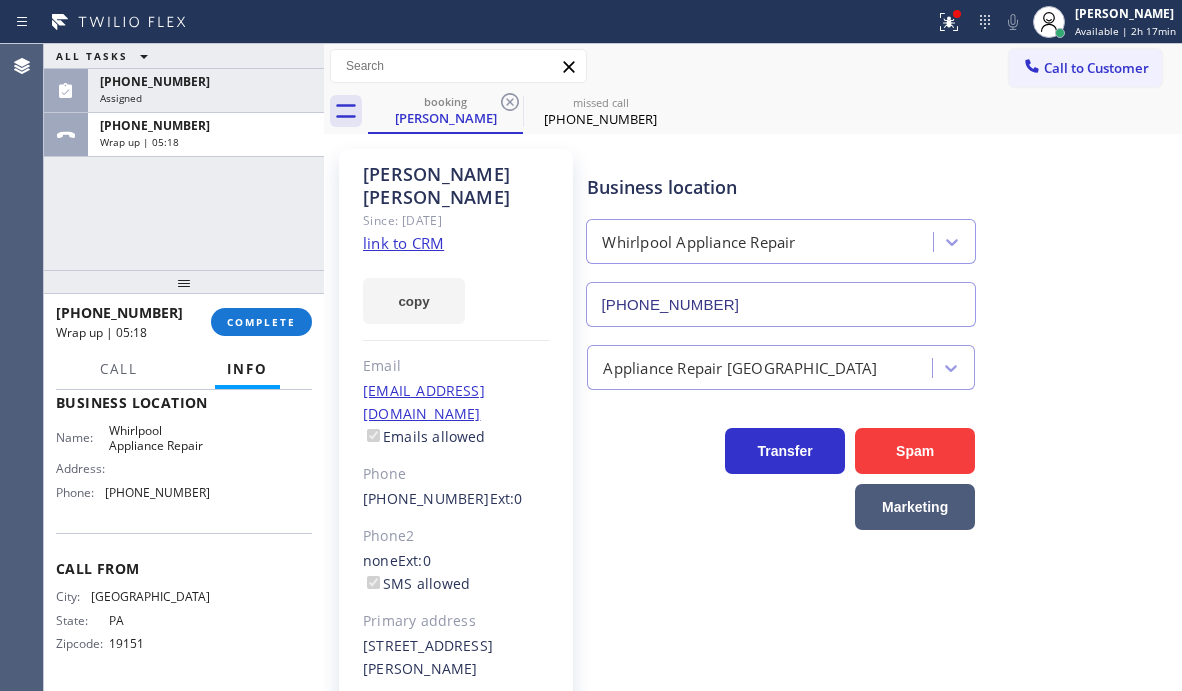 click on "link to CRM" 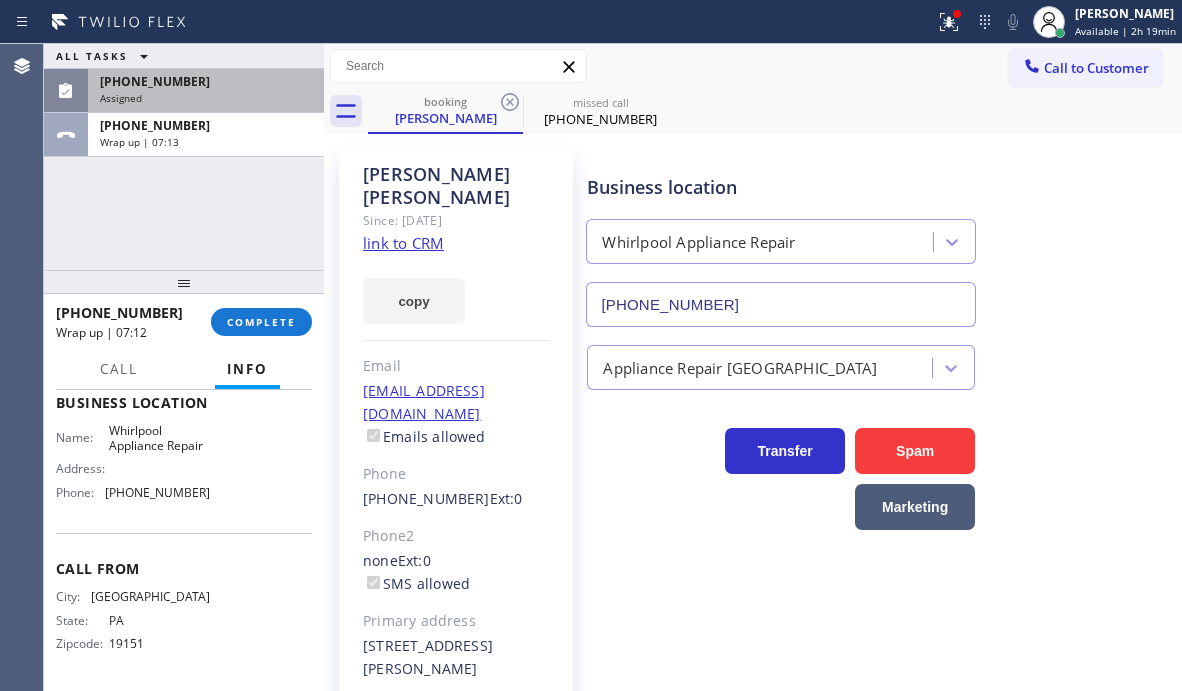 click on "[PHONE_NUMBER] Assigned" at bounding box center [202, 91] 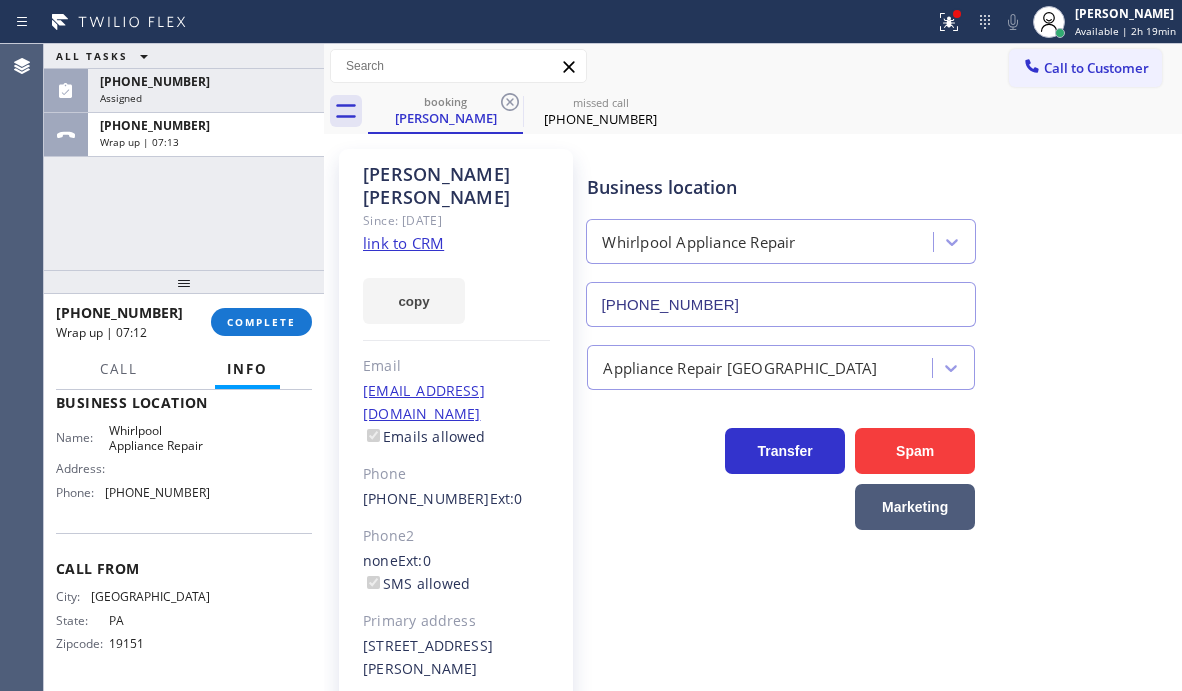 scroll, scrollTop: 302, scrollLeft: 0, axis: vertical 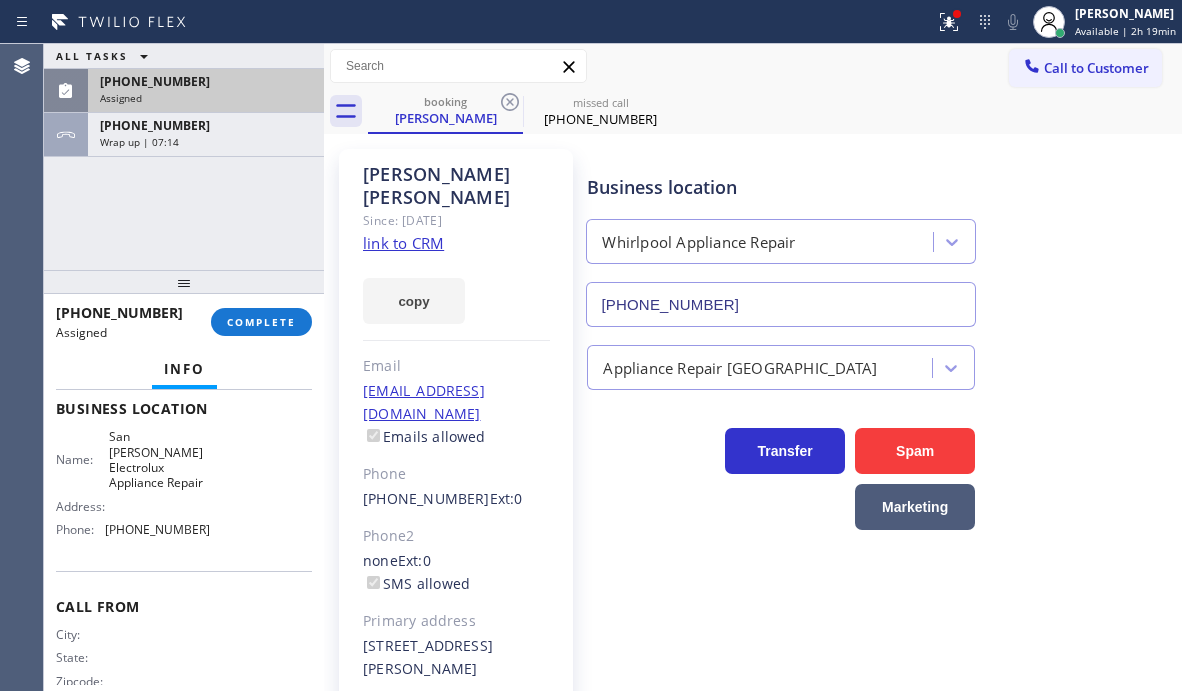 click on "Assigned" at bounding box center (206, 98) 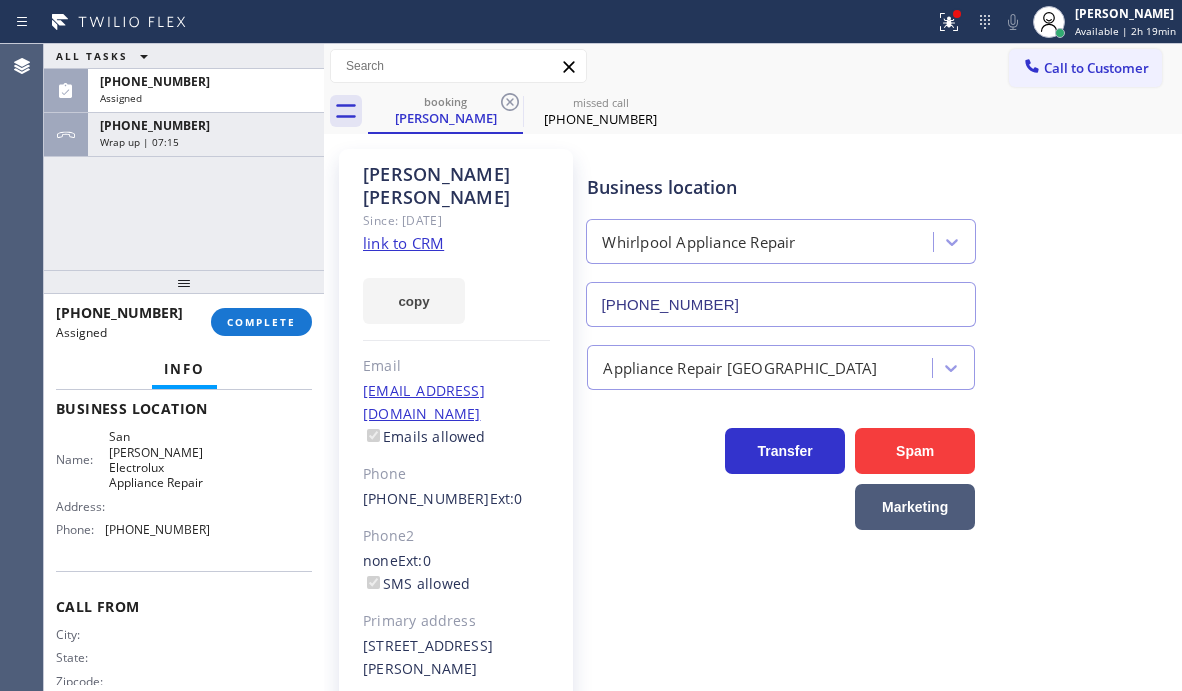 click on "[PHONE_NUMBER] Assigned COMPLETE" at bounding box center [184, 322] 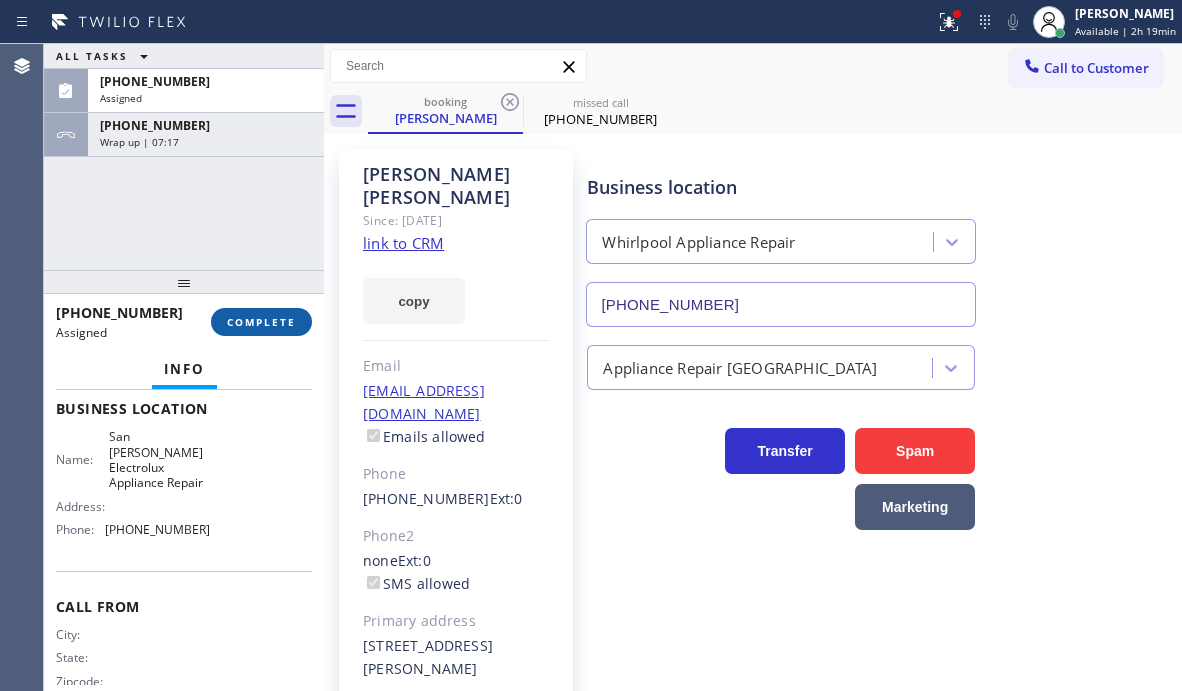 drag, startPoint x: 274, startPoint y: 327, endPoint x: 287, endPoint y: 326, distance: 13.038404 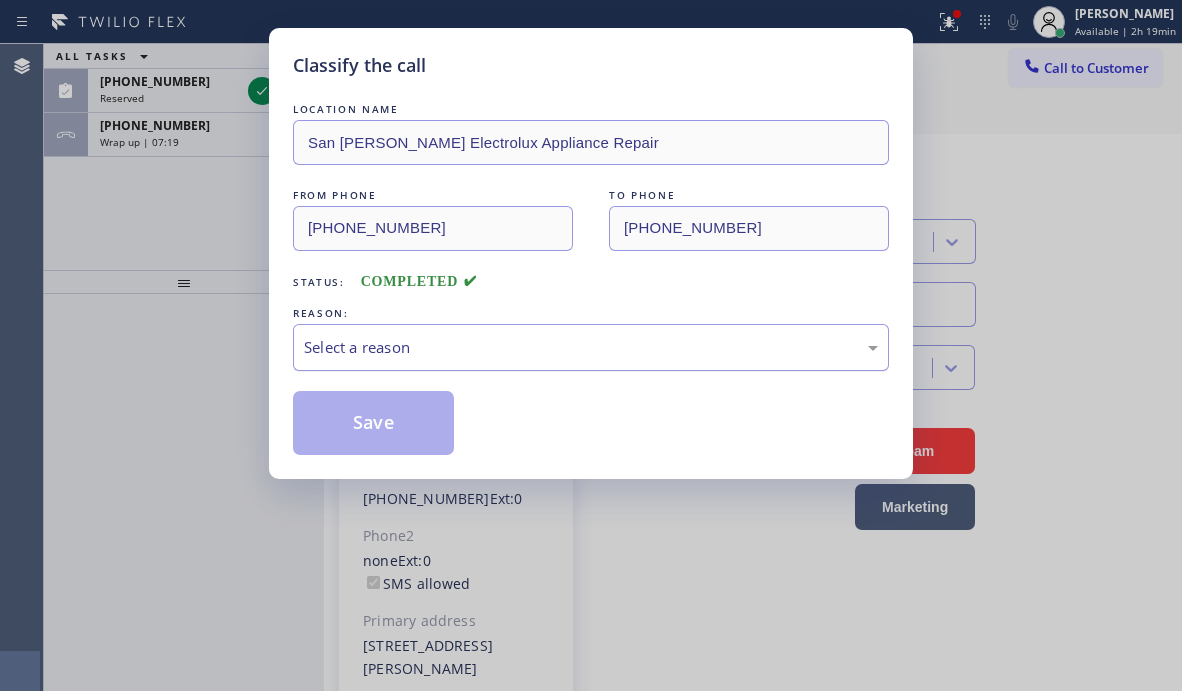 drag, startPoint x: 423, startPoint y: 342, endPoint x: 423, endPoint y: 365, distance: 23 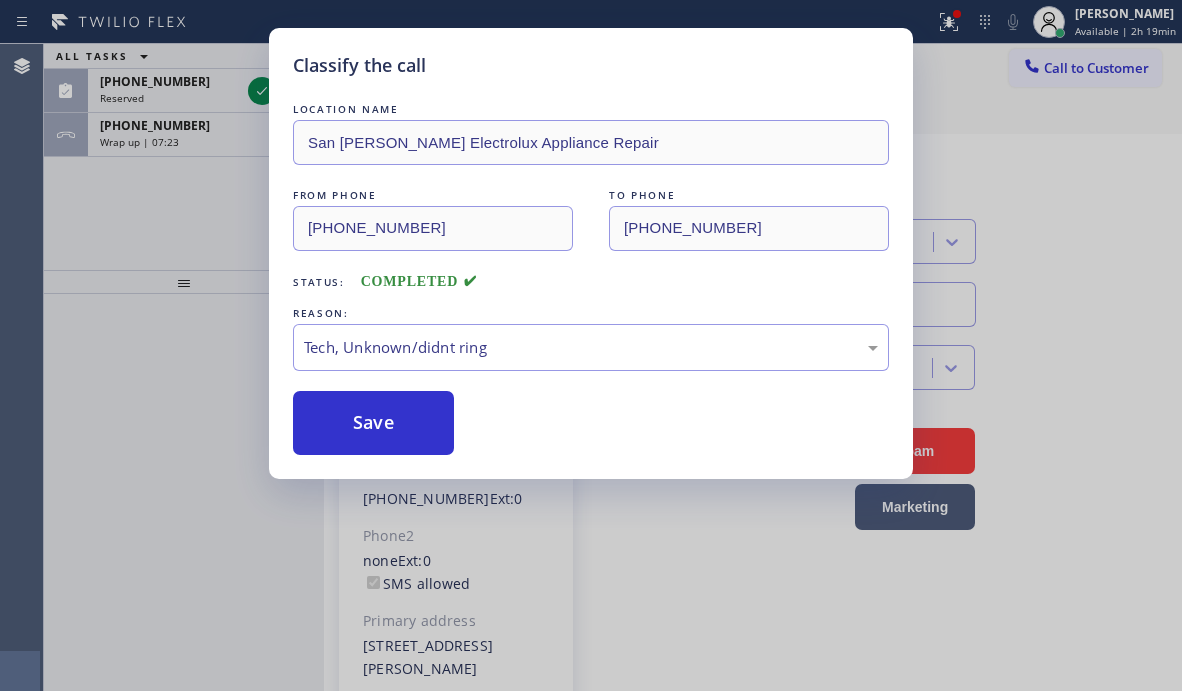 drag, startPoint x: 363, startPoint y: 496, endPoint x: 363, endPoint y: 457, distance: 39 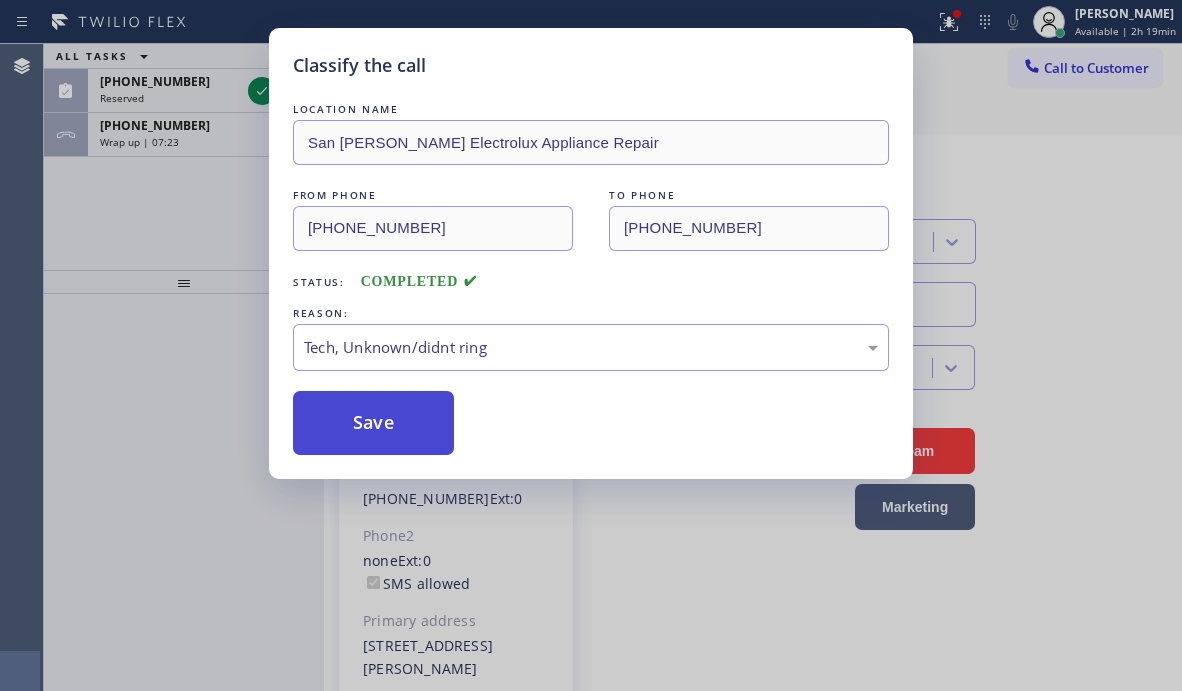 click on "Save" at bounding box center [373, 423] 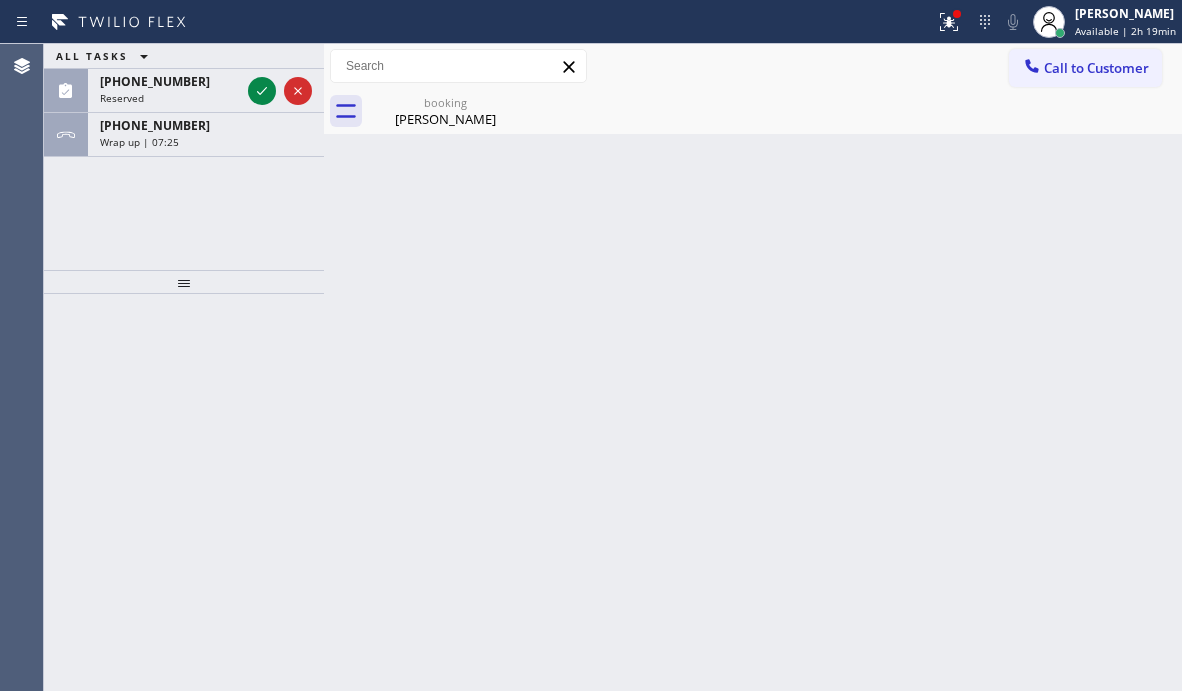 click 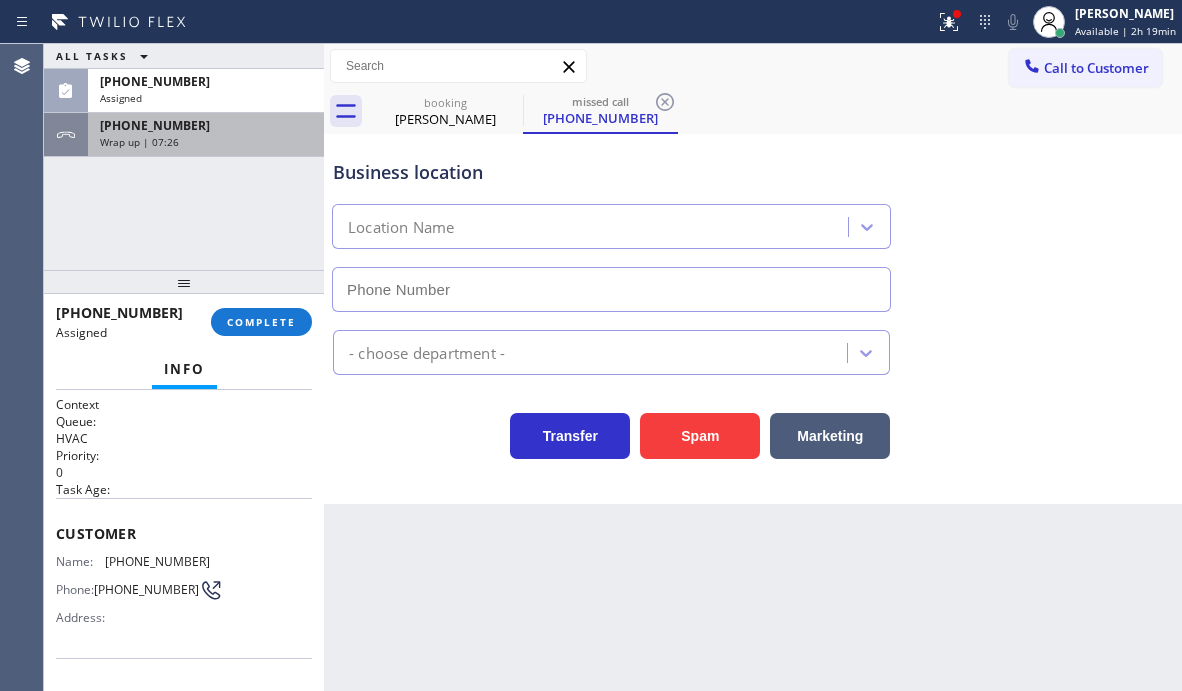 type on "[PHONE_NUMBER]" 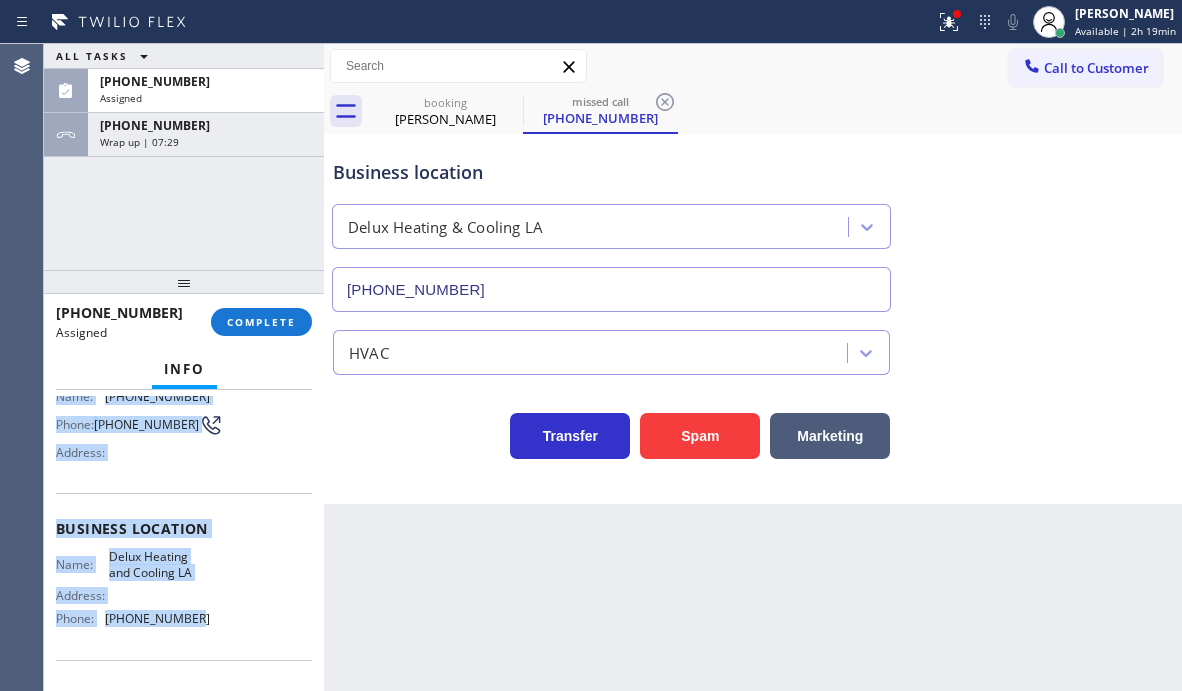 scroll, scrollTop: 200, scrollLeft: 0, axis: vertical 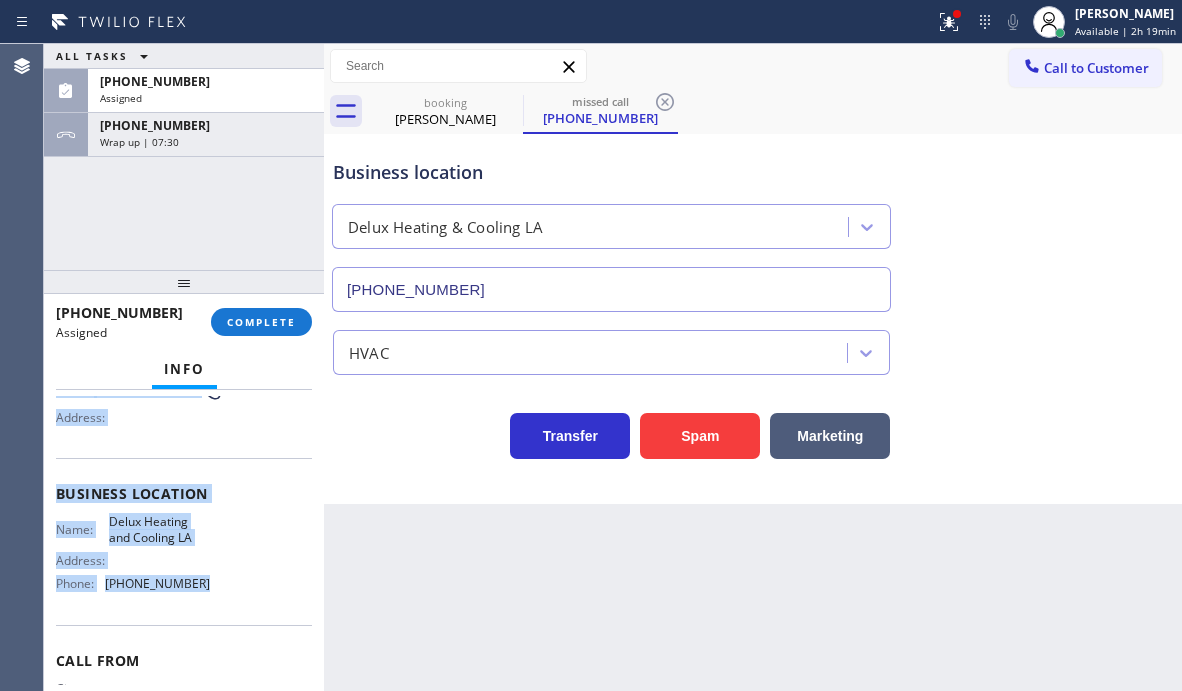 drag, startPoint x: 50, startPoint y: 521, endPoint x: 217, endPoint y: 606, distance: 187.3873 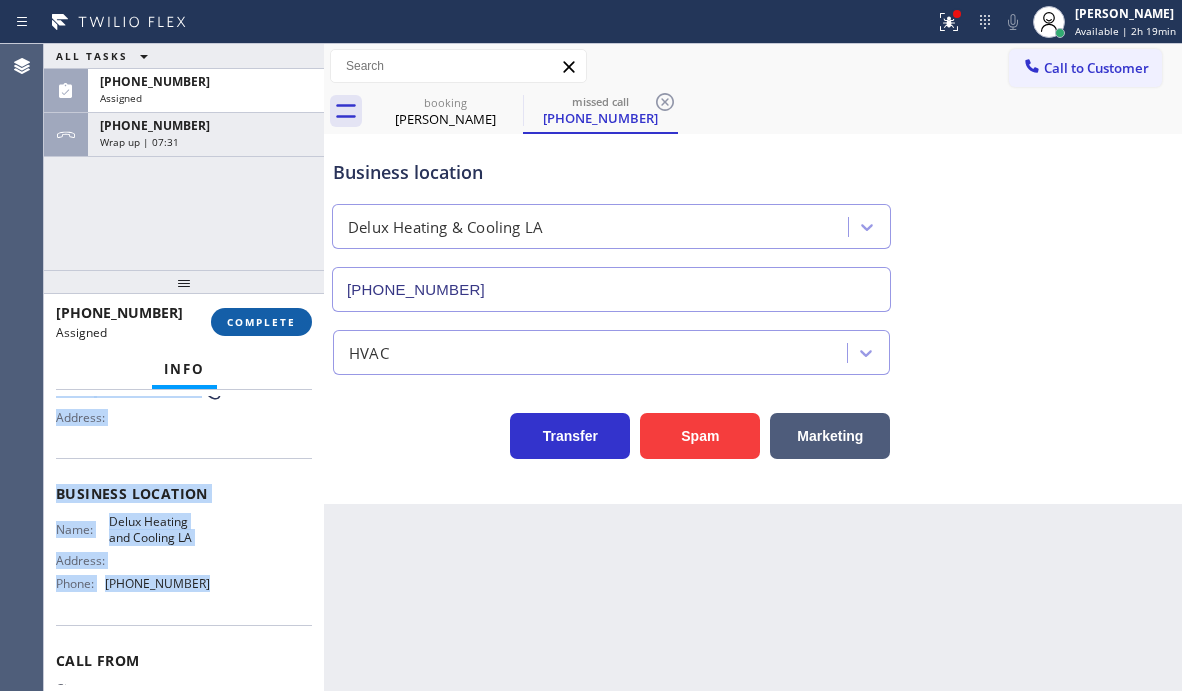 click on "COMPLETE" at bounding box center [261, 322] 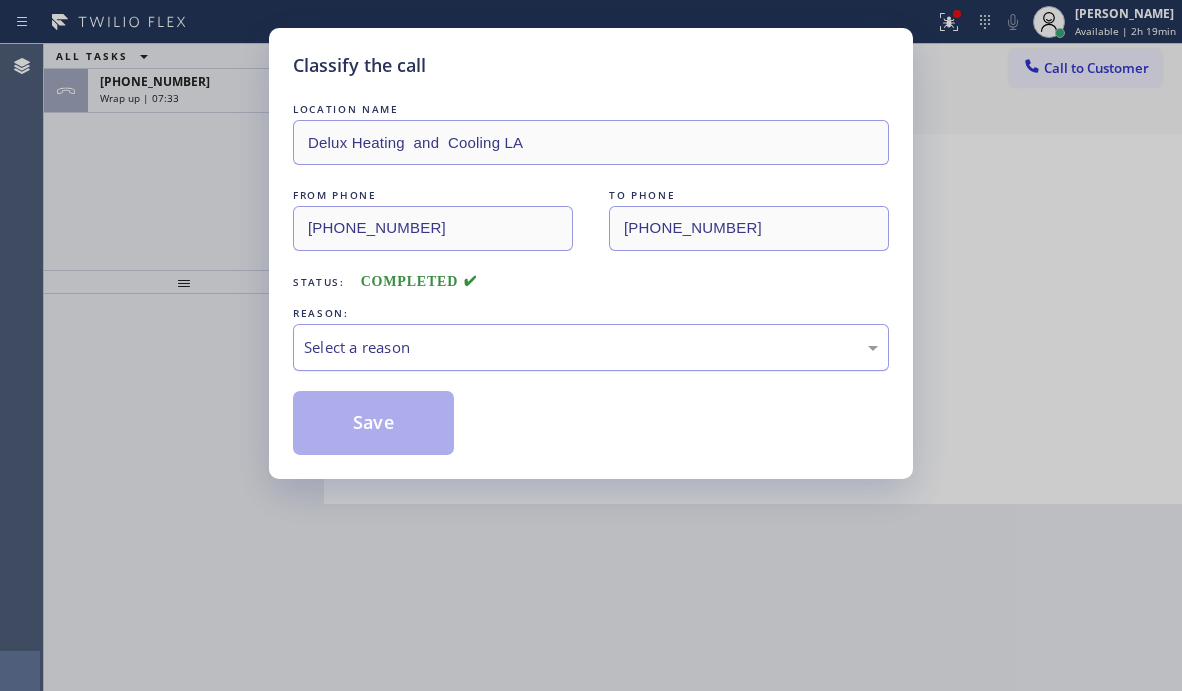 drag, startPoint x: 462, startPoint y: 345, endPoint x: 460, endPoint y: 357, distance: 12.165525 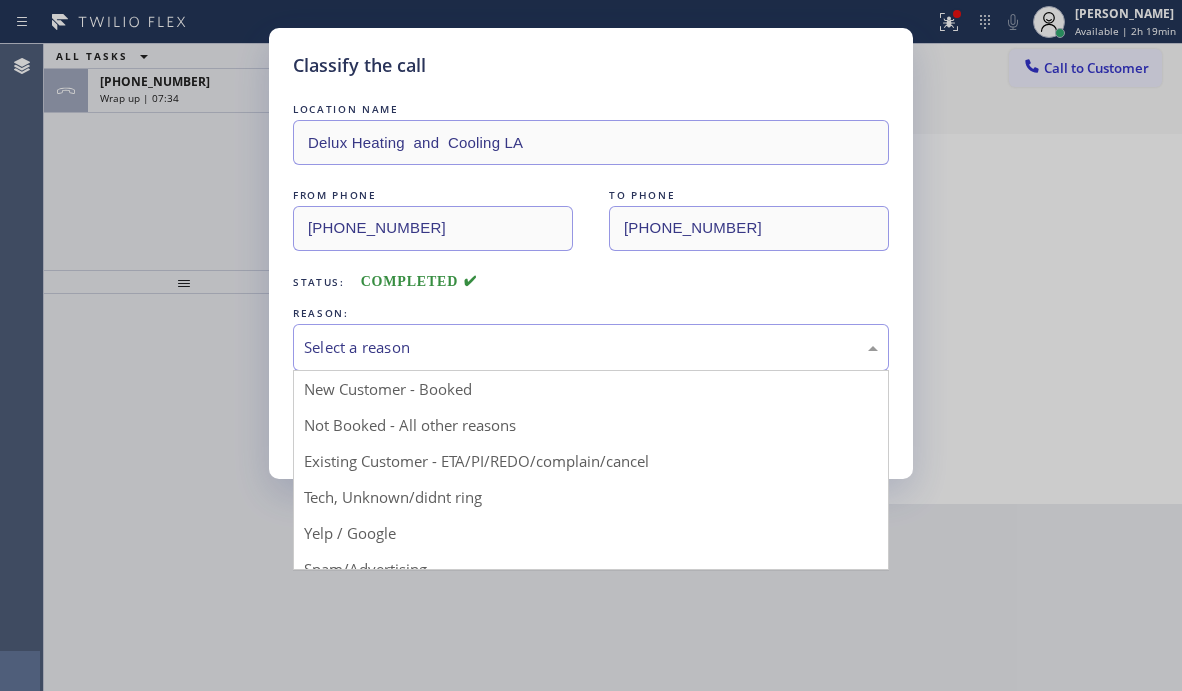 drag, startPoint x: 376, startPoint y: 494, endPoint x: 392, endPoint y: 458, distance: 39.39543 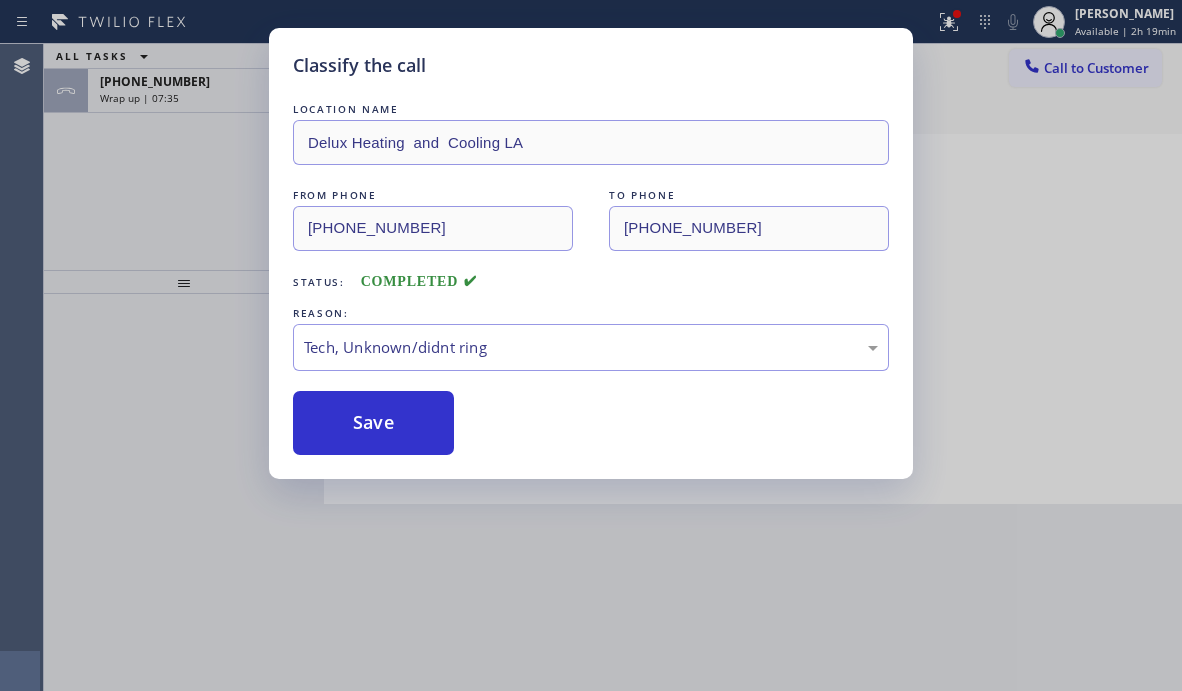 drag, startPoint x: 401, startPoint y: 417, endPoint x: 953, endPoint y: 421, distance: 552.01447 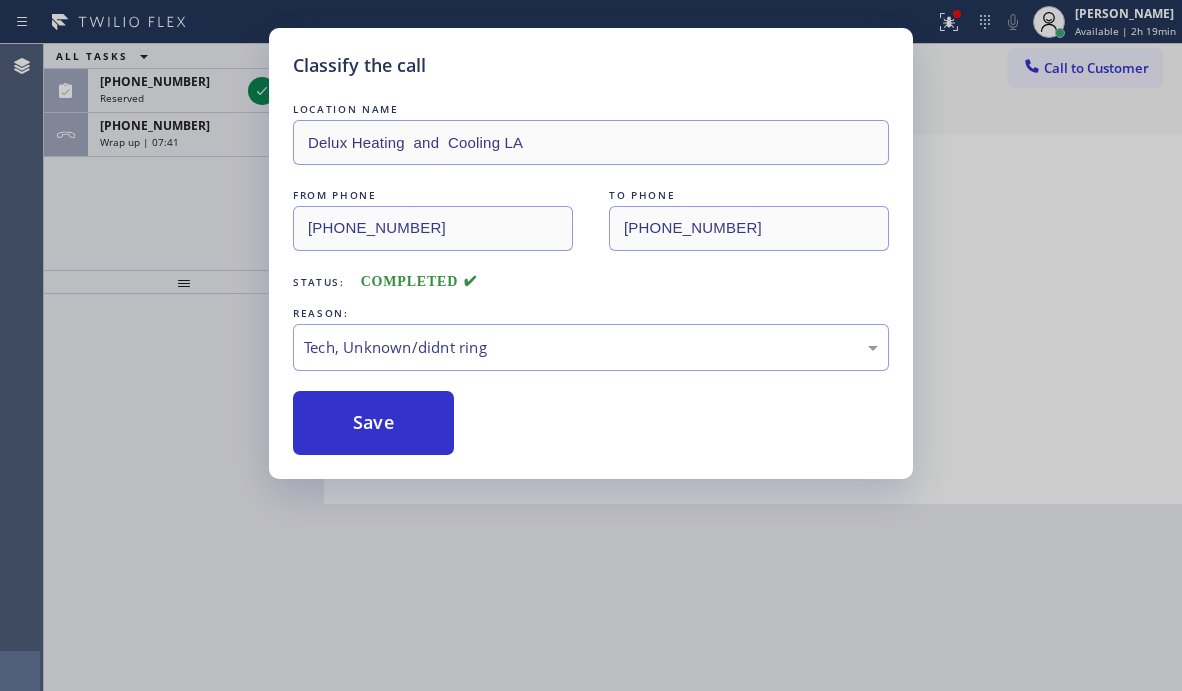 drag, startPoint x: 369, startPoint y: 417, endPoint x: 366, endPoint y: 383, distance: 34.132095 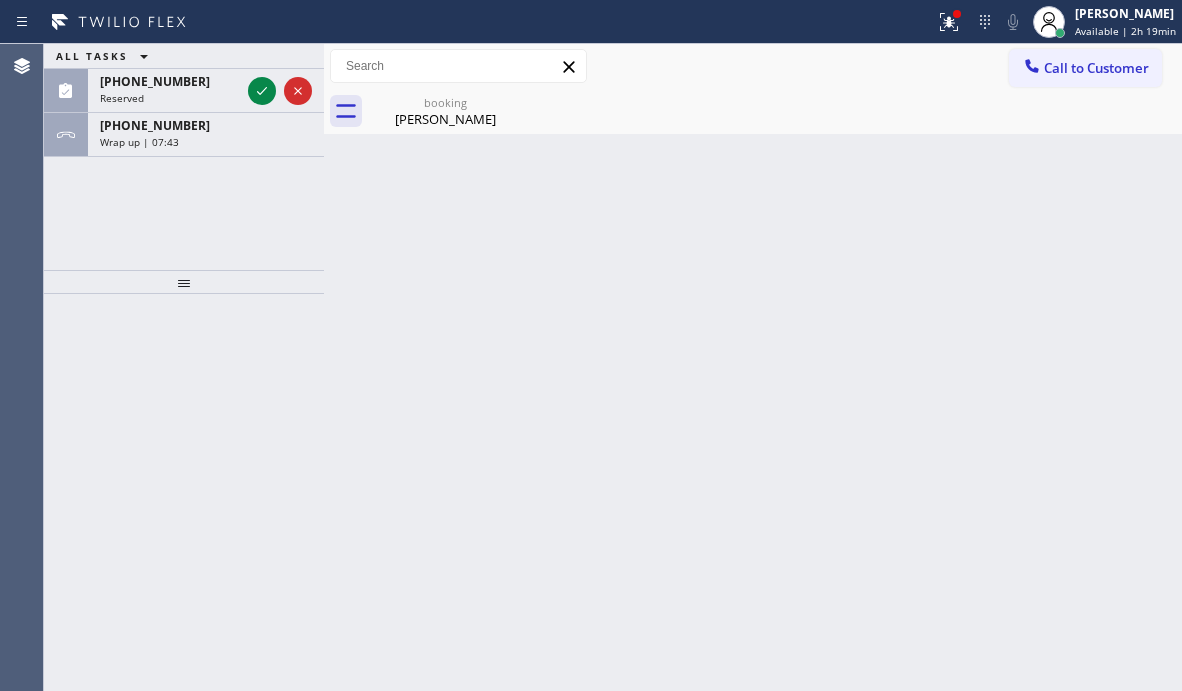 click on "Back to Dashboard Change Sender ID Customers Technicians Select a contact Outbound call Technician Search Technician Your caller id phone number Your caller id phone number Call Technician info Name   Phone none Address none Change Sender ID HVAC [PHONE_NUMBER] 5 Star Appliance [PHONE_NUMBER] Appliance Repair [PHONE_NUMBER] Plumbing [PHONE_NUMBER] Air Duct Cleaning [PHONE_NUMBER]  Electricians [PHONE_NUMBER] Cancel Change Check personal SMS Reset Change booking [PERSON_NAME] Call to Customer Outbound call Location Viking Repair  Service Your caller id phone number [PHONE_NUMBER] Customer number Call Outbound call Technician Search Technician Your caller id phone number Your caller id phone number Call booking [PERSON_NAME] [PERSON_NAME] Since: [DATE] link to CRM copy Email [EMAIL_ADDRESS][DOMAIN_NAME]  Emails allowed Phone [PHONE_NUMBER]  Ext:  0 Phone2 none  Ext:  0  SMS allowed Primary address  [STREET_ADDRESS][PERSON_NAME] EDIT Outbound call Location Whirlpool Appliance  Repair Your caller id phone number Call" at bounding box center (753, 367) 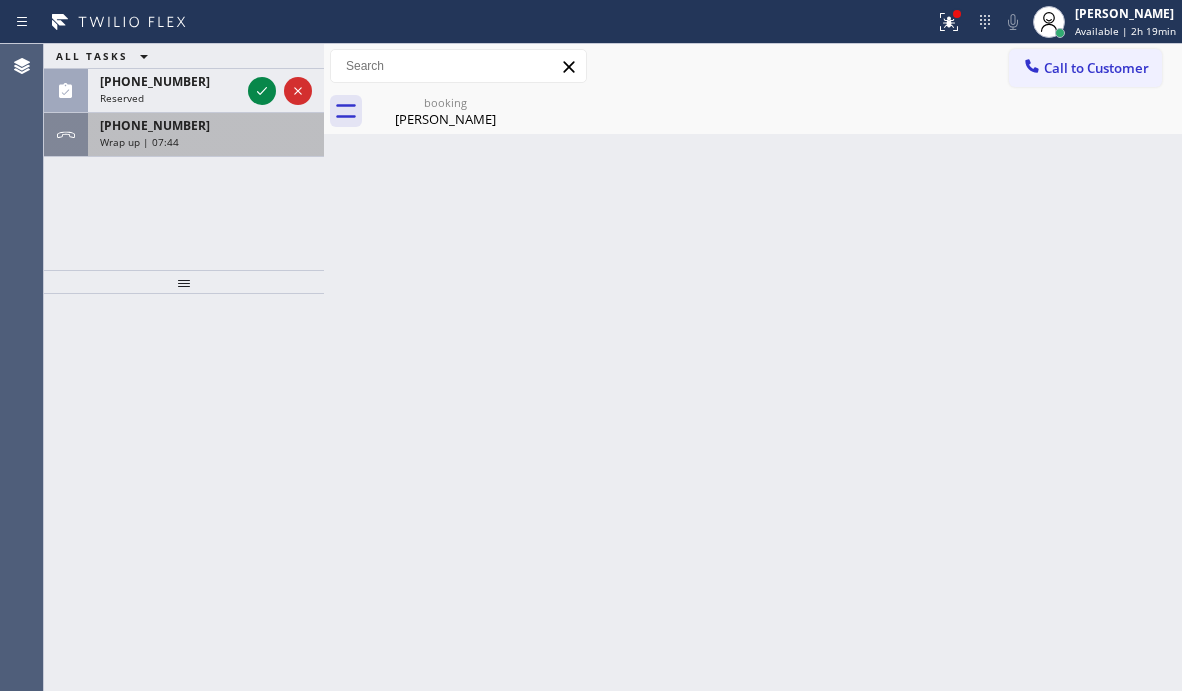 click on "[PHONE_NUMBER]" at bounding box center (206, 125) 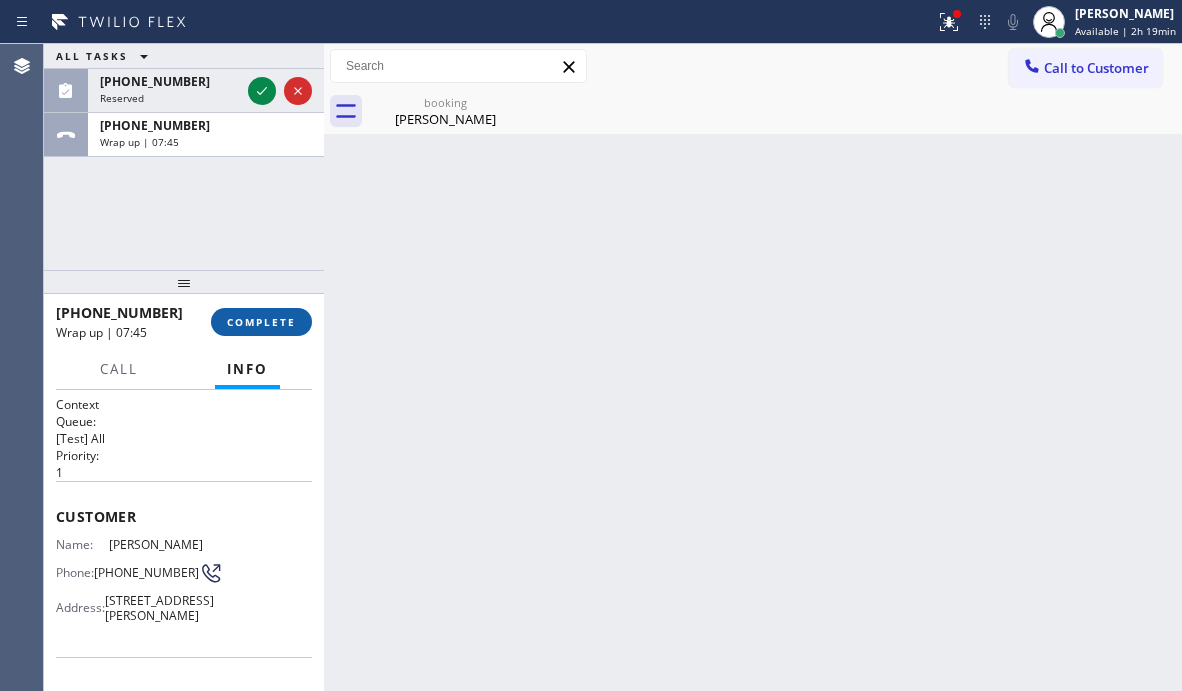 click on "COMPLETE" at bounding box center (261, 322) 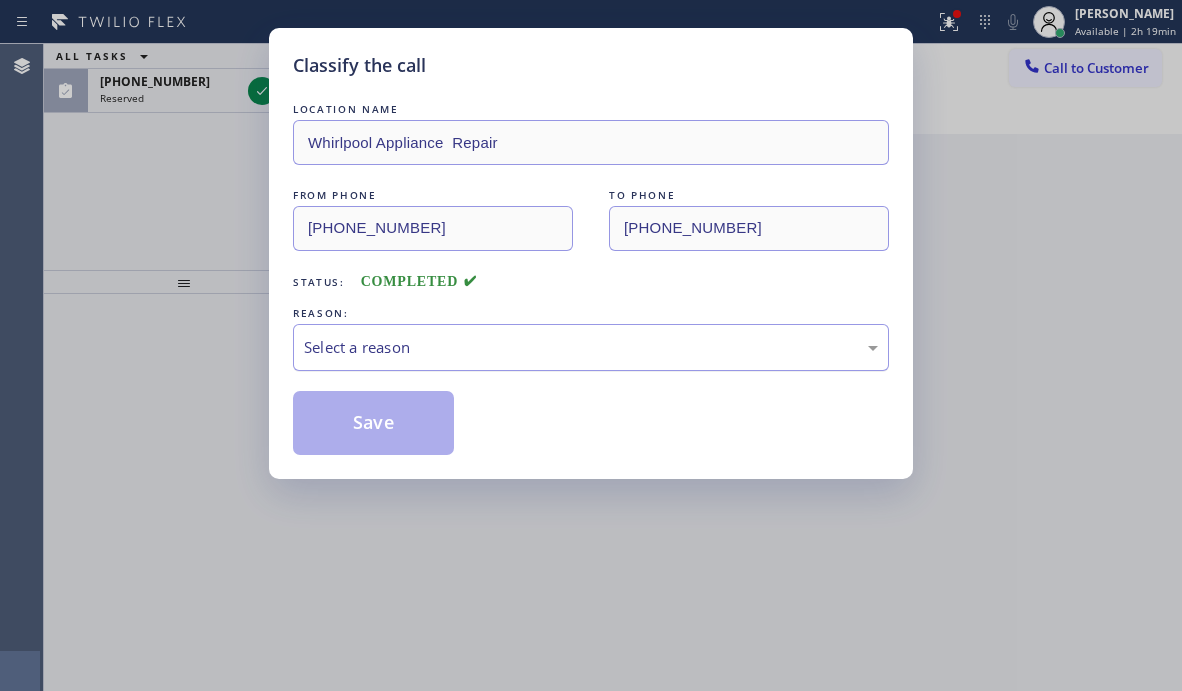 click on "Select a reason" at bounding box center [591, 347] 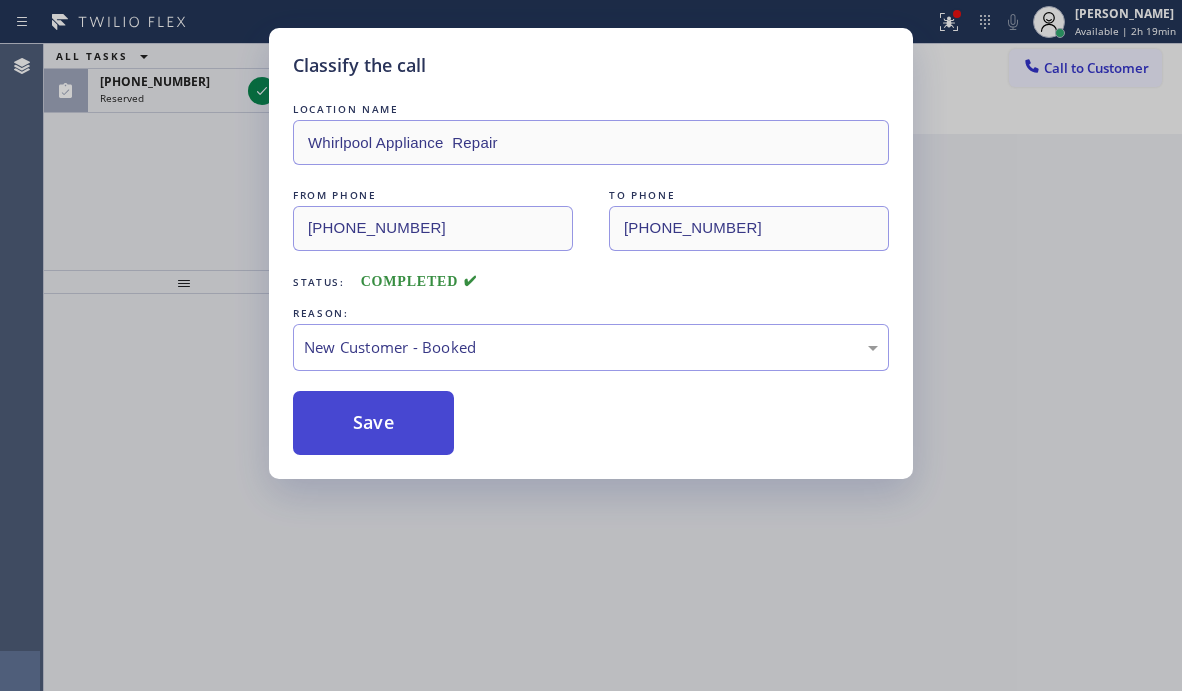 drag, startPoint x: 422, startPoint y: 382, endPoint x: 392, endPoint y: 394, distance: 32.31099 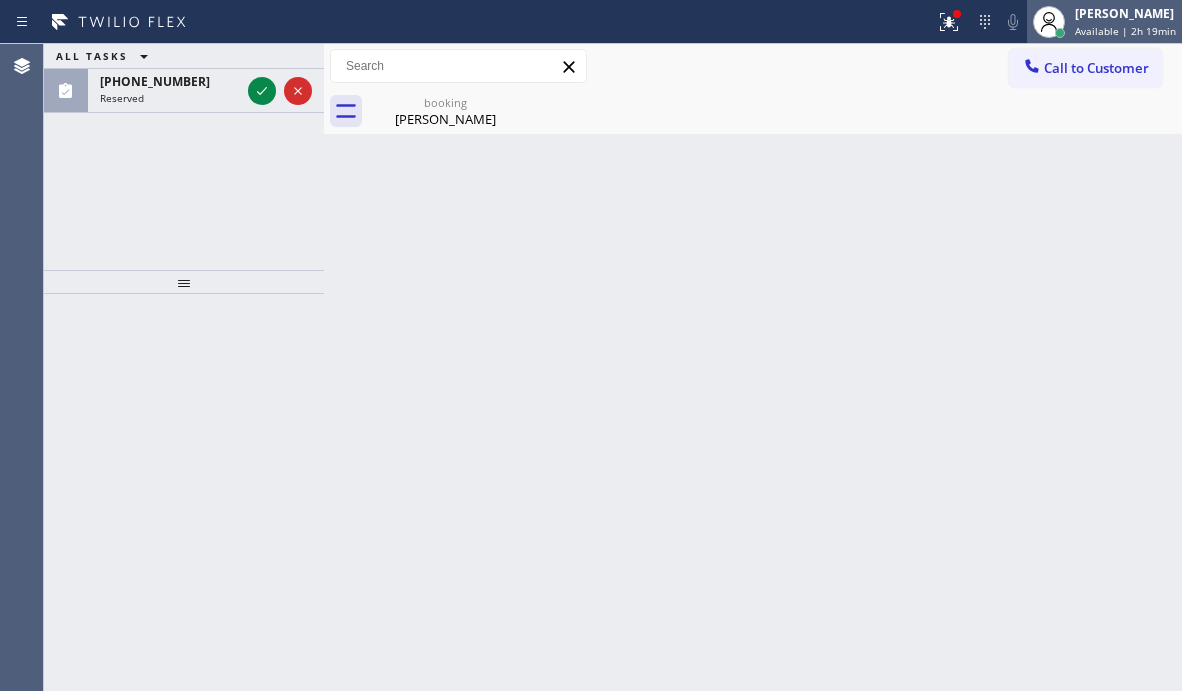 click on "Available | 2h 19min" at bounding box center [1125, 31] 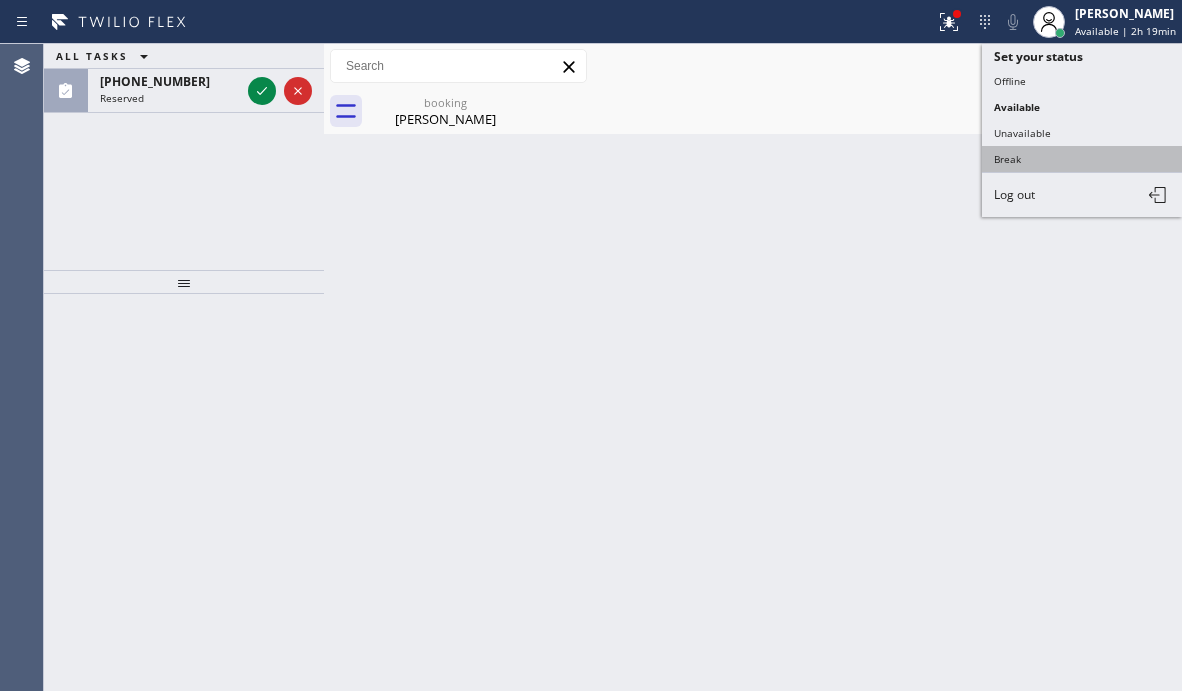 click on "Break" at bounding box center (1082, 159) 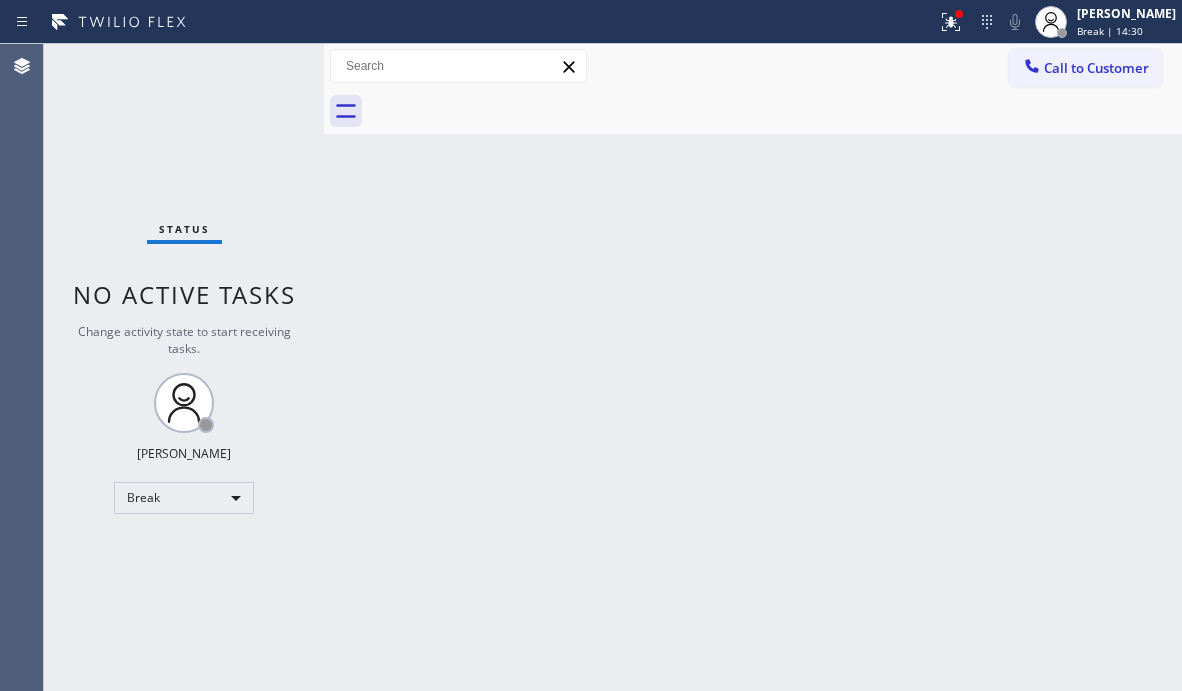 click on "Status   No active tasks     Change activity state to start receiving tasks.   [PERSON_NAME] Break" at bounding box center (184, 367) 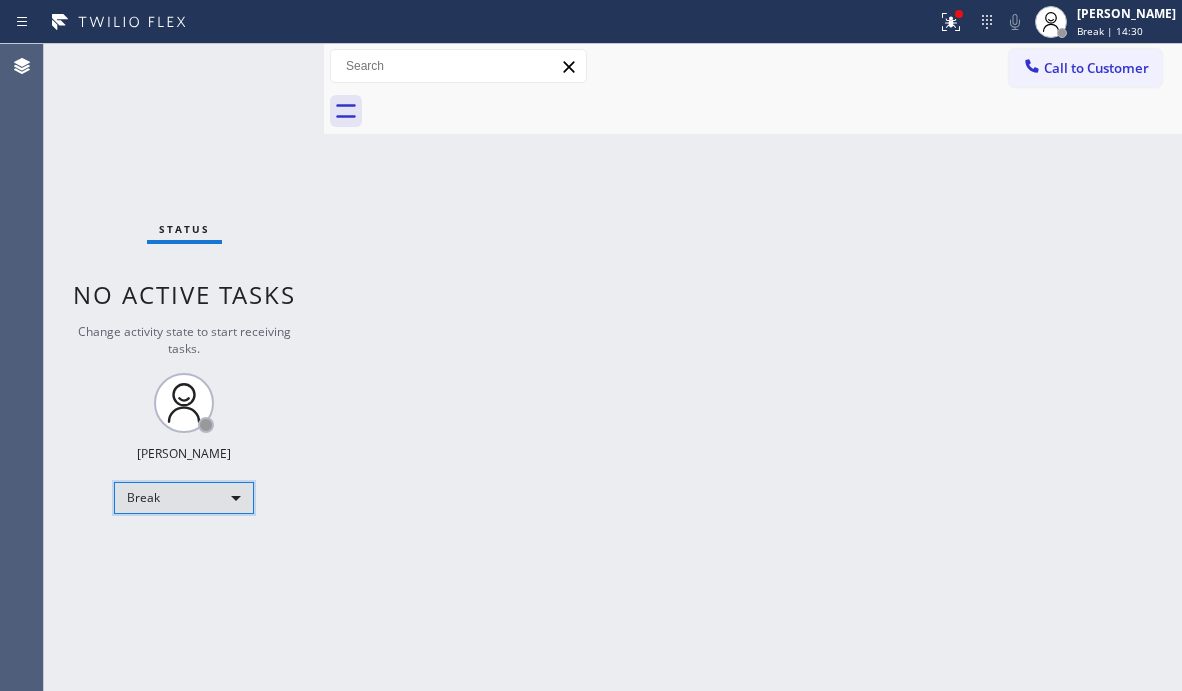 click on "Break" at bounding box center [184, 498] 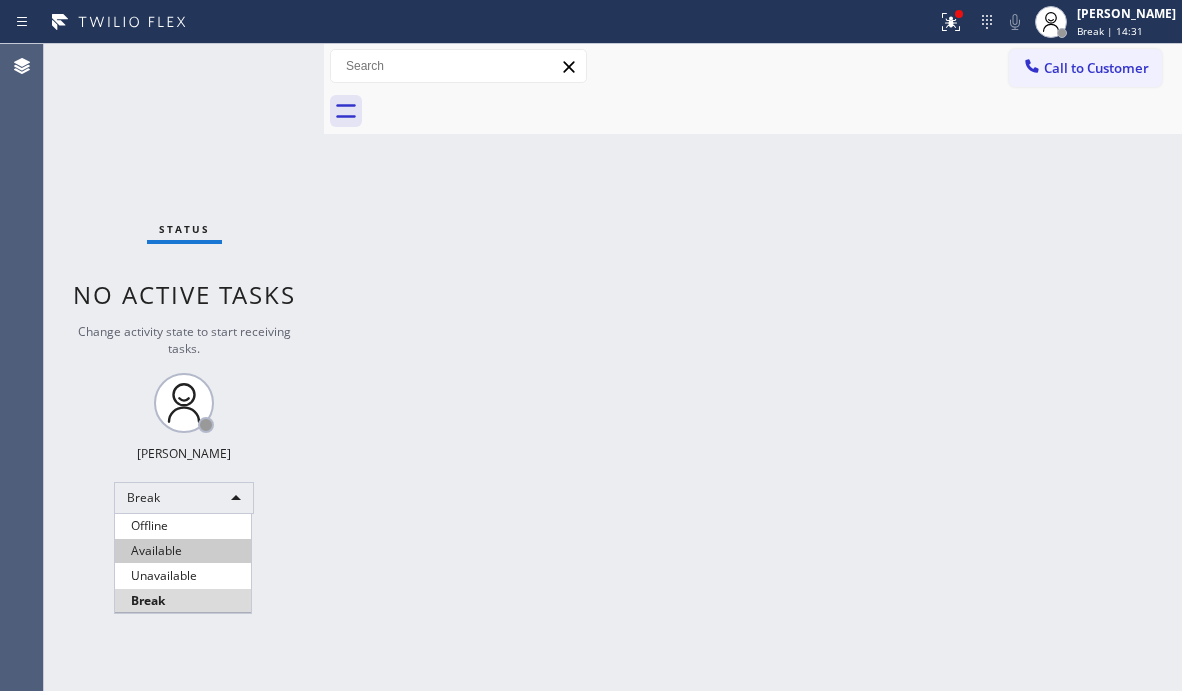 click on "Available" at bounding box center (183, 551) 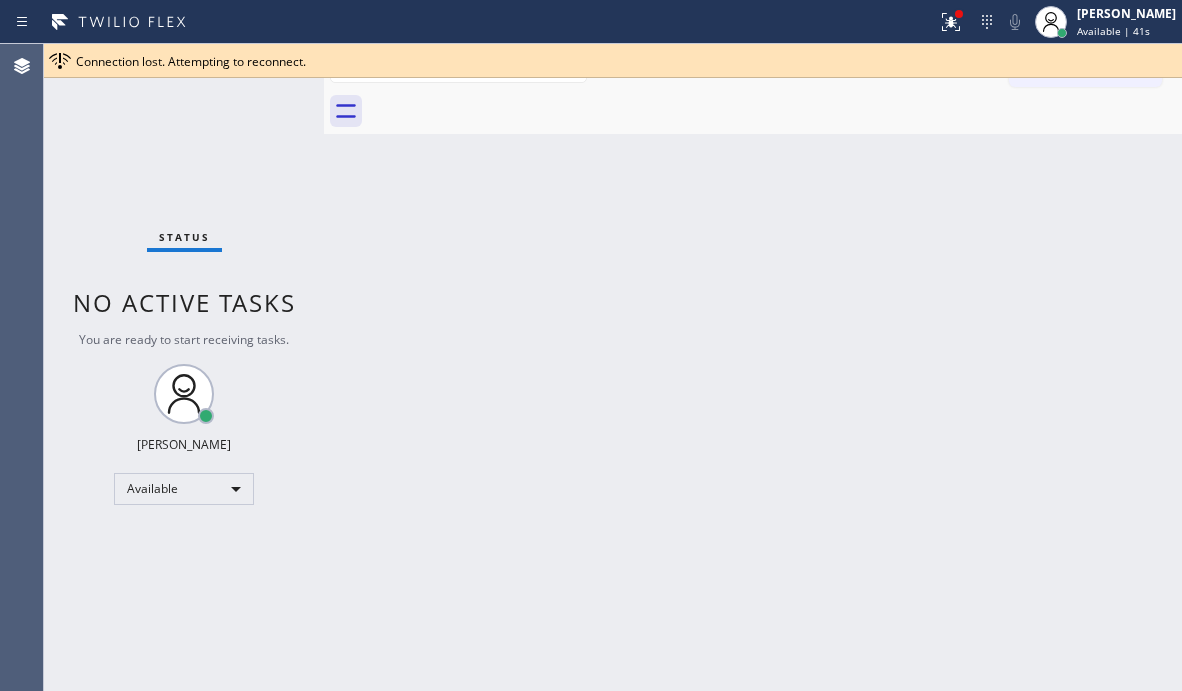 drag, startPoint x: 739, startPoint y: 199, endPoint x: 1015, endPoint y: 199, distance: 276 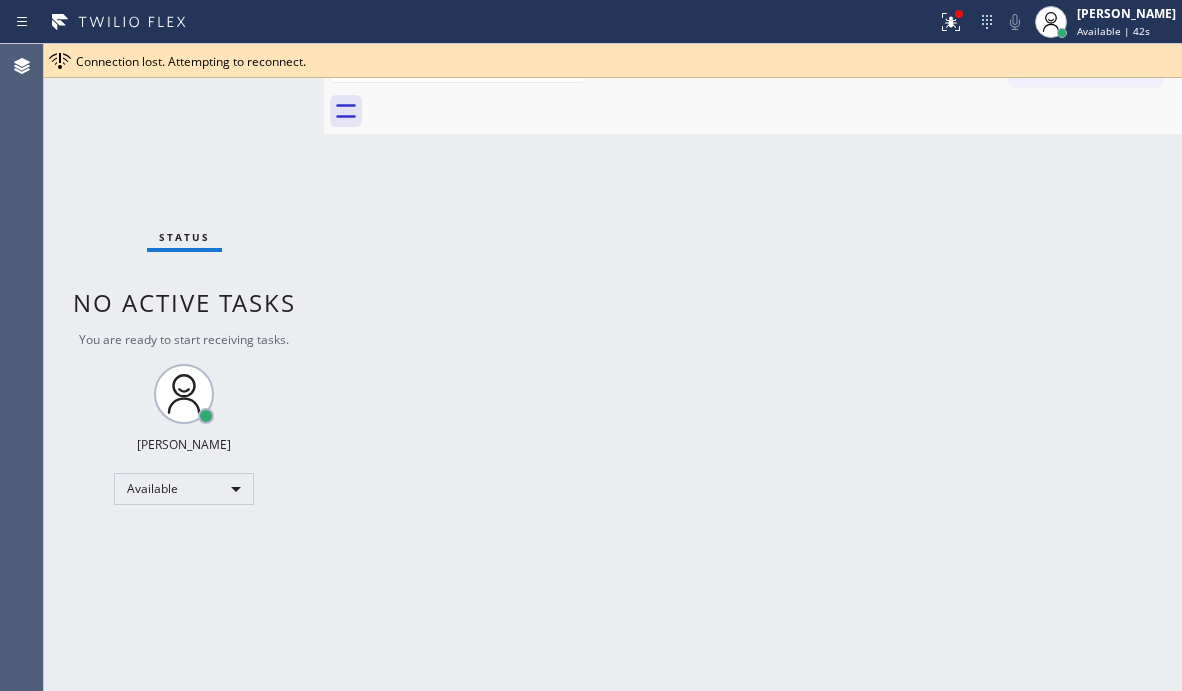 click at bounding box center (775, 111) 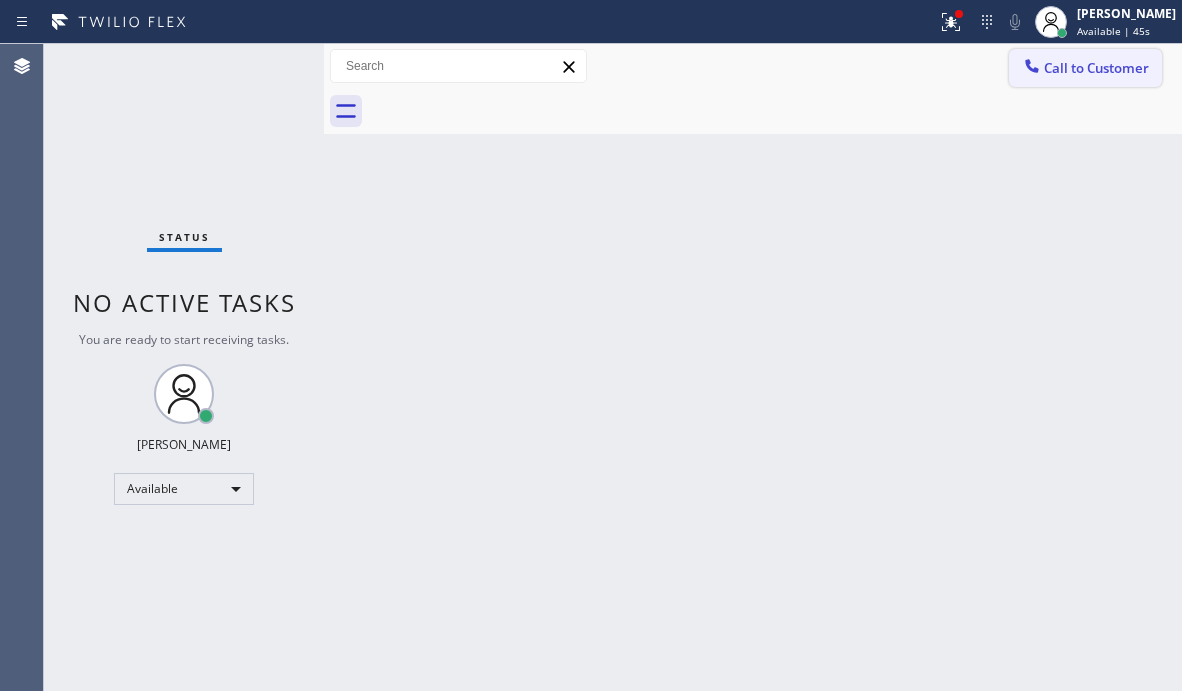 click on "Call to Customer" at bounding box center (1085, 68) 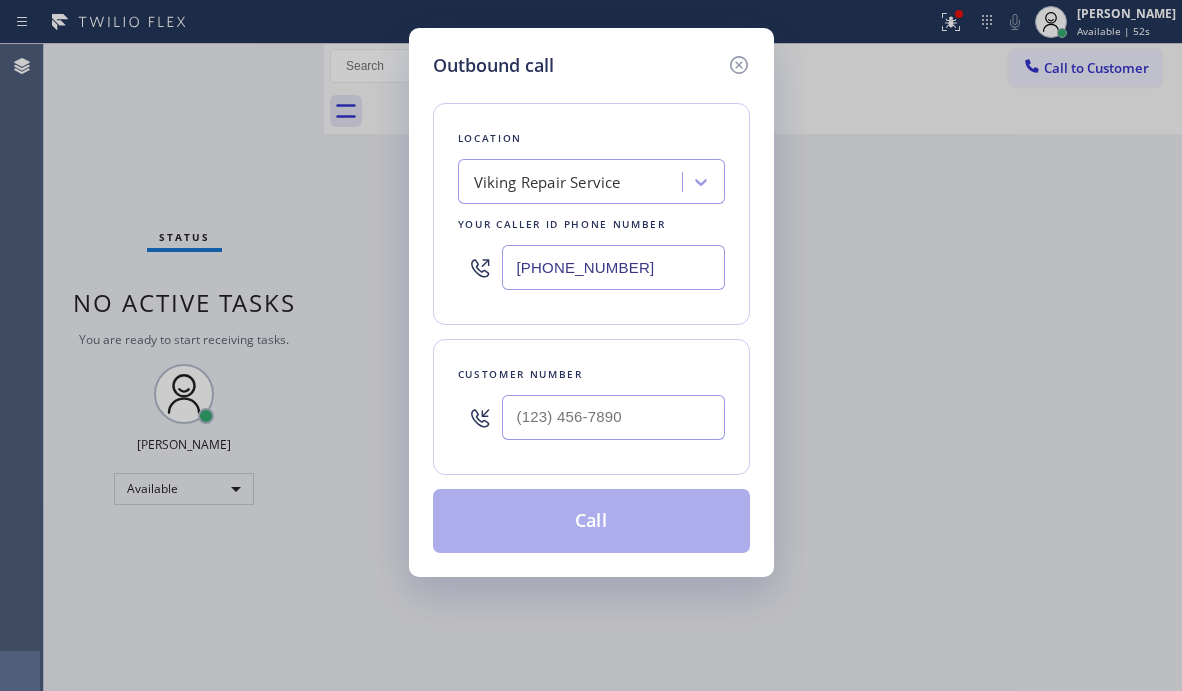 click on "[PHONE_NUMBER]" at bounding box center (613, 267) 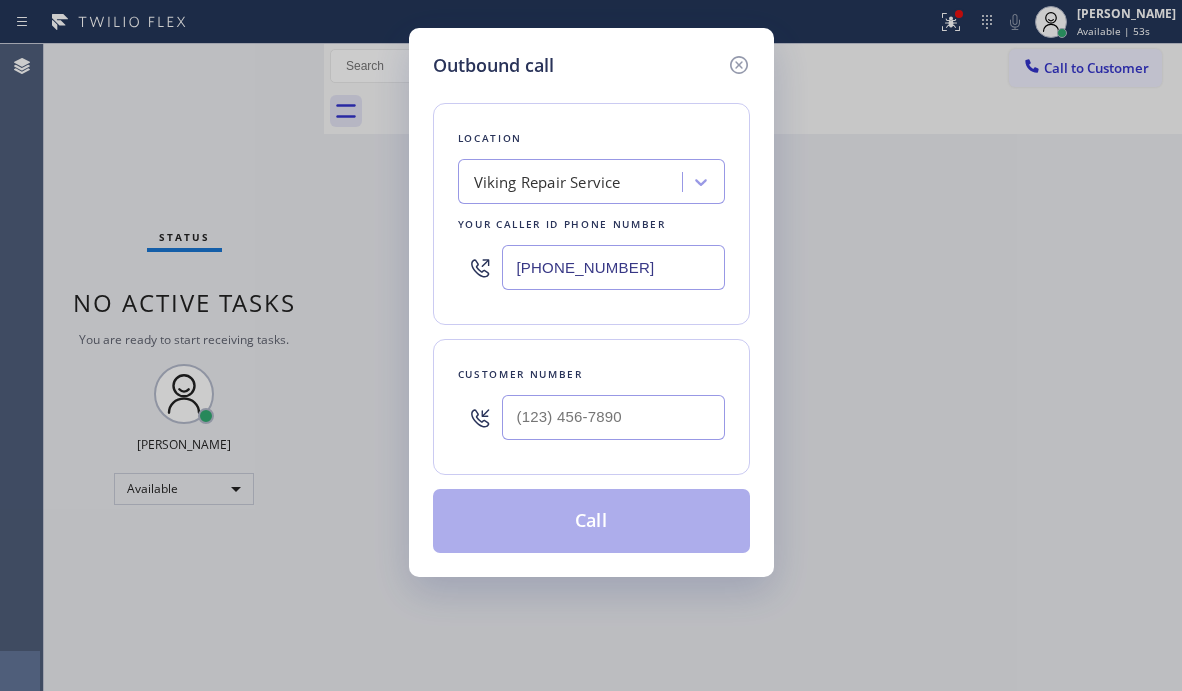click on "[PHONE_NUMBER]" at bounding box center [613, 267] 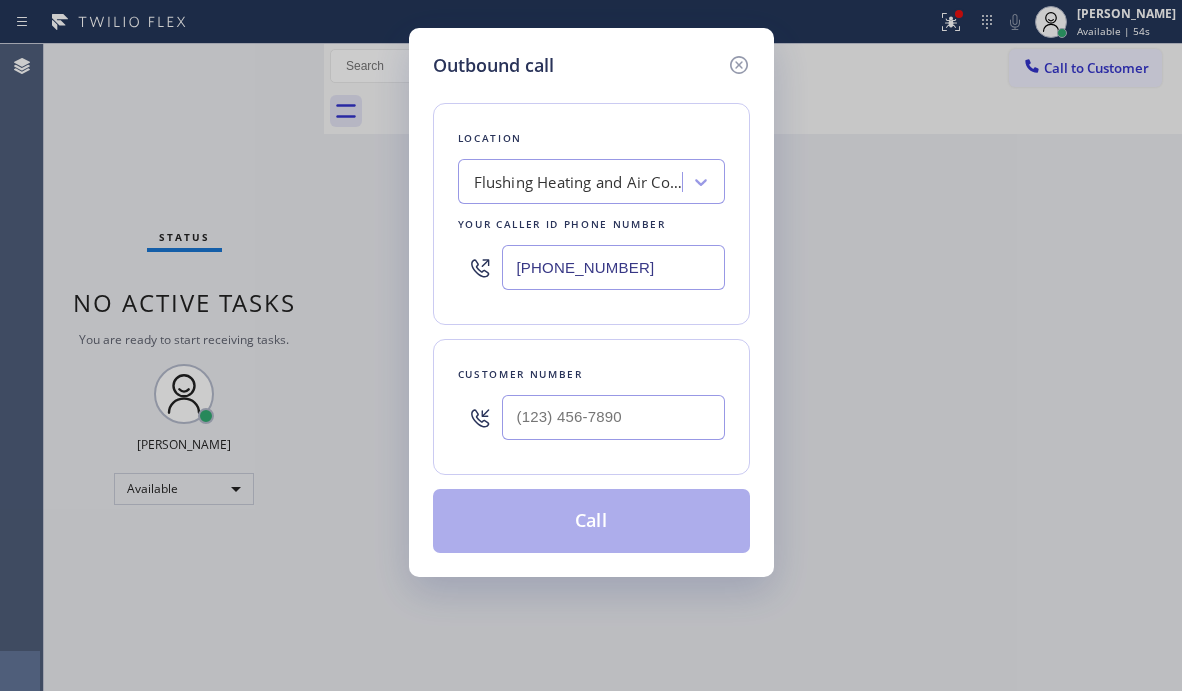 type on "[PHONE_NUMBER]" 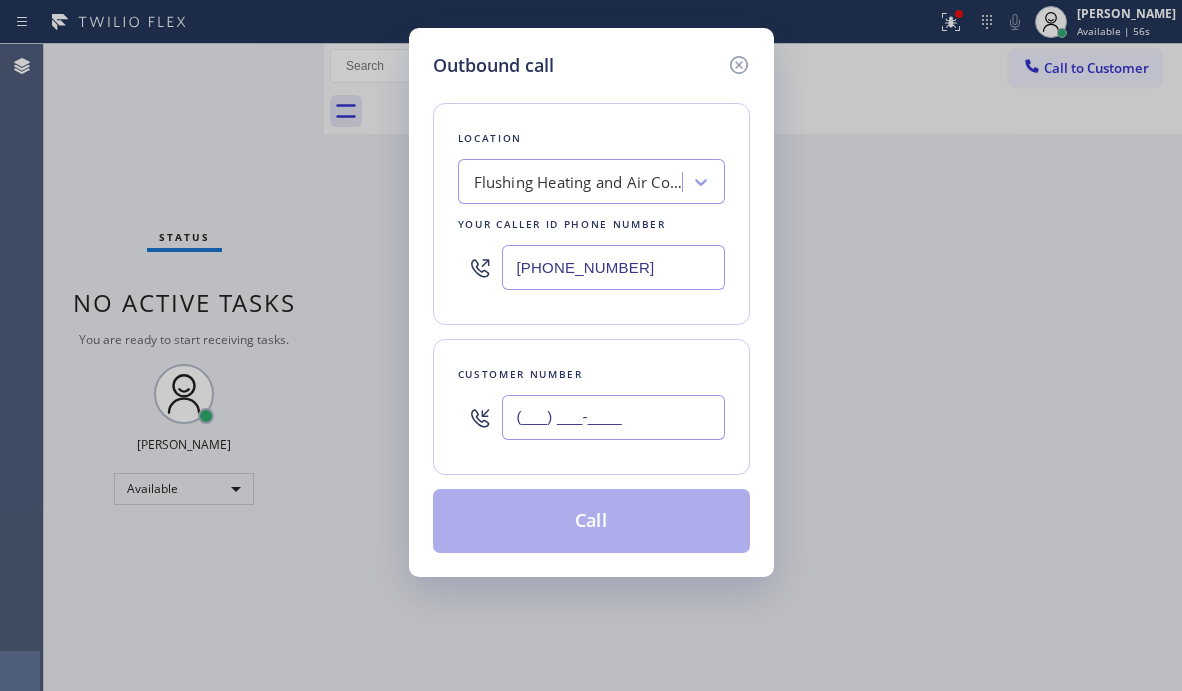 click on "(___) ___-____" at bounding box center [613, 417] 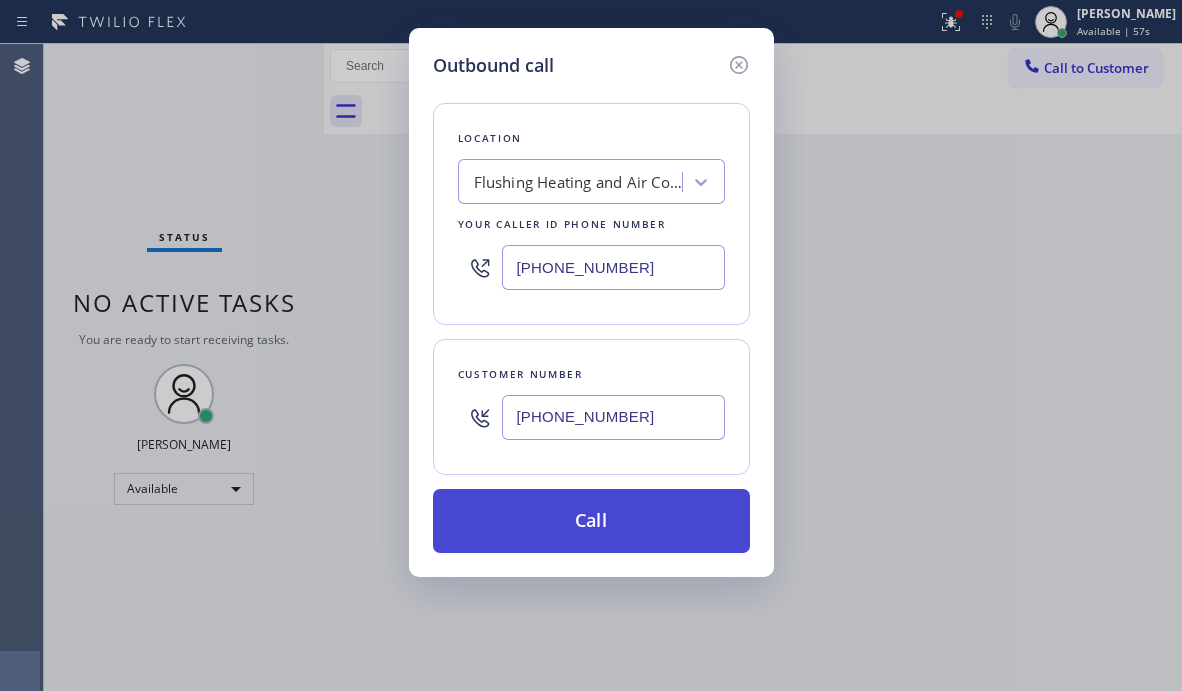 type on "[PHONE_NUMBER]" 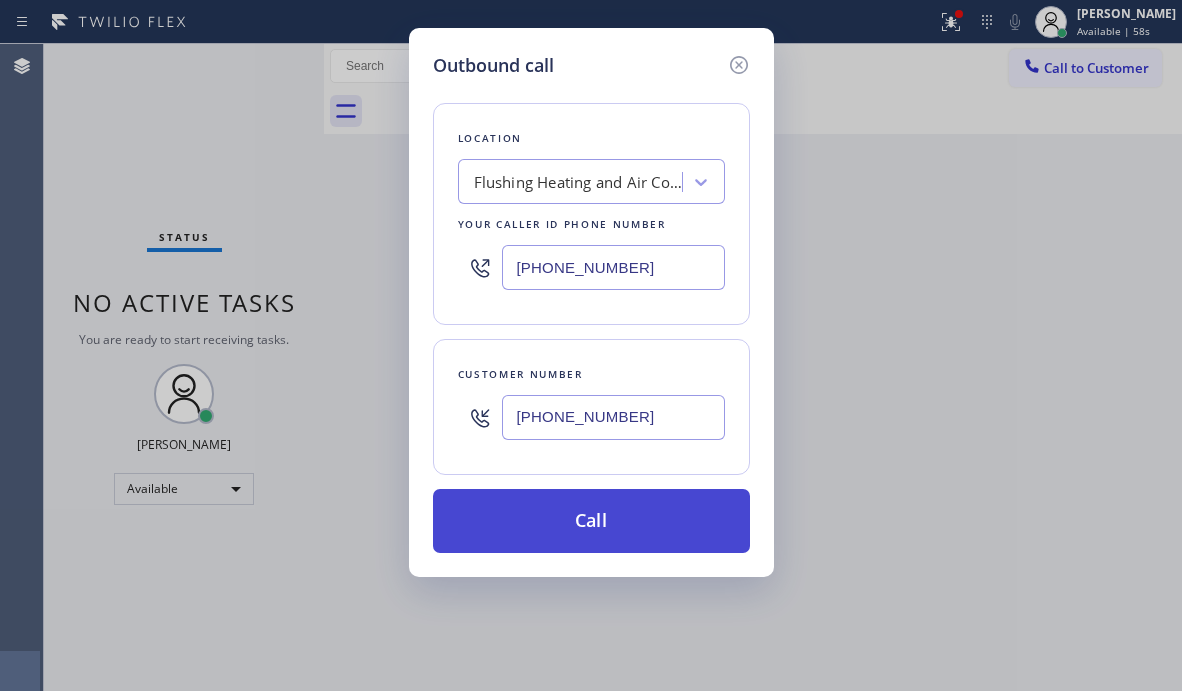click on "Call" at bounding box center (591, 521) 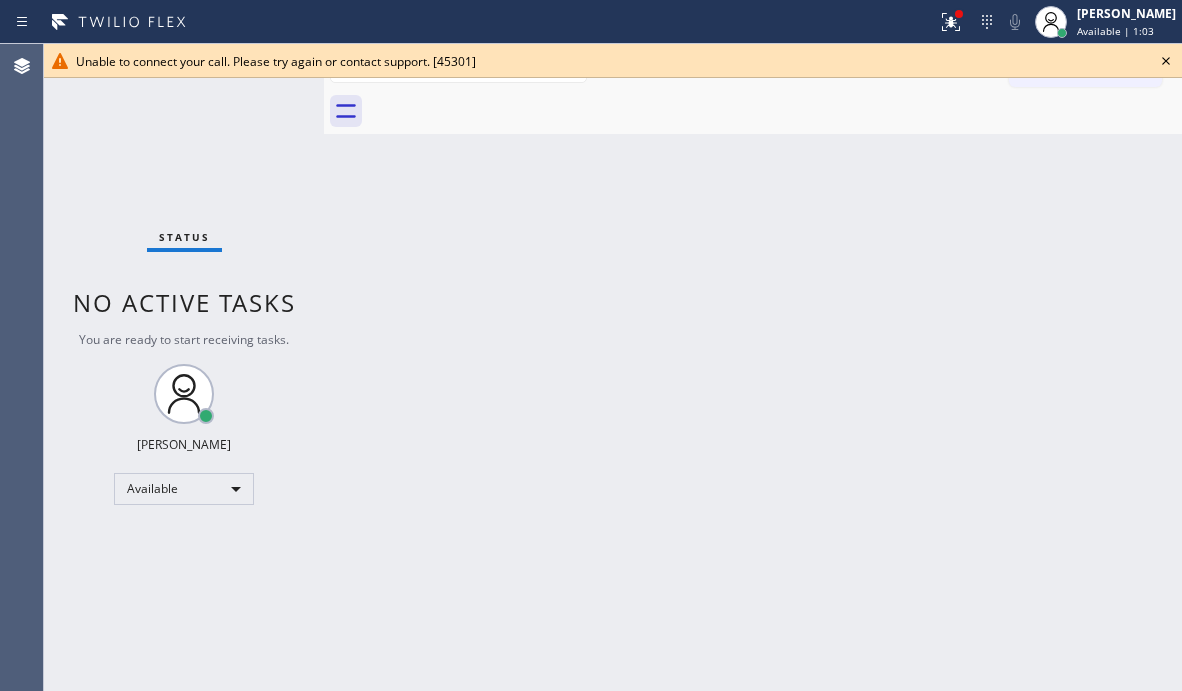 click 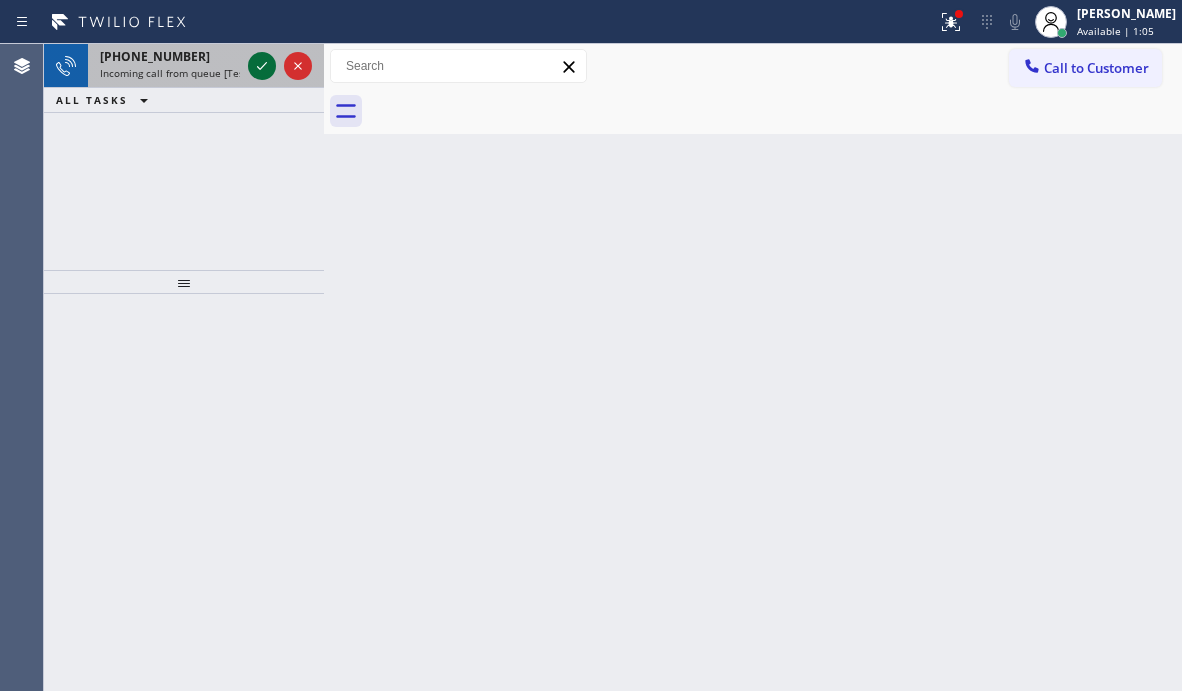click 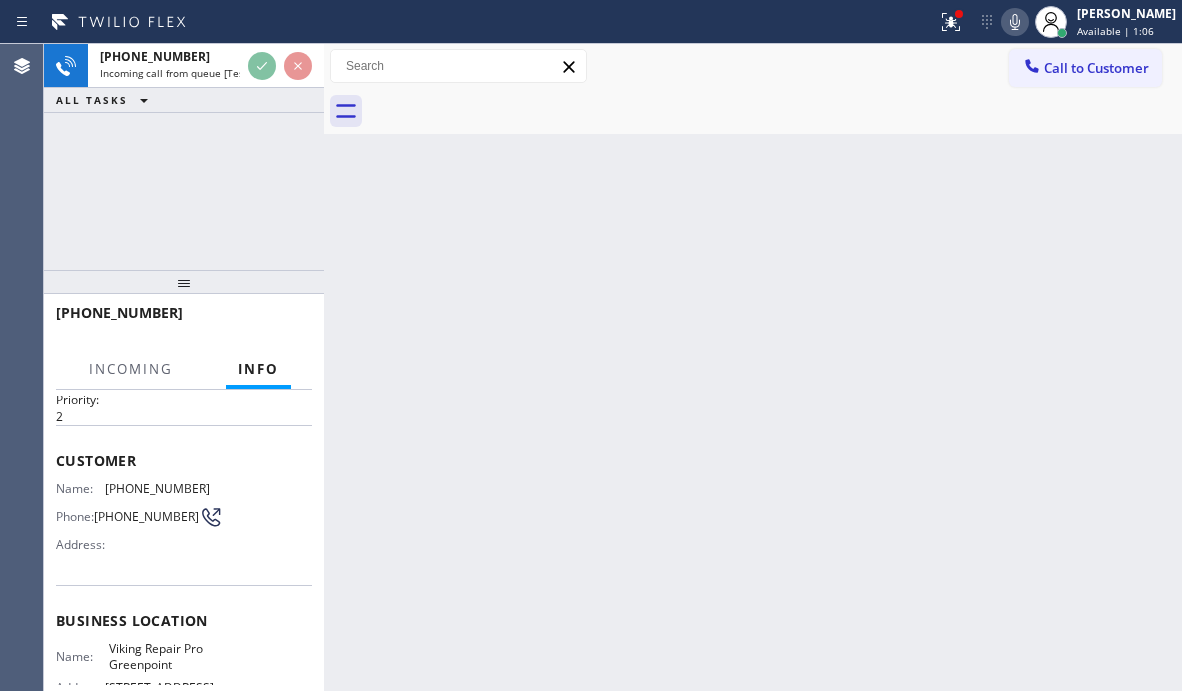 scroll, scrollTop: 100, scrollLeft: 0, axis: vertical 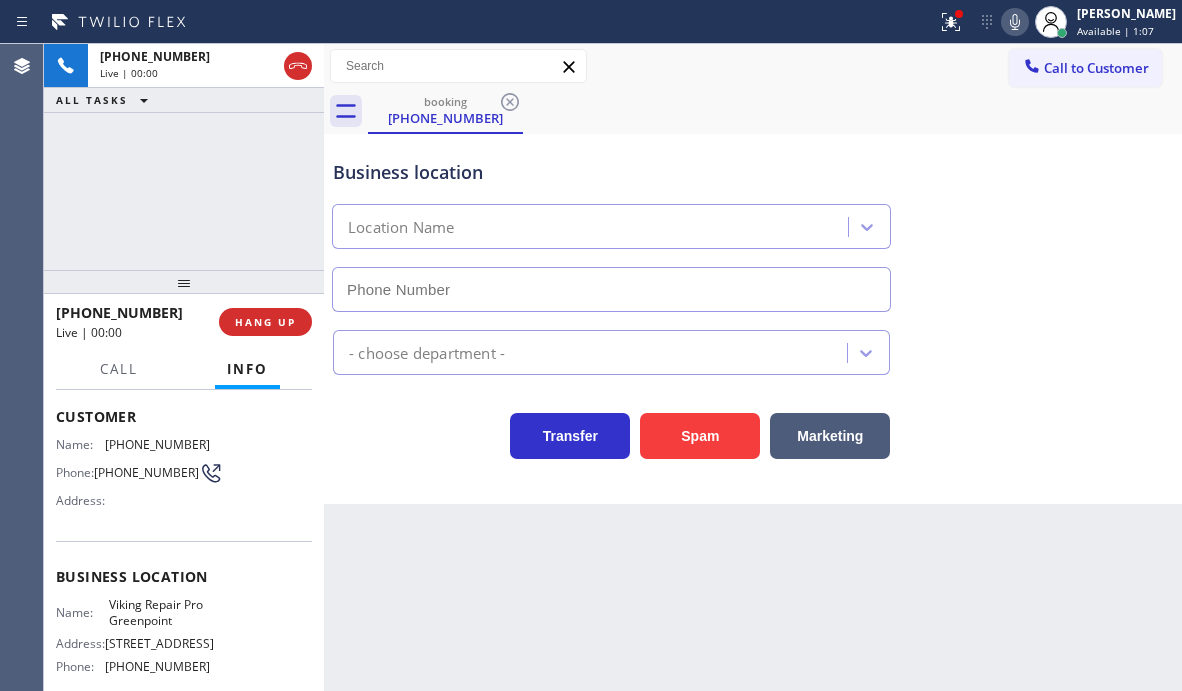 type on "[PHONE_NUMBER]" 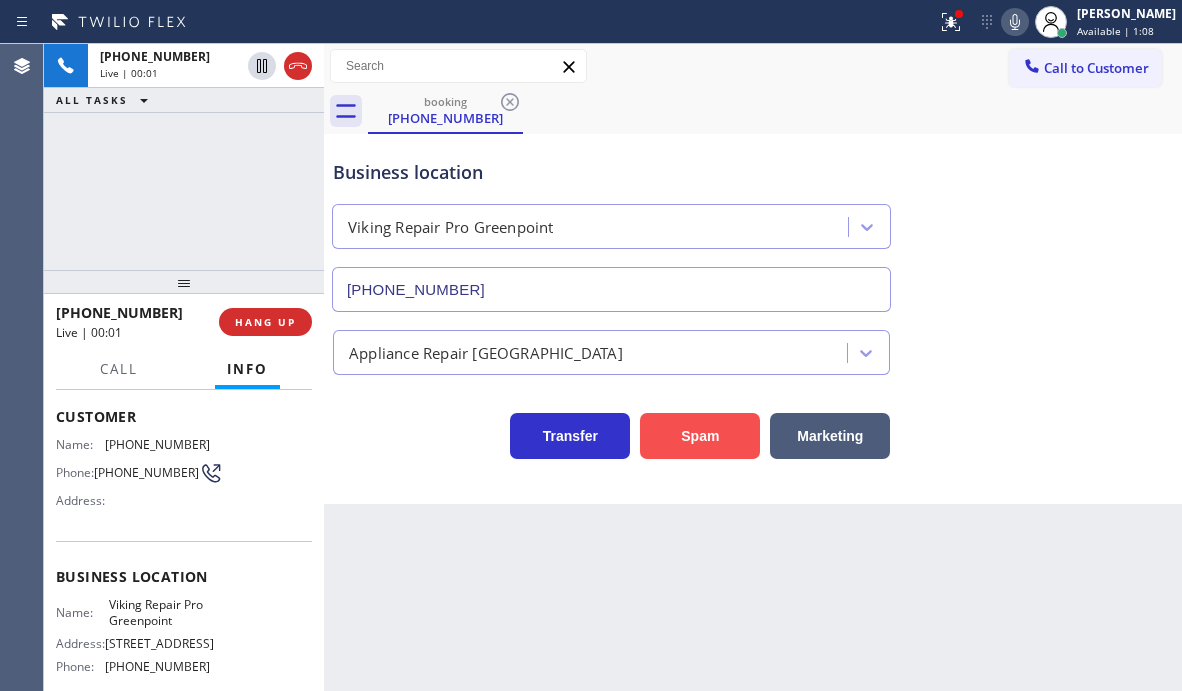 click on "Spam" at bounding box center (700, 436) 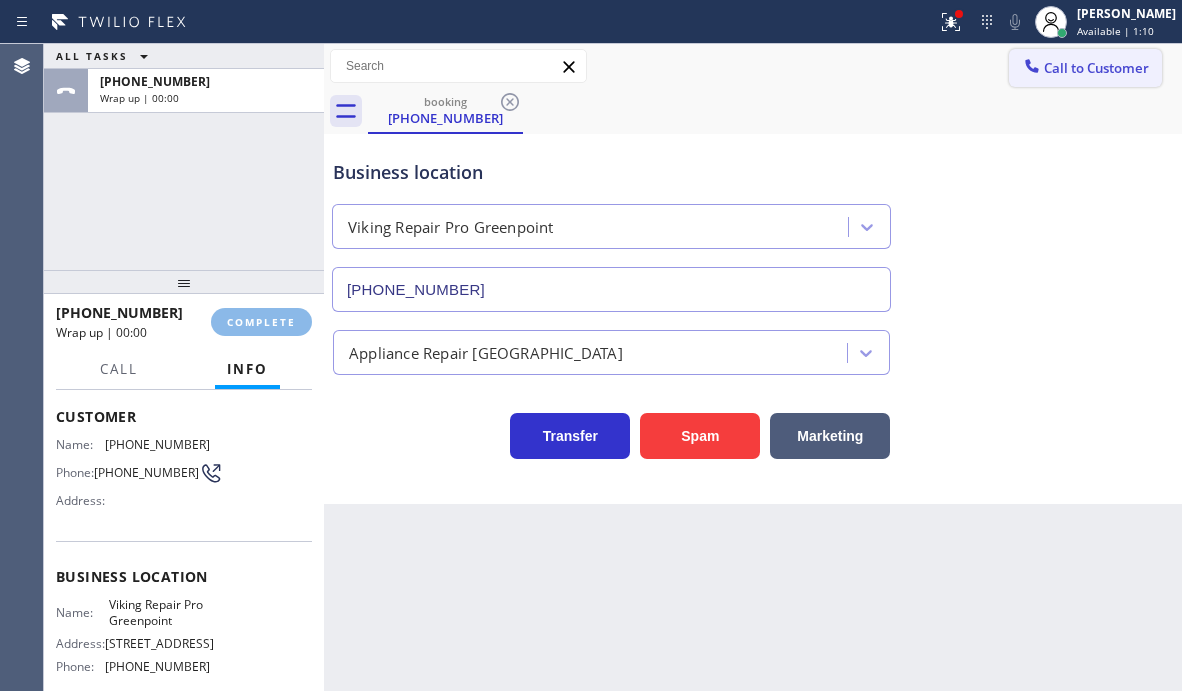 click on "Call to Customer" at bounding box center [1085, 68] 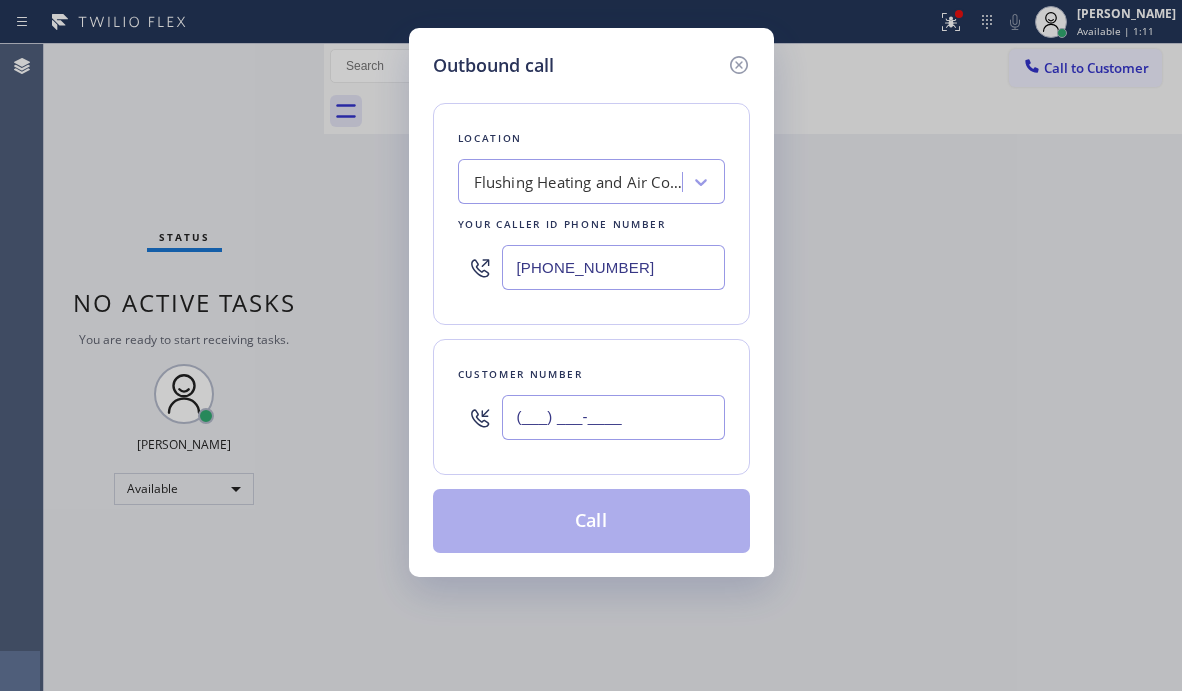 click on "(___) ___-____" at bounding box center [613, 417] 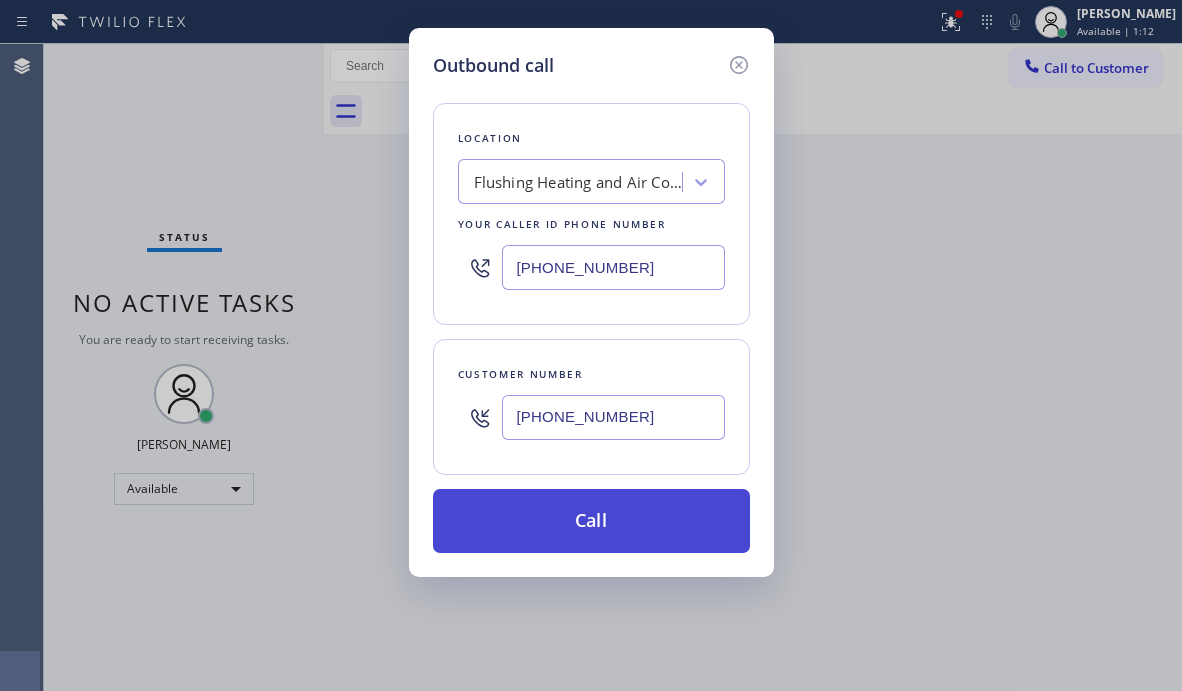 type on "[PHONE_NUMBER]" 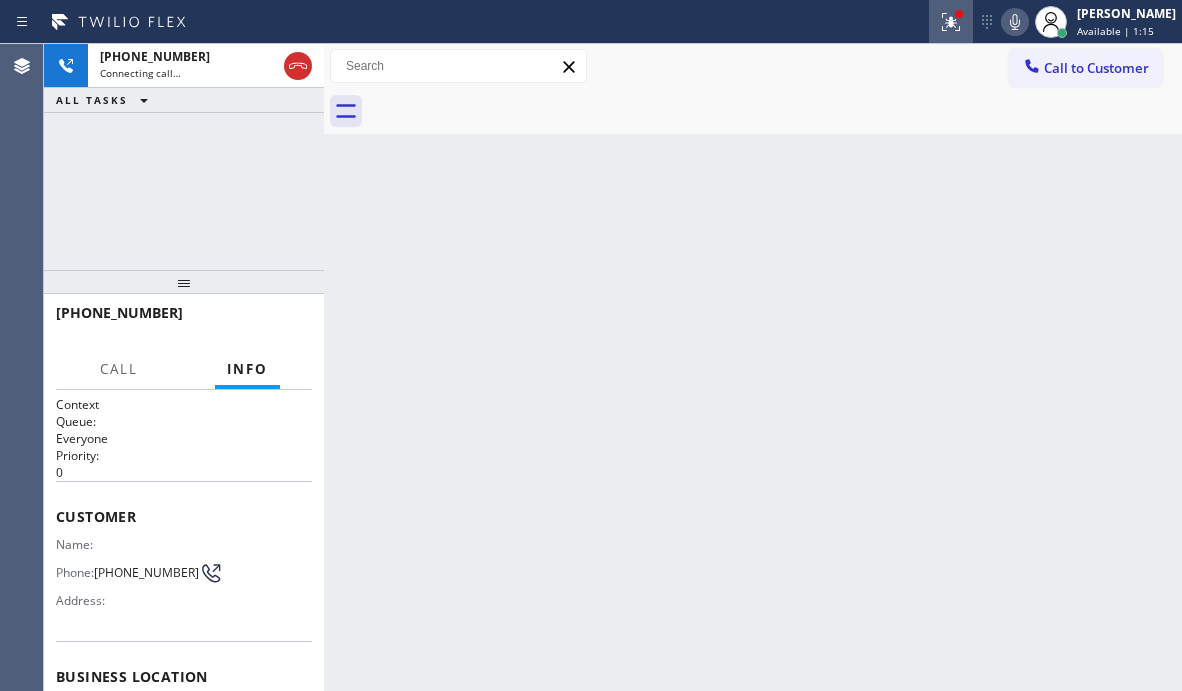 click 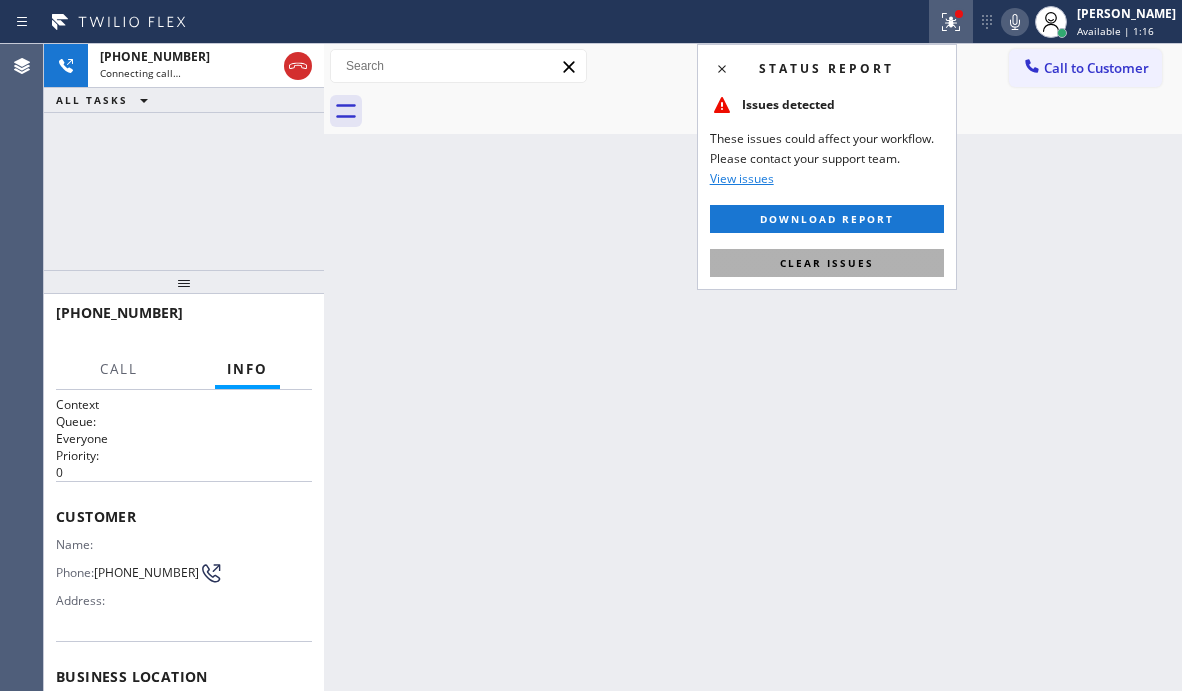 drag, startPoint x: 834, startPoint y: 260, endPoint x: 1150, endPoint y: 260, distance: 316 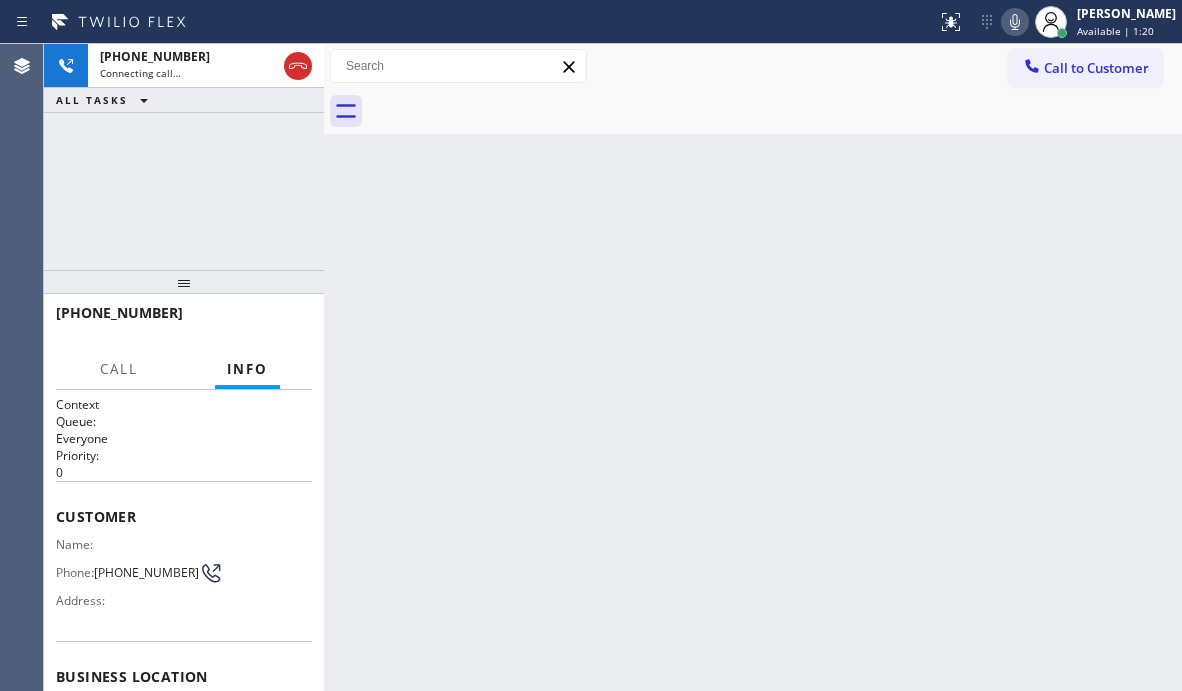 click on "Back to Dashboard Change Sender ID Customers Technicians Select a contact Outbound call Technician Search Technician Your caller id phone number Your caller id phone number Call Technician info Name   Phone none Address none Change Sender ID HVAC [PHONE_NUMBER] 5 Star Appliance [PHONE_NUMBER] Appliance Repair [PHONE_NUMBER] Plumbing [PHONE_NUMBER] Air Duct Cleaning [PHONE_NUMBER]  Electricians [PHONE_NUMBER] Cancel Change Check personal SMS Reset Change No tabs Call to Customer Outbound call Location Flushing Heating and Air Conditioning Your caller id phone number [PHONE_NUMBER] Customer number Call Outbound call Technician Search Technician Your caller id phone number Your caller id phone number Call" at bounding box center [753, 367] 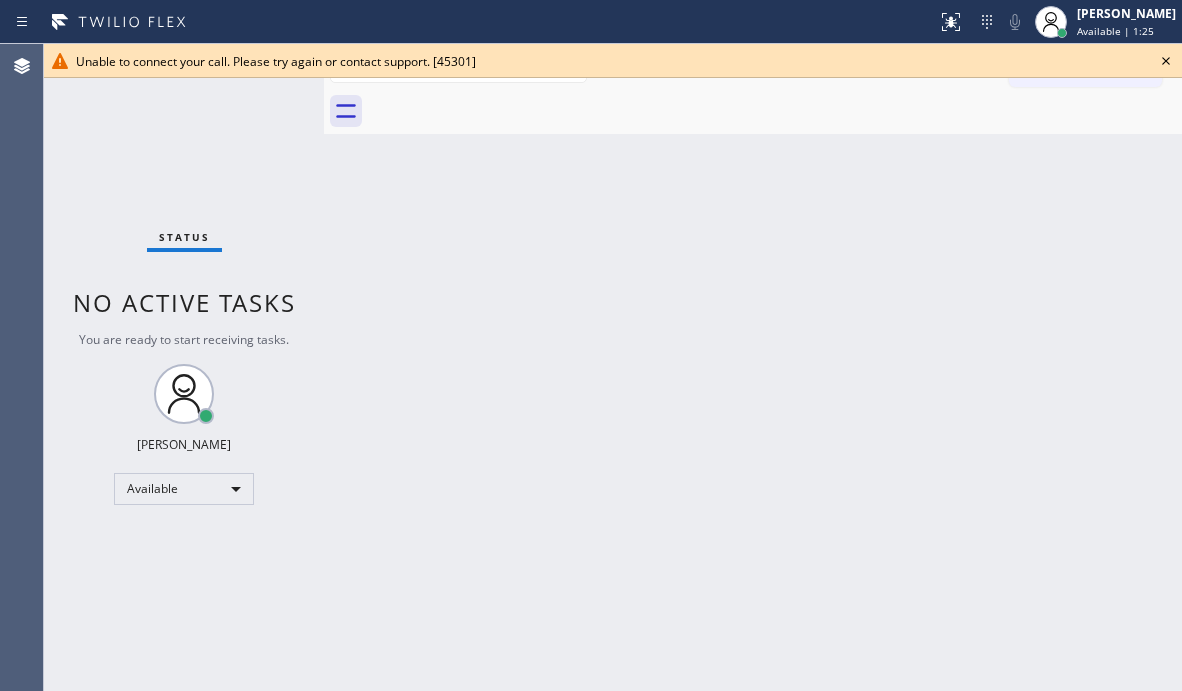click 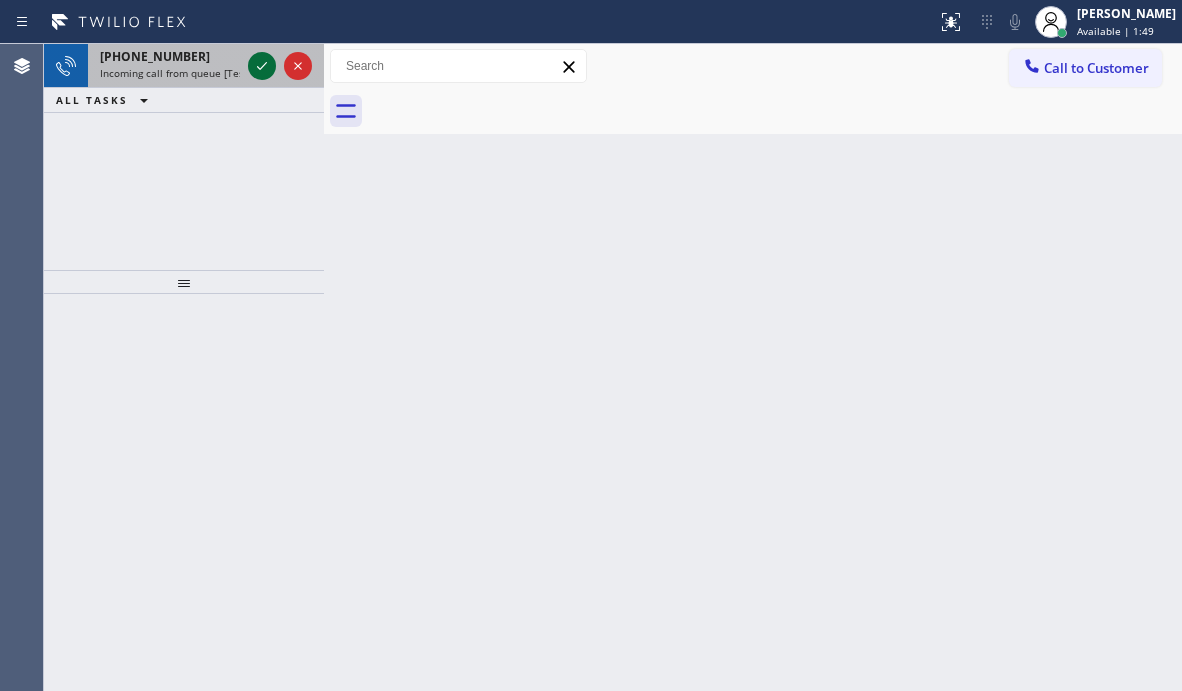 click 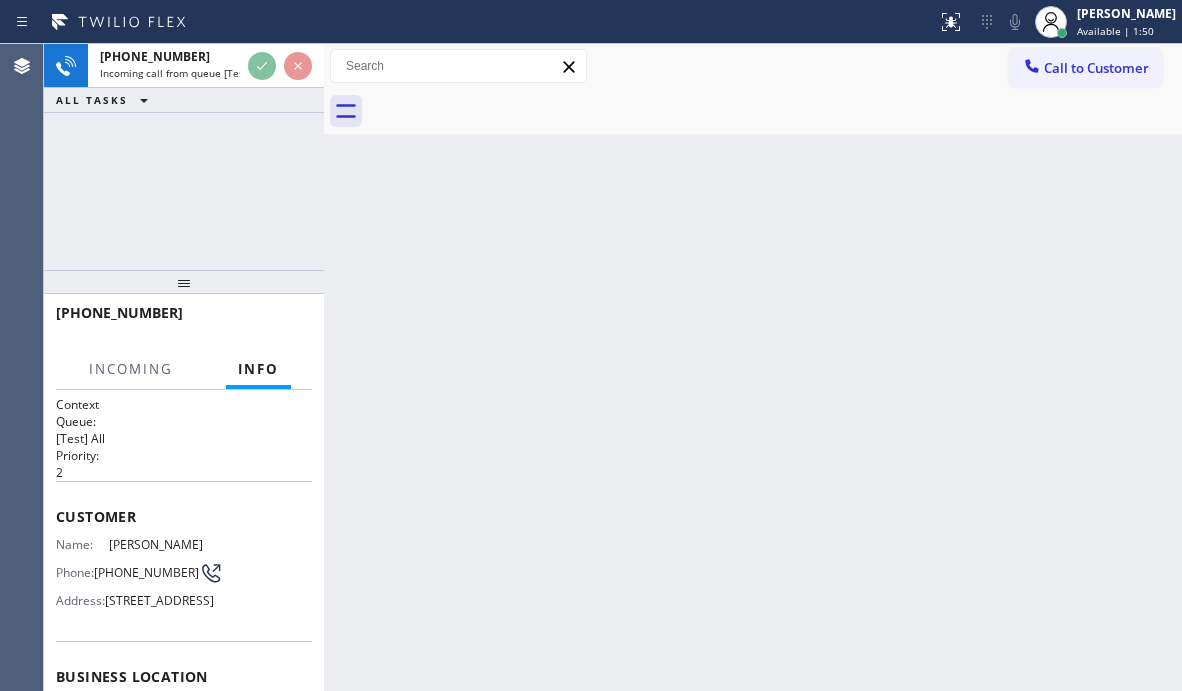 scroll, scrollTop: 100, scrollLeft: 0, axis: vertical 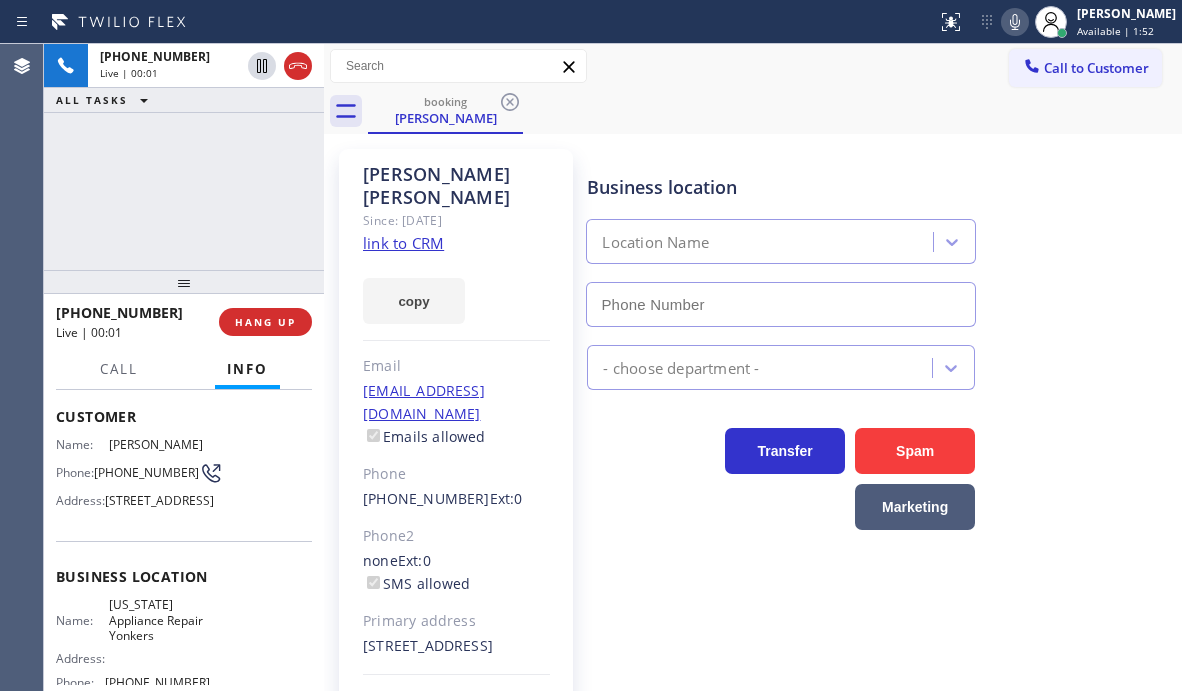 type on "[PHONE_NUMBER]" 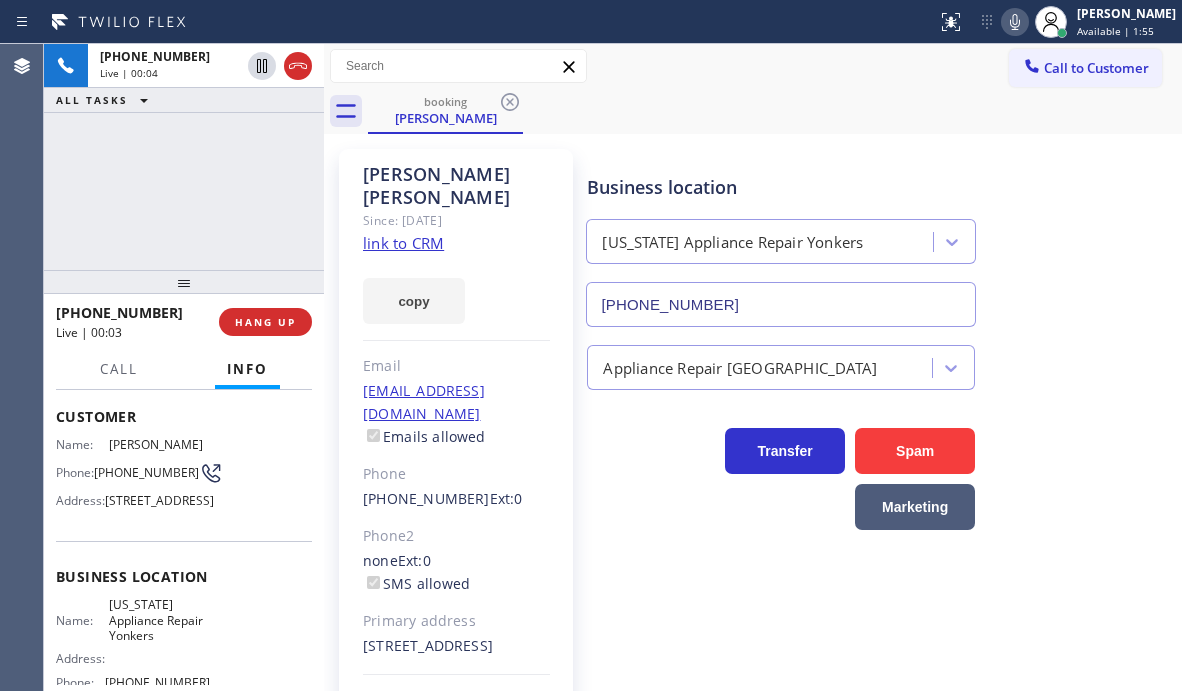drag, startPoint x: 420, startPoint y: 223, endPoint x: 492, endPoint y: 233, distance: 72.691124 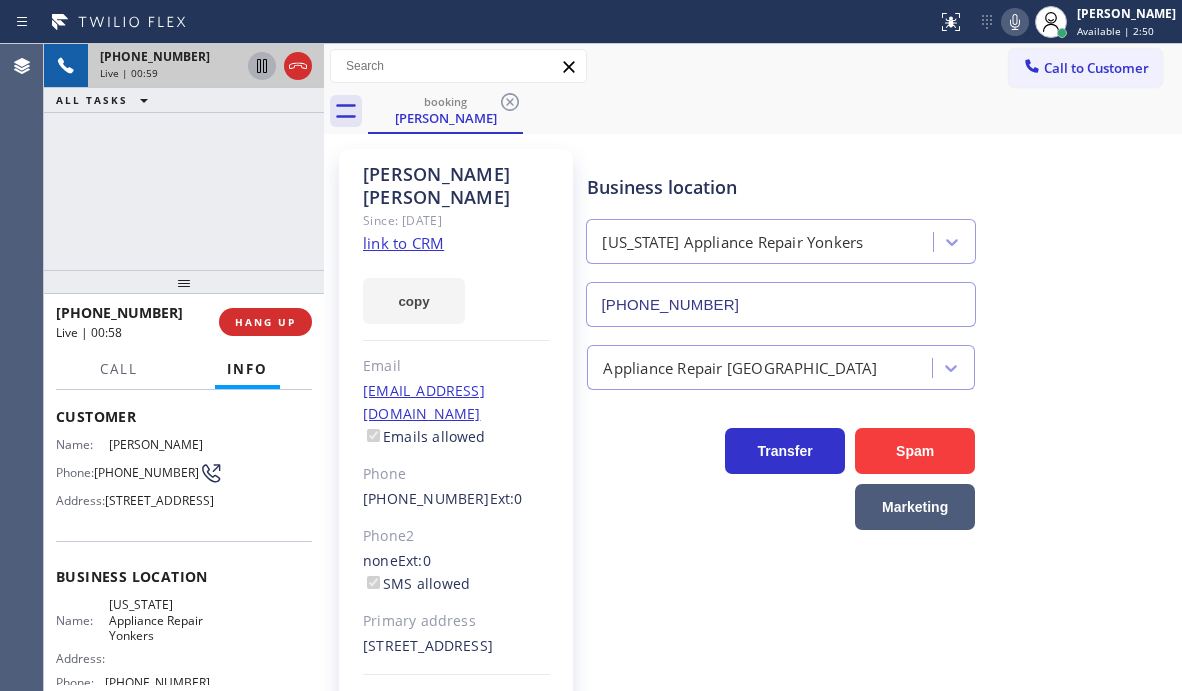 click 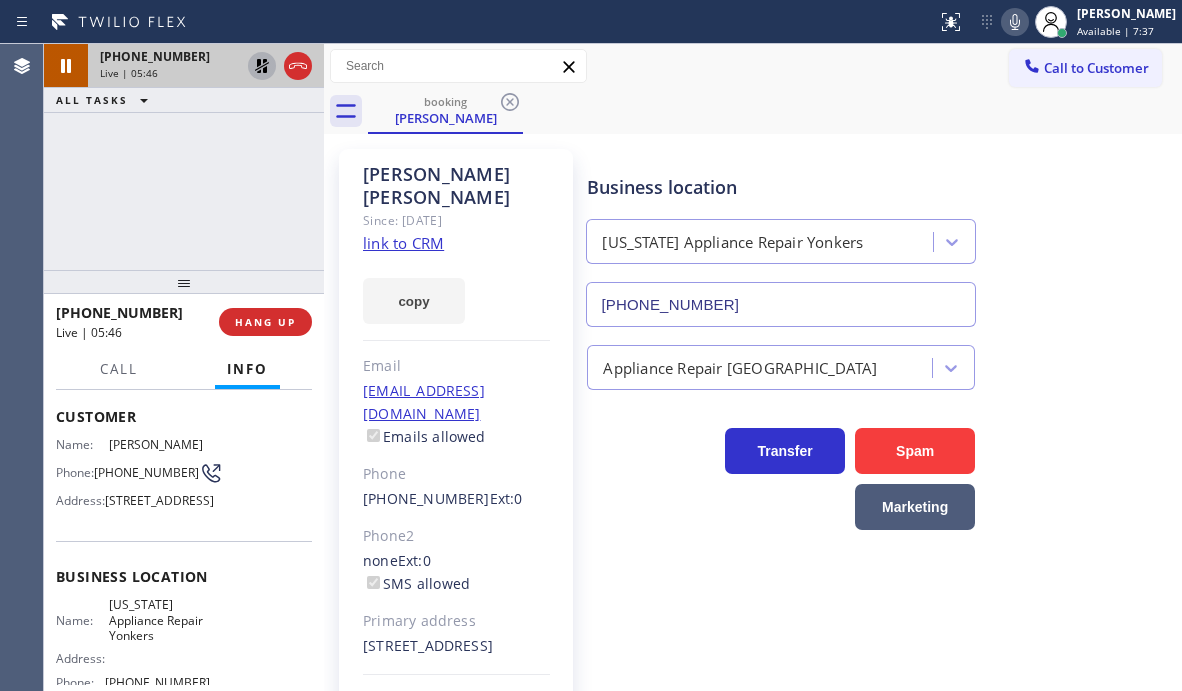click 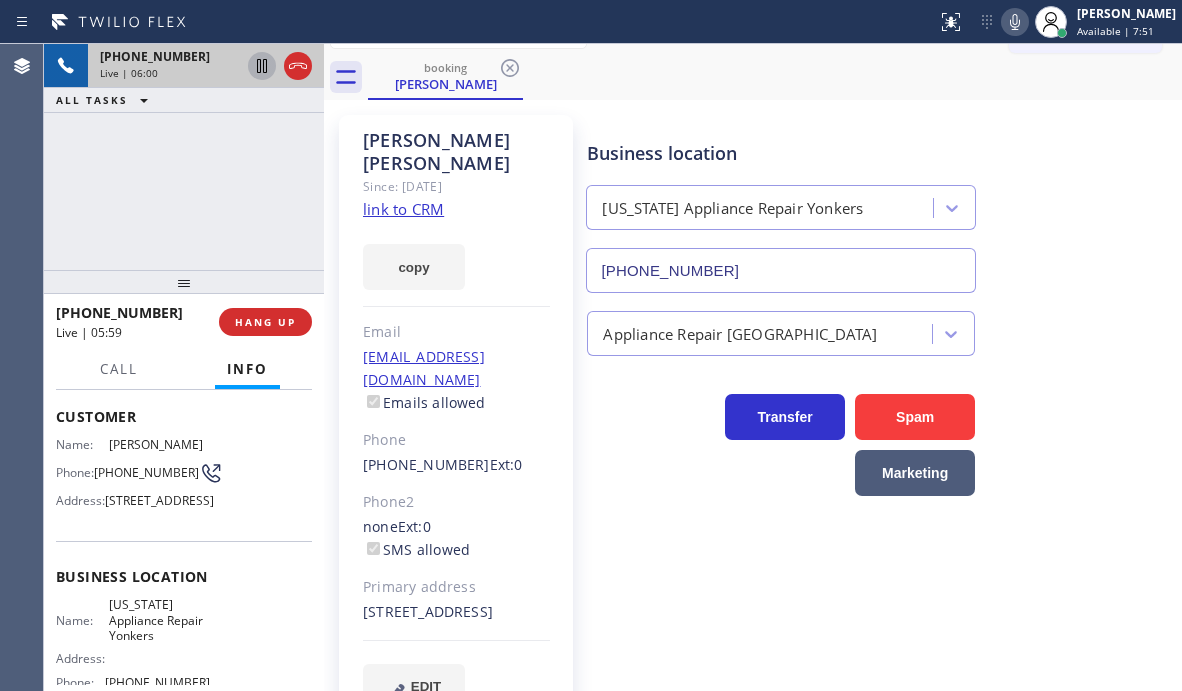 scroll, scrollTop: 68, scrollLeft: 0, axis: vertical 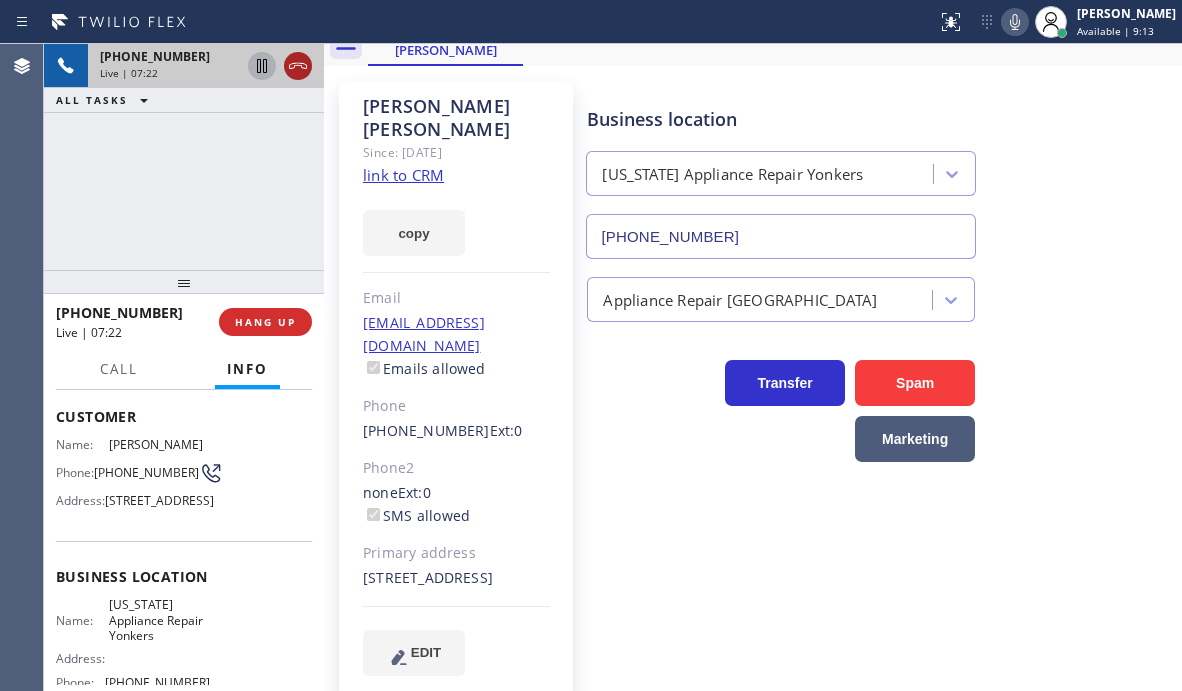 click at bounding box center [298, 66] 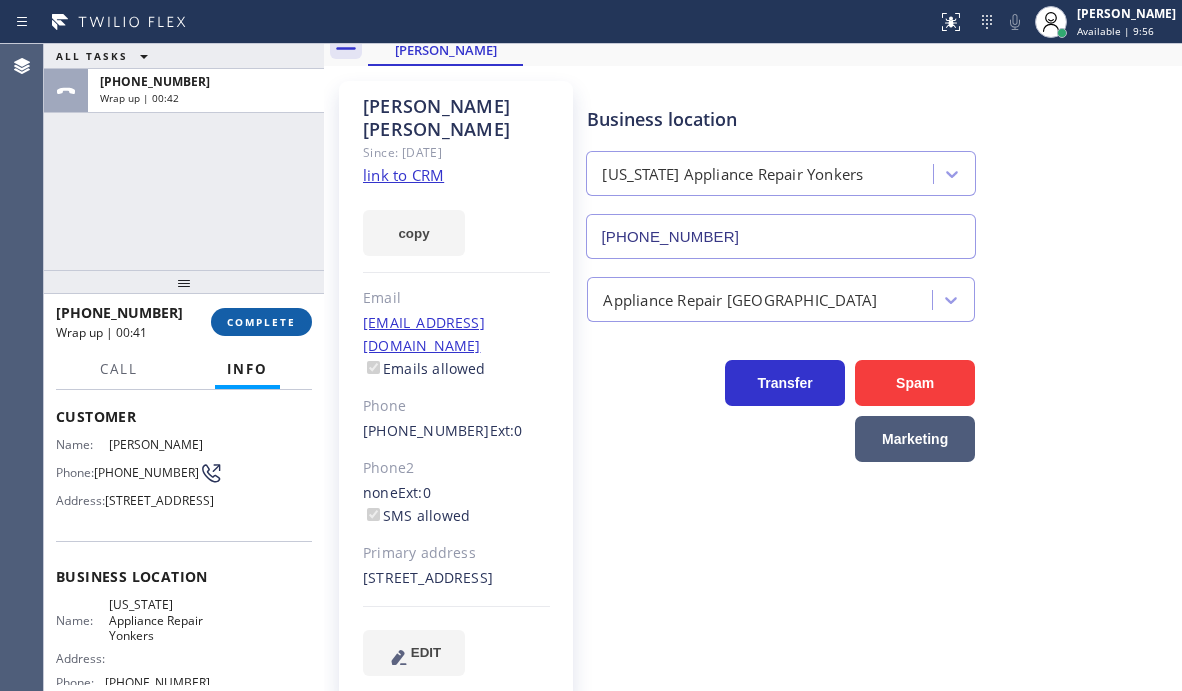 click on "COMPLETE" at bounding box center (261, 322) 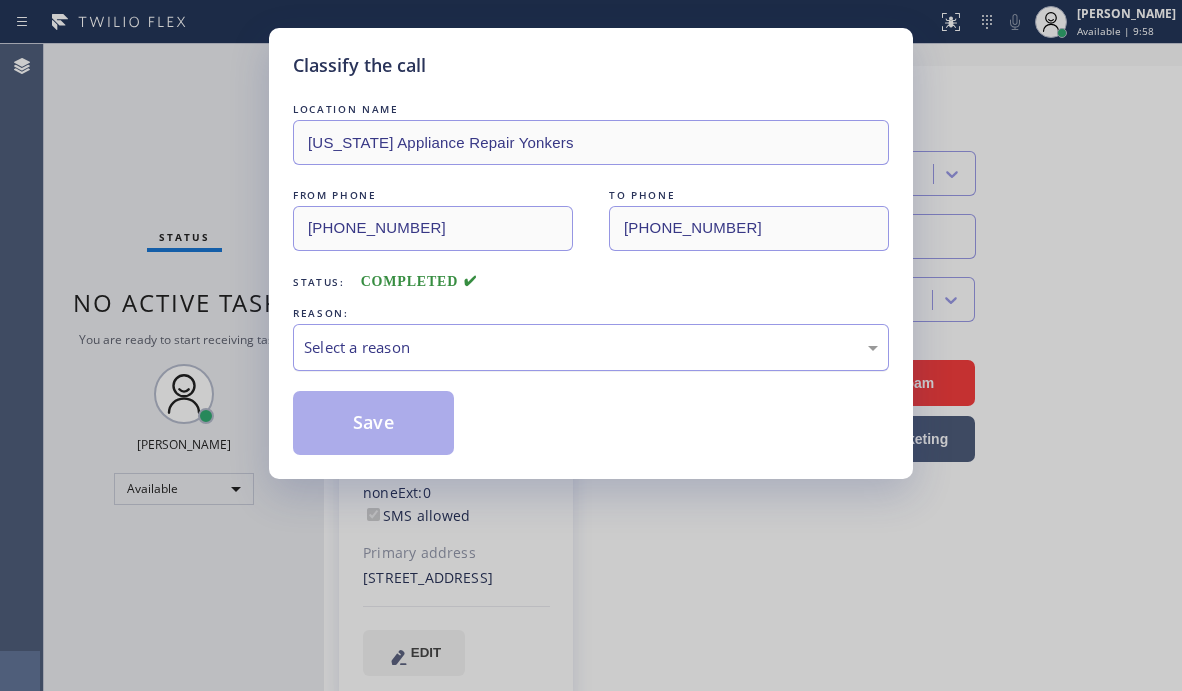 click on "Select a reason" at bounding box center [591, 347] 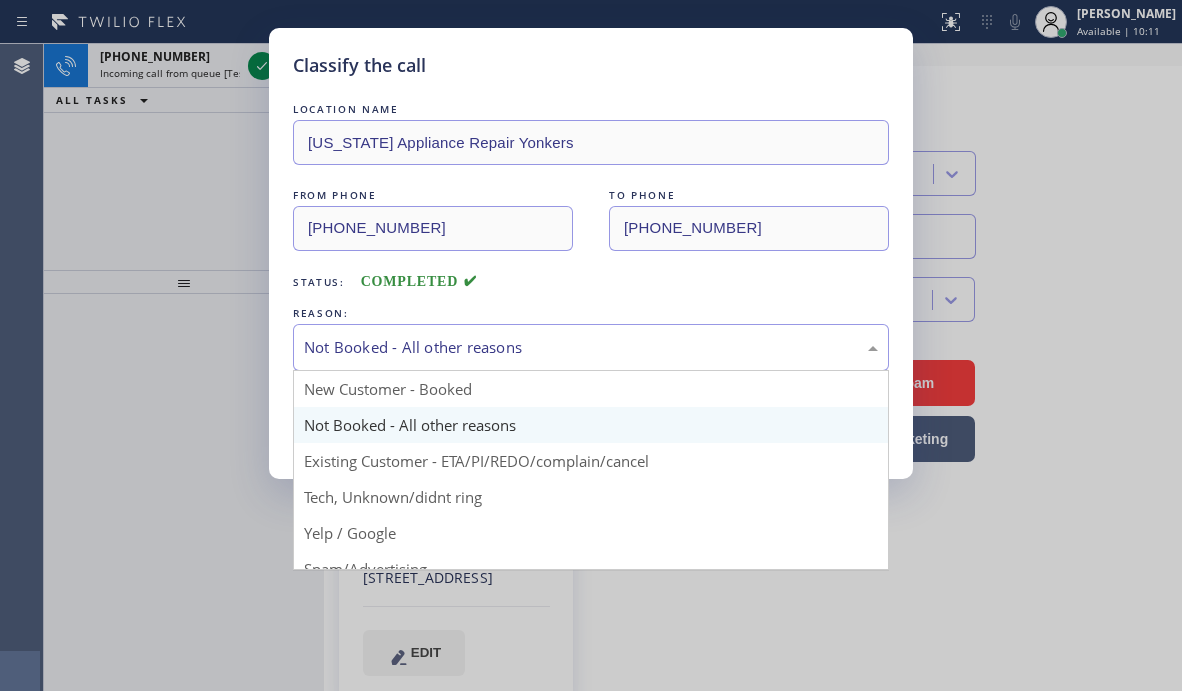 click on "Not Booked - All other reasons" at bounding box center (591, 347) 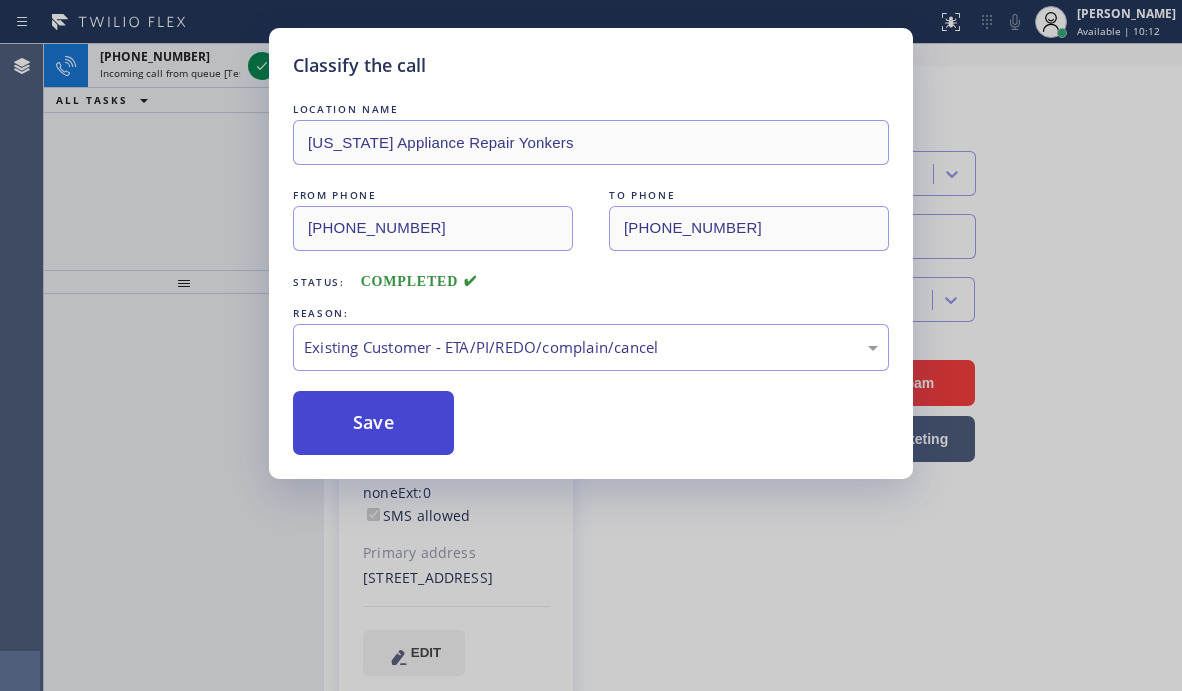 click on "Save" at bounding box center [373, 423] 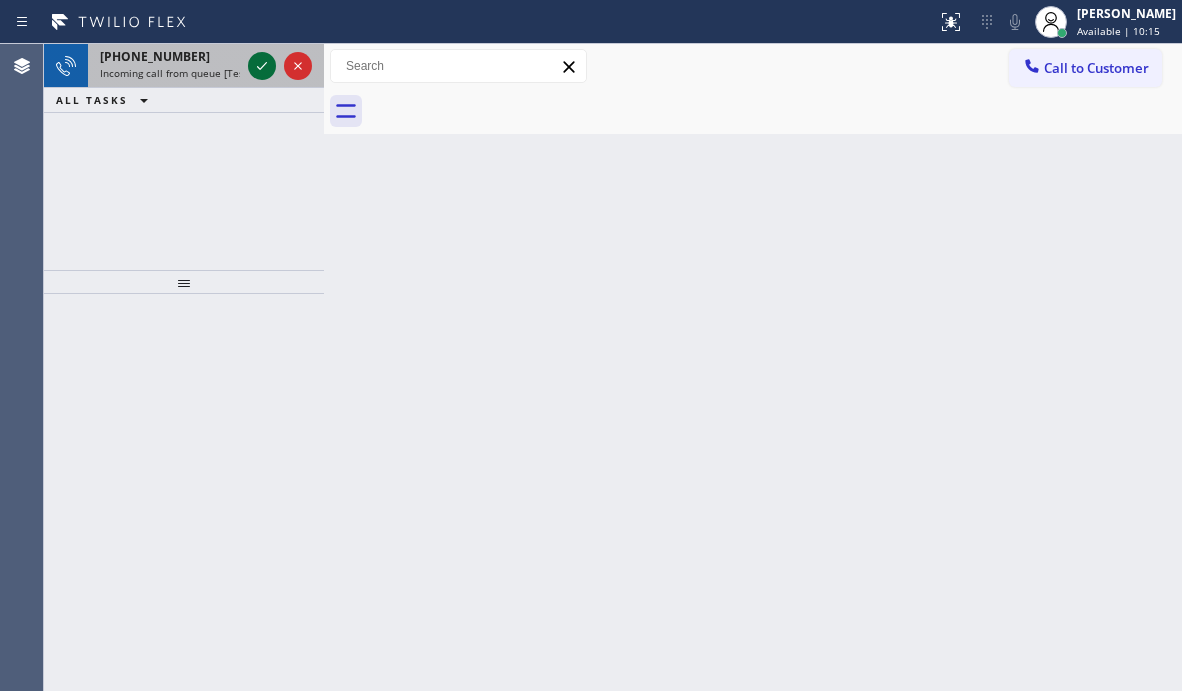 click 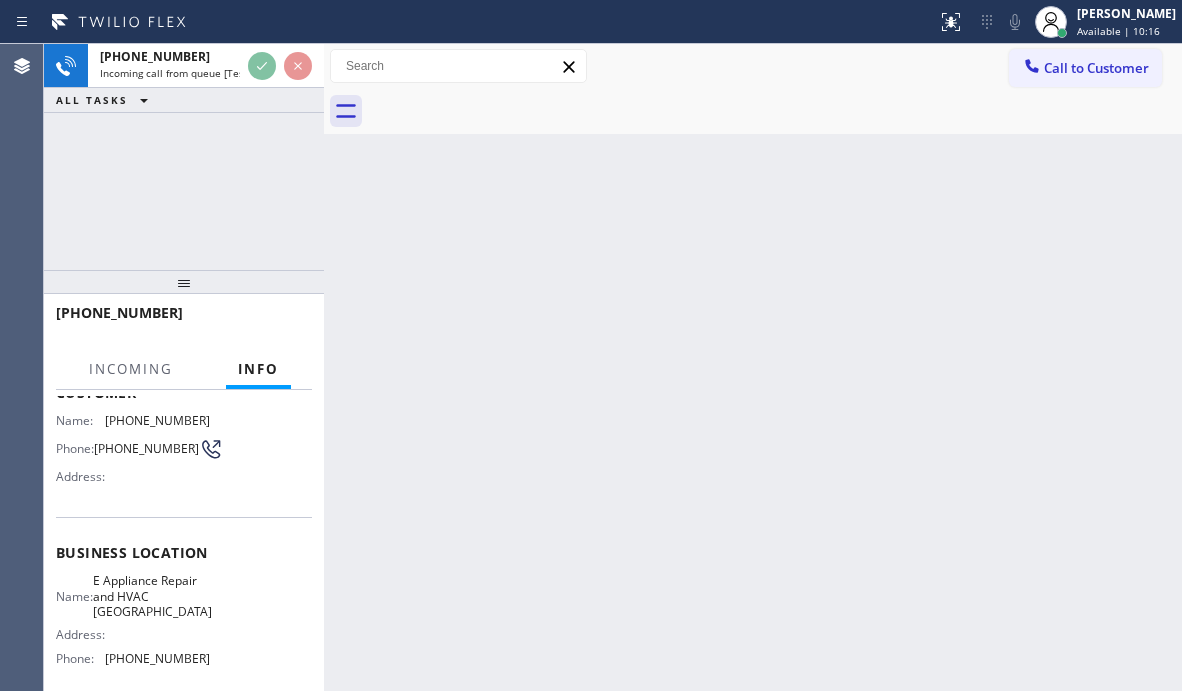 scroll, scrollTop: 297, scrollLeft: 0, axis: vertical 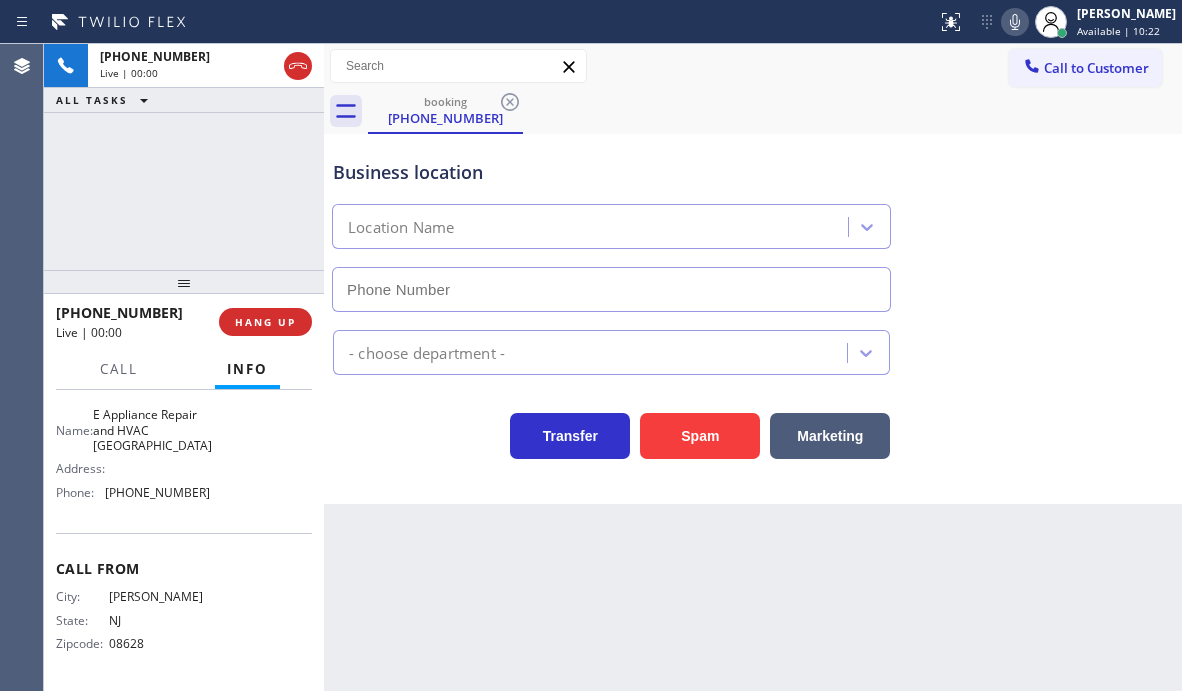 type on "[PHONE_NUMBER]" 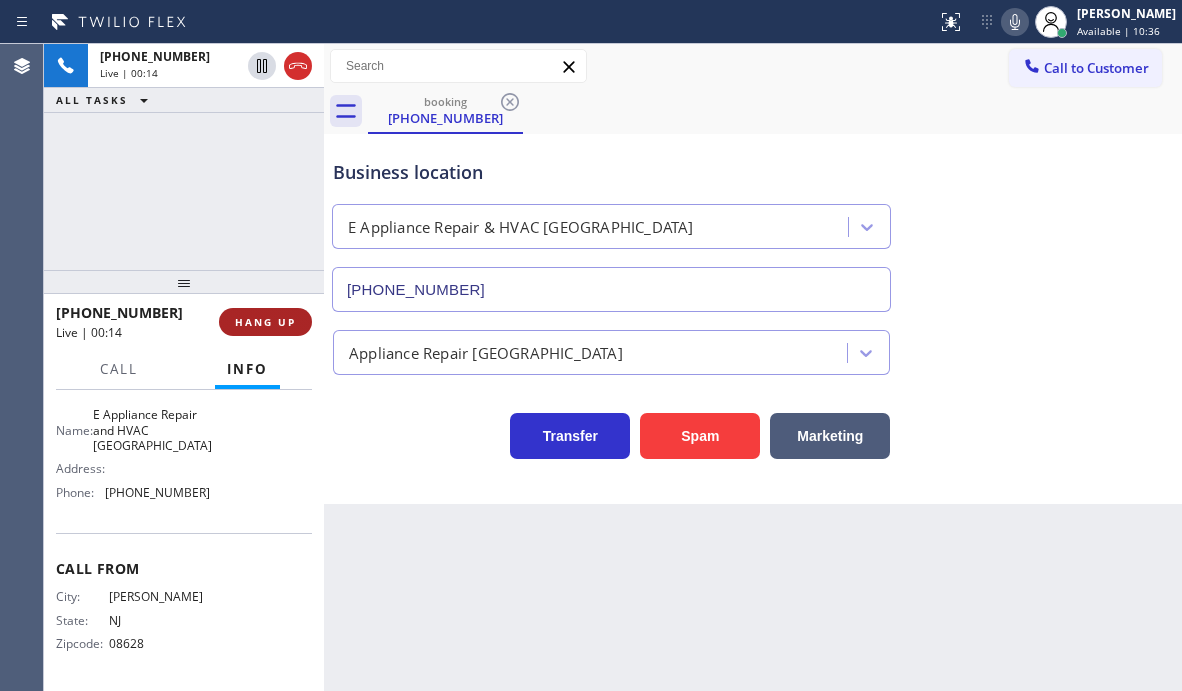 click on "HANG UP" at bounding box center (265, 322) 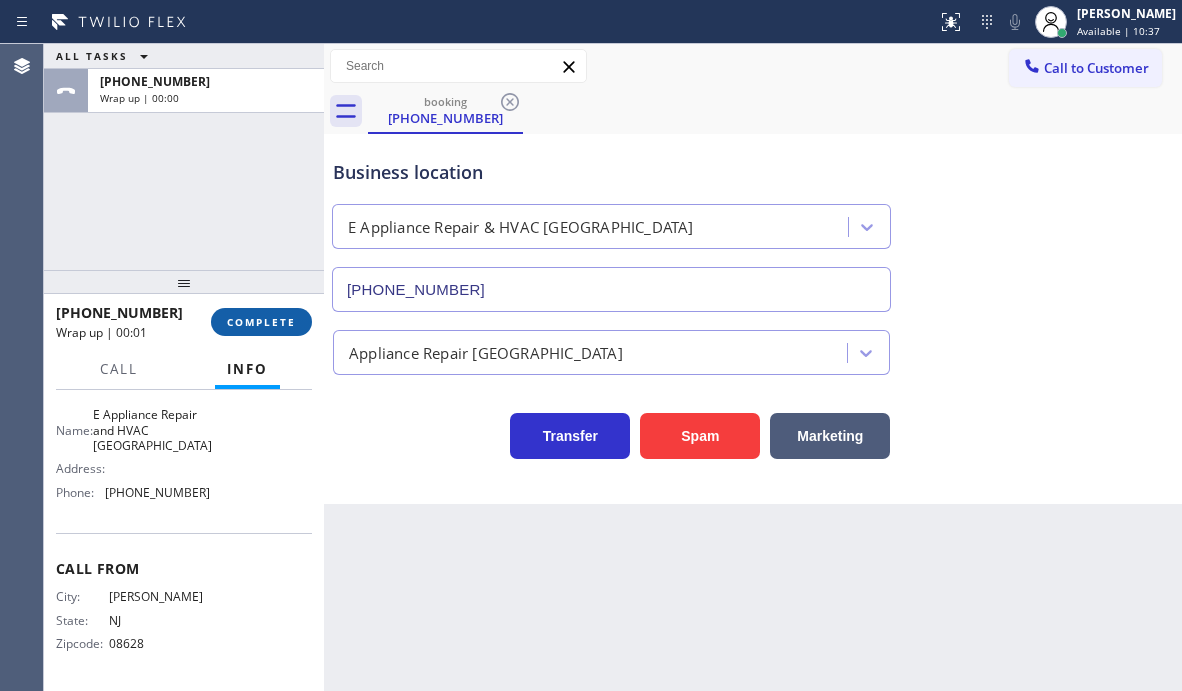drag, startPoint x: 218, startPoint y: 320, endPoint x: 310, endPoint y: 354, distance: 98.0816 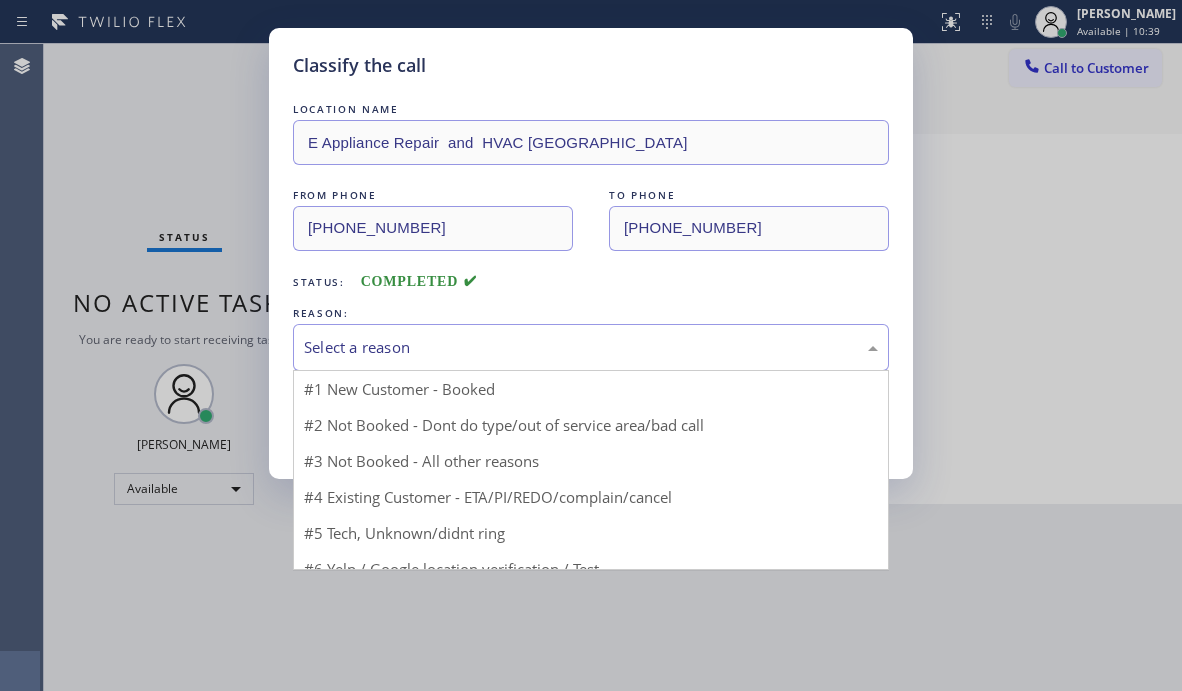 drag, startPoint x: 407, startPoint y: 337, endPoint x: 419, endPoint y: 392, distance: 56.293873 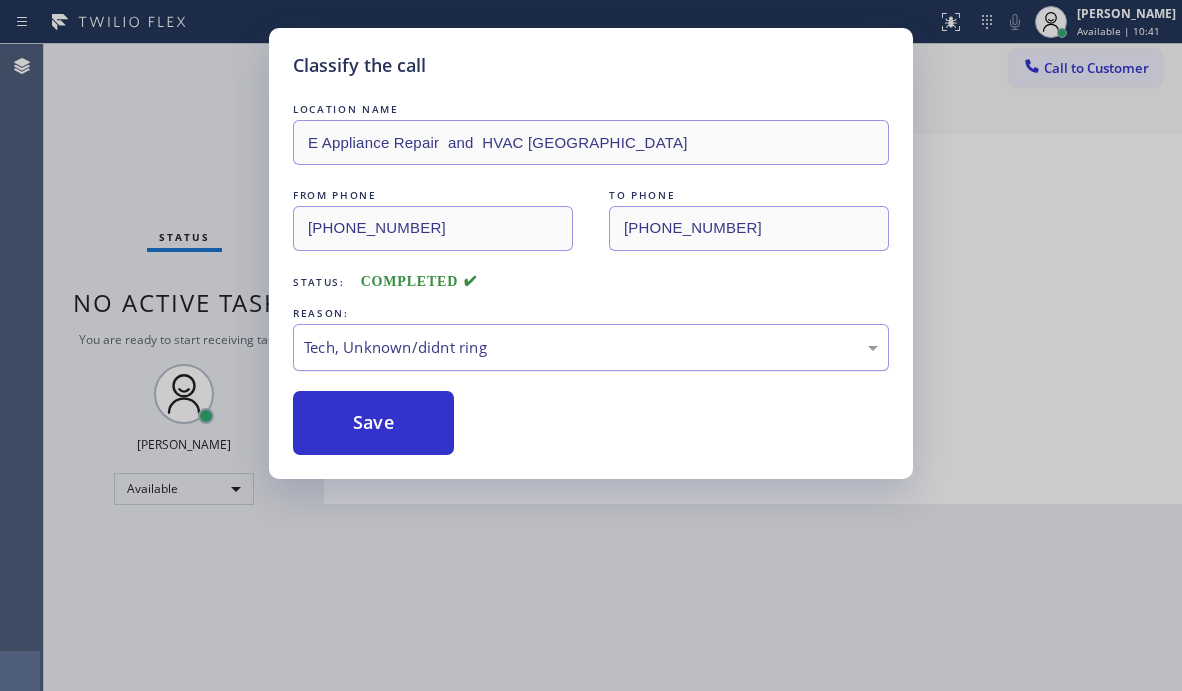 click on "Tech, Unknown/didnt ring" at bounding box center (591, 347) 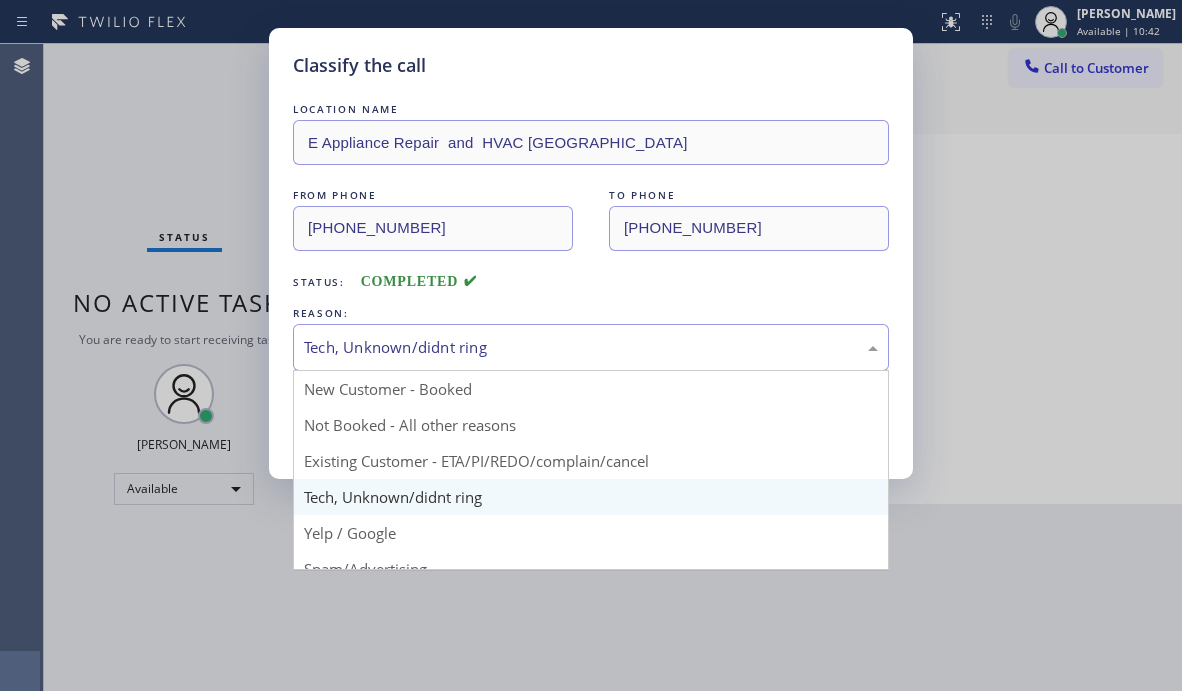 drag, startPoint x: 397, startPoint y: 492, endPoint x: 421, endPoint y: 409, distance: 86.40023 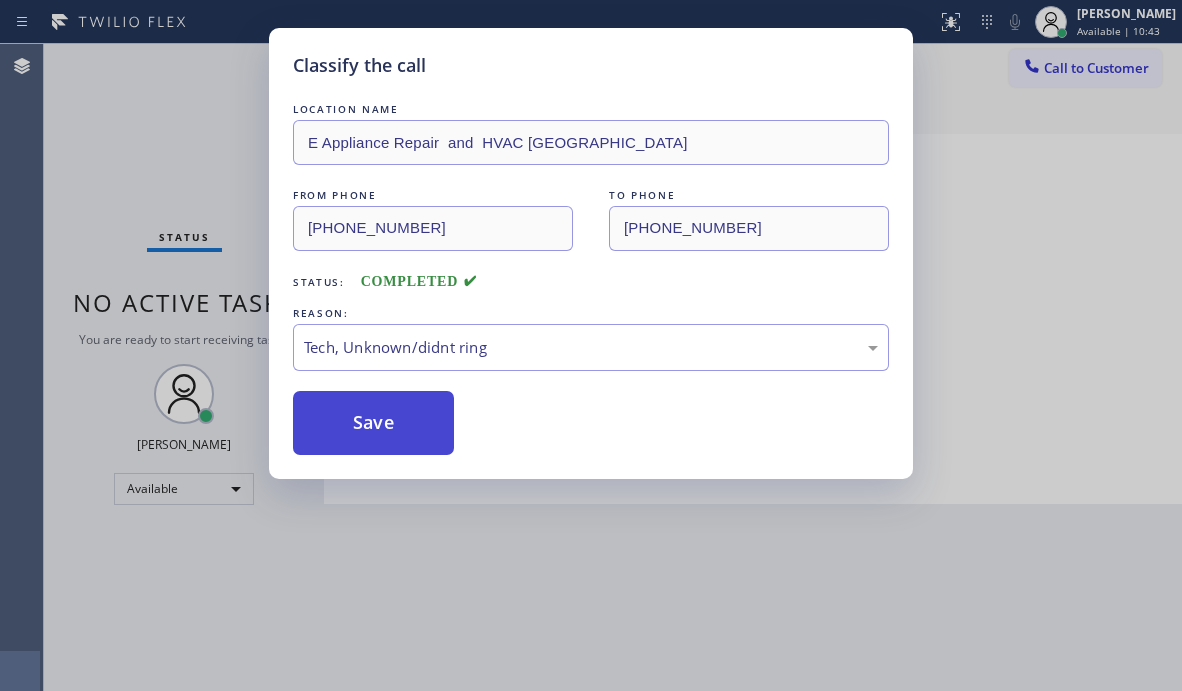 click on "Save" at bounding box center (373, 423) 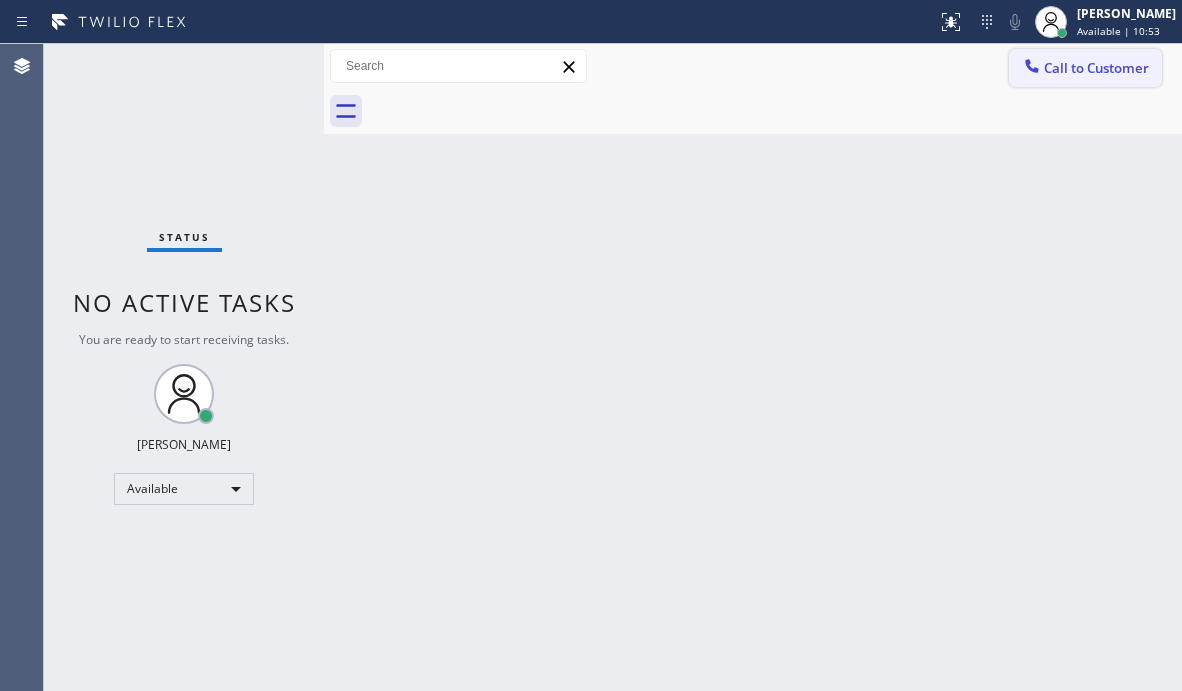 click on "Call to Customer" at bounding box center (1096, 68) 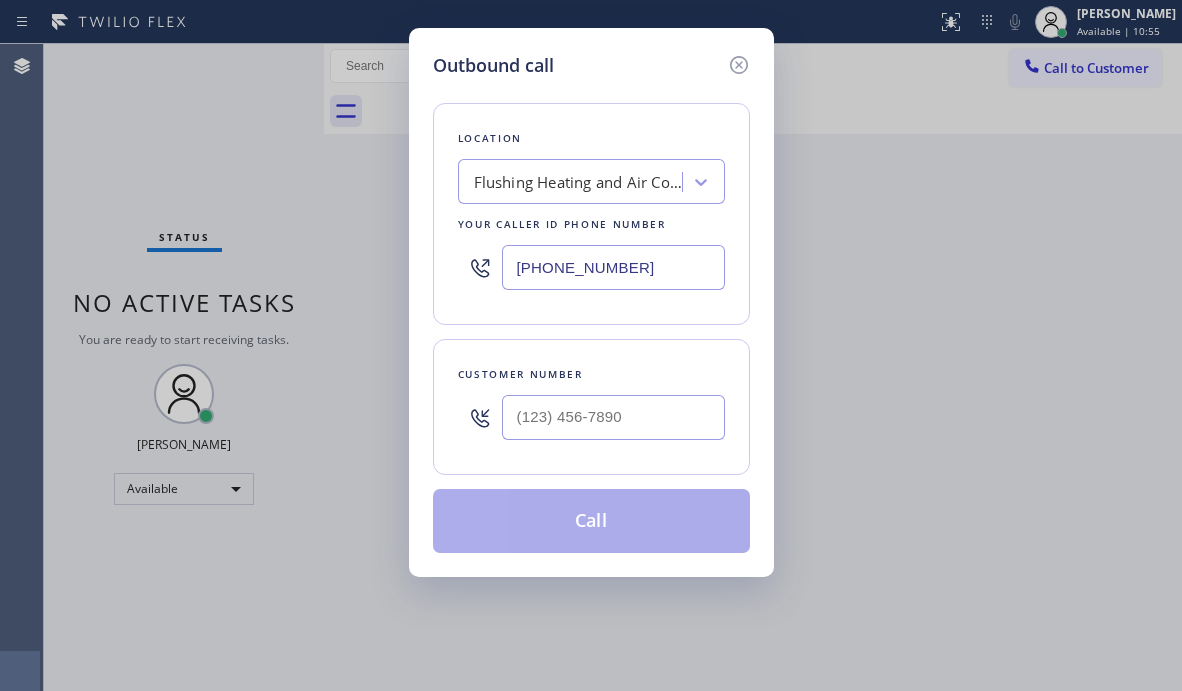 click on "[PHONE_NUMBER]" at bounding box center [613, 267] 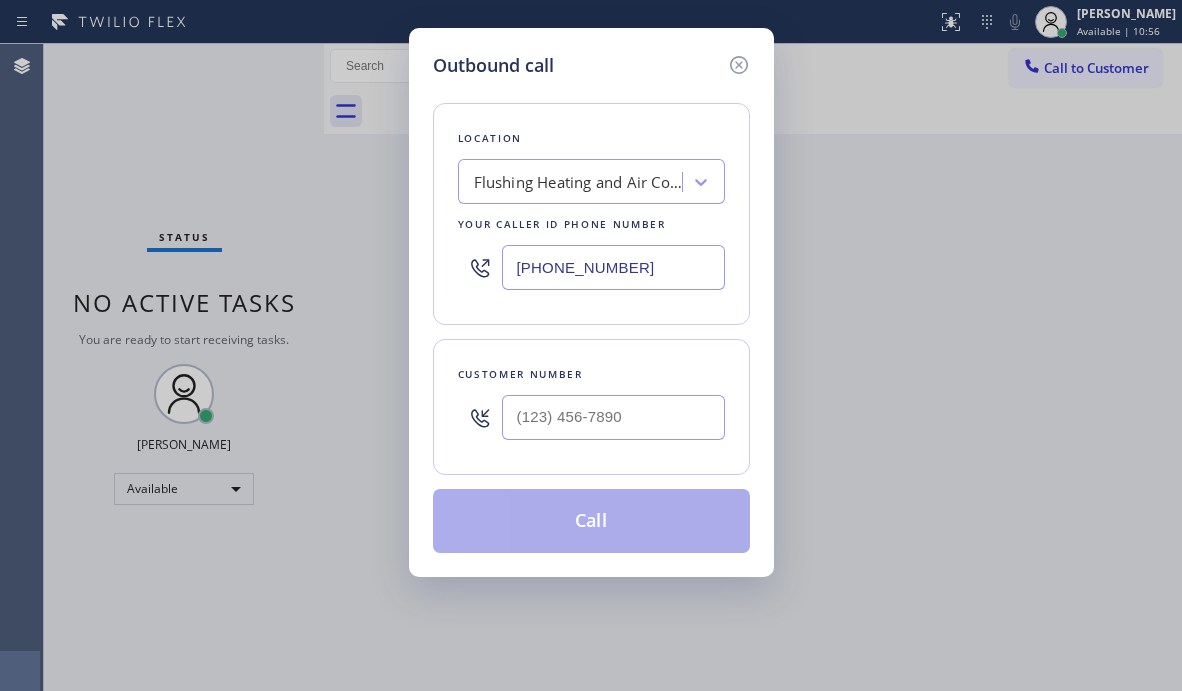click on "[PHONE_NUMBER]" at bounding box center (613, 267) 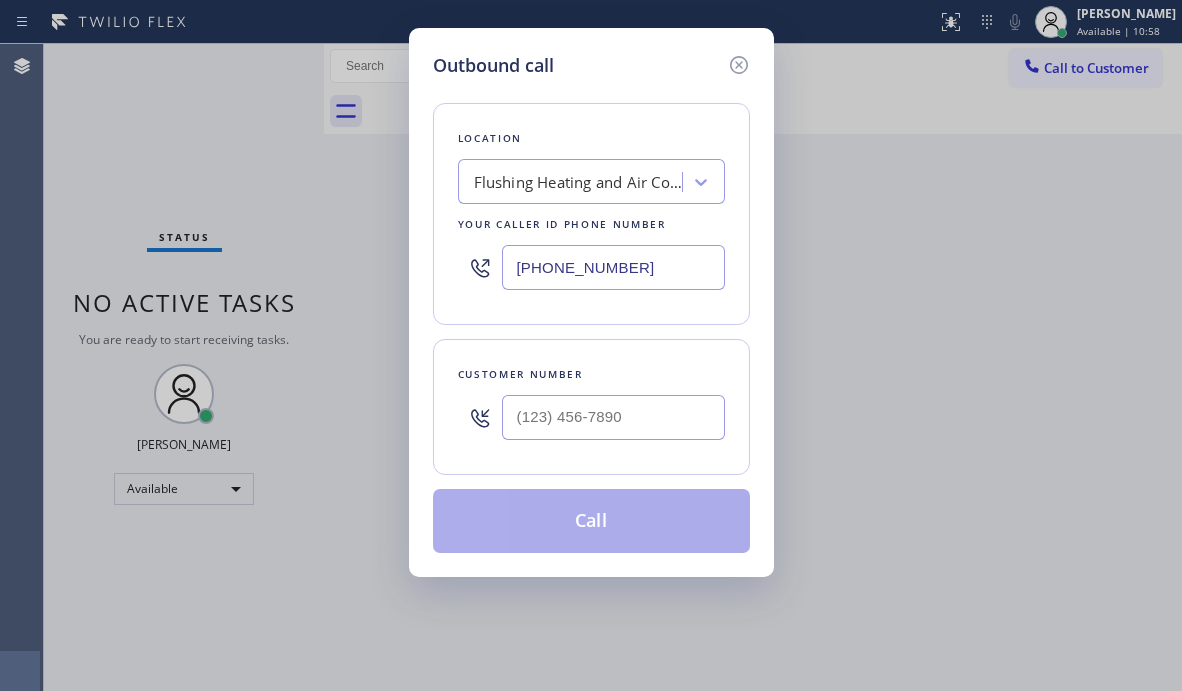 paste on "914) 873-0795" 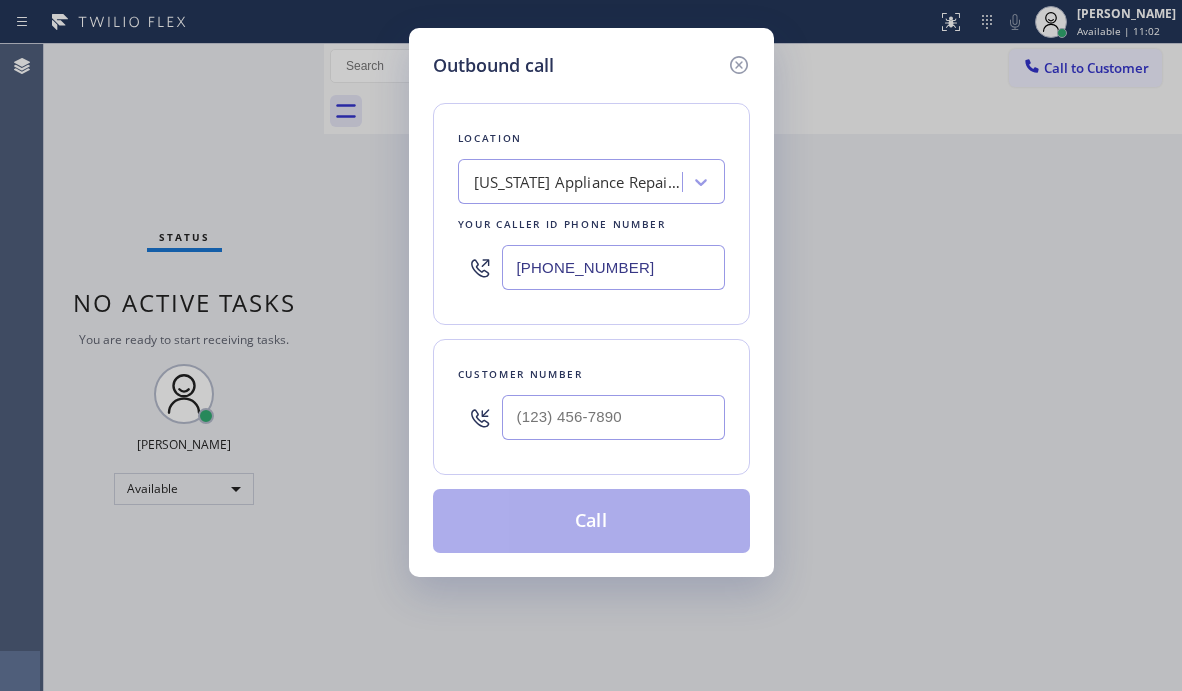 type on "[PHONE_NUMBER]" 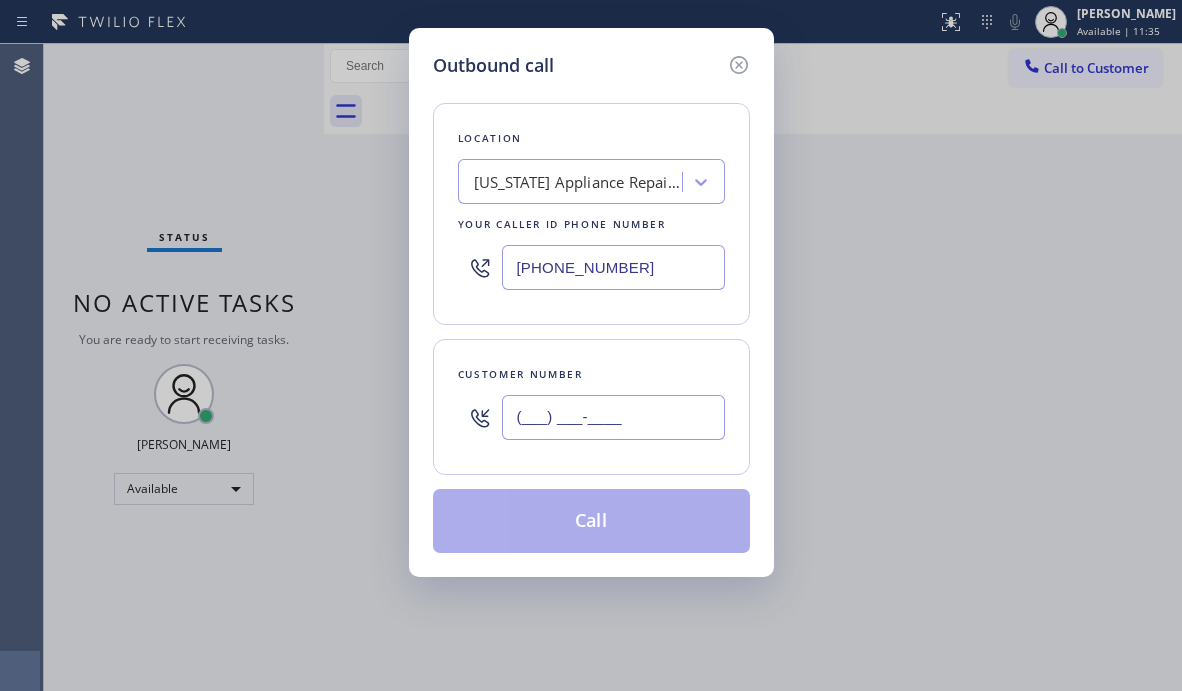 click on "(___) ___-____" at bounding box center (613, 417) 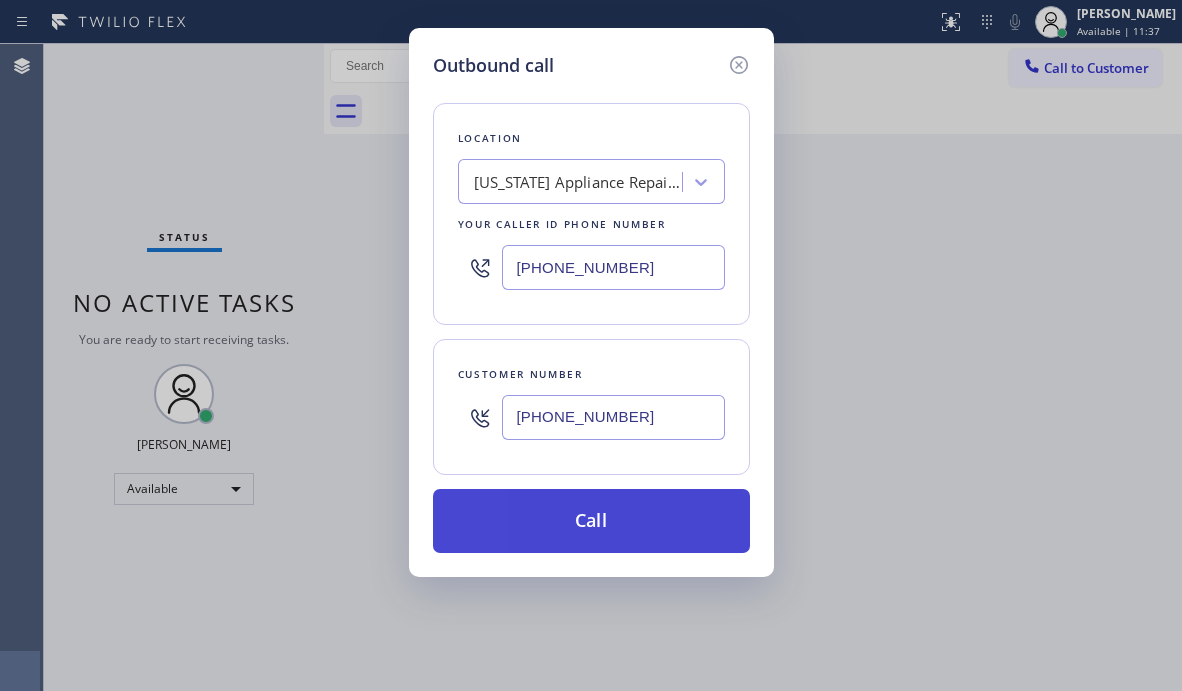 type on "[PHONE_NUMBER]" 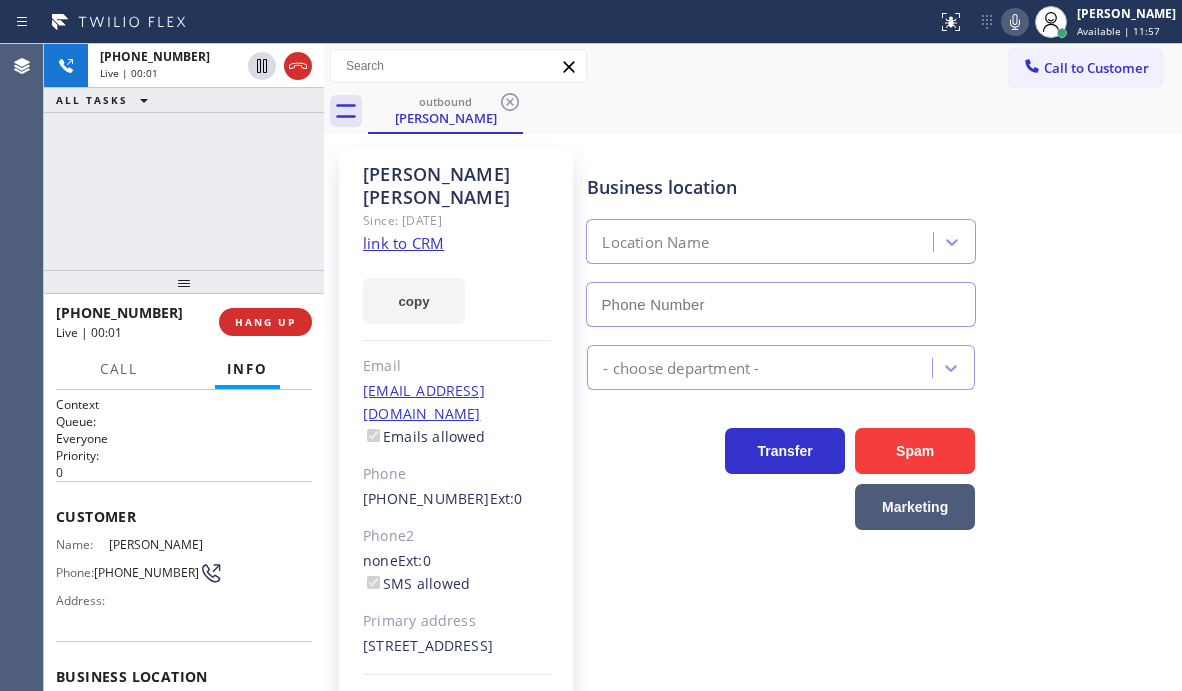 type on "[PHONE_NUMBER]" 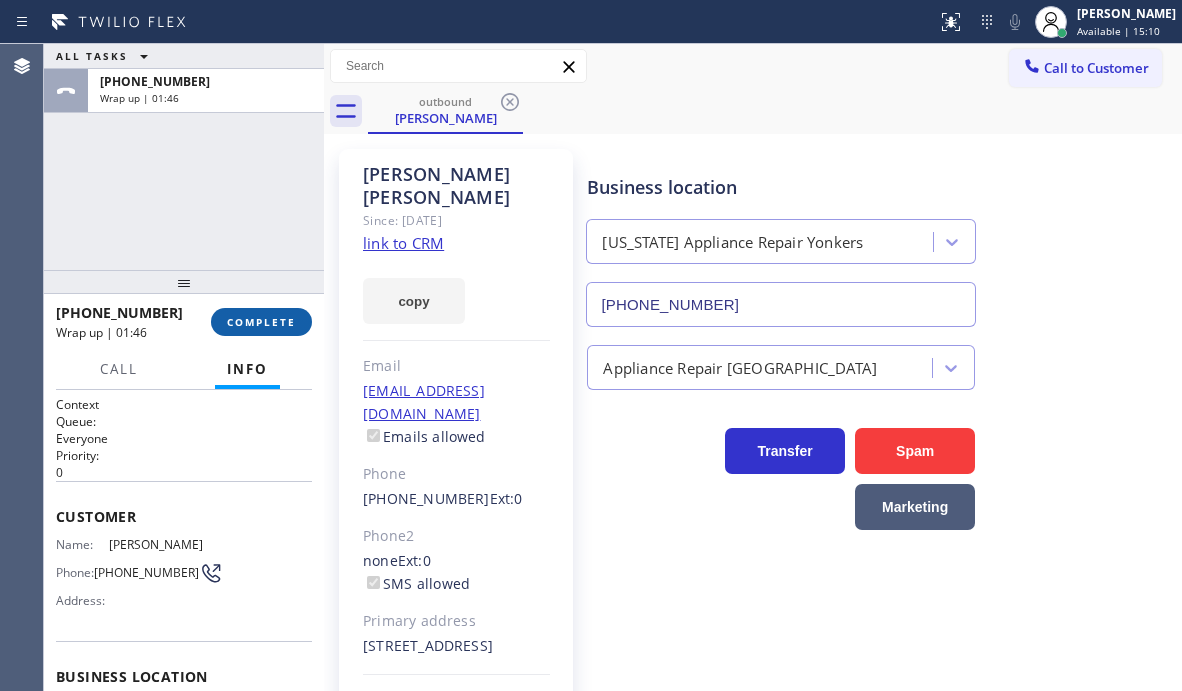 click on "COMPLETE" at bounding box center (261, 322) 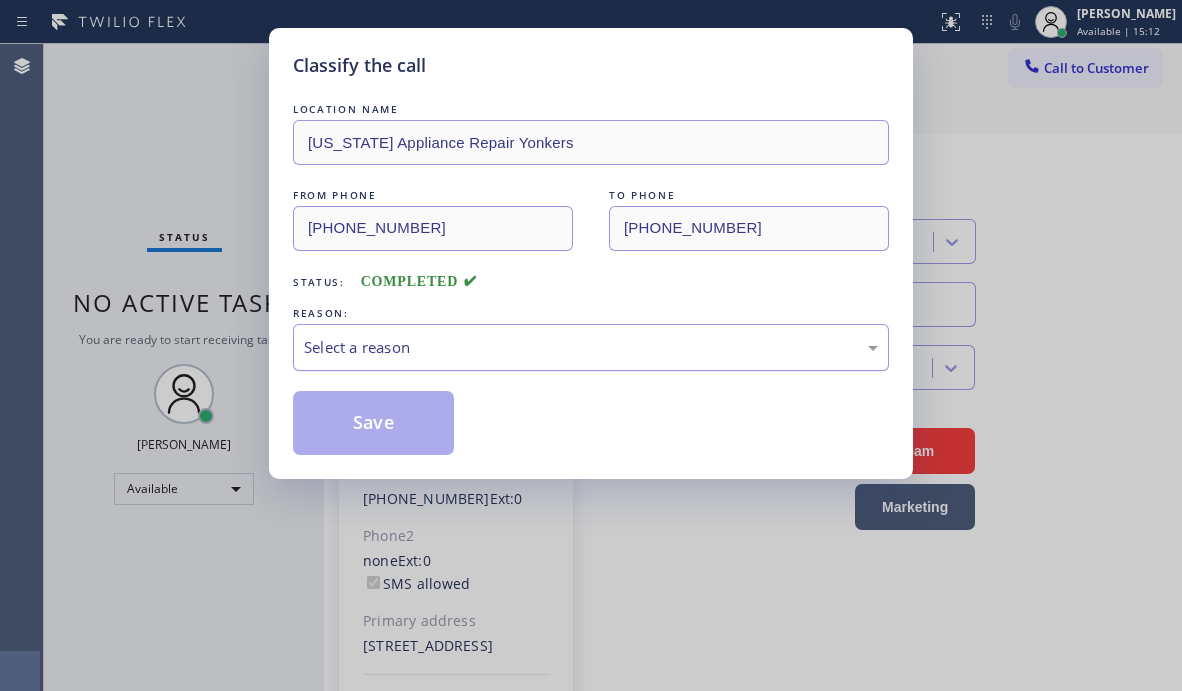 click on "Select a reason" at bounding box center (591, 347) 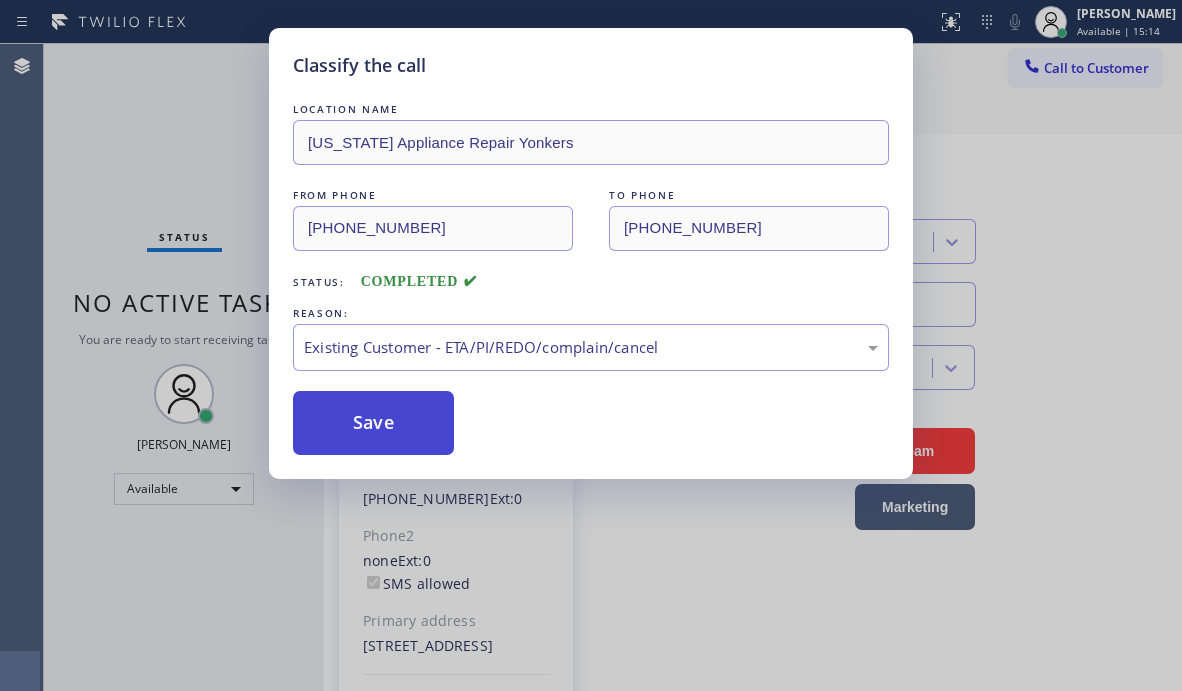 drag, startPoint x: 370, startPoint y: 430, endPoint x: 727, endPoint y: 510, distance: 365.8538 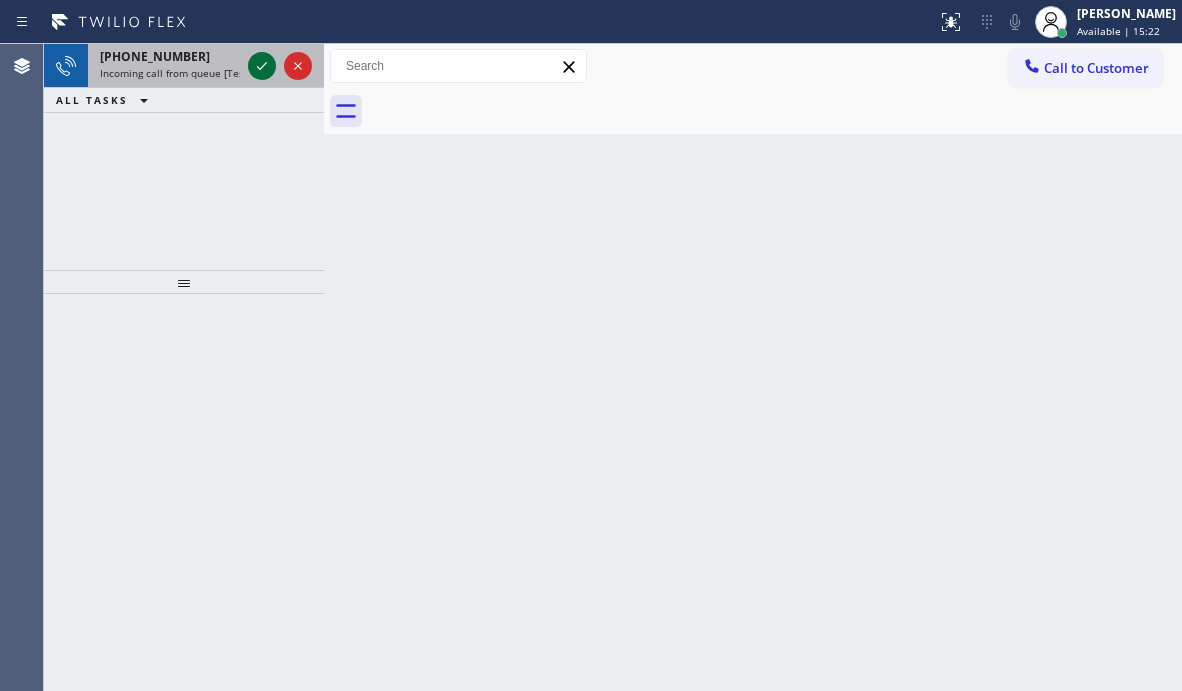click 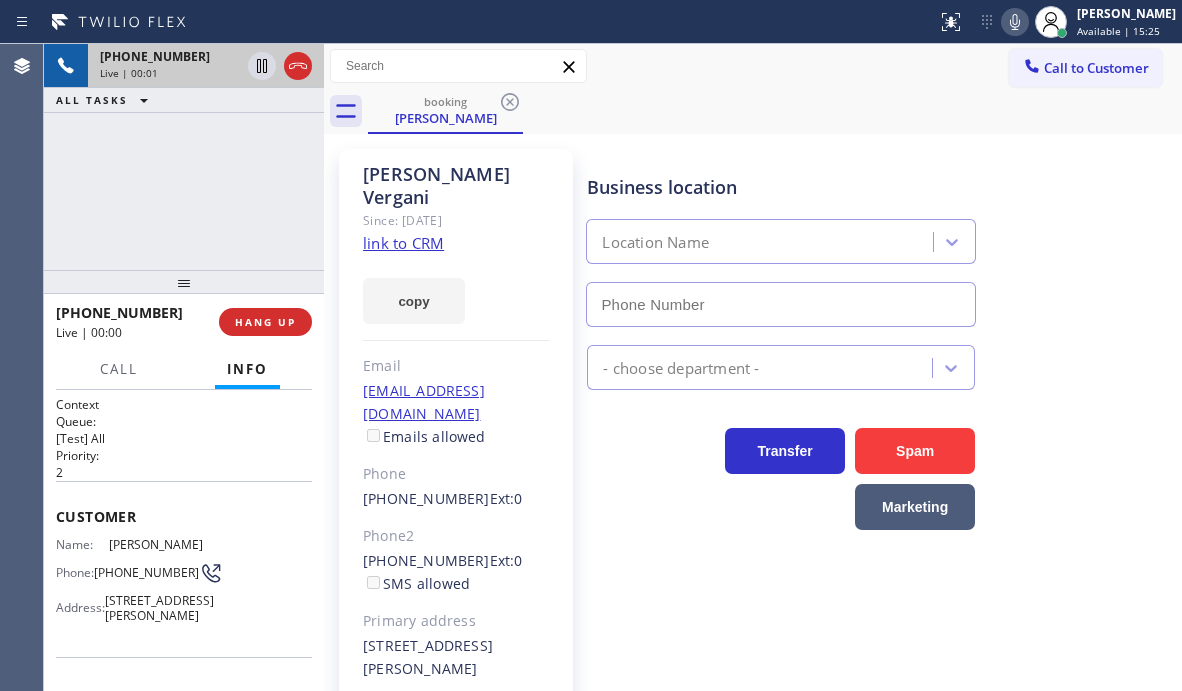 type on "[PHONE_NUMBER]" 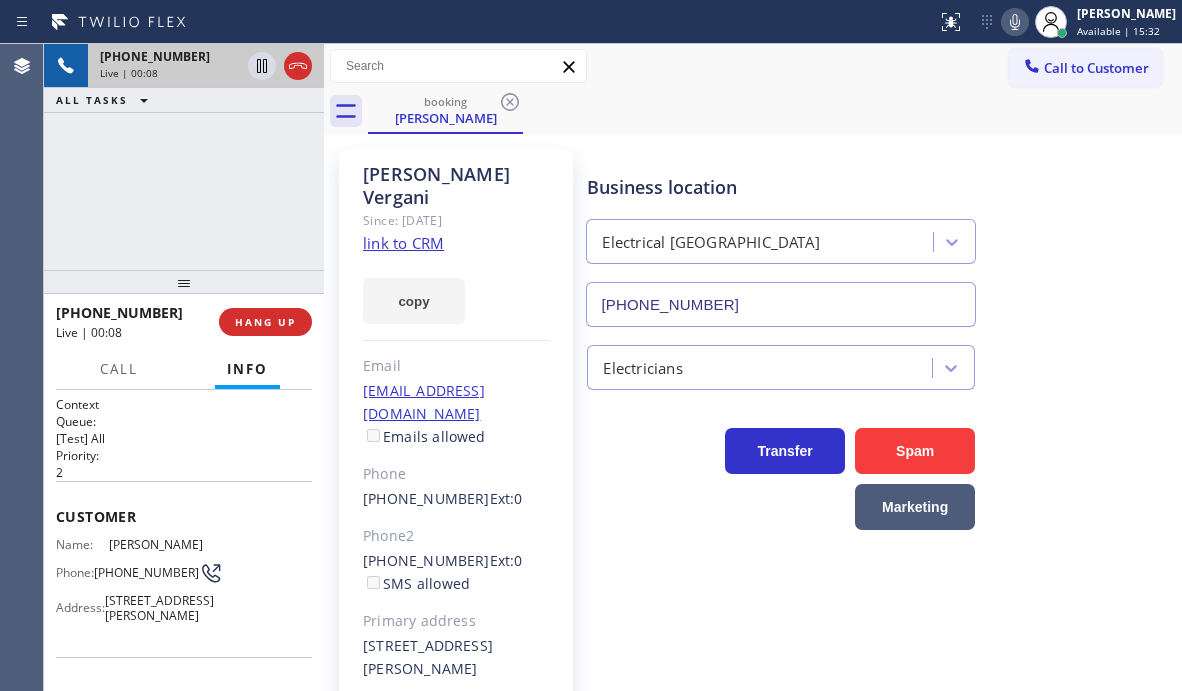 click on "link to CRM" 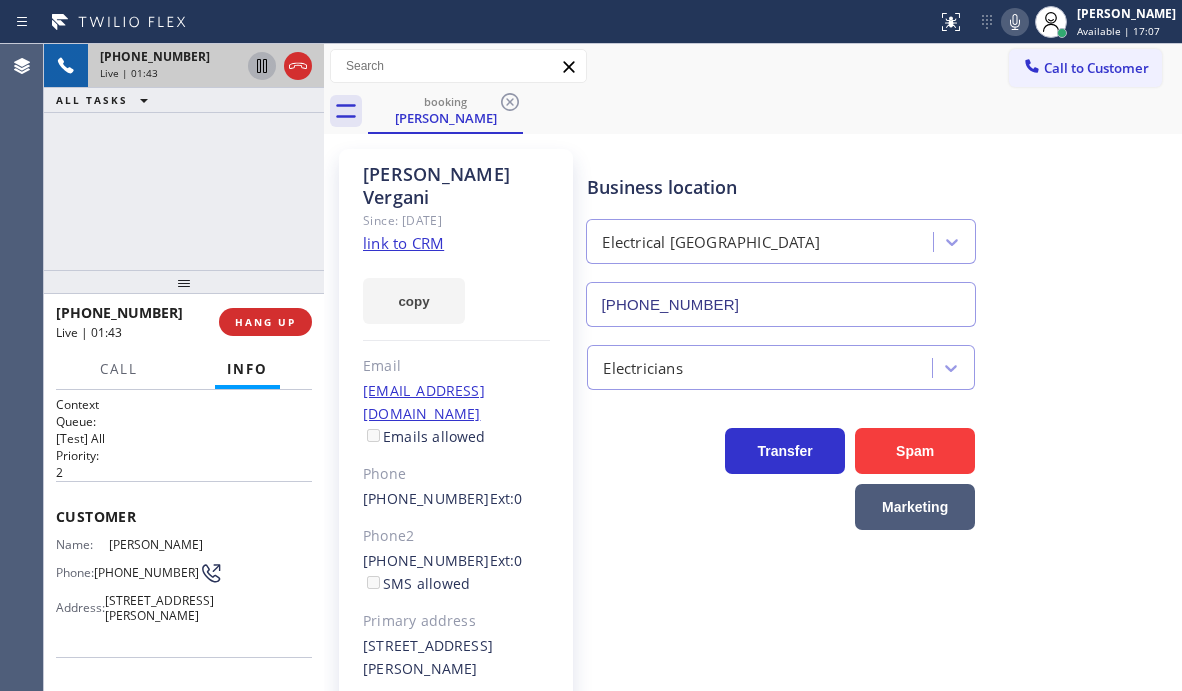 click 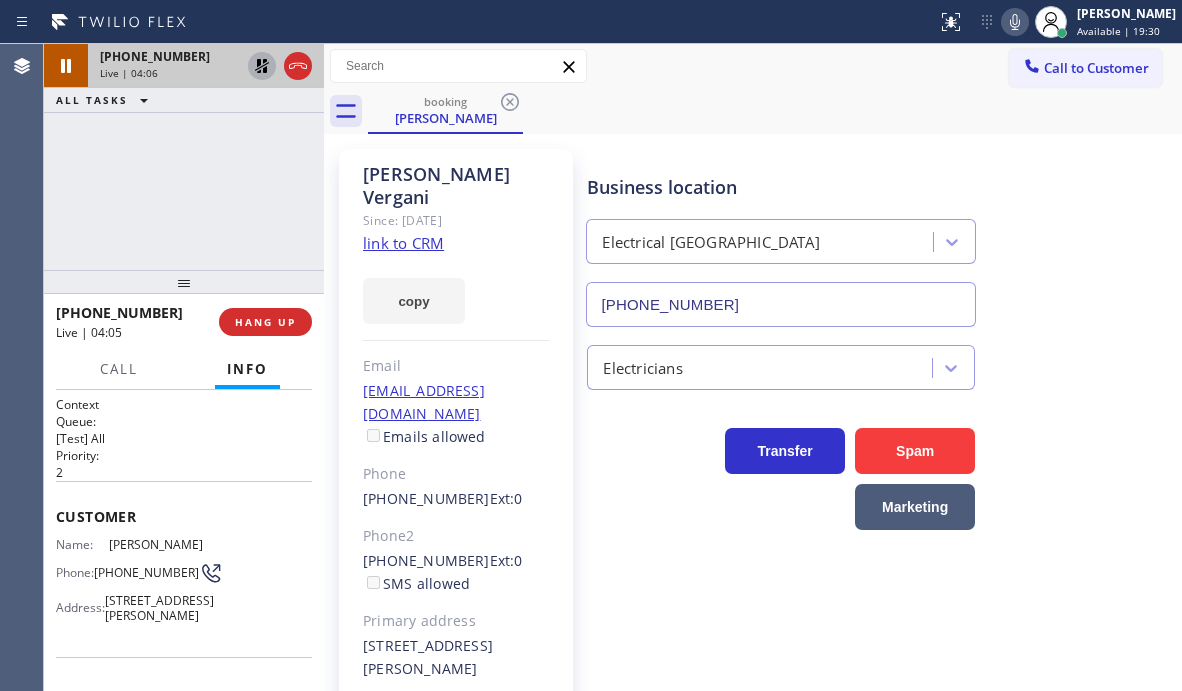 click 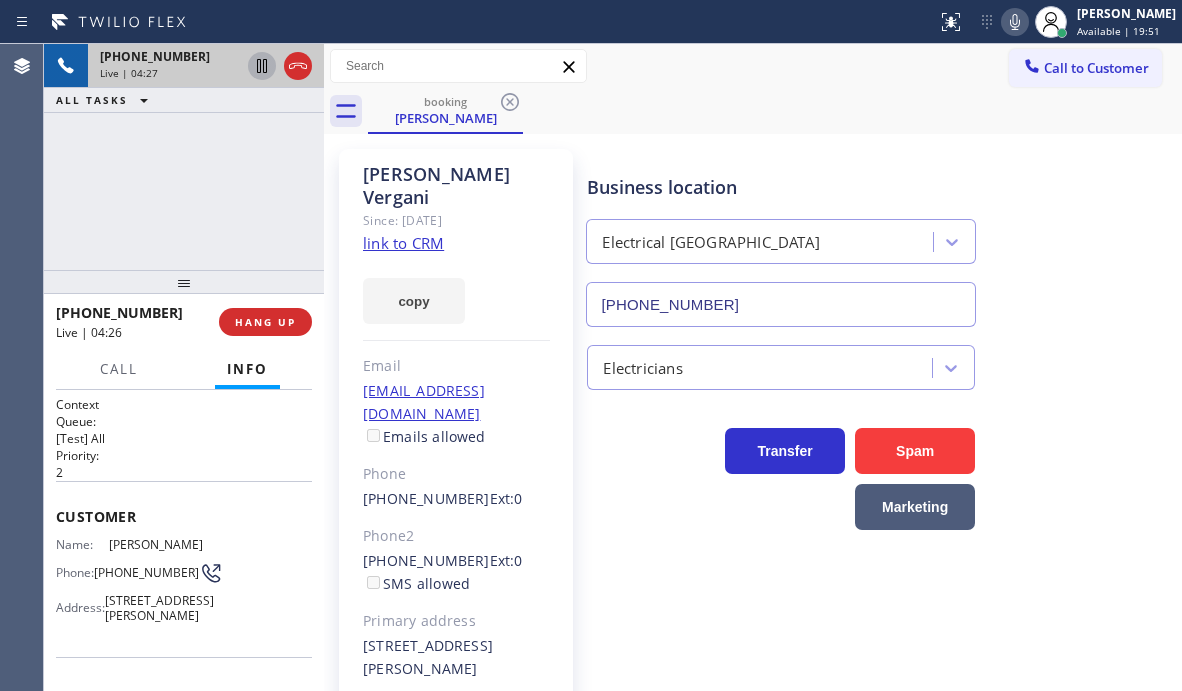 click 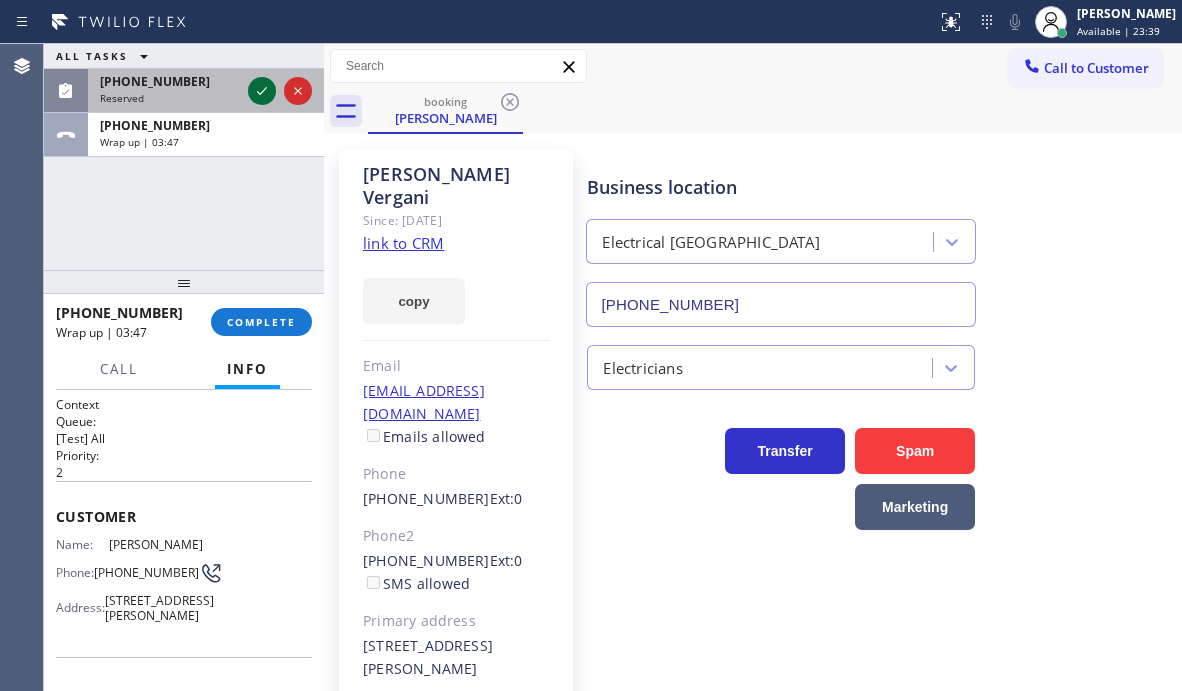 click 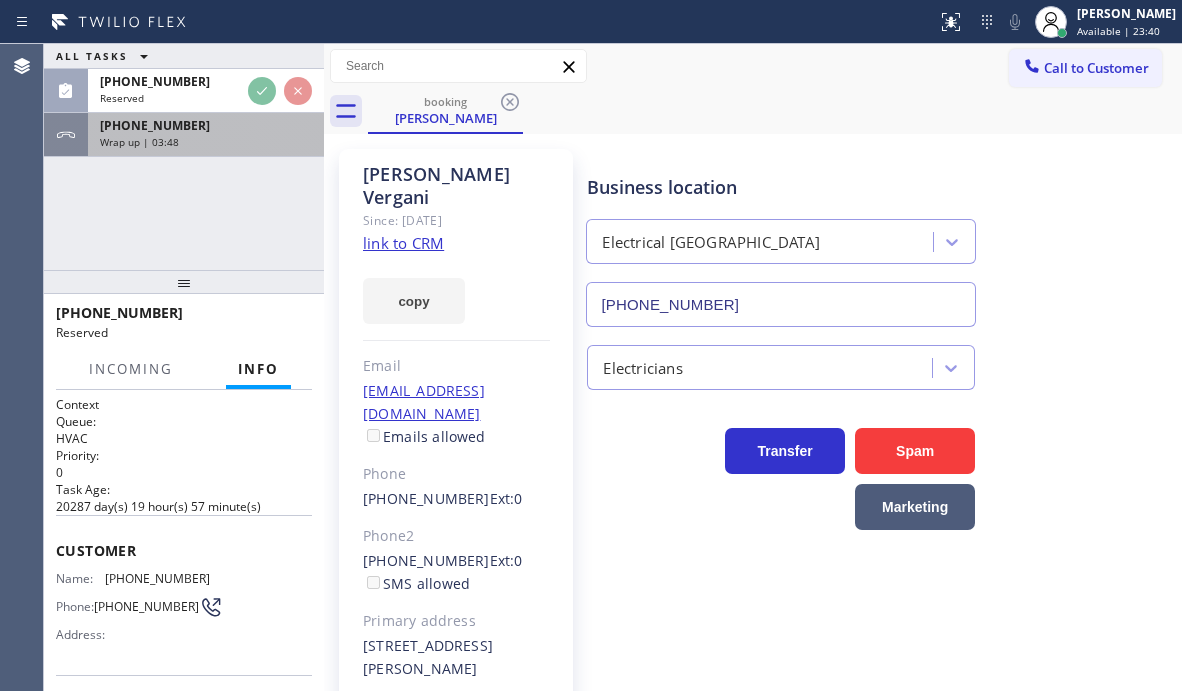 click on "Wrap up | 03:48" at bounding box center (206, 142) 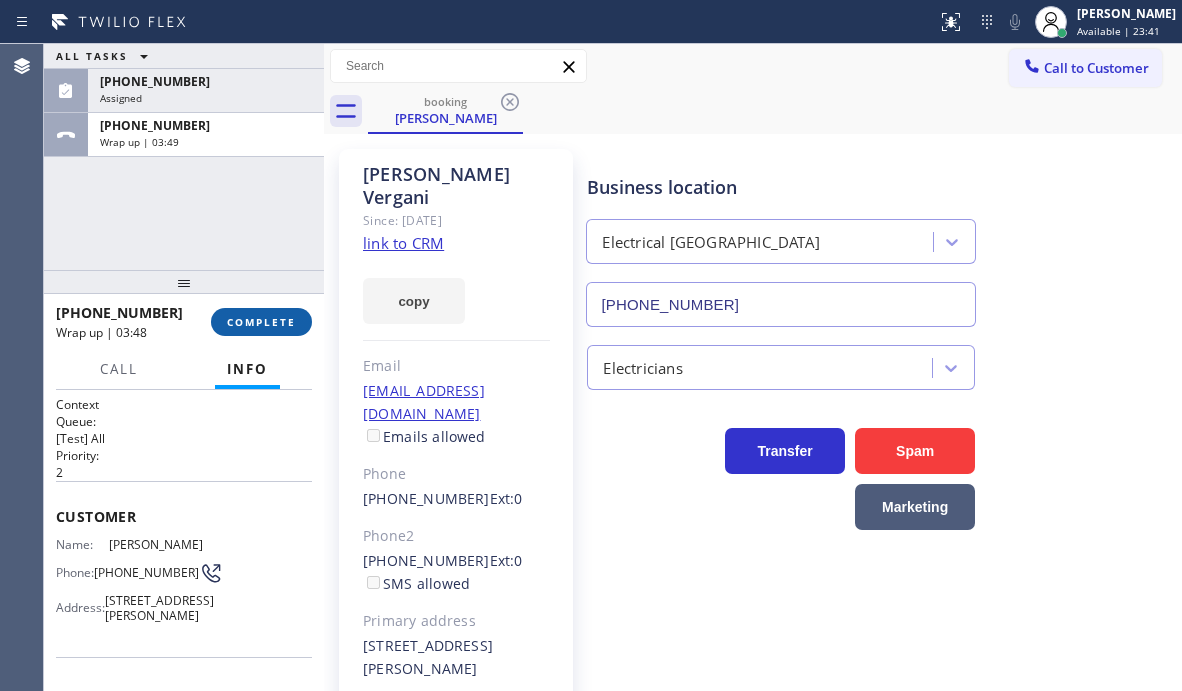 click on "COMPLETE" at bounding box center [261, 322] 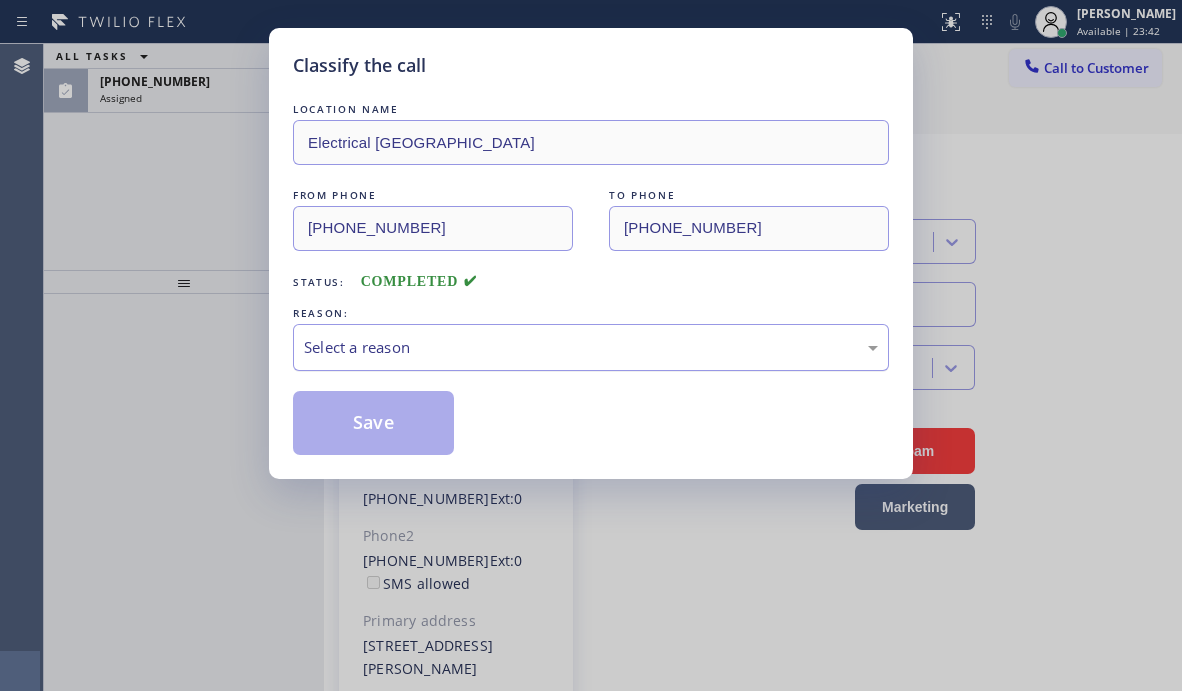 drag, startPoint x: 449, startPoint y: 336, endPoint x: 457, endPoint y: 364, distance: 29.12044 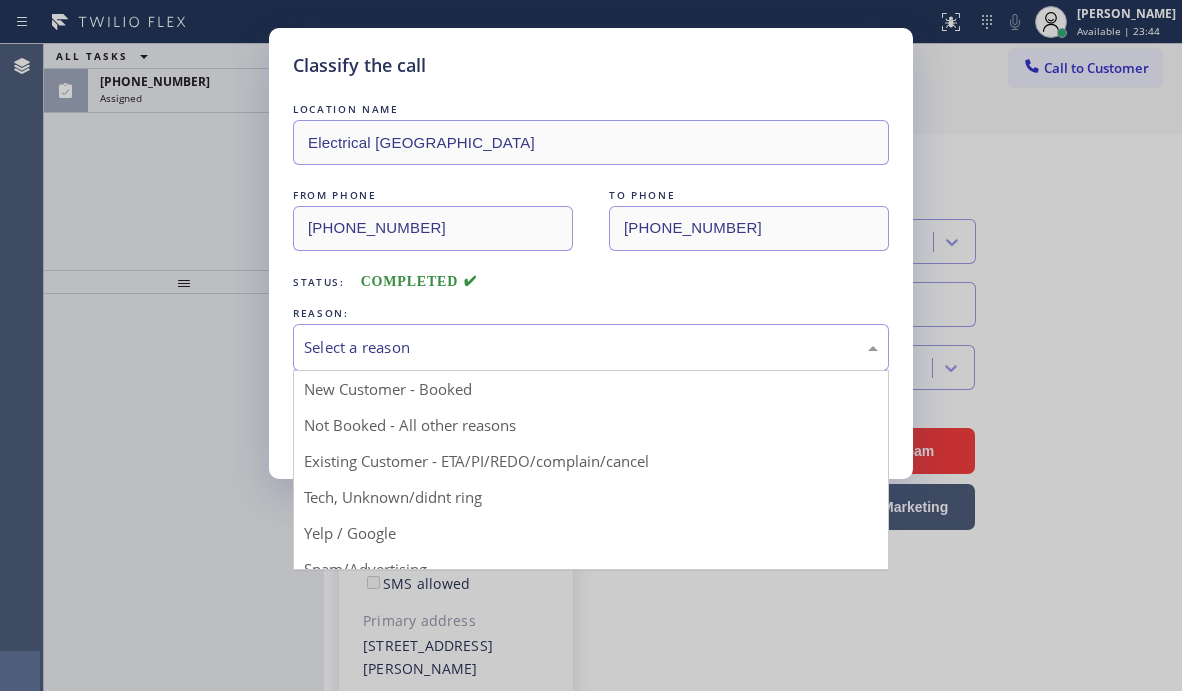 drag, startPoint x: 389, startPoint y: 462, endPoint x: 385, endPoint y: 445, distance: 17.464249 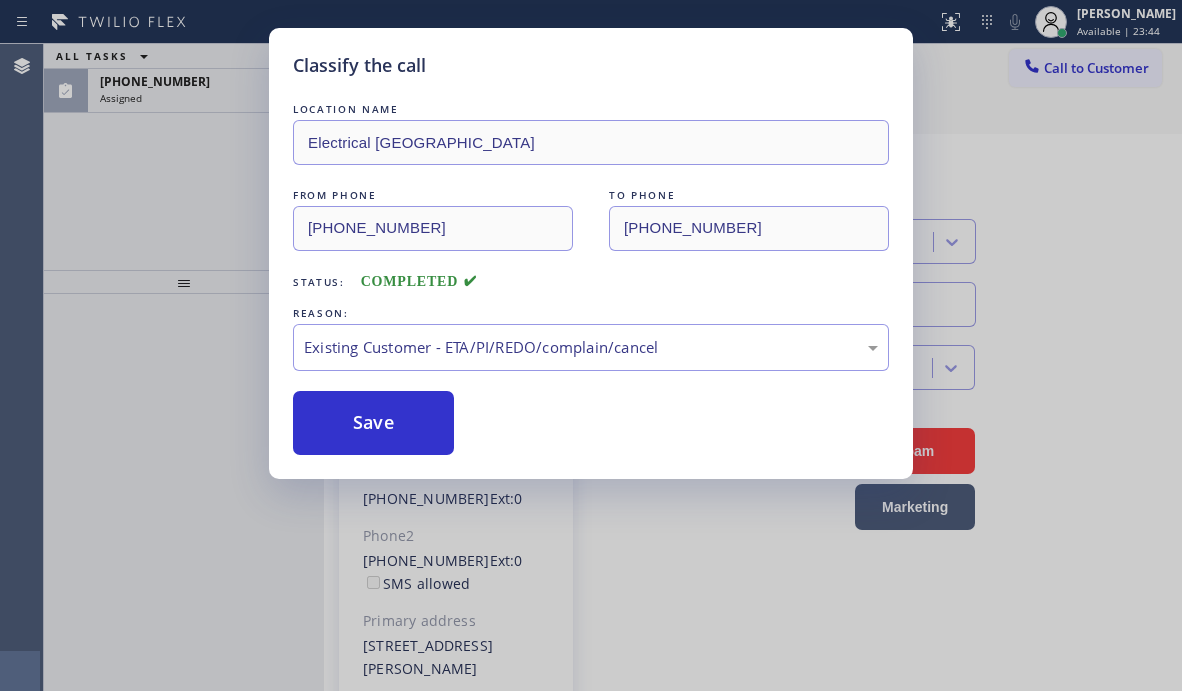 drag, startPoint x: 379, startPoint y: 423, endPoint x: 277, endPoint y: 253, distance: 198.25237 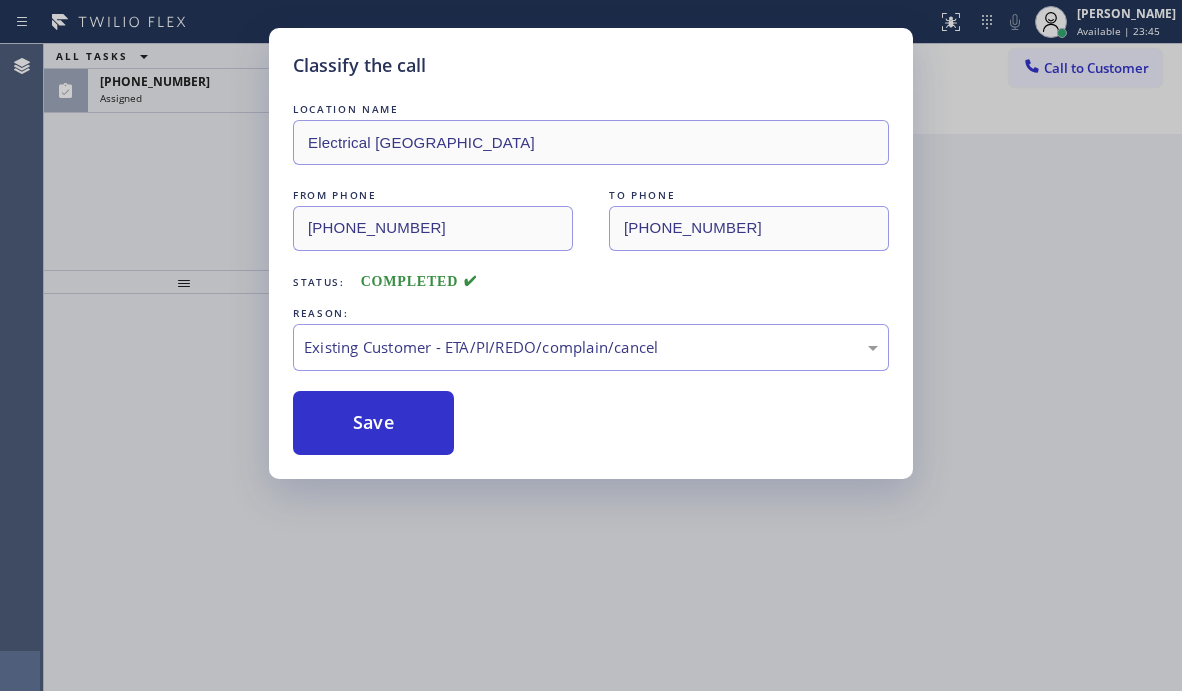 drag, startPoint x: 177, startPoint y: 130, endPoint x: 232, endPoint y: 106, distance: 60.00833 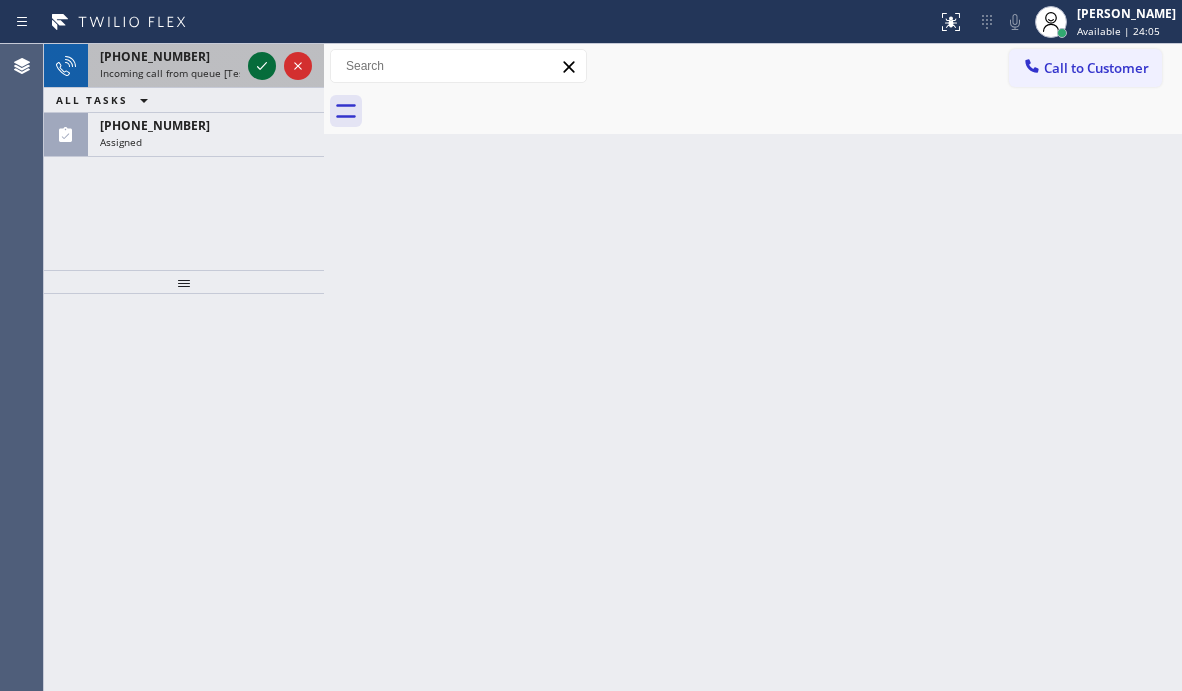 click 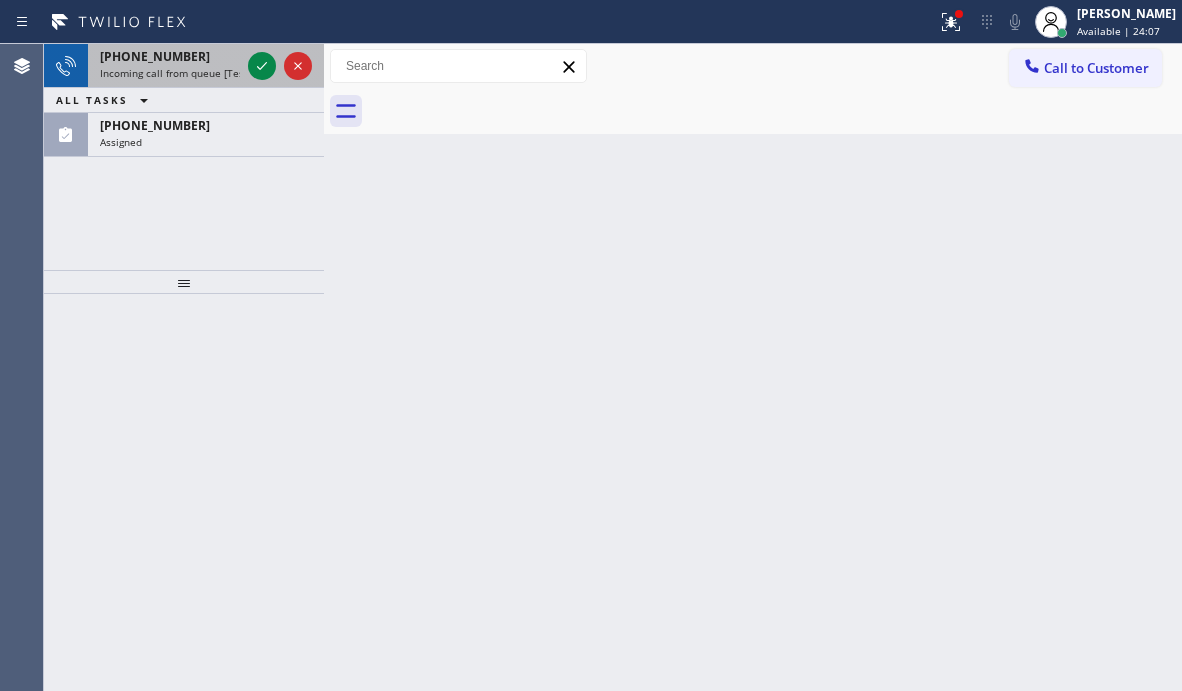 click on "Incoming call from queue [Test] All" at bounding box center [183, 73] 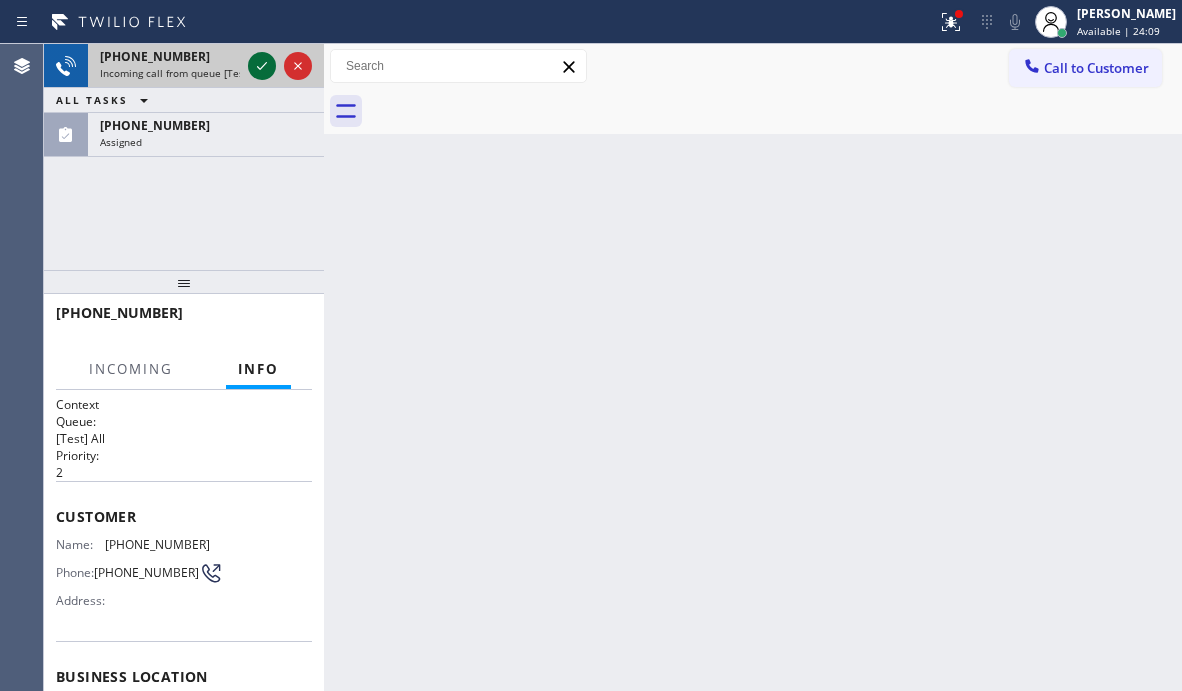 click 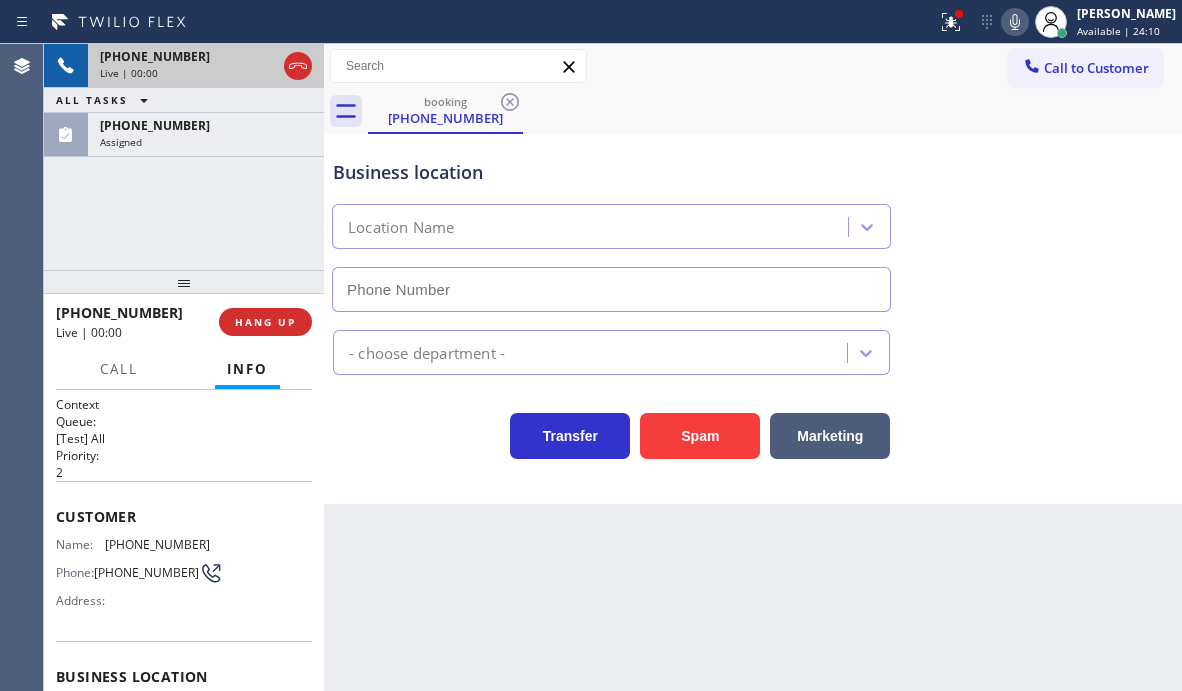 type on "[PHONE_NUMBER]" 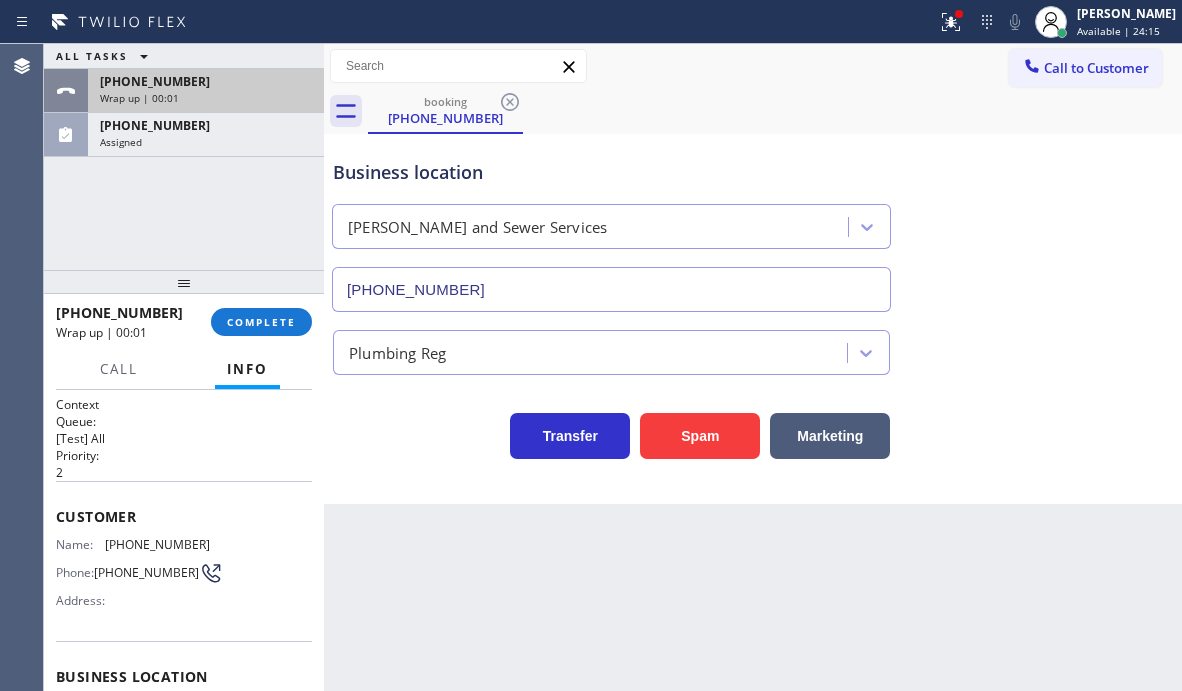 click on "[PHONE_NUMBER]" at bounding box center [206, 81] 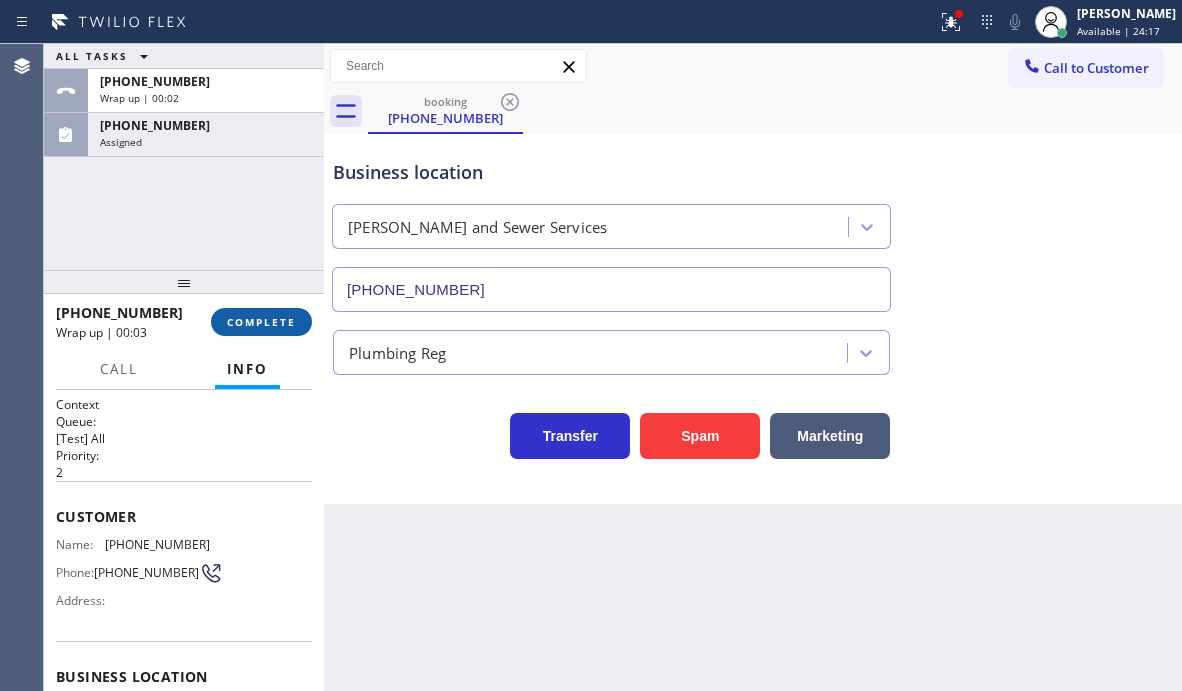 click on "COMPLETE" at bounding box center [261, 322] 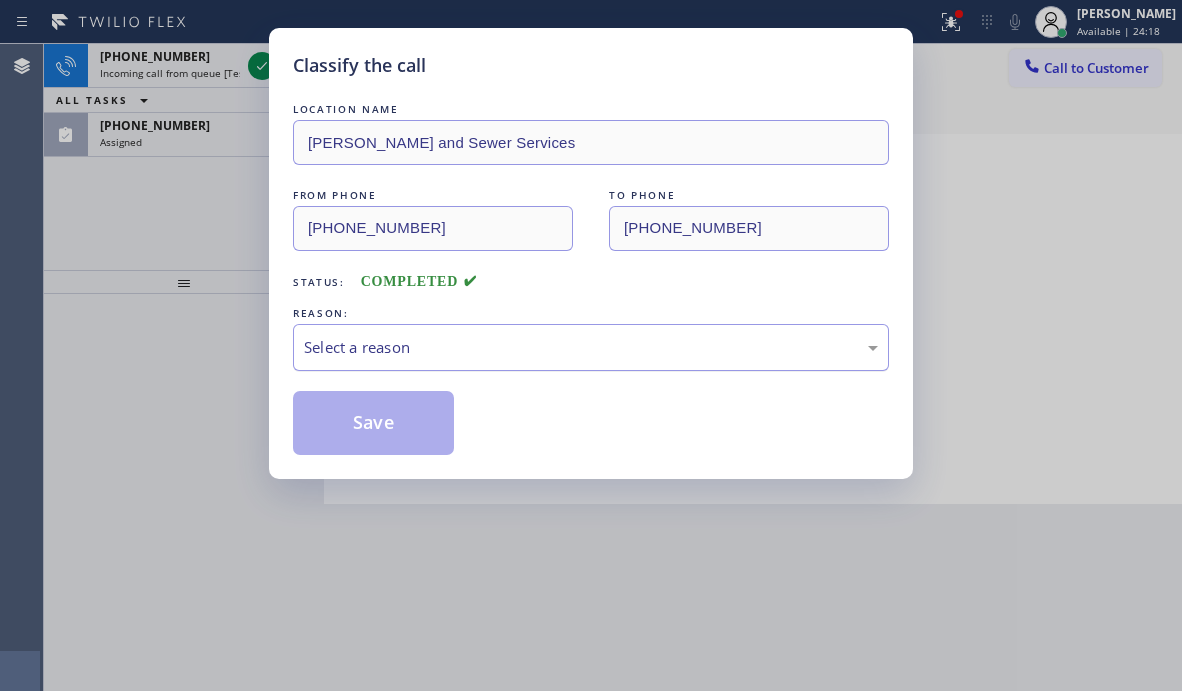 click on "Select a reason" at bounding box center (591, 347) 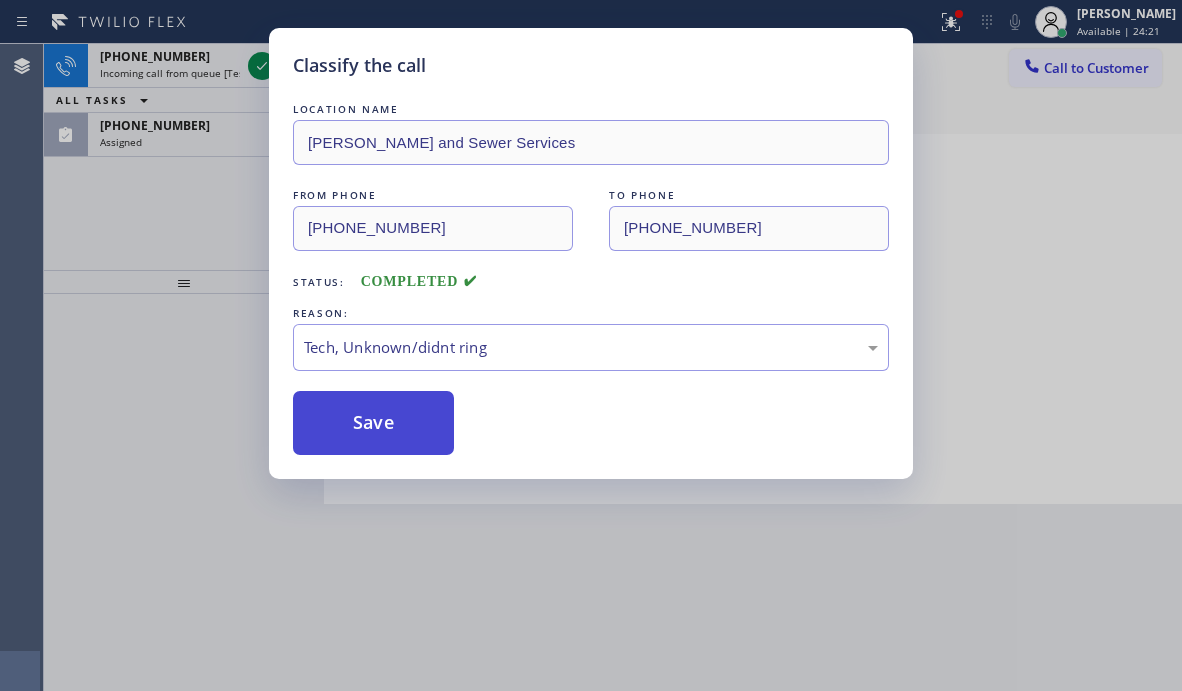 click on "Save" at bounding box center (373, 423) 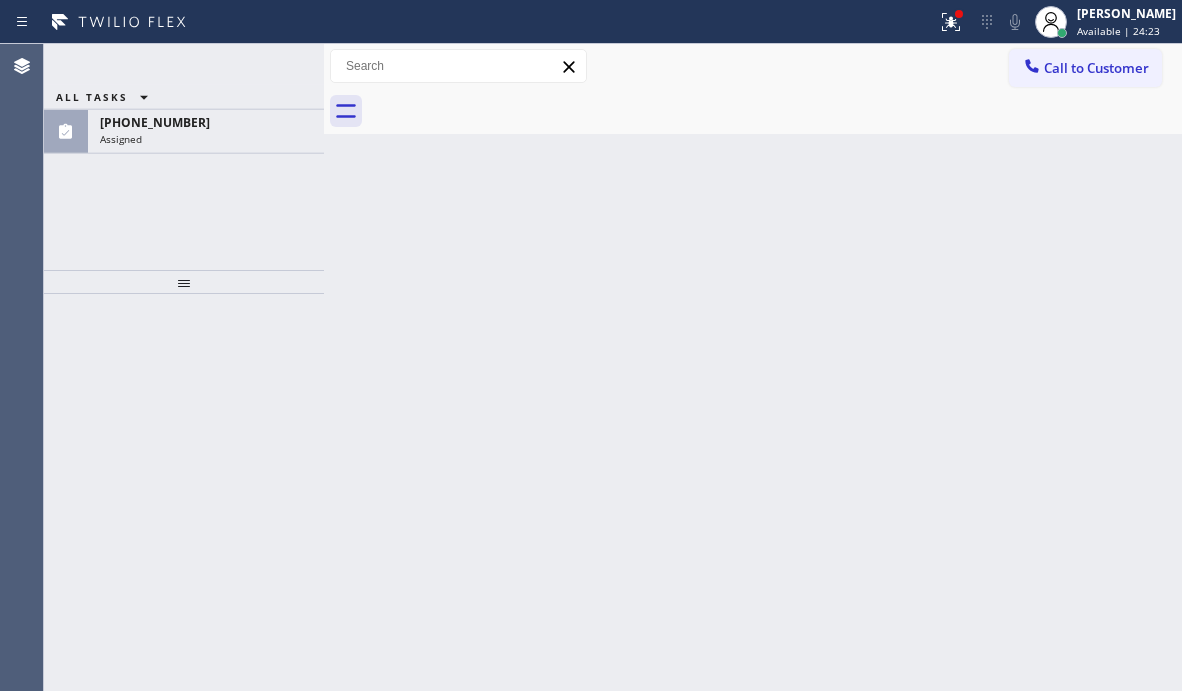 click on "[PHONE_NUMBER] Incoming call from queue [Test] All ALL TASKS ALL TASKS ACTIVE TASKS TASKS IN WRAP UP [PHONE_NUMBER] Assigned" at bounding box center (184, 100) 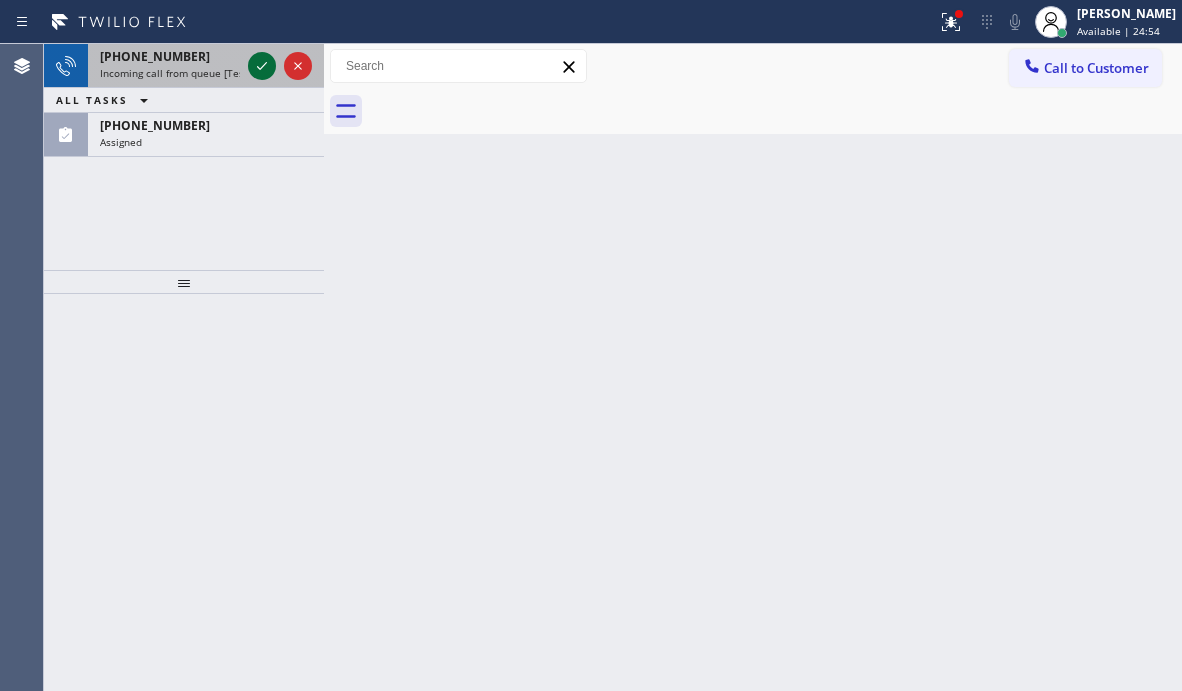 click 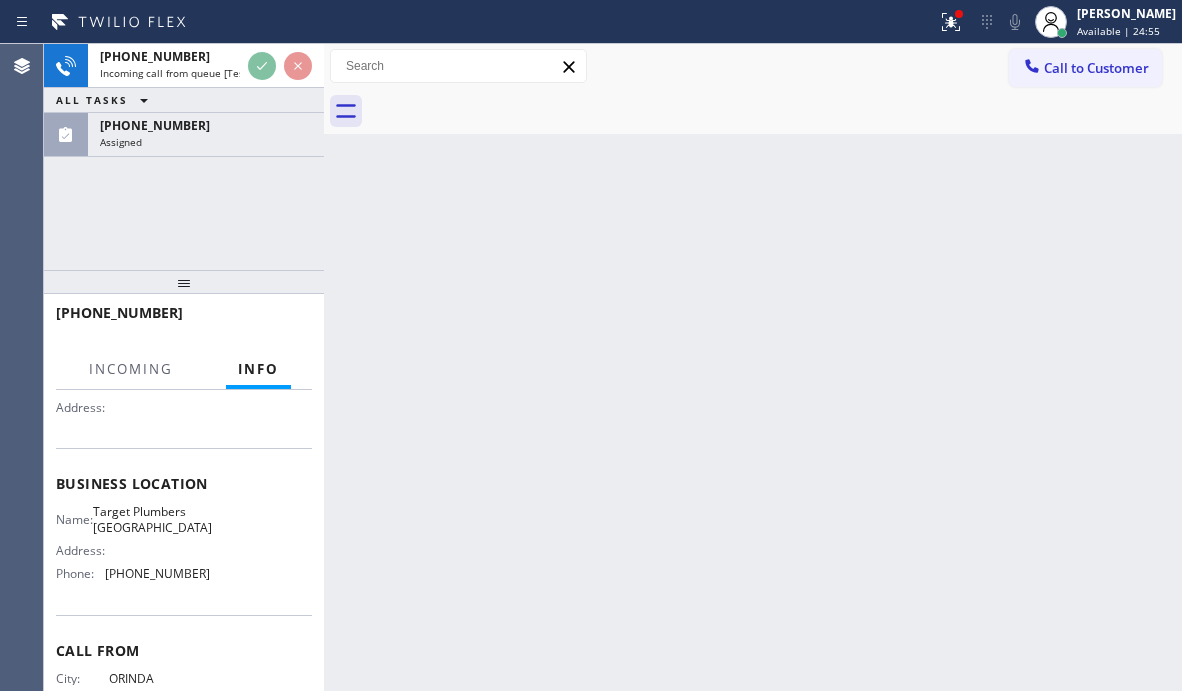 scroll, scrollTop: 200, scrollLeft: 0, axis: vertical 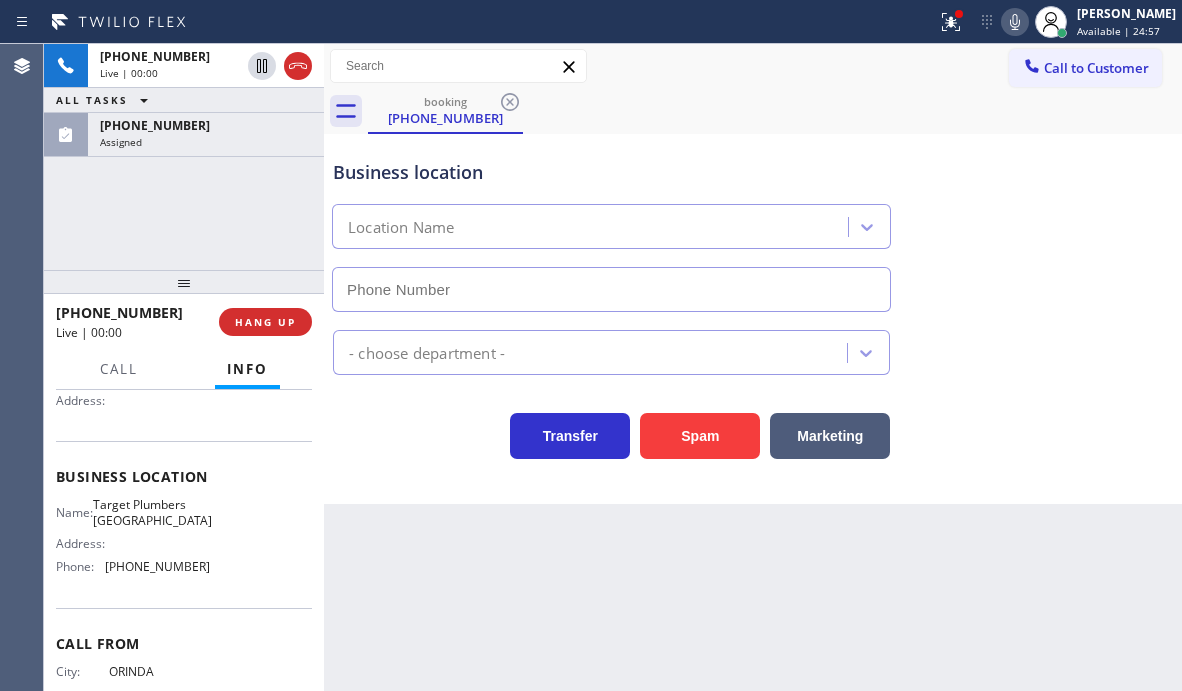type on "[PHONE_NUMBER]" 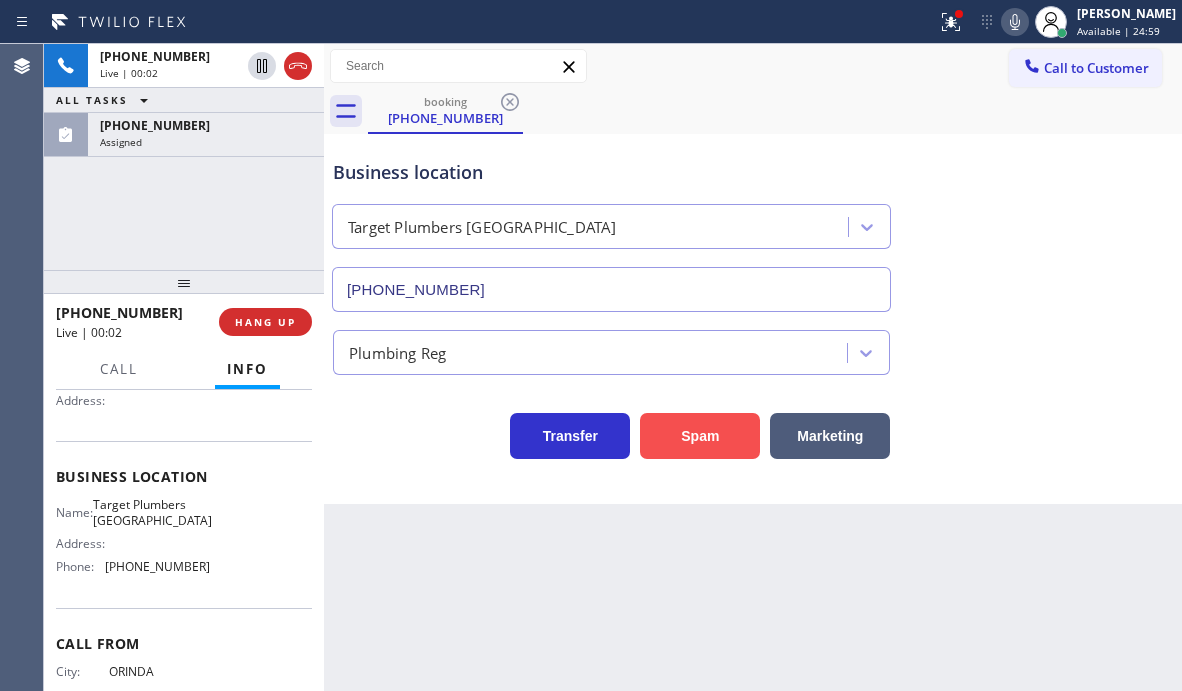 click on "Spam" at bounding box center (700, 436) 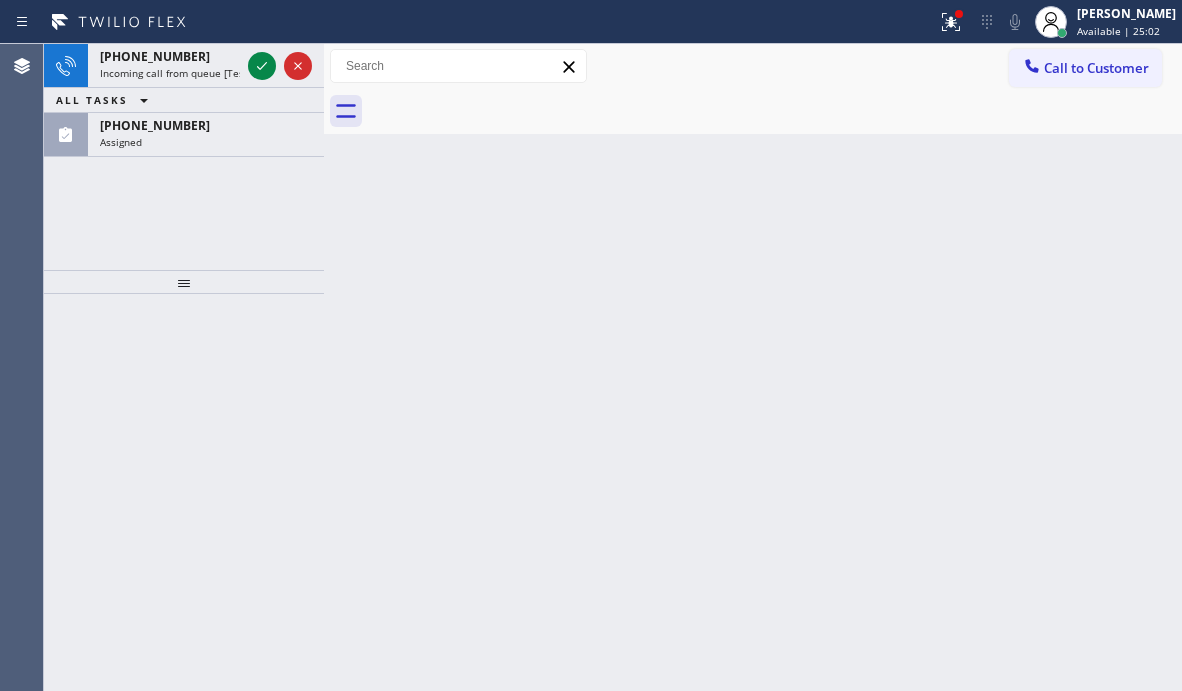 drag, startPoint x: 255, startPoint y: 57, endPoint x: 253, endPoint y: 97, distance: 40.04997 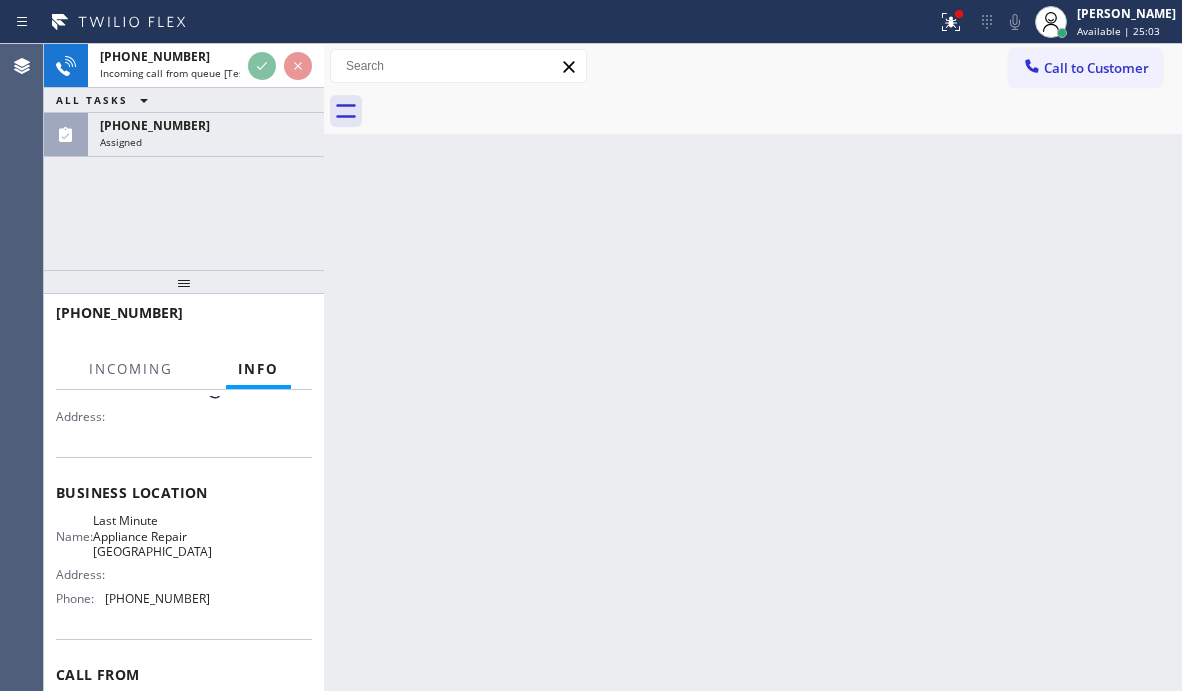 scroll, scrollTop: 200, scrollLeft: 0, axis: vertical 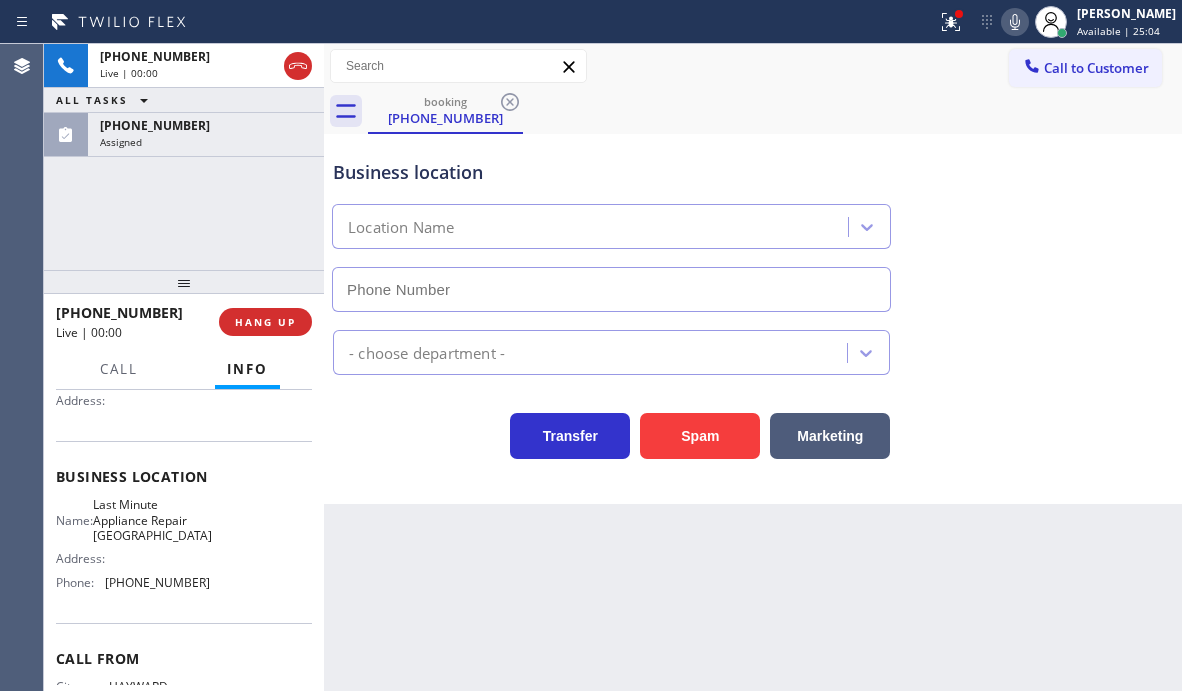 type on "[PHONE_NUMBER]" 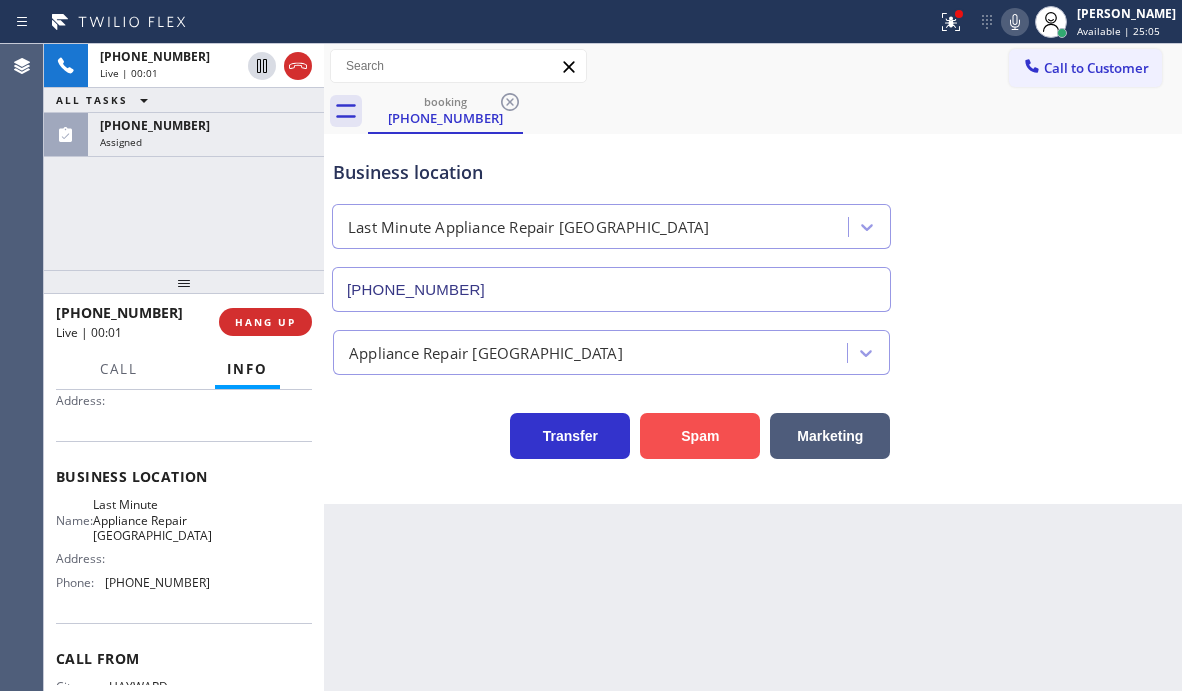 click on "Spam" at bounding box center [700, 436] 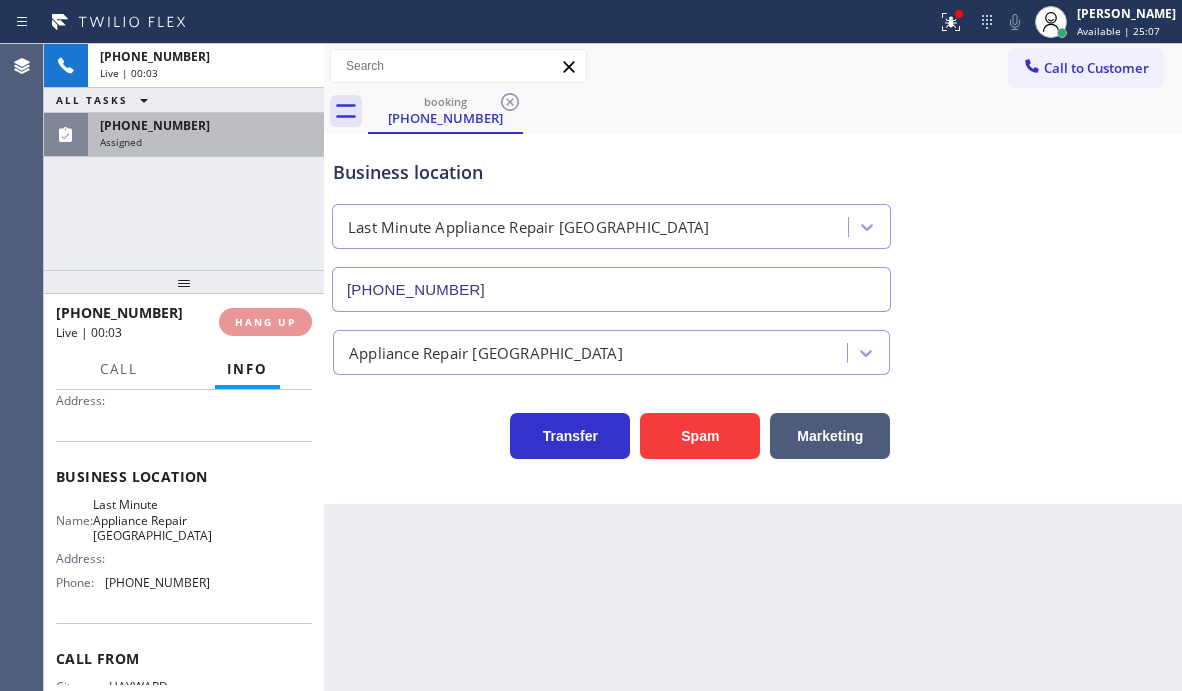 click on "Assigned" at bounding box center [206, 142] 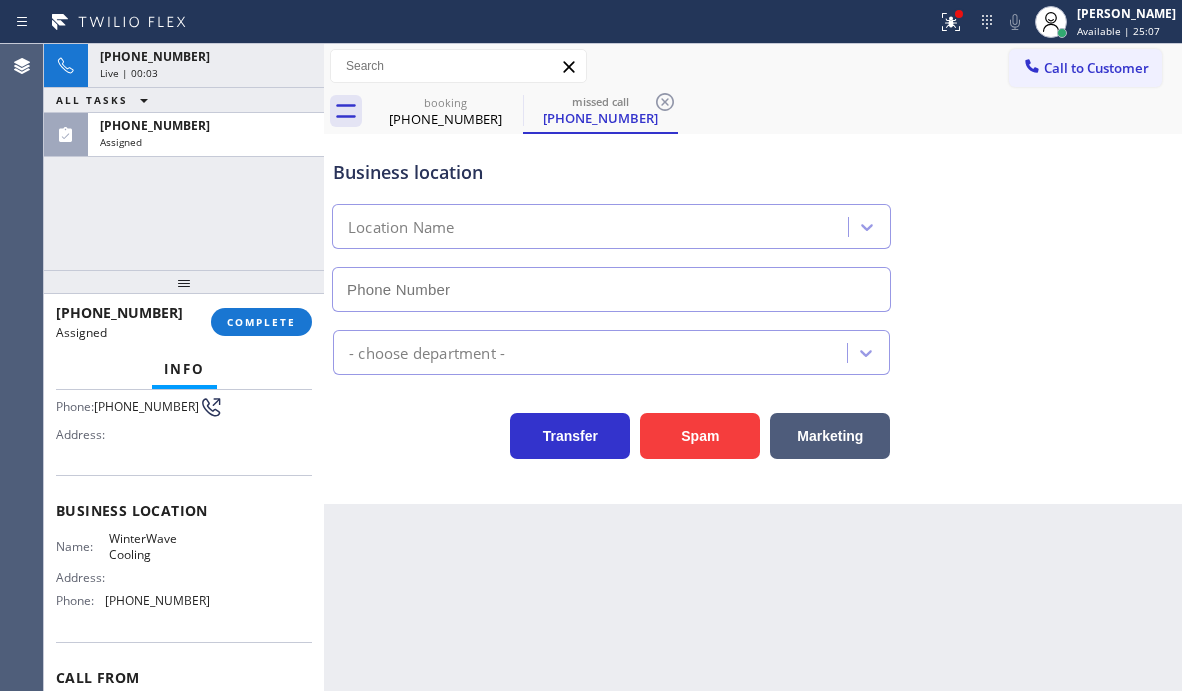 scroll, scrollTop: 234, scrollLeft: 0, axis: vertical 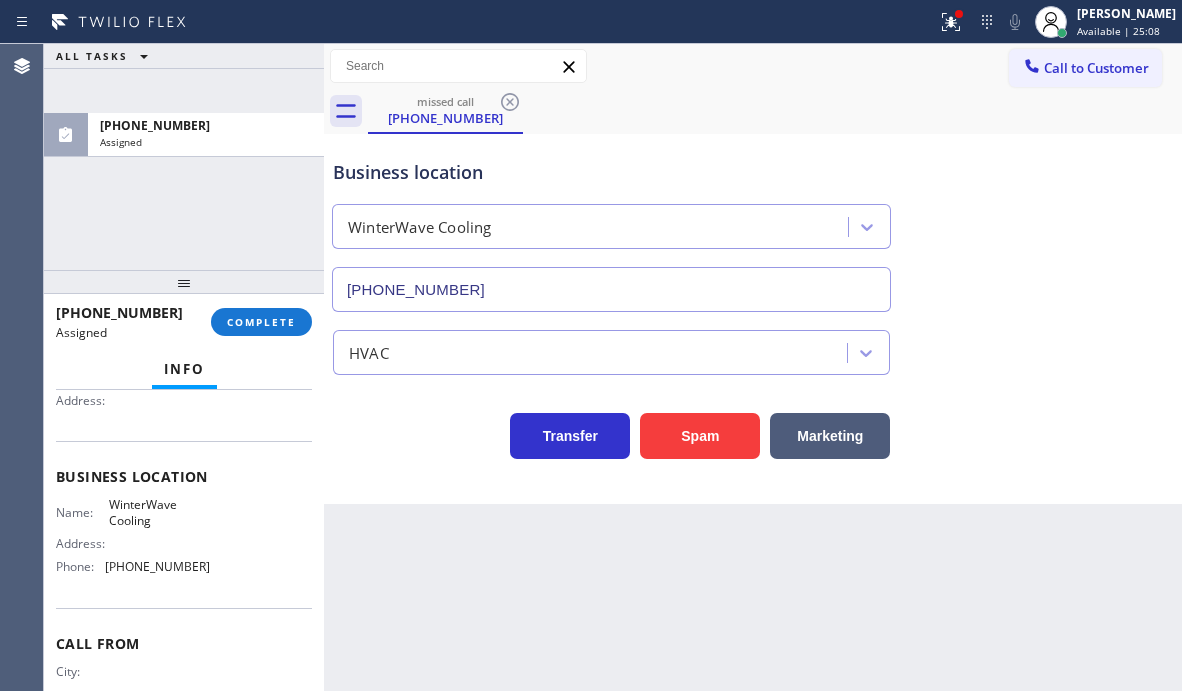 type on "[PHONE_NUMBER]" 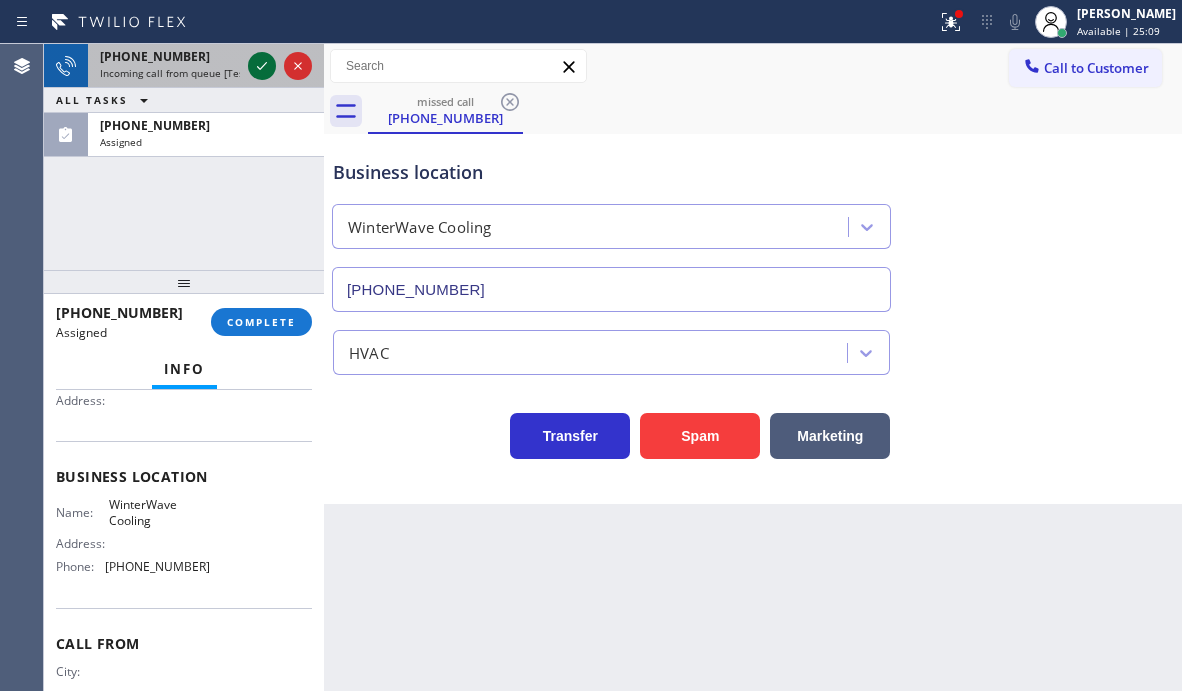 click 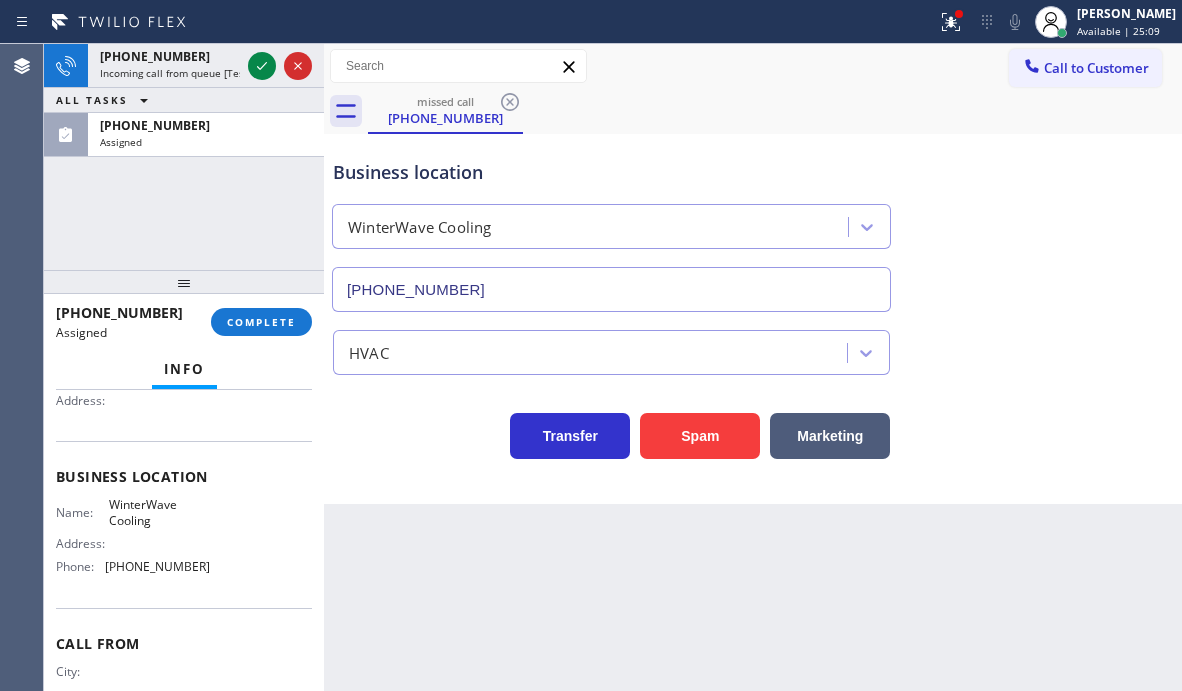 scroll, scrollTop: 200, scrollLeft: 0, axis: vertical 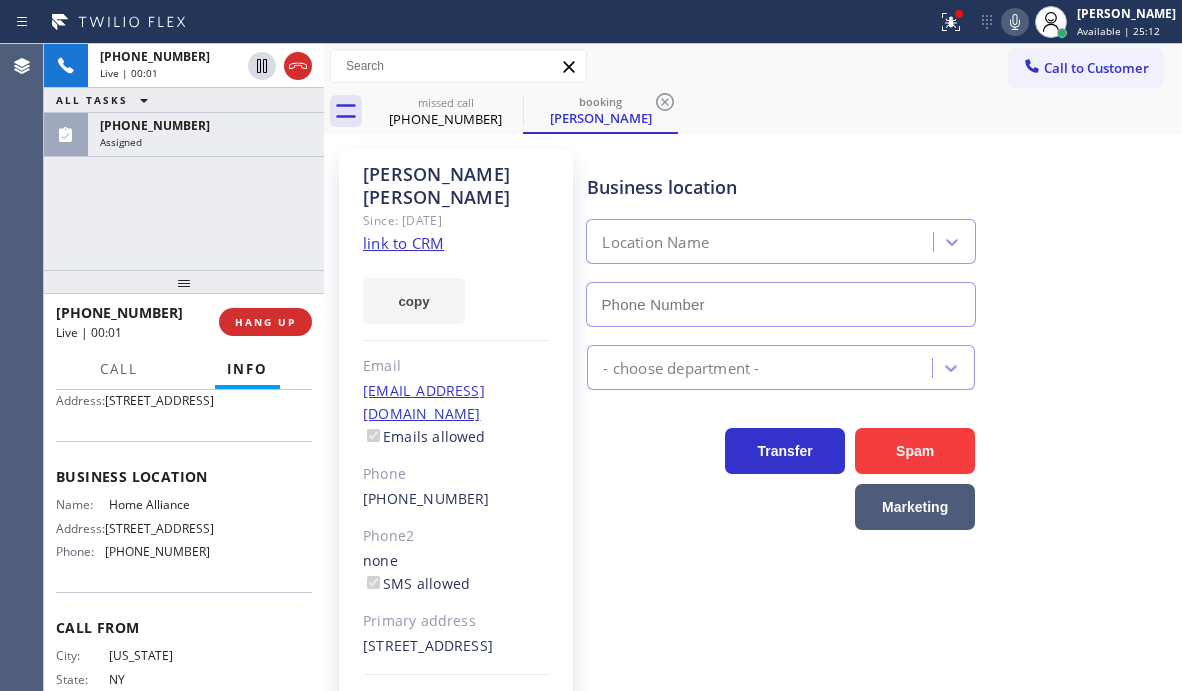 type on "[PHONE_NUMBER]" 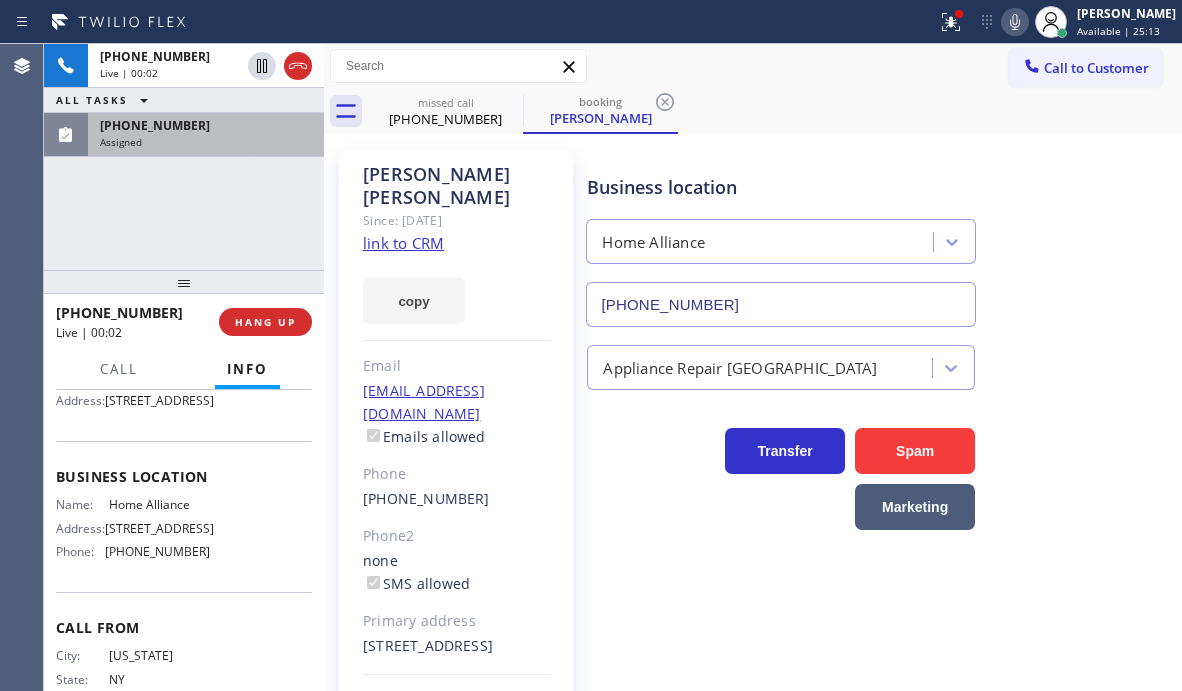 click on "[PHONE_NUMBER]" at bounding box center (206, 125) 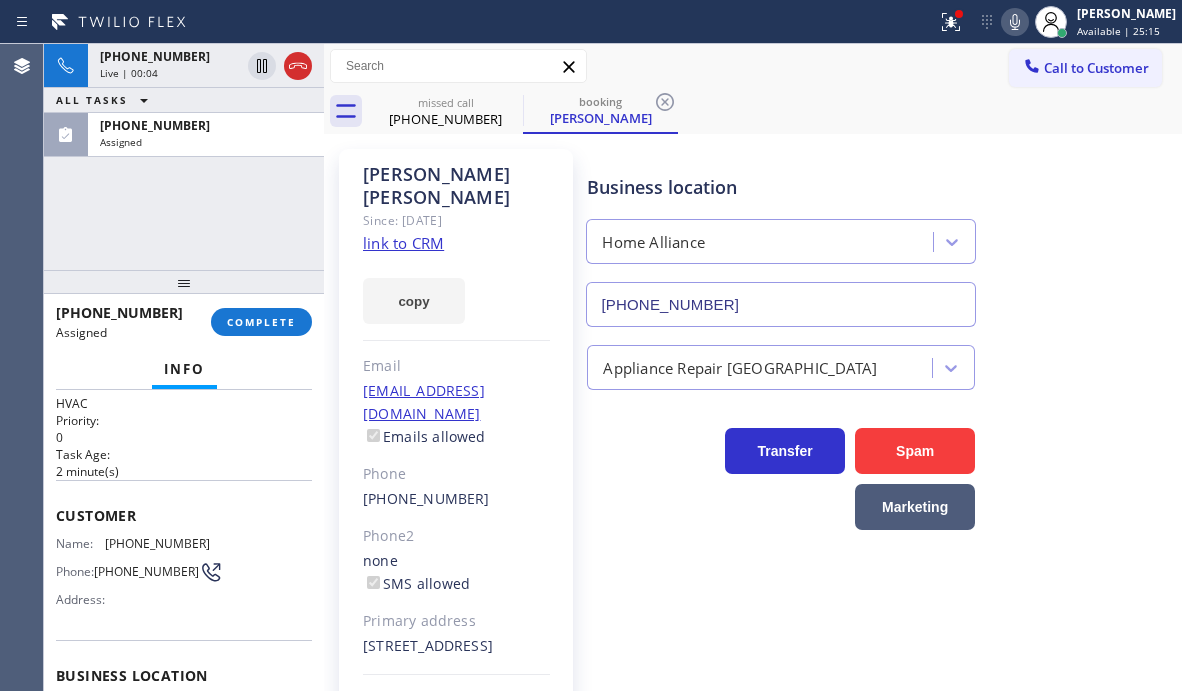 scroll, scrollTop: 34, scrollLeft: 0, axis: vertical 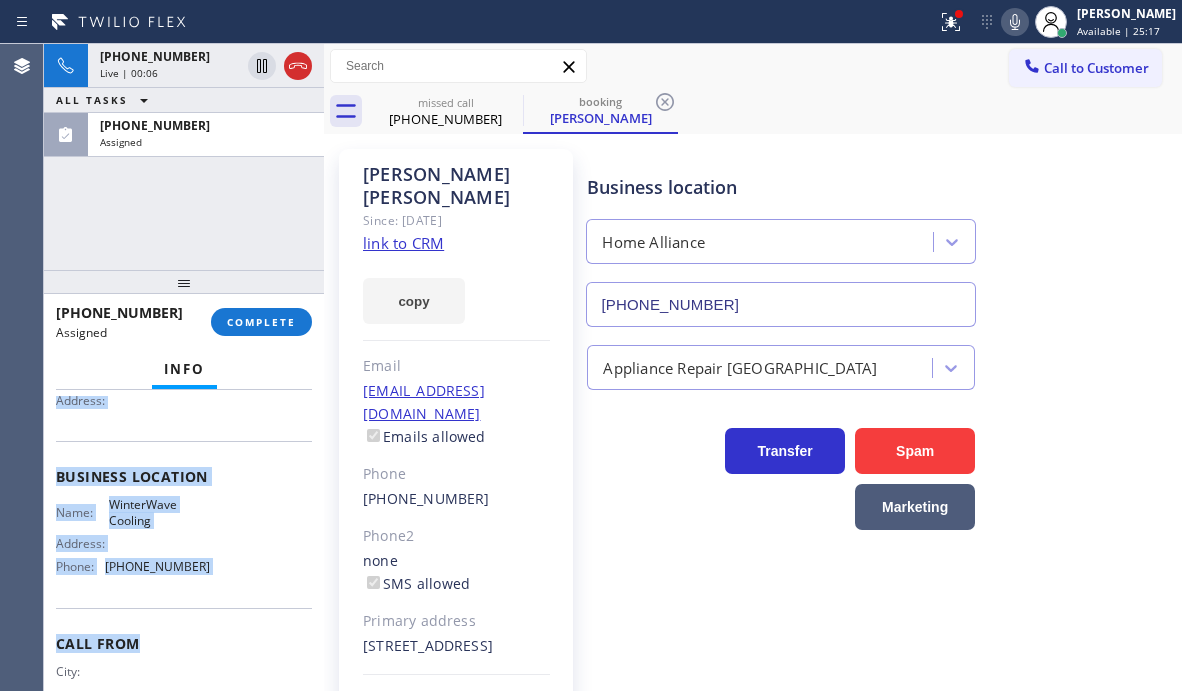 drag, startPoint x: 129, startPoint y: 556, endPoint x: 222, endPoint y: 614, distance: 109.60383 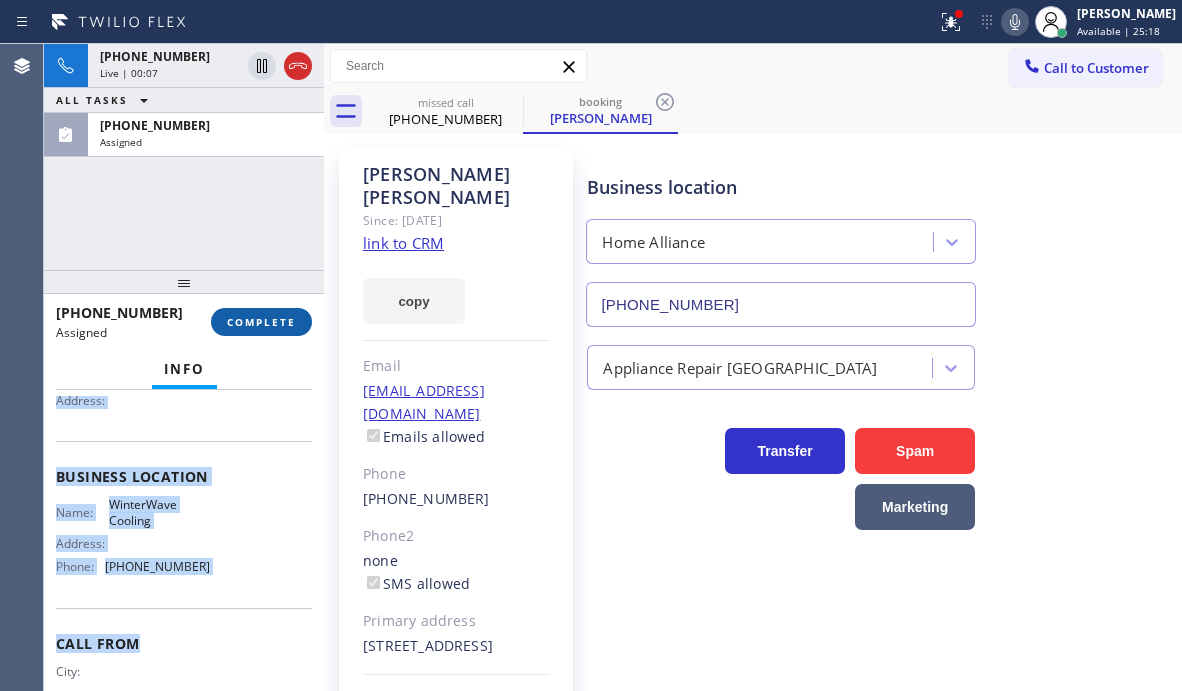 click on "COMPLETE" at bounding box center (261, 322) 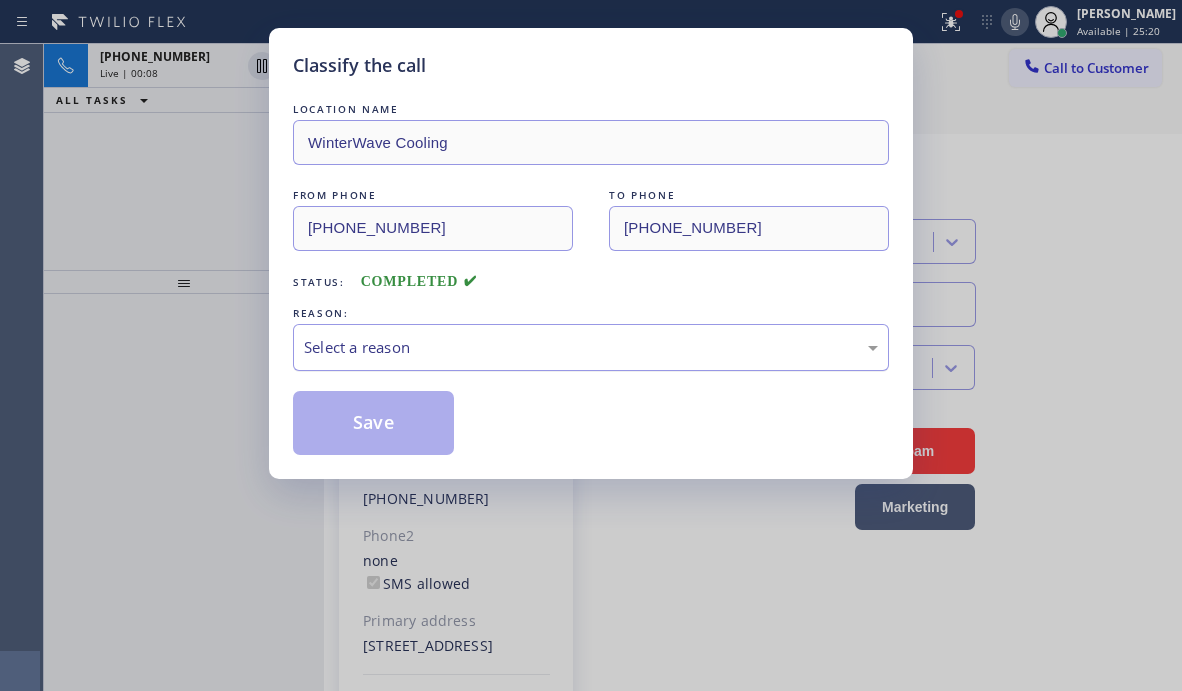 click on "Select a reason" at bounding box center (591, 347) 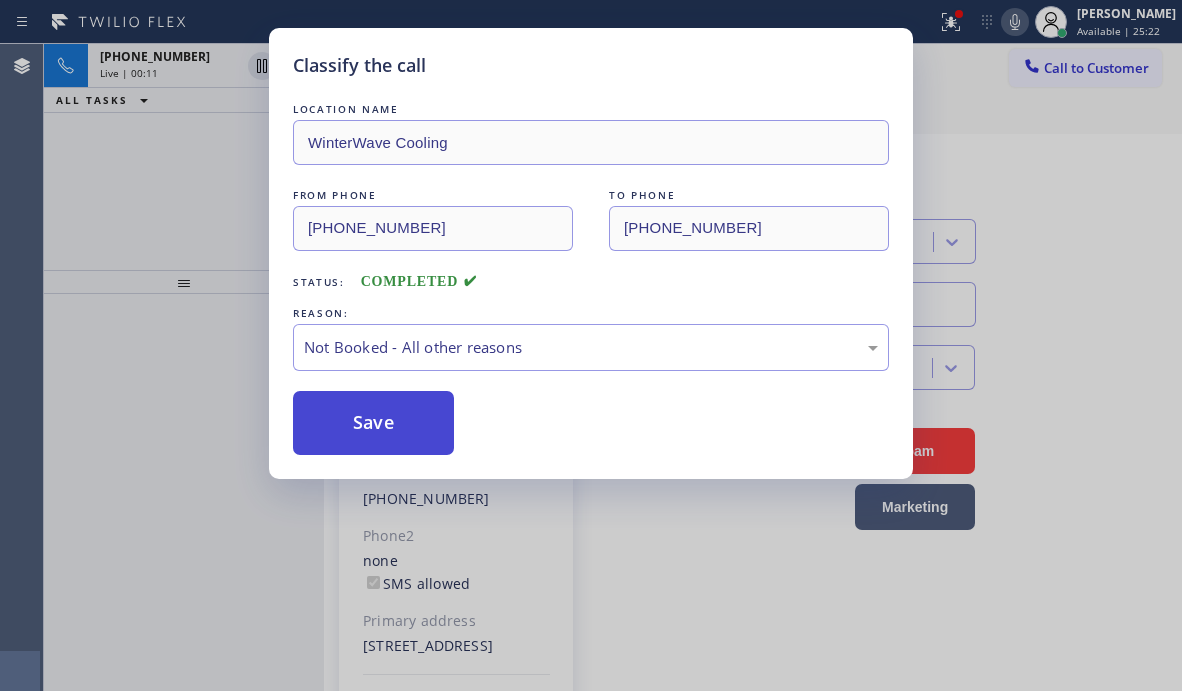 click on "Save" at bounding box center [373, 423] 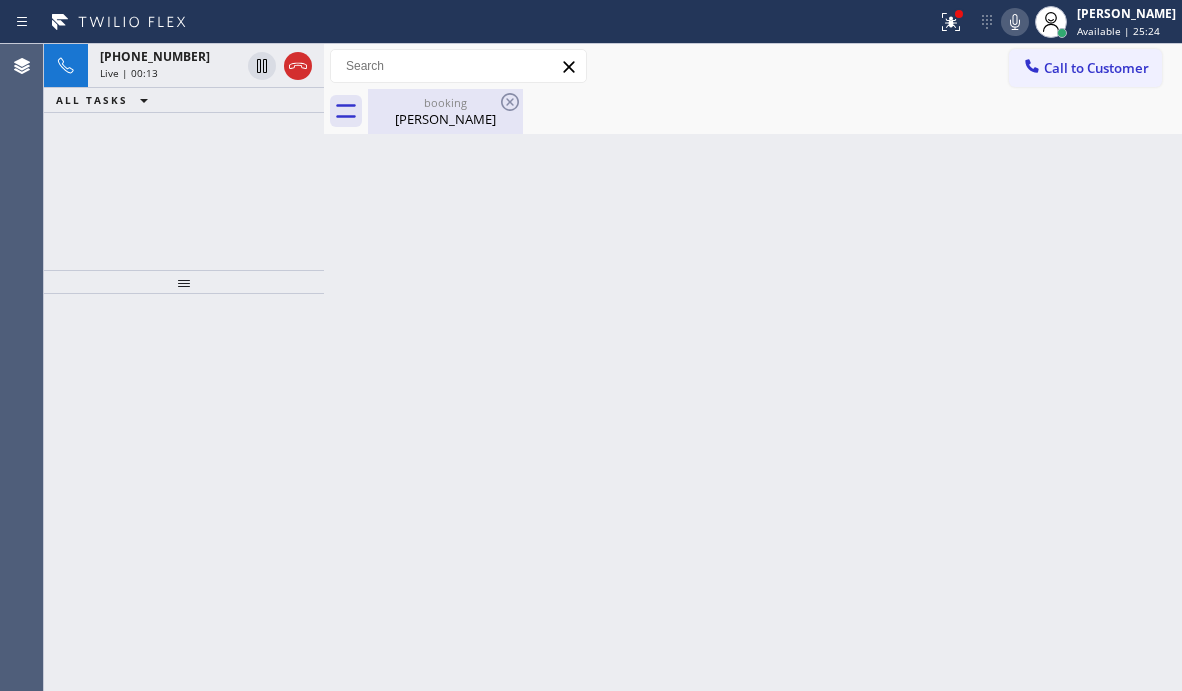 click on "[PERSON_NAME]" at bounding box center [445, 119] 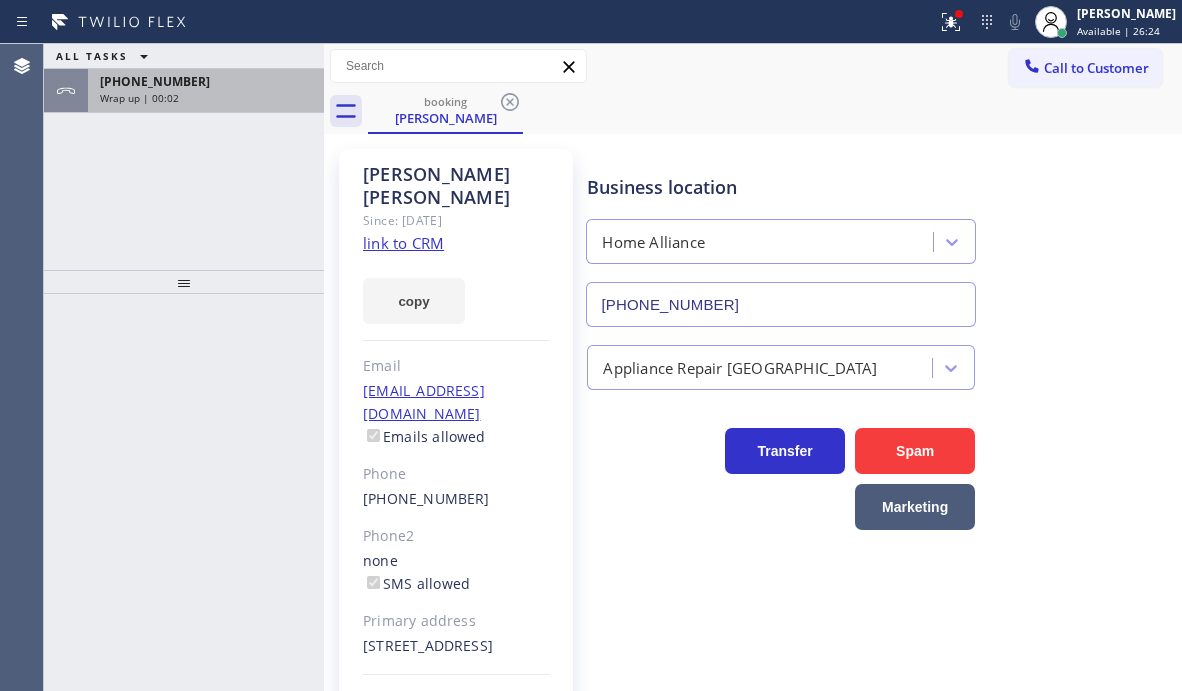 click on "Wrap up | 00:02" at bounding box center [206, 98] 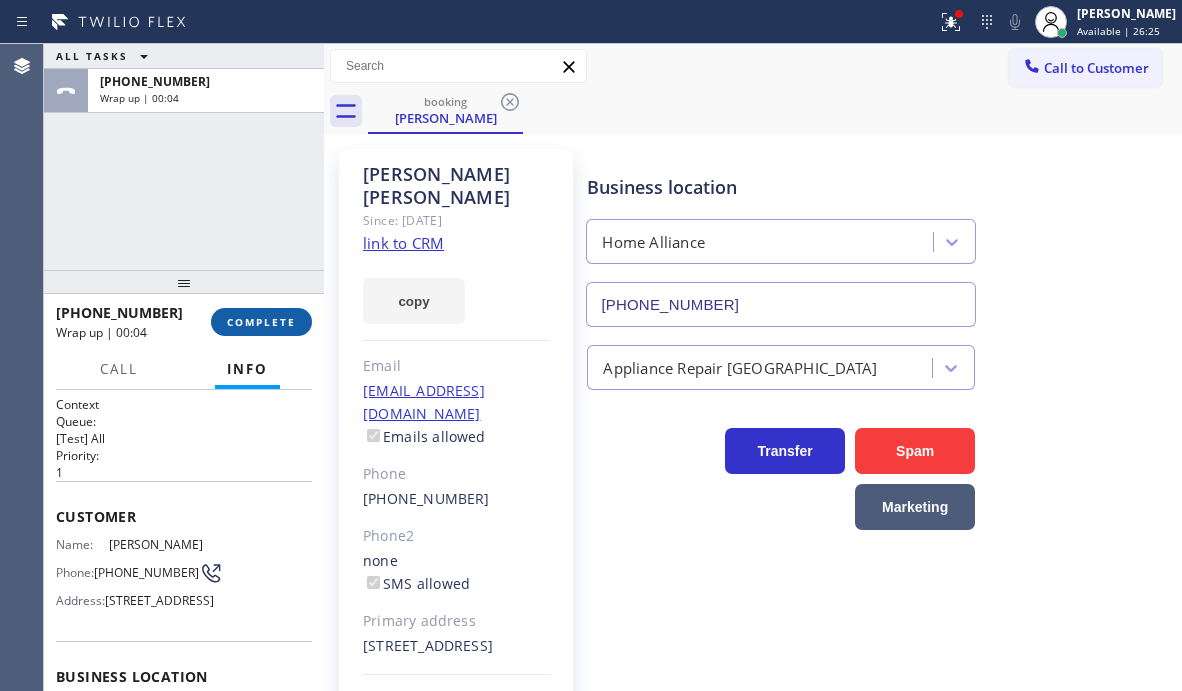 click on "COMPLETE" at bounding box center [261, 322] 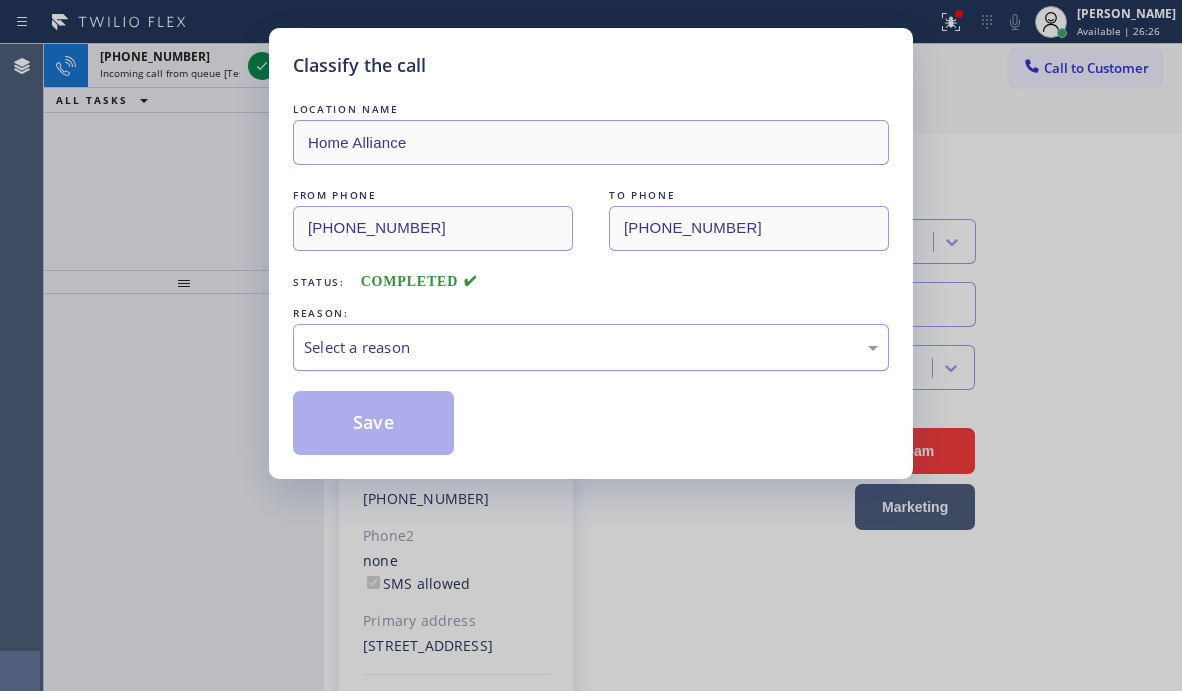 click on "Select a reason" at bounding box center (591, 347) 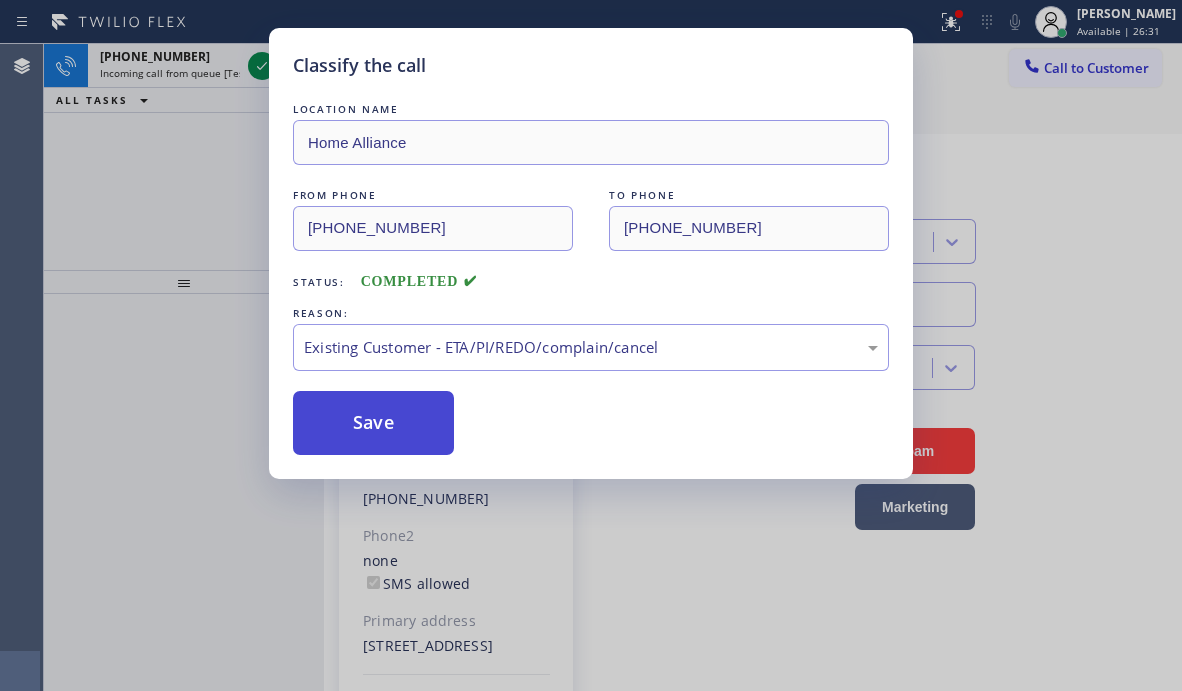 drag, startPoint x: 402, startPoint y: 462, endPoint x: 349, endPoint y: 403, distance: 79.30952 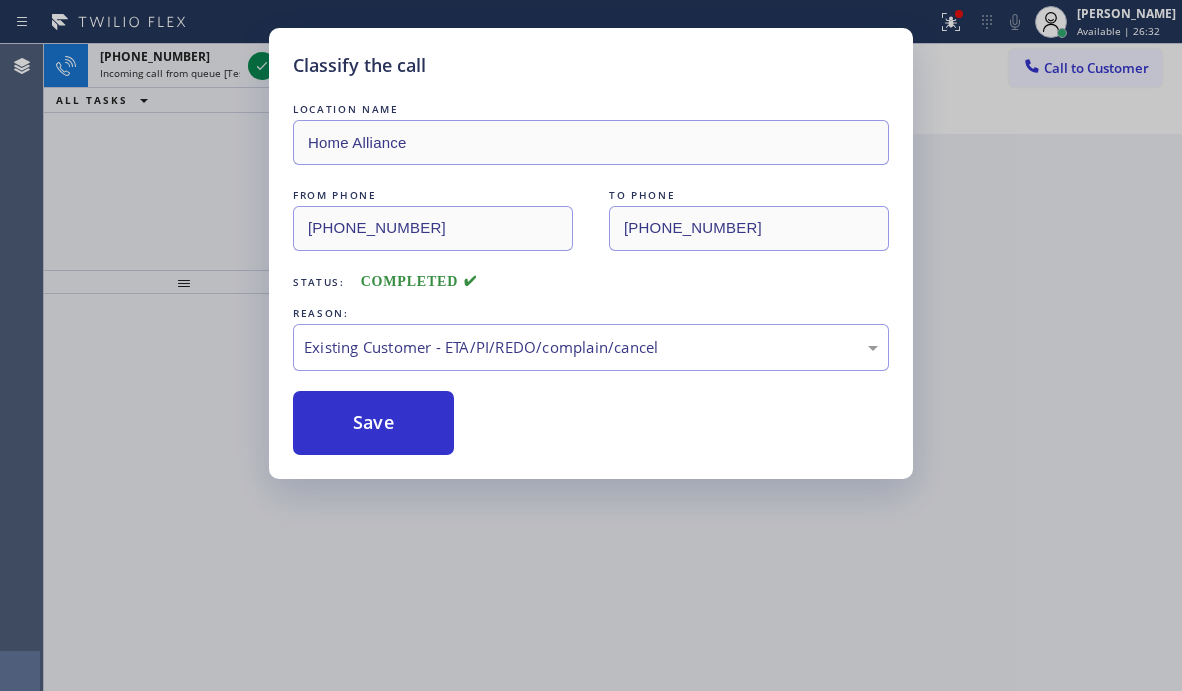 click on "Classify the call LOCATION NAME Home Alliance FROM PHONE [PHONE_NUMBER] TO PHONE [PHONE_NUMBER] Status: COMPLETED REASON: Existing Customer - ETA/PI/REDO/complain/cancel Save" at bounding box center [591, 345] 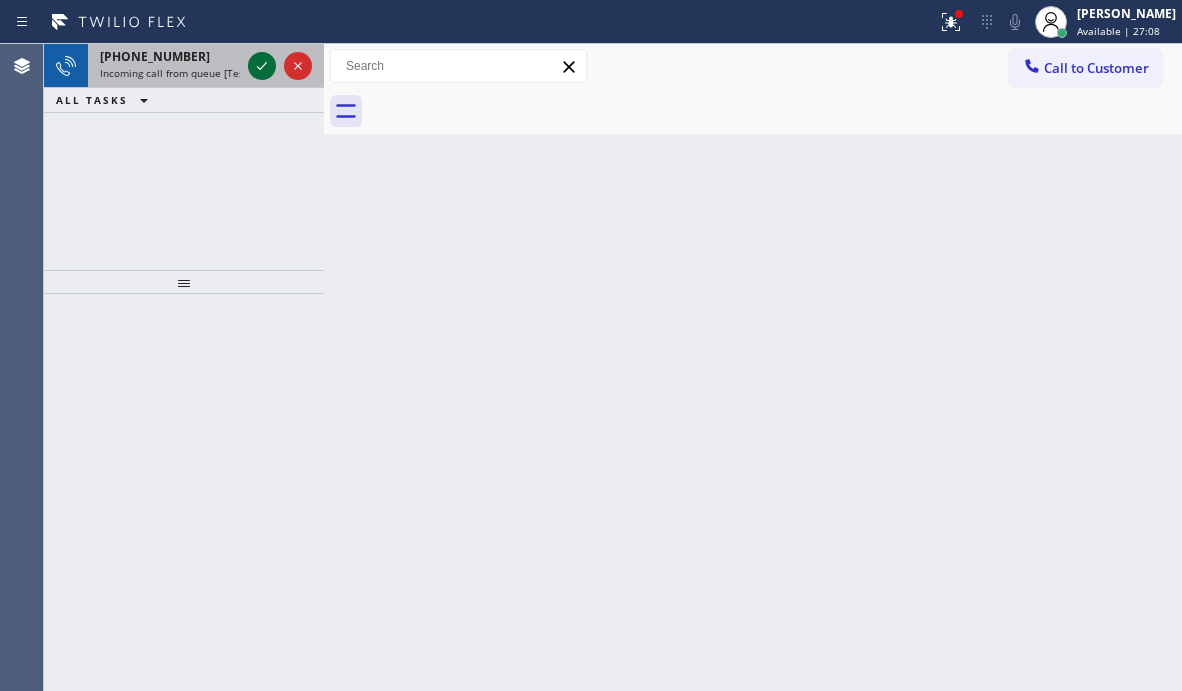 click 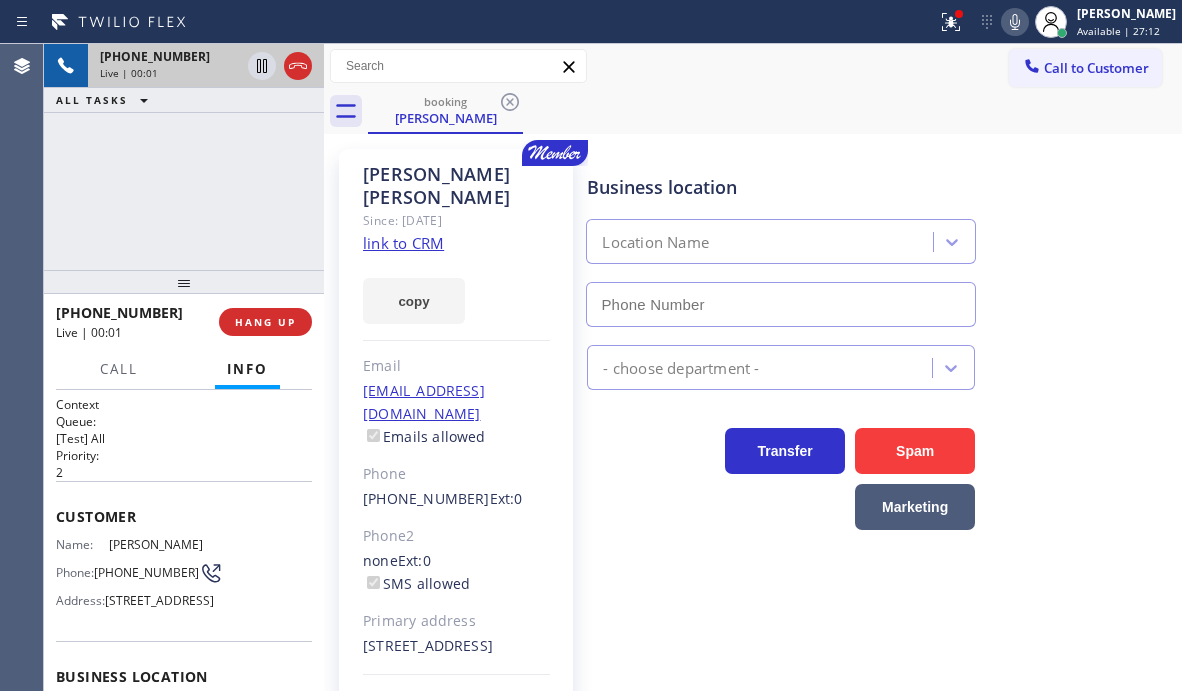 type on "[PHONE_NUMBER]" 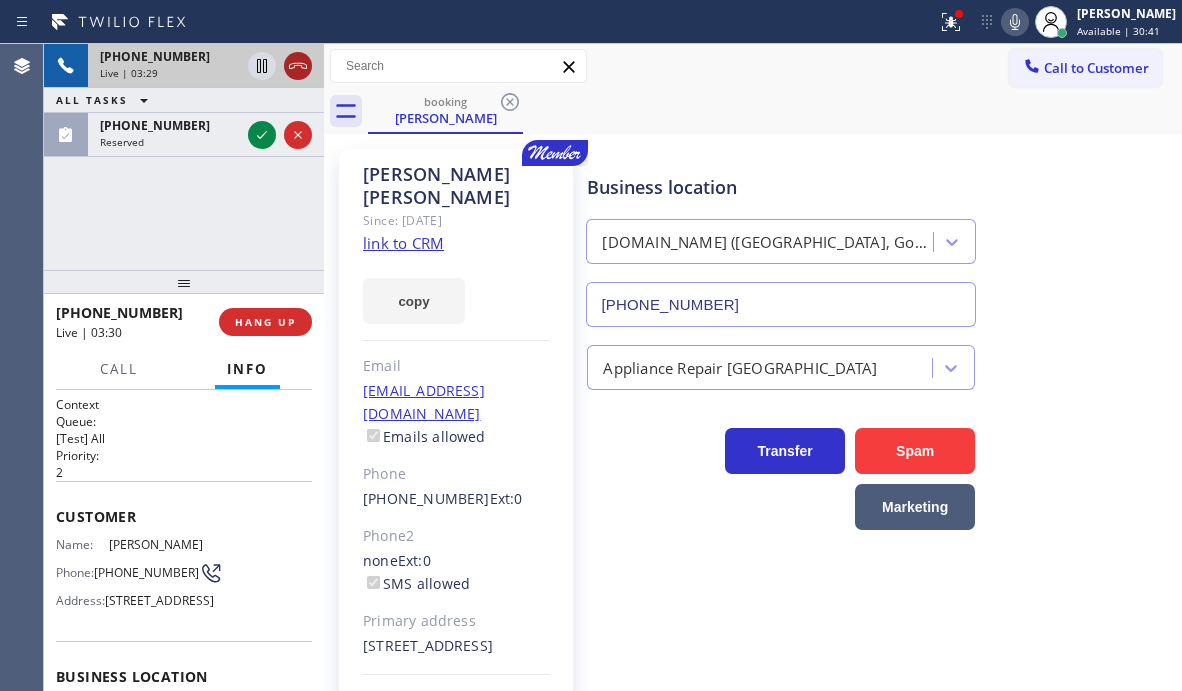 click 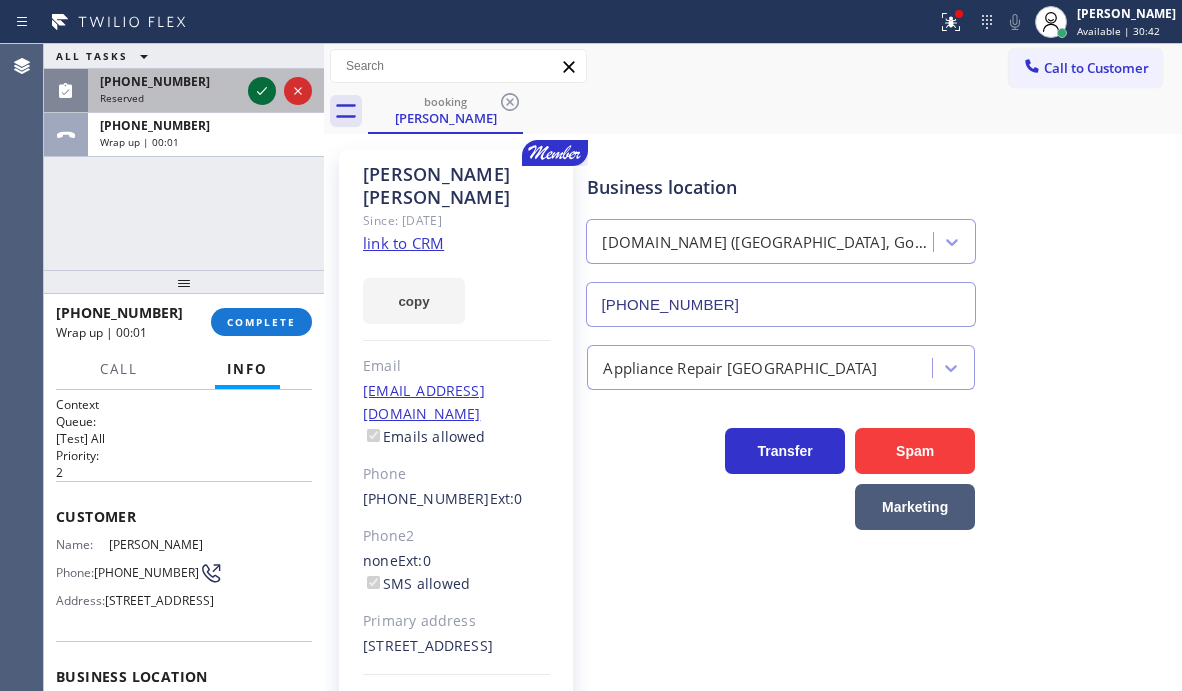 click 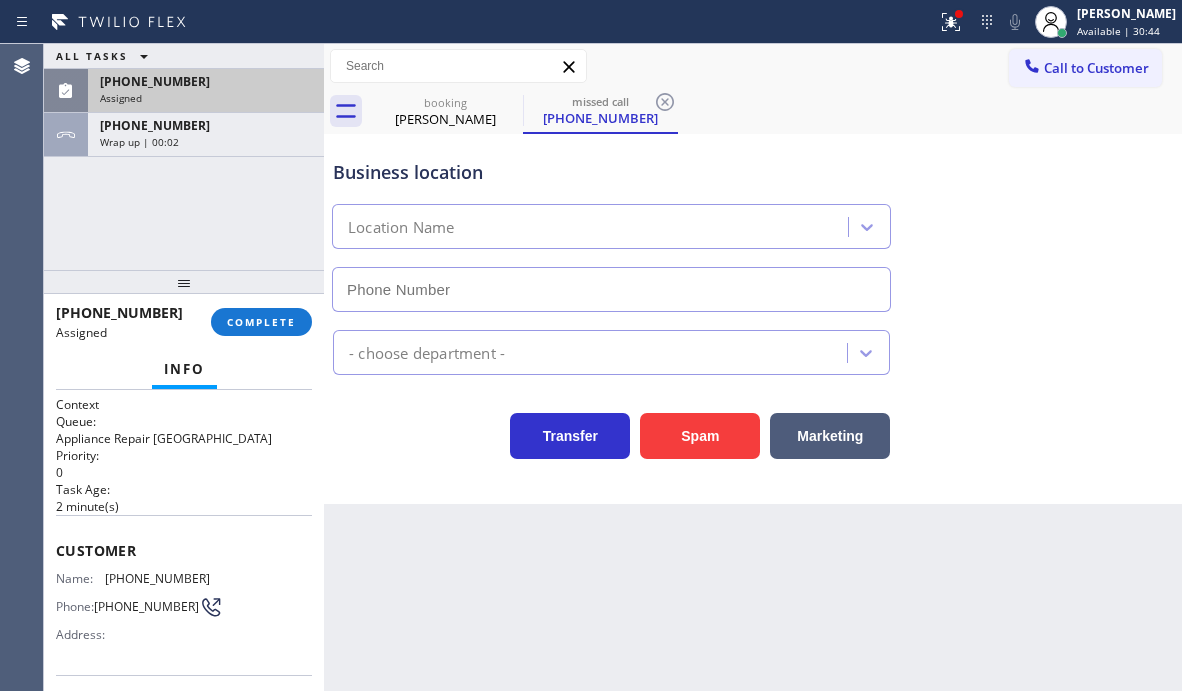 type on "[PHONE_NUMBER]" 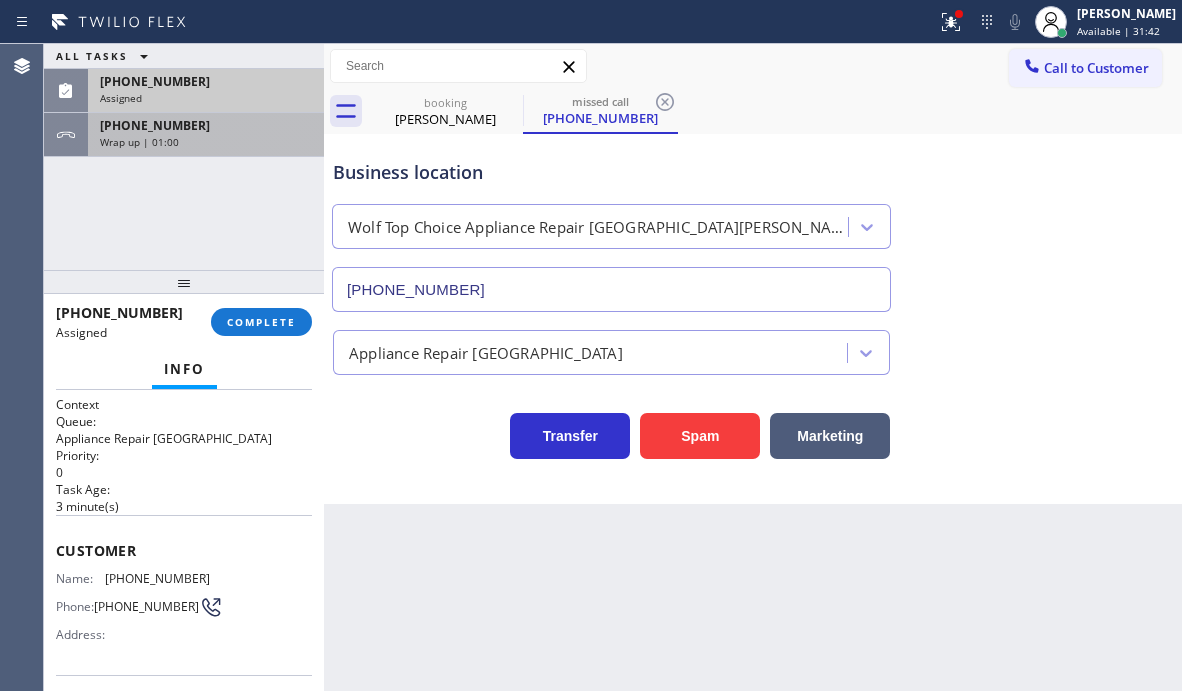 drag, startPoint x: 252, startPoint y: 120, endPoint x: 262, endPoint y: 148, distance: 29.732138 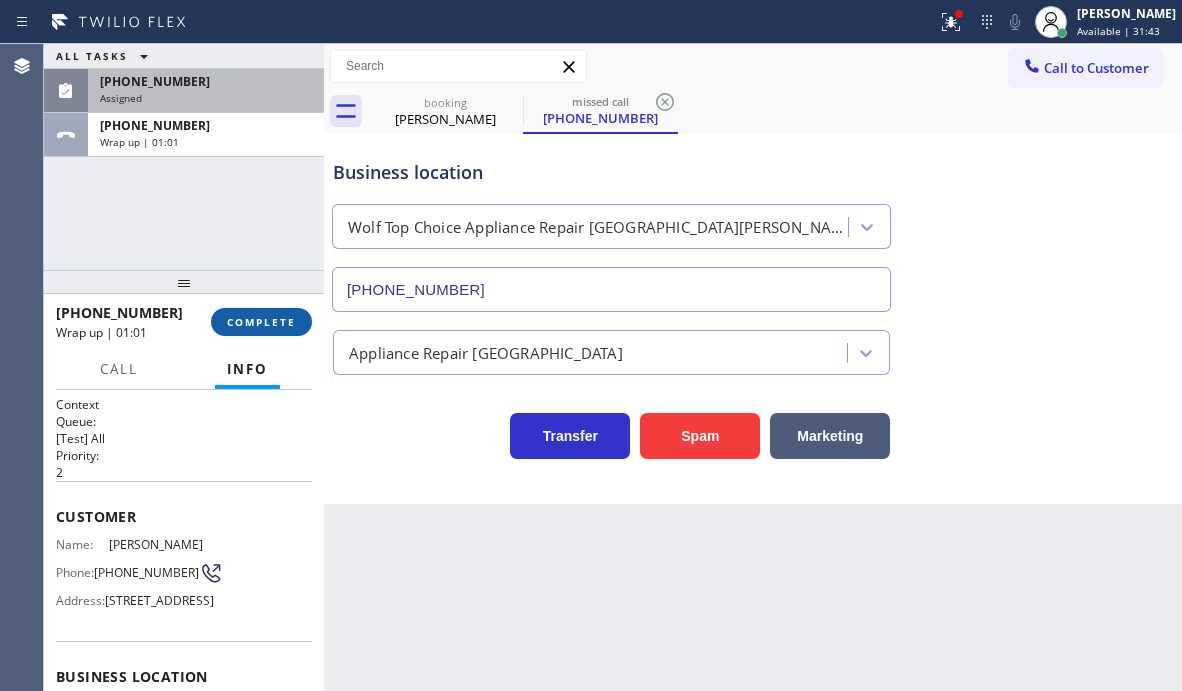 click on "COMPLETE" at bounding box center [261, 322] 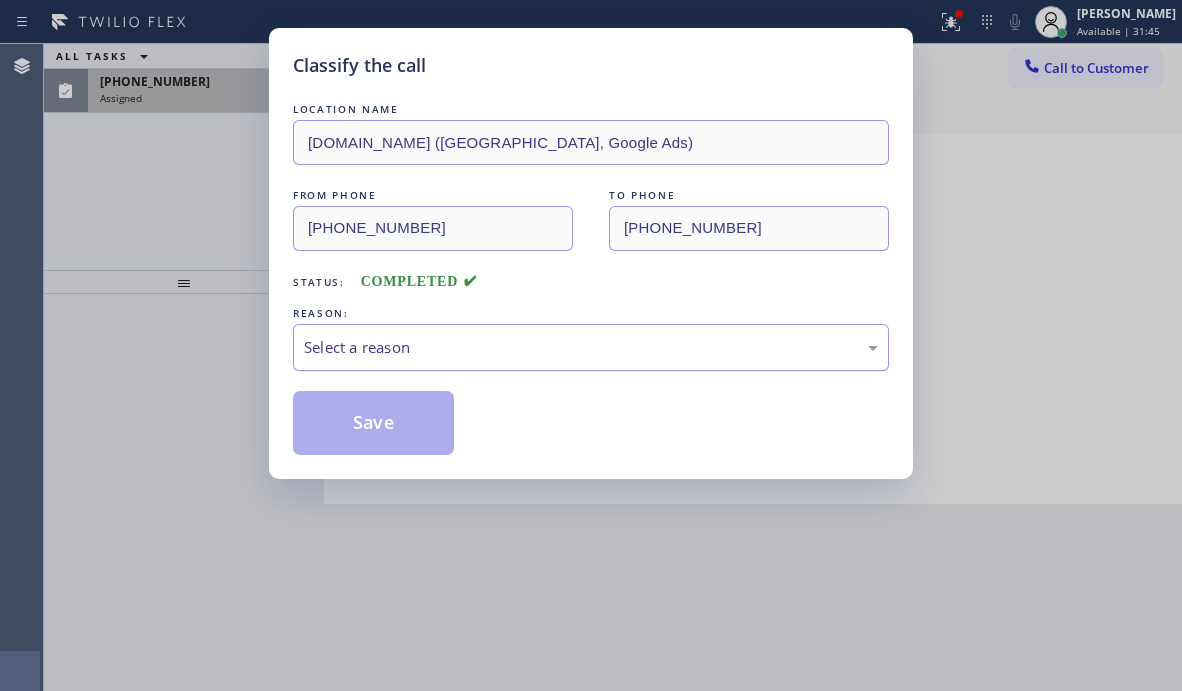 drag, startPoint x: 645, startPoint y: 363, endPoint x: 606, endPoint y: 386, distance: 45.276924 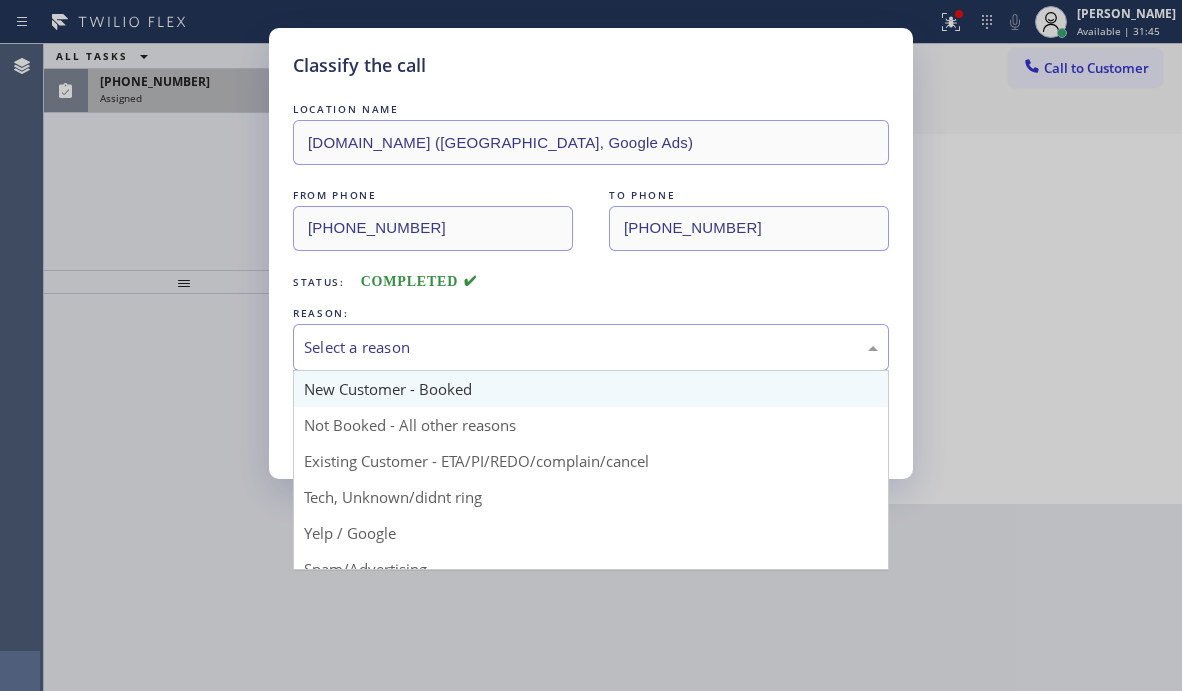 click on "Select a reason New Customer - Booked Not Booked - All other reasons Existing Customer - ETA/PI/REDO/complain/cancel Tech, Unknown/didnt ring Yelp / Google  Spam/Advertising Transferred HouseCallPro / HomeAdvisor / Other platforms  Test call" at bounding box center (591, 347) 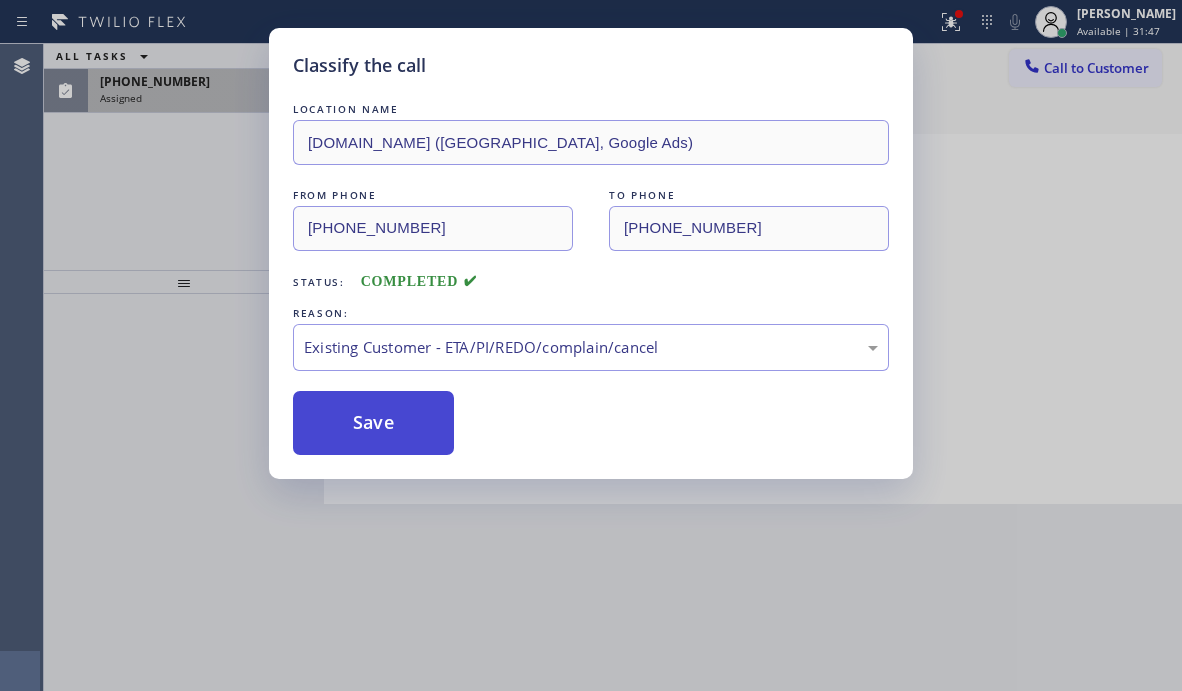 drag, startPoint x: 383, startPoint y: 418, endPoint x: 289, endPoint y: 285, distance: 162.86497 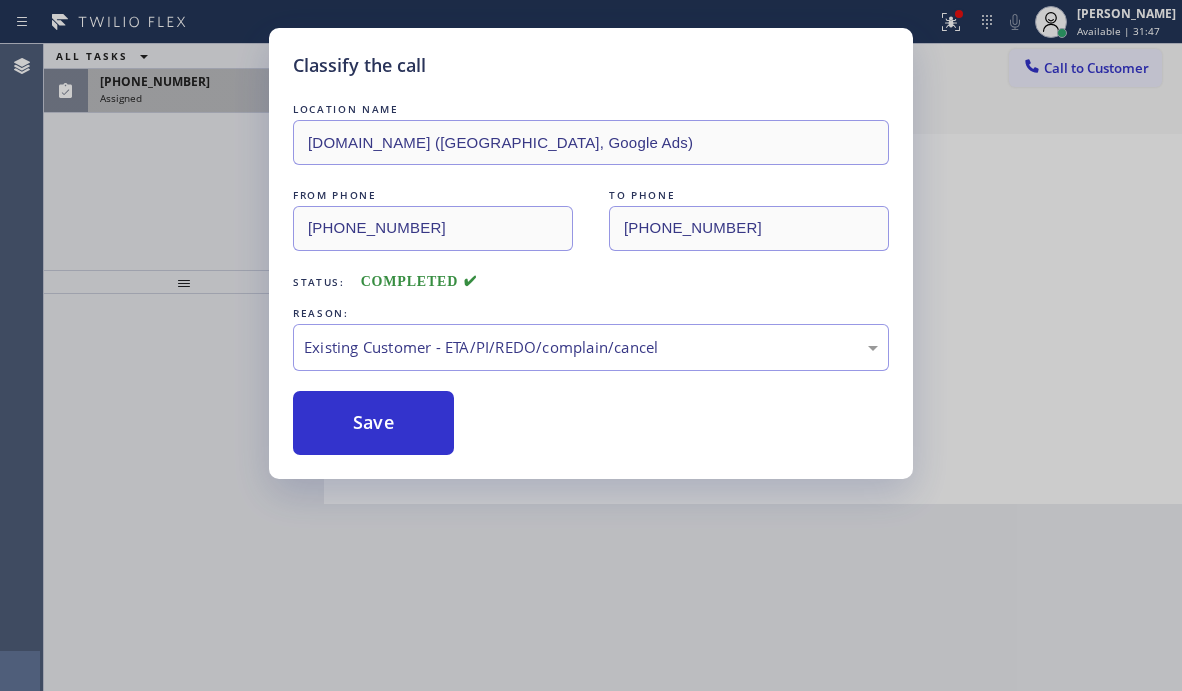 click on "Classify the call LOCATION NAME [DOMAIN_NAME] ([GEOGRAPHIC_DATA], Google Ads) FROM PHONE [PHONE_NUMBER] TO PHONE [PHONE_NUMBER] Status: COMPLETED REASON: Existing Customer - ETA/PI/REDO/complain/cancel Save" at bounding box center [591, 345] 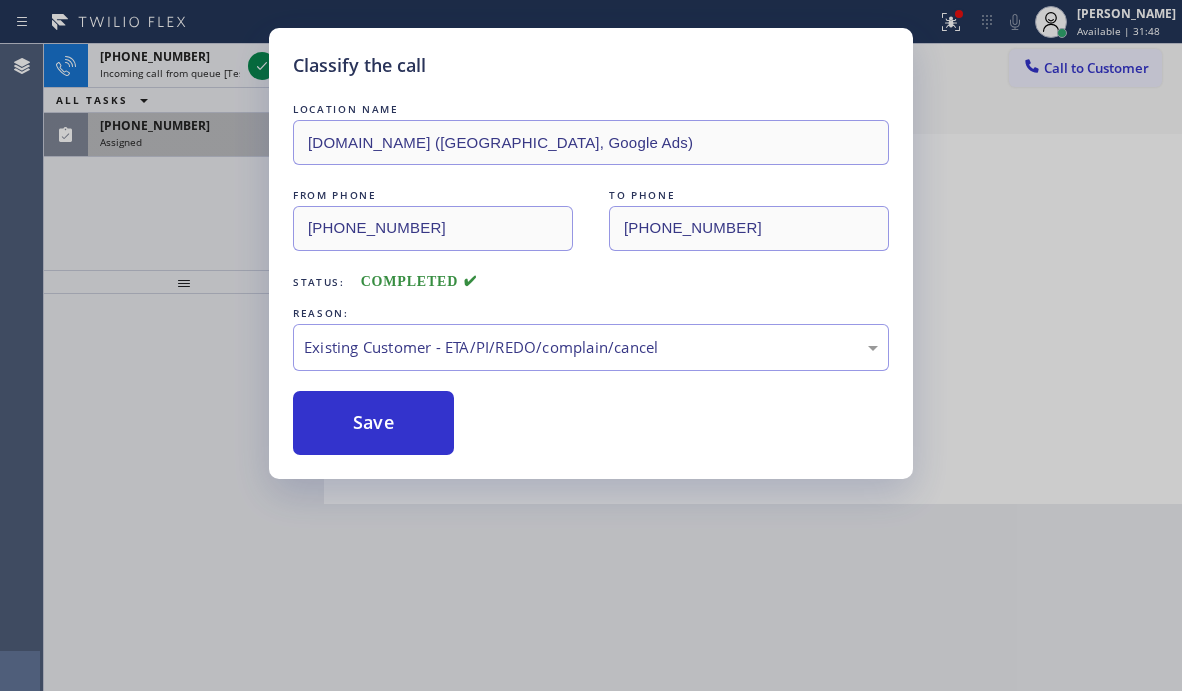 click on "Classify the call LOCATION NAME [DOMAIN_NAME] ([GEOGRAPHIC_DATA], Google Ads) FROM PHONE [PHONE_NUMBER] TO PHONE [PHONE_NUMBER] Status: COMPLETED REASON: Existing Customer - ETA/PI/REDO/complain/cancel Save" at bounding box center [591, 345] 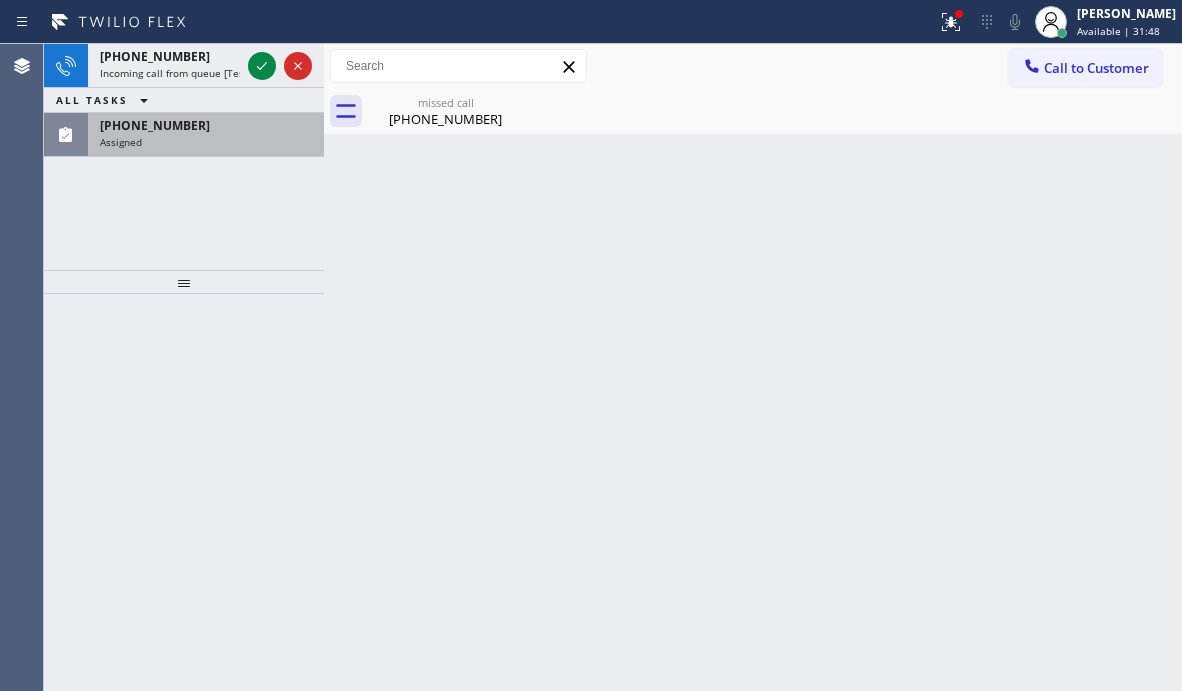 click on "[PHONE_NUMBER]" at bounding box center (206, 125) 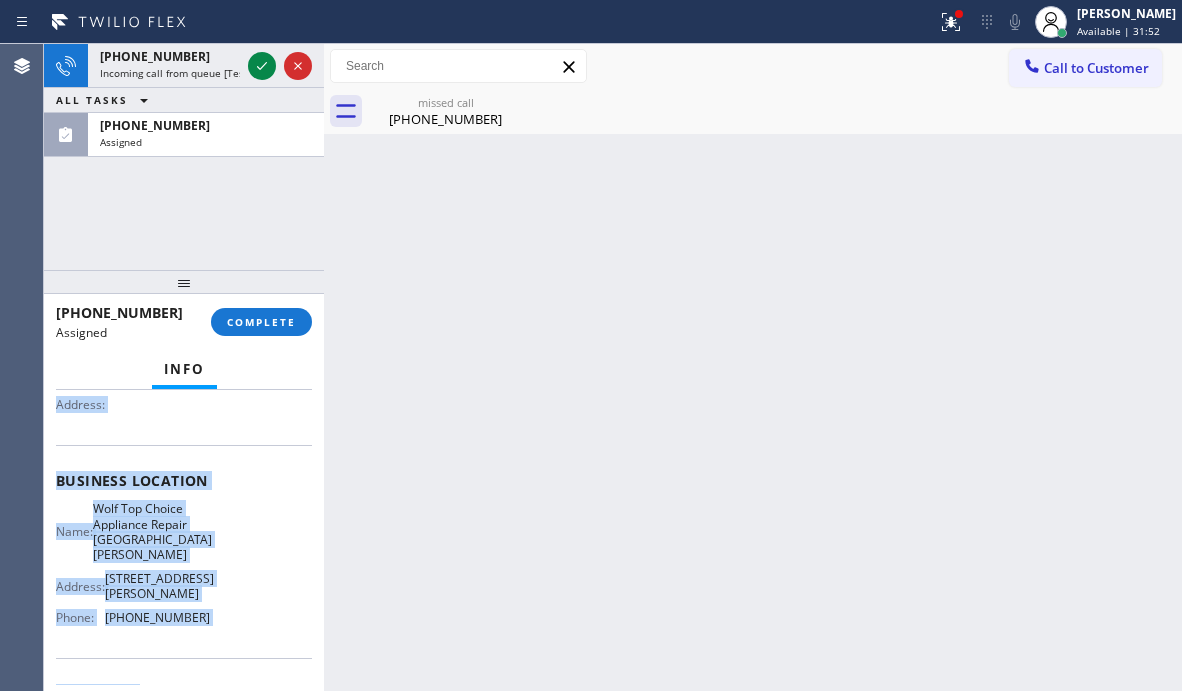 scroll, scrollTop: 280, scrollLeft: 0, axis: vertical 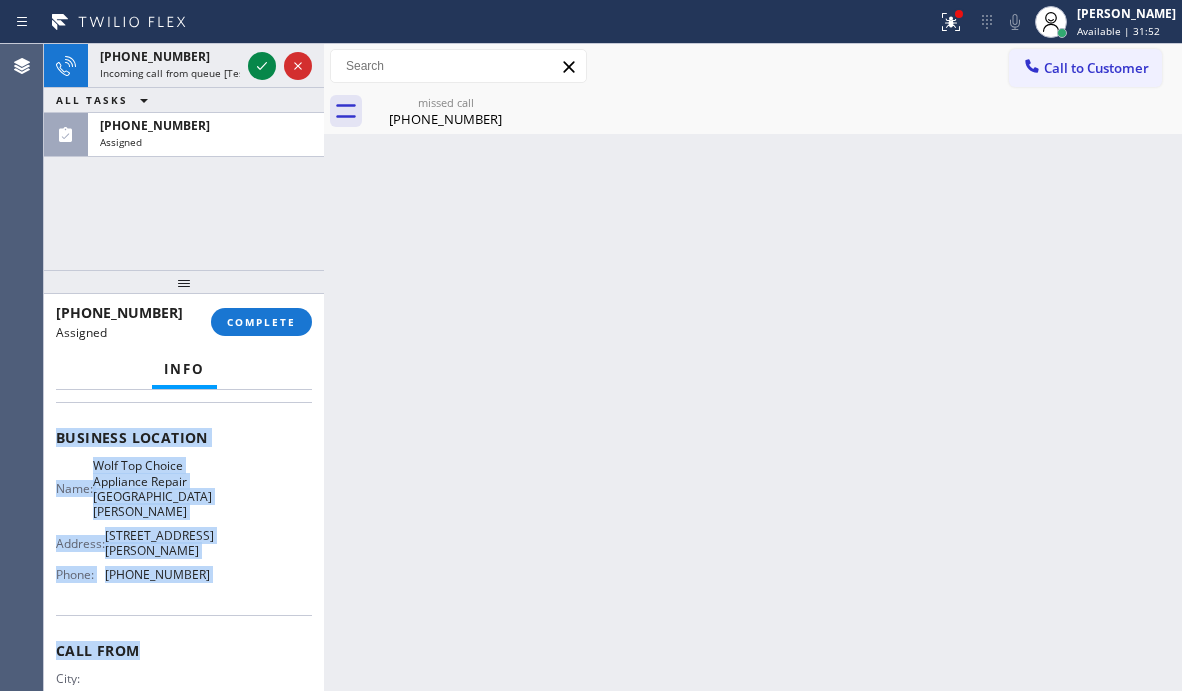 drag, startPoint x: 55, startPoint y: 550, endPoint x: 234, endPoint y: 667, distance: 213.84573 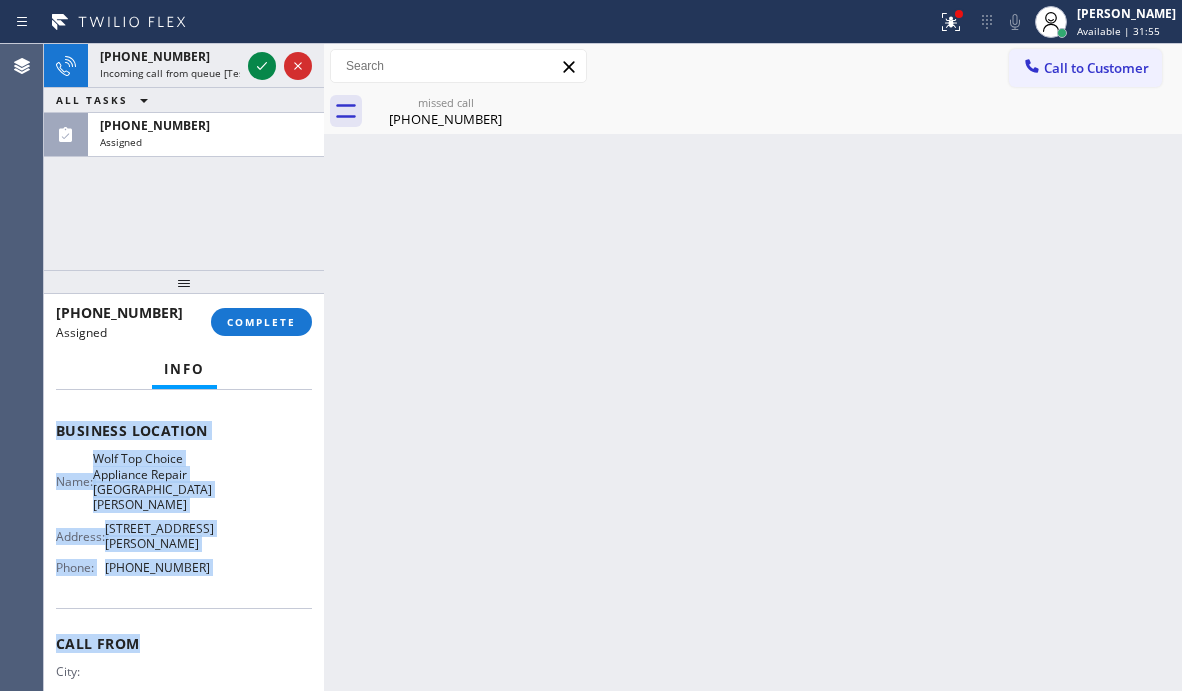 click on "Name: Wolf Top Choice Appliance Repair [GEOGRAPHIC_DATA][PERSON_NAME] Address: [STREET_ADDRESS][PERSON_NAME]  Phone: [PHONE_NUMBER]" at bounding box center [184, 517] 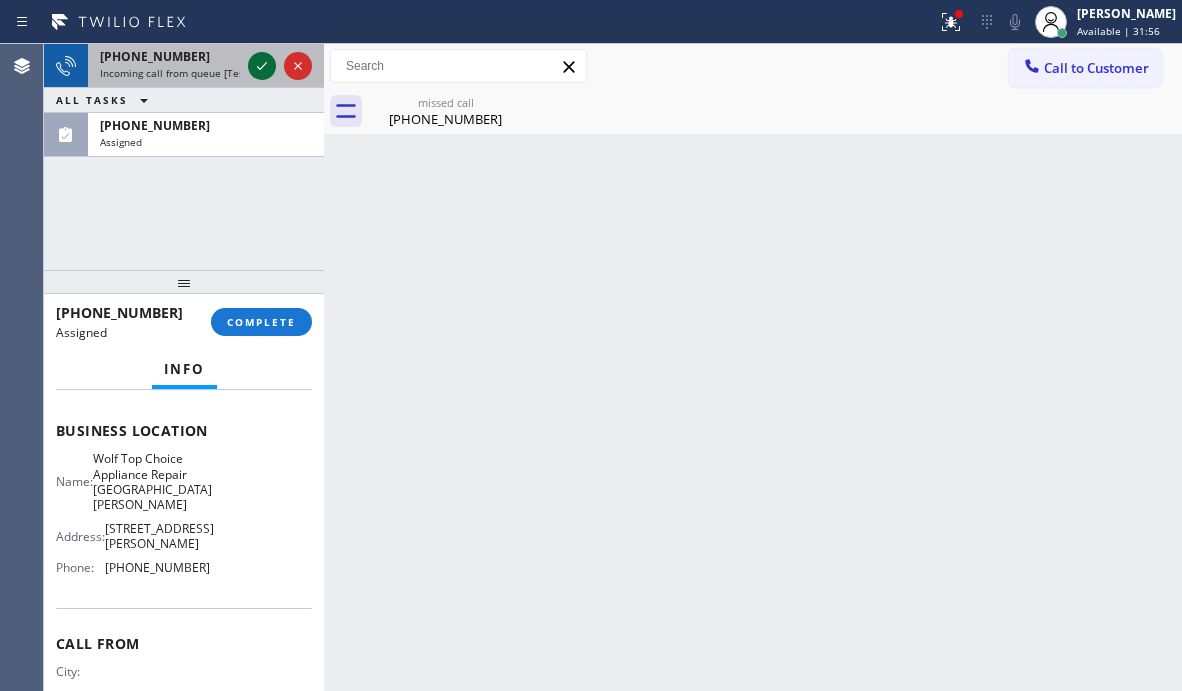 click 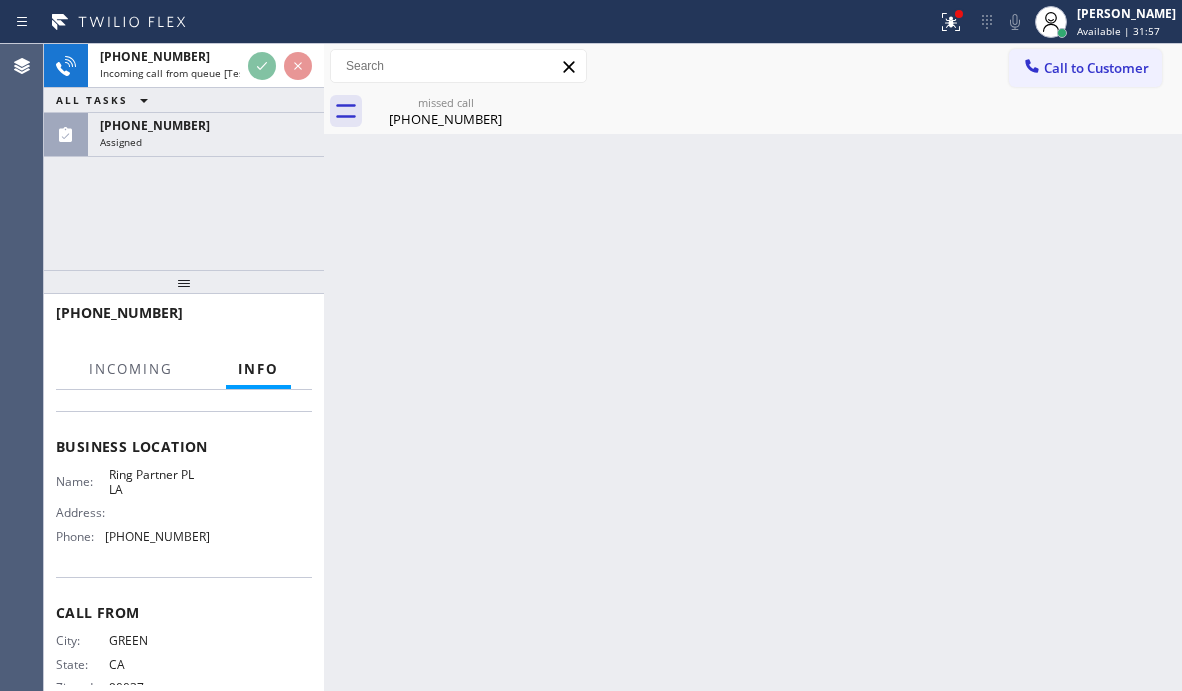 scroll, scrollTop: 312, scrollLeft: 0, axis: vertical 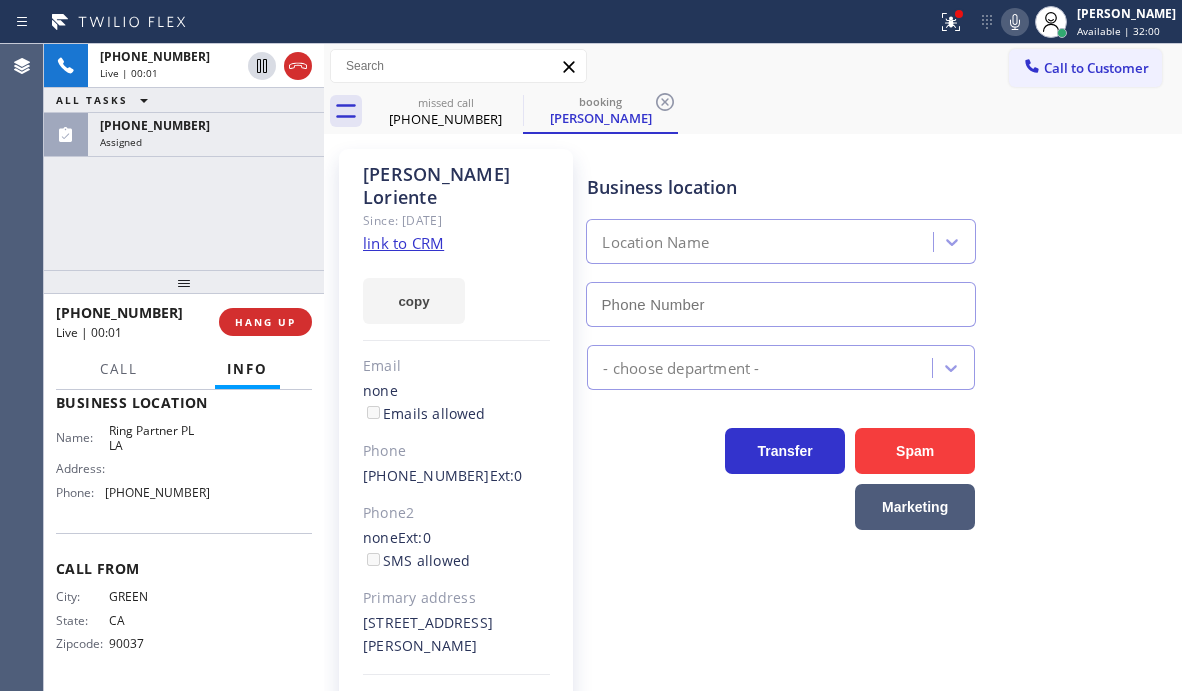 type on "[PHONE_NUMBER]" 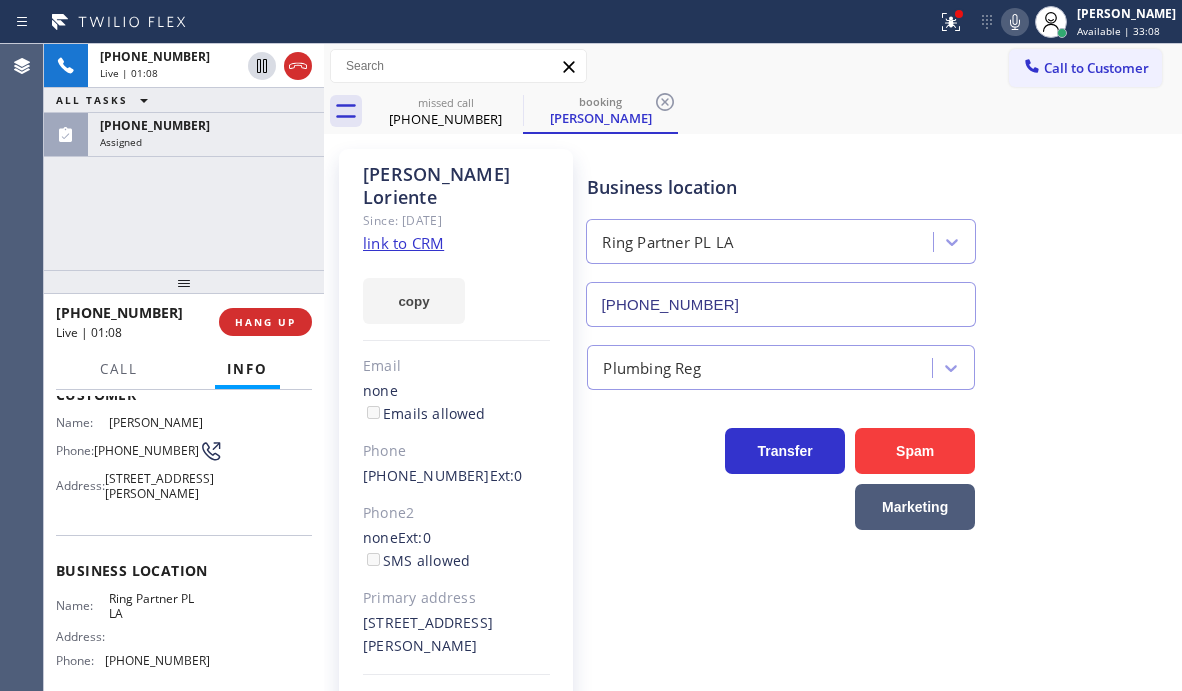 scroll, scrollTop: 112, scrollLeft: 0, axis: vertical 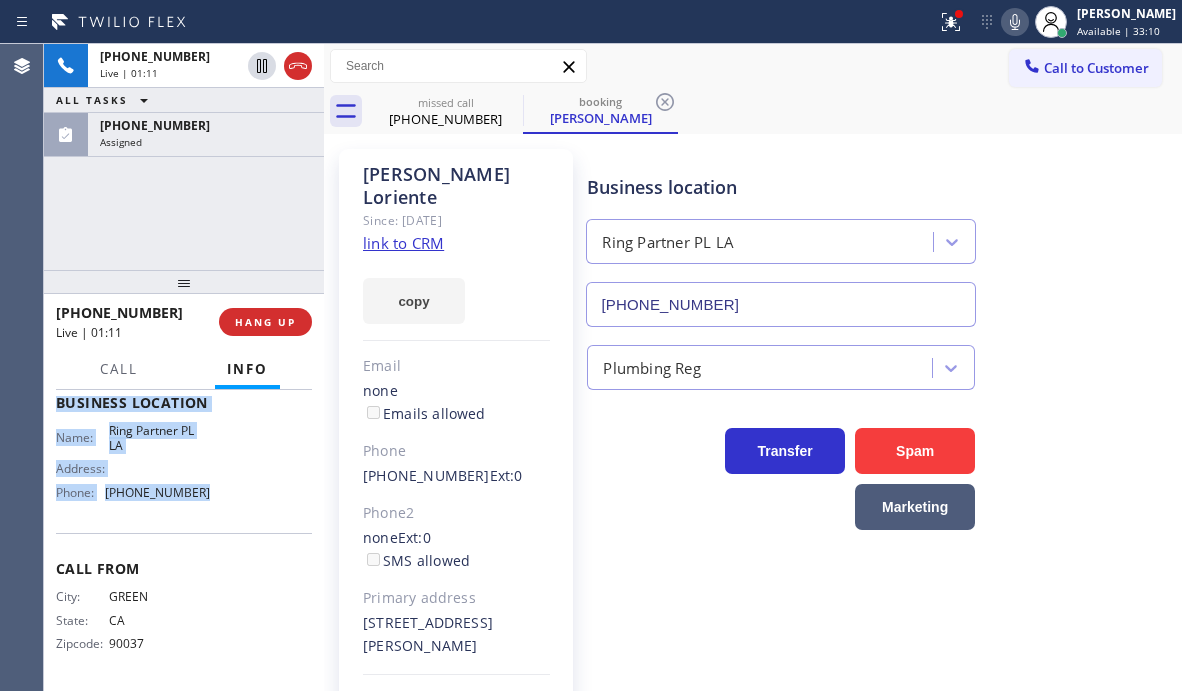 drag, startPoint x: 56, startPoint y: 402, endPoint x: 224, endPoint y: 519, distance: 204.72665 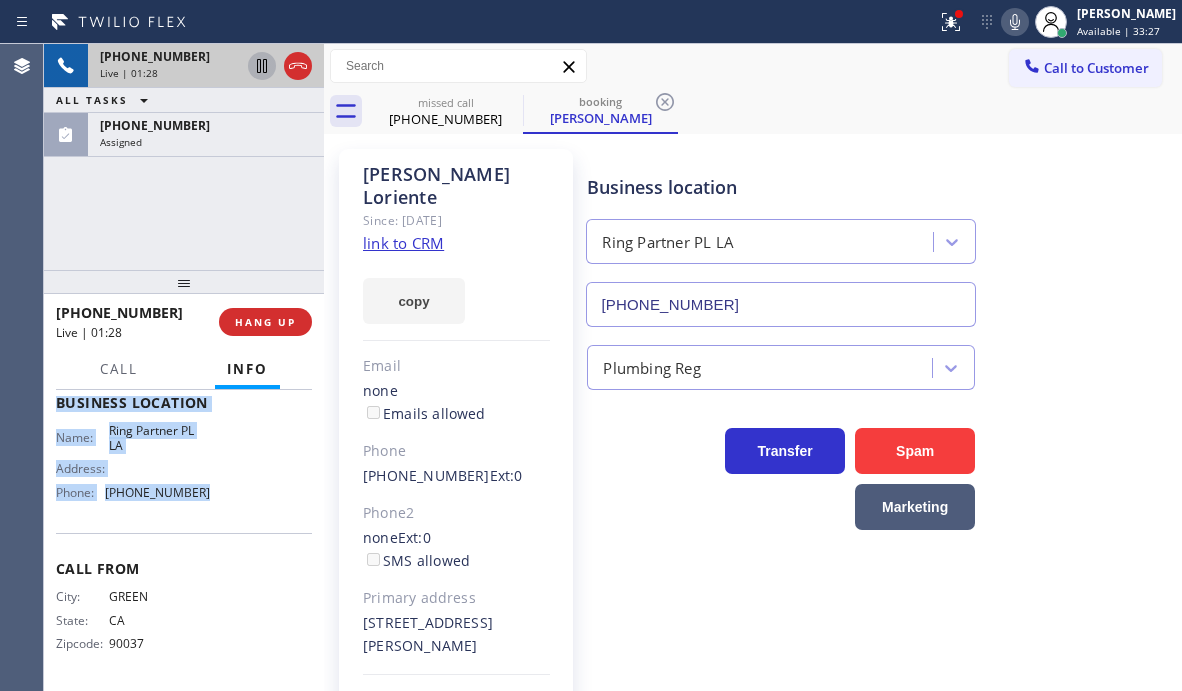 drag, startPoint x: 261, startPoint y: 71, endPoint x: 273, endPoint y: 76, distance: 13 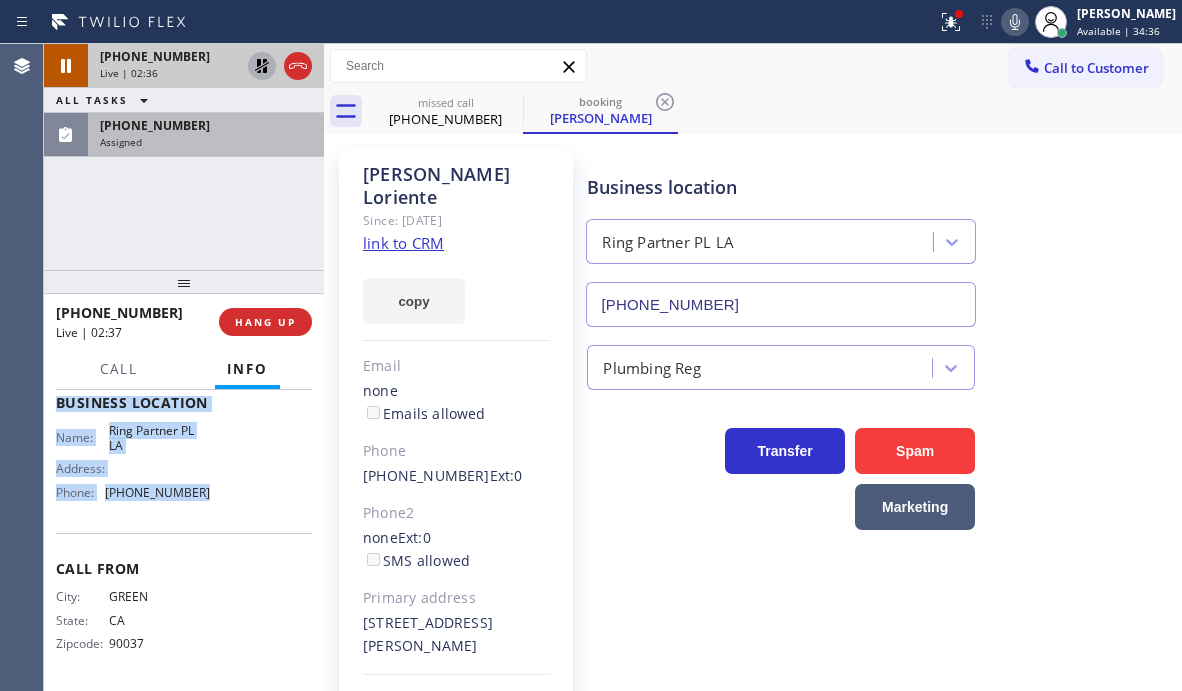 click on "Assigned" at bounding box center [206, 142] 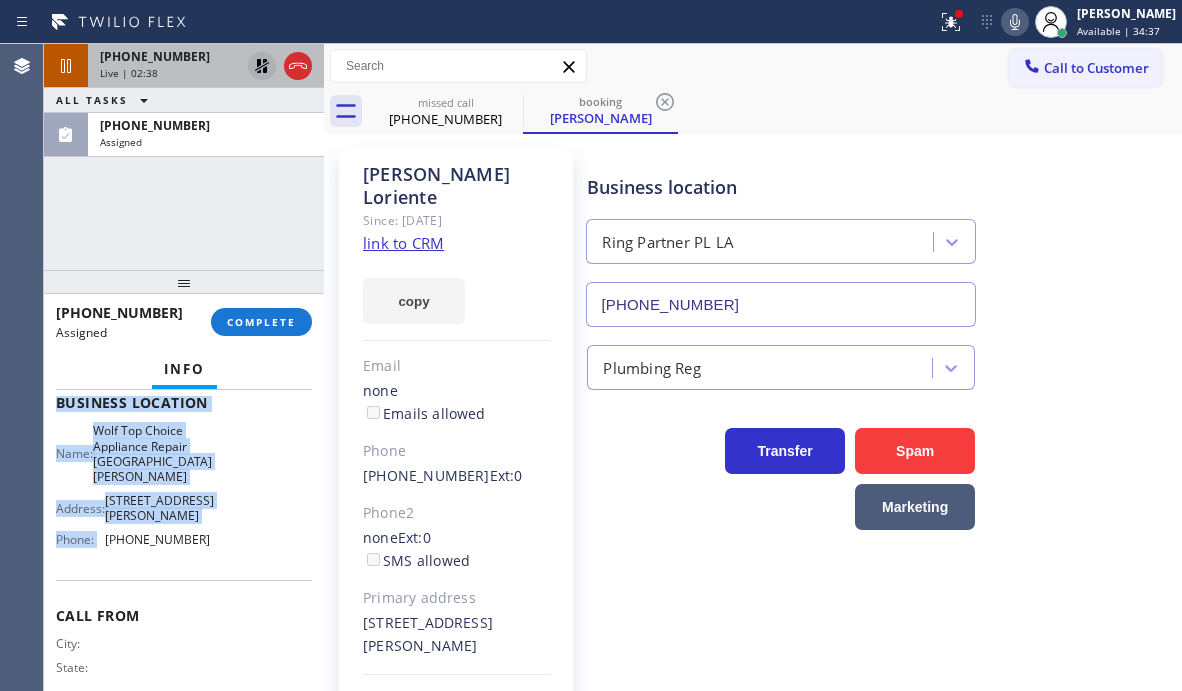 scroll, scrollTop: 108, scrollLeft: 0, axis: vertical 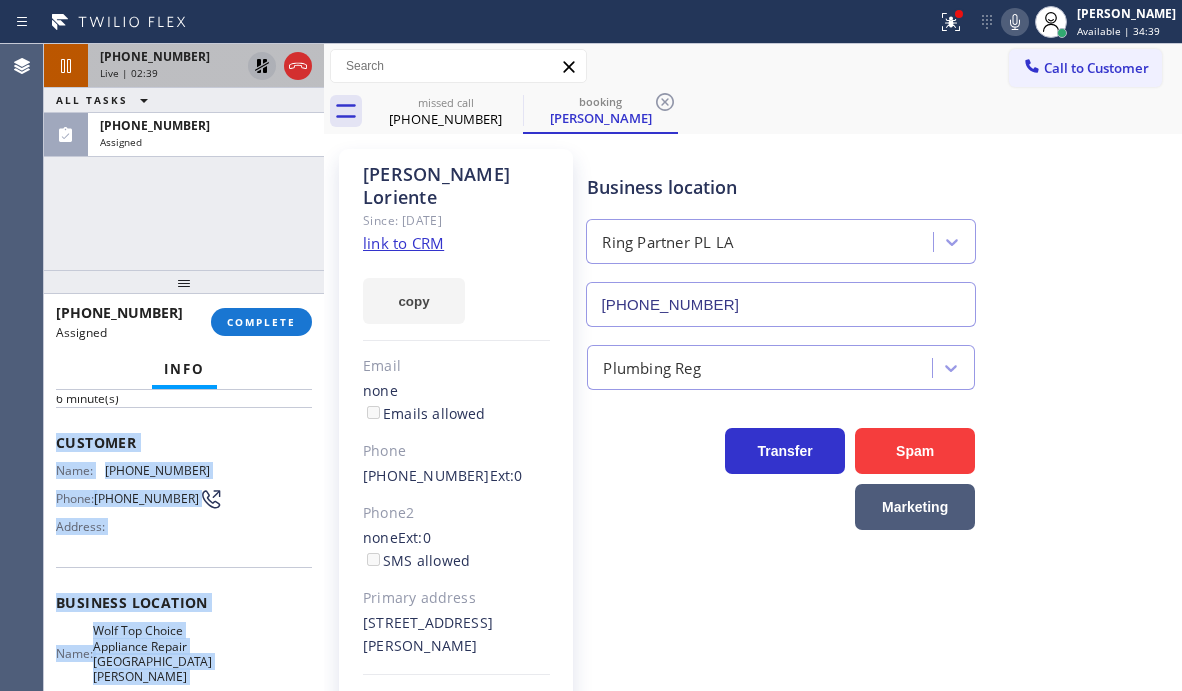 drag, startPoint x: 180, startPoint y: 436, endPoint x: 124, endPoint y: 435, distance: 56.008926 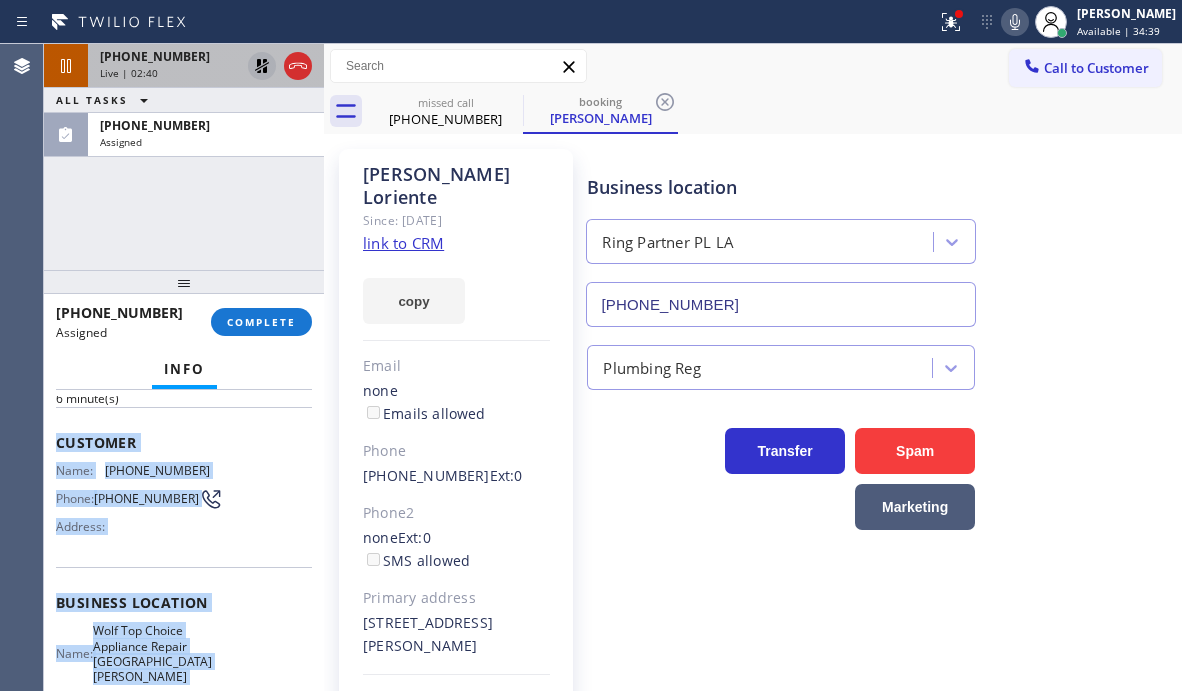 click on "Customer Name: [PHONE_NUMBER] Phone: [PHONE_NUMBER] Address:" at bounding box center (184, 487) 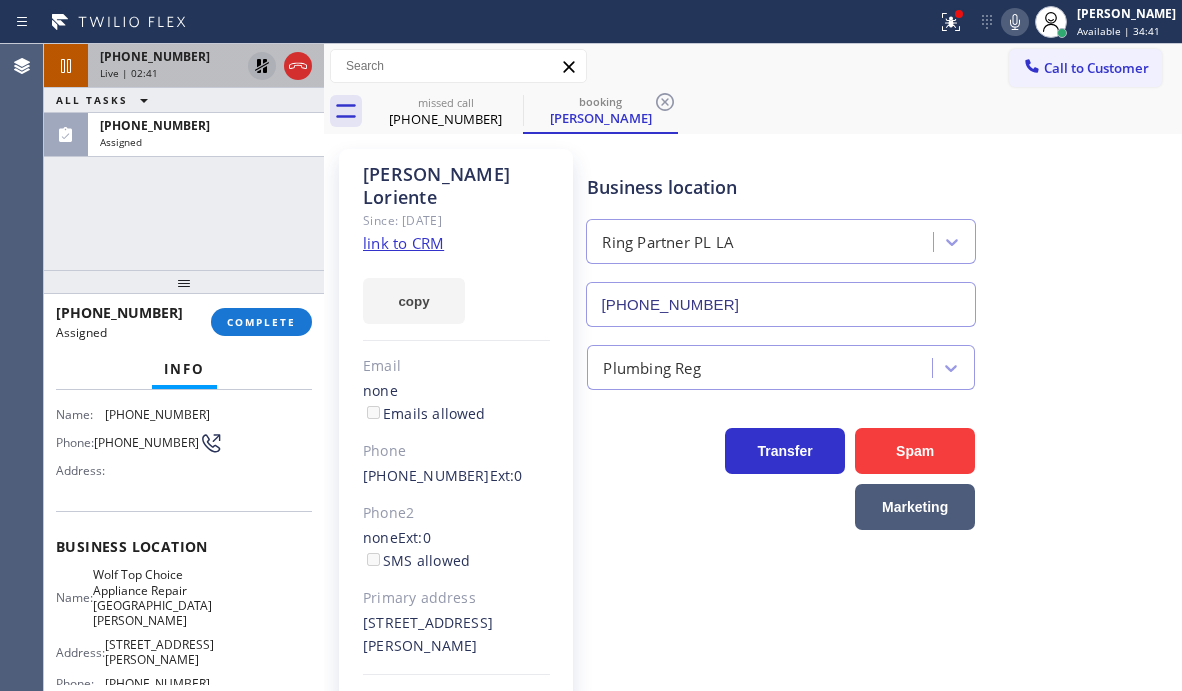 scroll, scrollTop: 308, scrollLeft: 0, axis: vertical 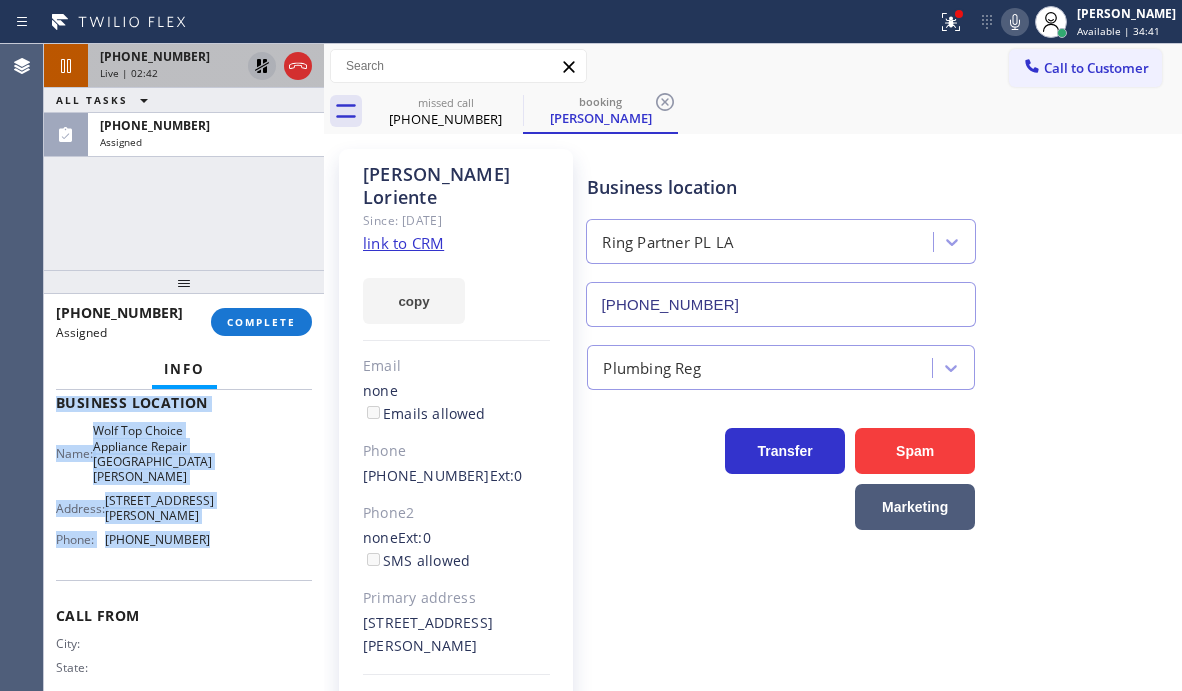 drag, startPoint x: 54, startPoint y: 439, endPoint x: 212, endPoint y: 562, distance: 200.23236 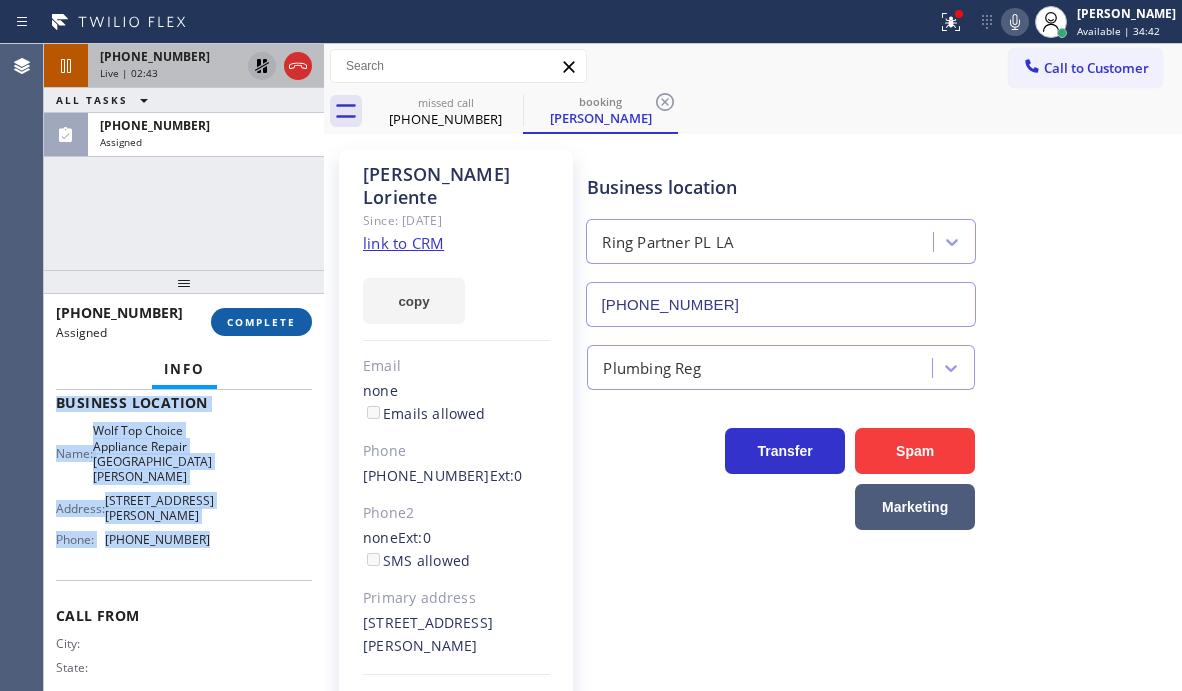 click on "COMPLETE" at bounding box center (261, 322) 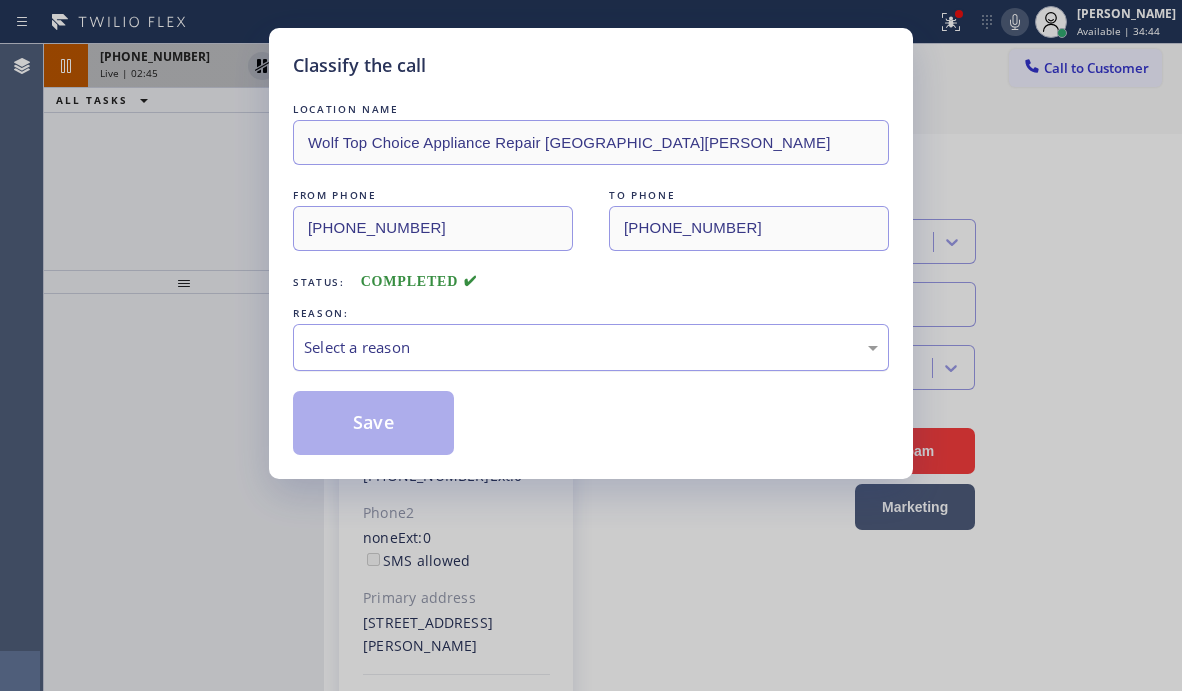 click on "Select a reason" at bounding box center [591, 347] 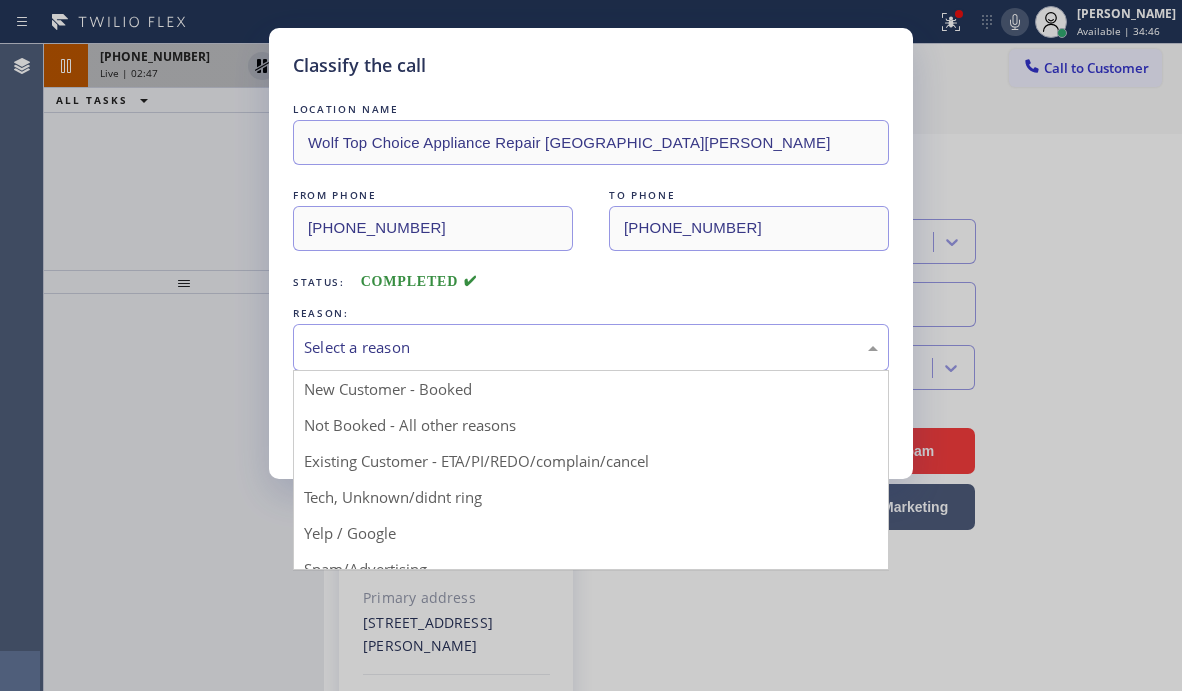 drag, startPoint x: 361, startPoint y: 500, endPoint x: 353, endPoint y: 483, distance: 18.788294 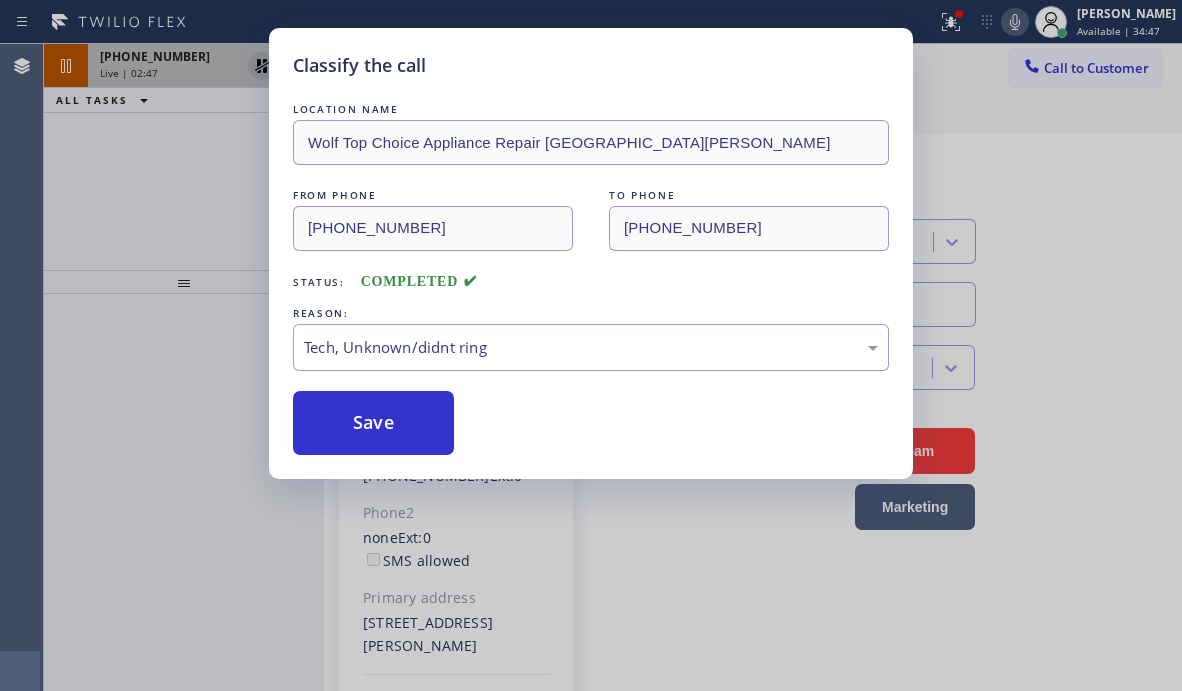 drag, startPoint x: 347, startPoint y: 433, endPoint x: 938, endPoint y: 424, distance: 591.06854 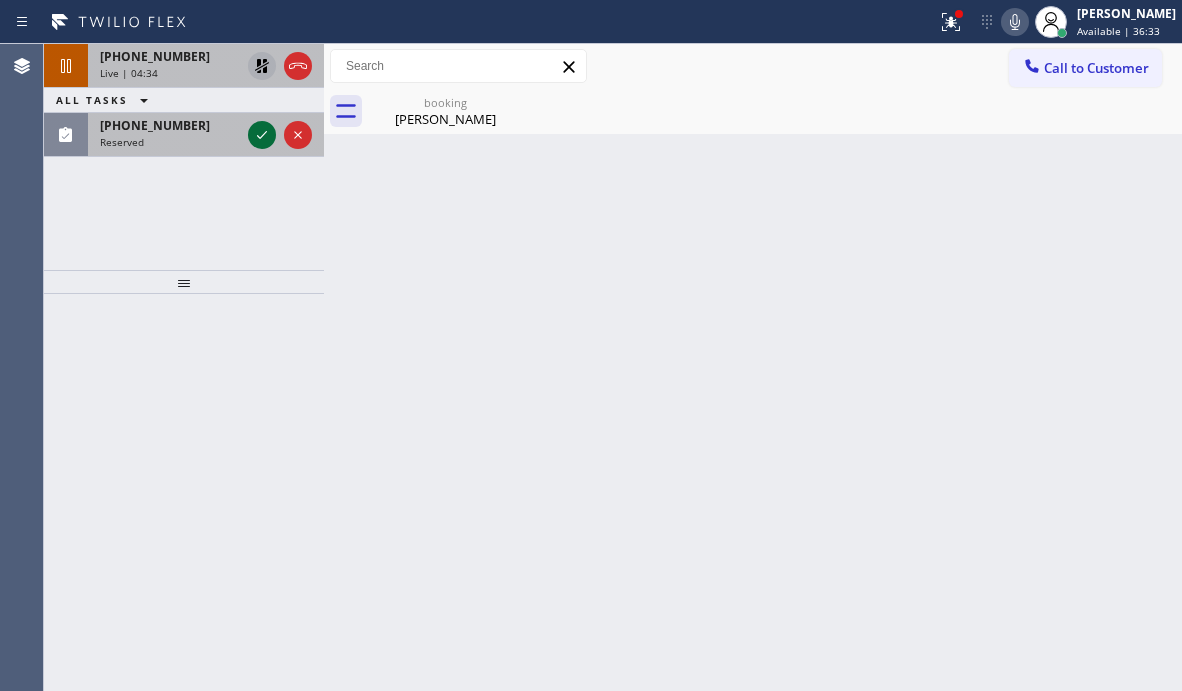 click 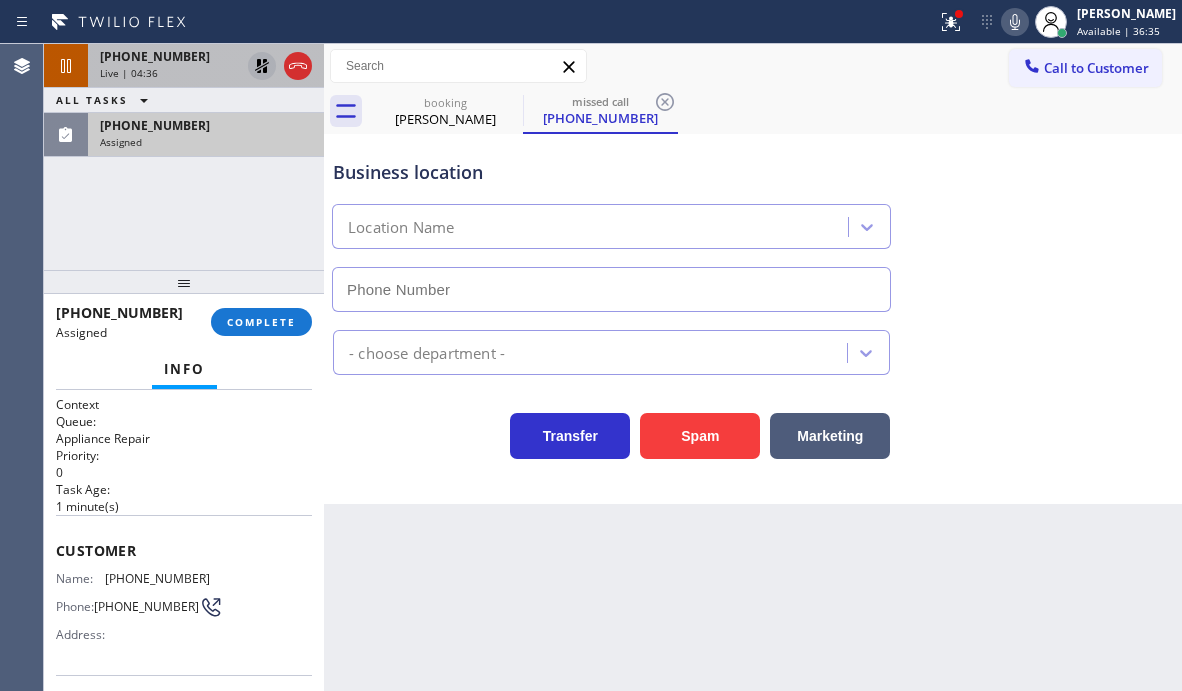 type on "[PHONE_NUMBER]" 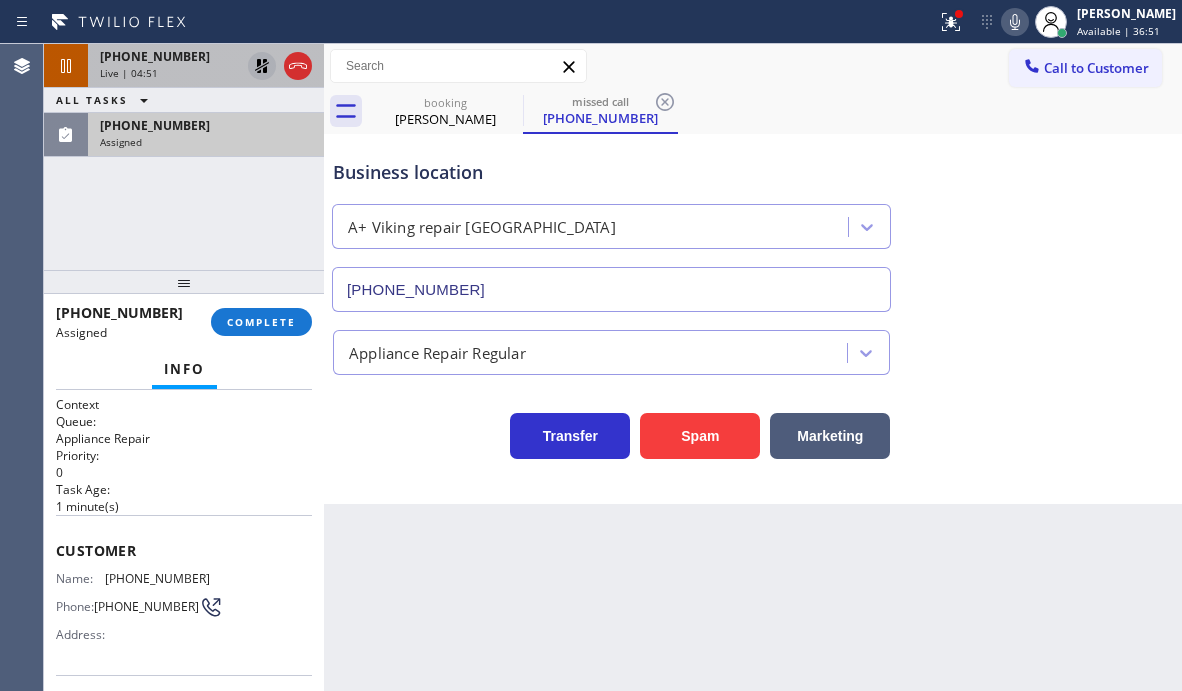 click 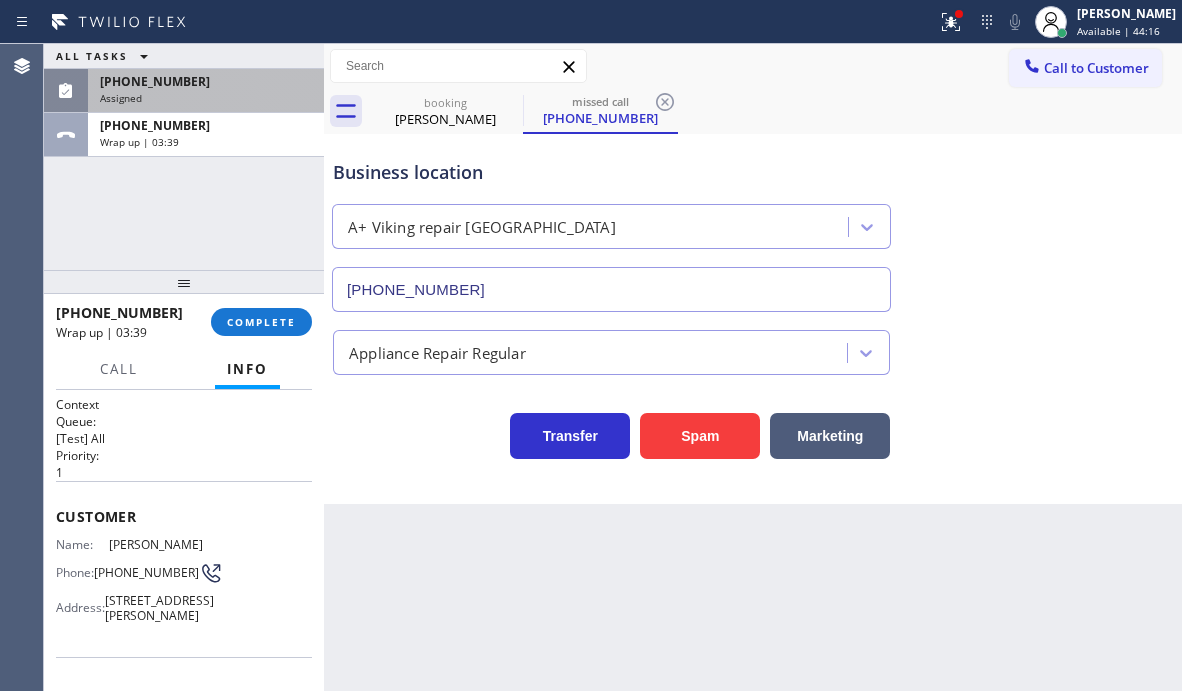 drag, startPoint x: 192, startPoint y: 149, endPoint x: 209, endPoint y: 248, distance: 100.44899 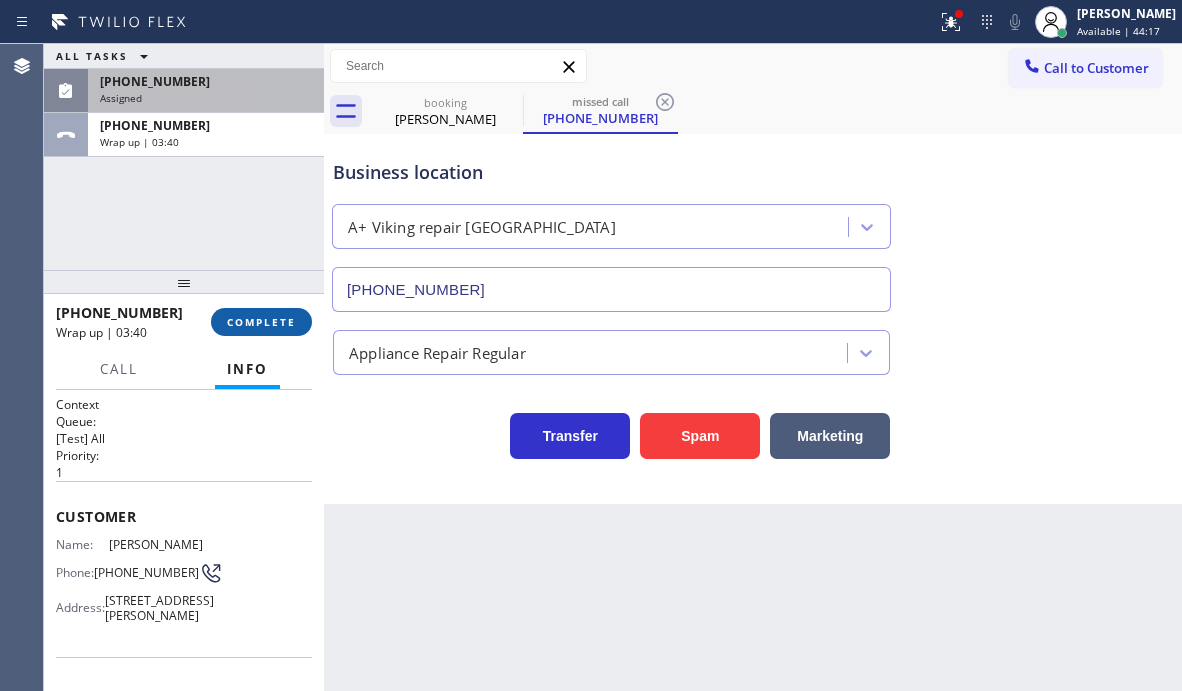click on "COMPLETE" at bounding box center (261, 322) 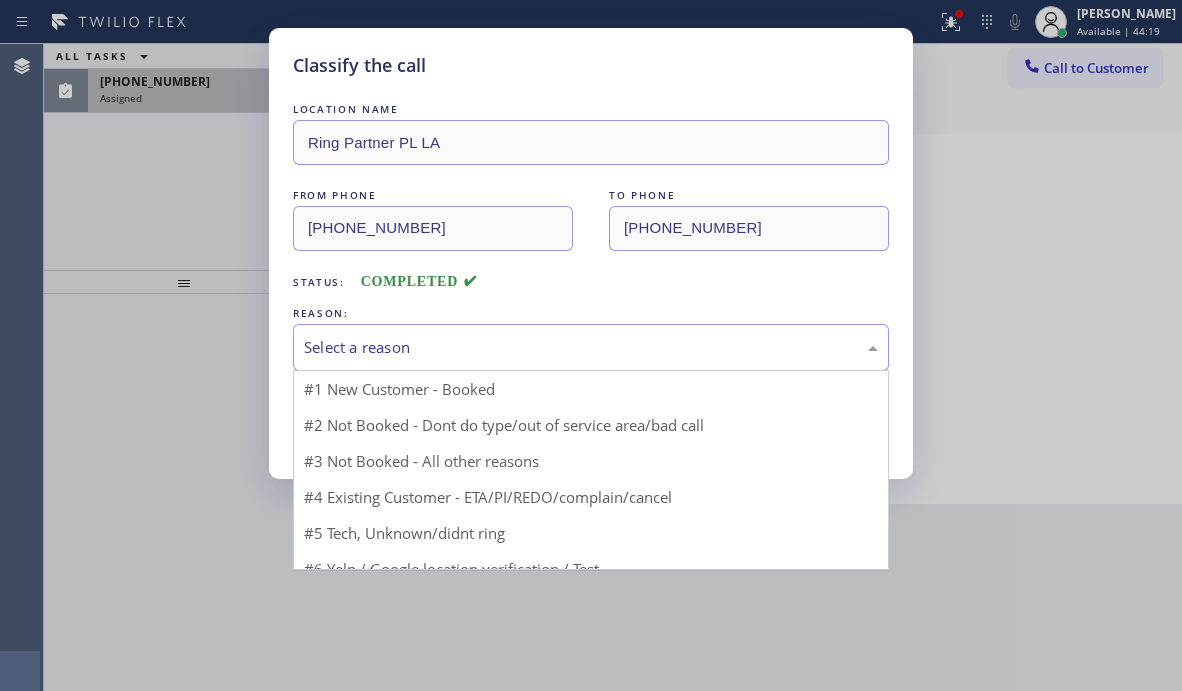 click on "Select a reason" at bounding box center [591, 347] 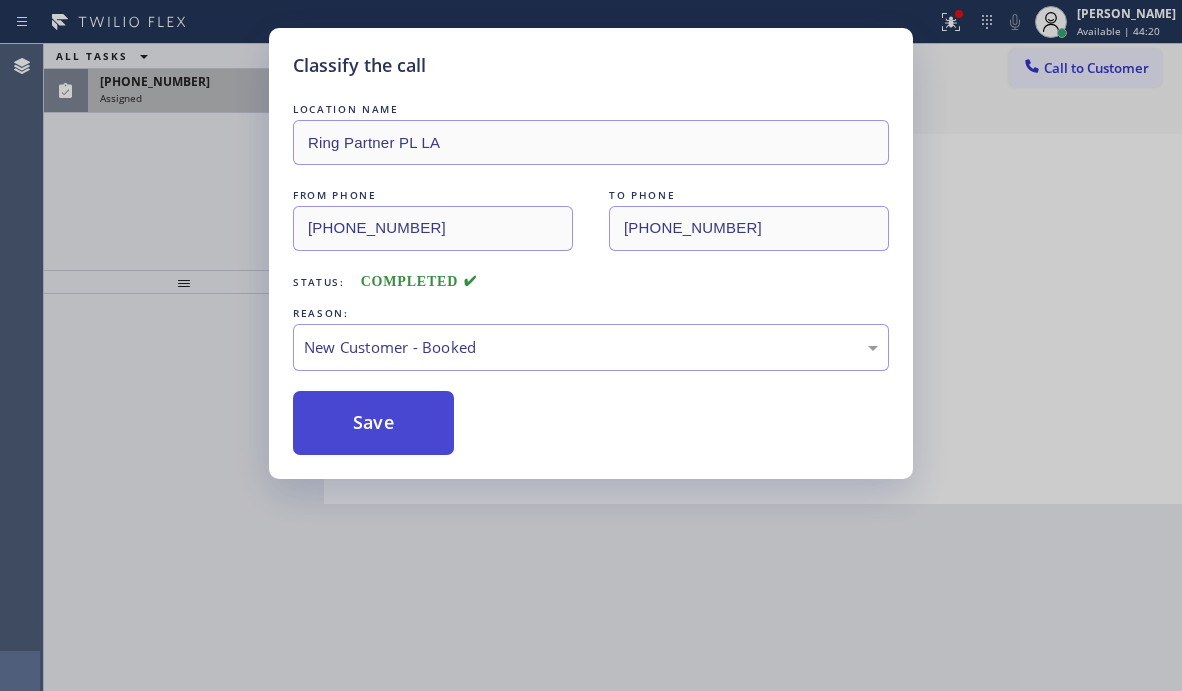click on "Save" at bounding box center [373, 423] 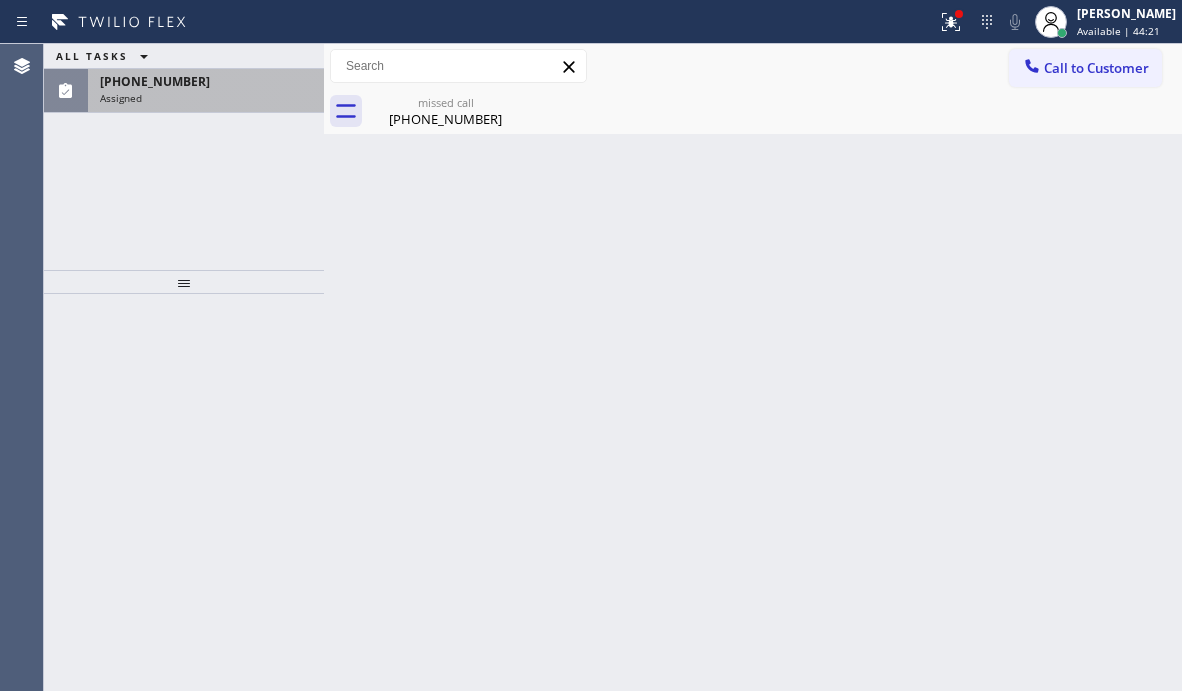 click on "Assigned" at bounding box center [206, 98] 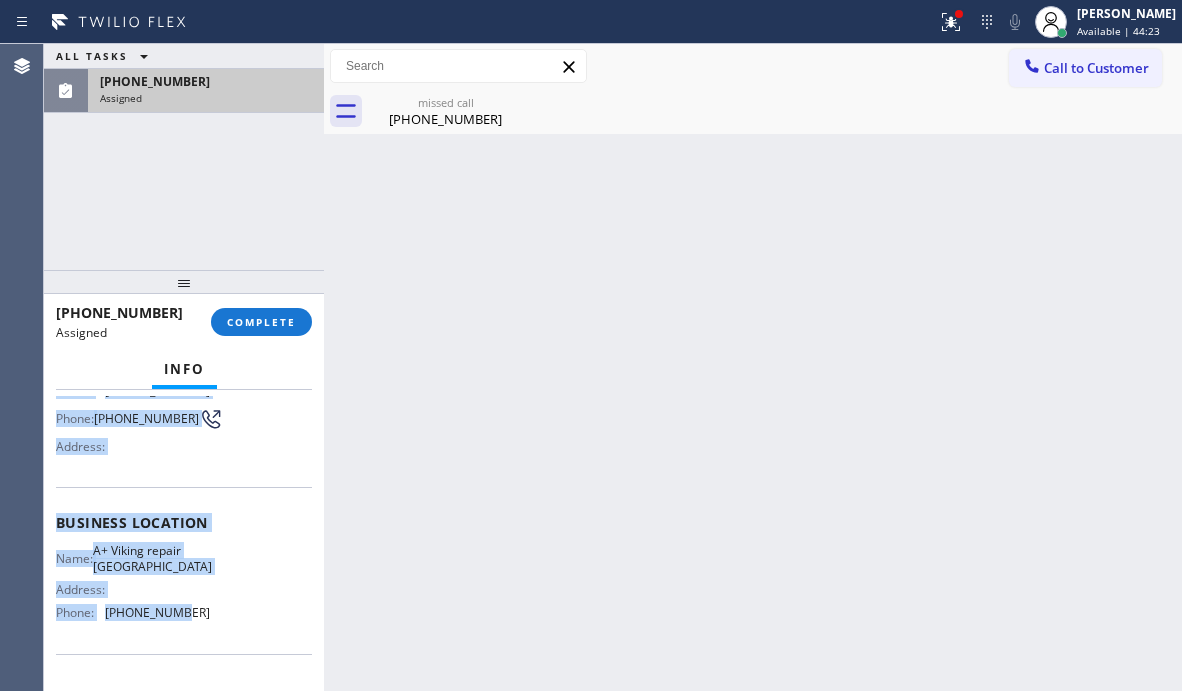scroll, scrollTop: 200, scrollLeft: 0, axis: vertical 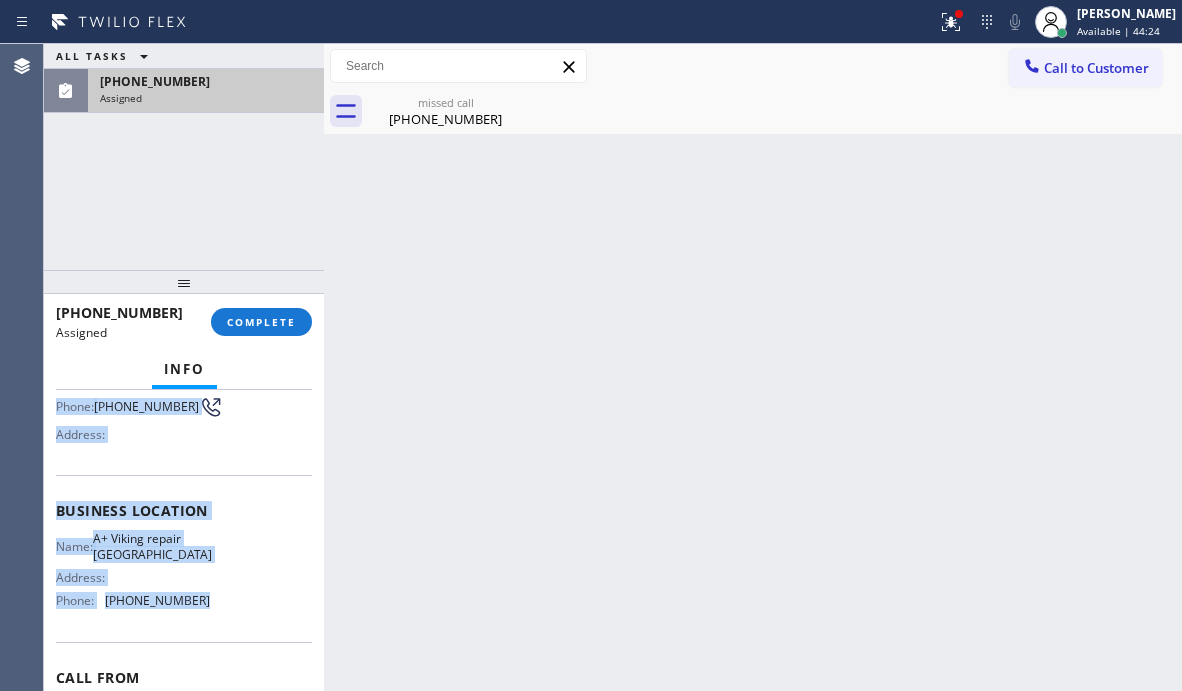 drag, startPoint x: 57, startPoint y: 549, endPoint x: 211, endPoint y: 620, distance: 169.57889 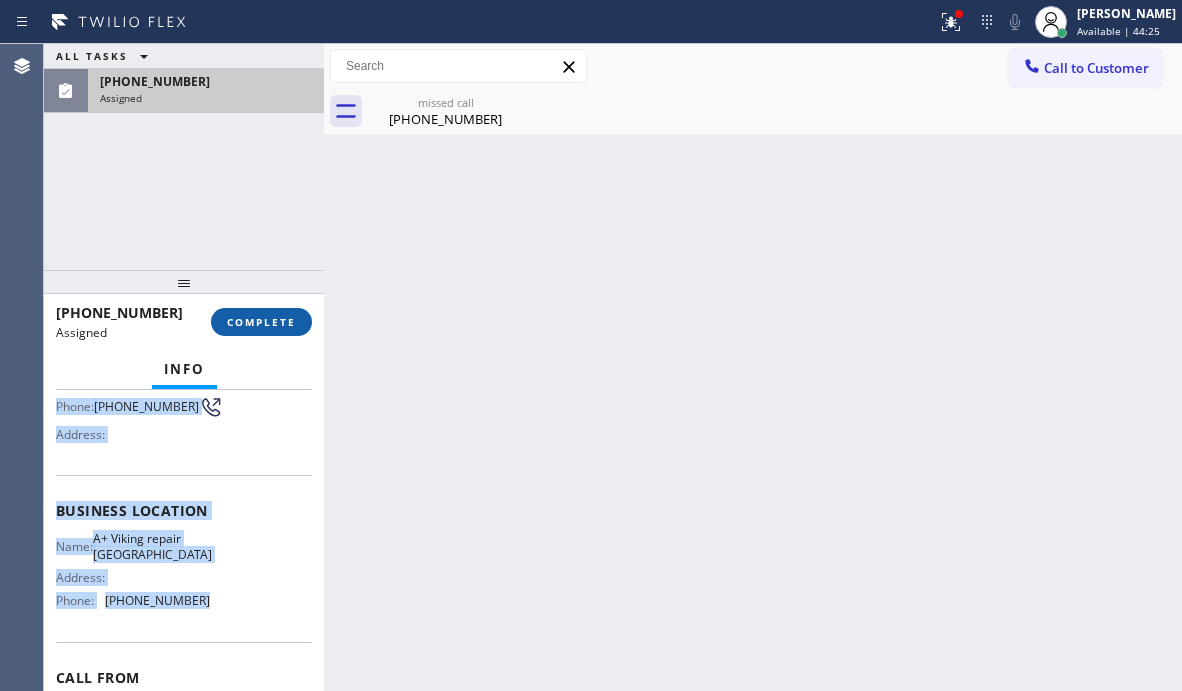 click on "COMPLETE" at bounding box center [261, 322] 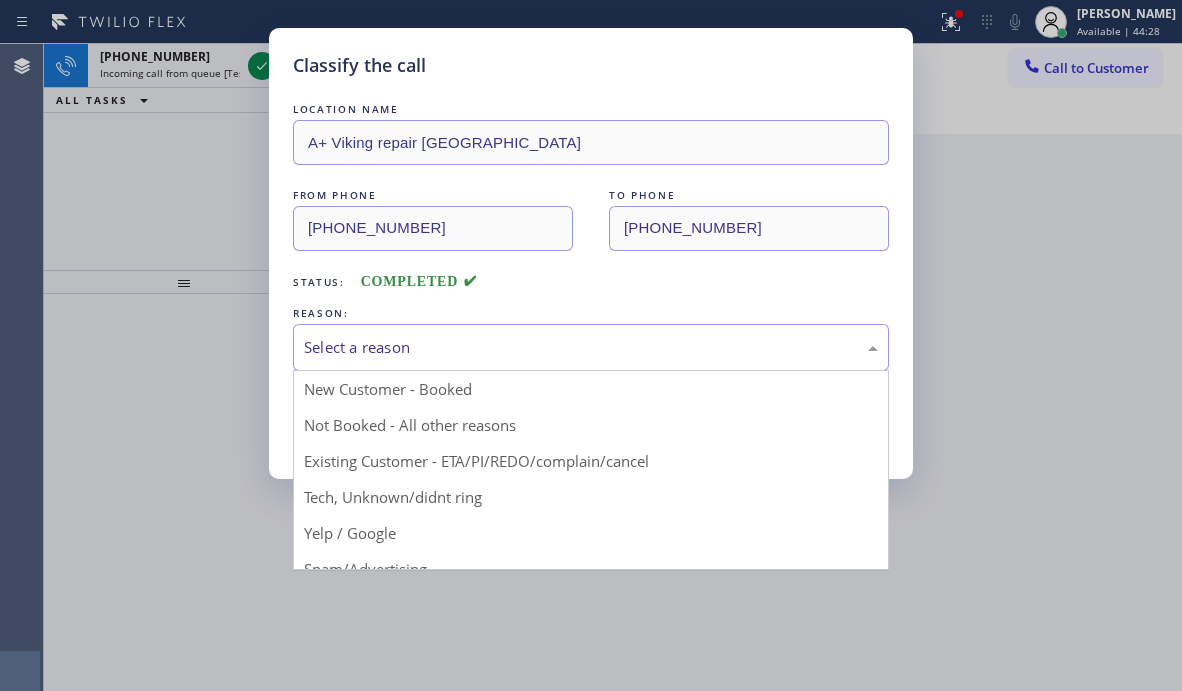click on "Select a reason" at bounding box center [591, 347] 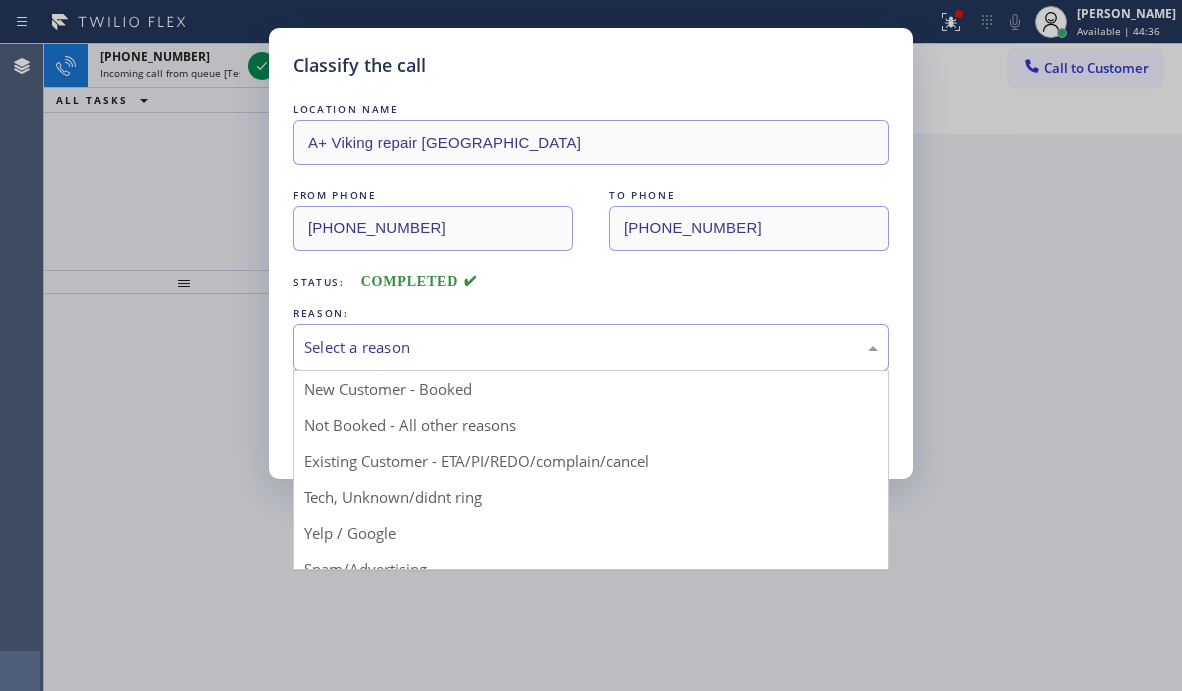 click on "Classify the call LOCATION NAME A+ Viking repair Torrance FROM PHONE [PHONE_NUMBER] TO PHONE [PHONE_NUMBER] Status: COMPLETED REASON: Select a reason New Customer - Booked Not Booked - All other reasons Existing Customer - ETA/PI/REDO/complain/cancel Tech, Unknown/didnt ring Yelp / Google  Spam/Advertising Transferred HouseCallPro / HomeAdvisor / Other platforms  Test call Save" at bounding box center [591, 345] 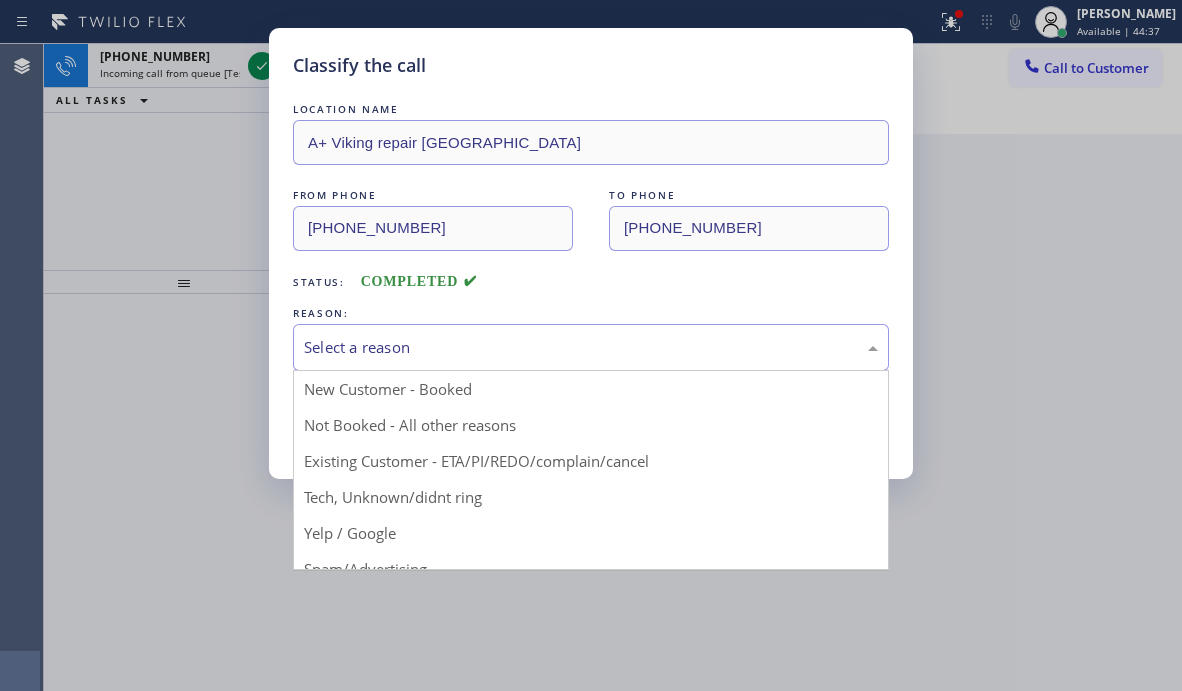 click on "Select a reason" at bounding box center (591, 347) 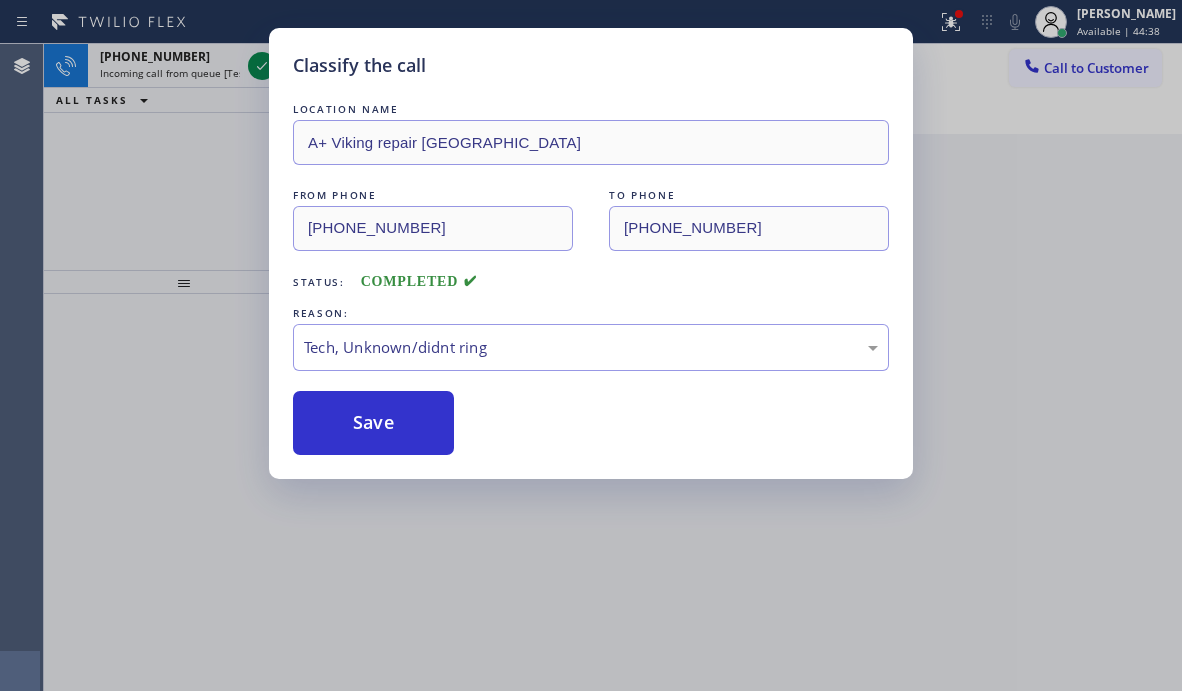 drag, startPoint x: 382, startPoint y: 488, endPoint x: 382, endPoint y: 463, distance: 25 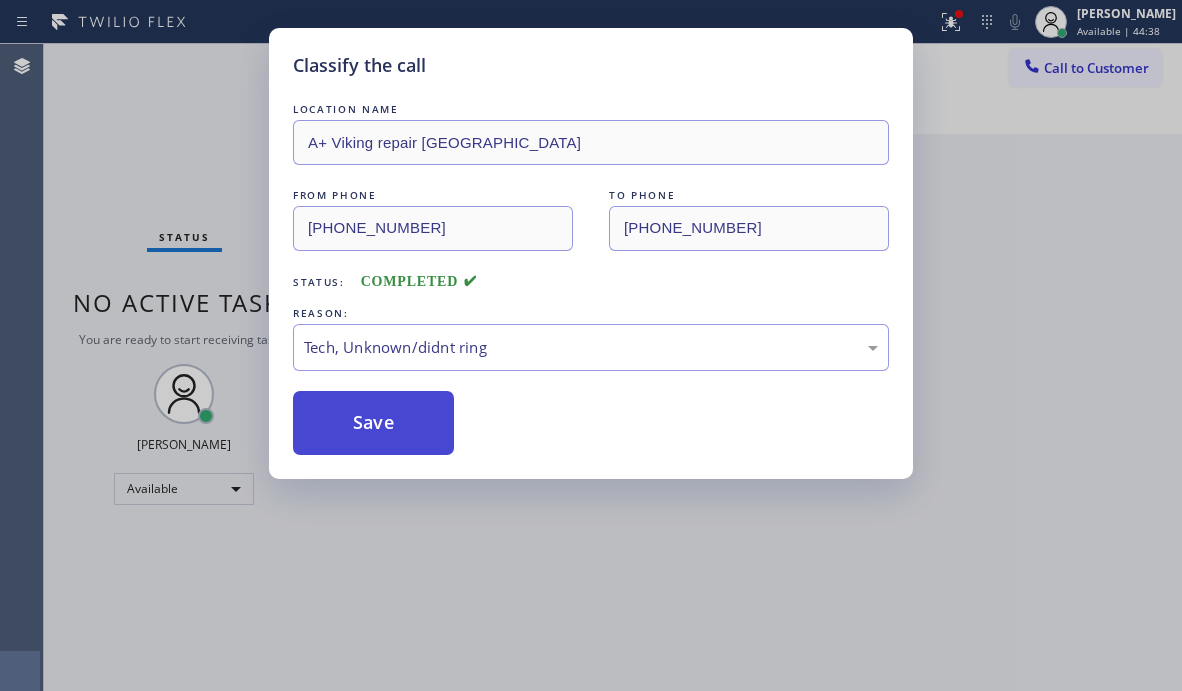 click on "Save" at bounding box center [373, 423] 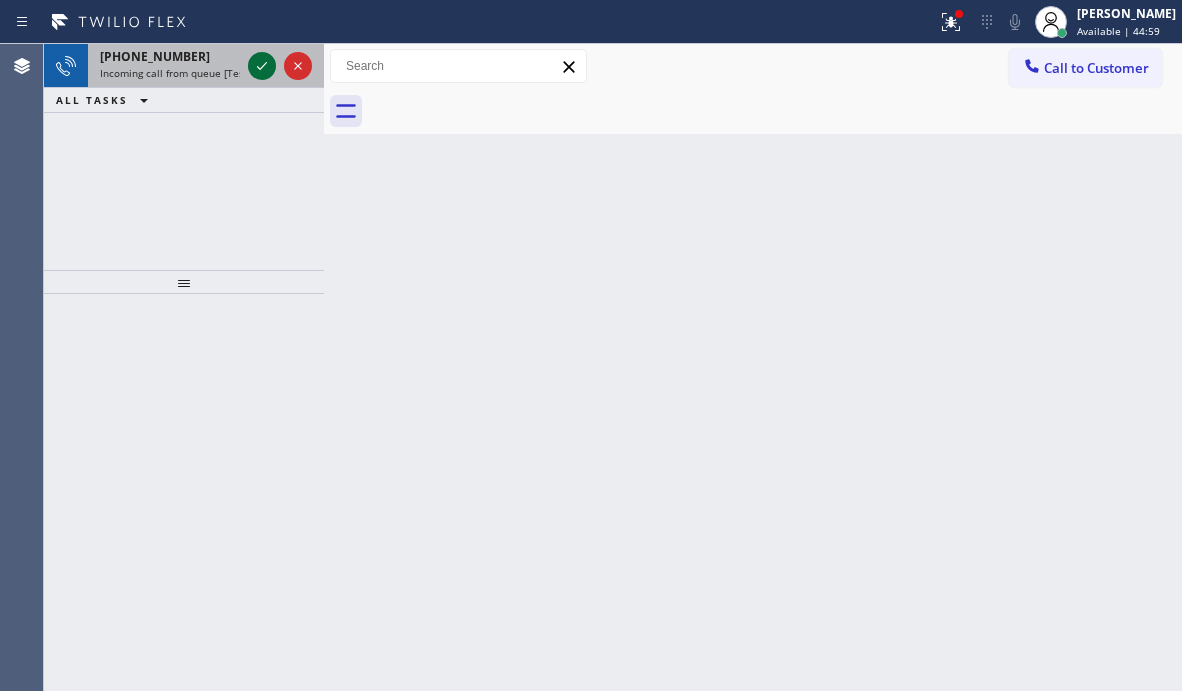 click 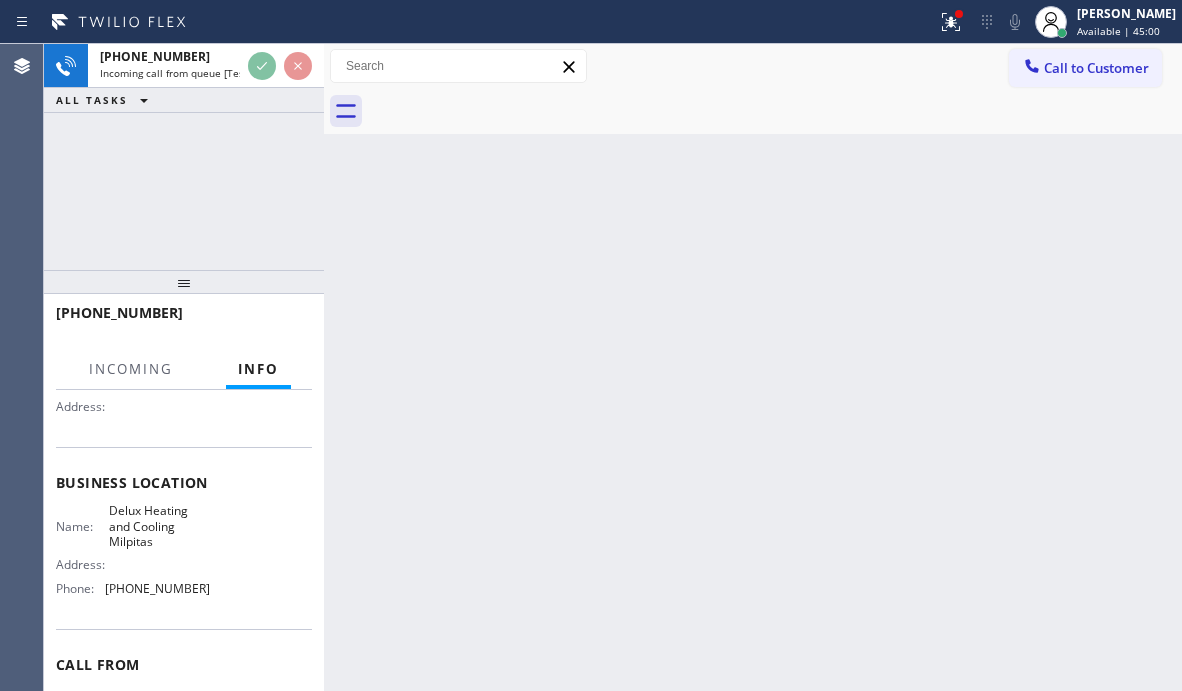 scroll, scrollTop: 200, scrollLeft: 0, axis: vertical 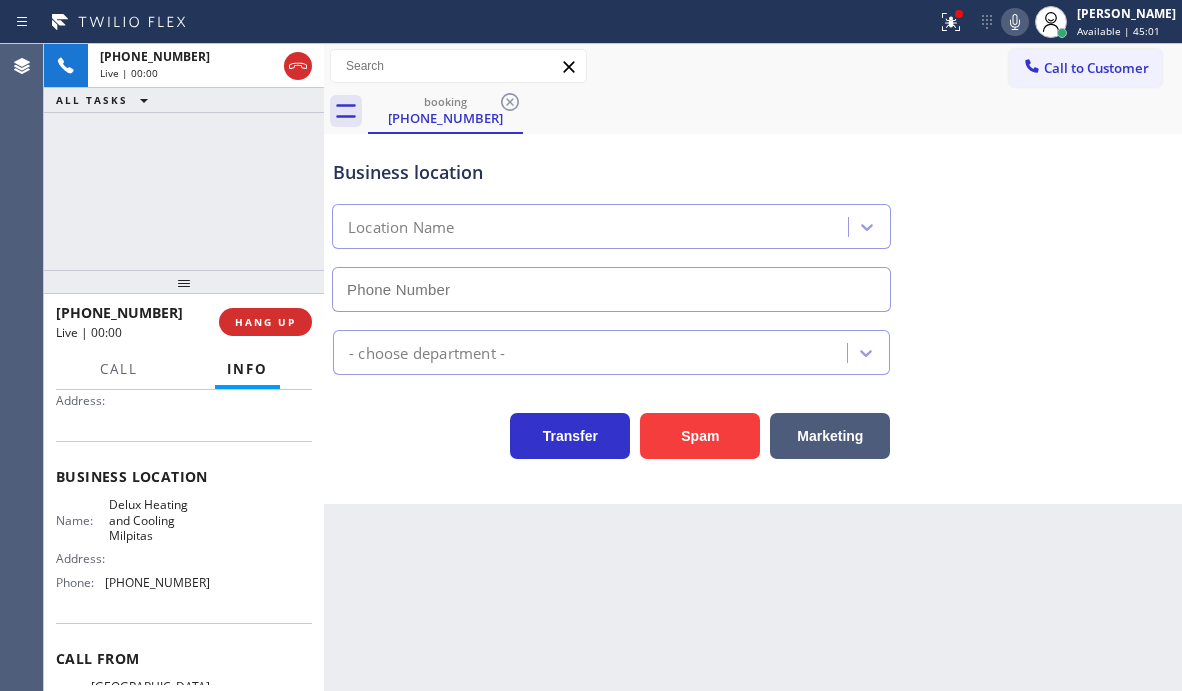 type on "[PHONE_NUMBER]" 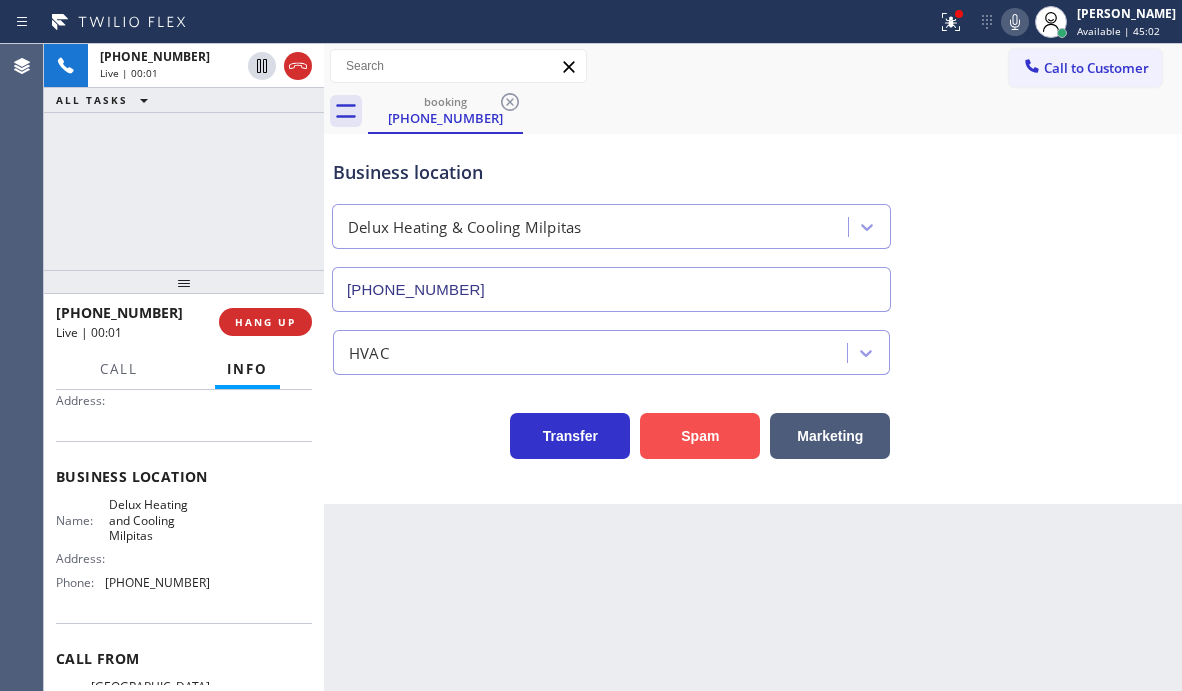 click on "Spam" at bounding box center (700, 436) 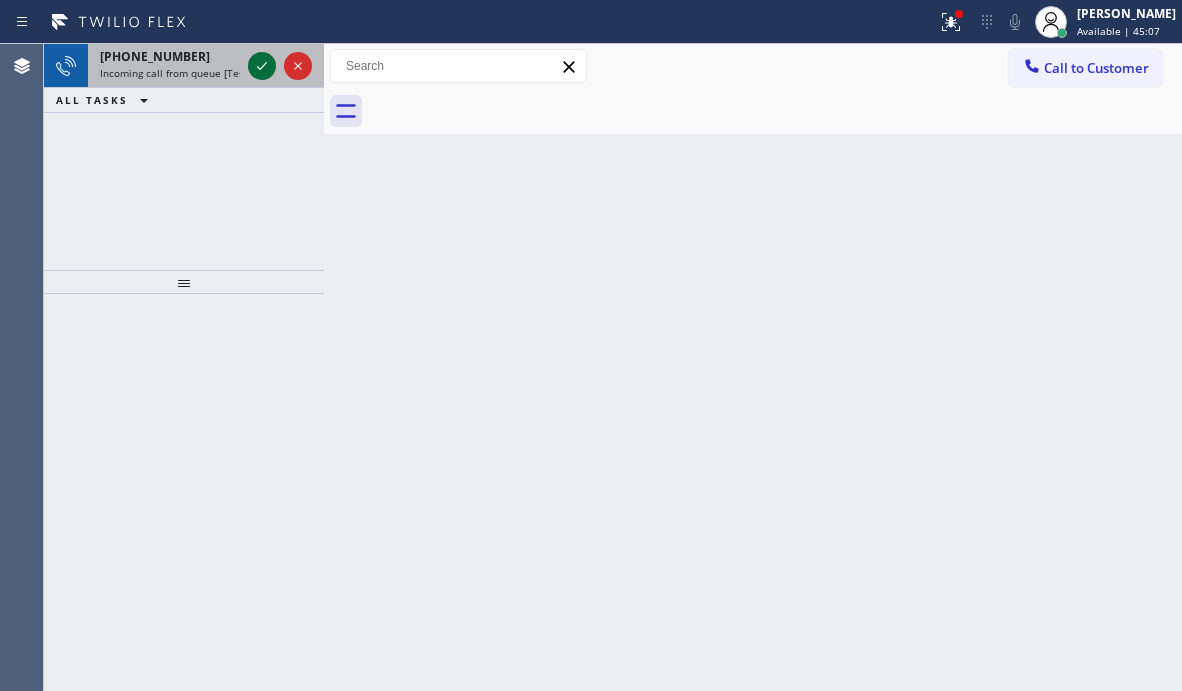 click 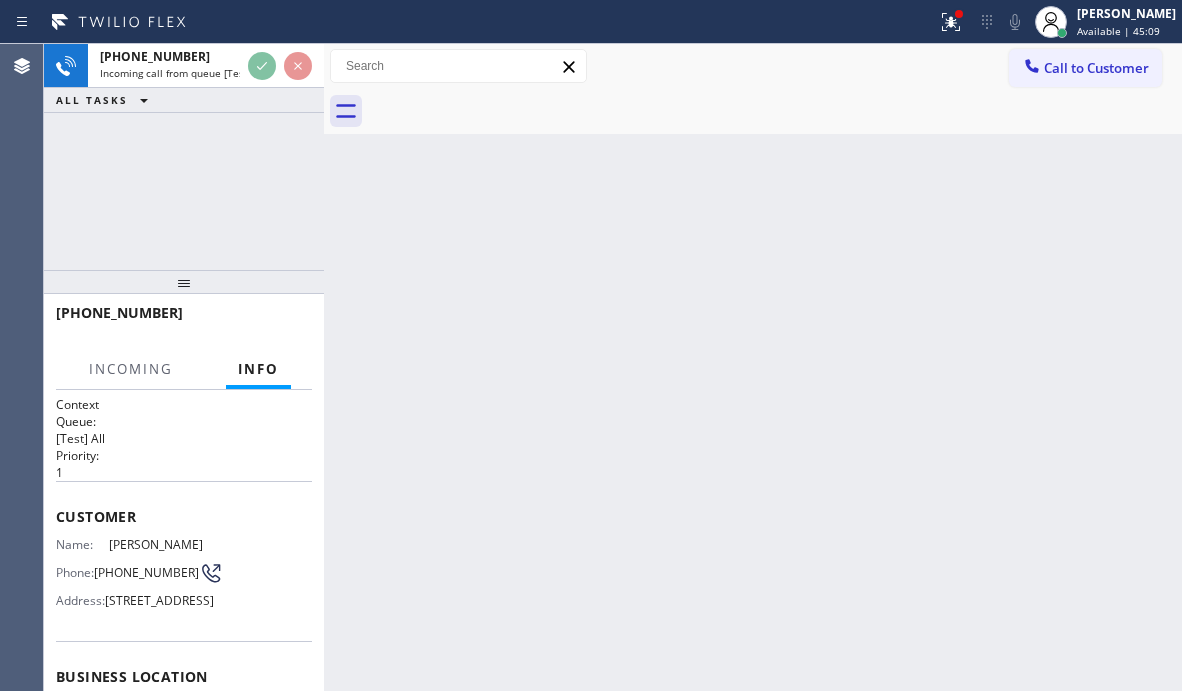 scroll, scrollTop: 300, scrollLeft: 0, axis: vertical 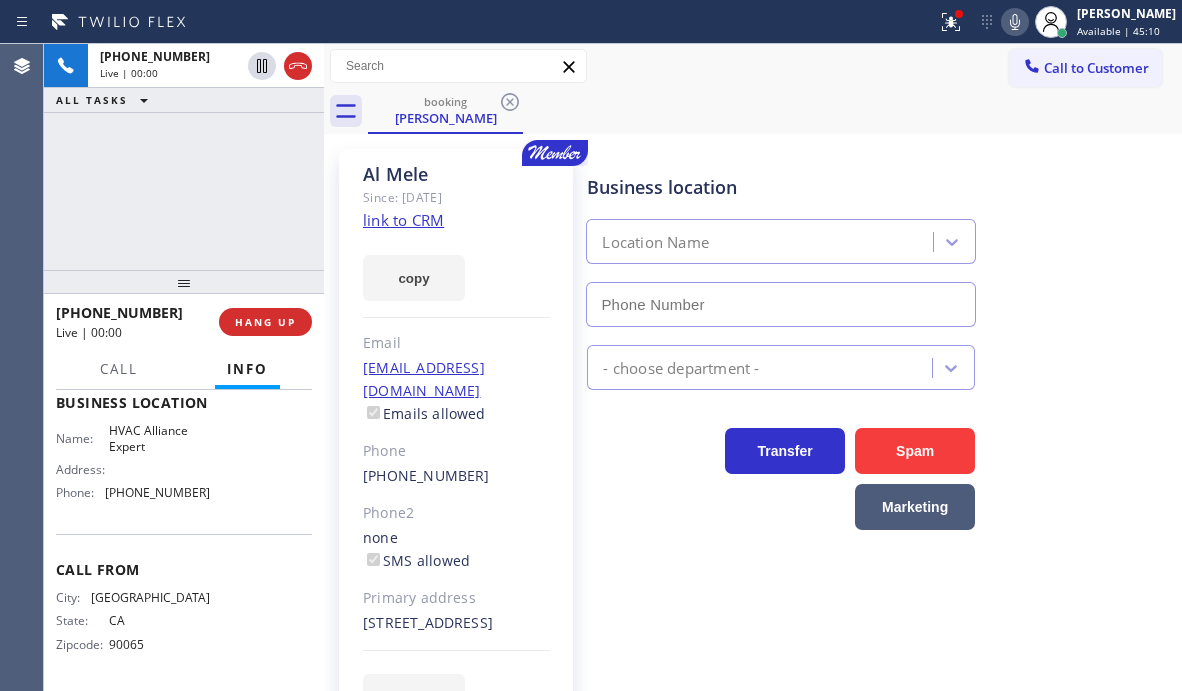 type on "[PHONE_NUMBER]" 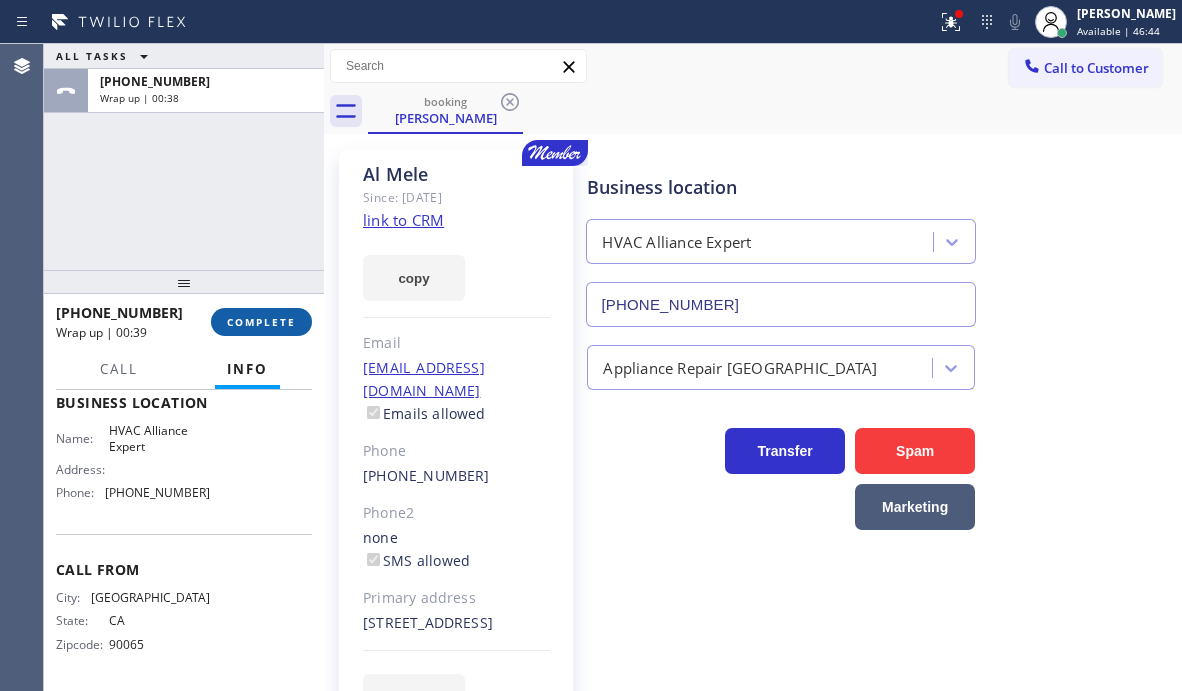 click on "COMPLETE" at bounding box center (261, 322) 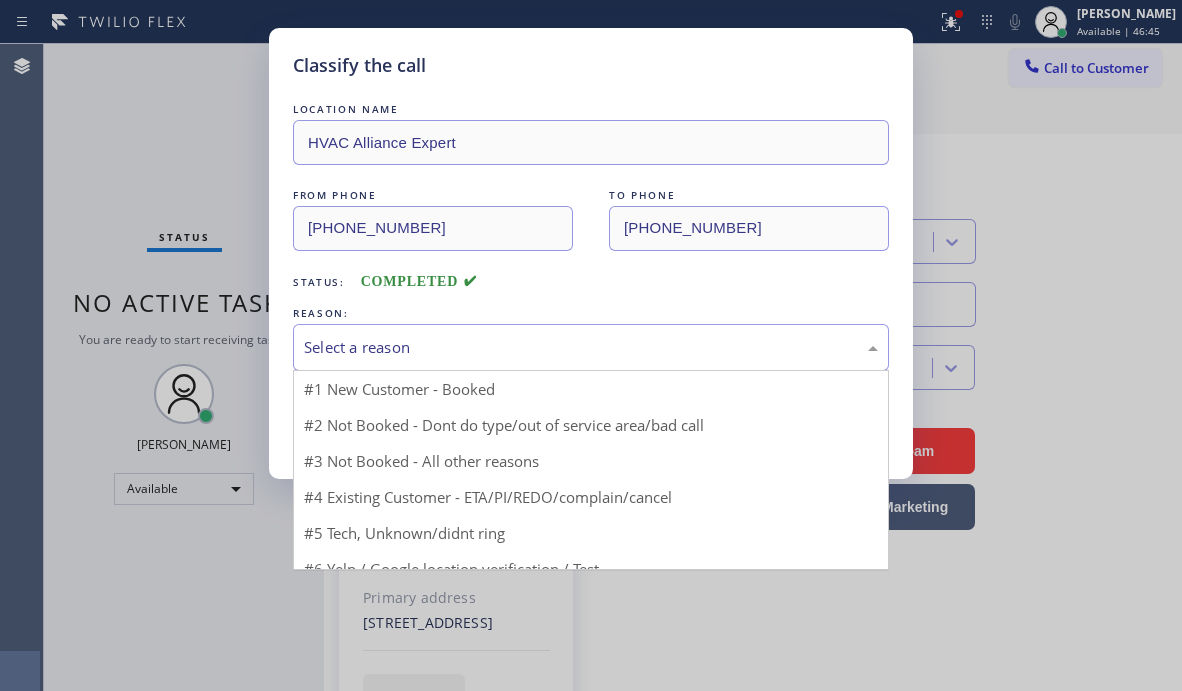 click on "Select a reason" at bounding box center (591, 347) 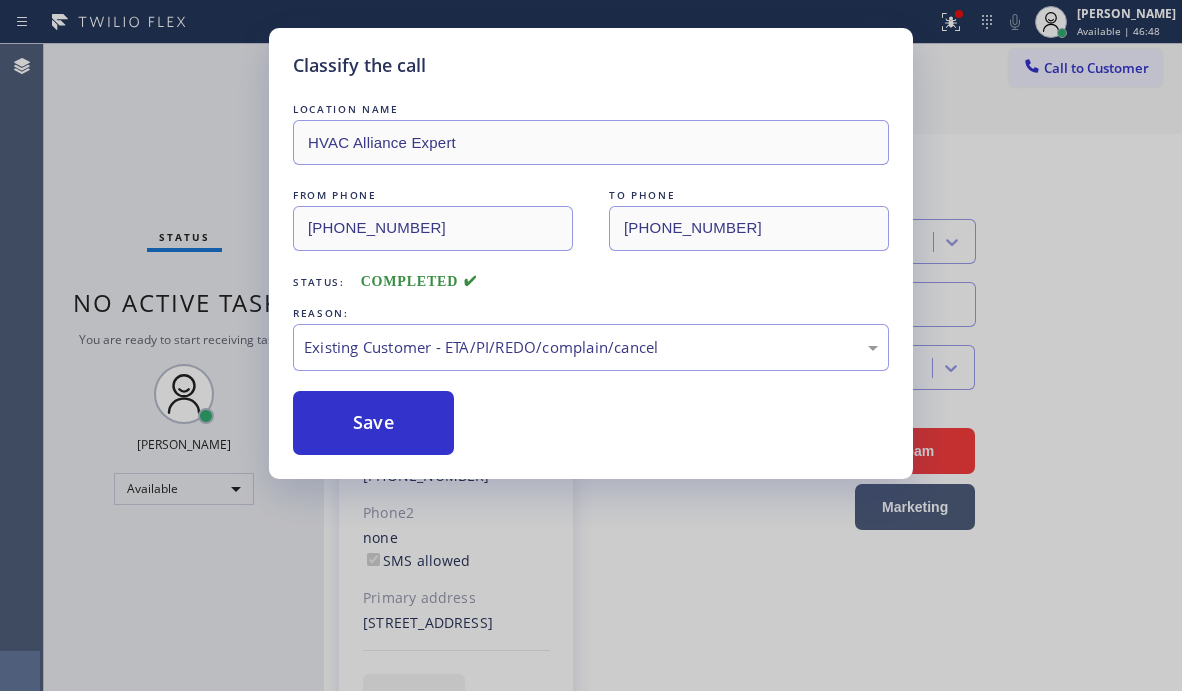 drag, startPoint x: 367, startPoint y: 421, endPoint x: 509, endPoint y: 419, distance: 142.01408 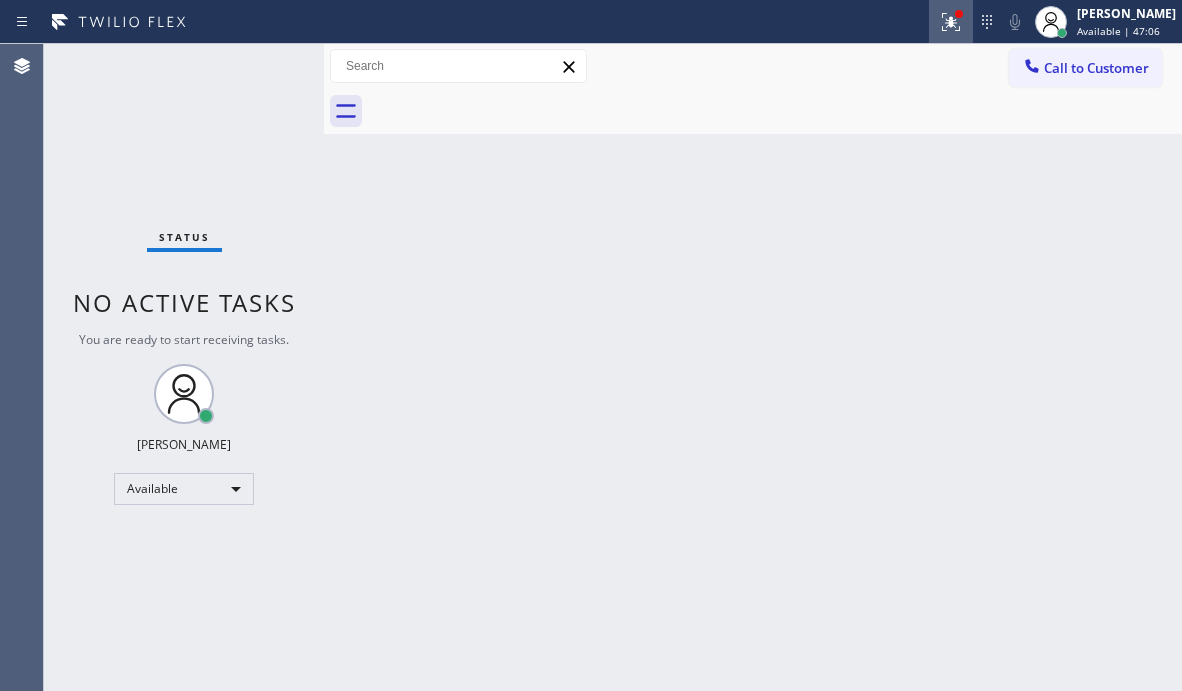click 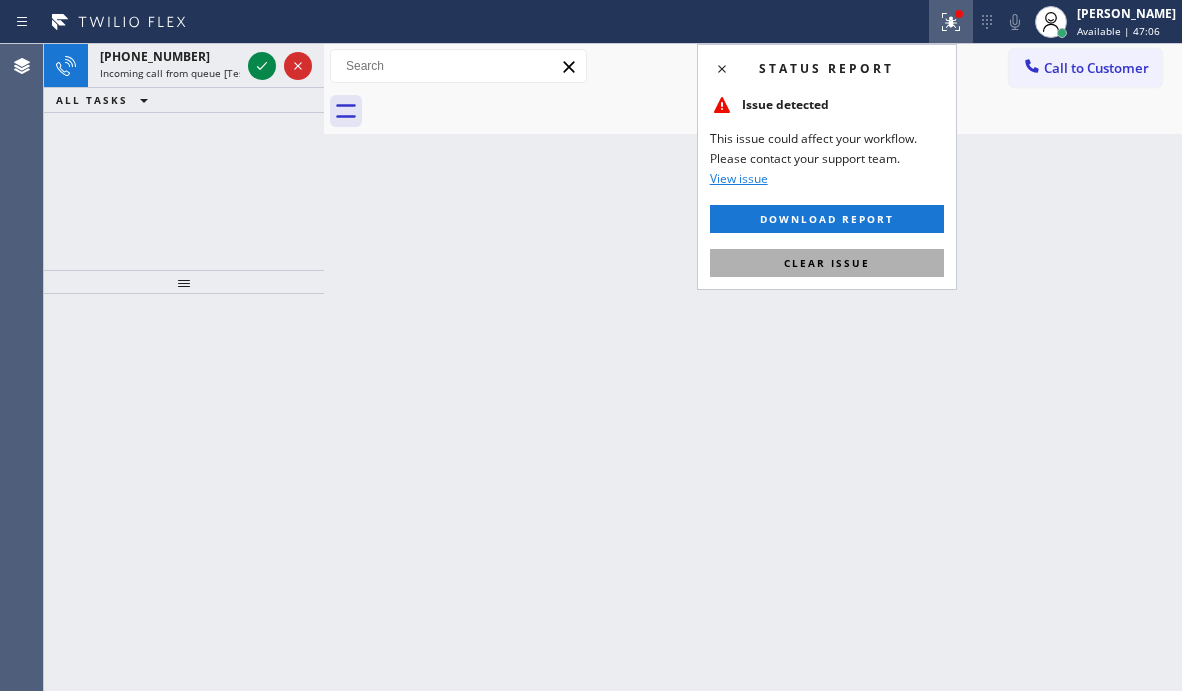click on "Clear issue" at bounding box center (827, 263) 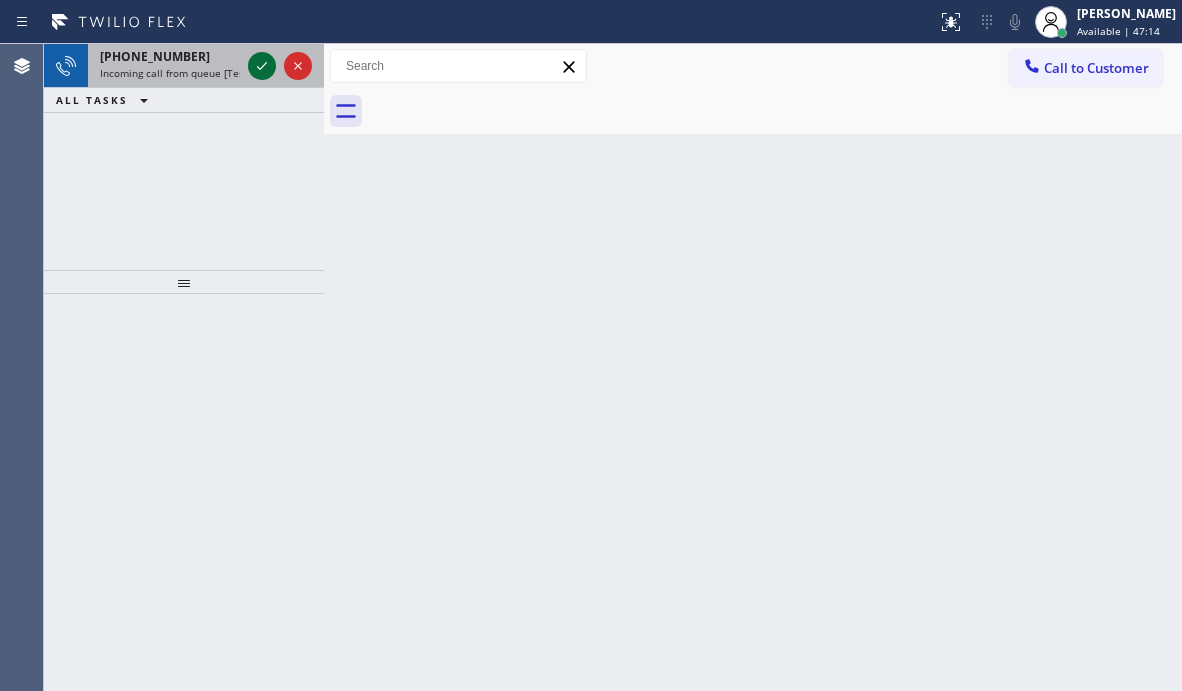 click 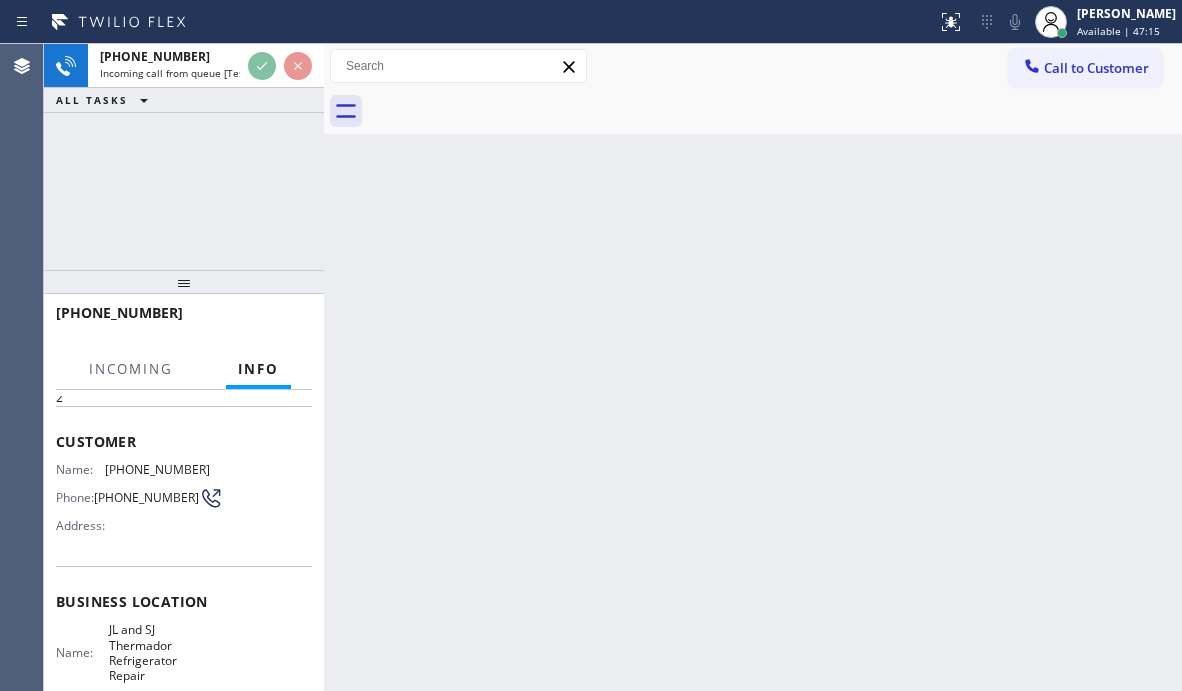 scroll, scrollTop: 200, scrollLeft: 0, axis: vertical 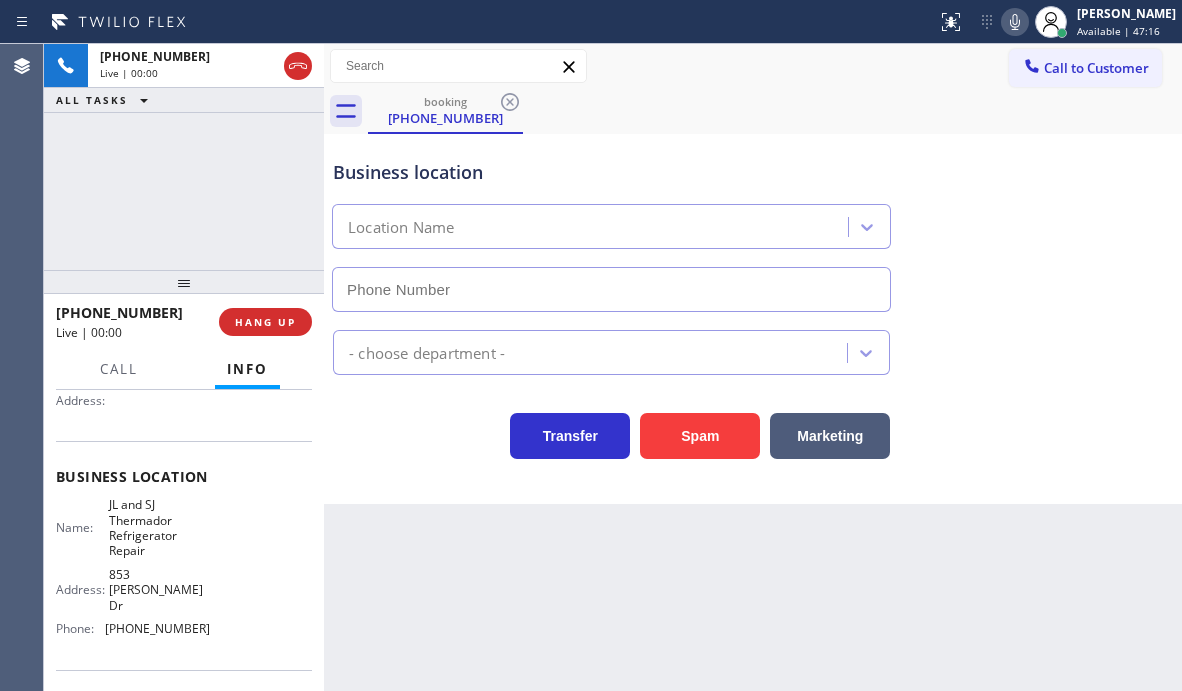 type on "[PHONE_NUMBER]" 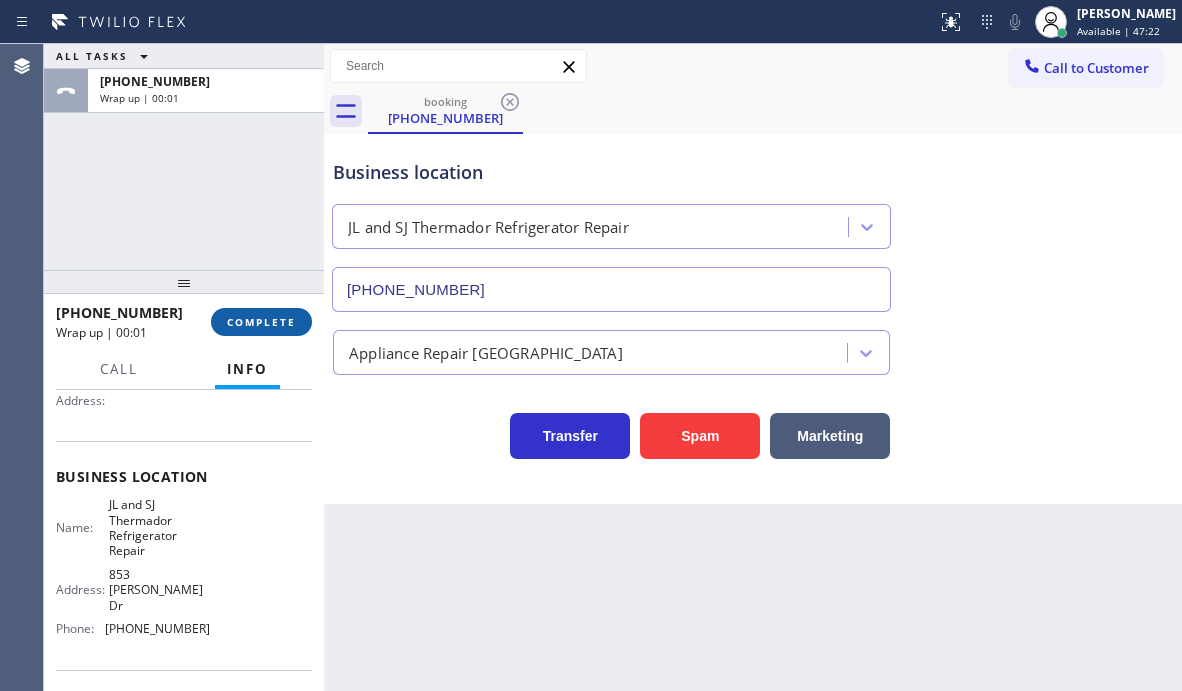 click on "COMPLETE" at bounding box center [261, 322] 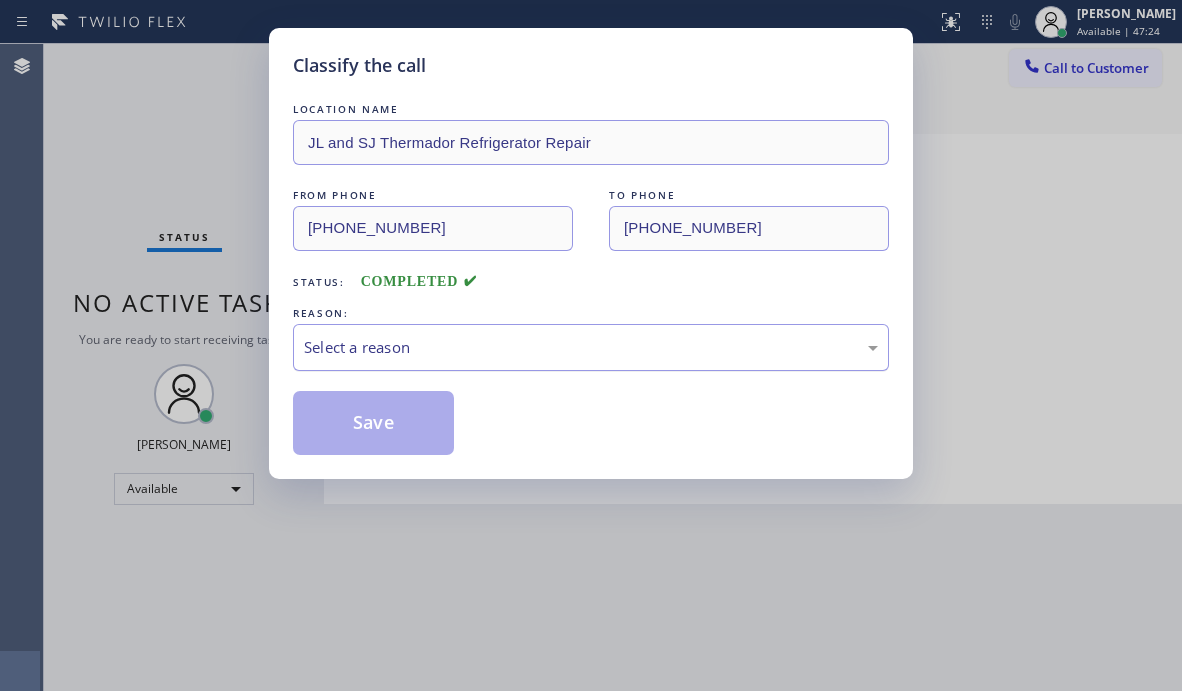 click on "Select a reason" at bounding box center (591, 347) 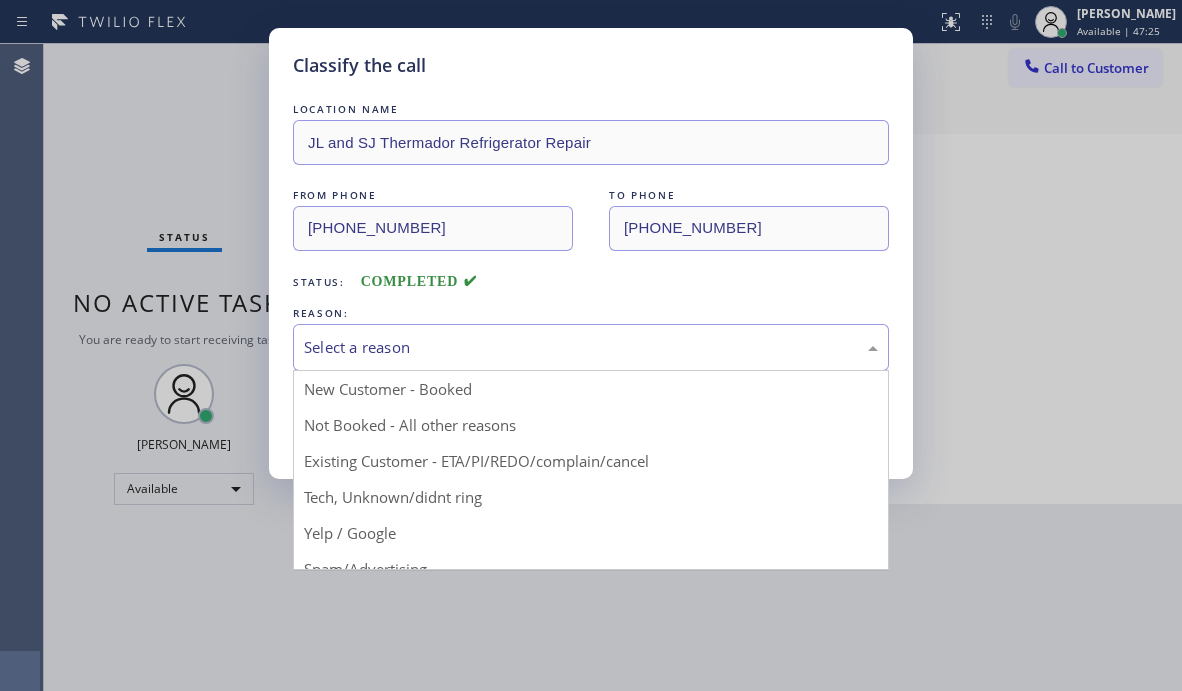 drag, startPoint x: 391, startPoint y: 562, endPoint x: 391, endPoint y: 519, distance: 43 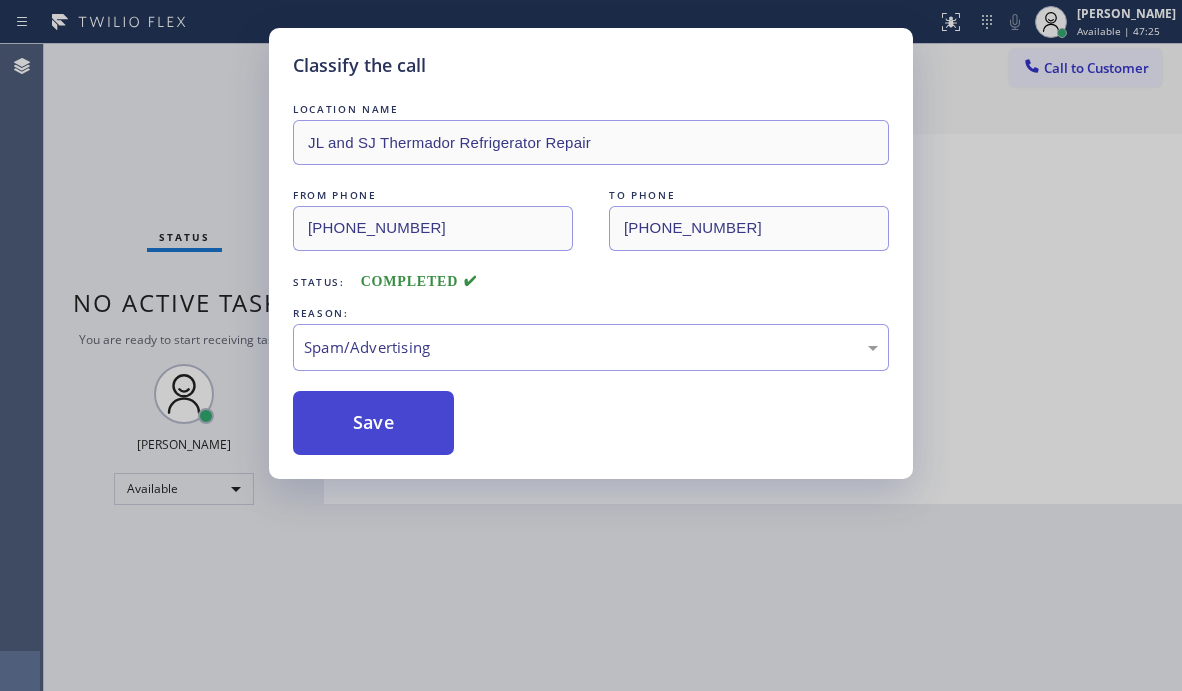 click on "Save" at bounding box center (373, 423) 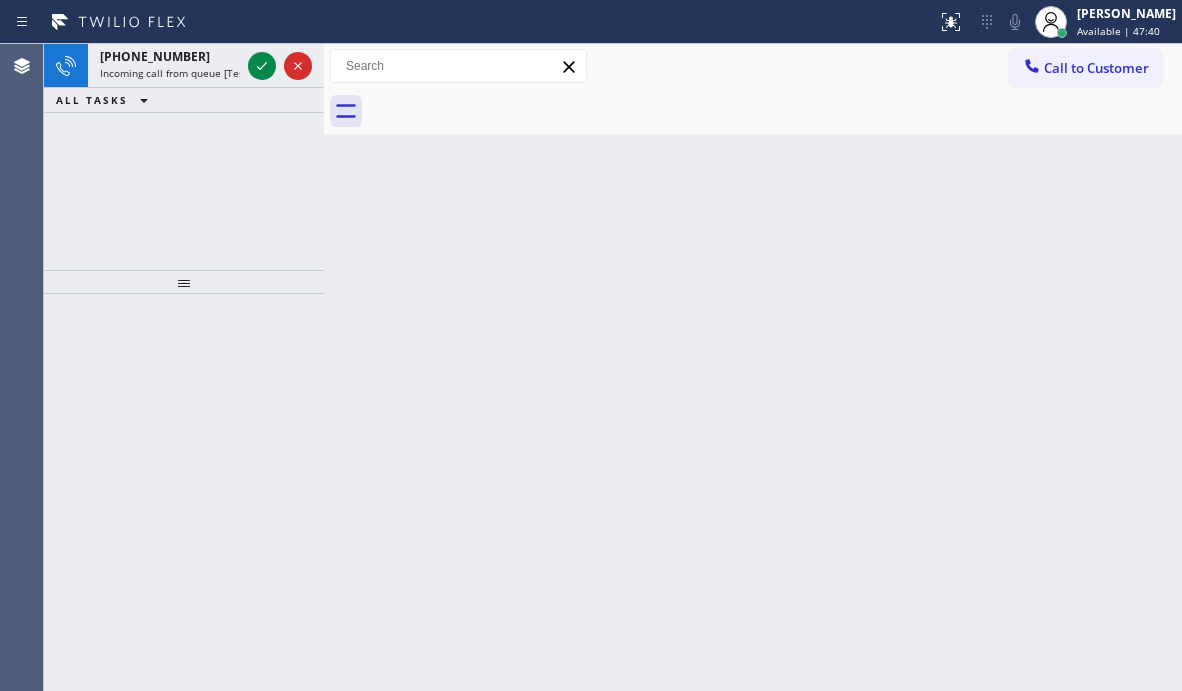click 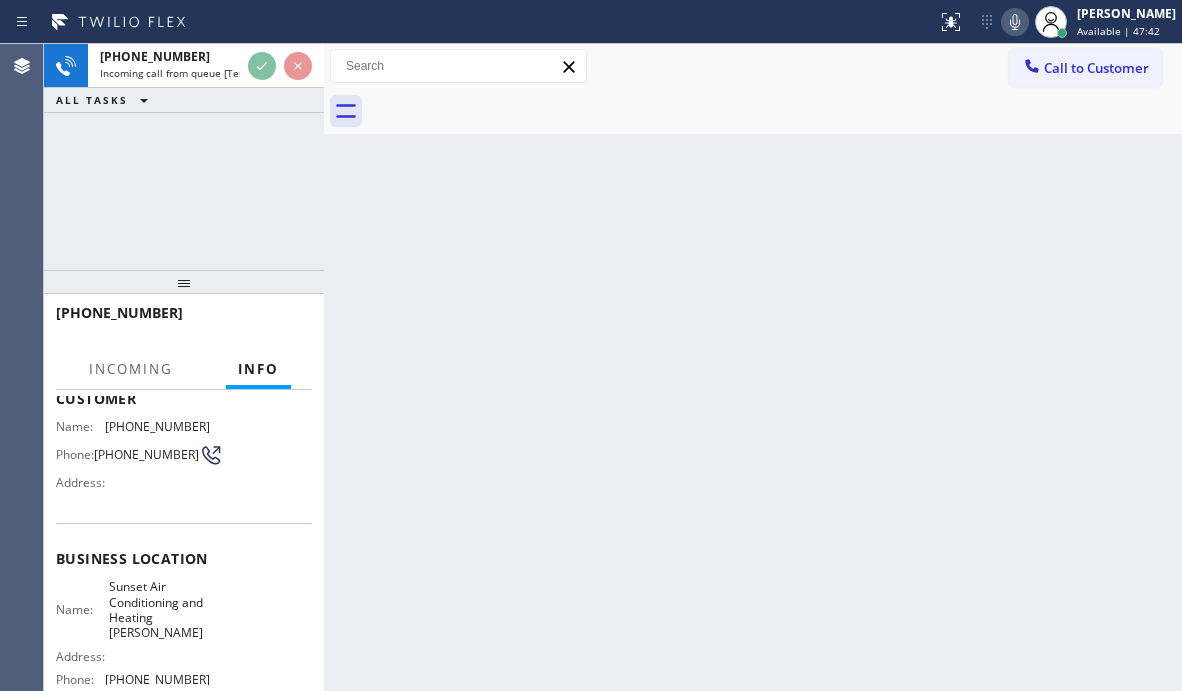 scroll, scrollTop: 200, scrollLeft: 0, axis: vertical 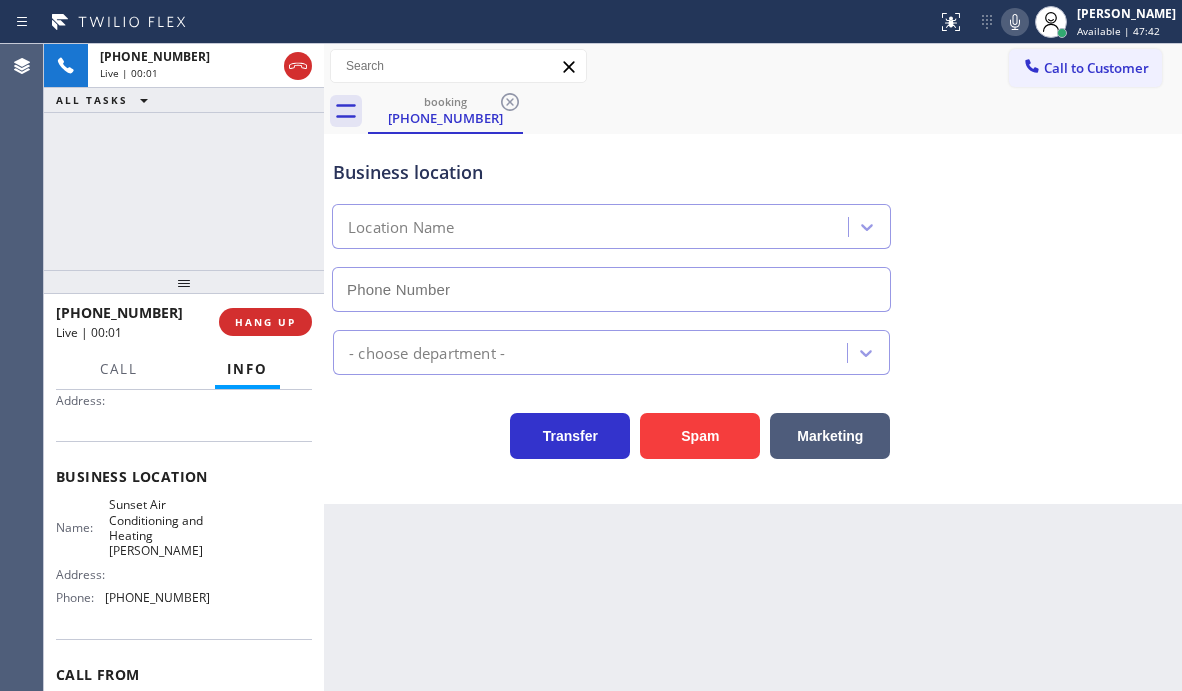 type on "[PHONE_NUMBER]" 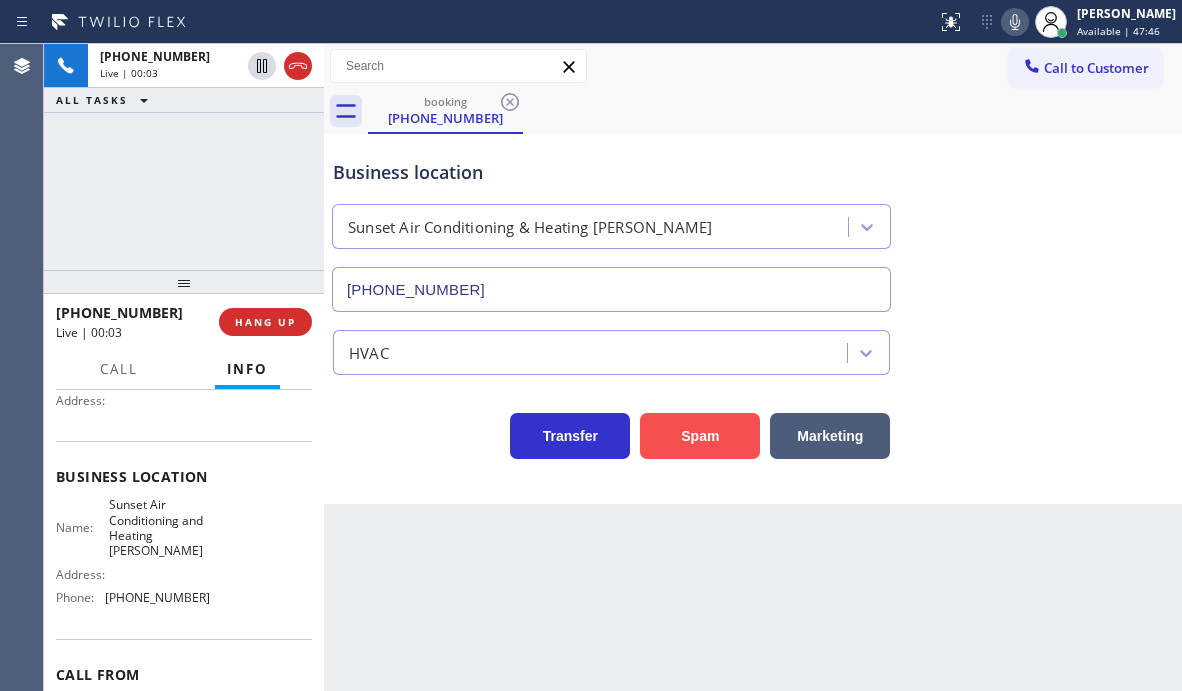click on "Spam" at bounding box center (700, 436) 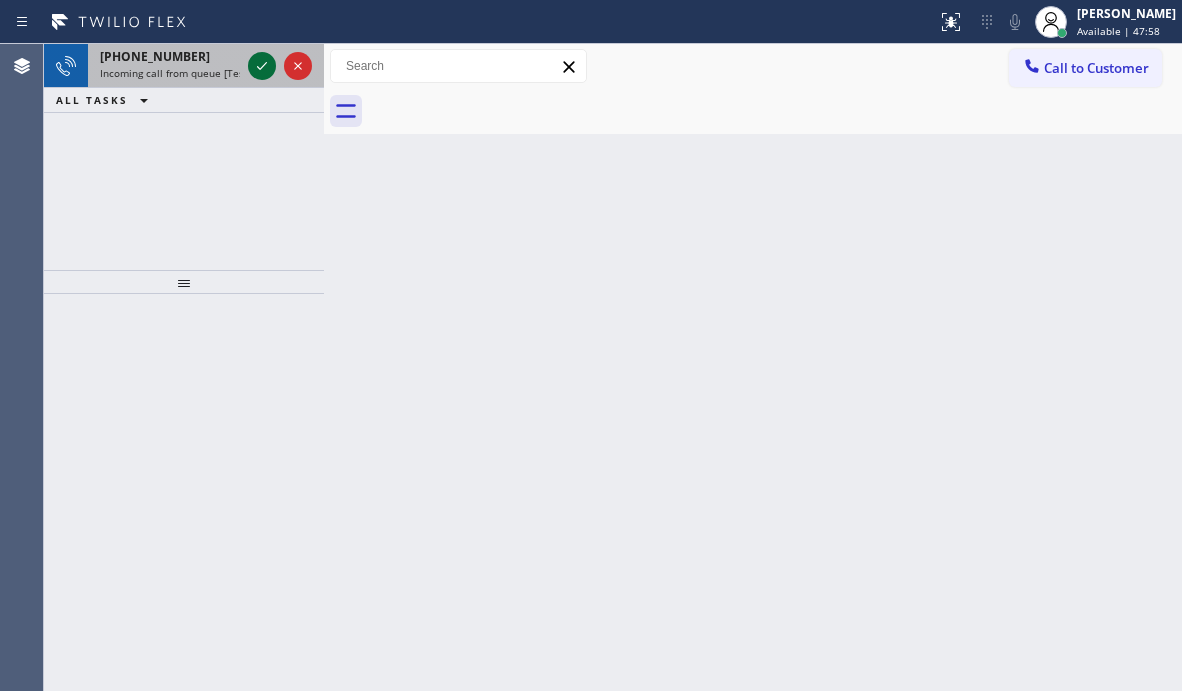 click 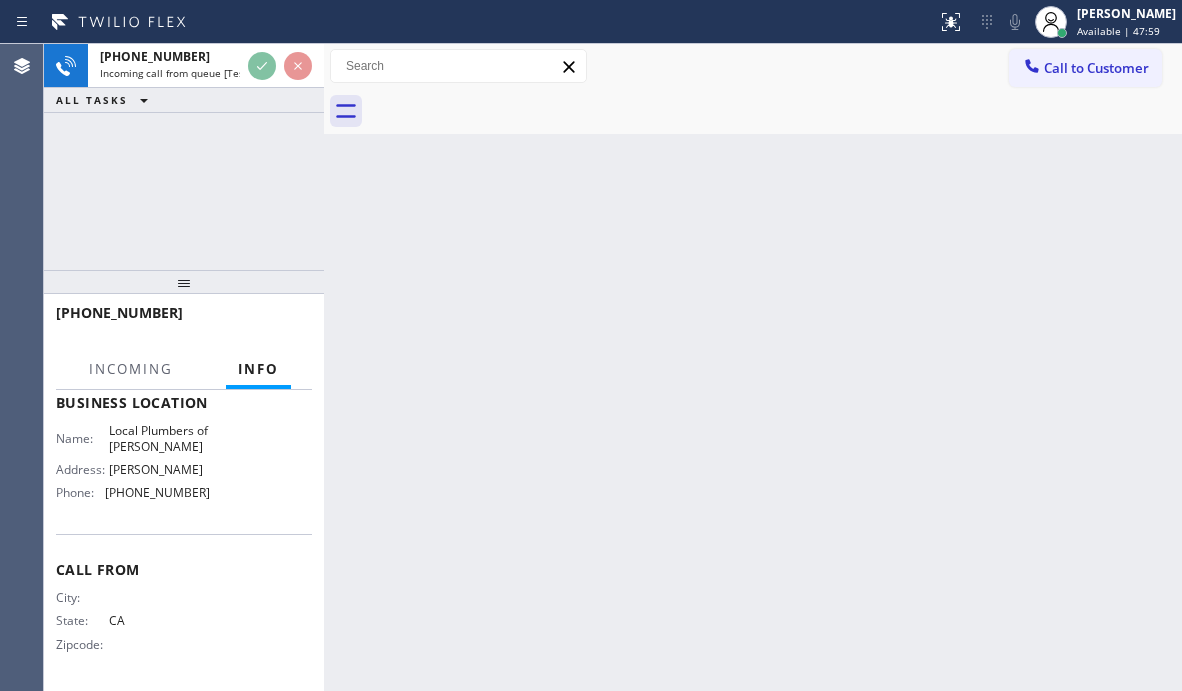 scroll, scrollTop: 297, scrollLeft: 0, axis: vertical 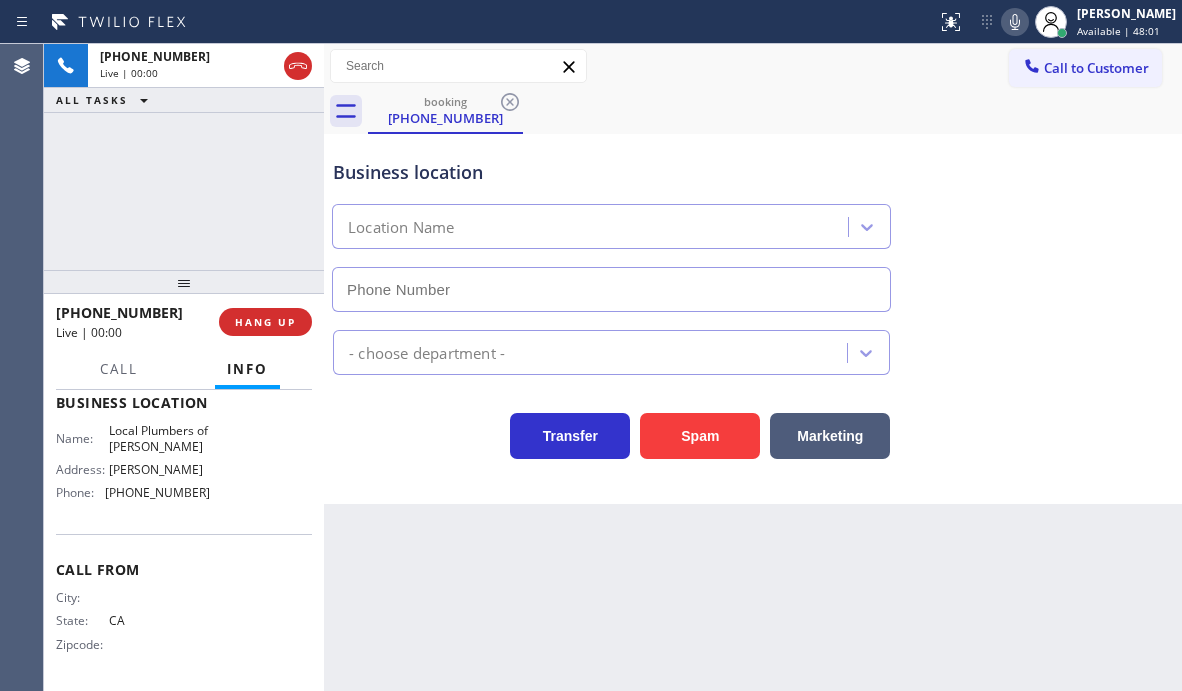 type on "[PHONE_NUMBER]" 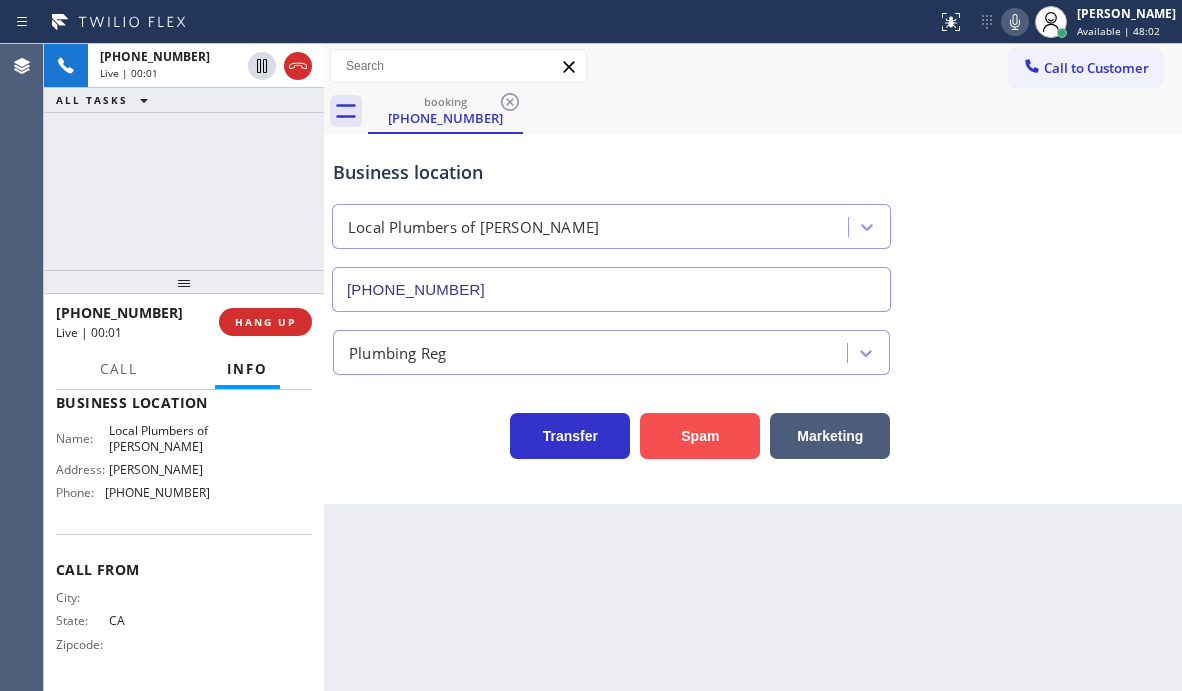 click on "Spam" at bounding box center [700, 436] 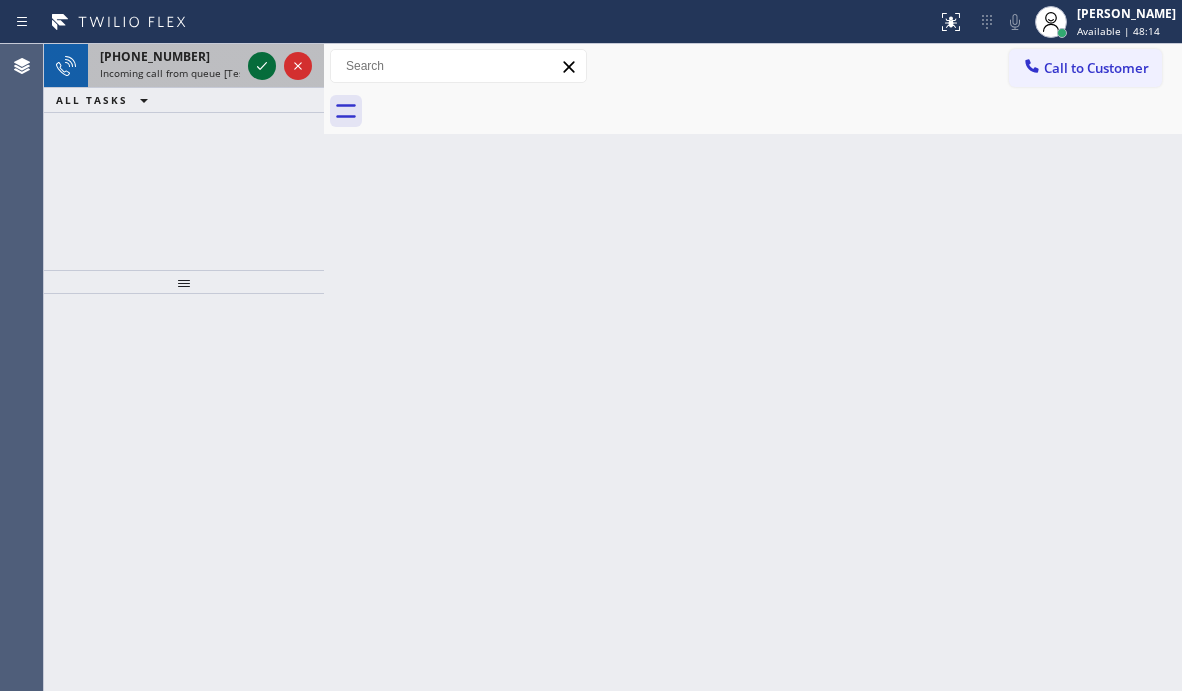 click 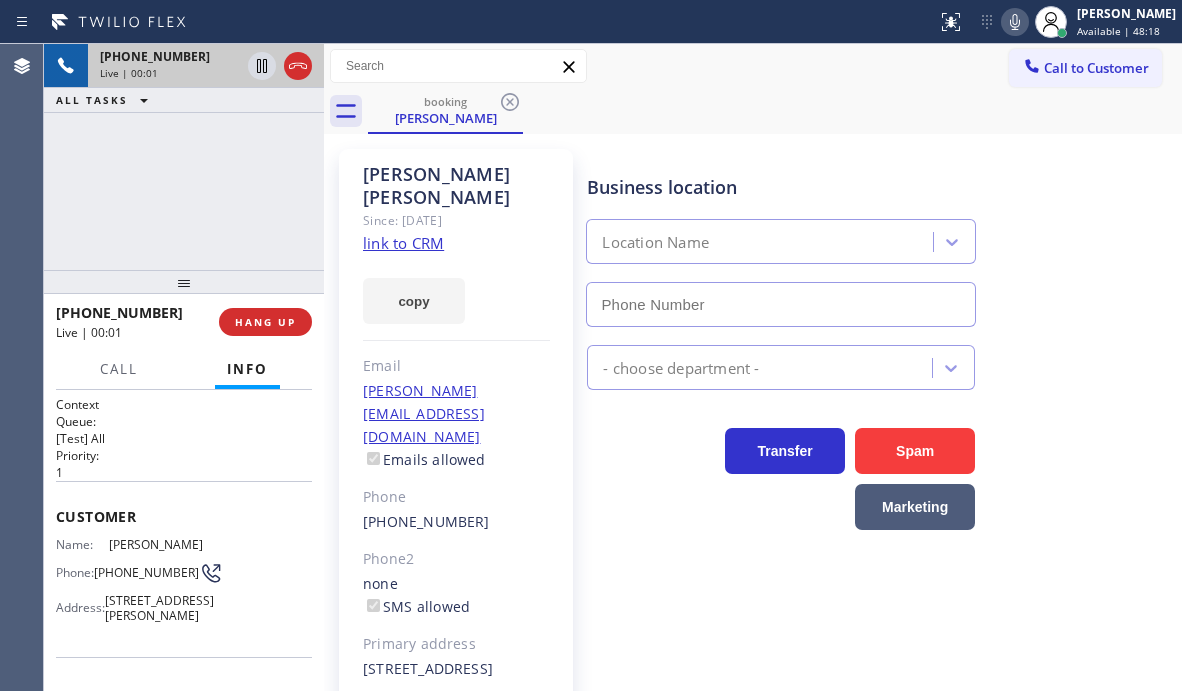 type on "[PHONE_NUMBER]" 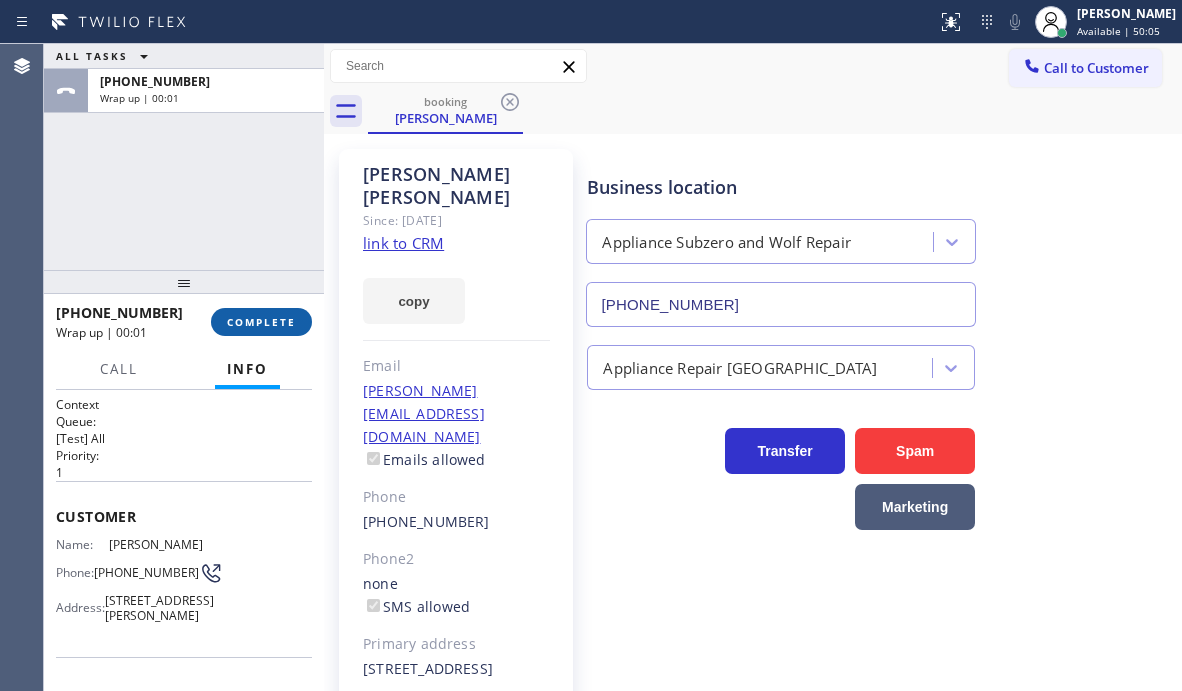 click on "COMPLETE" at bounding box center [261, 322] 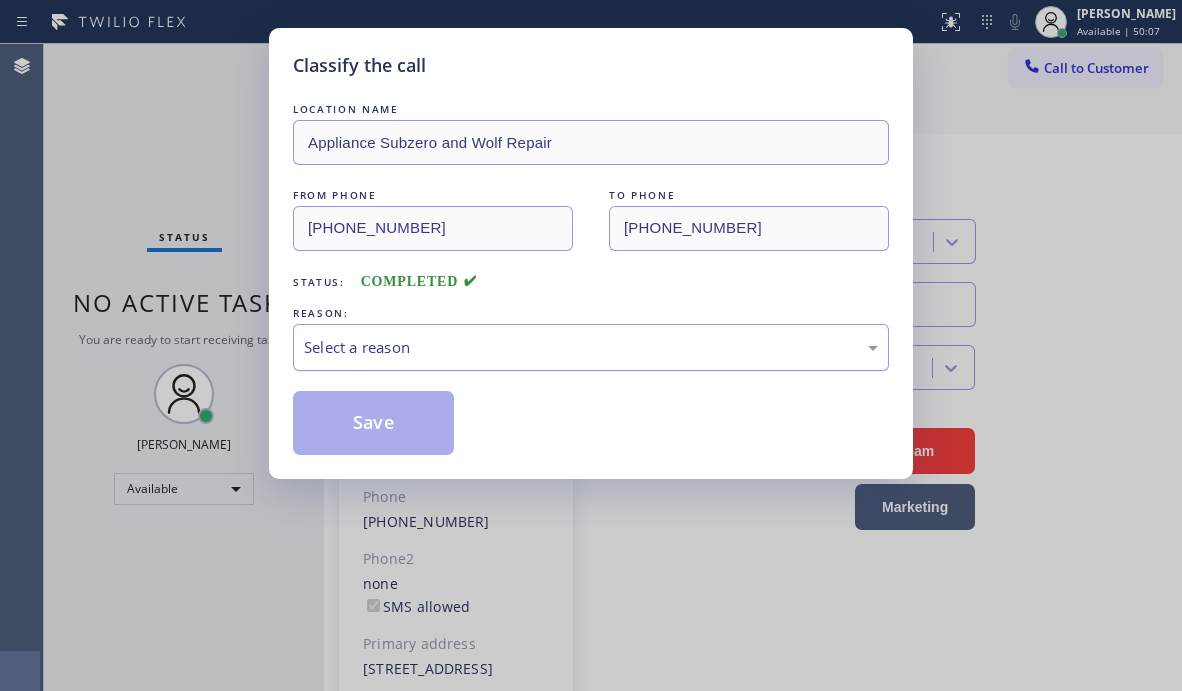 click on "Select a reason" at bounding box center [591, 347] 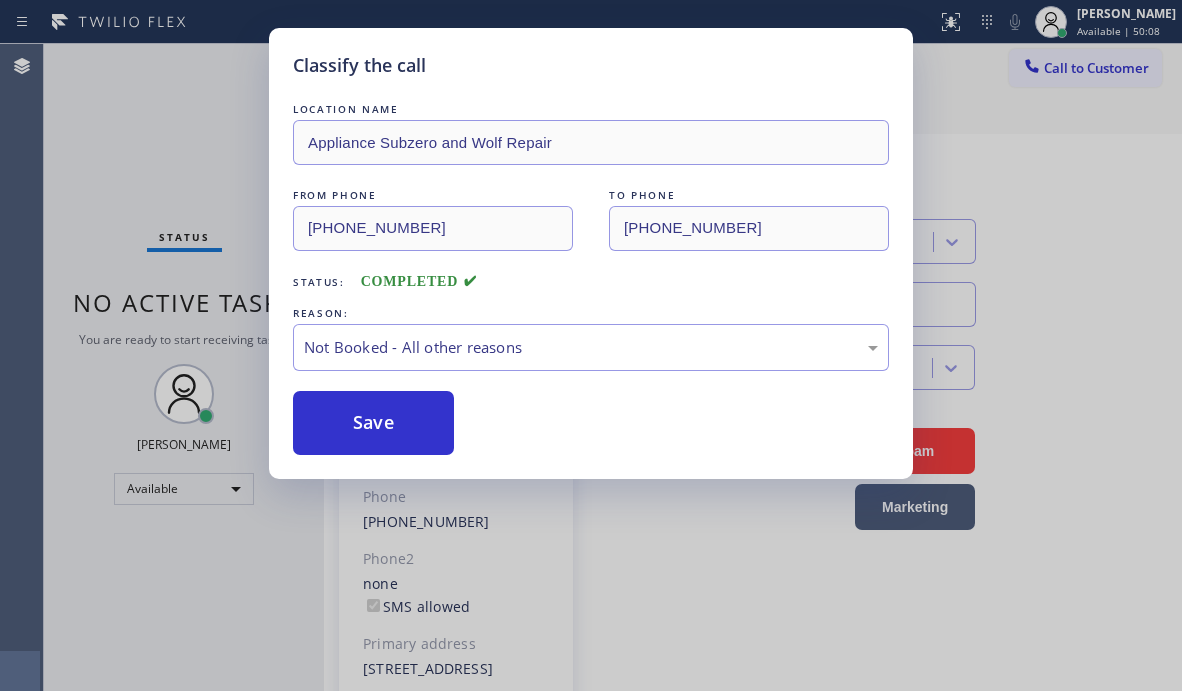 drag, startPoint x: 324, startPoint y: 430, endPoint x: 573, endPoint y: 430, distance: 249 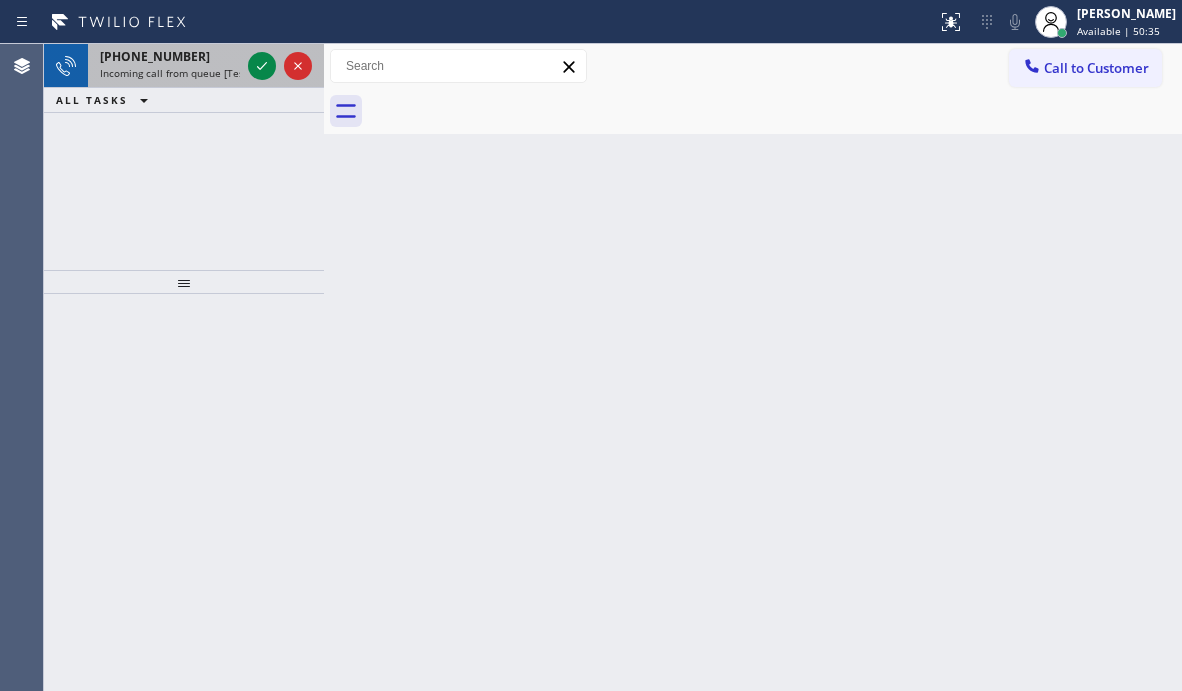 click on "[PHONE_NUMBER]" at bounding box center (155, 56) 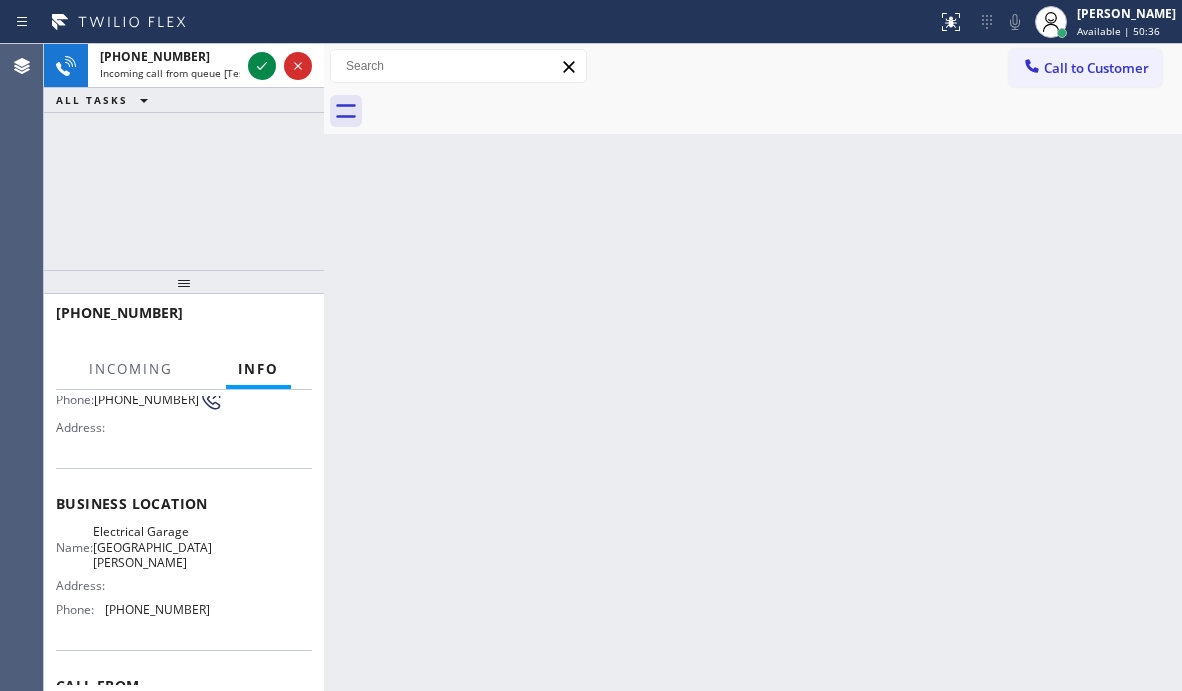 scroll, scrollTop: 281, scrollLeft: 0, axis: vertical 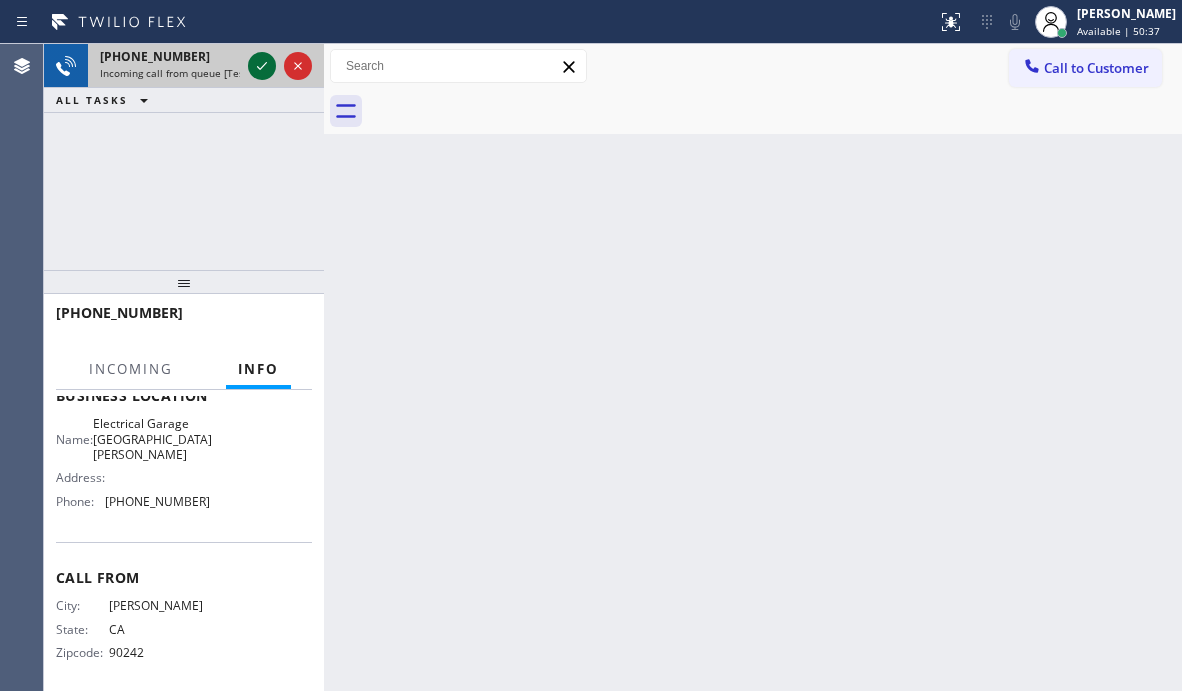click 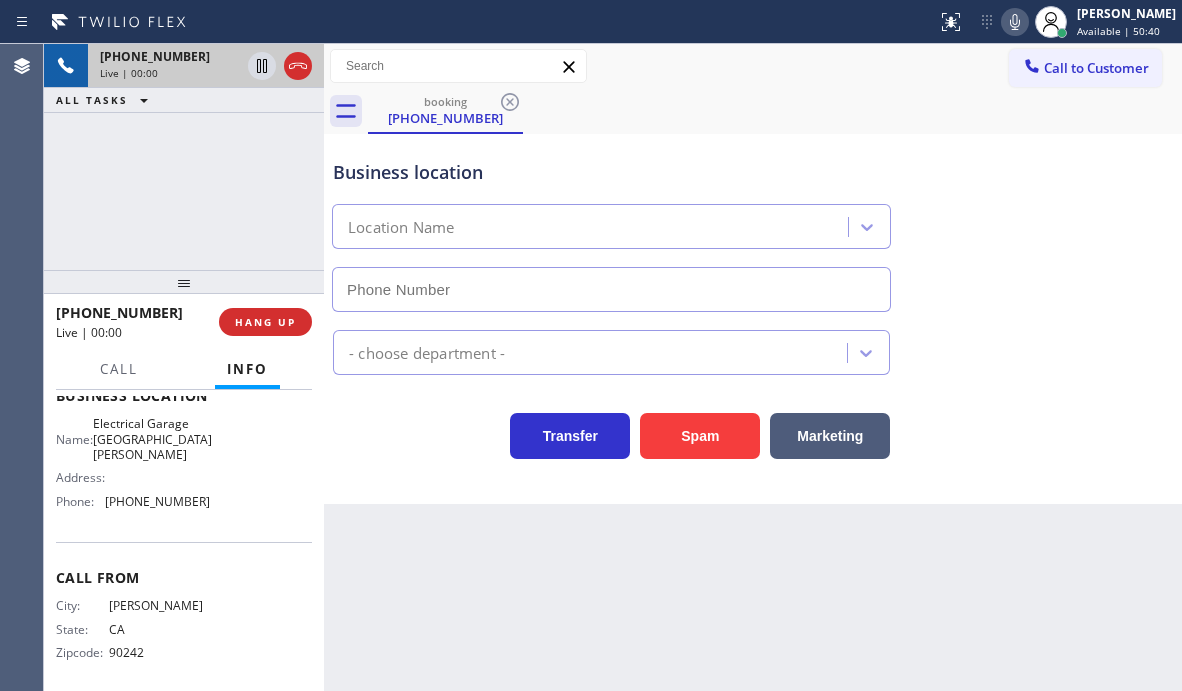 type on "[PHONE_NUMBER]" 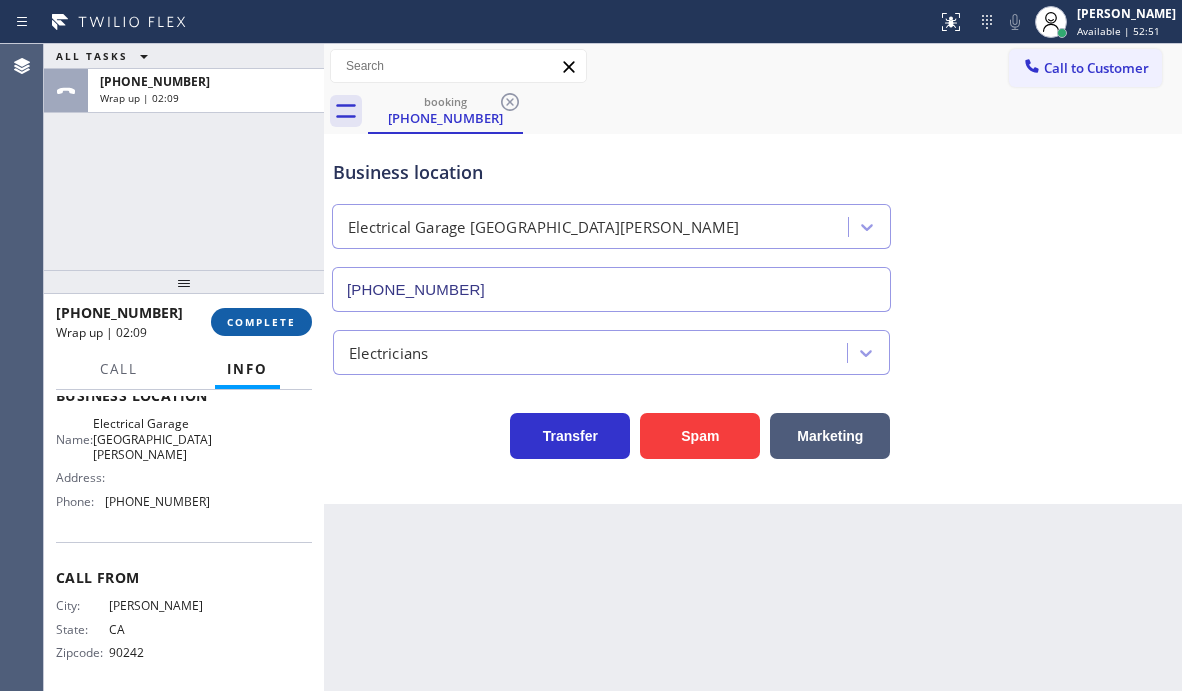 click on "COMPLETE" at bounding box center [261, 322] 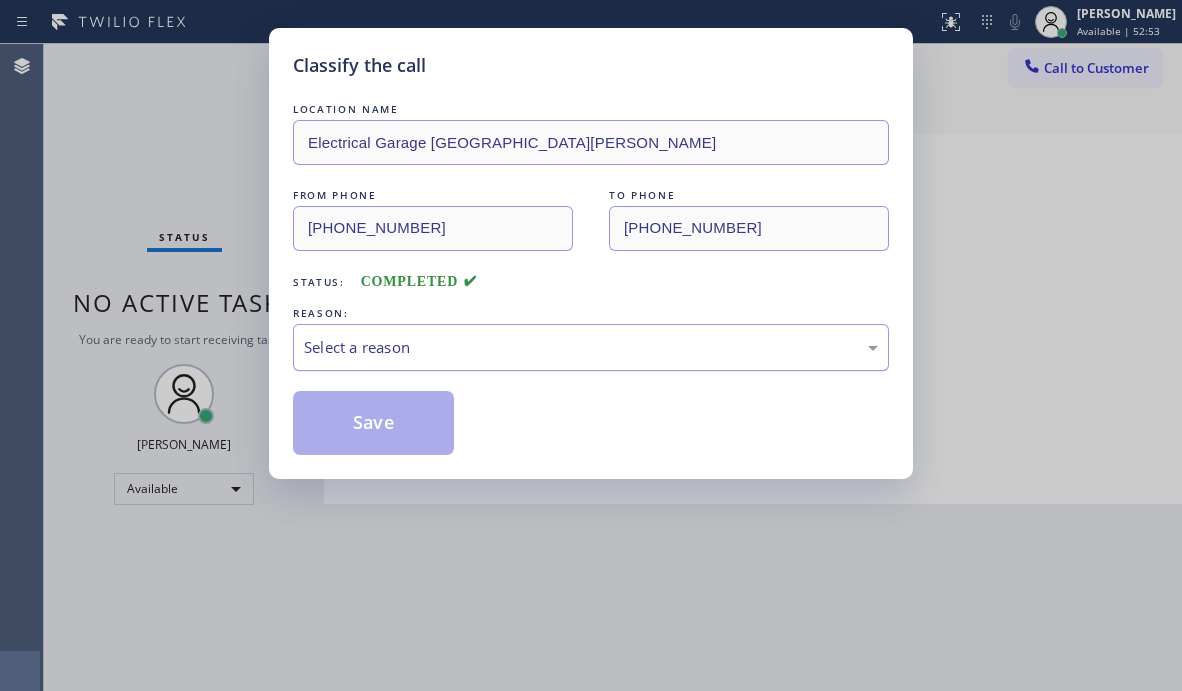 click on "Select a reason" at bounding box center [591, 347] 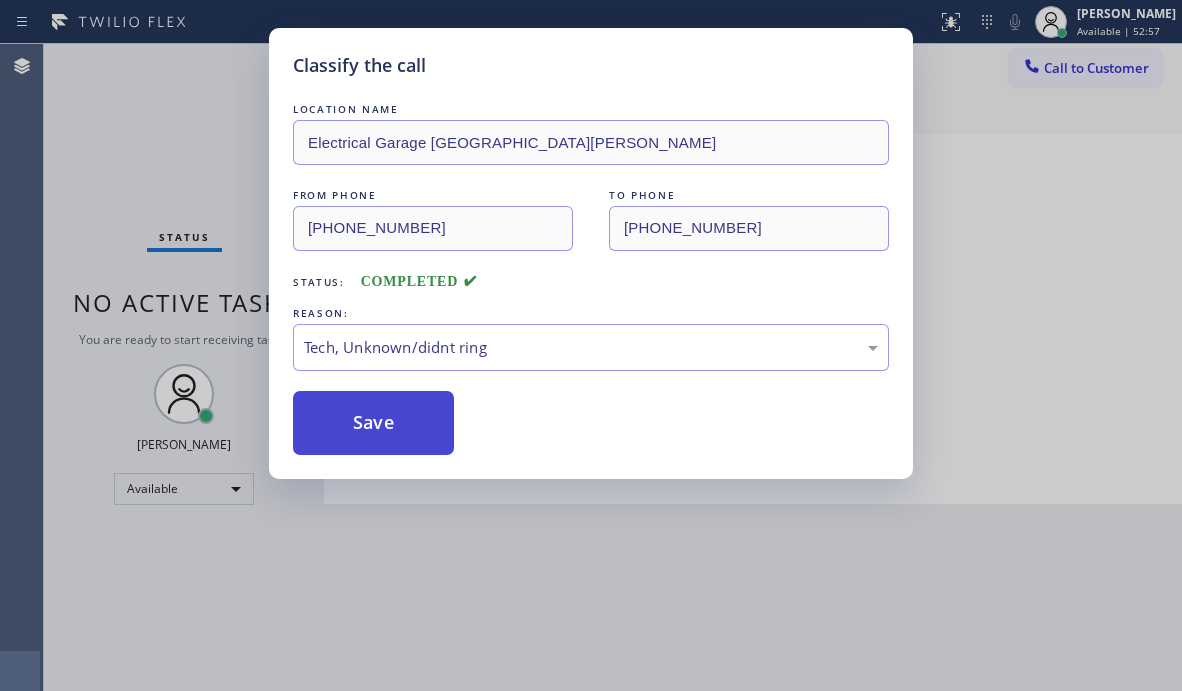 click on "Save" at bounding box center (373, 423) 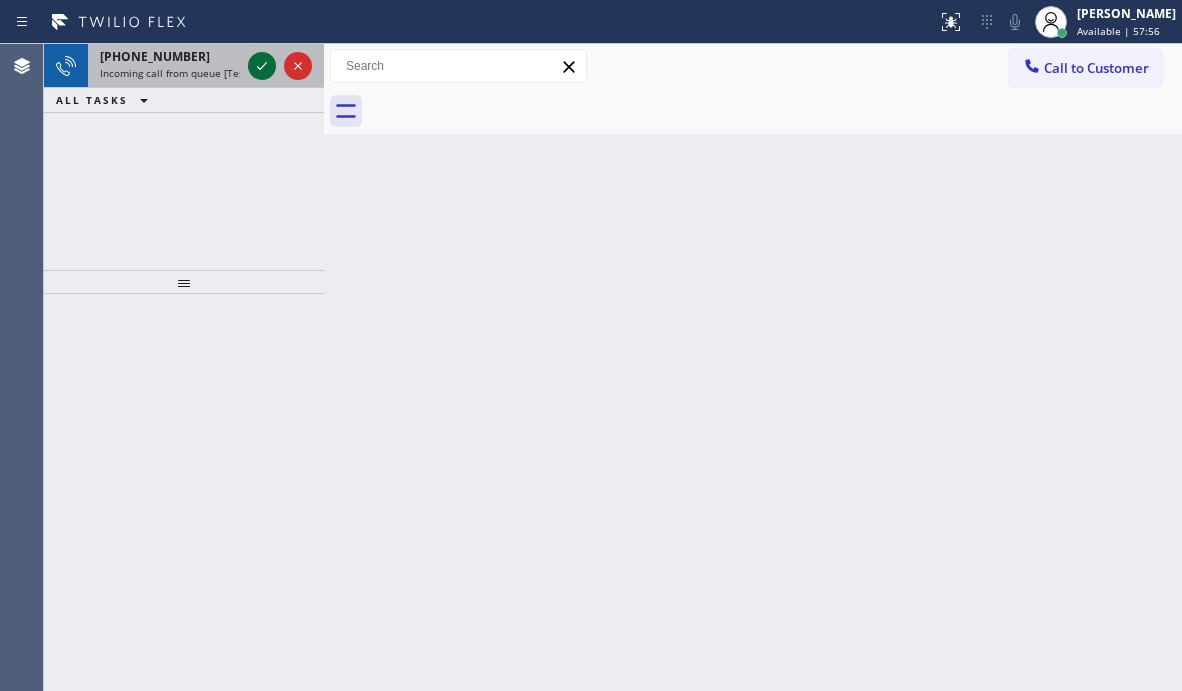 click 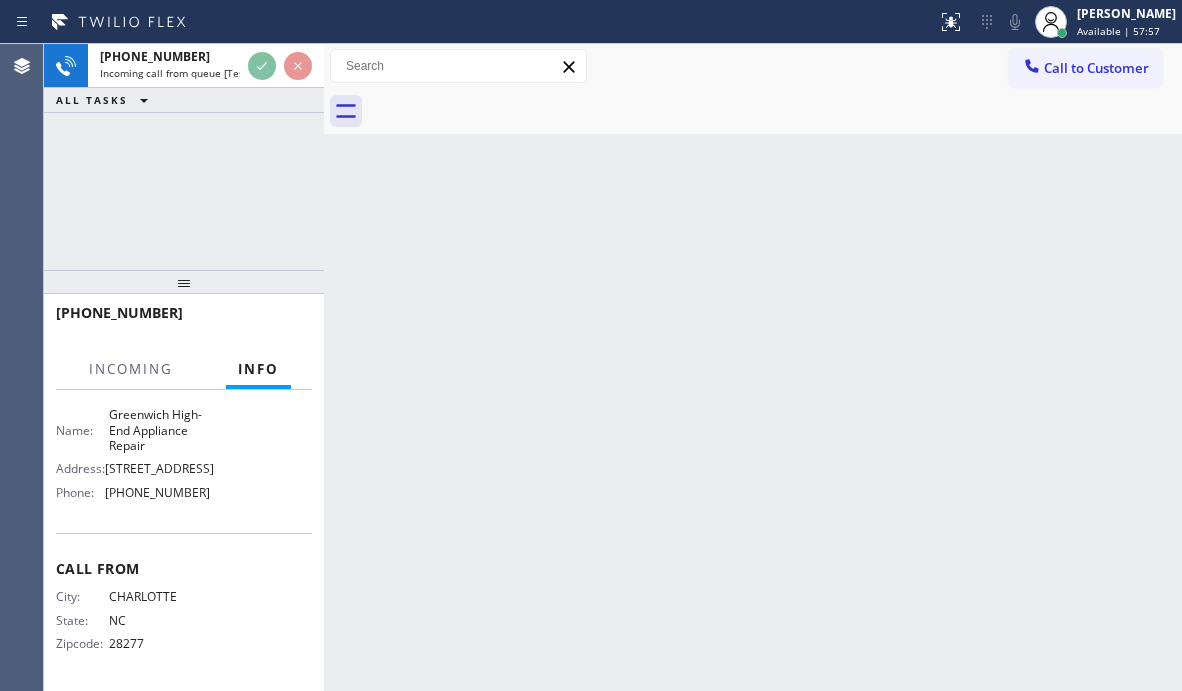 scroll, scrollTop: 297, scrollLeft: 0, axis: vertical 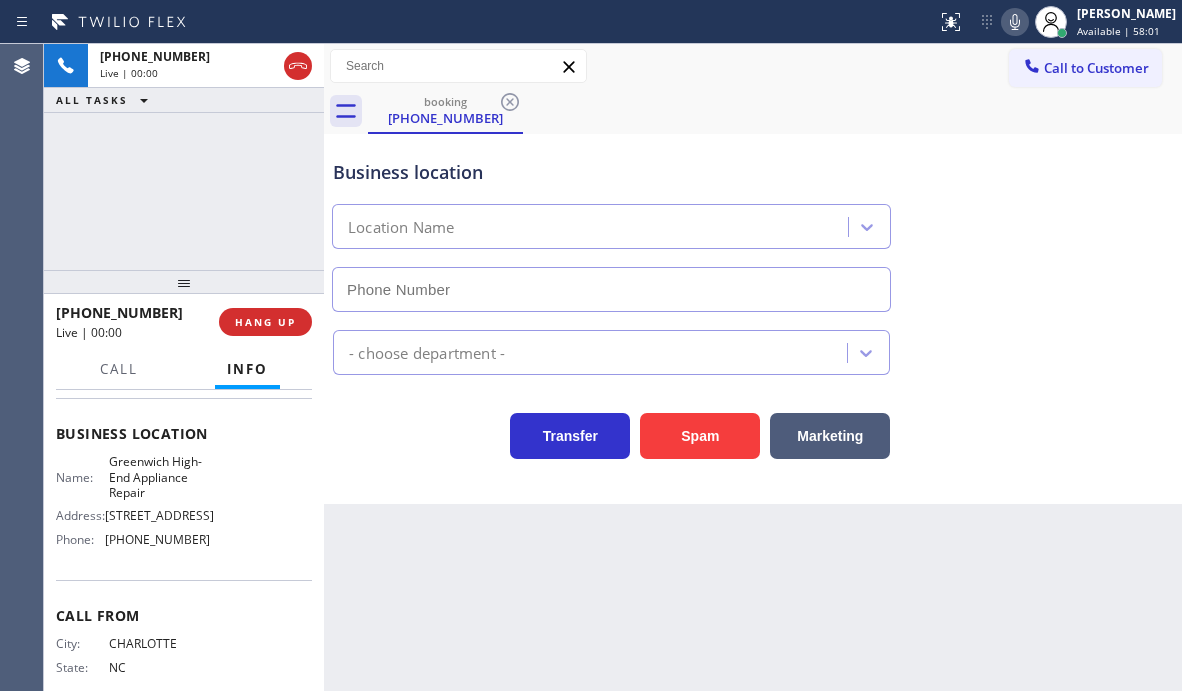 type on "[PHONE_NUMBER]" 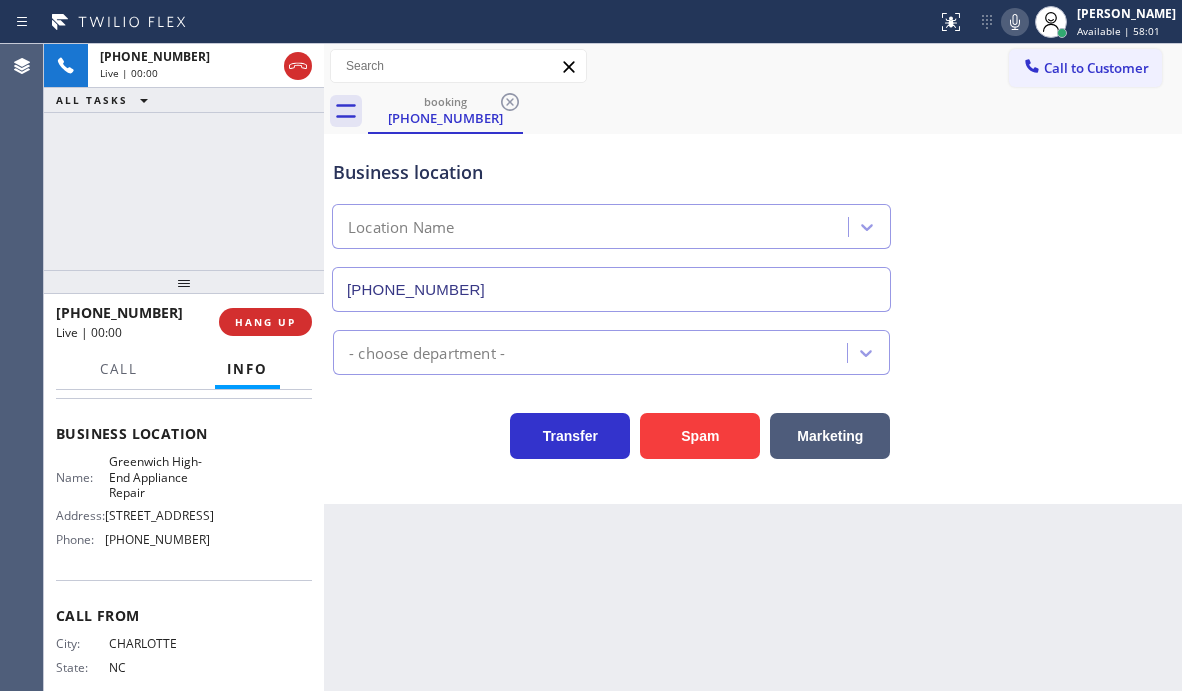 scroll, scrollTop: 197, scrollLeft: 0, axis: vertical 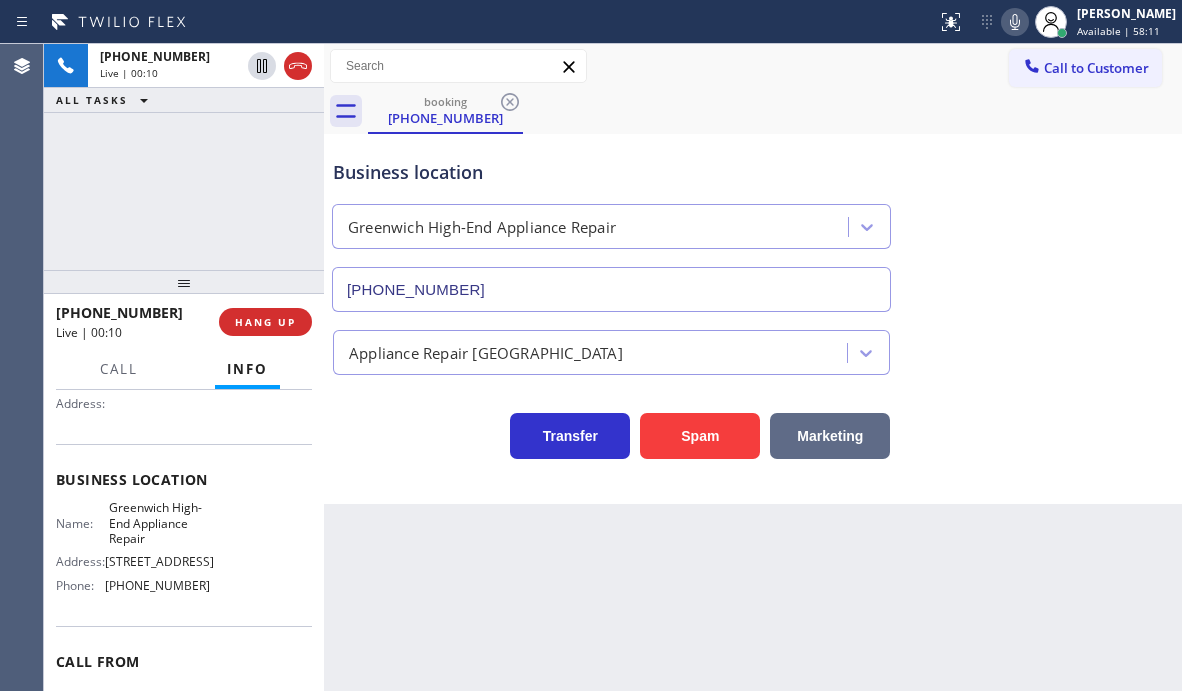 click on "Marketing" at bounding box center [830, 436] 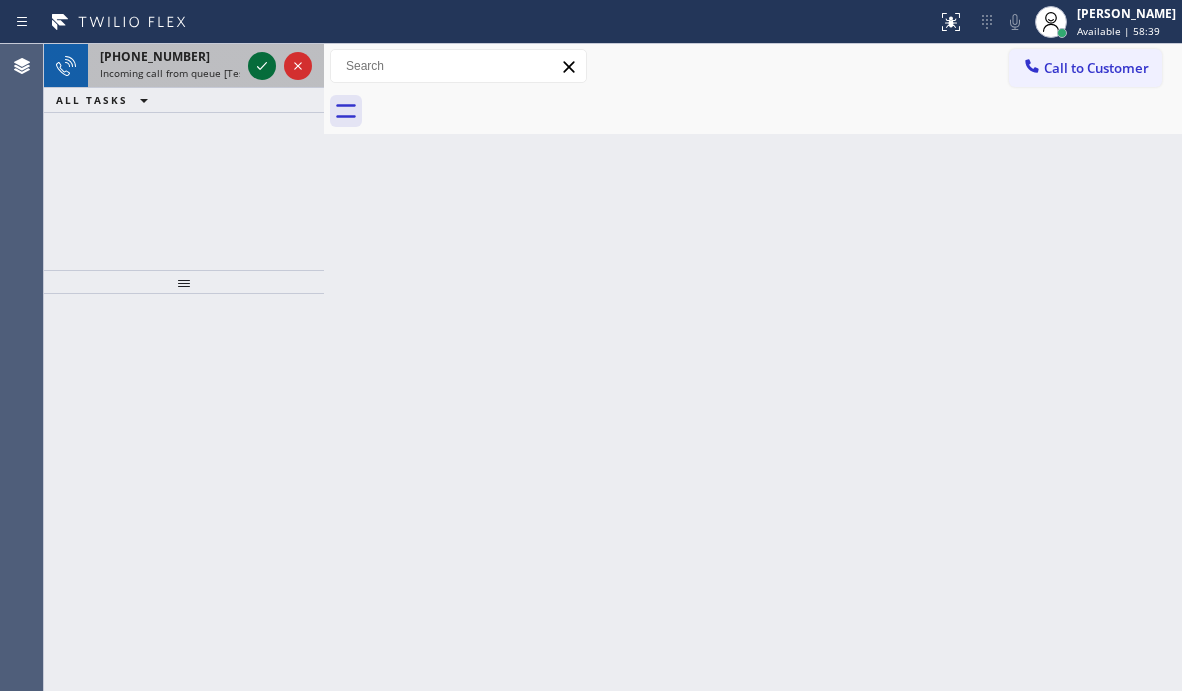 click 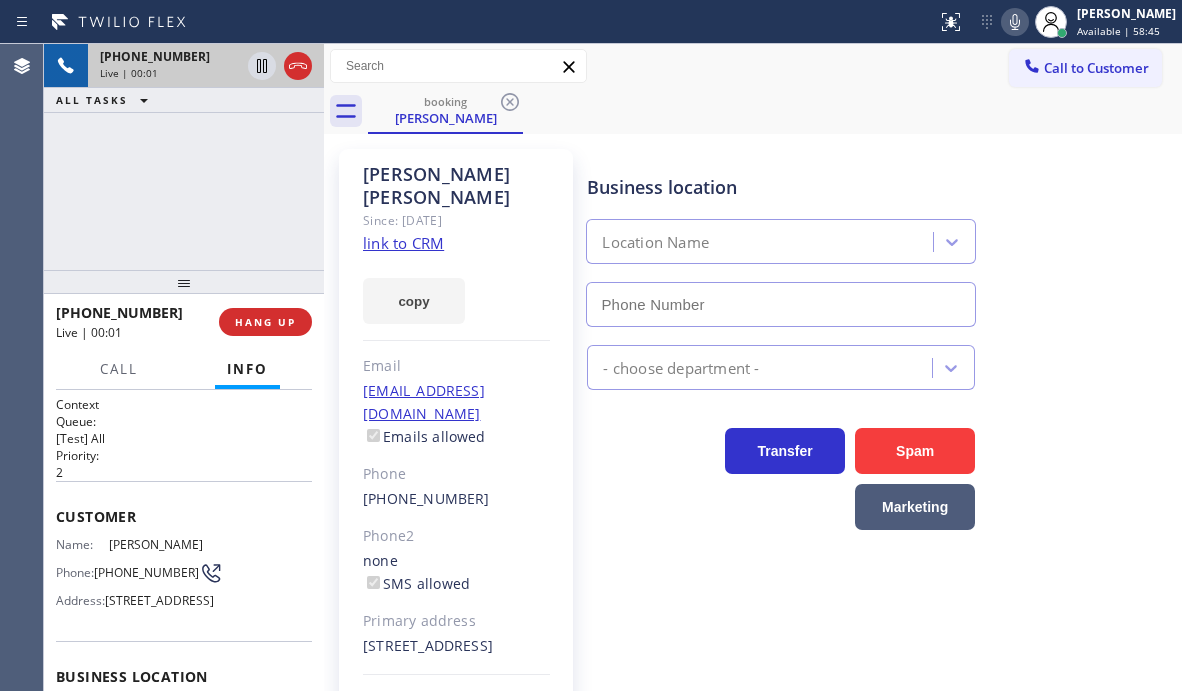 type on "[PHONE_NUMBER]" 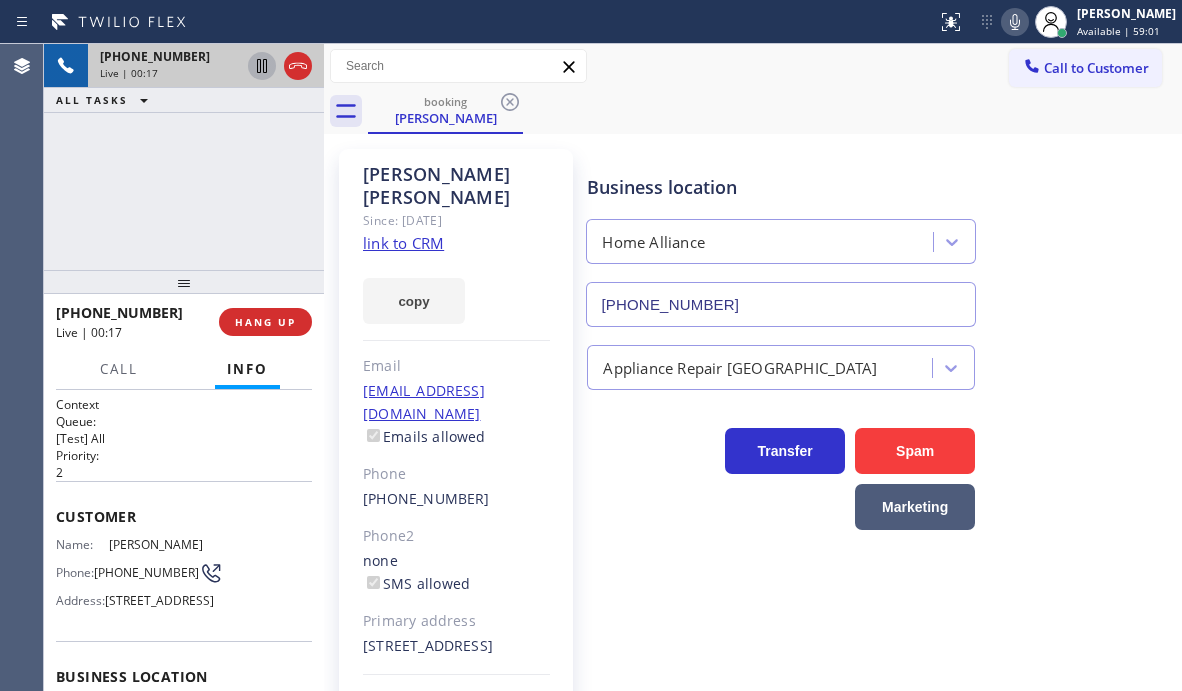 click 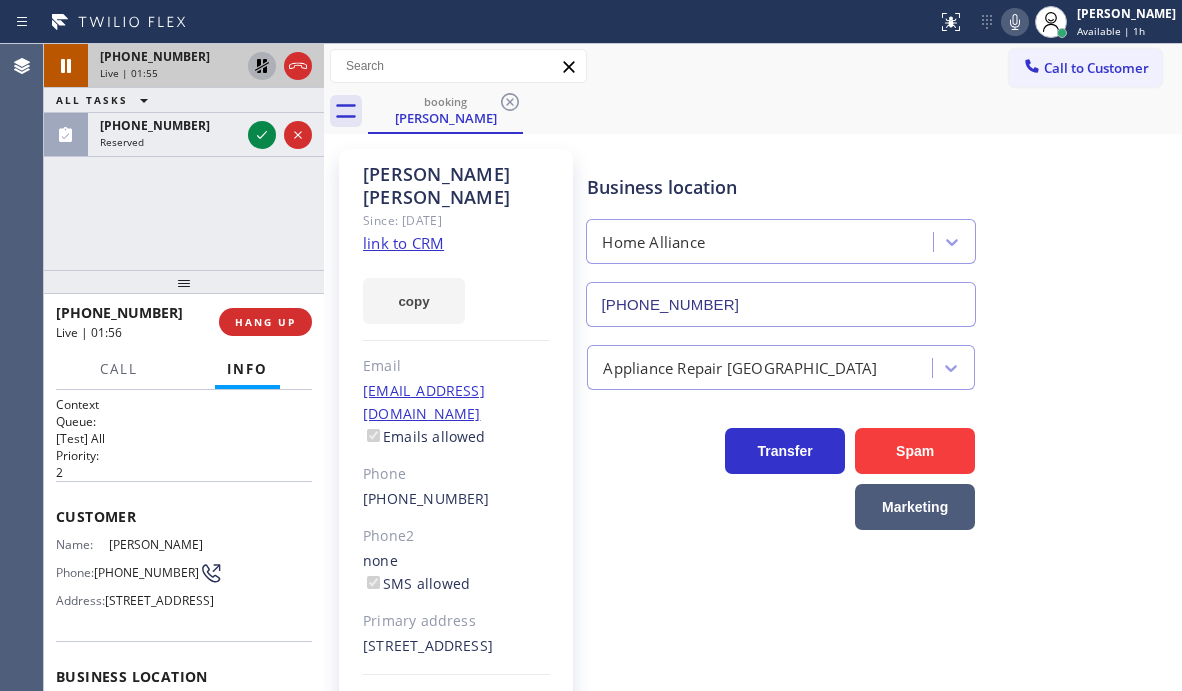click on "Live | 01:55" at bounding box center (170, 73) 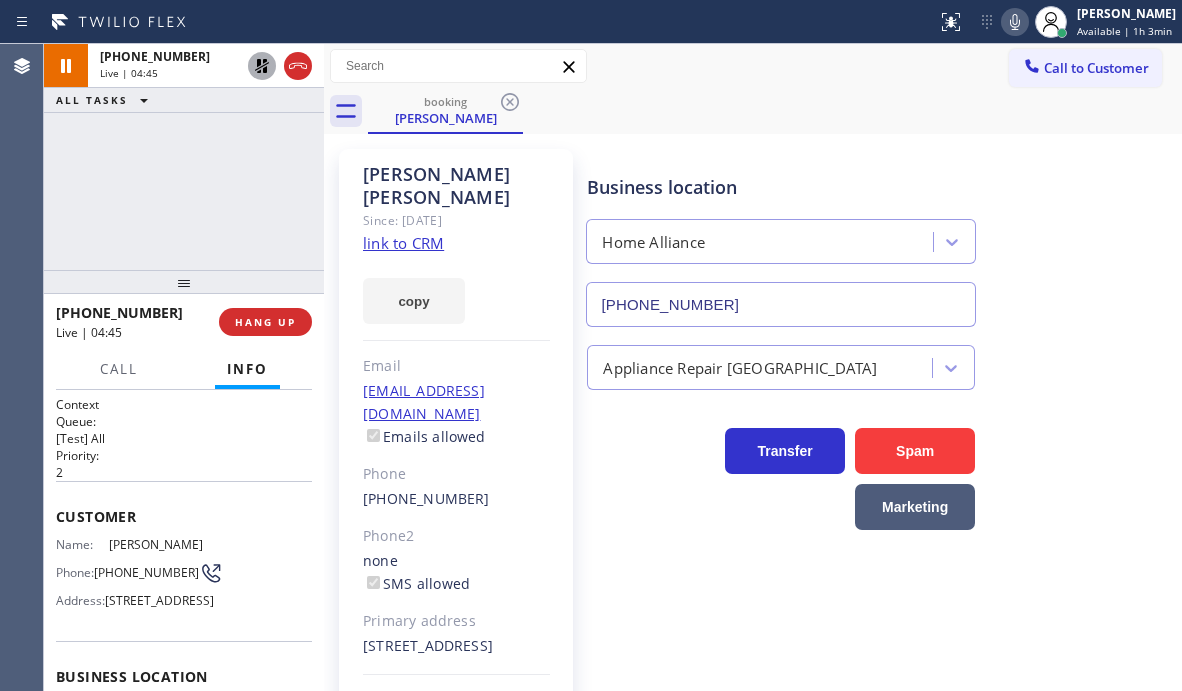 click 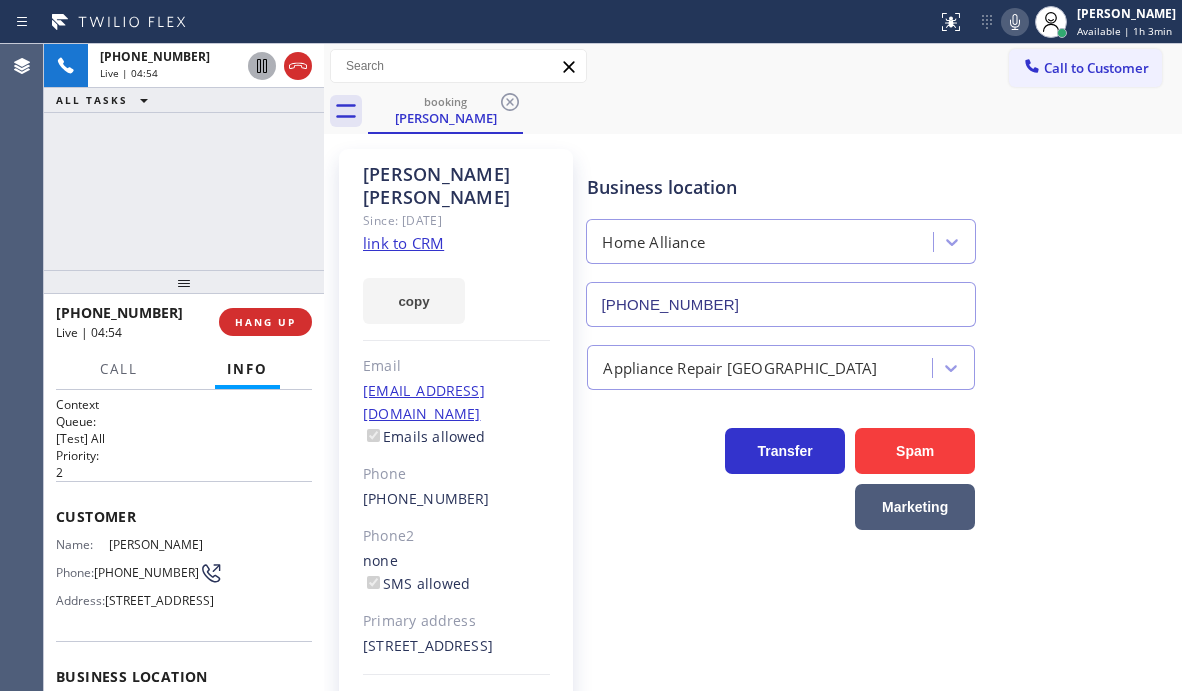 click on "[PHONE_NUMBER] Live | 04:54 ALL TASKS ALL TASKS ACTIVE TASKS TASKS IN WRAP UP" at bounding box center [184, 157] 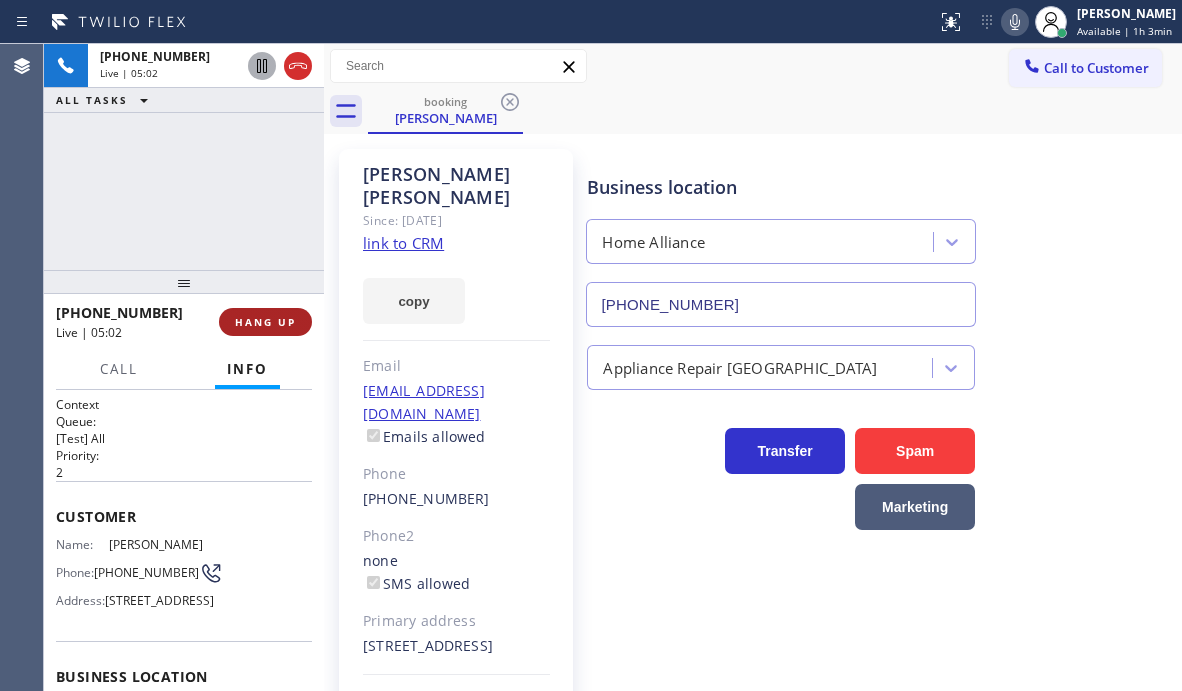 click on "HANG UP" at bounding box center (265, 322) 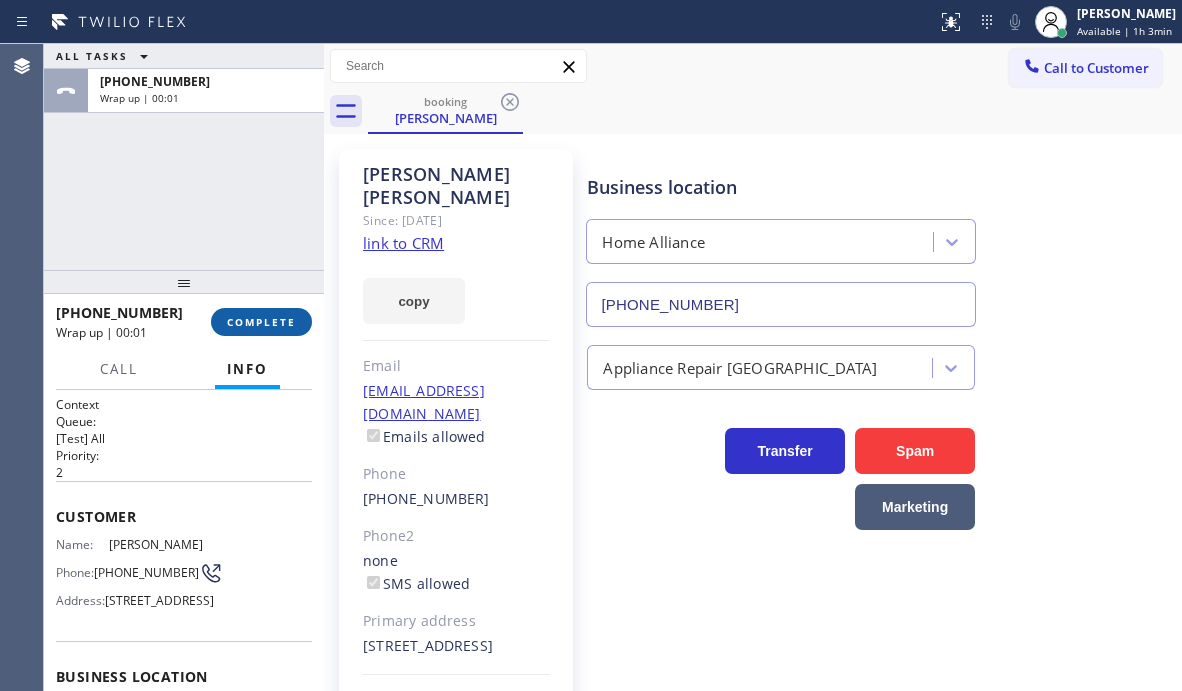 click on "COMPLETE" at bounding box center [261, 322] 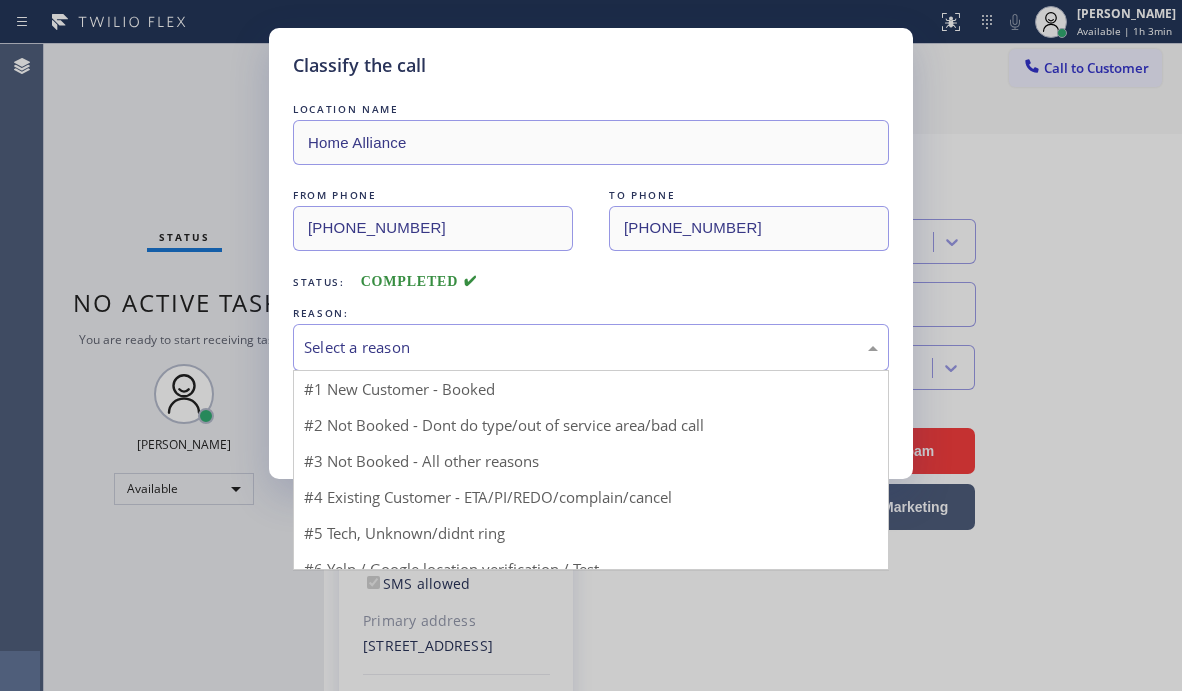 drag, startPoint x: 450, startPoint y: 340, endPoint x: 451, endPoint y: 369, distance: 29.017237 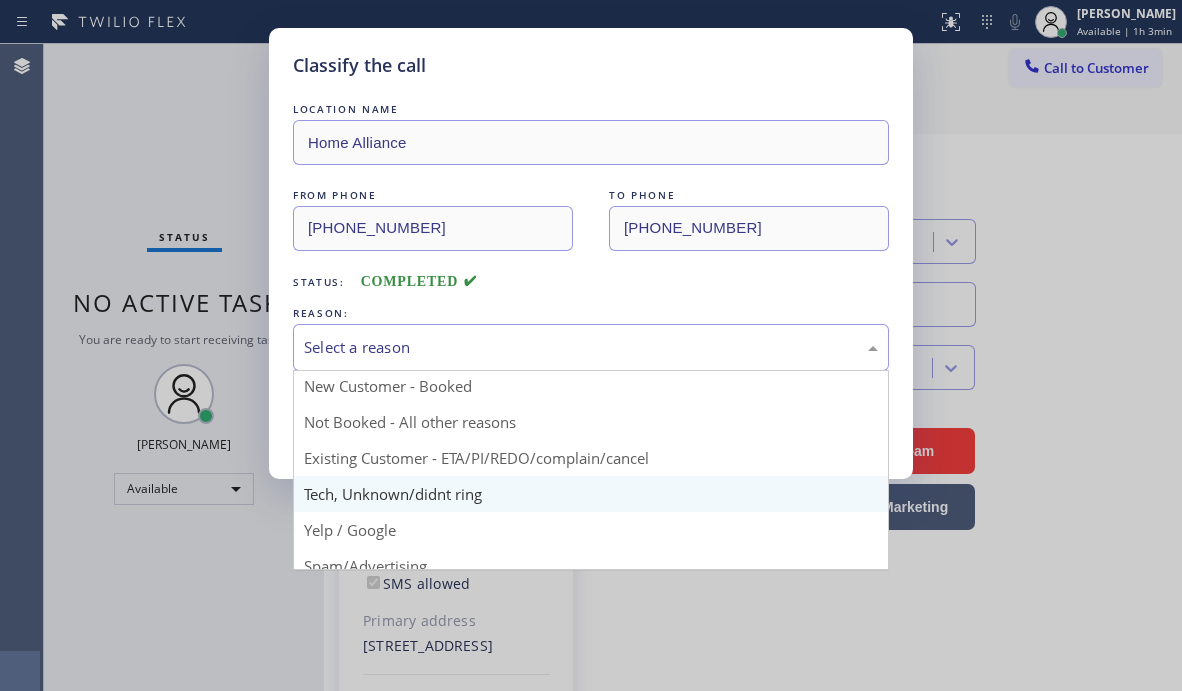 scroll, scrollTop: 0, scrollLeft: 0, axis: both 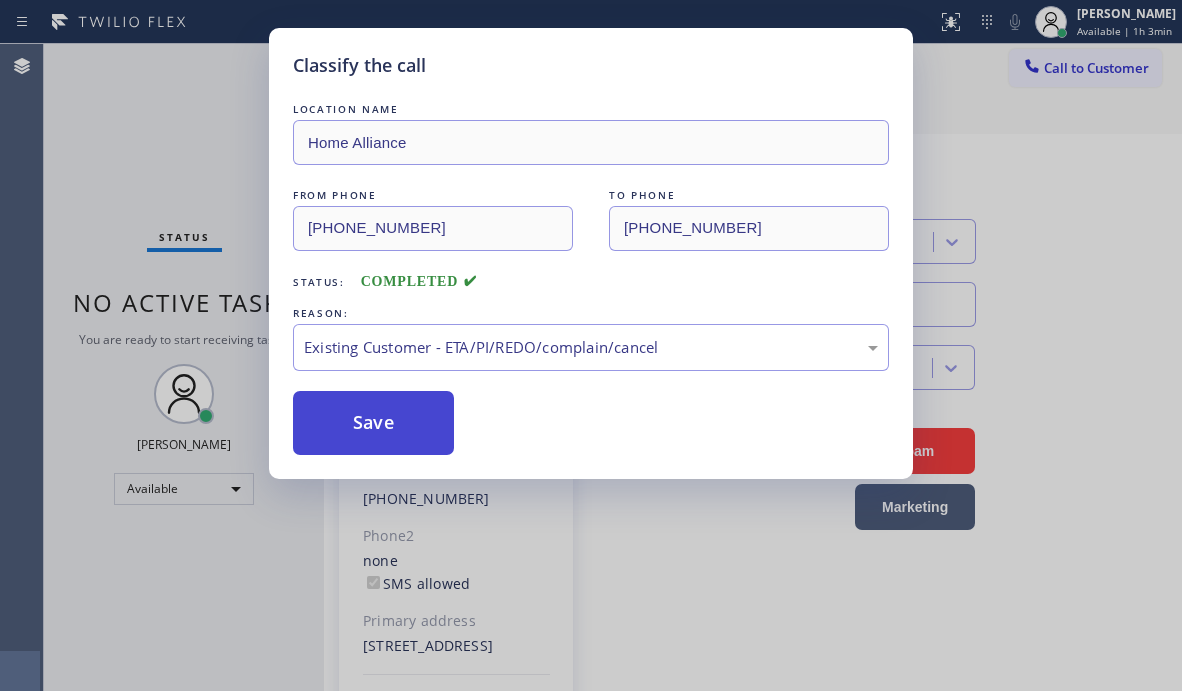 click on "Save" at bounding box center (373, 423) 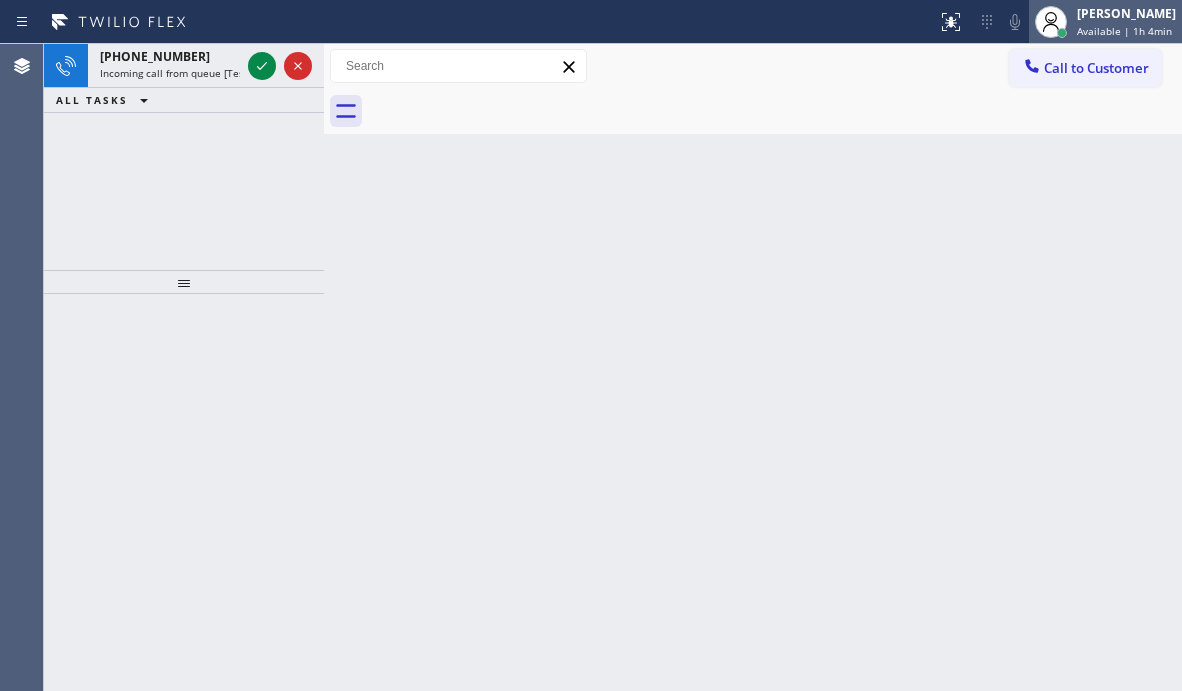 click on "[PERSON_NAME]" at bounding box center (1126, 13) 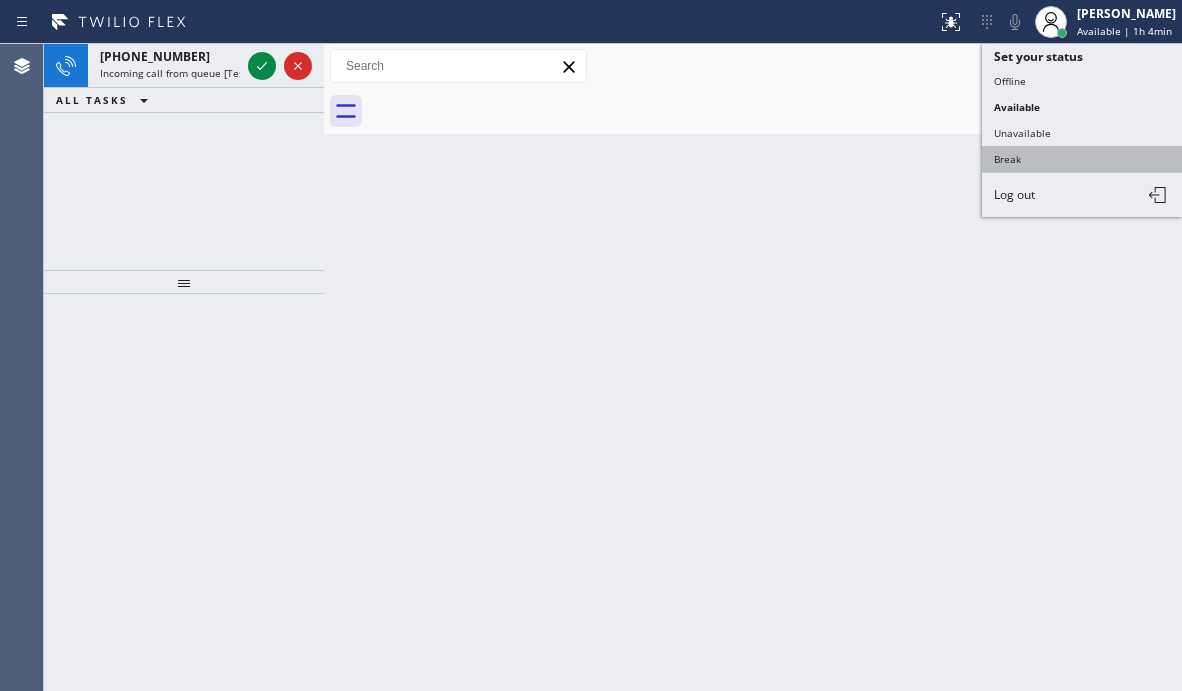 click on "Break" at bounding box center [1082, 159] 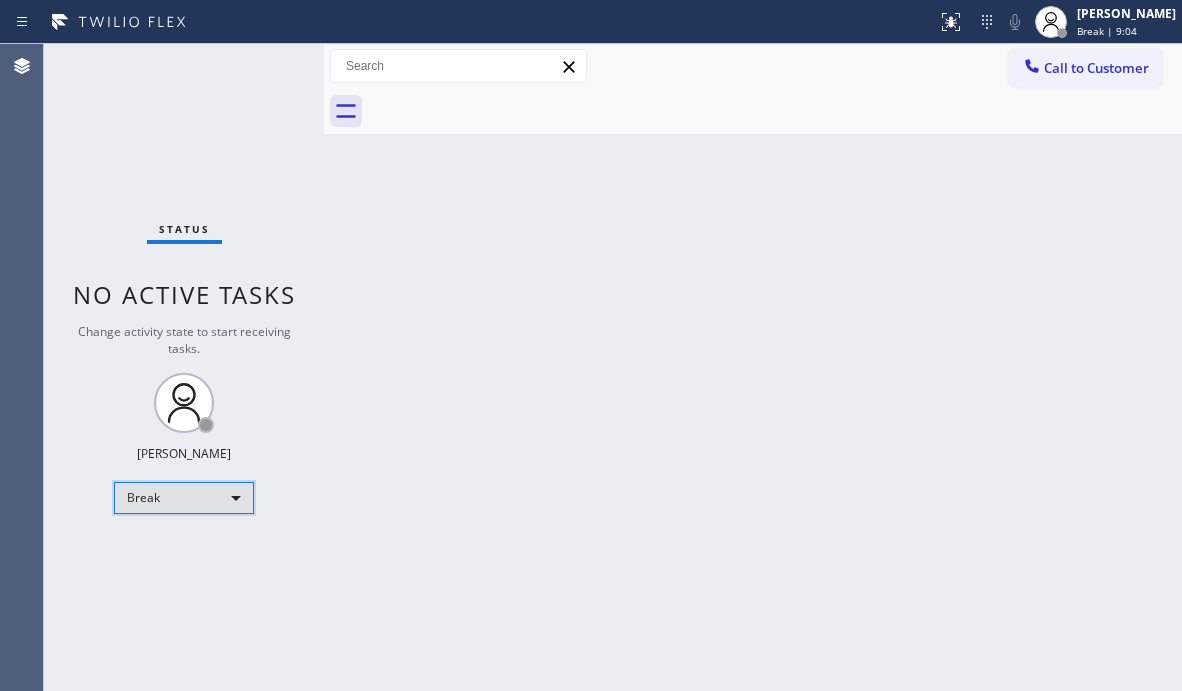 click on "Break" at bounding box center (184, 498) 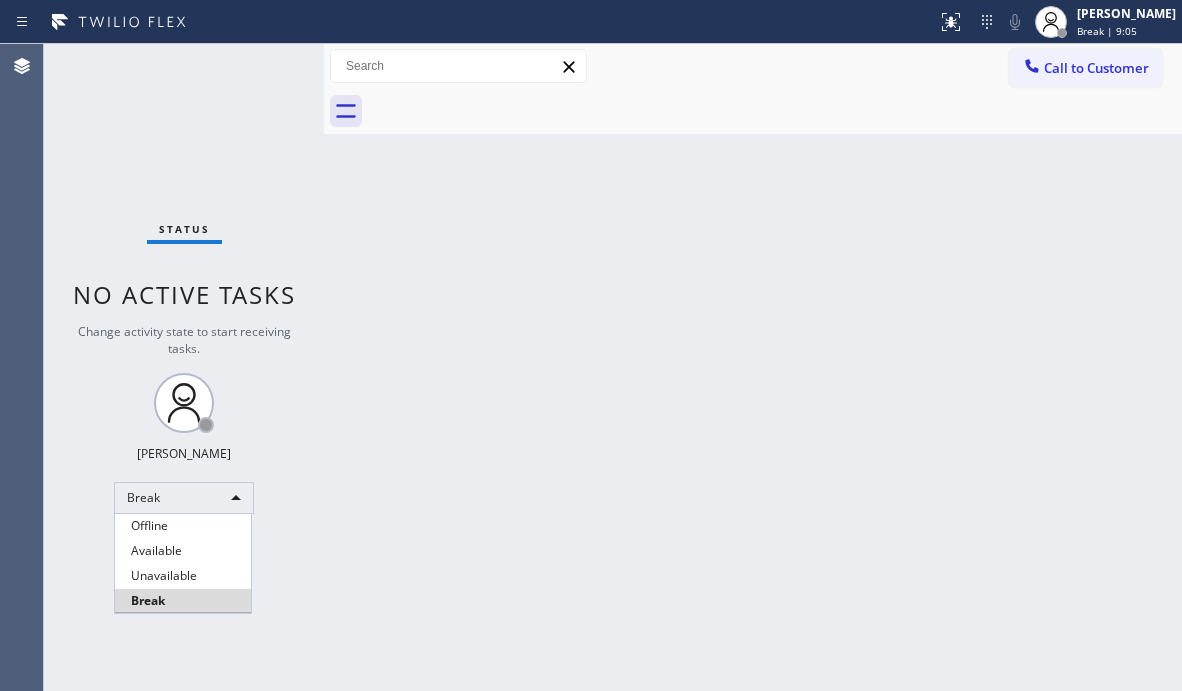 drag, startPoint x: 205, startPoint y: 546, endPoint x: 260, endPoint y: 540, distance: 55.326305 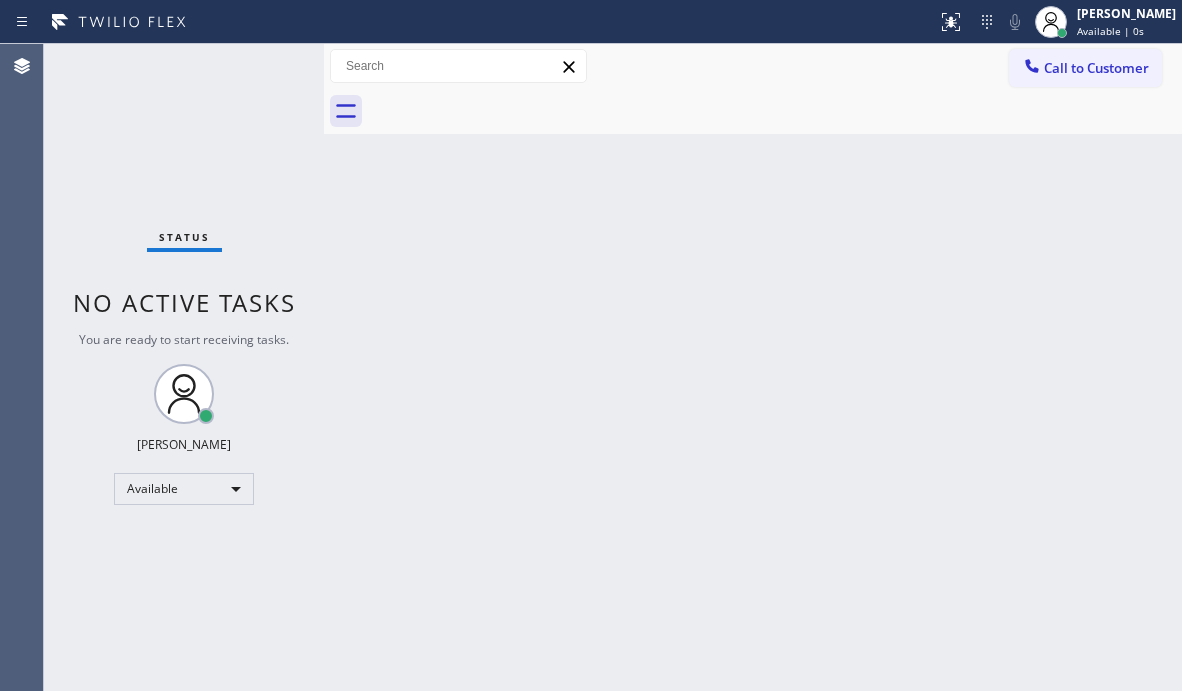 click on "Call to Customer Outbound call Location [US_STATE] Appliance Repair [GEOGRAPHIC_DATA] Your caller id phone number [PHONE_NUMBER] Customer number Call Outbound call Technician Search Technician Your caller id phone number Your caller id phone number Call" at bounding box center [753, 66] 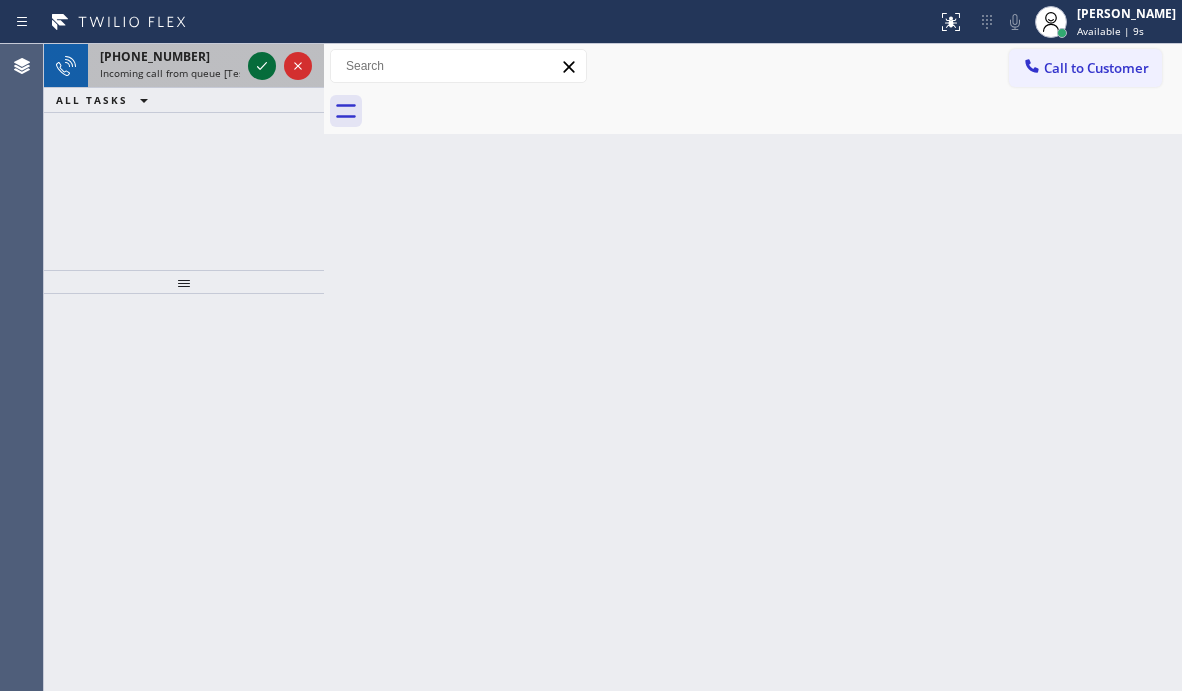 click 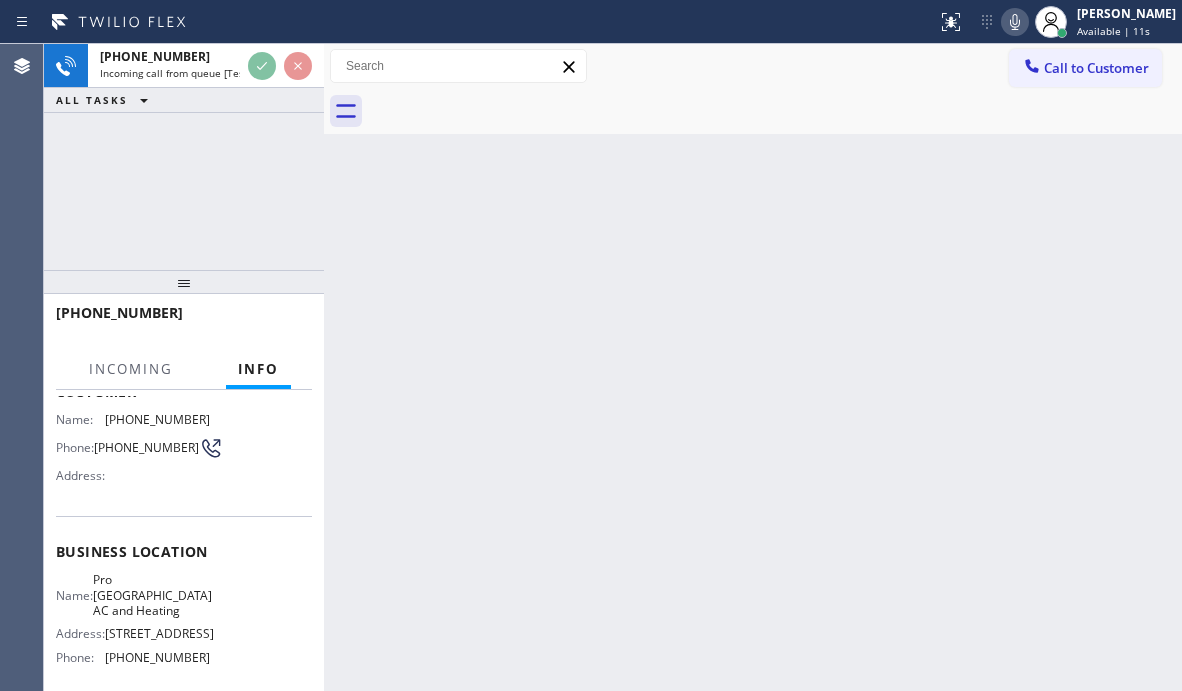 scroll, scrollTop: 200, scrollLeft: 0, axis: vertical 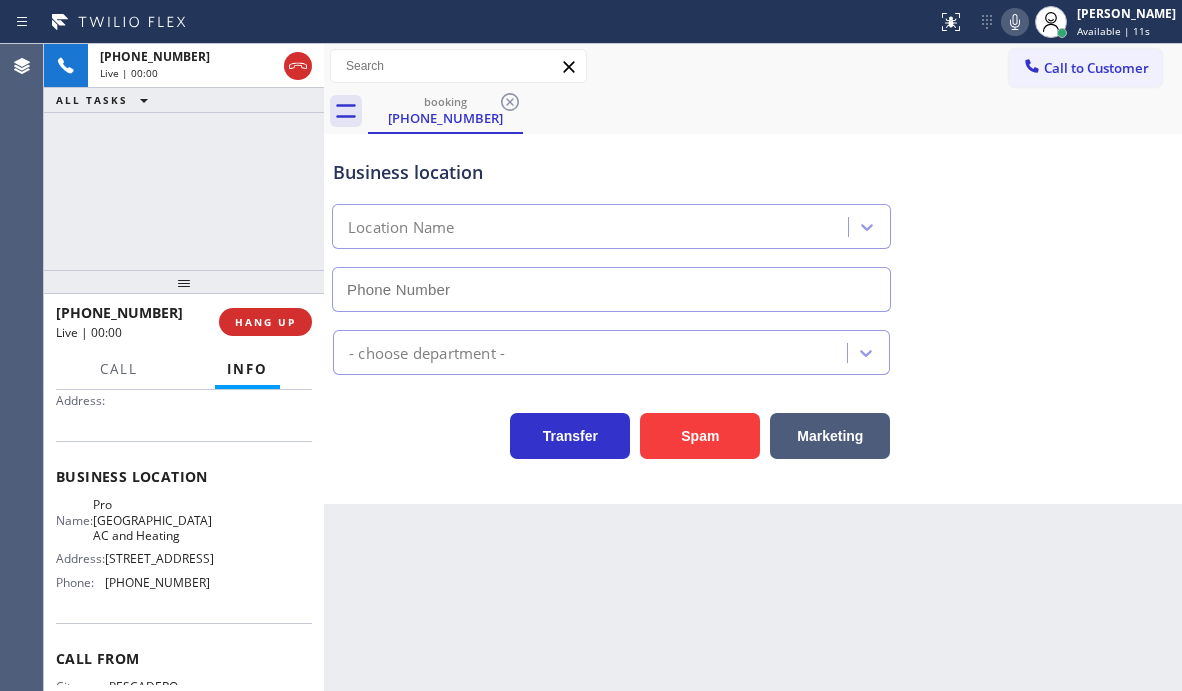 type on "[PHONE_NUMBER]" 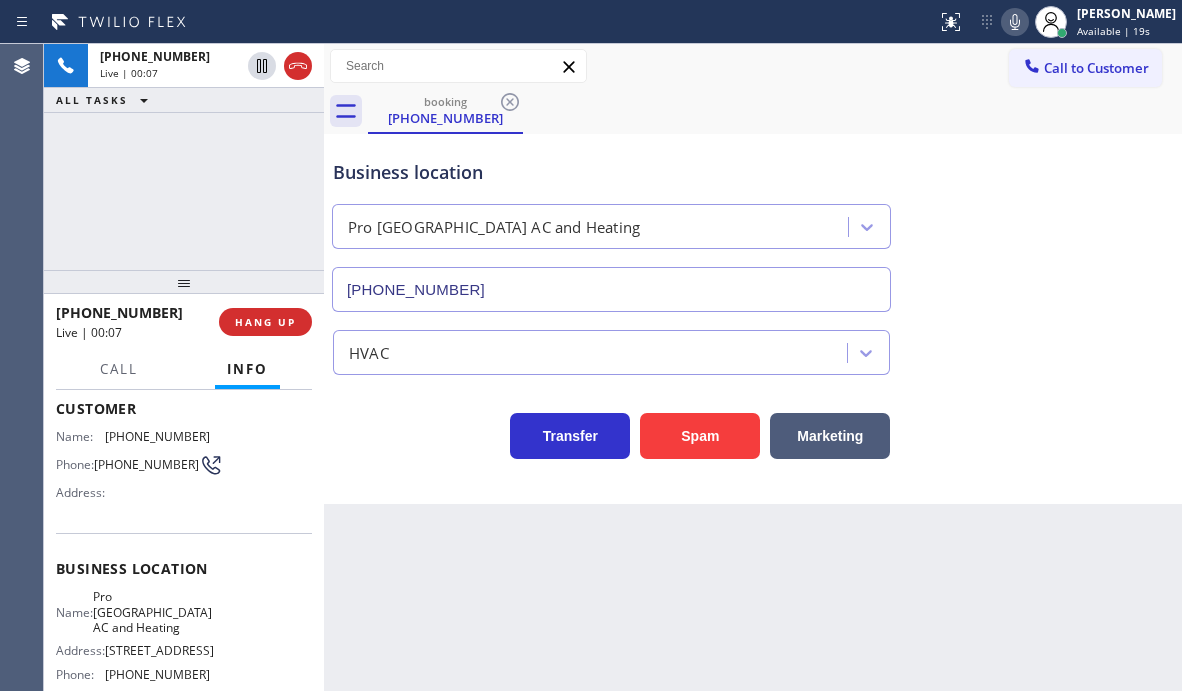 scroll, scrollTop: 0, scrollLeft: 0, axis: both 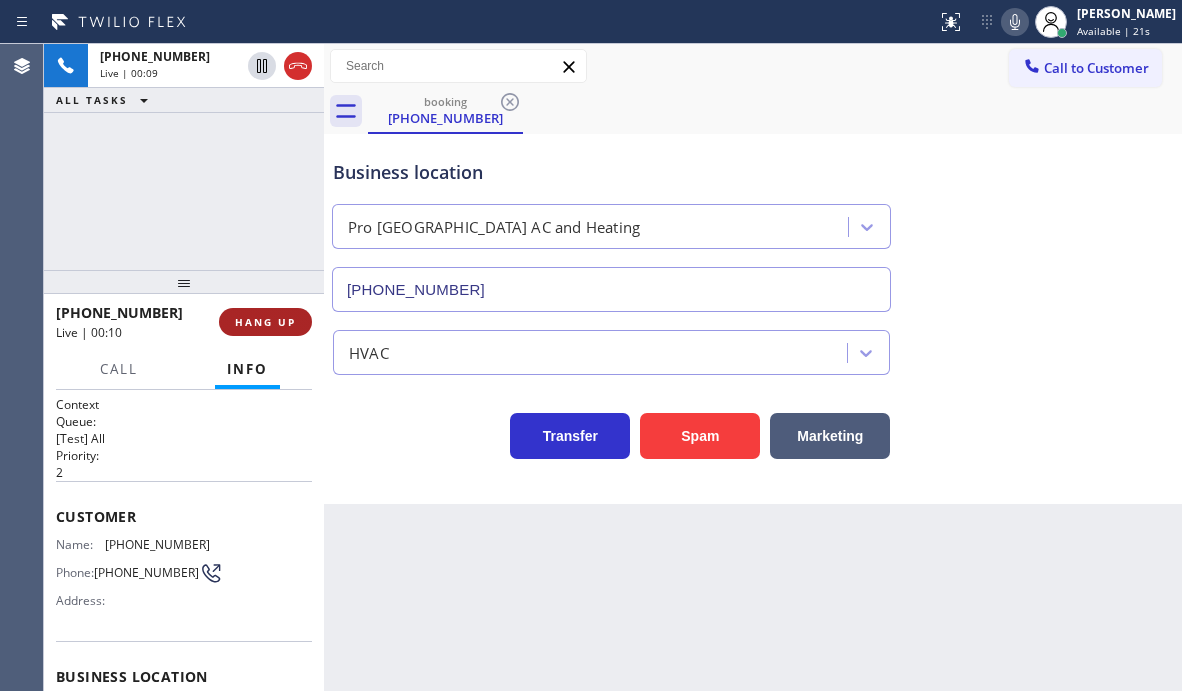 click on "HANG UP" at bounding box center (265, 322) 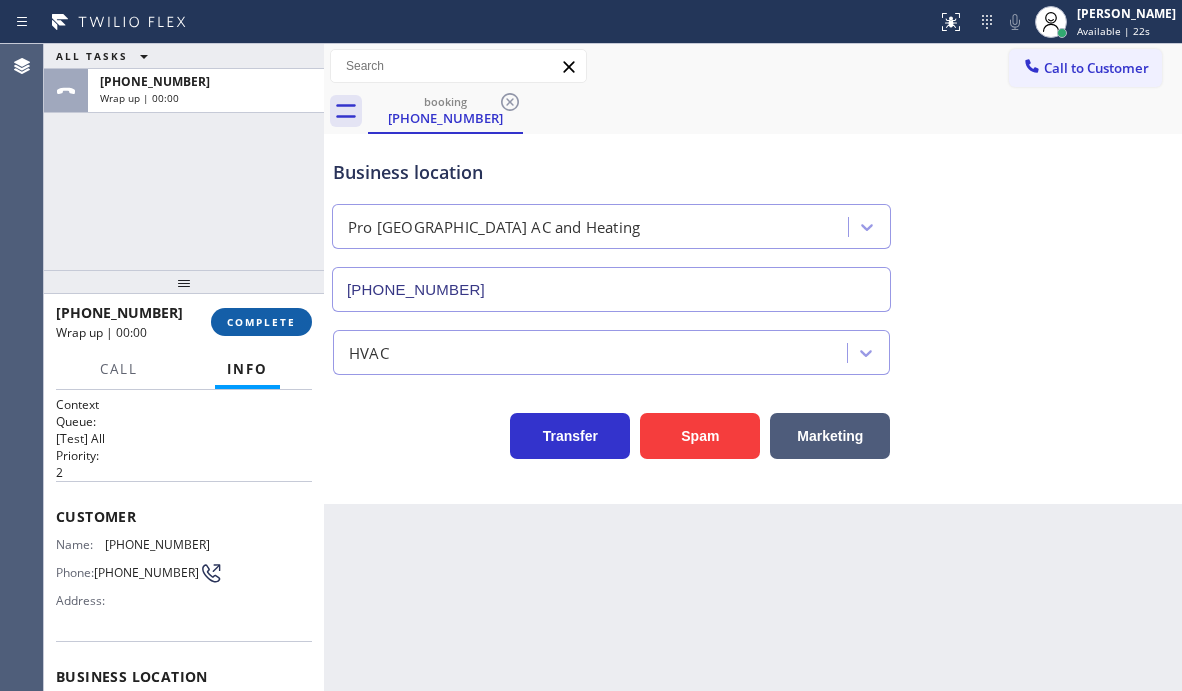 click on "COMPLETE" at bounding box center (261, 322) 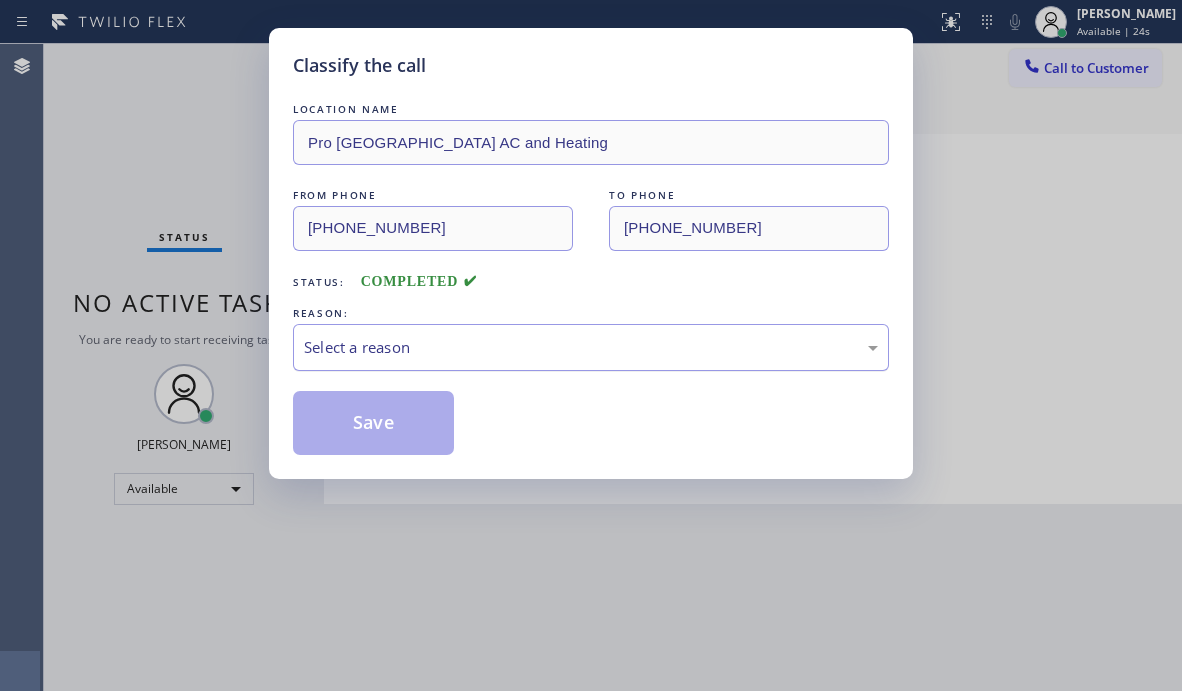 click on "Select a reason" at bounding box center [591, 347] 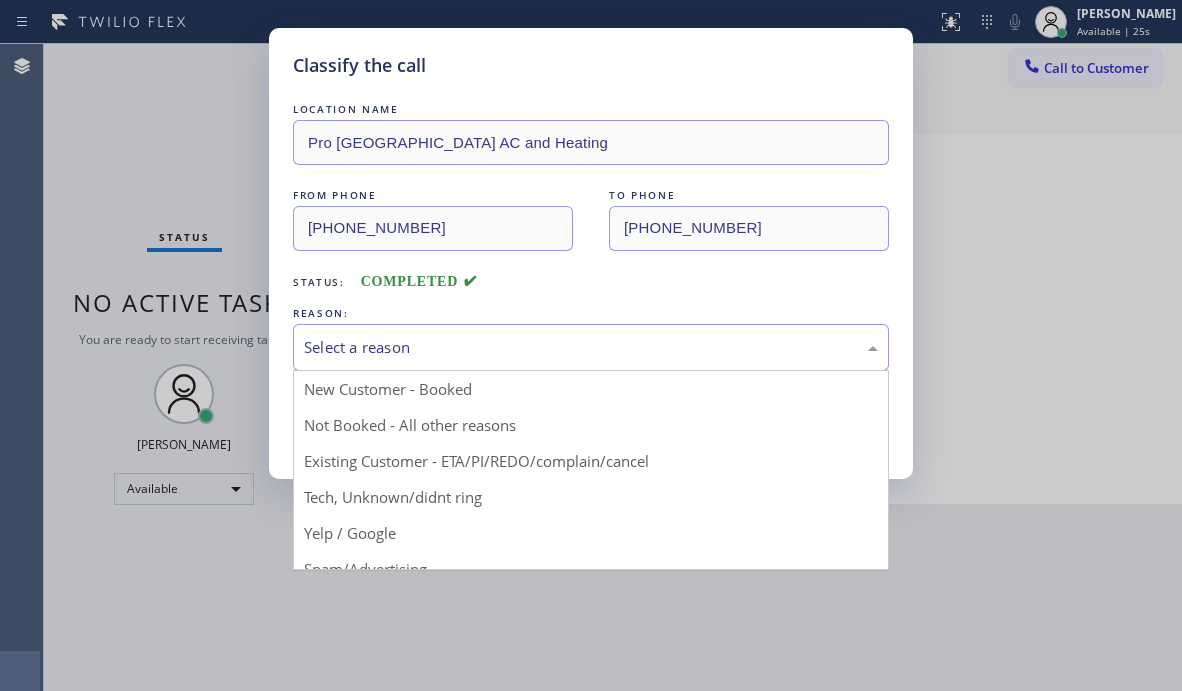 drag, startPoint x: 411, startPoint y: 494, endPoint x: 386, endPoint y: 438, distance: 61.326992 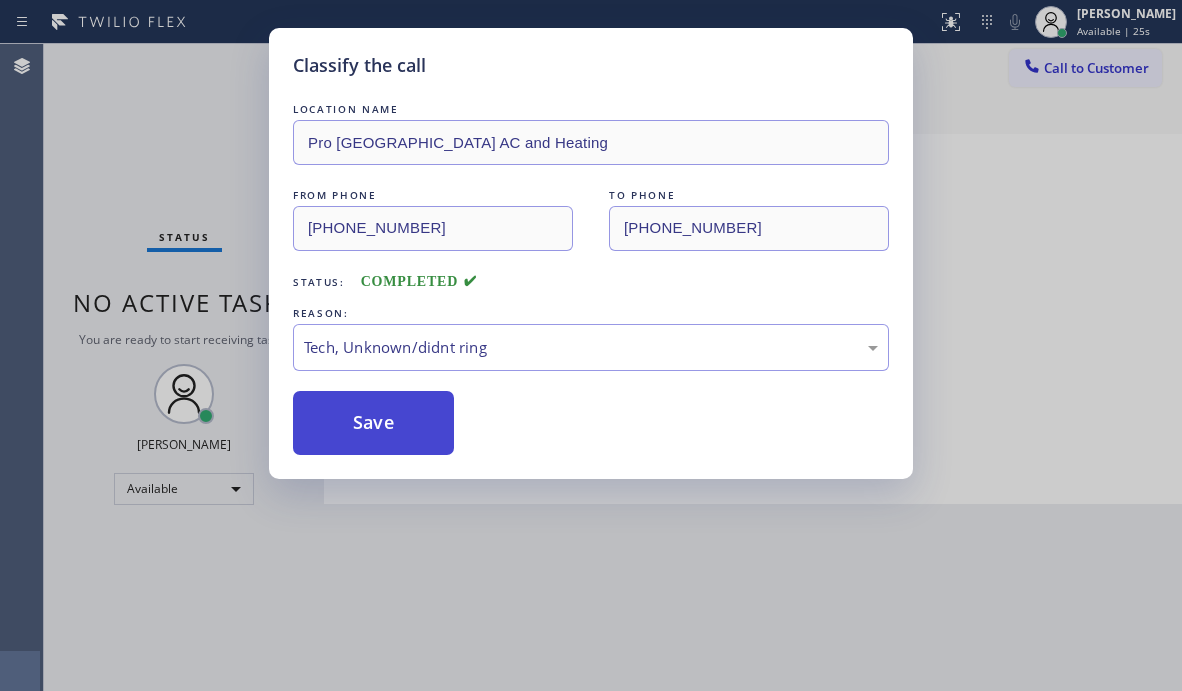 click on "Save" at bounding box center (373, 423) 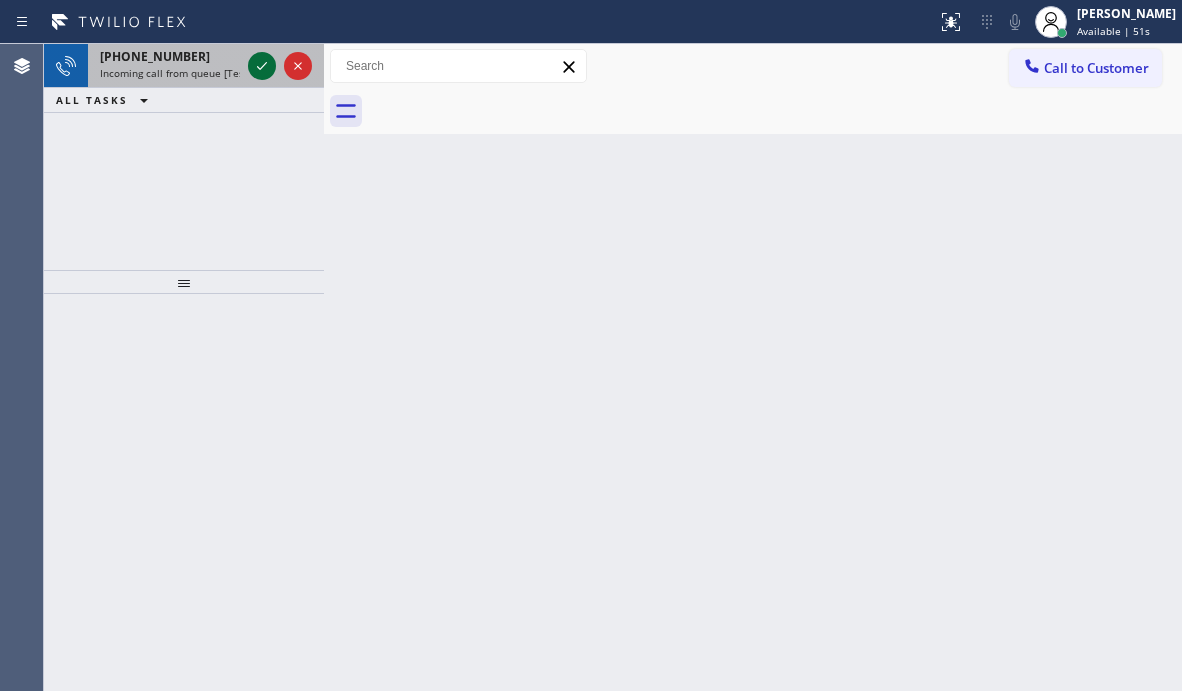 click 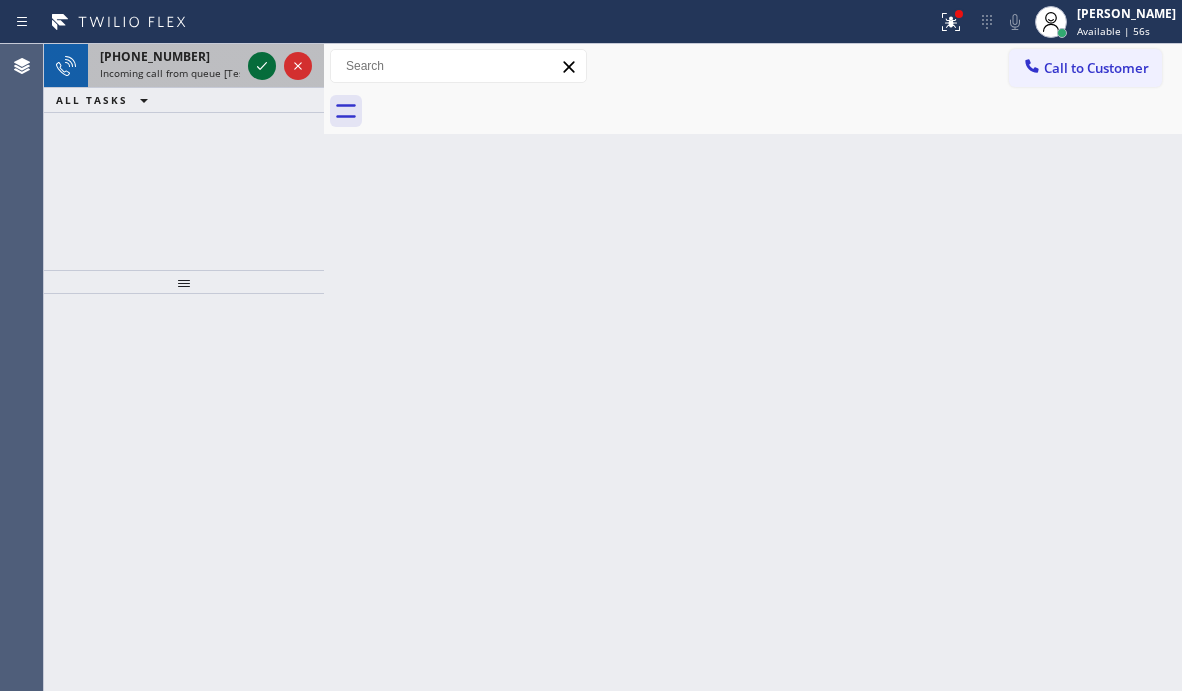 click 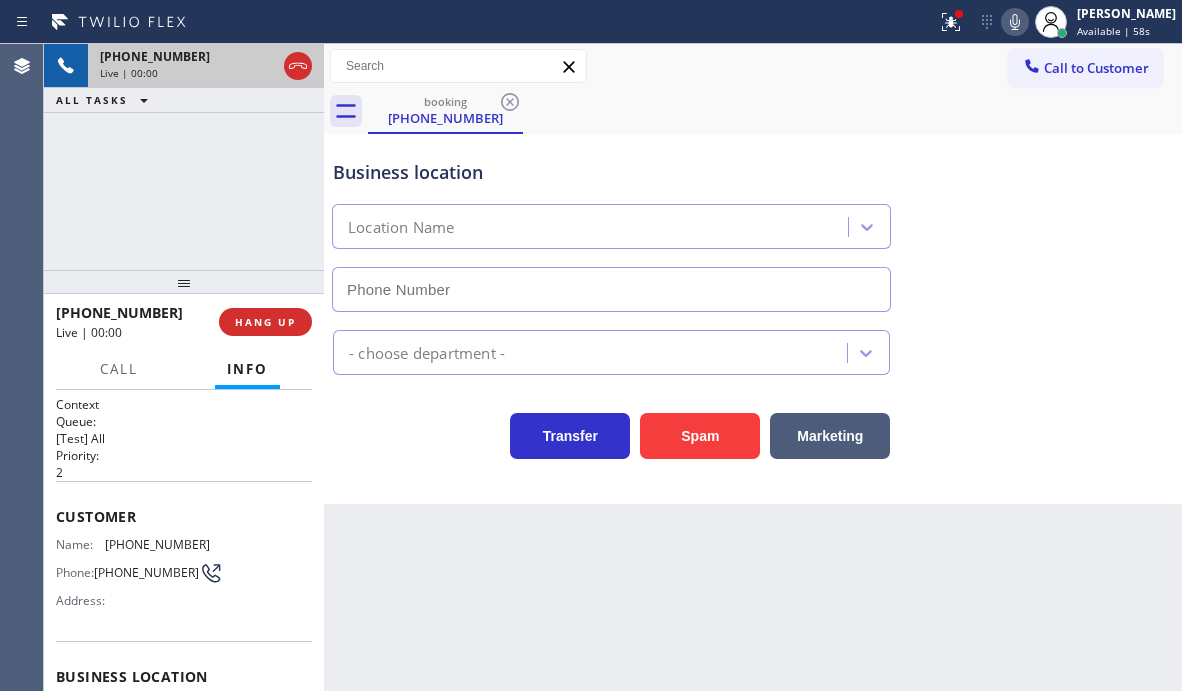 type on "[PHONE_NUMBER]" 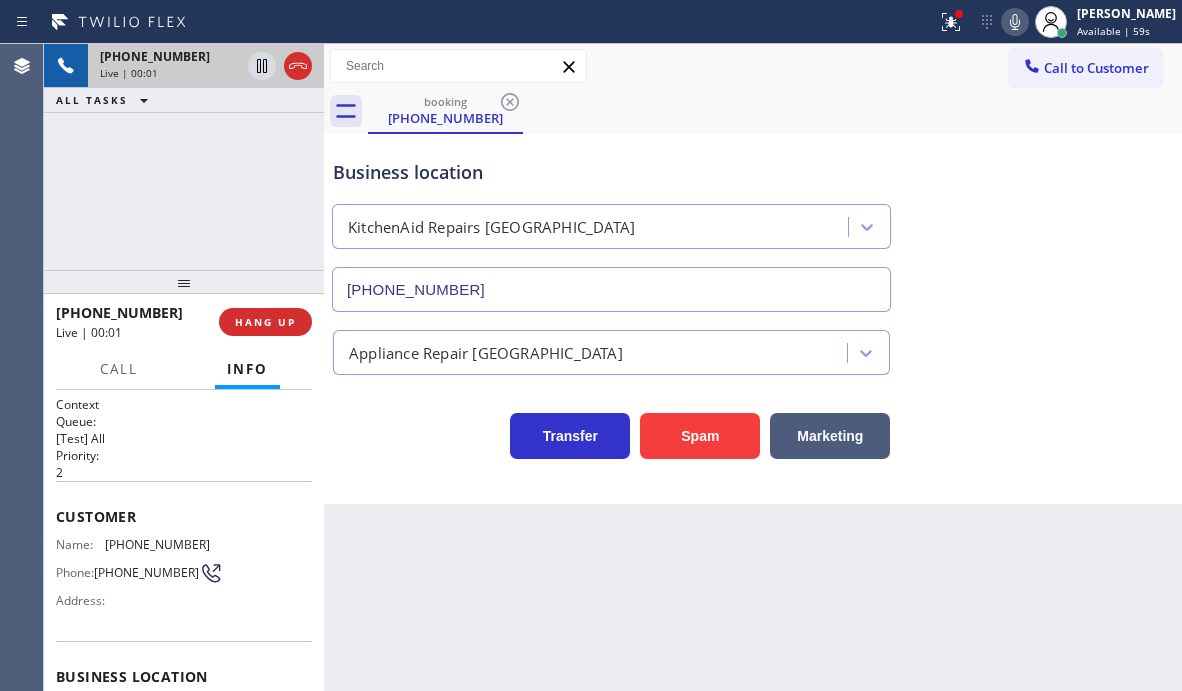 drag, startPoint x: 267, startPoint y: 319, endPoint x: 267, endPoint y: 340, distance: 21 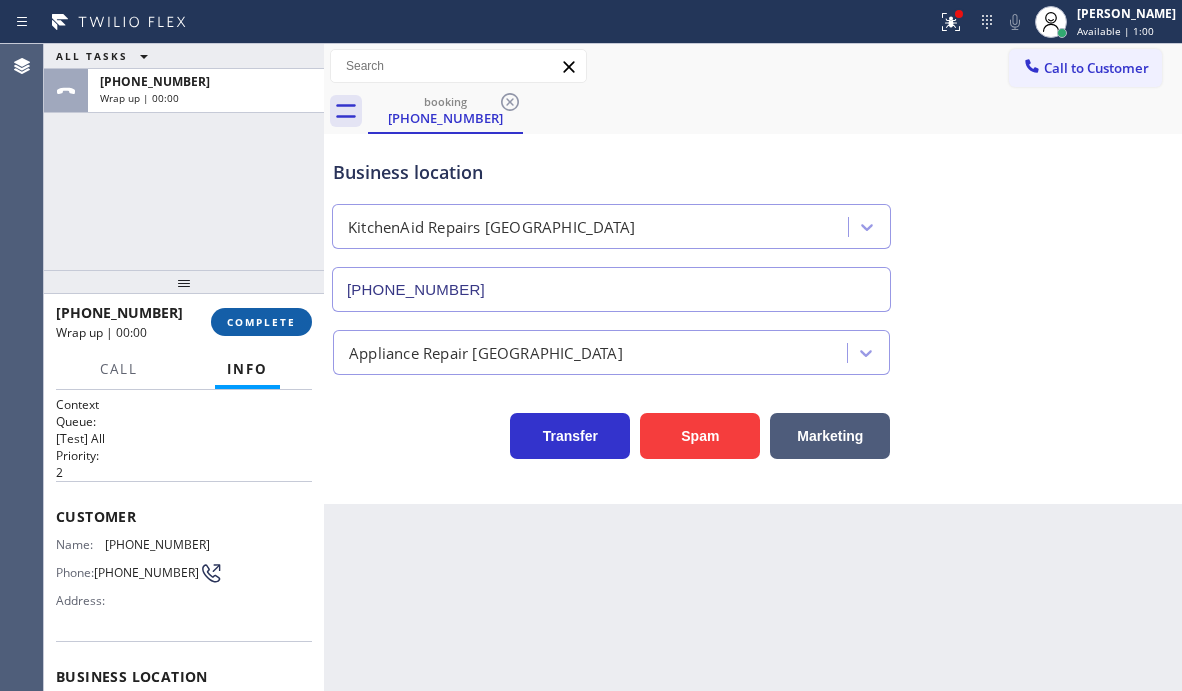 click on "COMPLETE" at bounding box center [261, 322] 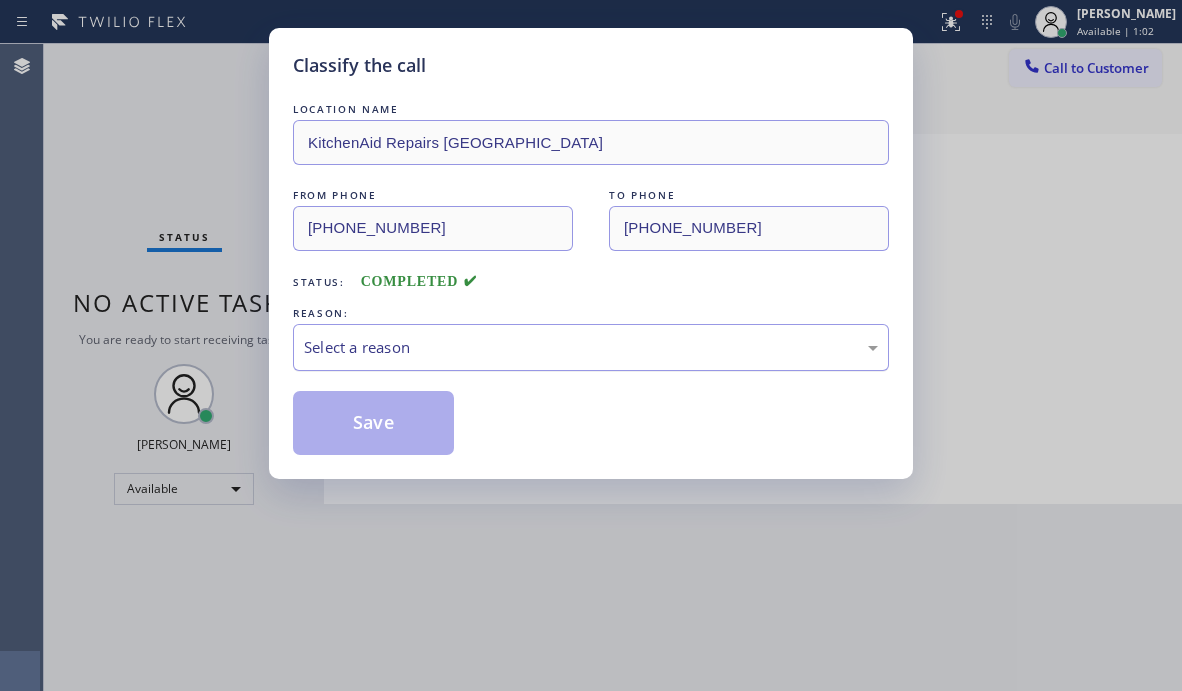click on "Select a reason" at bounding box center [591, 347] 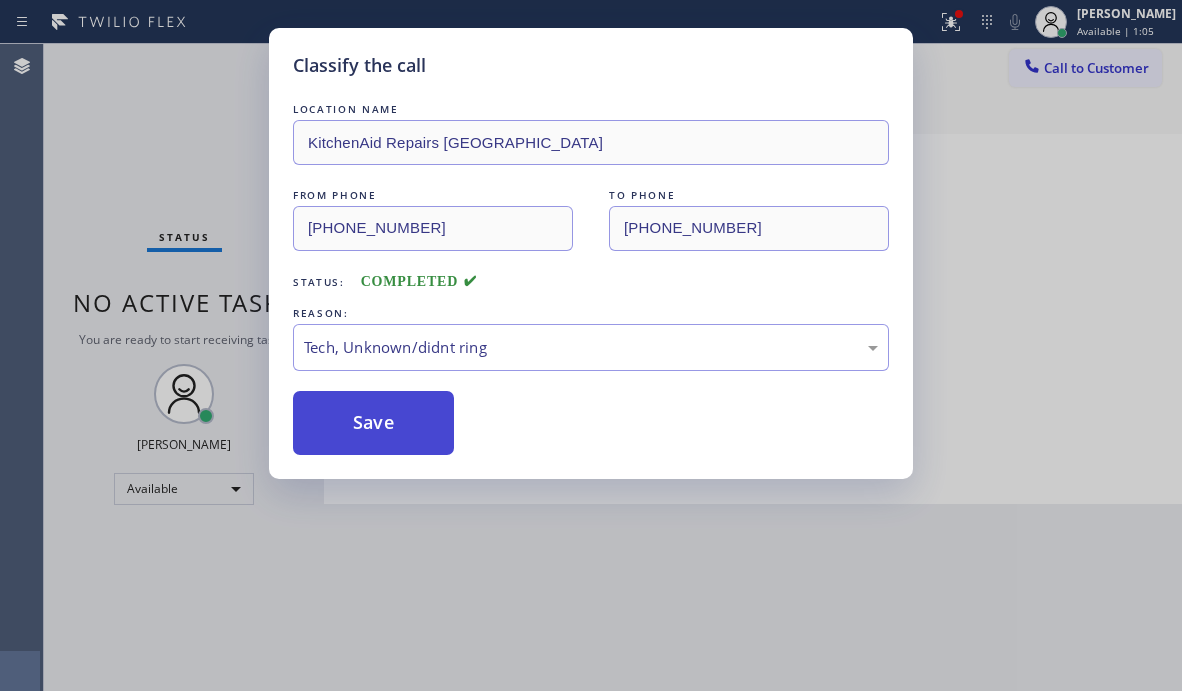 click on "Save" at bounding box center (373, 423) 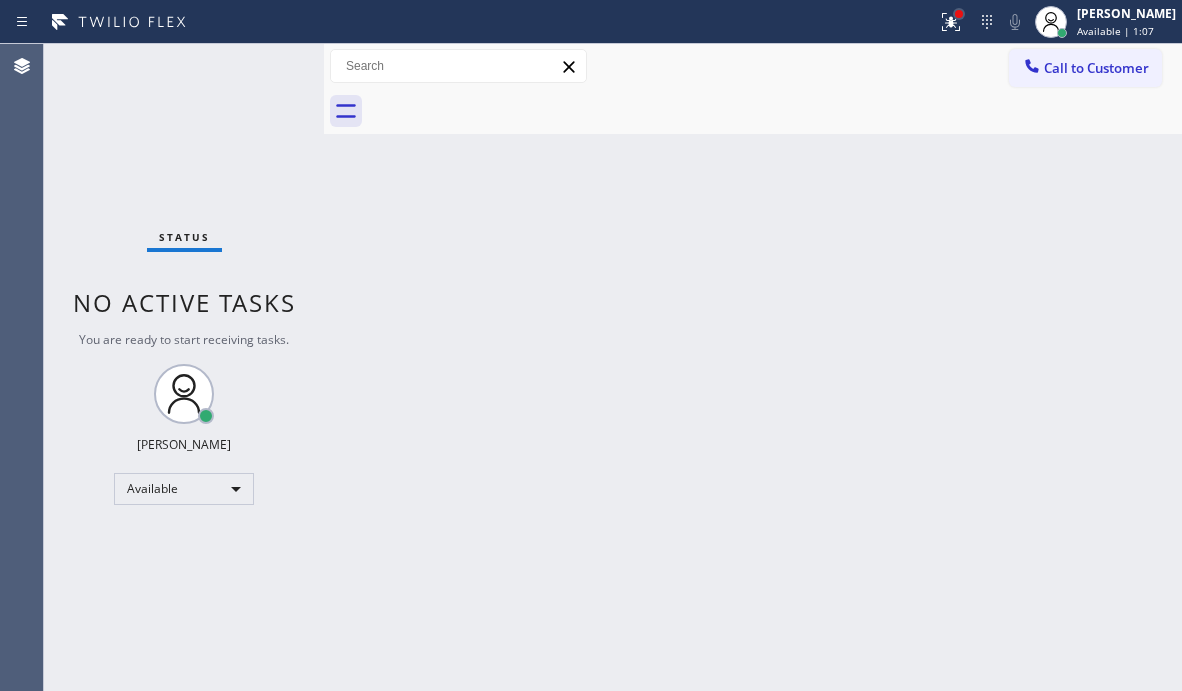 click at bounding box center (959, 14) 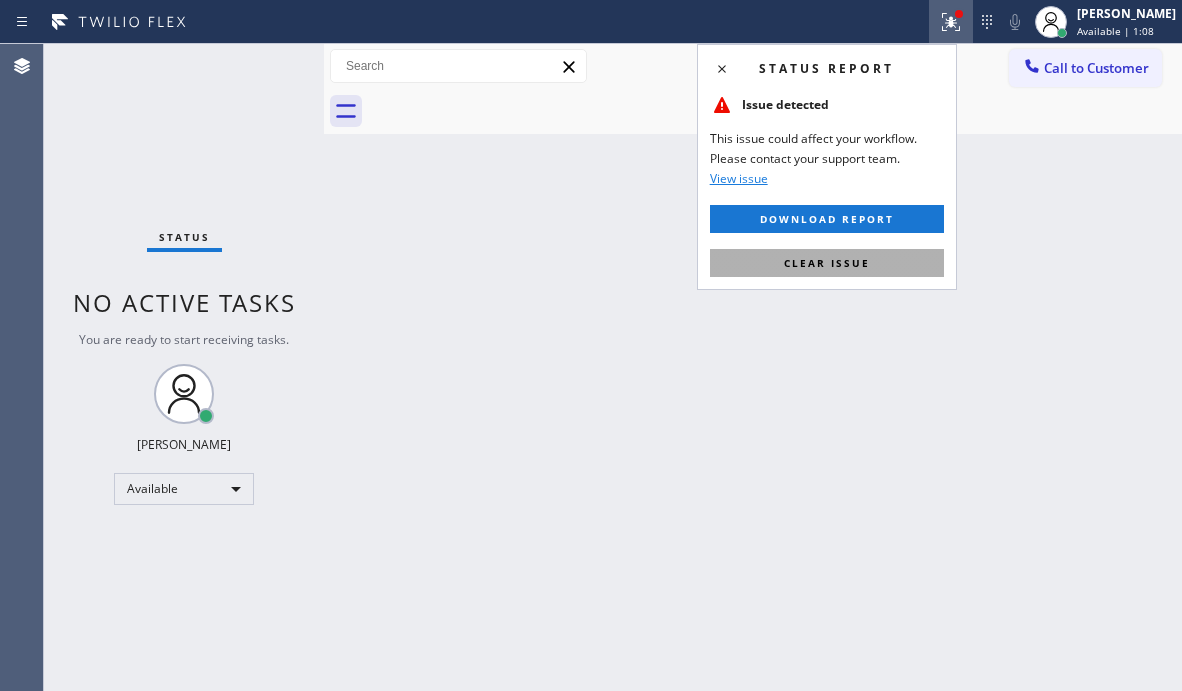 click on "Clear issue" at bounding box center [827, 263] 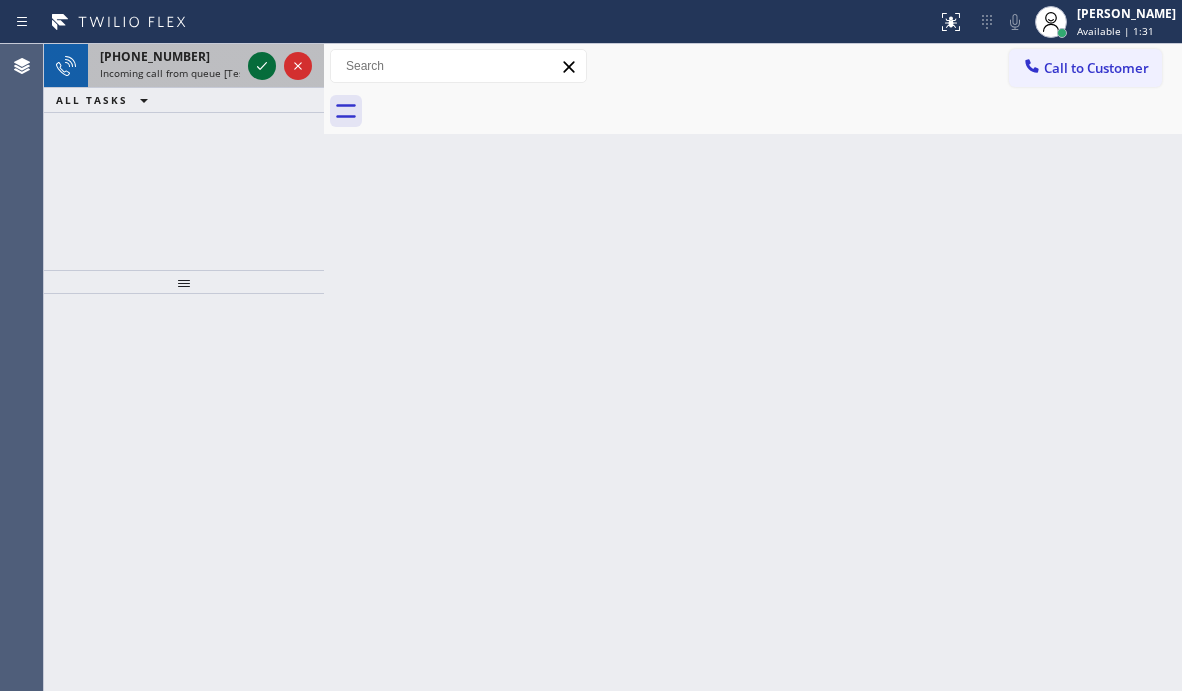 click 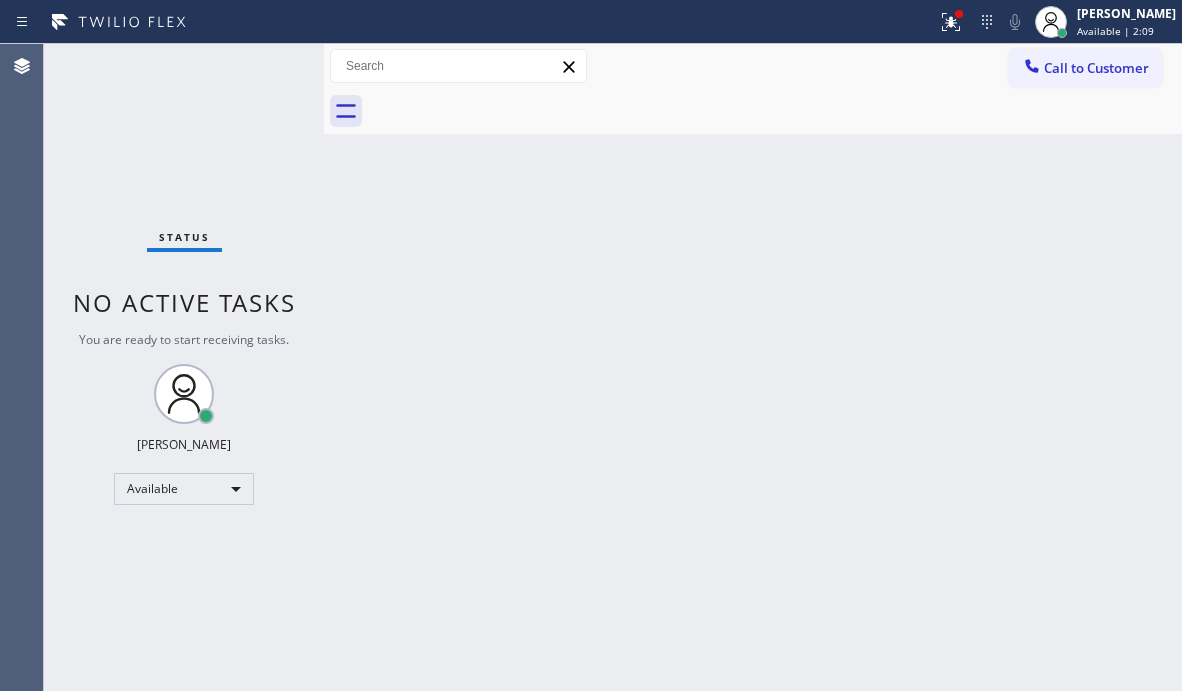 drag, startPoint x: 940, startPoint y: 33, endPoint x: 940, endPoint y: 61, distance: 28 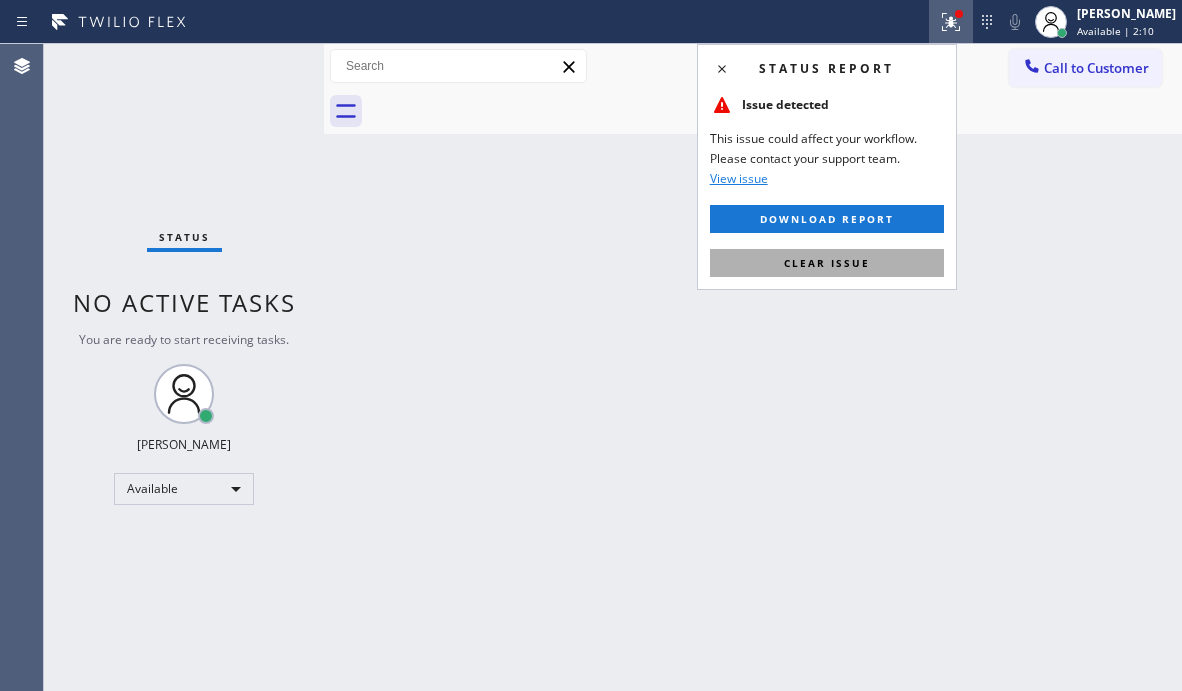 click on "Clear issue" at bounding box center (827, 263) 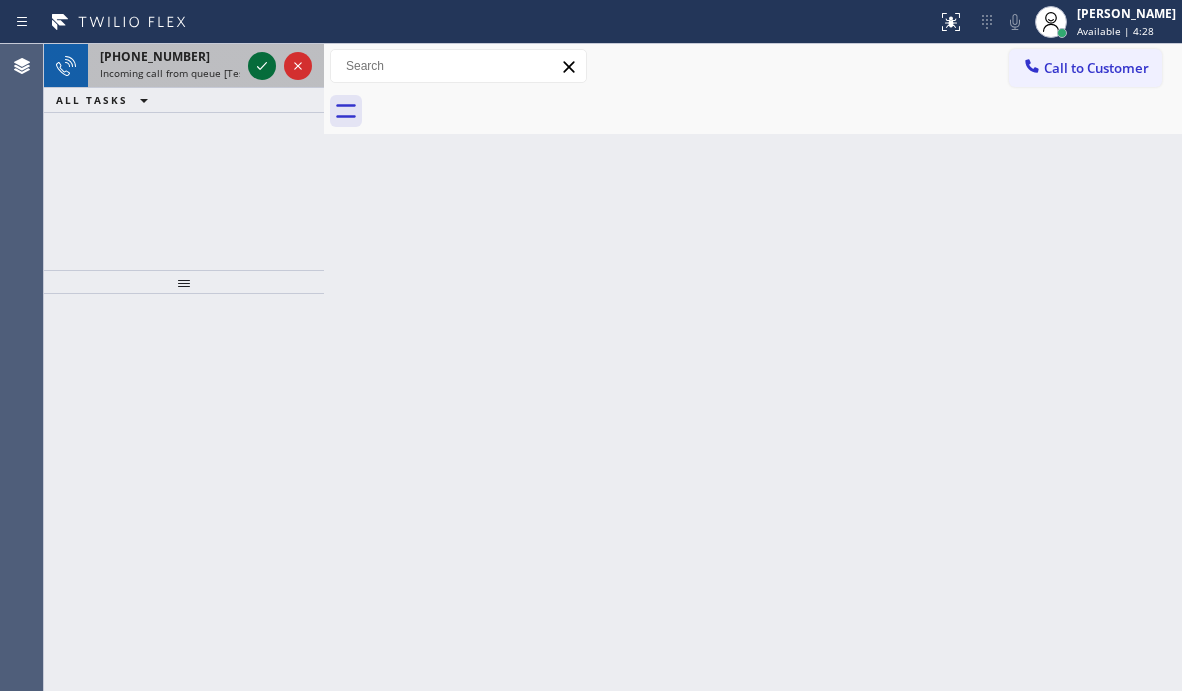 click 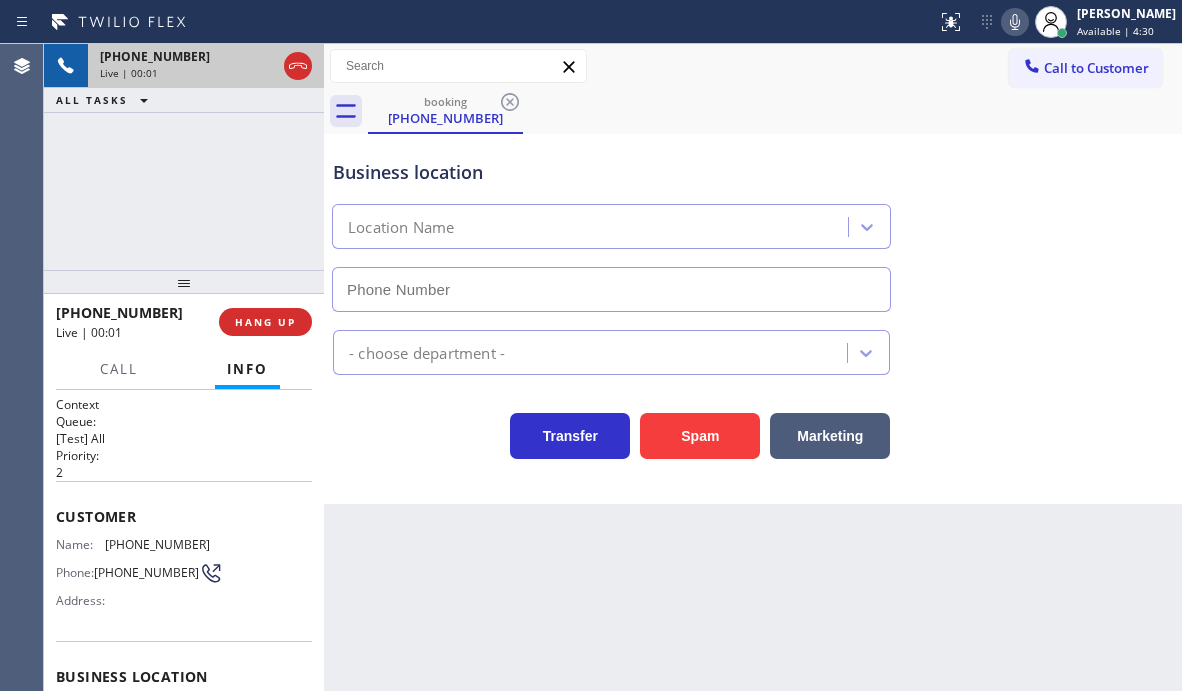 type on "[PHONE_NUMBER]" 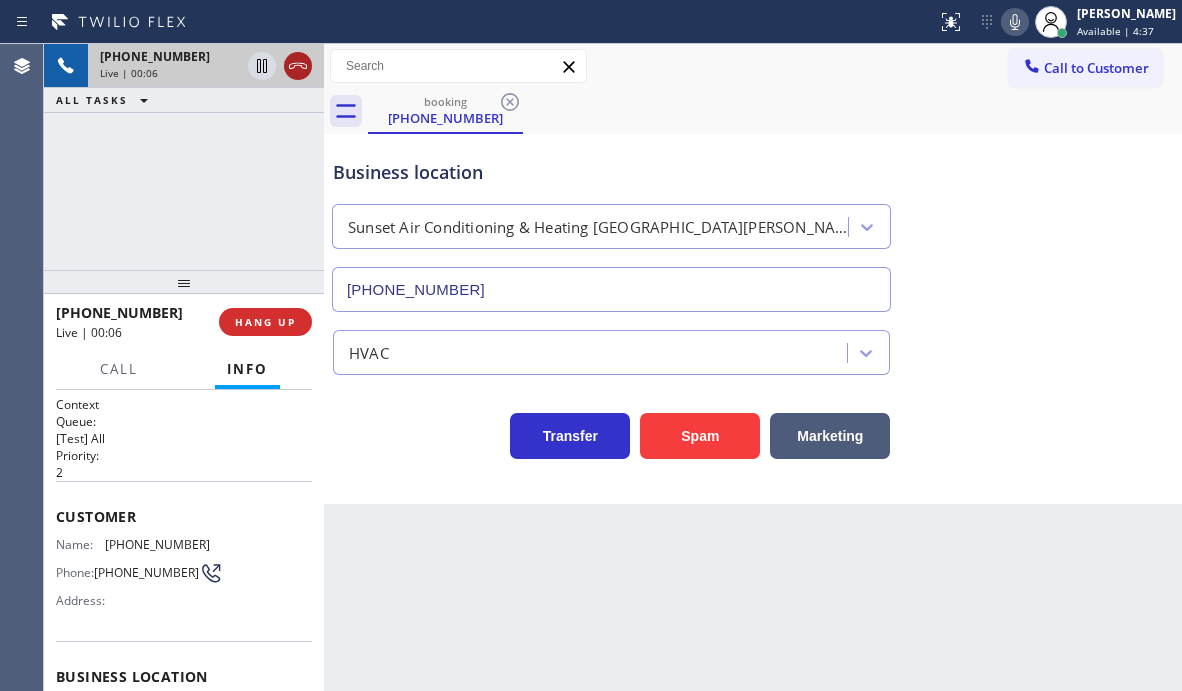 click 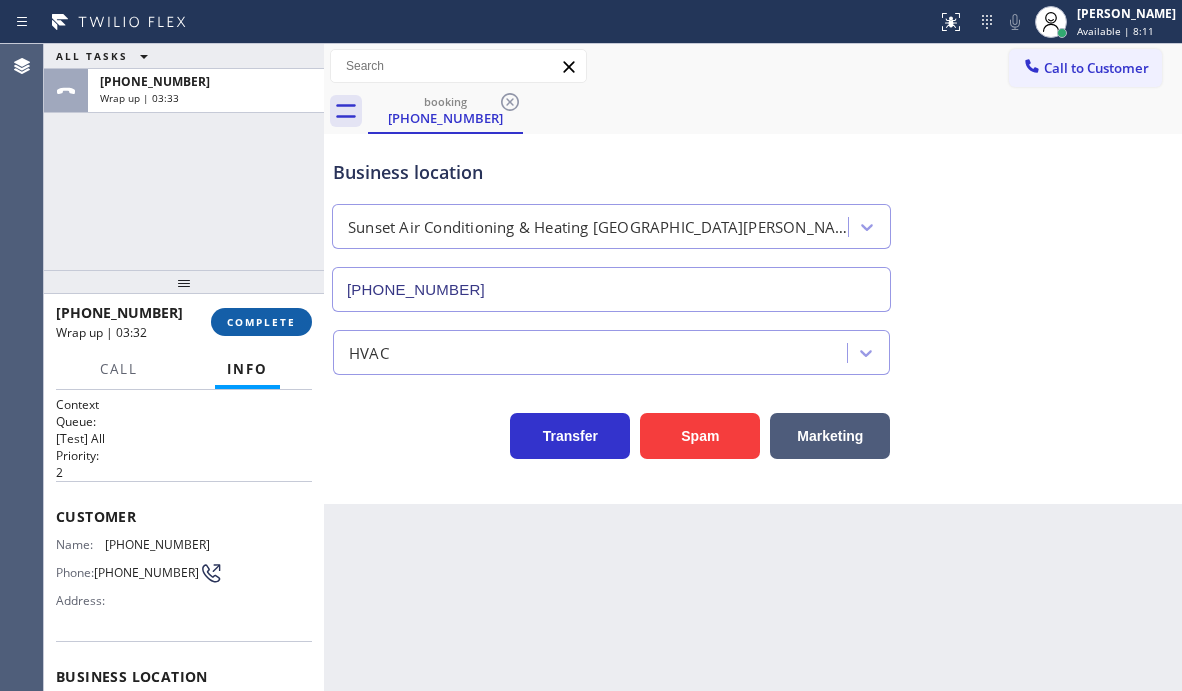click on "COMPLETE" at bounding box center [261, 322] 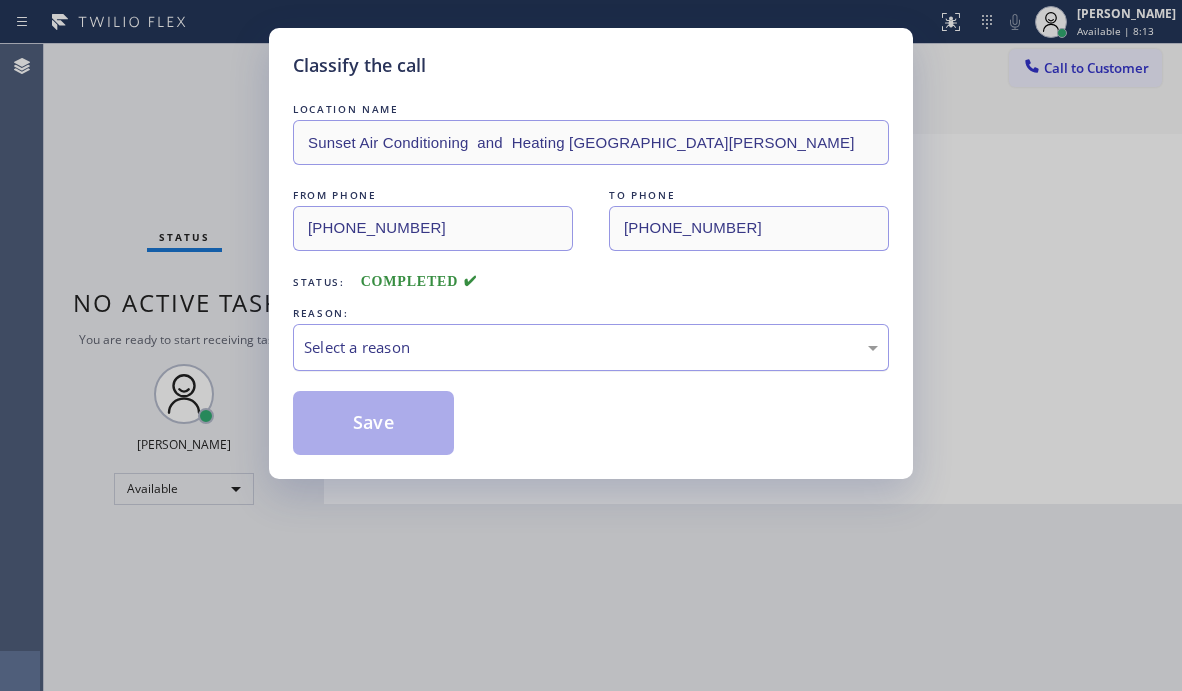 drag, startPoint x: 496, startPoint y: 340, endPoint x: 483, endPoint y: 367, distance: 29.966648 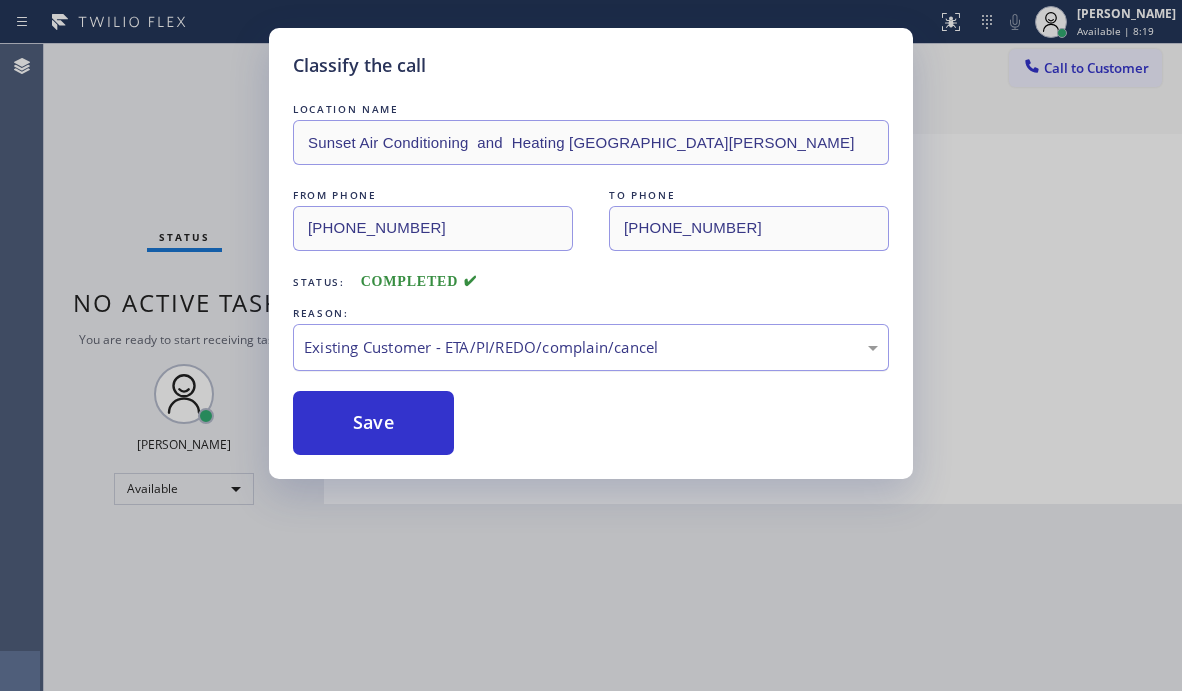 click on "Existing Customer - ETA/PI/REDO/complain/cancel" at bounding box center (591, 347) 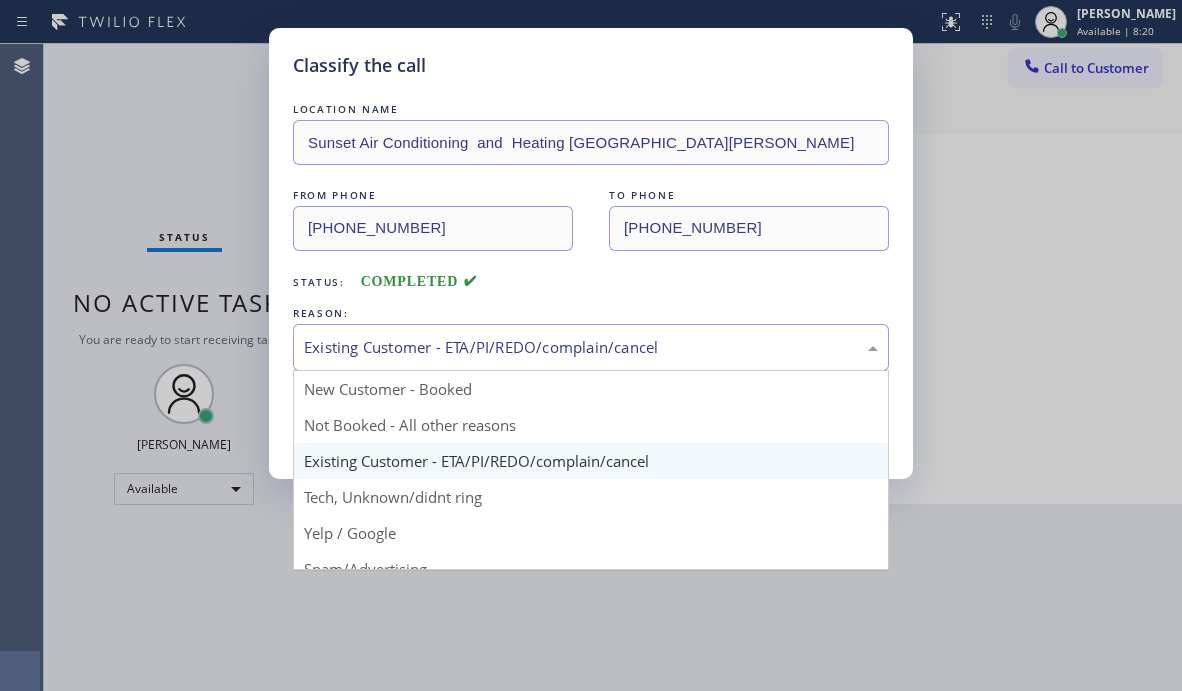 drag, startPoint x: 368, startPoint y: 500, endPoint x: 368, endPoint y: 461, distance: 39 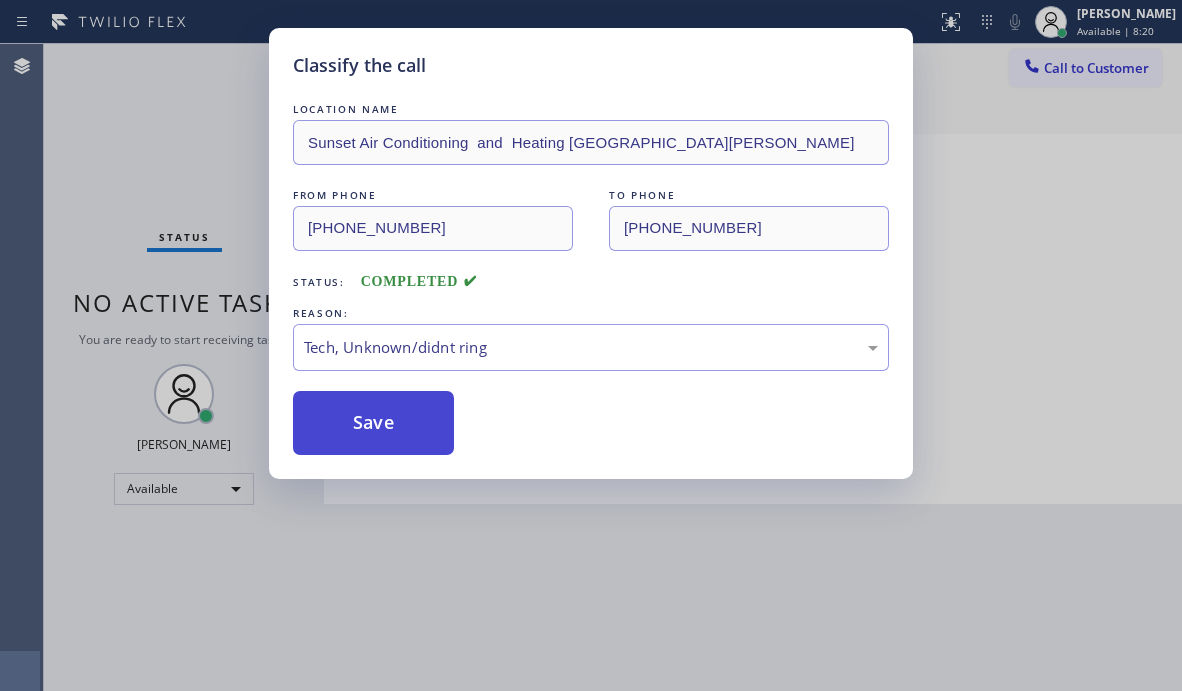 click on "Save" at bounding box center [373, 423] 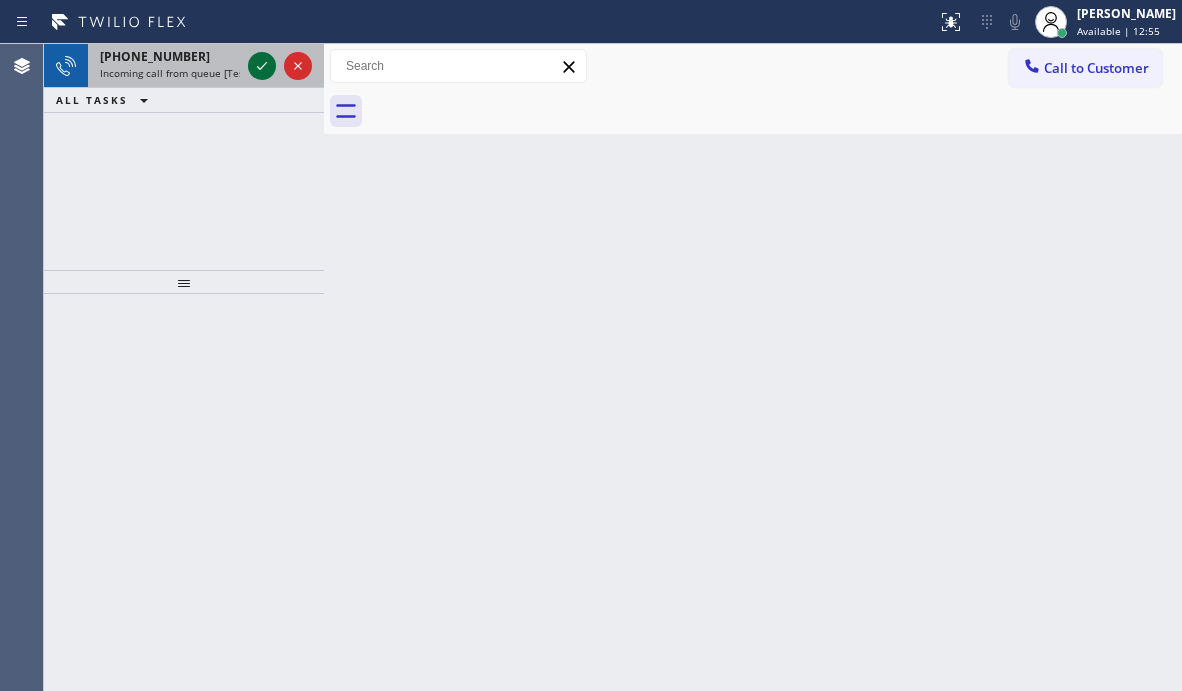 click 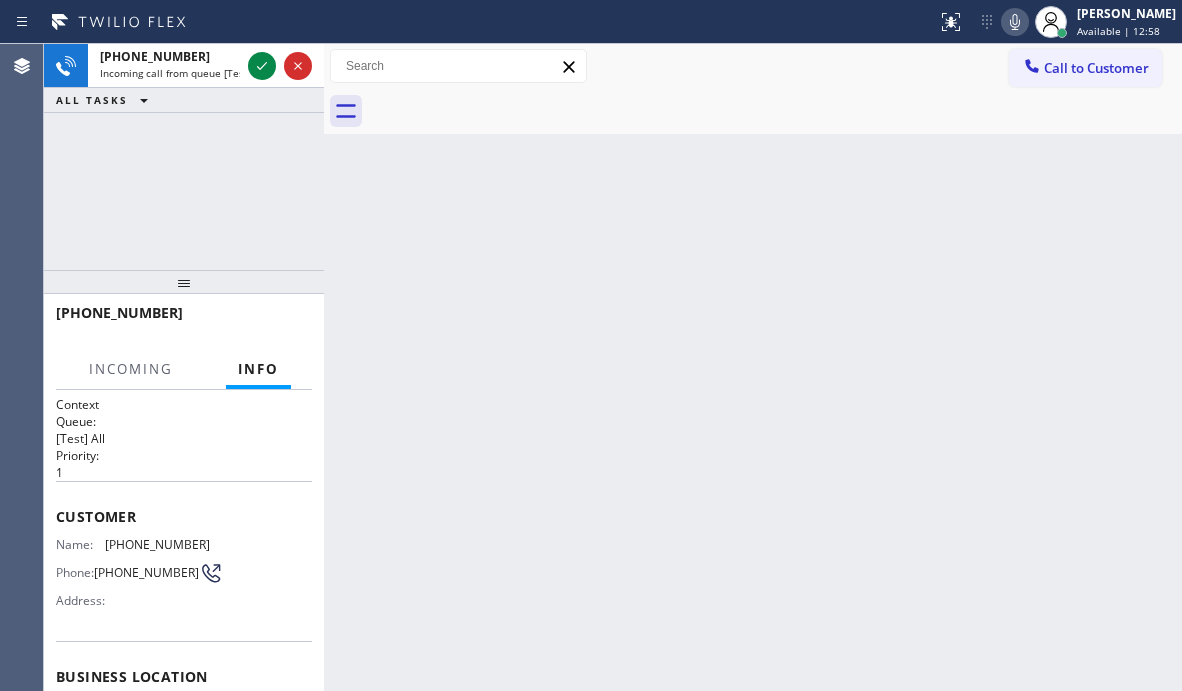 scroll, scrollTop: 100, scrollLeft: 0, axis: vertical 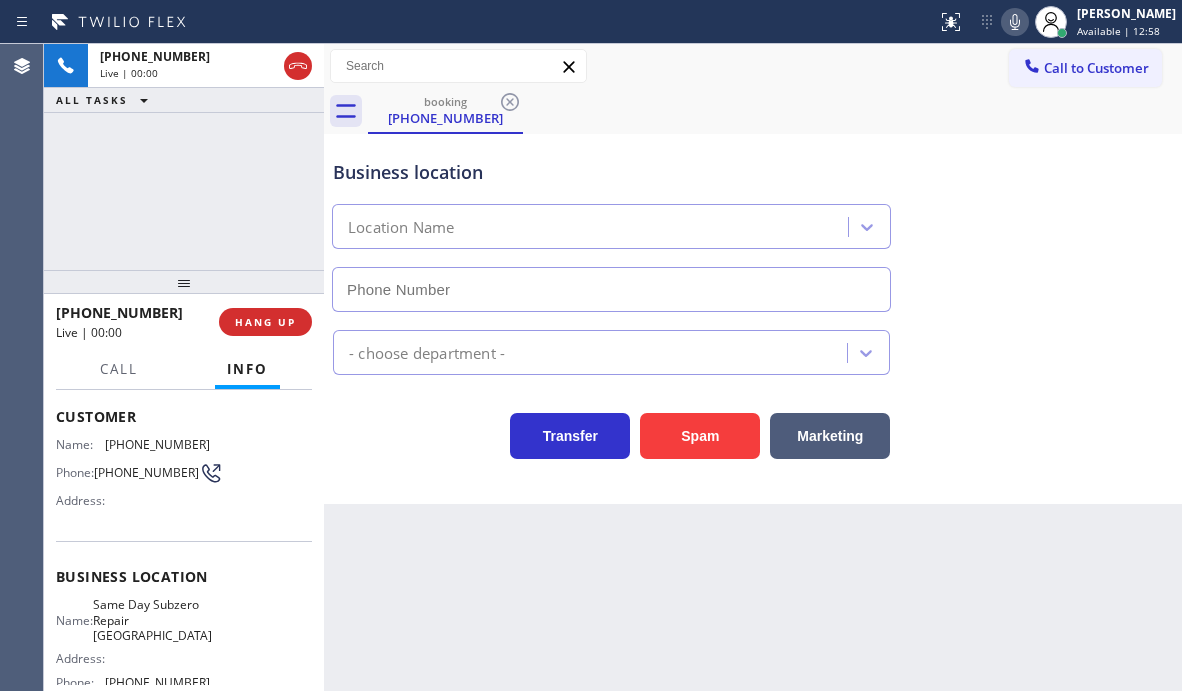type on "[PHONE_NUMBER]" 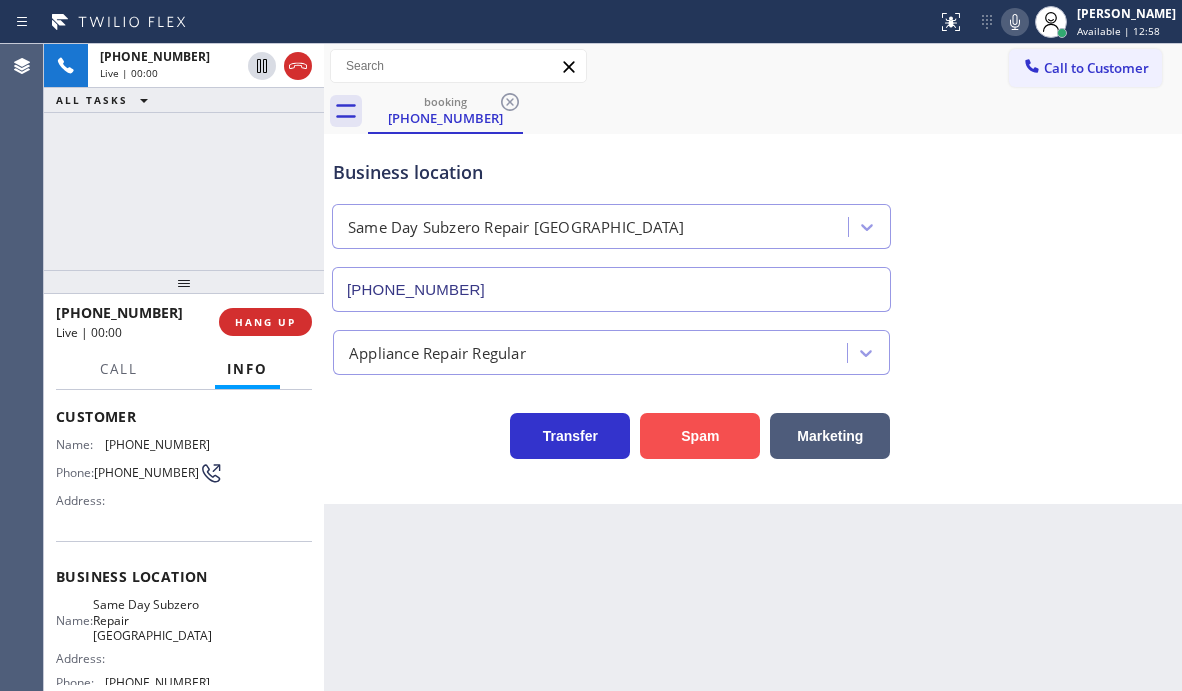 click on "Spam" at bounding box center (700, 436) 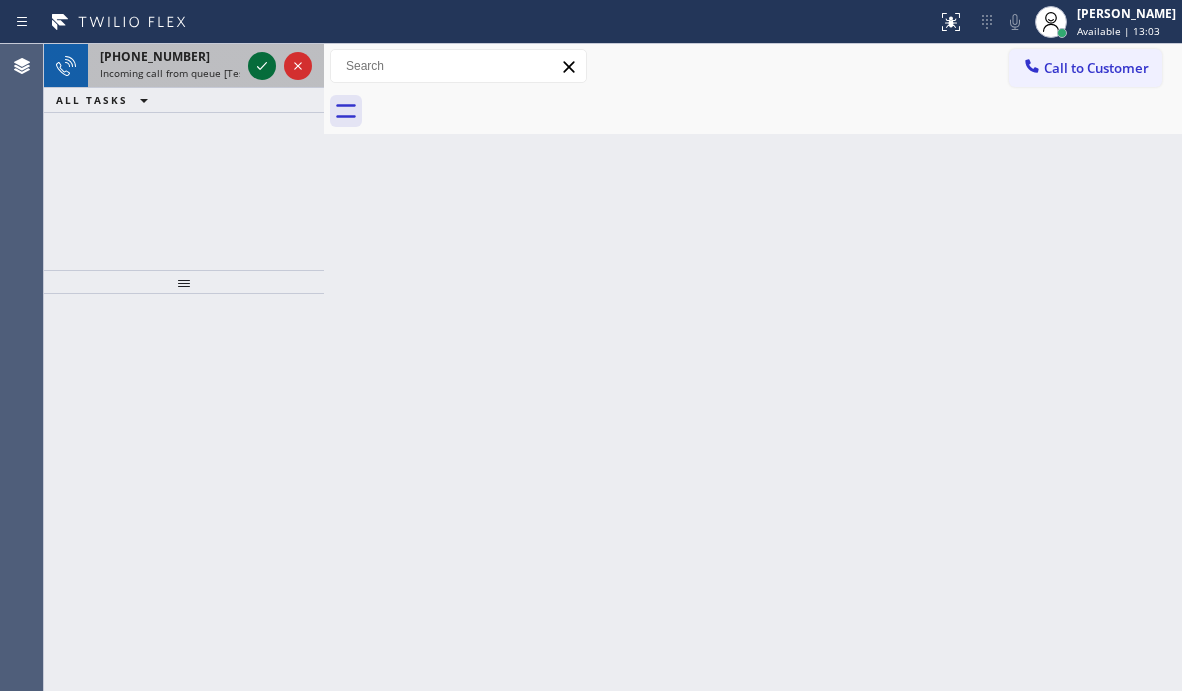 click 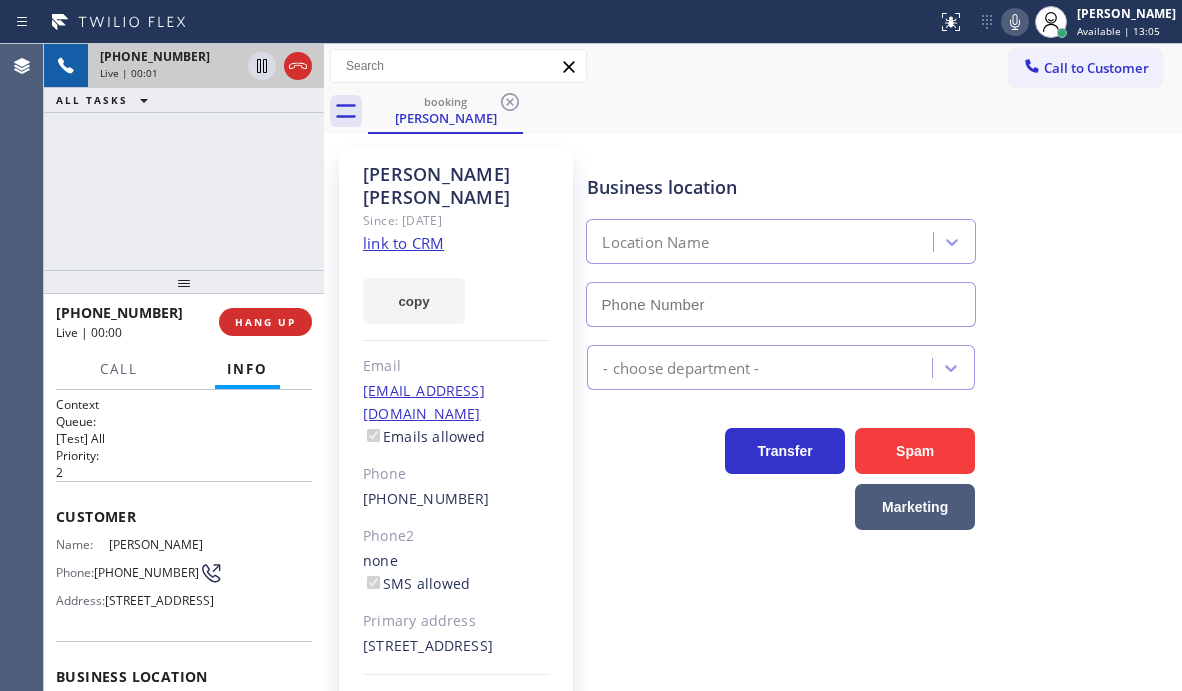 type on "[PHONE_NUMBER]" 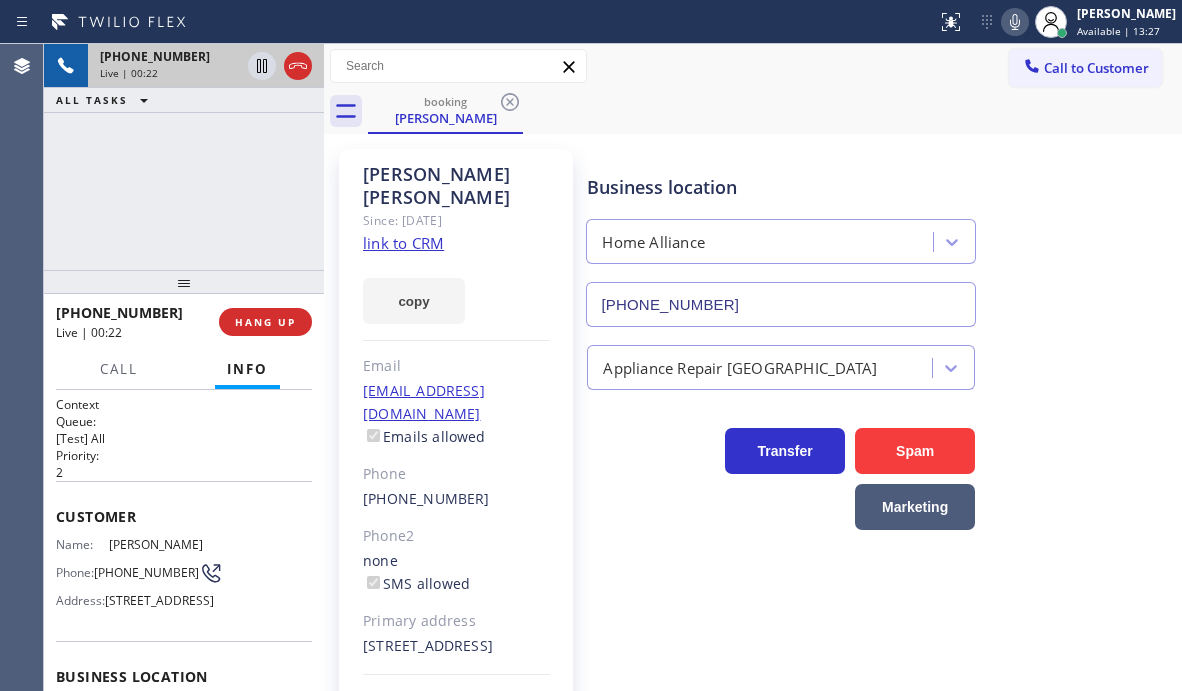 click on "link to CRM" 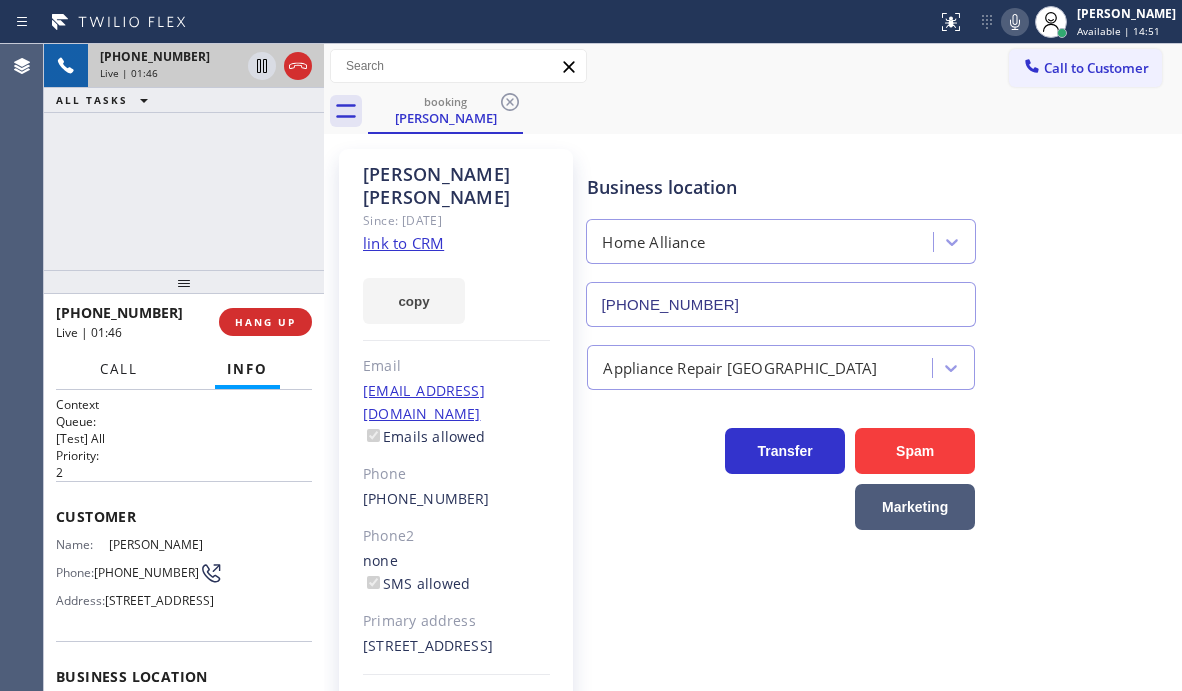 click on "Call" at bounding box center (119, 369) 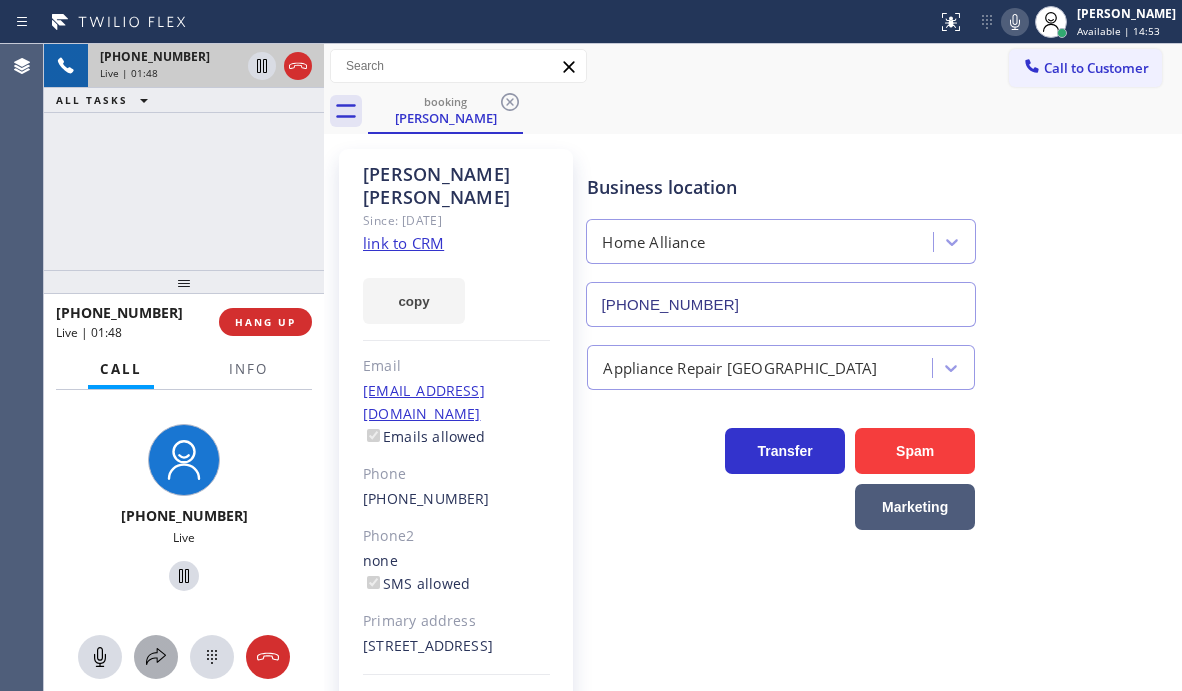 click 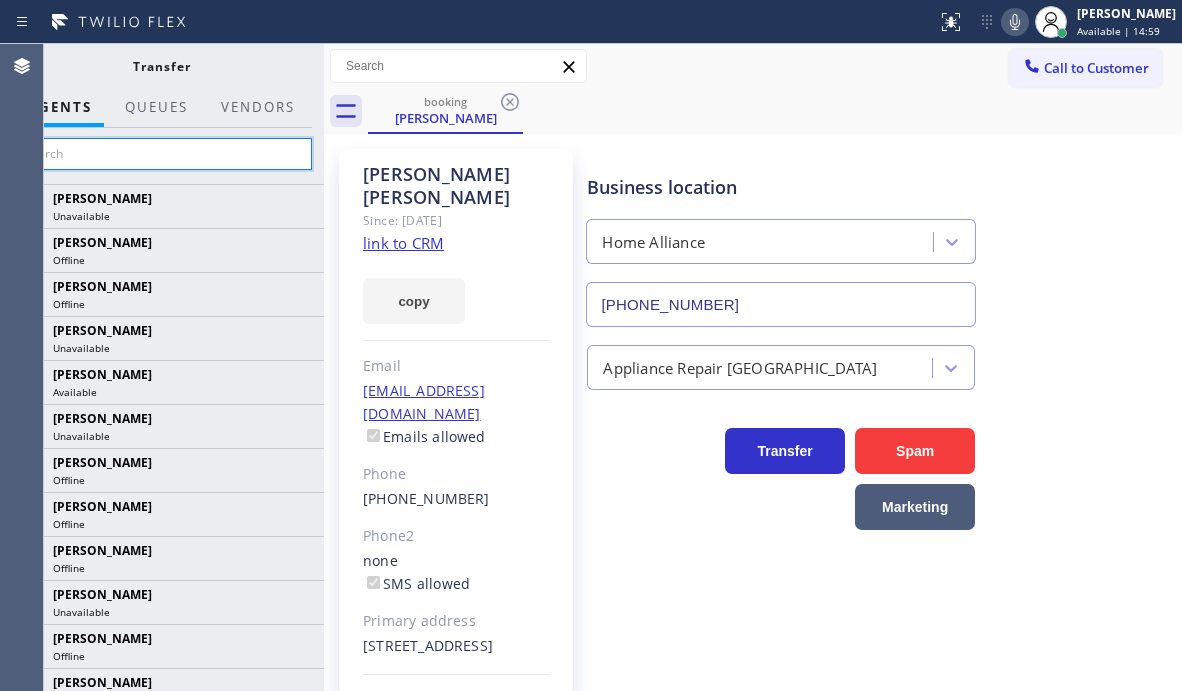 click at bounding box center [161, 154] 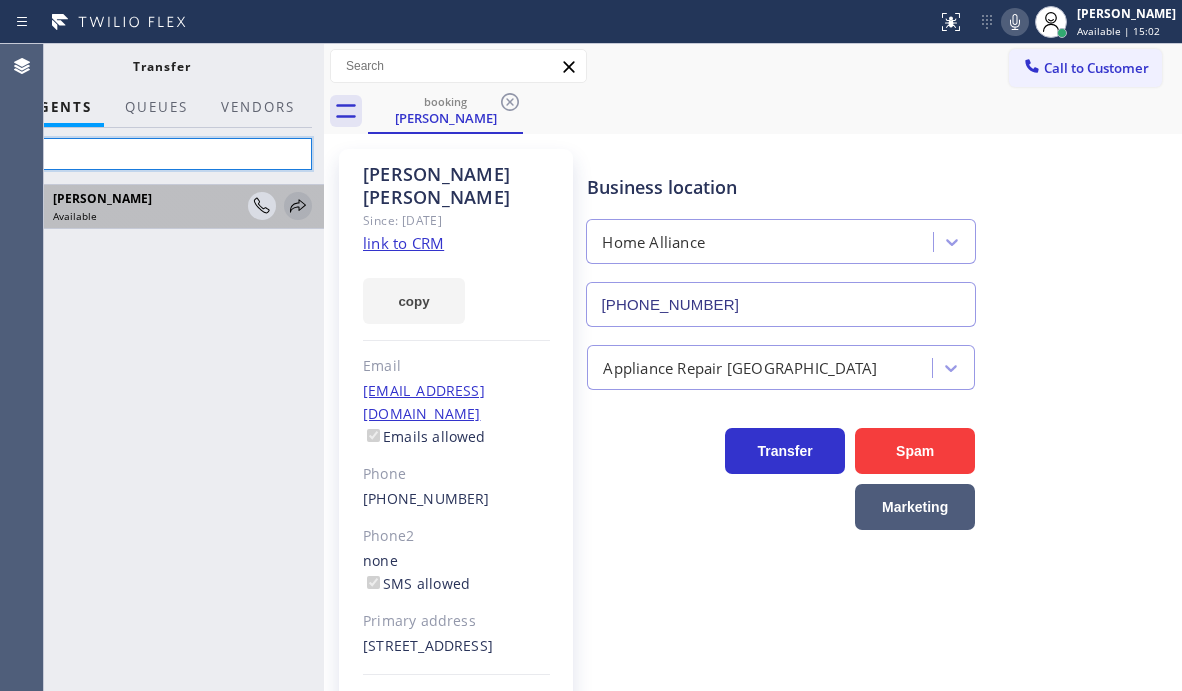 type on "tat" 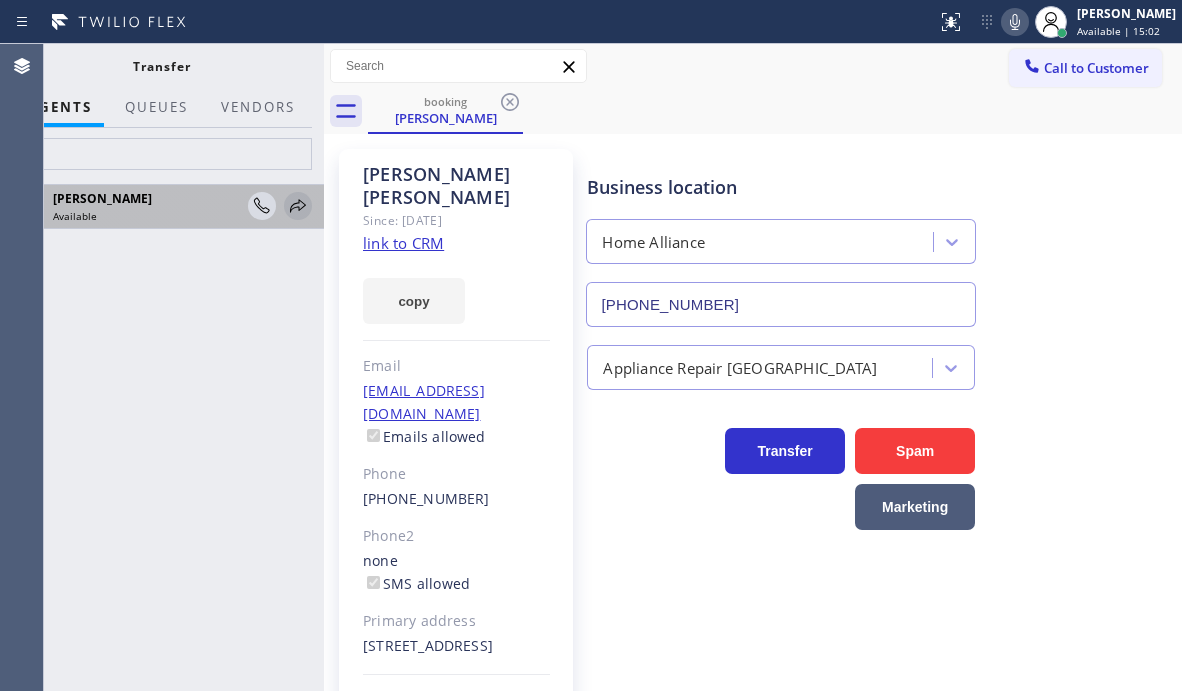 click 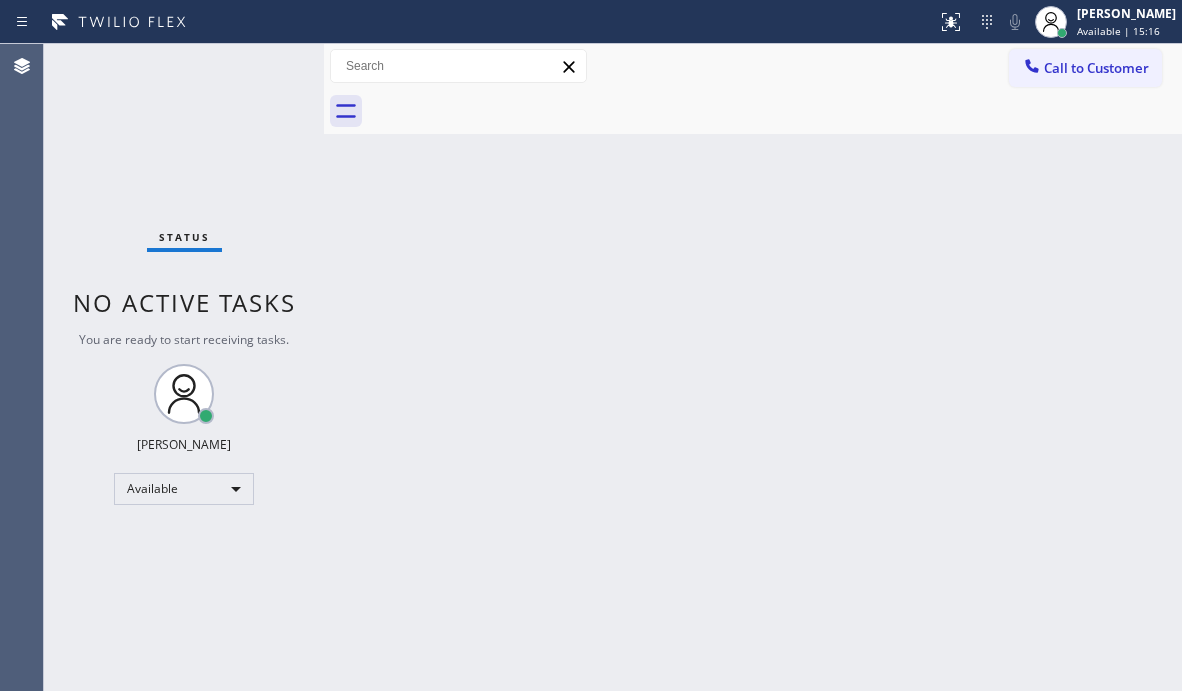 scroll, scrollTop: 0, scrollLeft: 0, axis: both 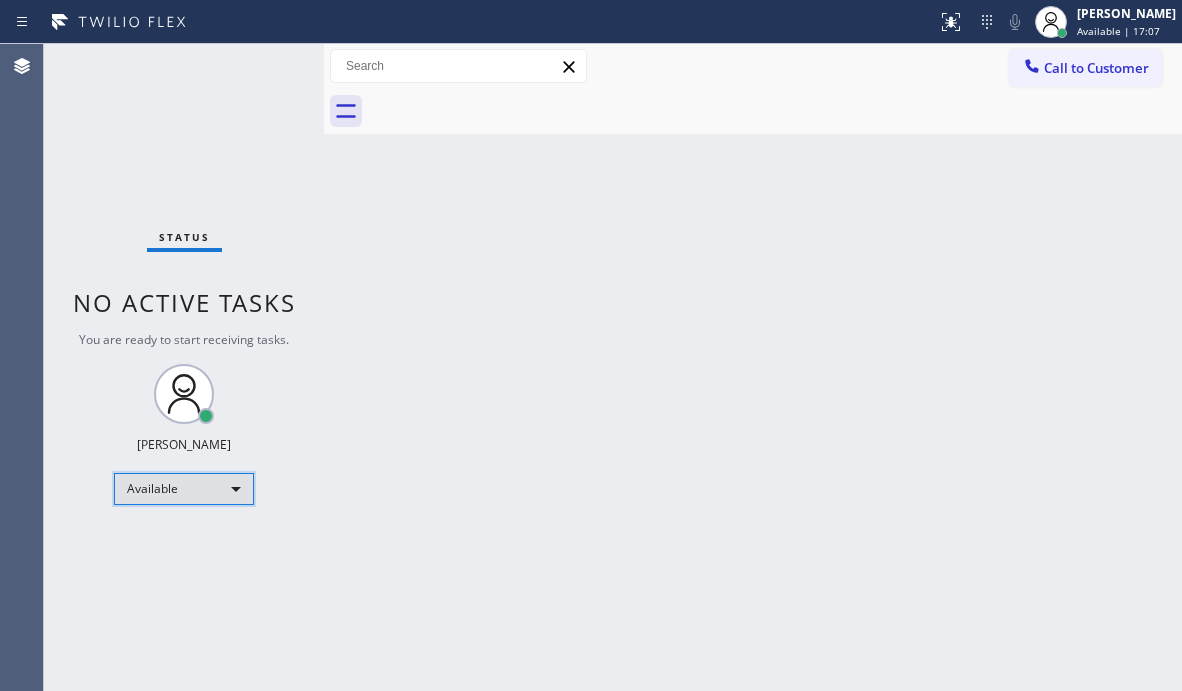 click on "Available" at bounding box center (184, 489) 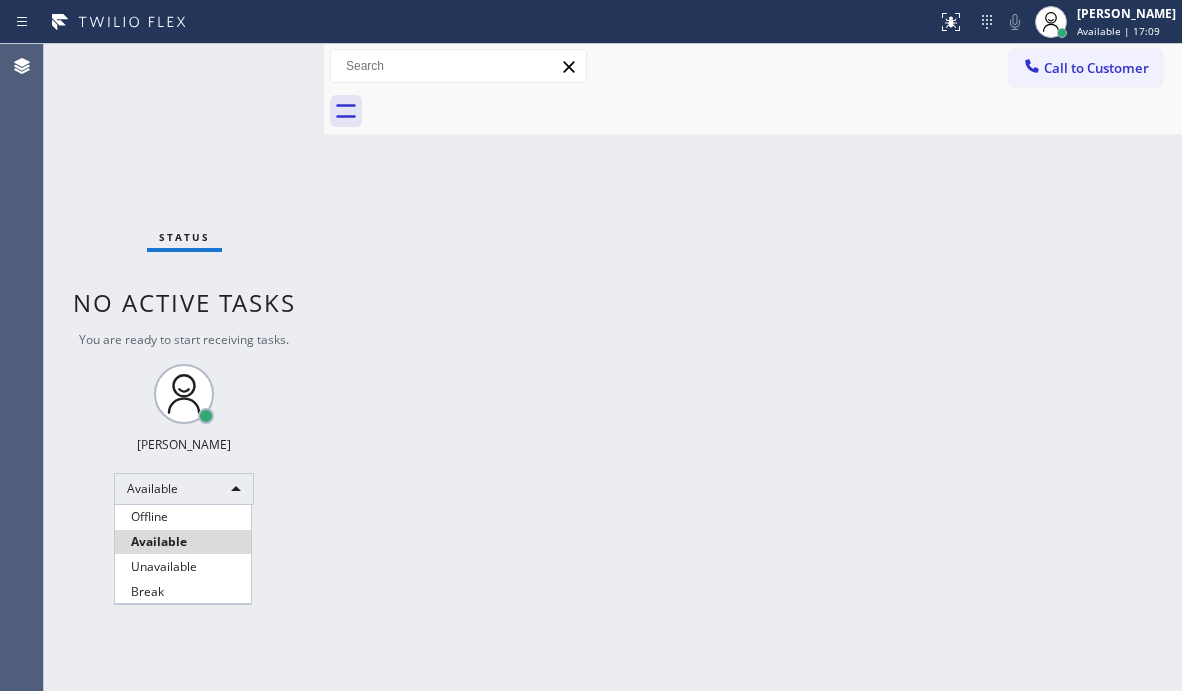 click on "Break" at bounding box center [183, 592] 